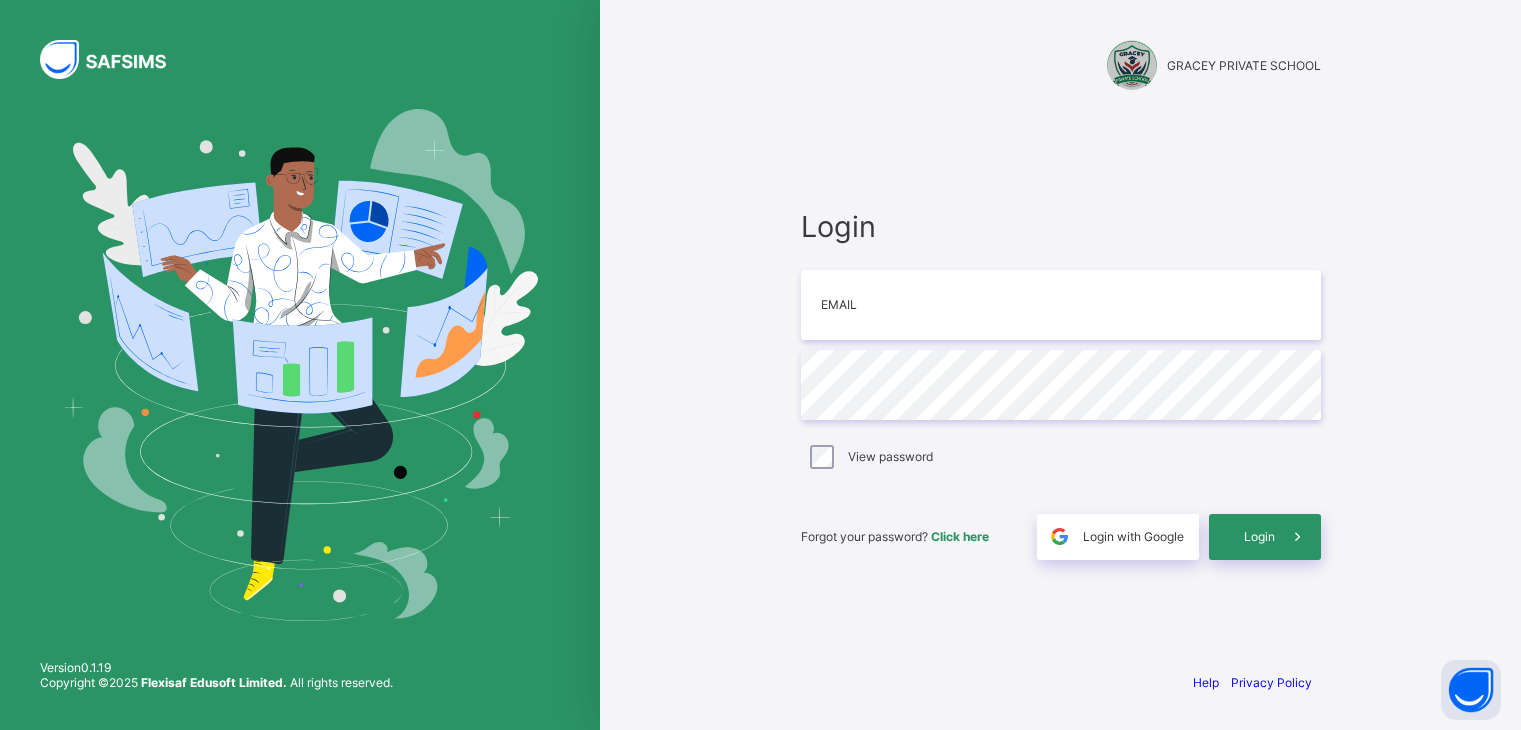 scroll, scrollTop: 0, scrollLeft: 0, axis: both 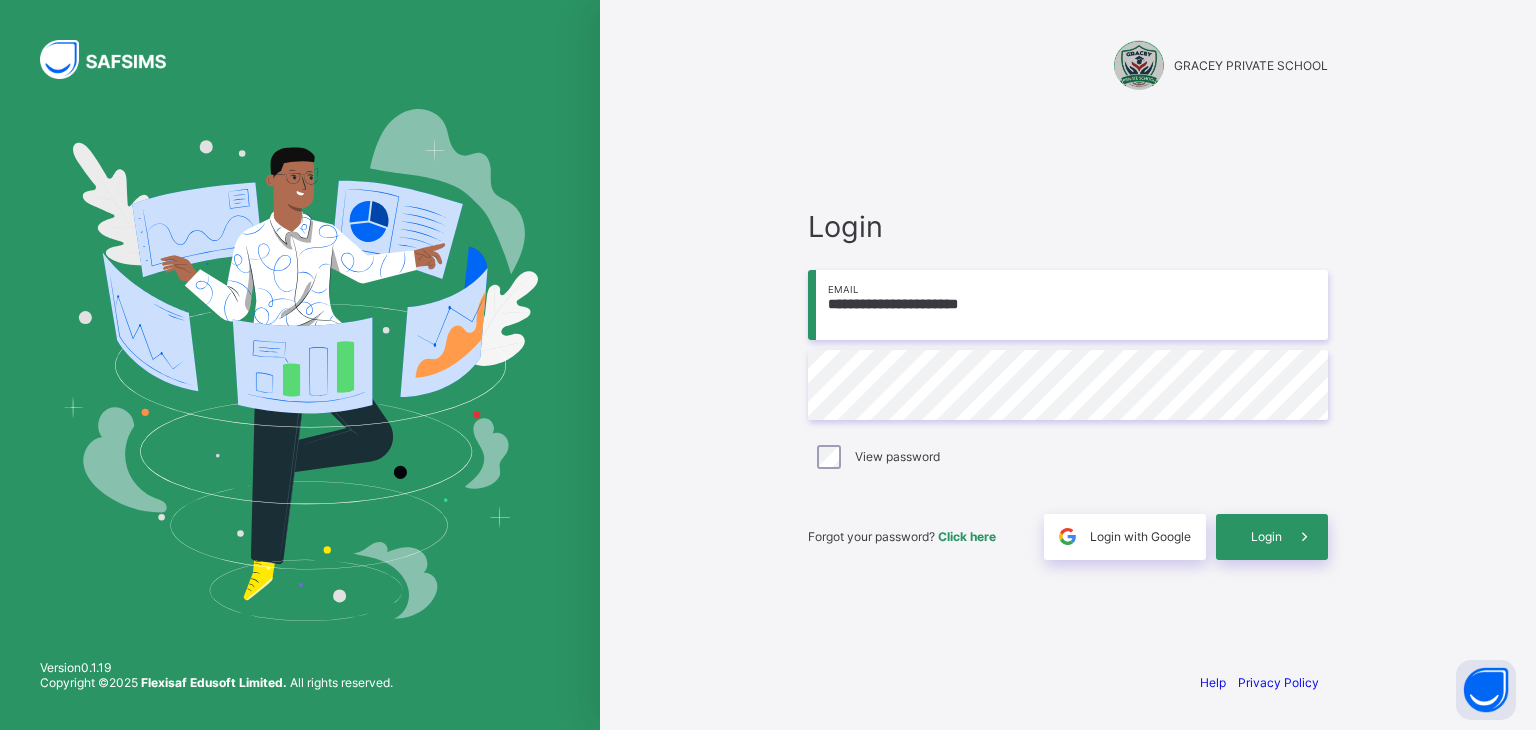 type on "**********" 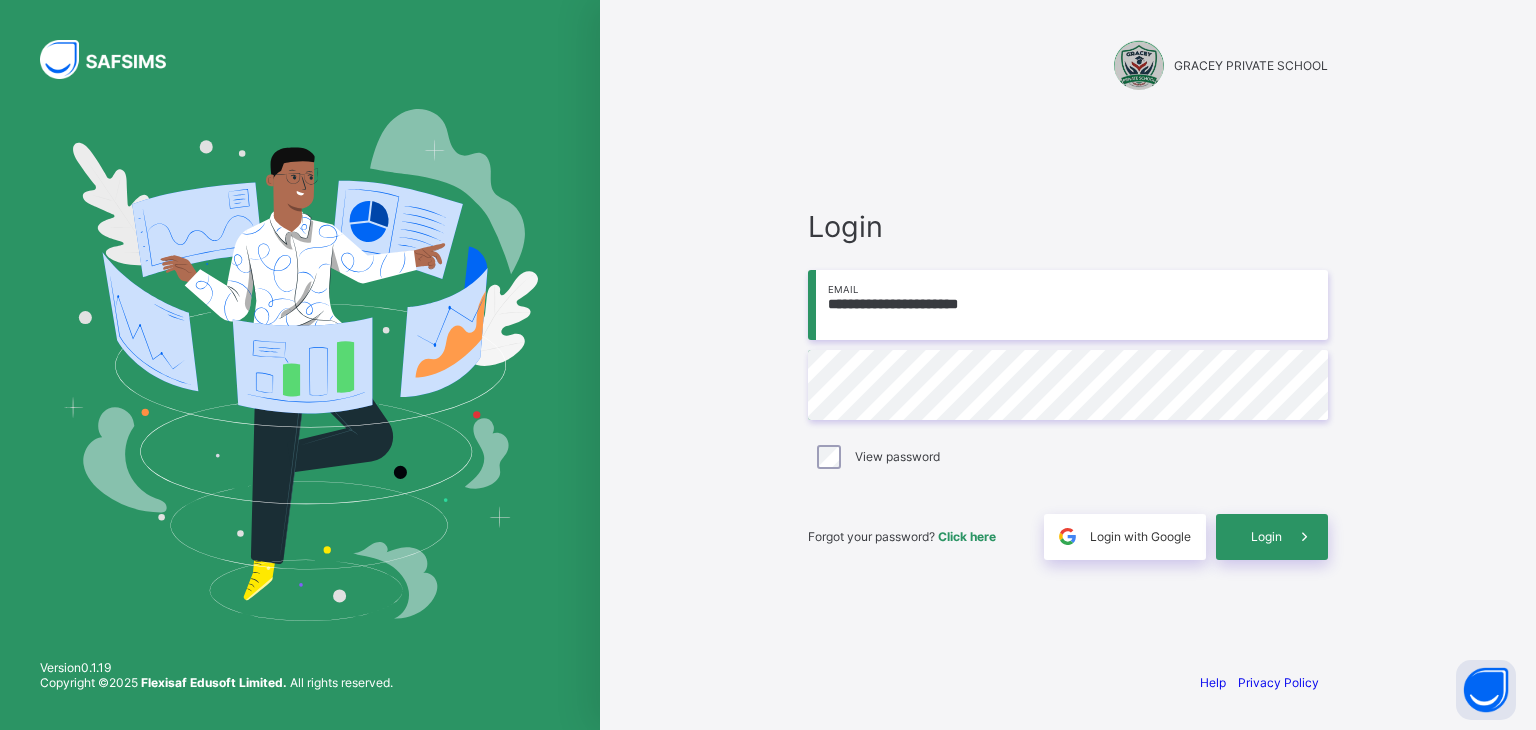 click on "View password" at bounding box center (1068, 457) 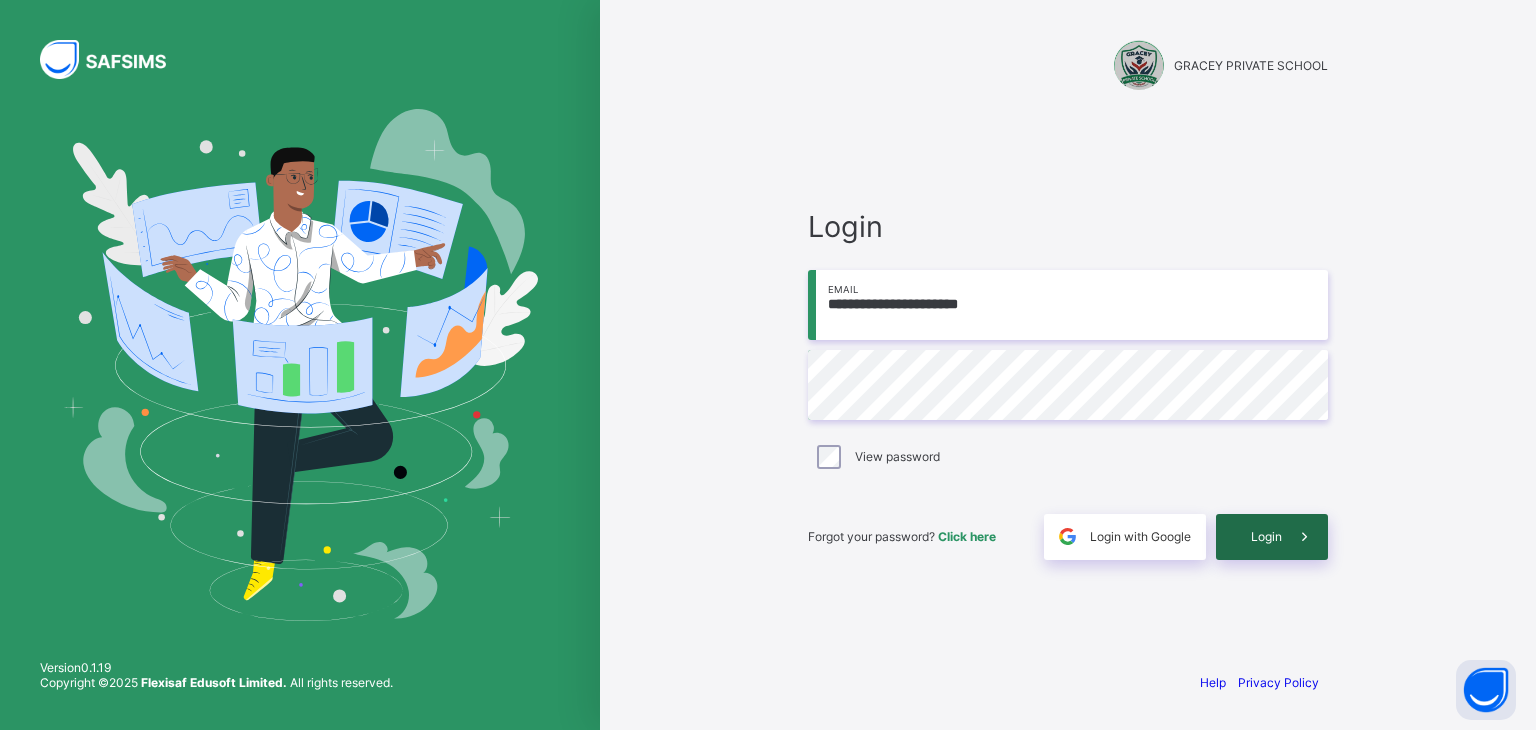click on "Login" at bounding box center [1266, 536] 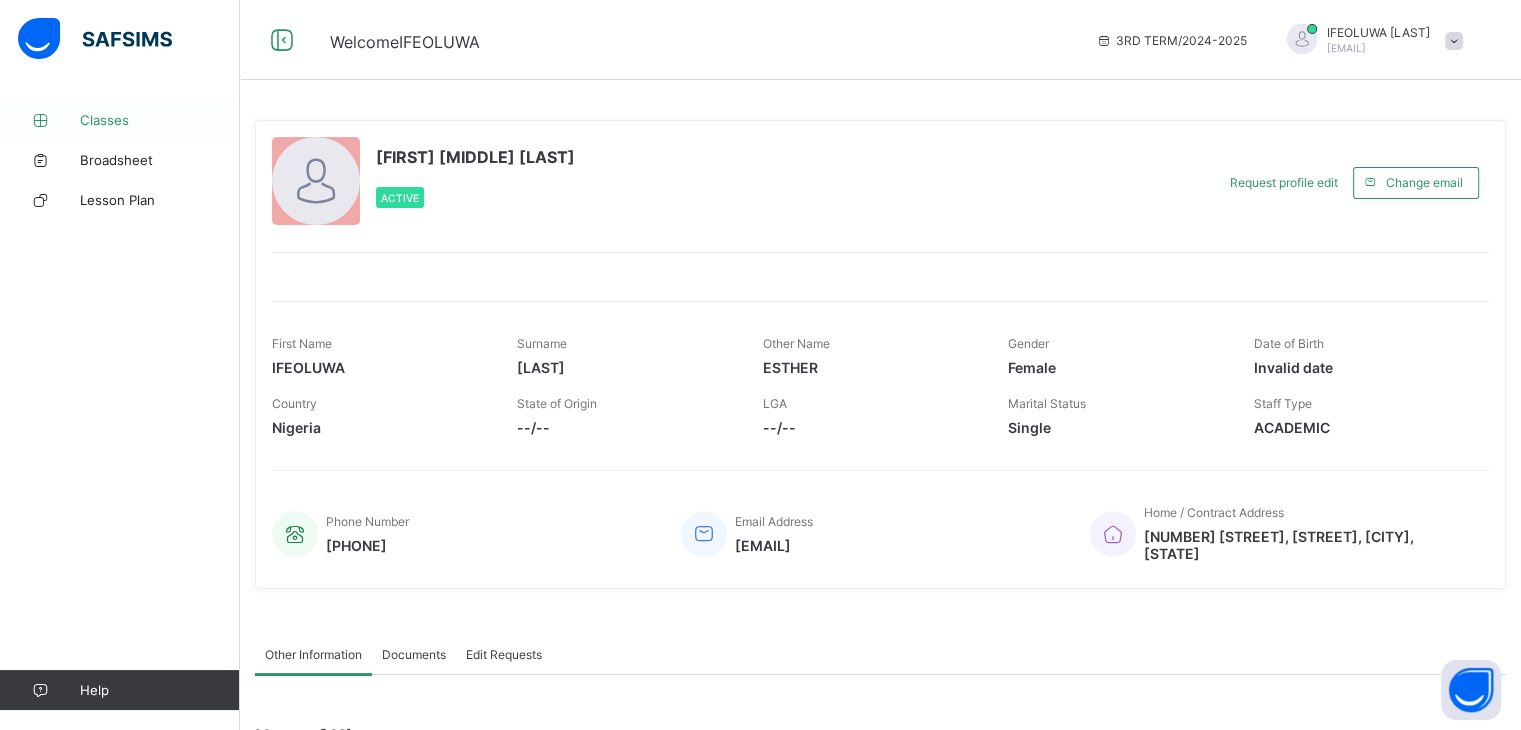 click on "Classes" at bounding box center [160, 120] 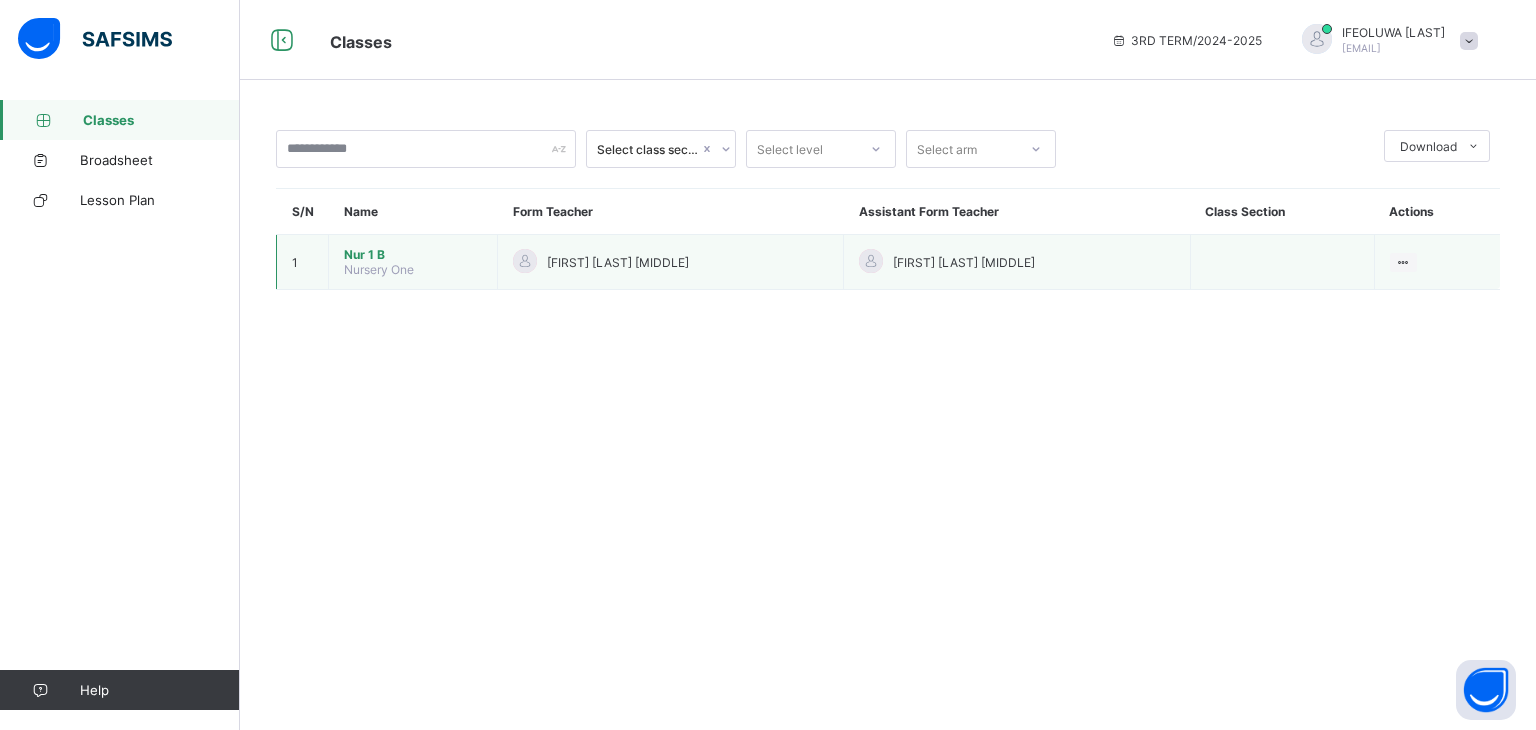 click on "[FIRST] [LAST] [MIDDLE]" at bounding box center (618, 262) 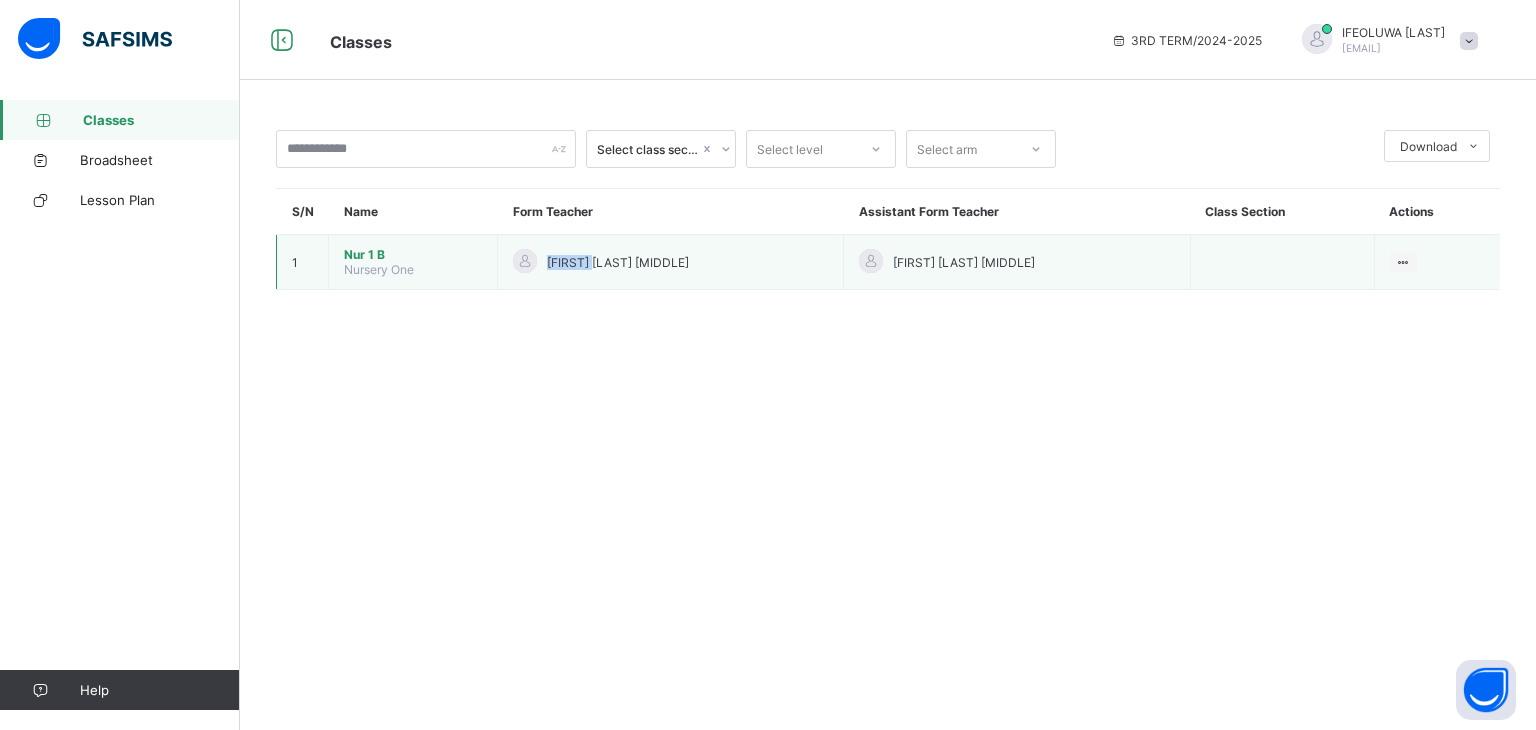 click on "[FIRST] [LAST] [MIDDLE]" at bounding box center (618, 262) 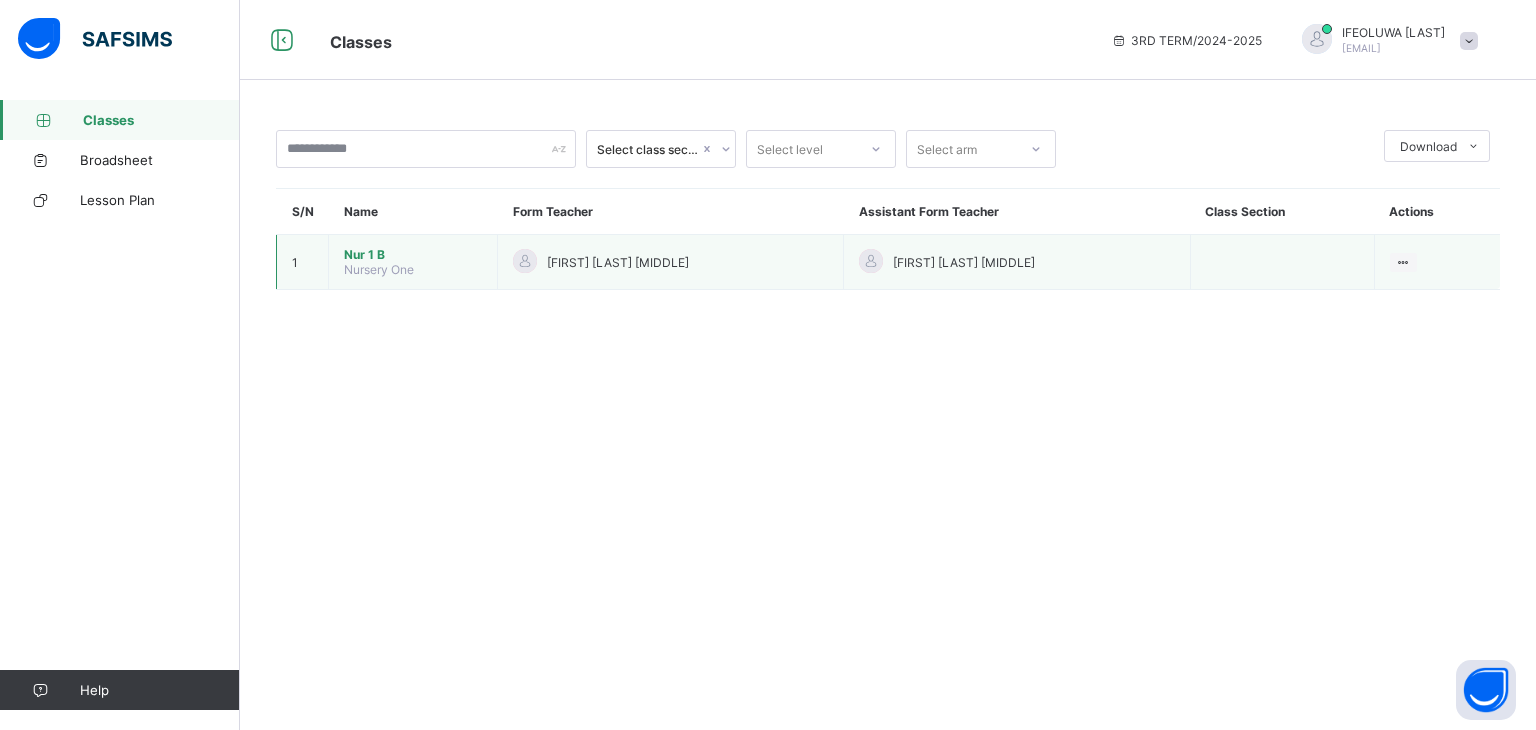 click on "[FIRST] [LAST] [MIDDLE]" at bounding box center [670, 262] 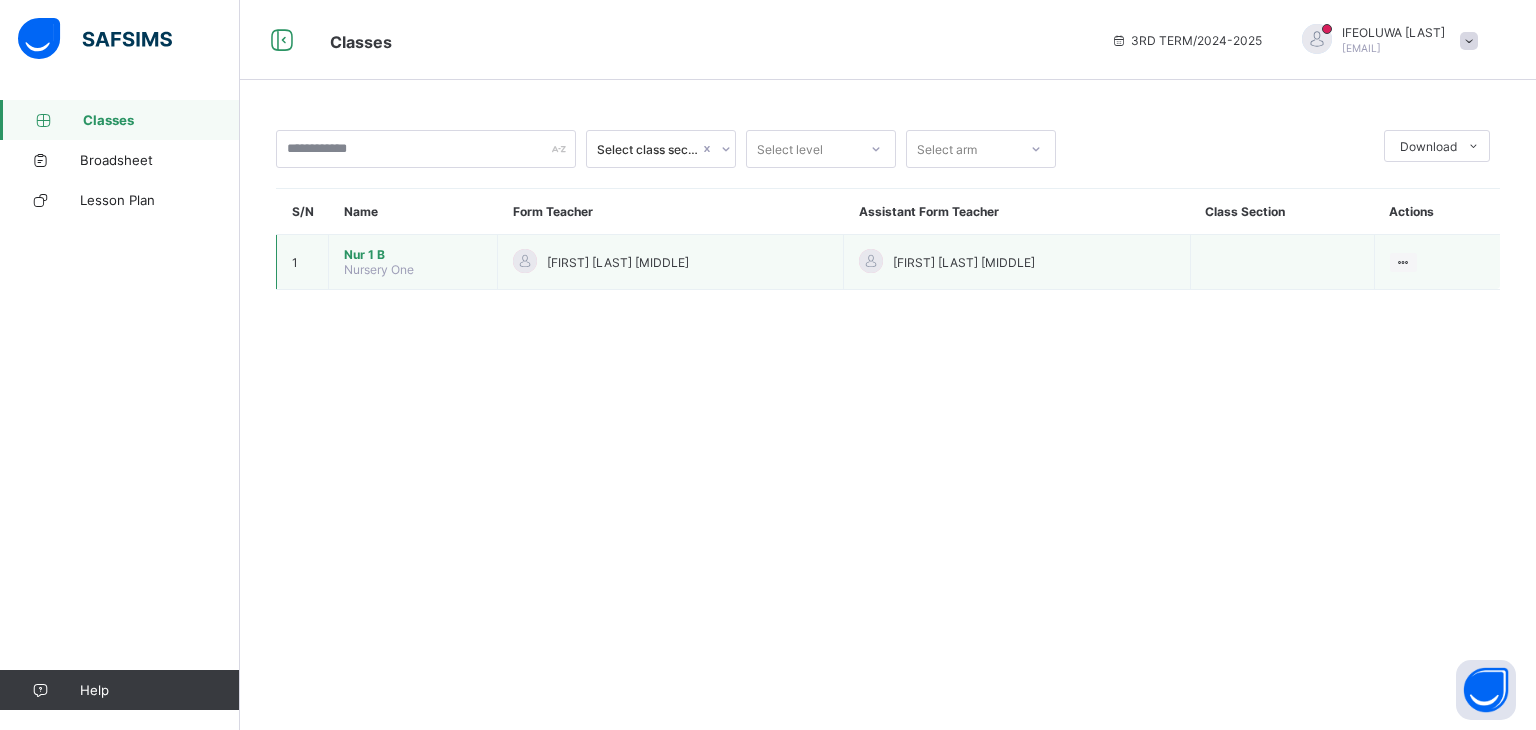 click on "Nursery One" at bounding box center [379, 269] 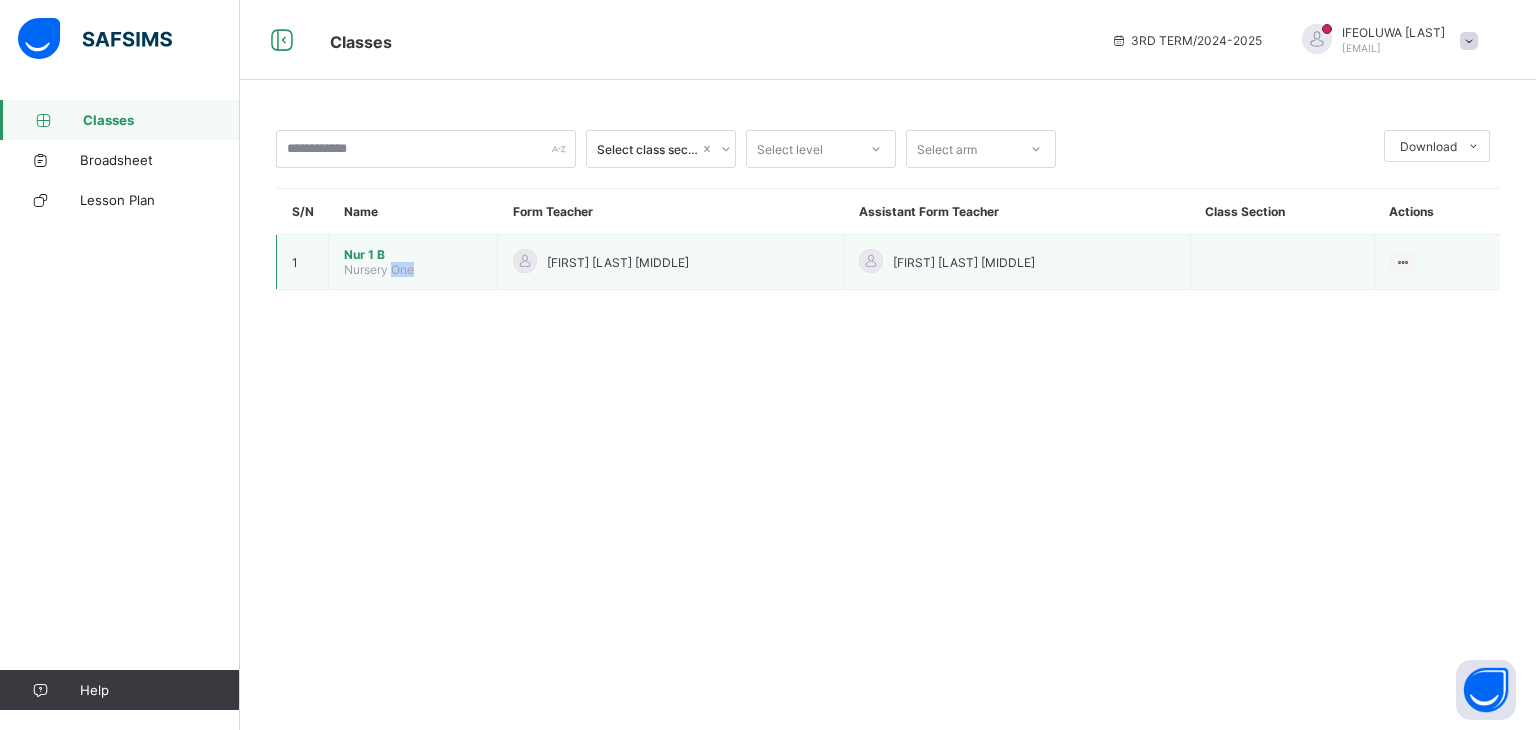 click on "Nursery One" at bounding box center (379, 269) 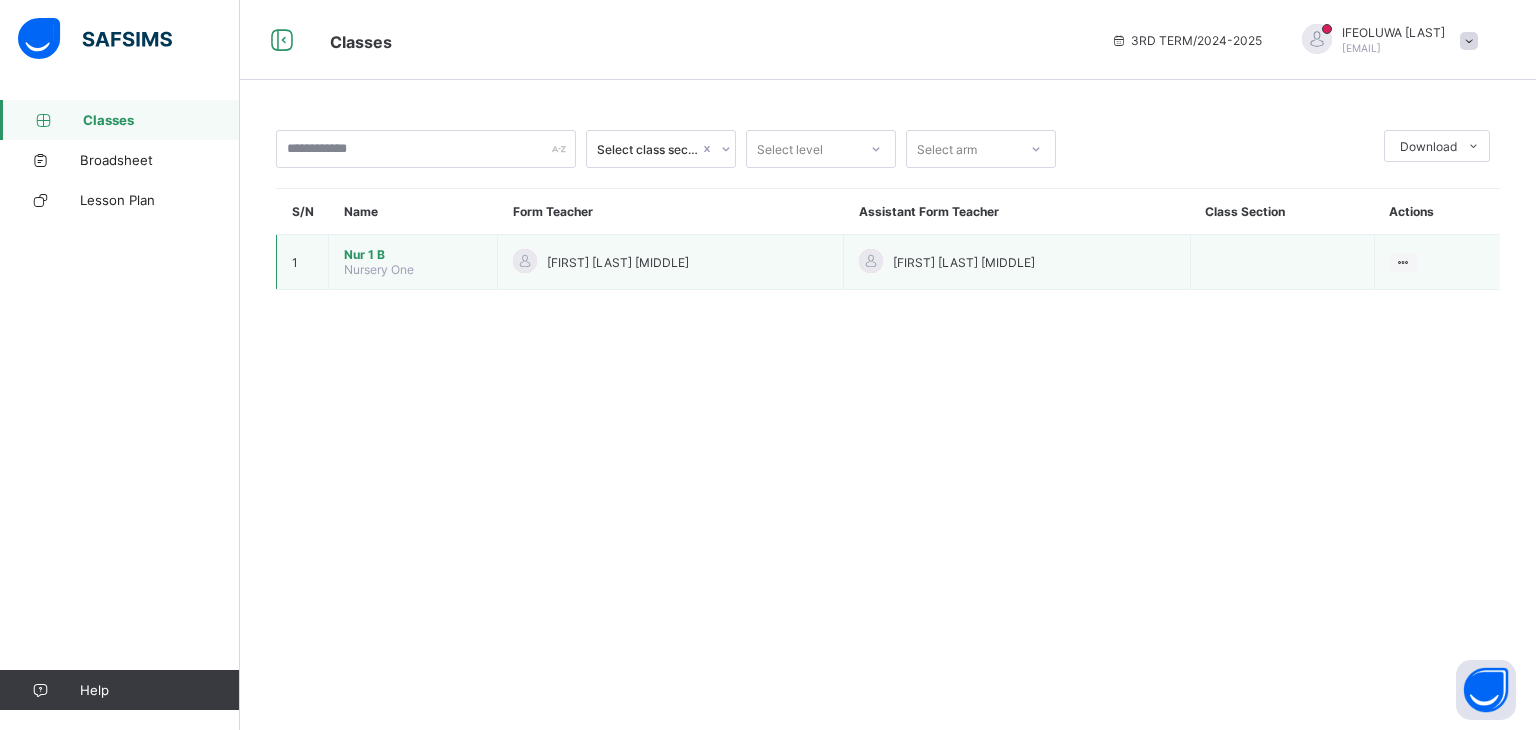 click on "[FIRST] [LAST] [MIDDLE]" at bounding box center (670, 262) 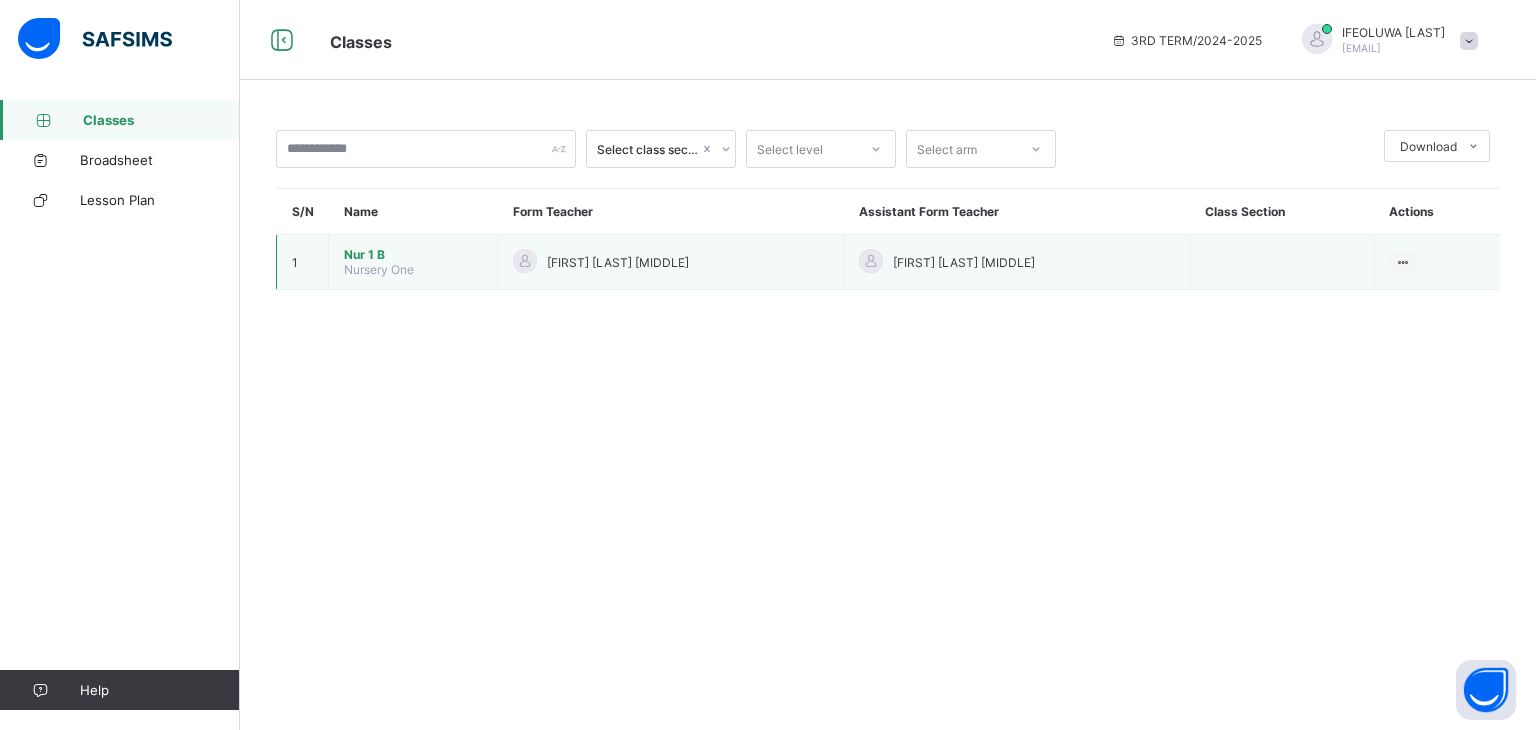 click on "Nur 1   B" at bounding box center (413, 254) 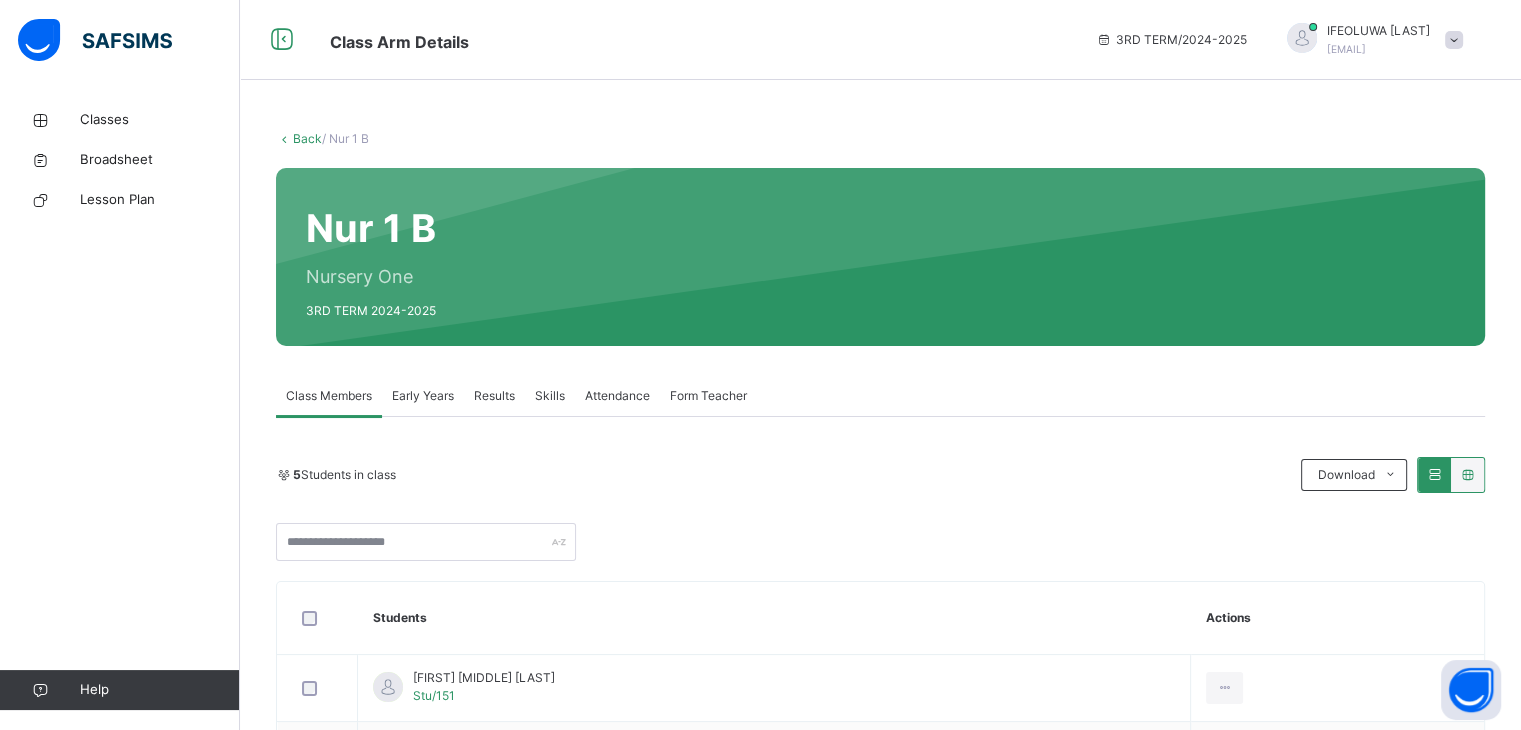 click on "Early Years" at bounding box center (423, 396) 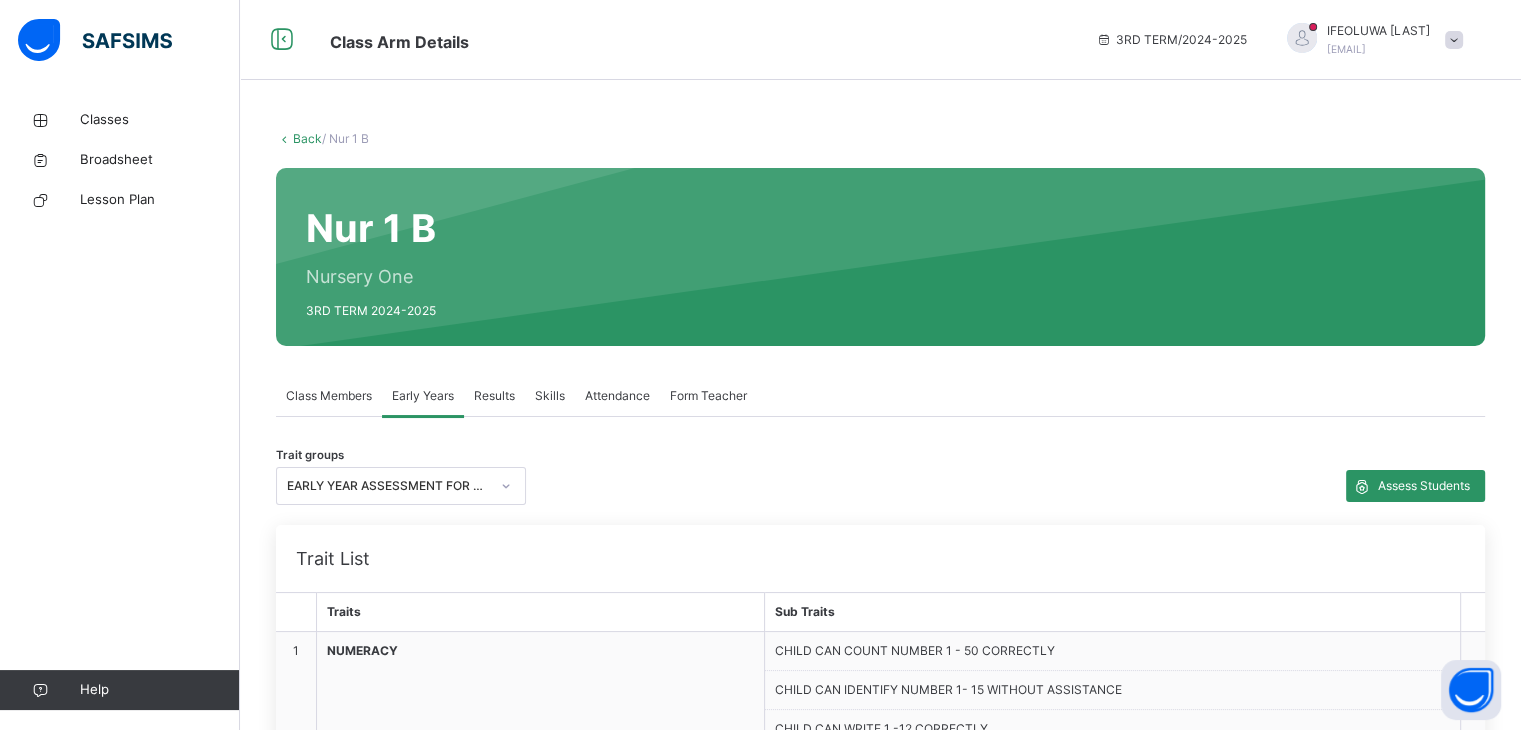click on "Attendance" at bounding box center (617, 396) 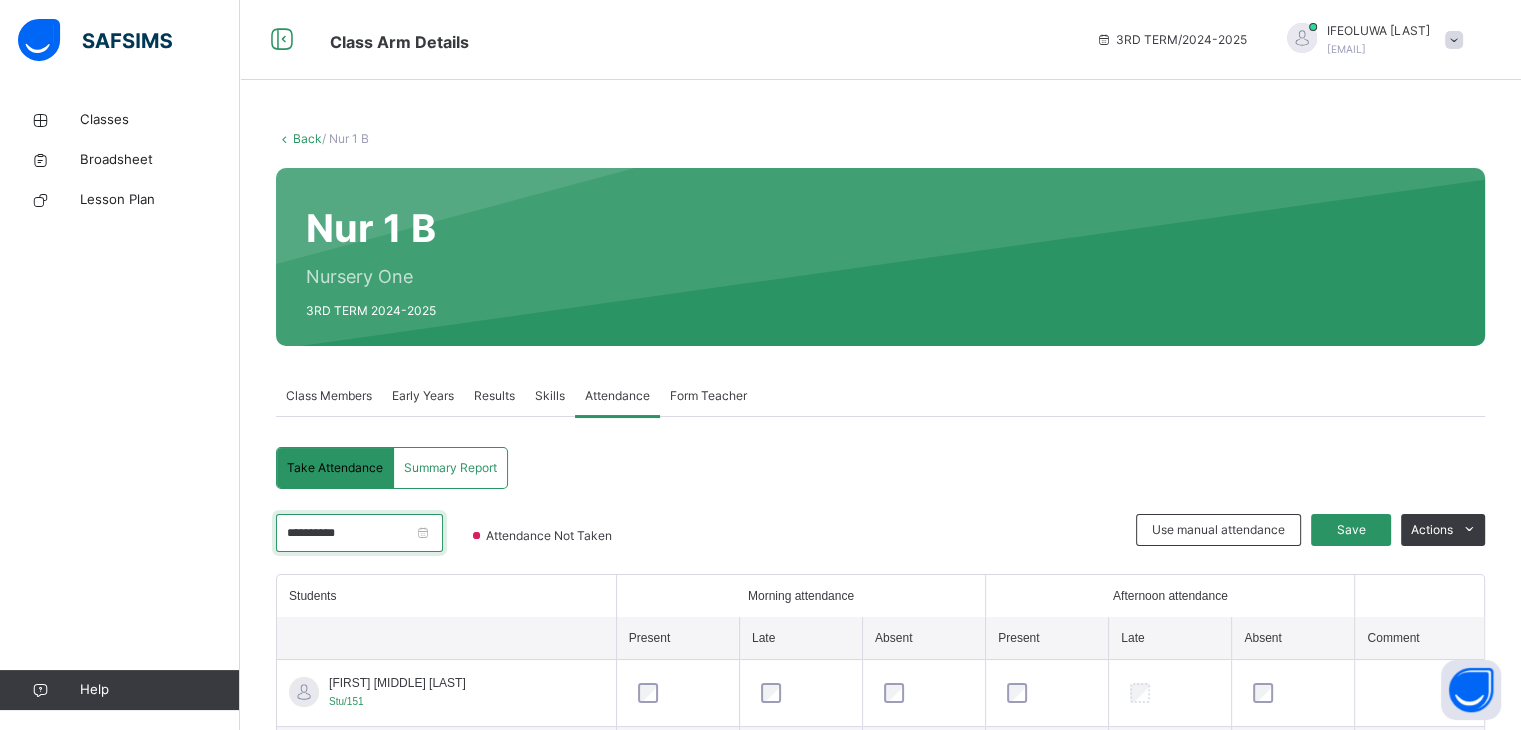 click on "**********" at bounding box center (359, 533) 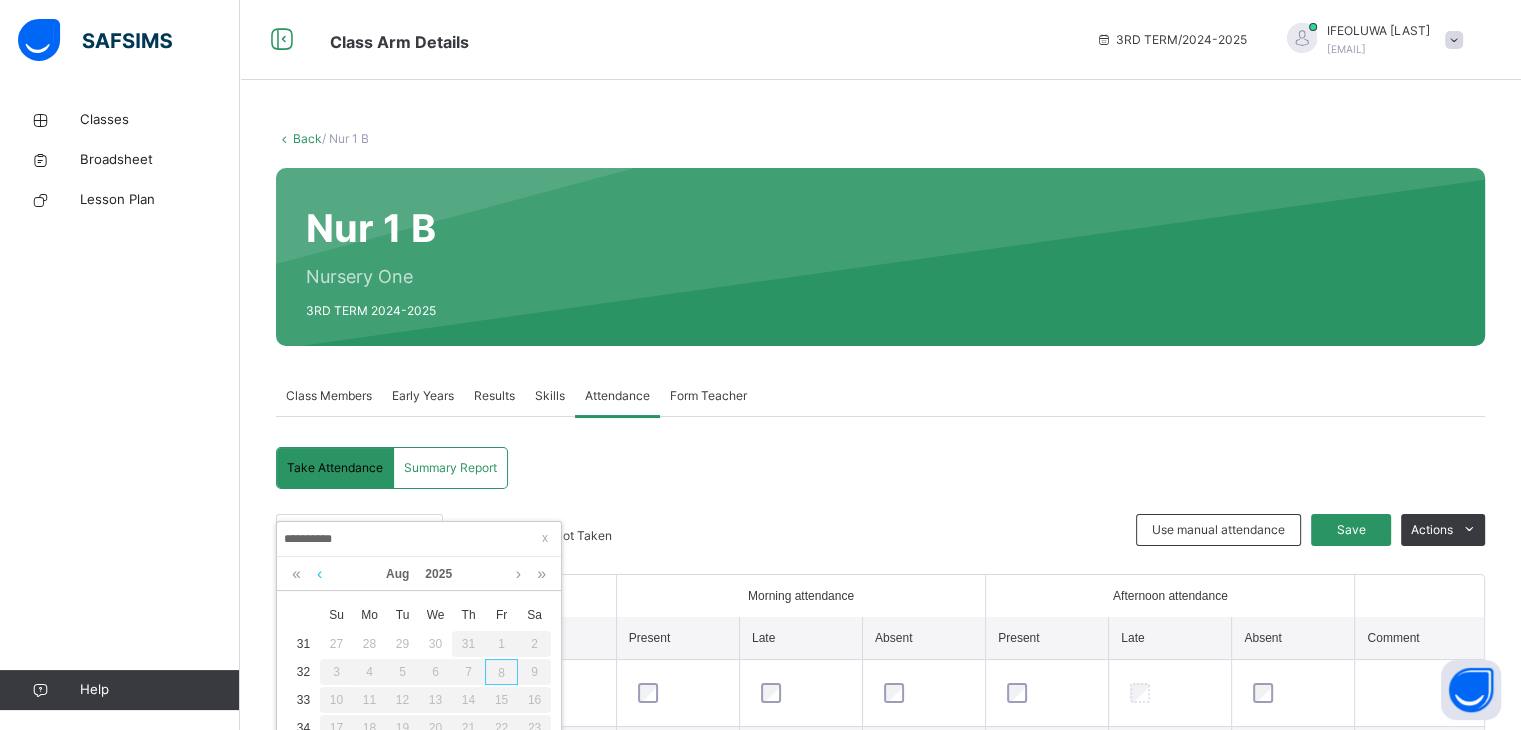 click at bounding box center [319, 574] 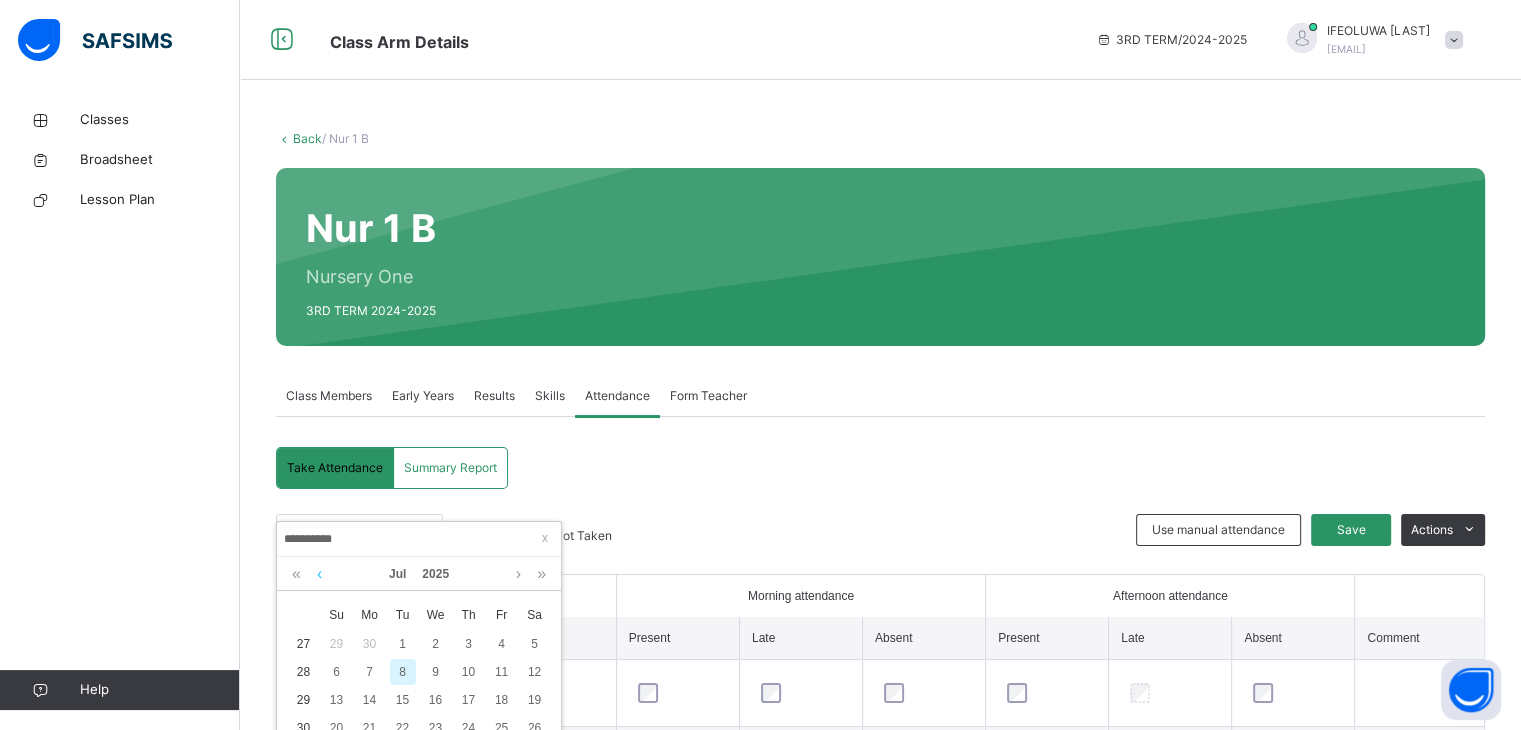 click at bounding box center (319, 574) 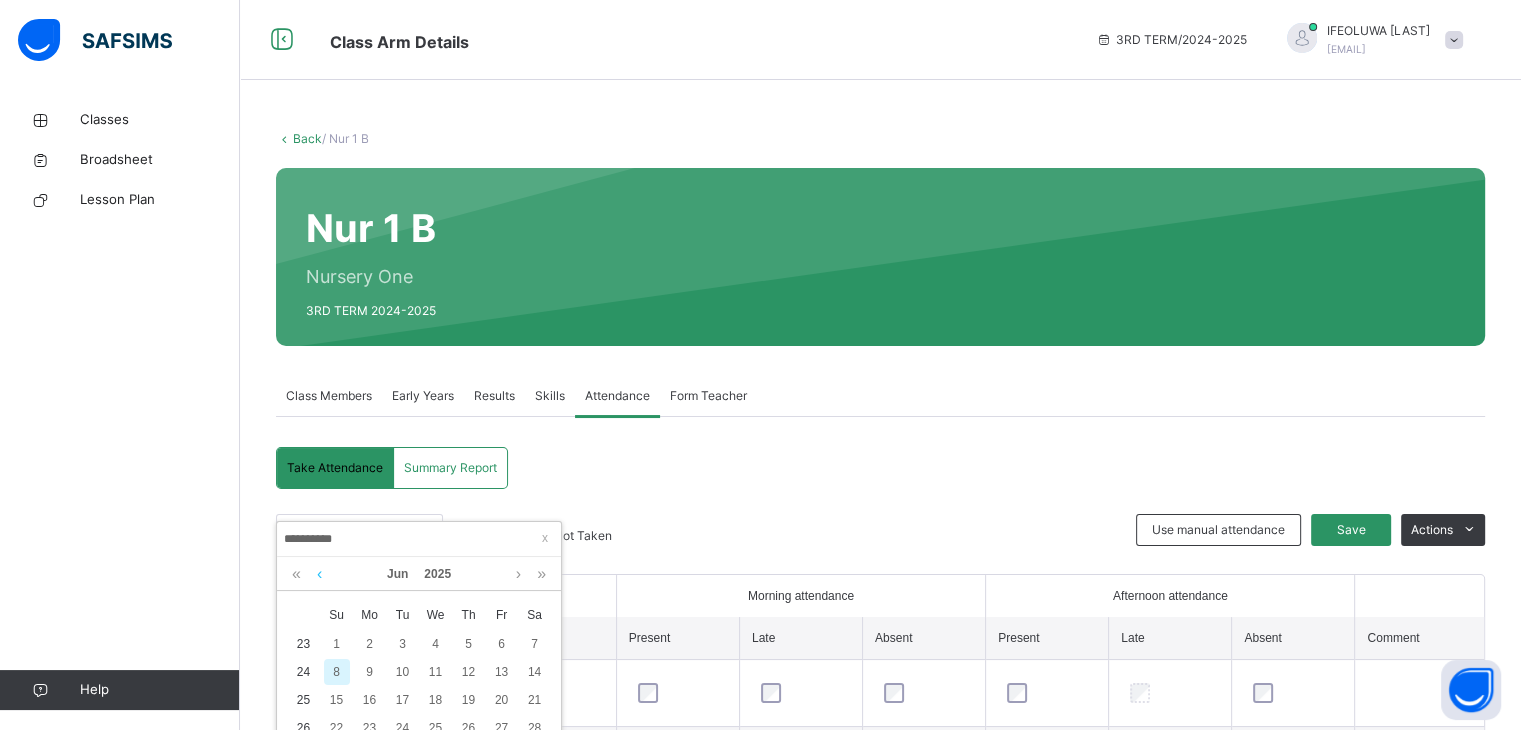 click at bounding box center [319, 574] 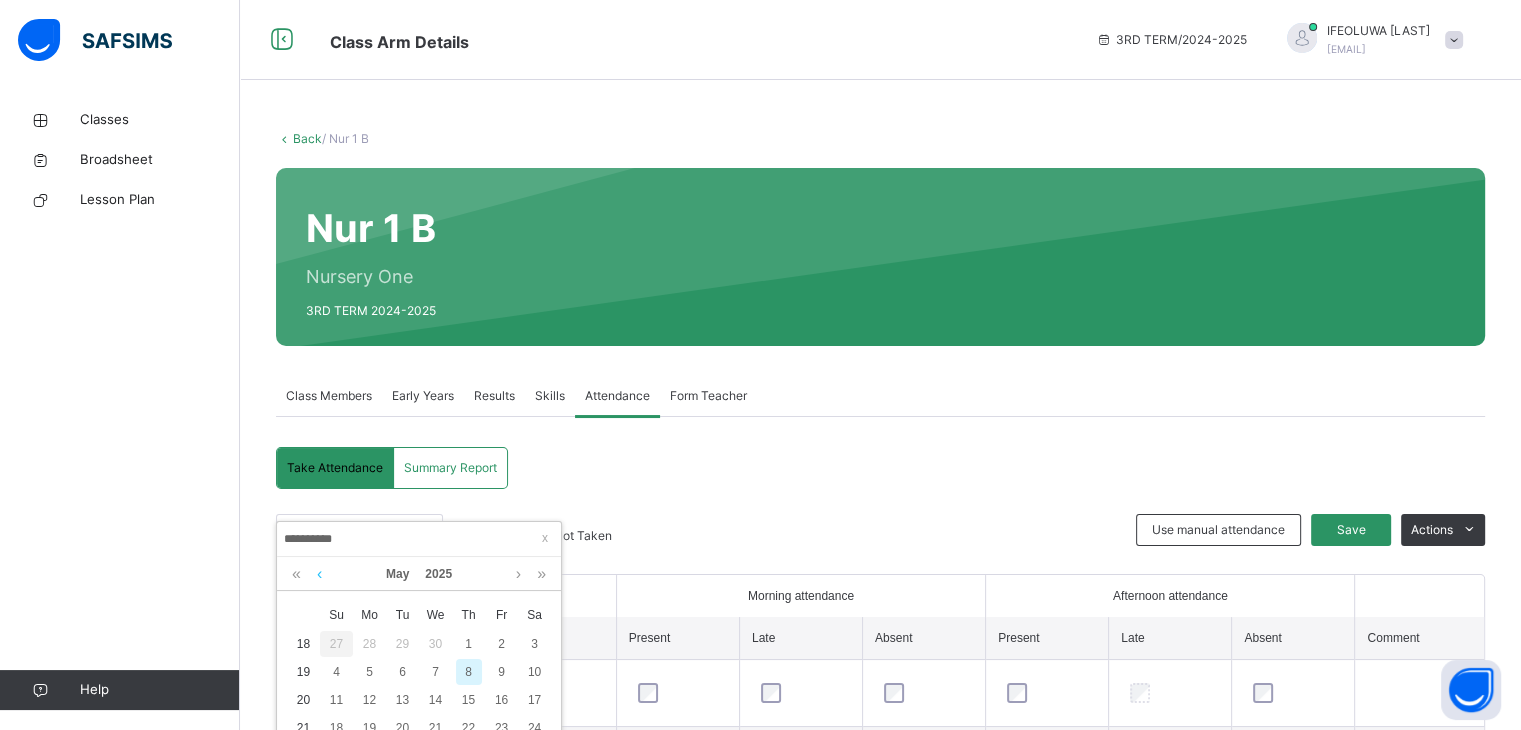 click at bounding box center [319, 574] 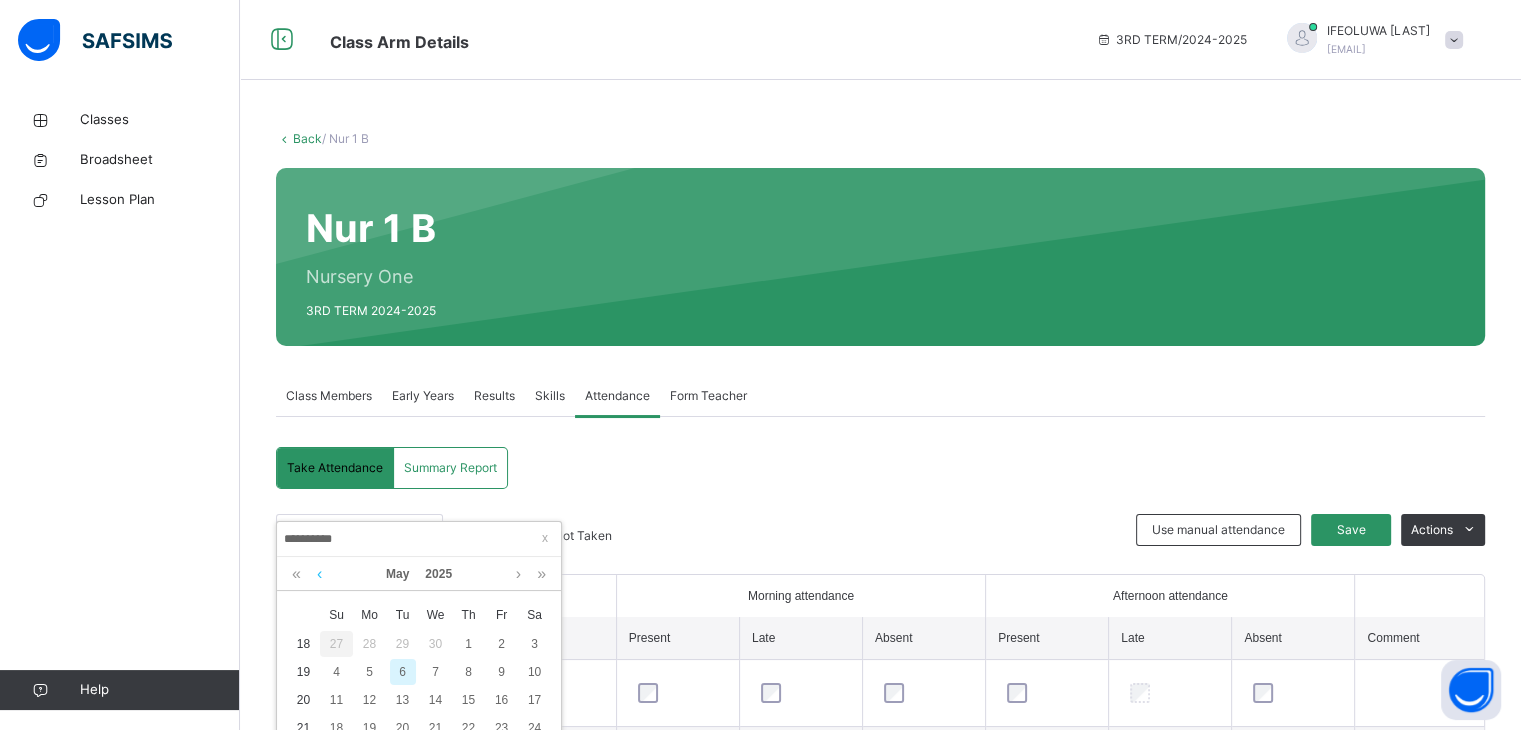click at bounding box center [319, 574] 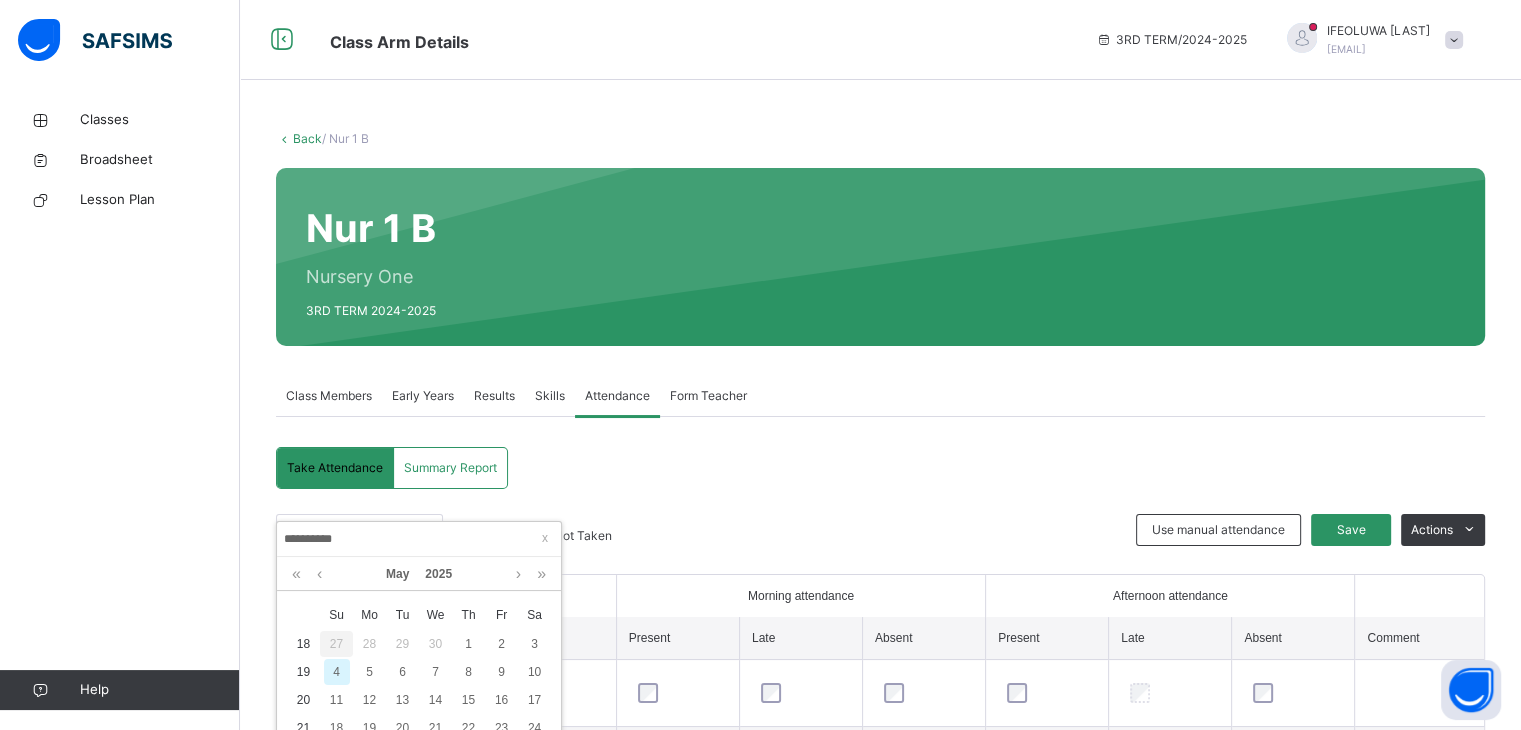 click on "**********" at bounding box center [880, 708] 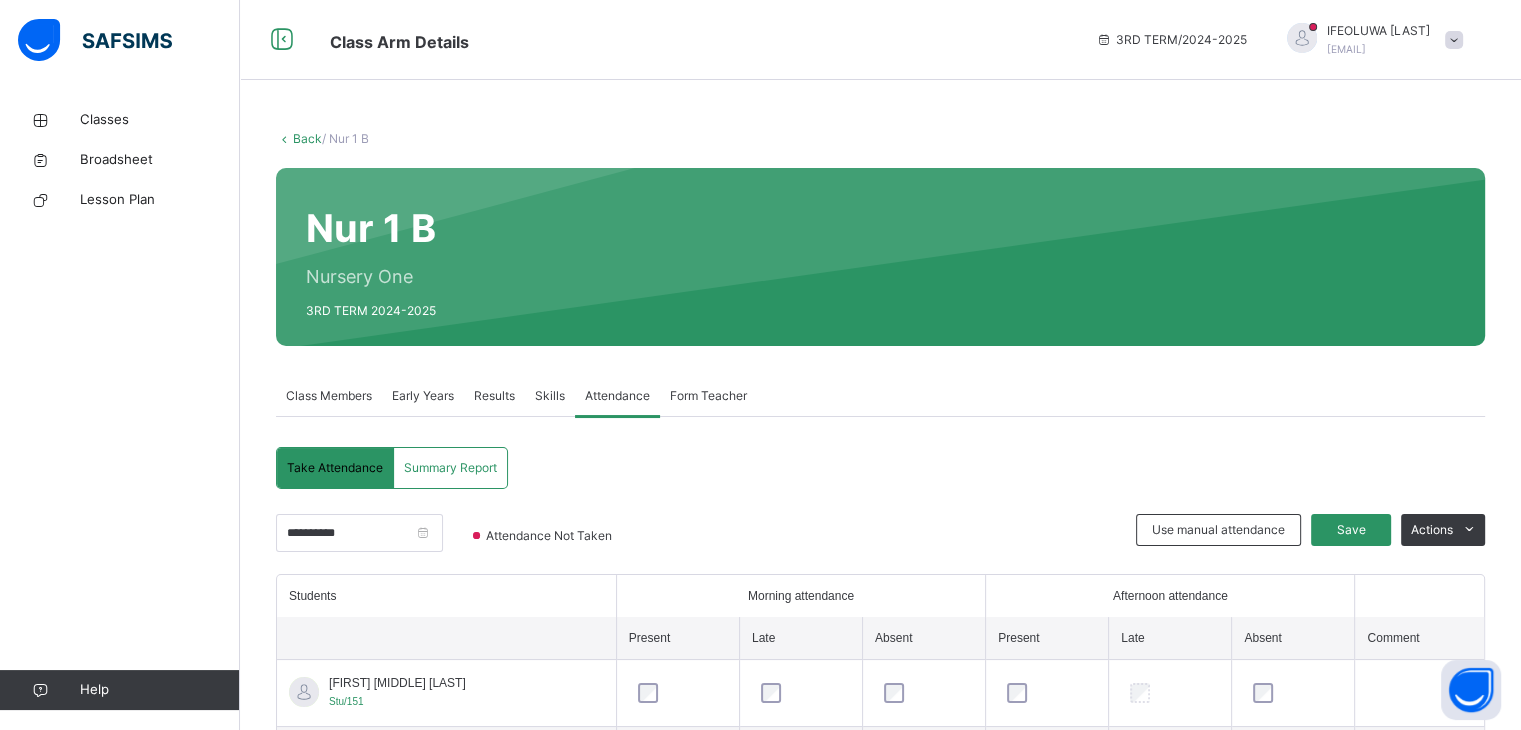 click on "**********" at bounding box center (880, 708) 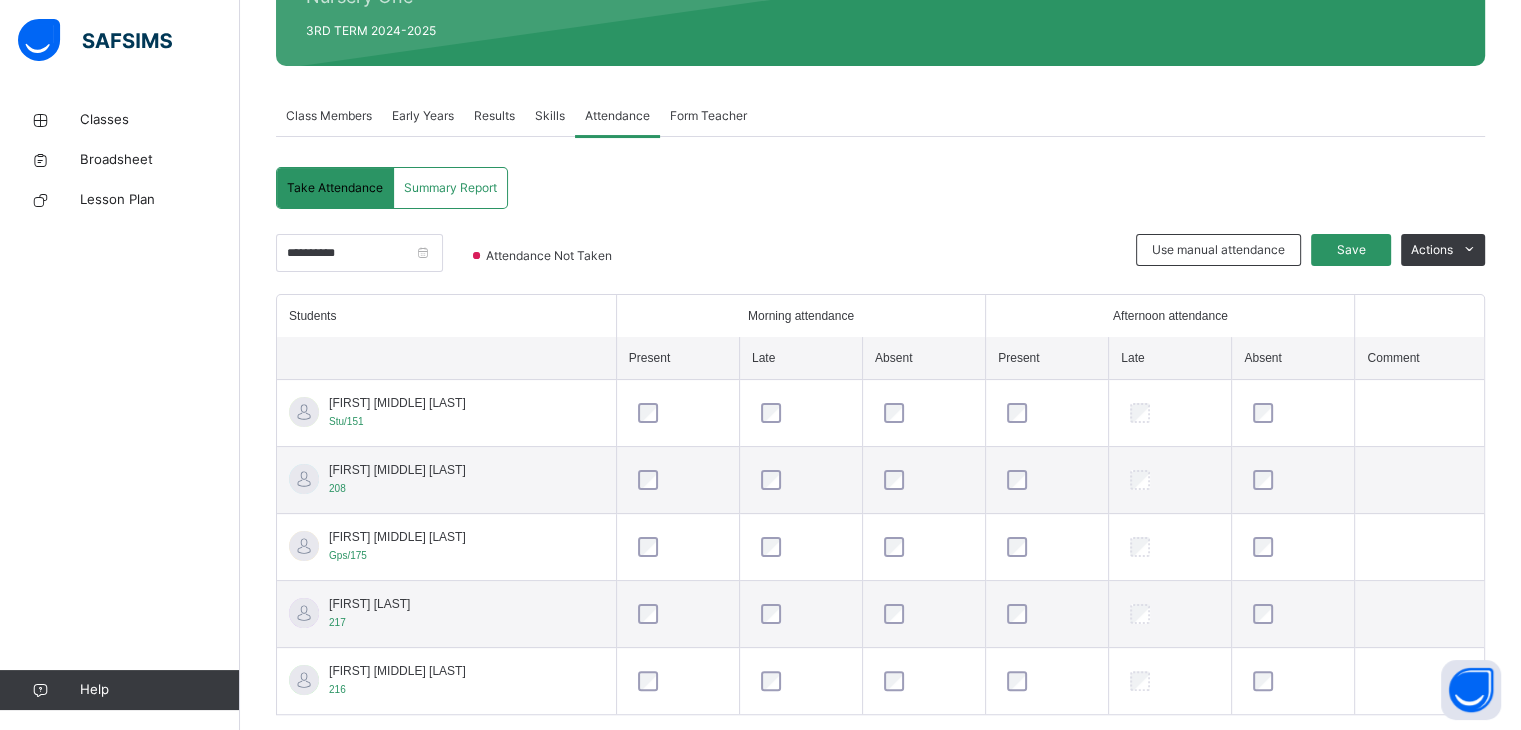 scroll, scrollTop: 318, scrollLeft: 0, axis: vertical 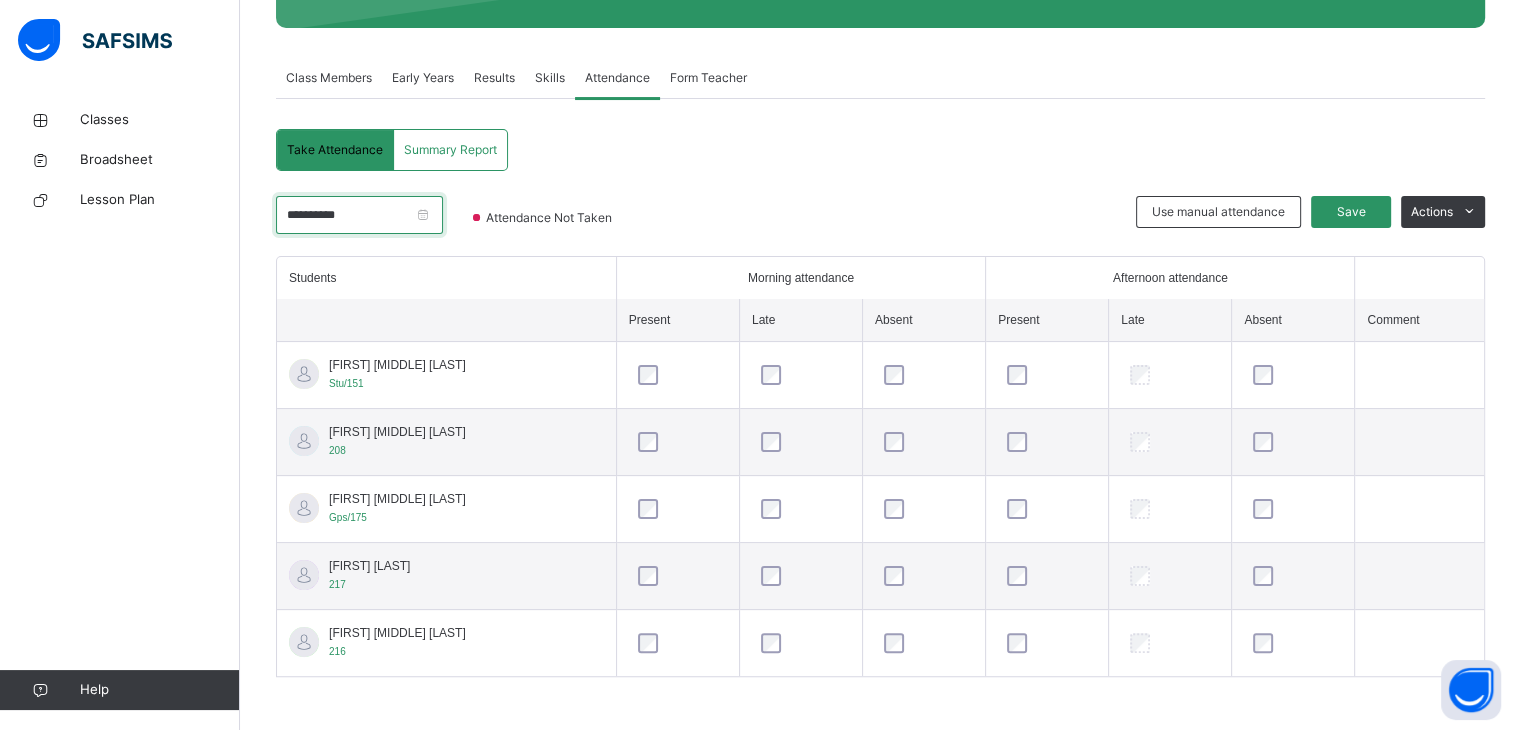 click on "**********" at bounding box center [359, 215] 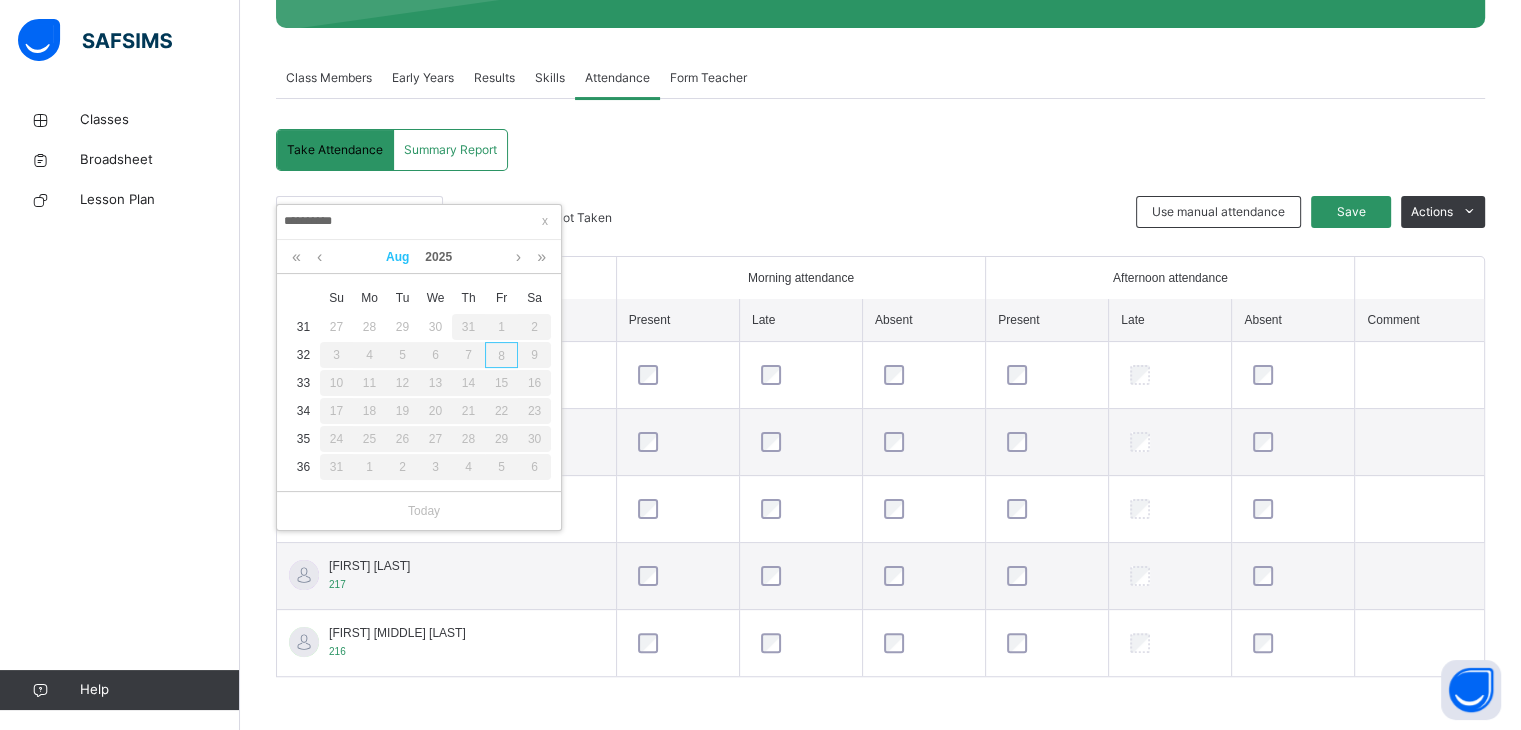click on "Aug" at bounding box center (397, 257) 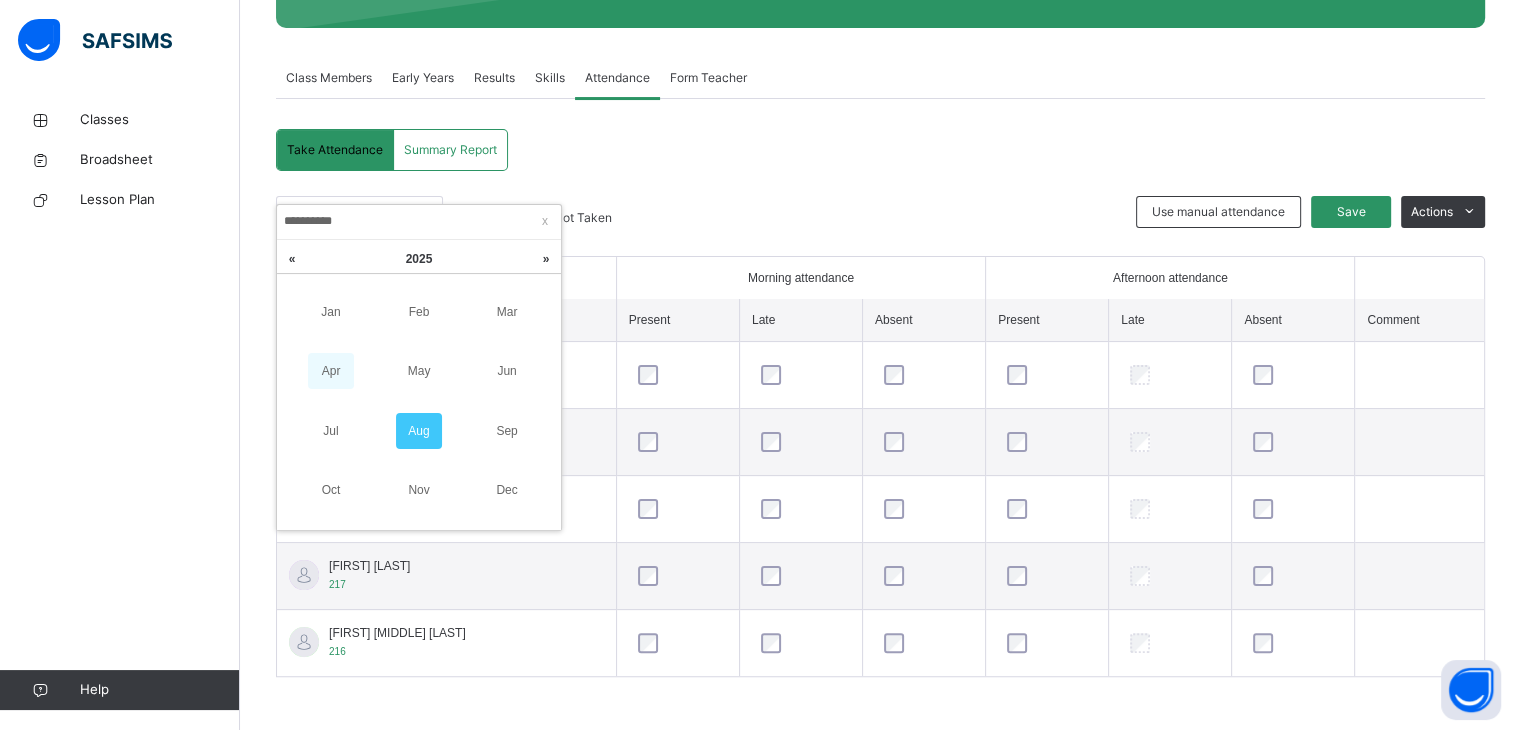 click on "Apr" at bounding box center (331, 371) 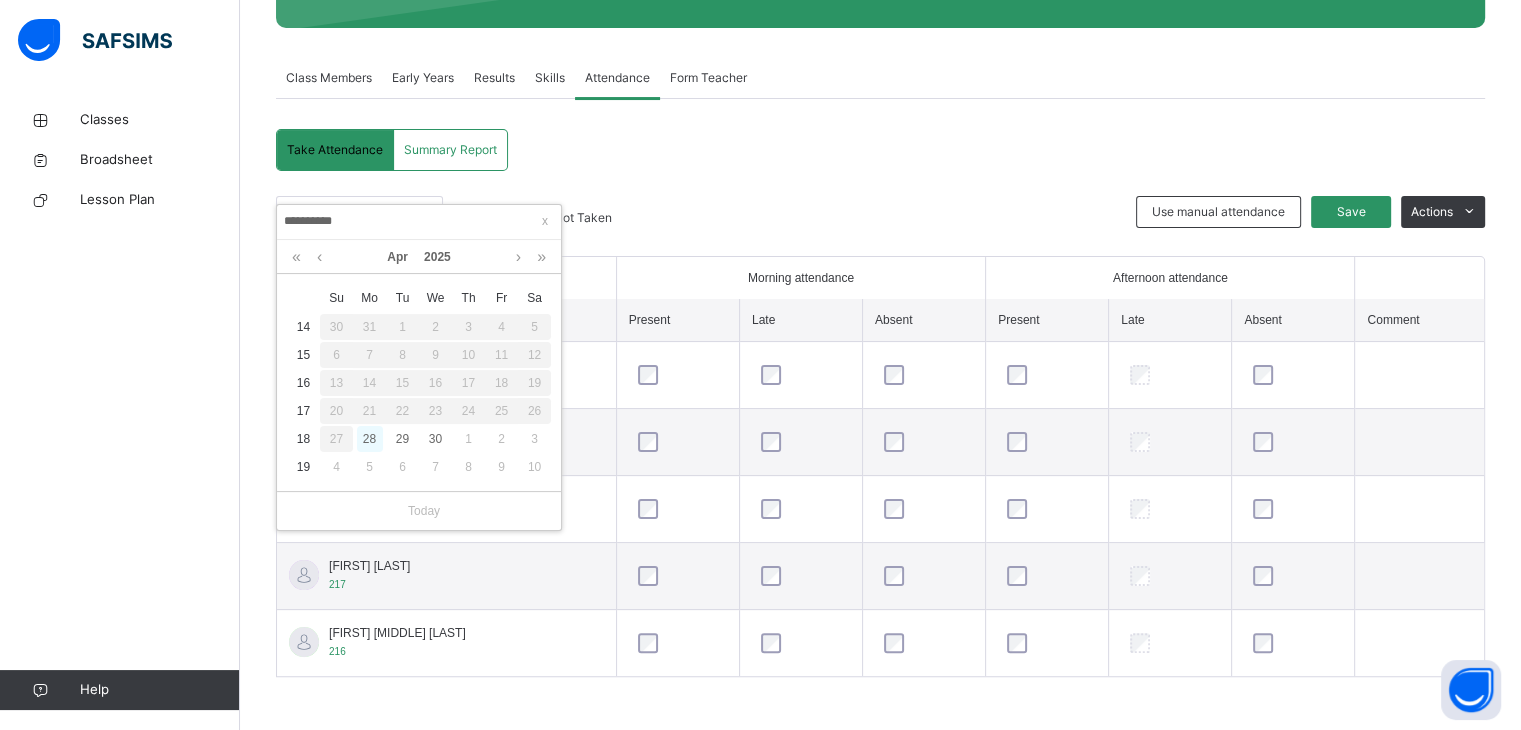 click on "28" at bounding box center [370, 439] 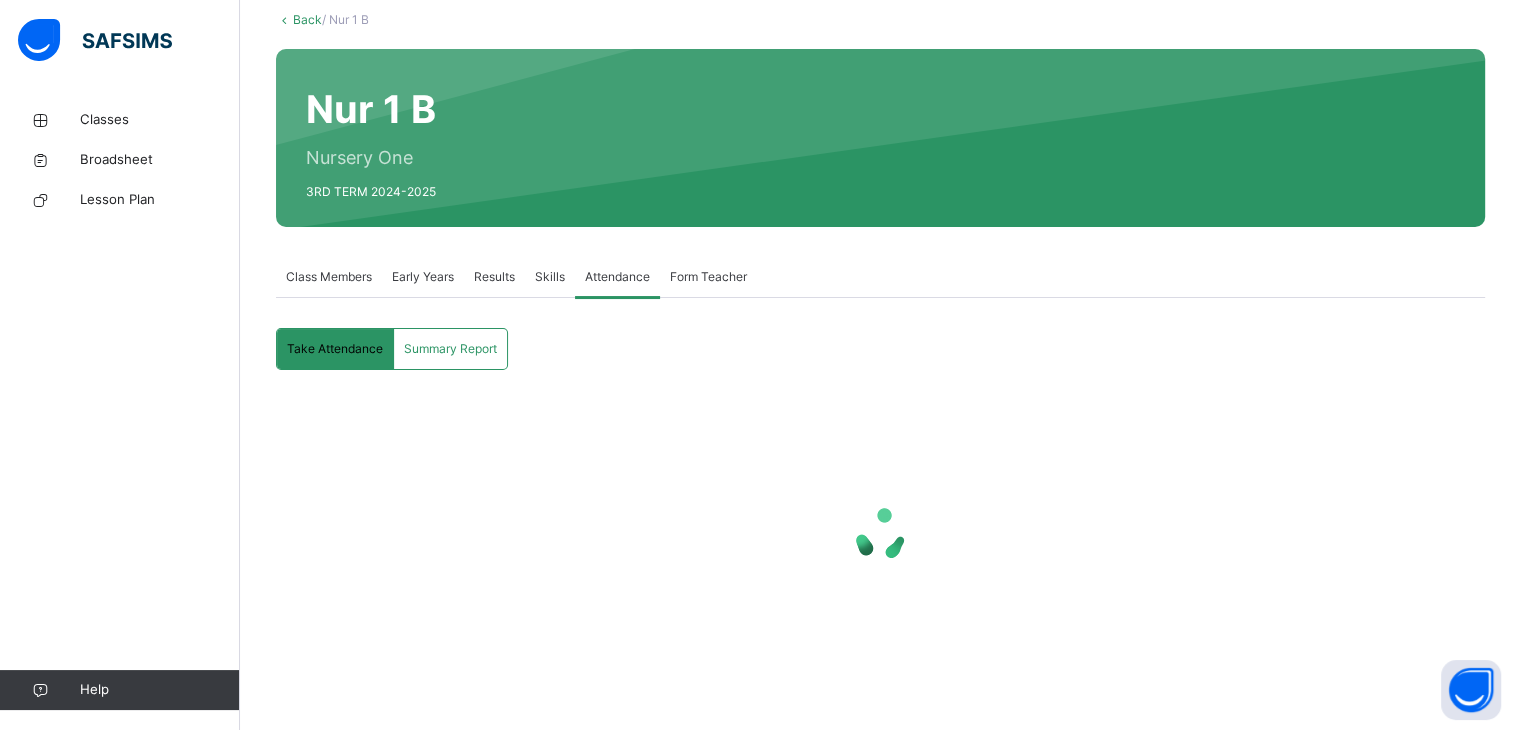 scroll, scrollTop: 318, scrollLeft: 0, axis: vertical 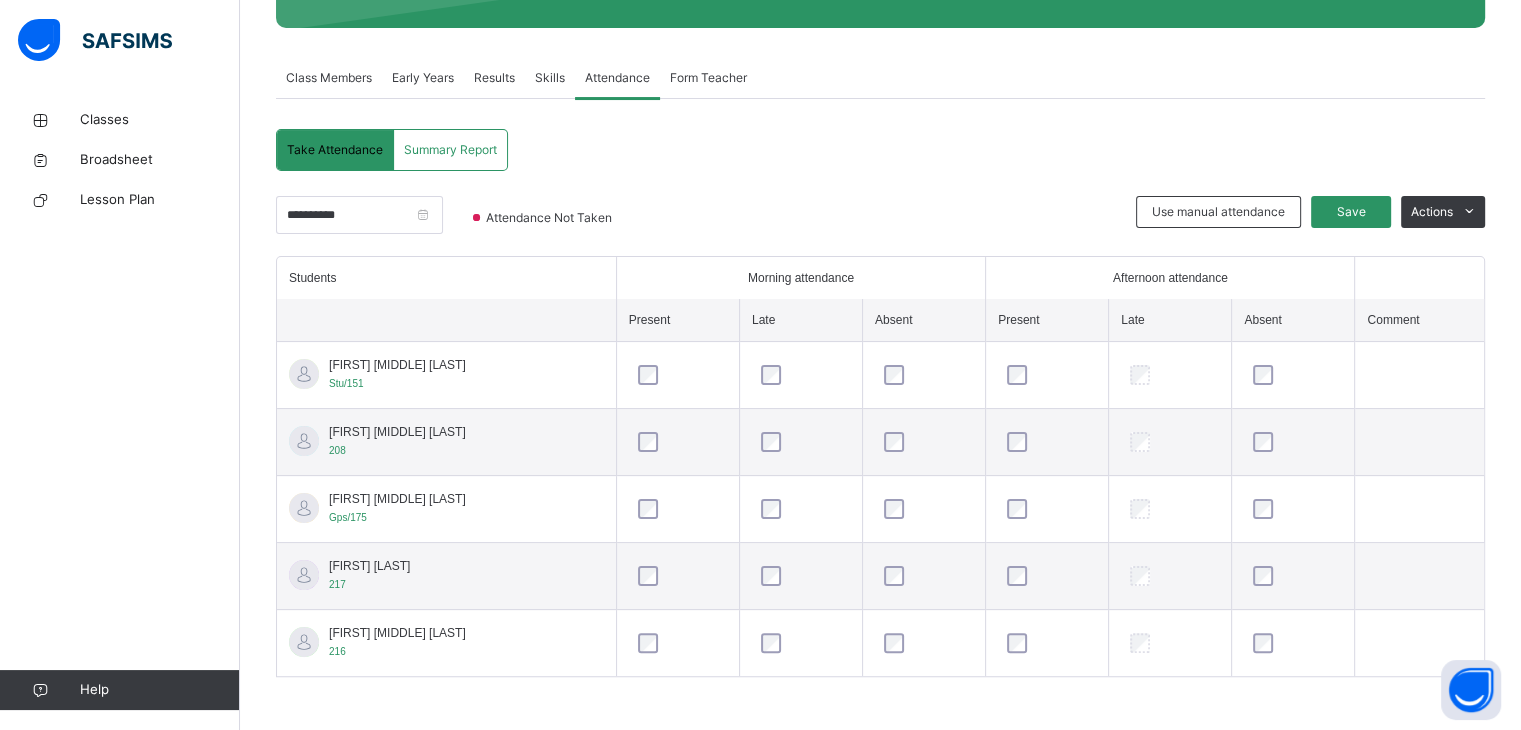 click on "[LAST] [FIRST] Stu/151" at bounding box center (446, 375) 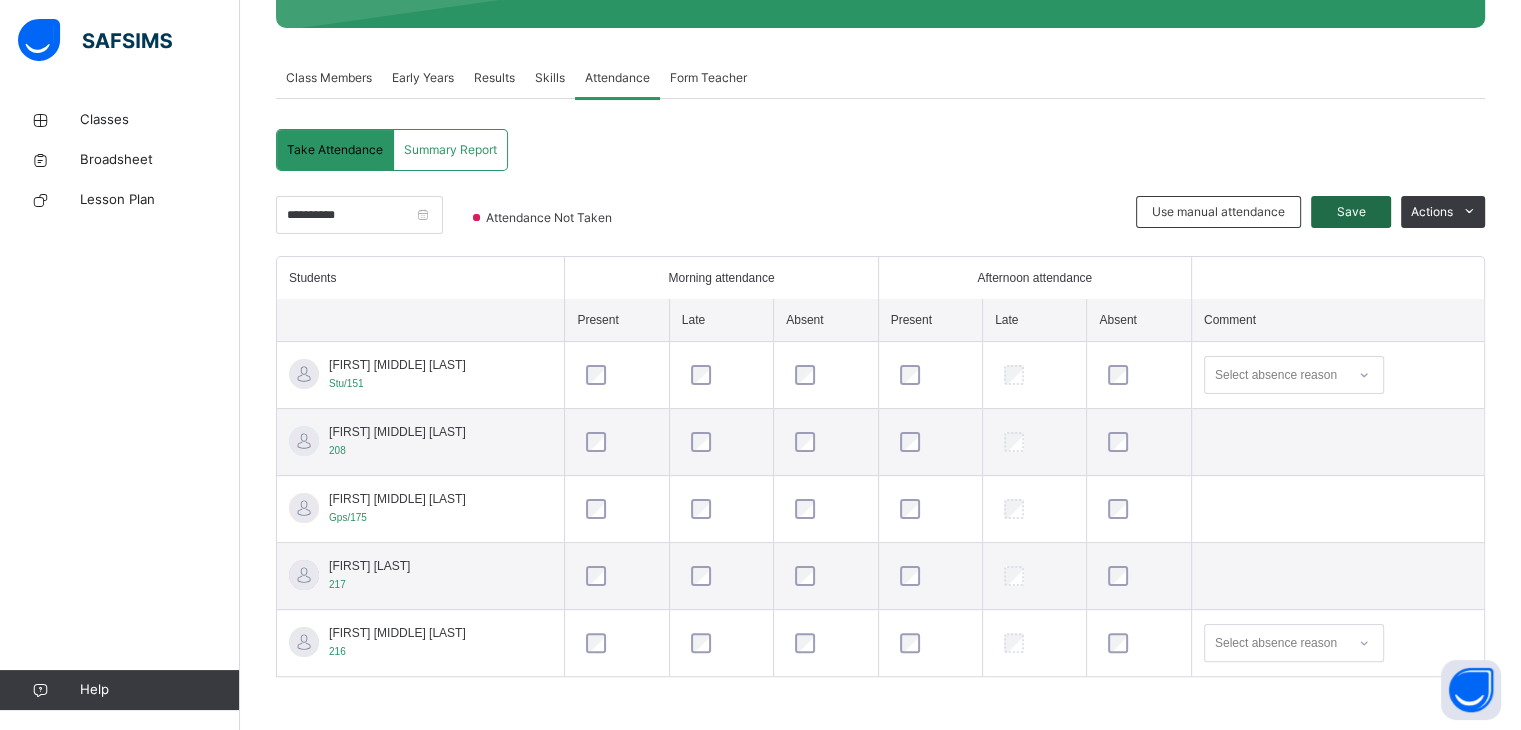 click on "Save" at bounding box center (1351, 212) 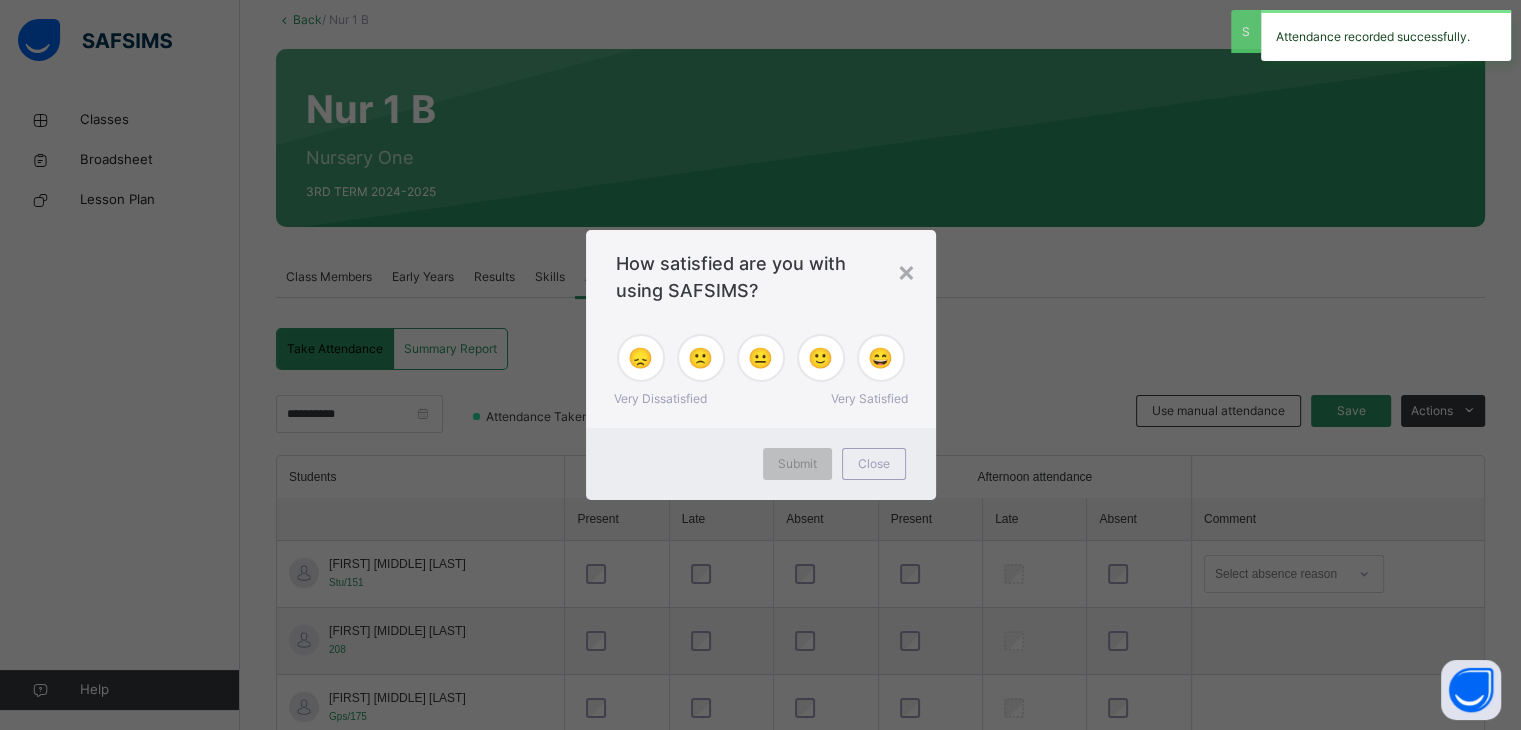 scroll, scrollTop: 318, scrollLeft: 0, axis: vertical 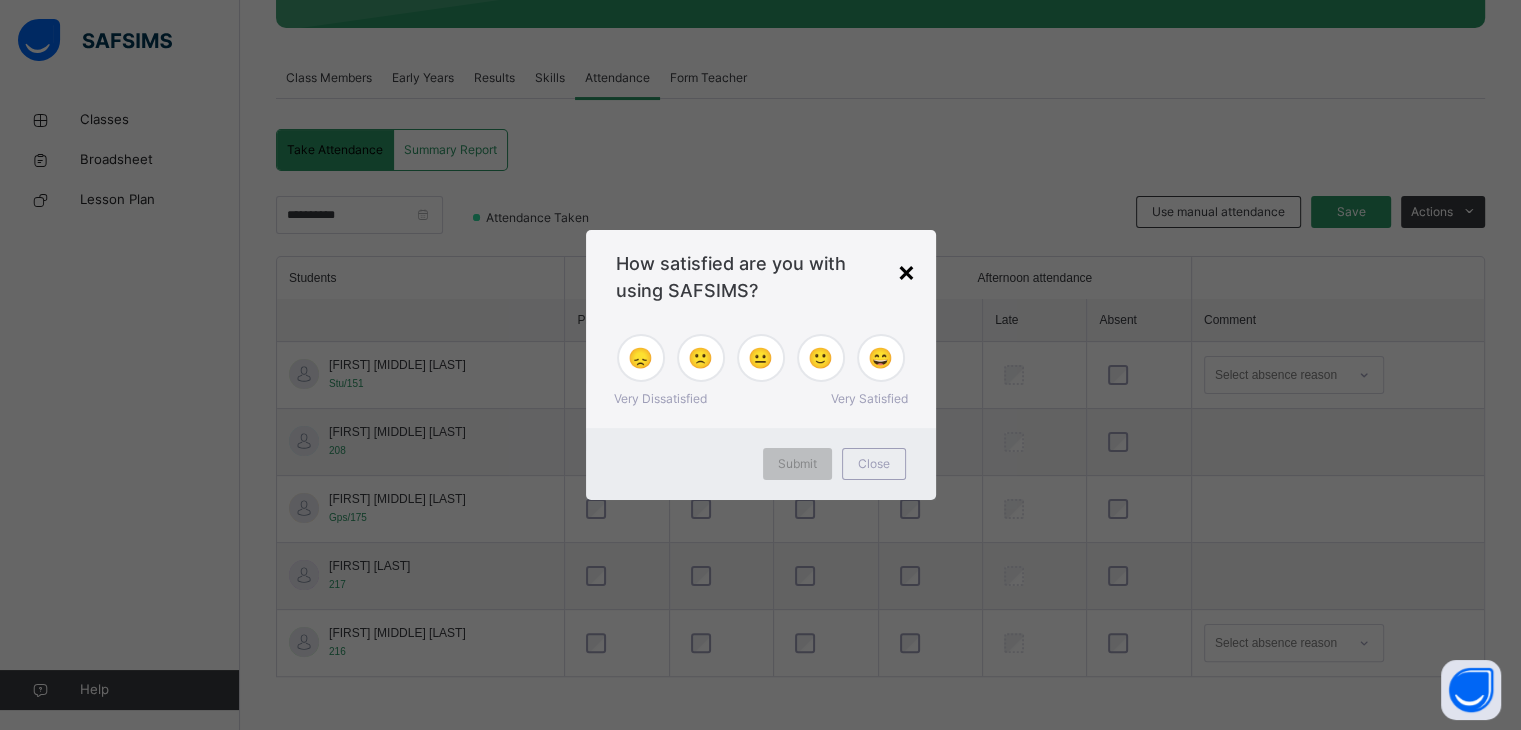click on "×" at bounding box center (906, 271) 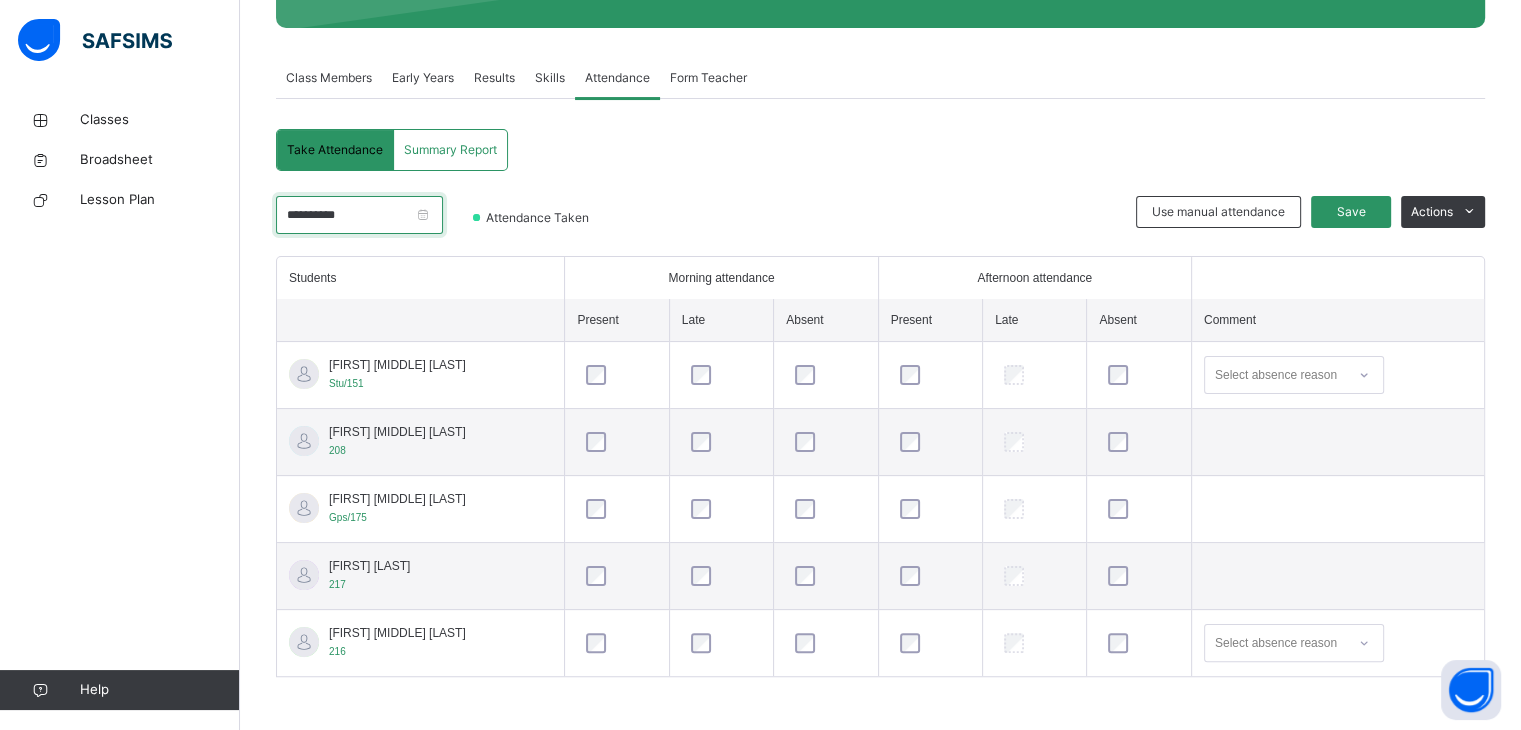 click on "**********" at bounding box center (359, 215) 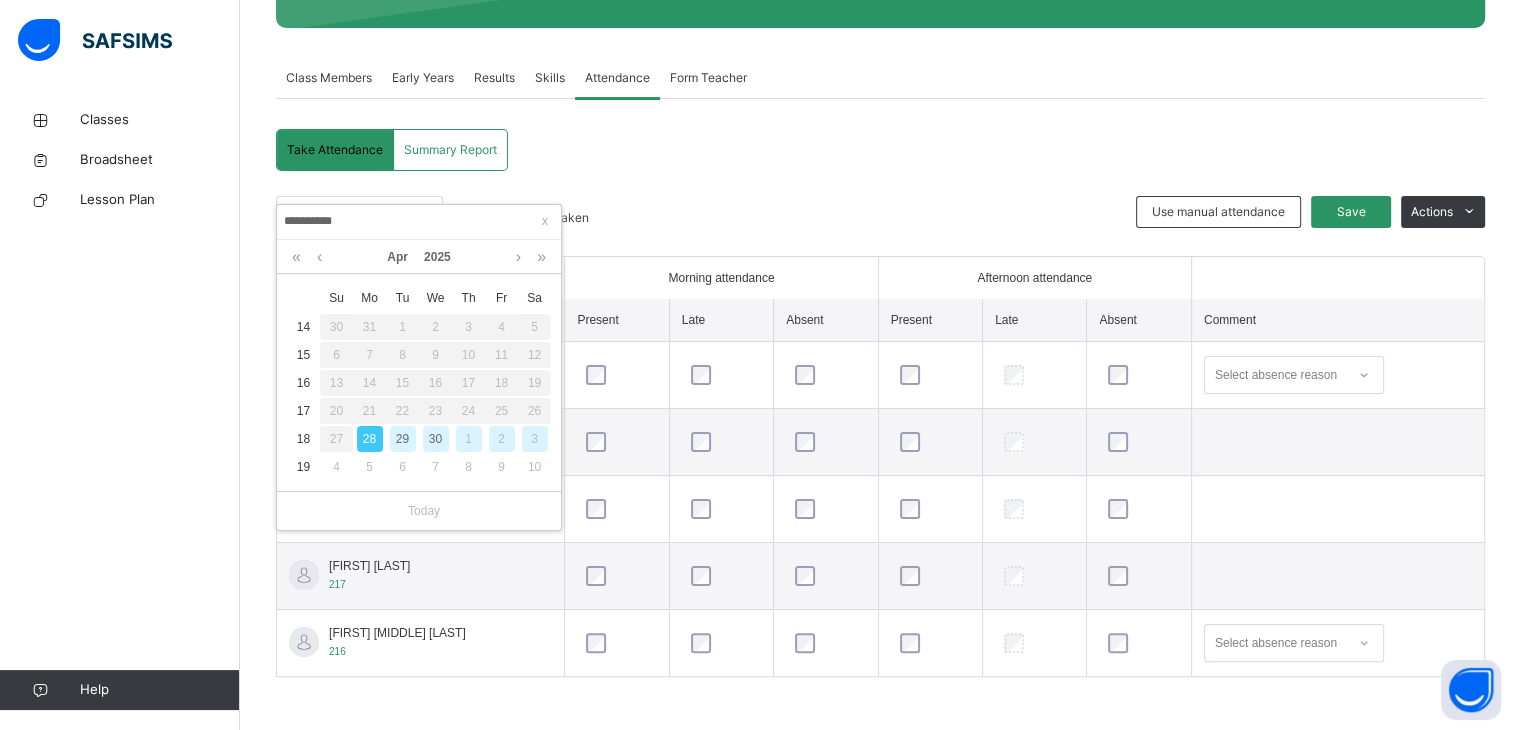 click on "29" at bounding box center (403, 439) 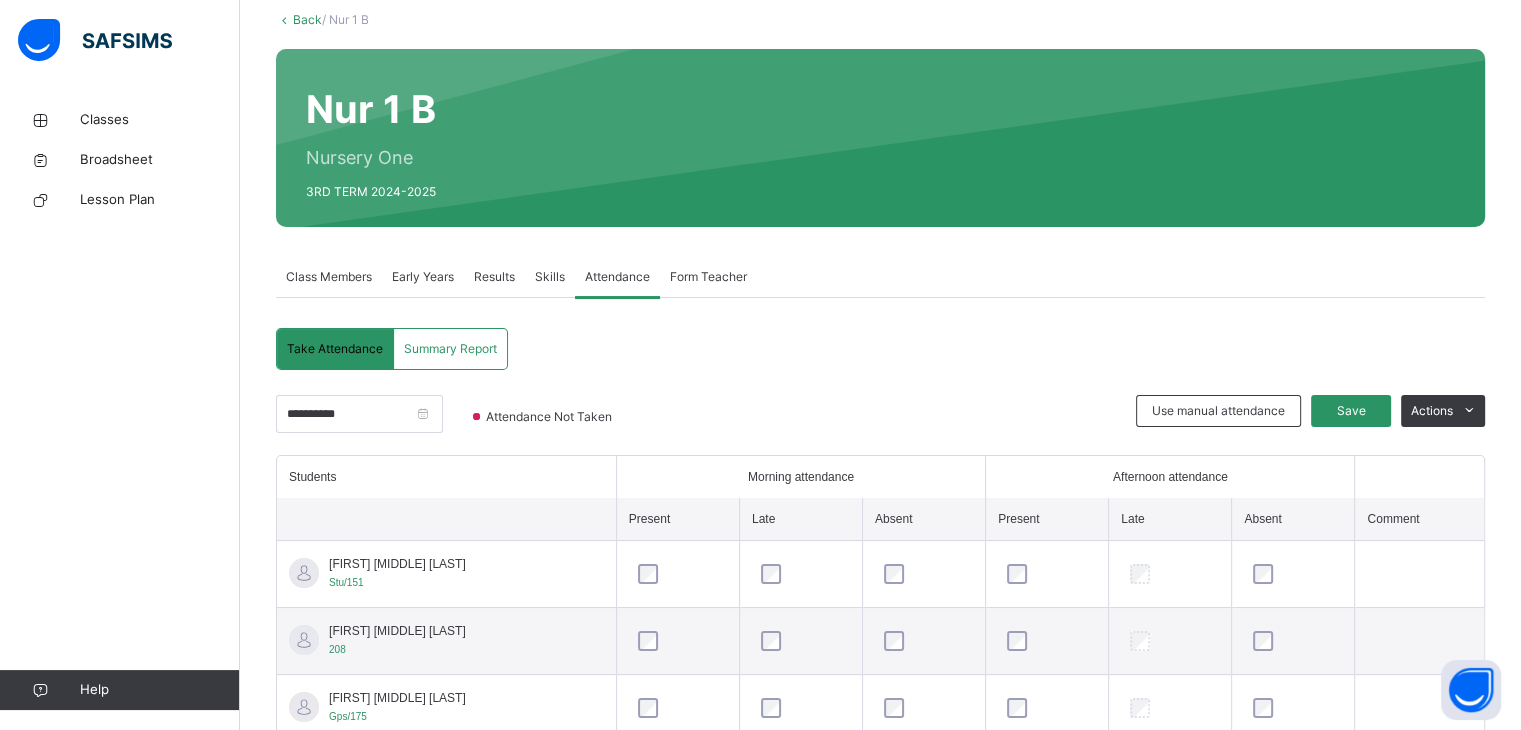 scroll, scrollTop: 318, scrollLeft: 0, axis: vertical 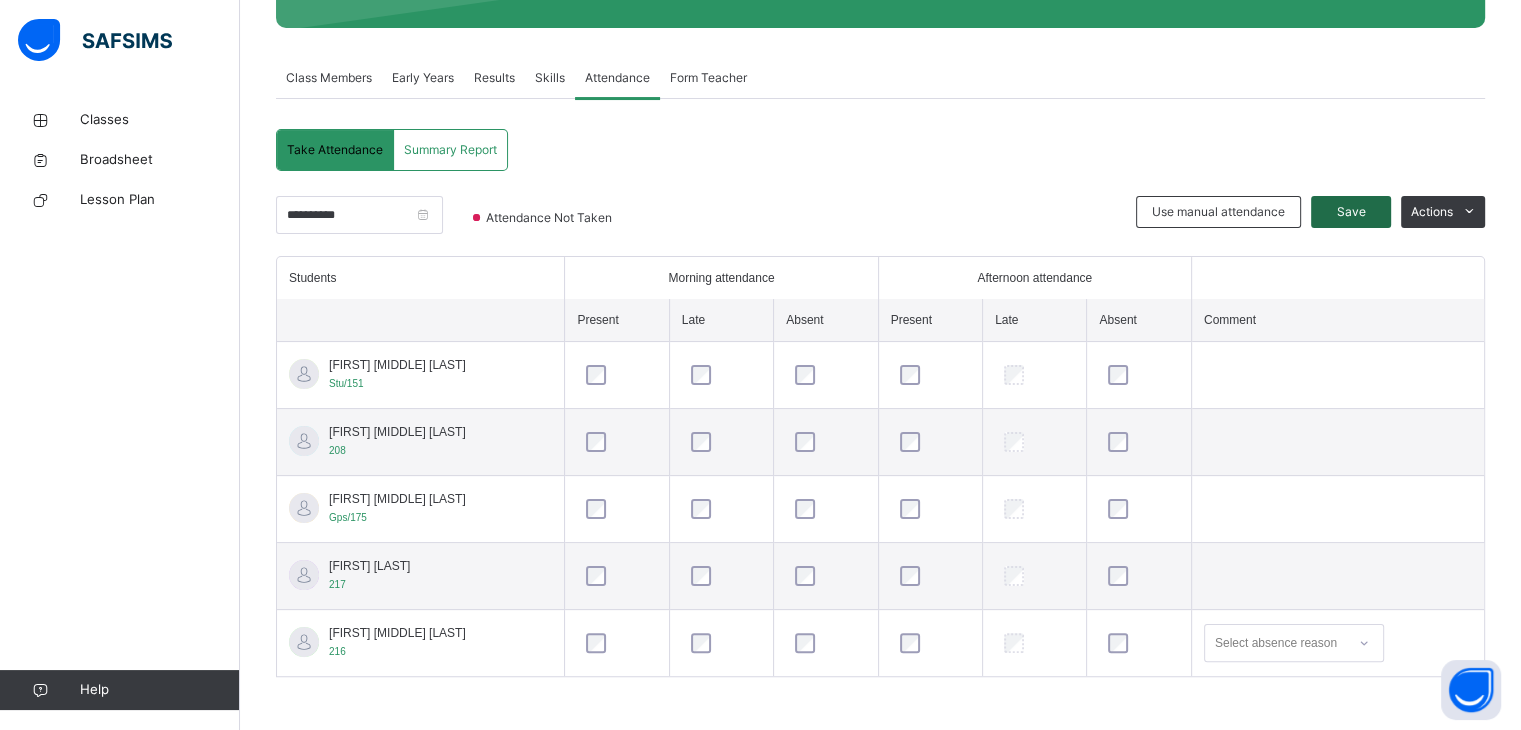 click on "Save" at bounding box center [1351, 212] 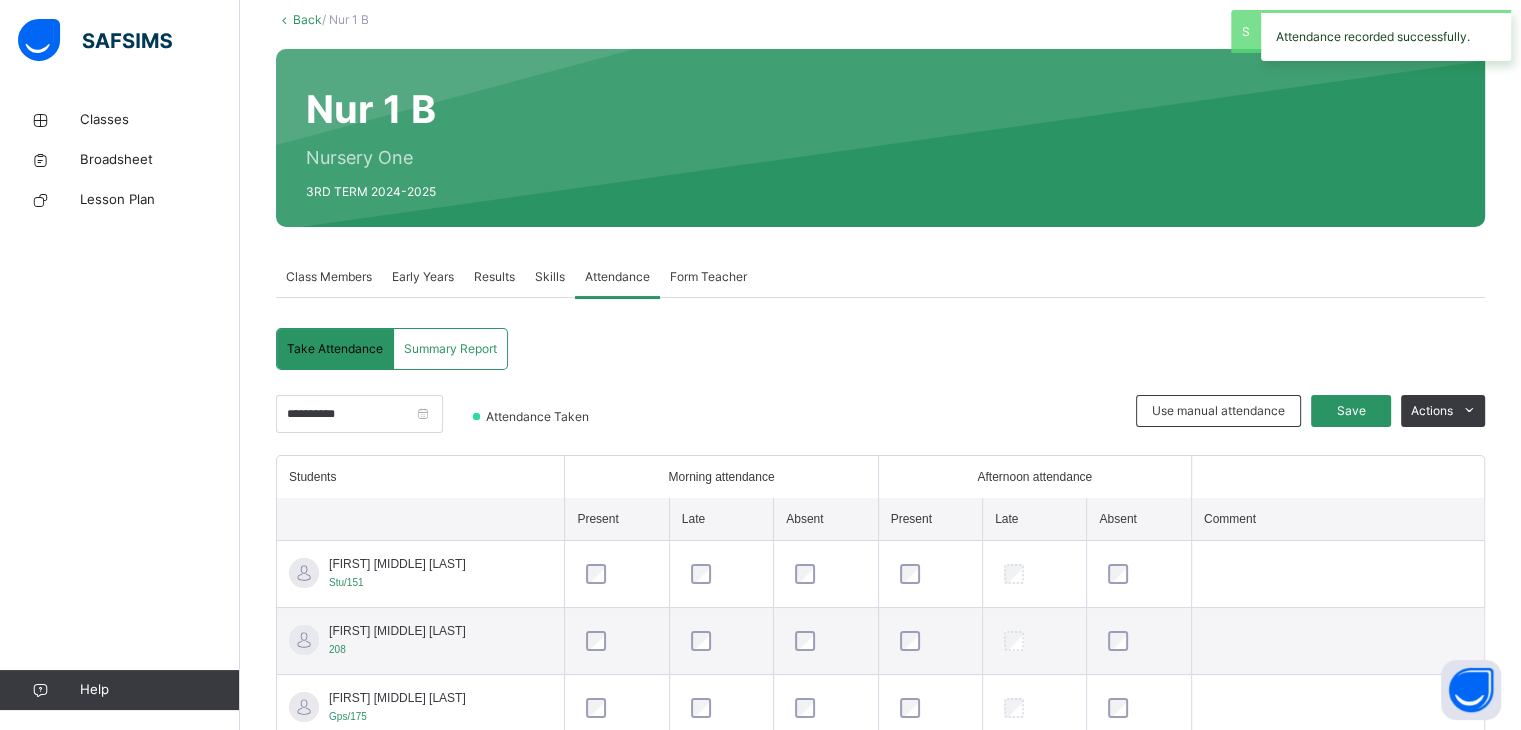 scroll, scrollTop: 318, scrollLeft: 0, axis: vertical 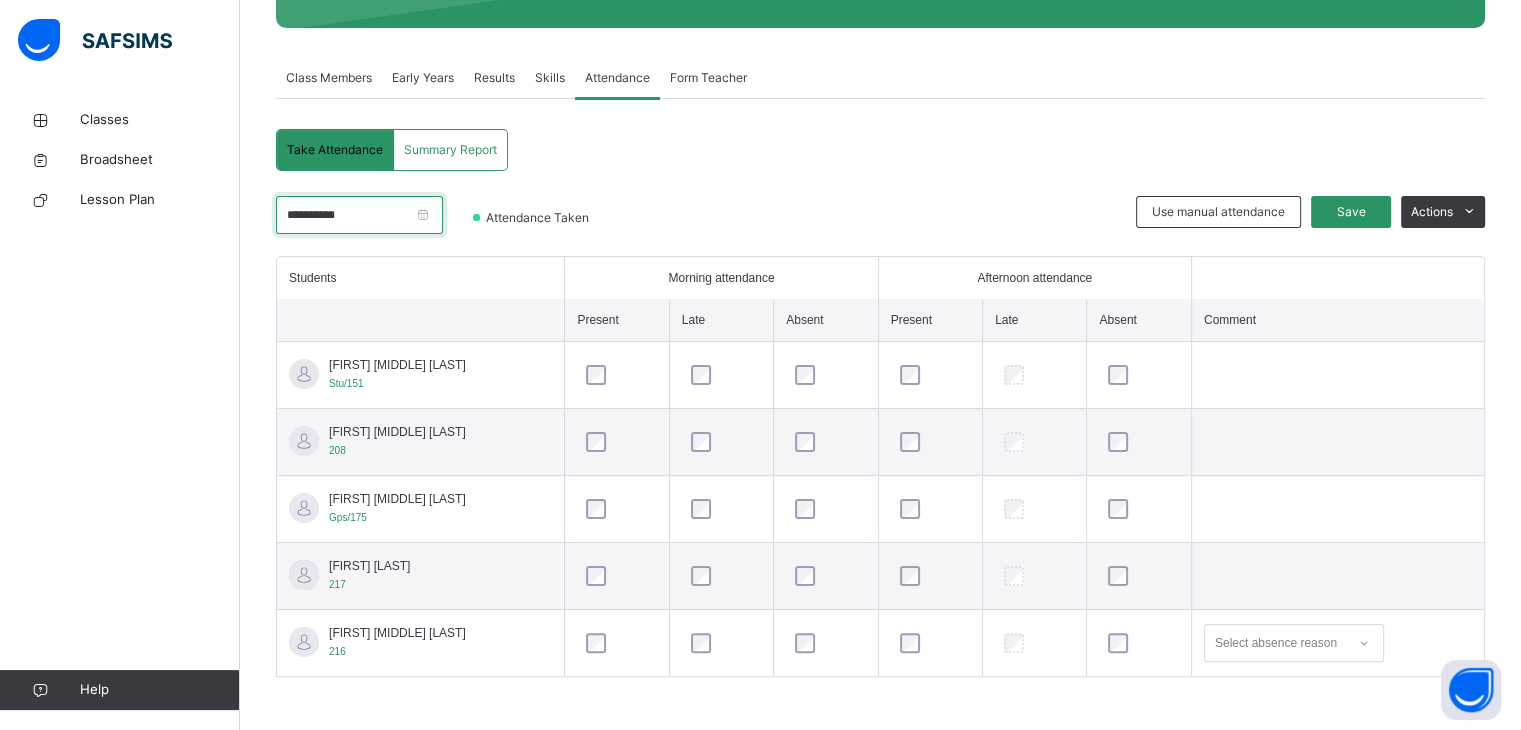 click on "**********" at bounding box center (359, 215) 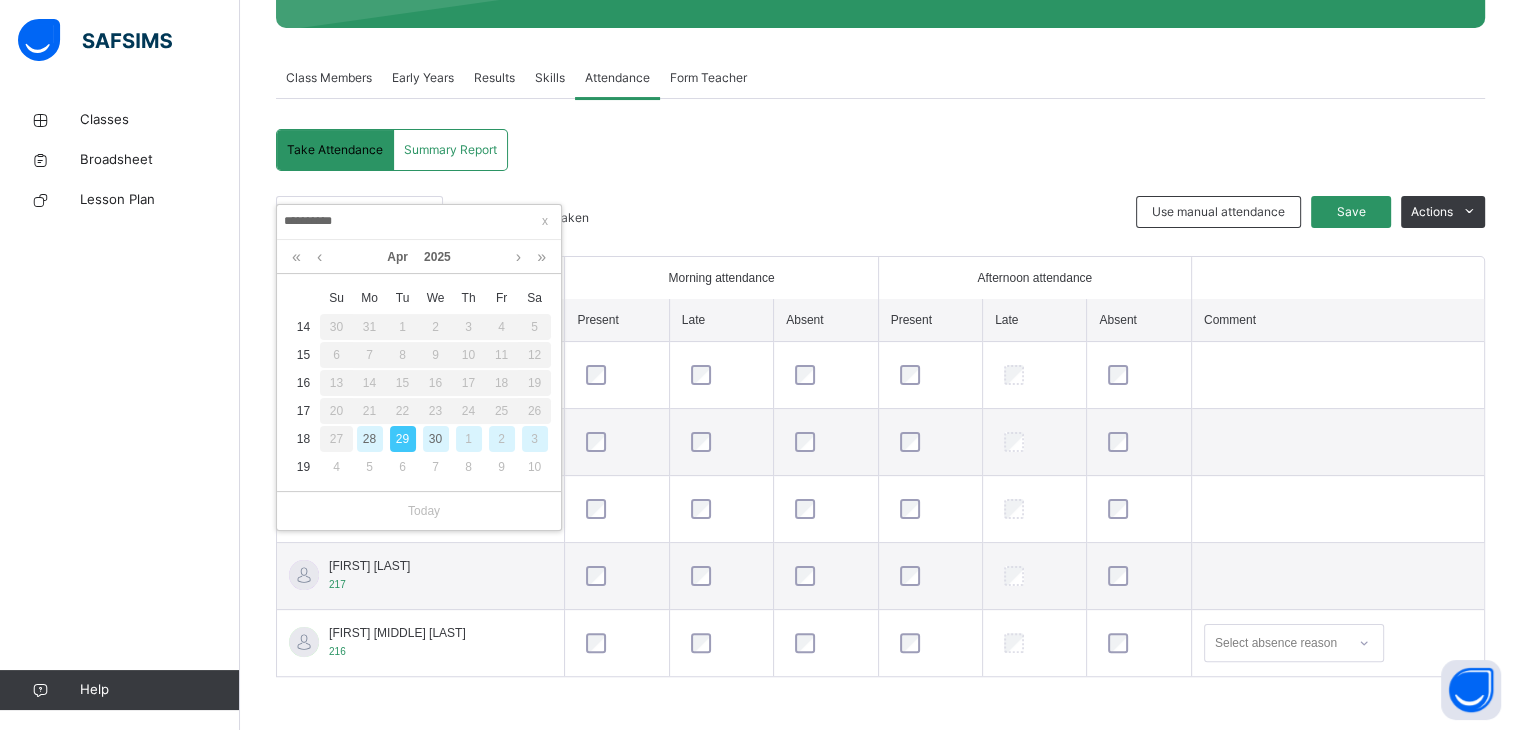 click on "30" at bounding box center [436, 439] 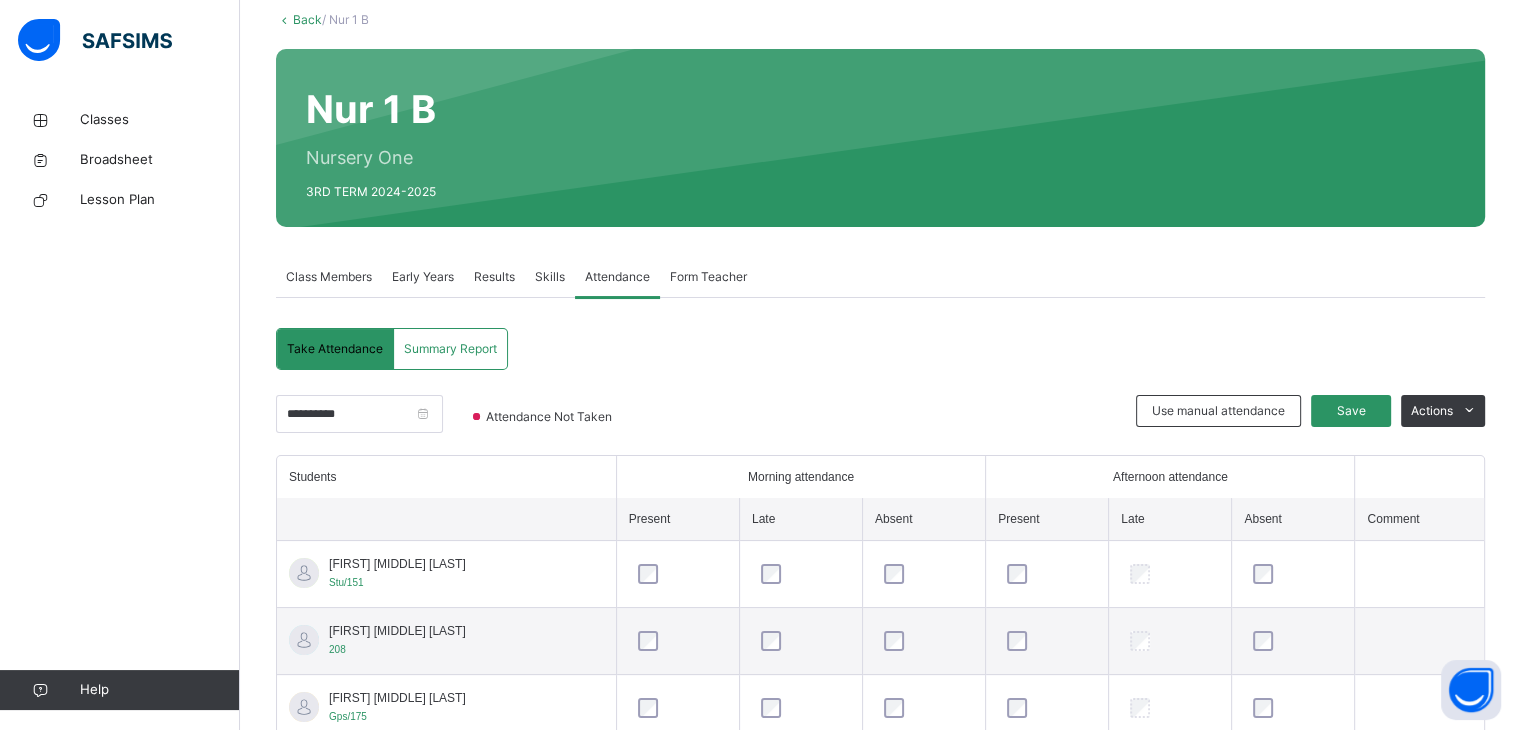 scroll, scrollTop: 318, scrollLeft: 0, axis: vertical 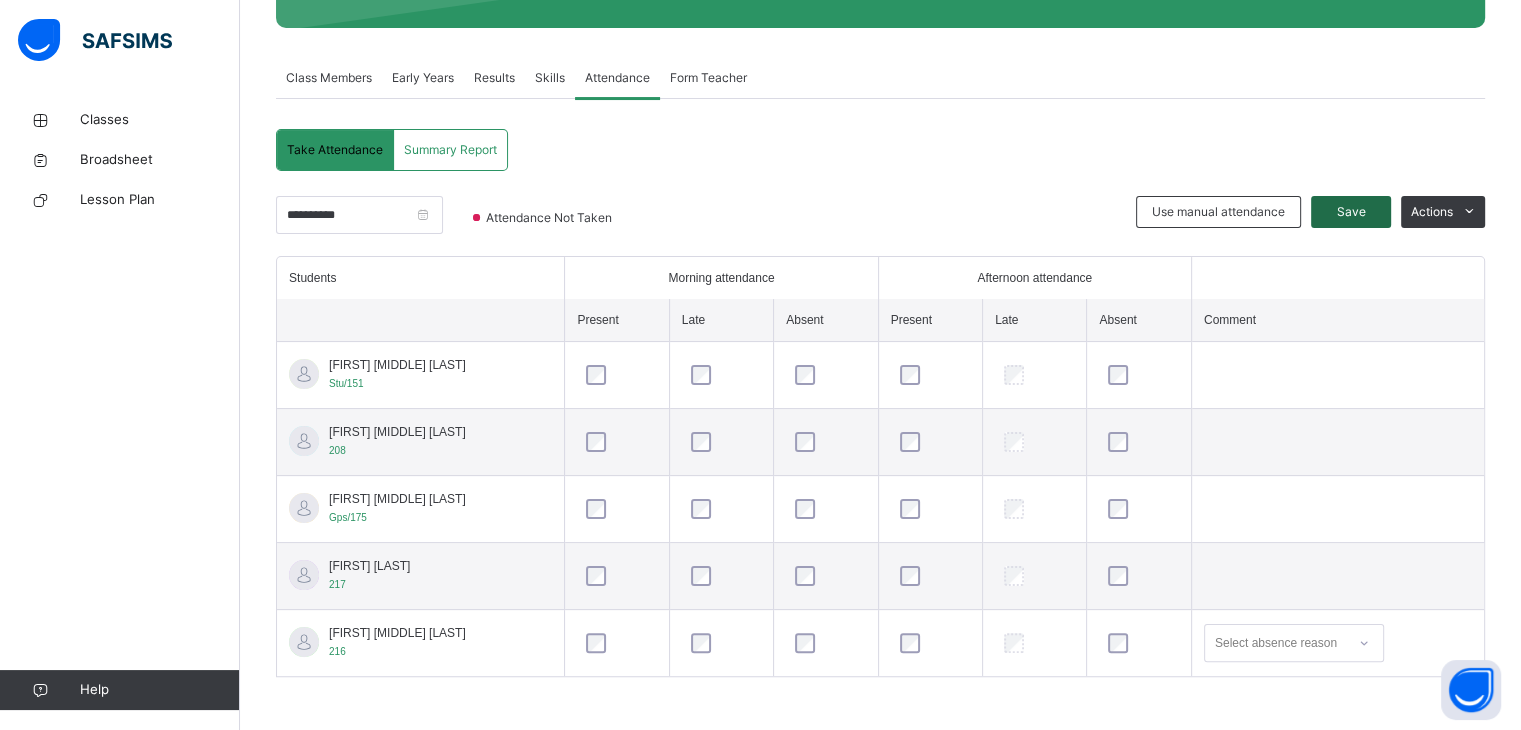 click on "Save" at bounding box center (1351, 212) 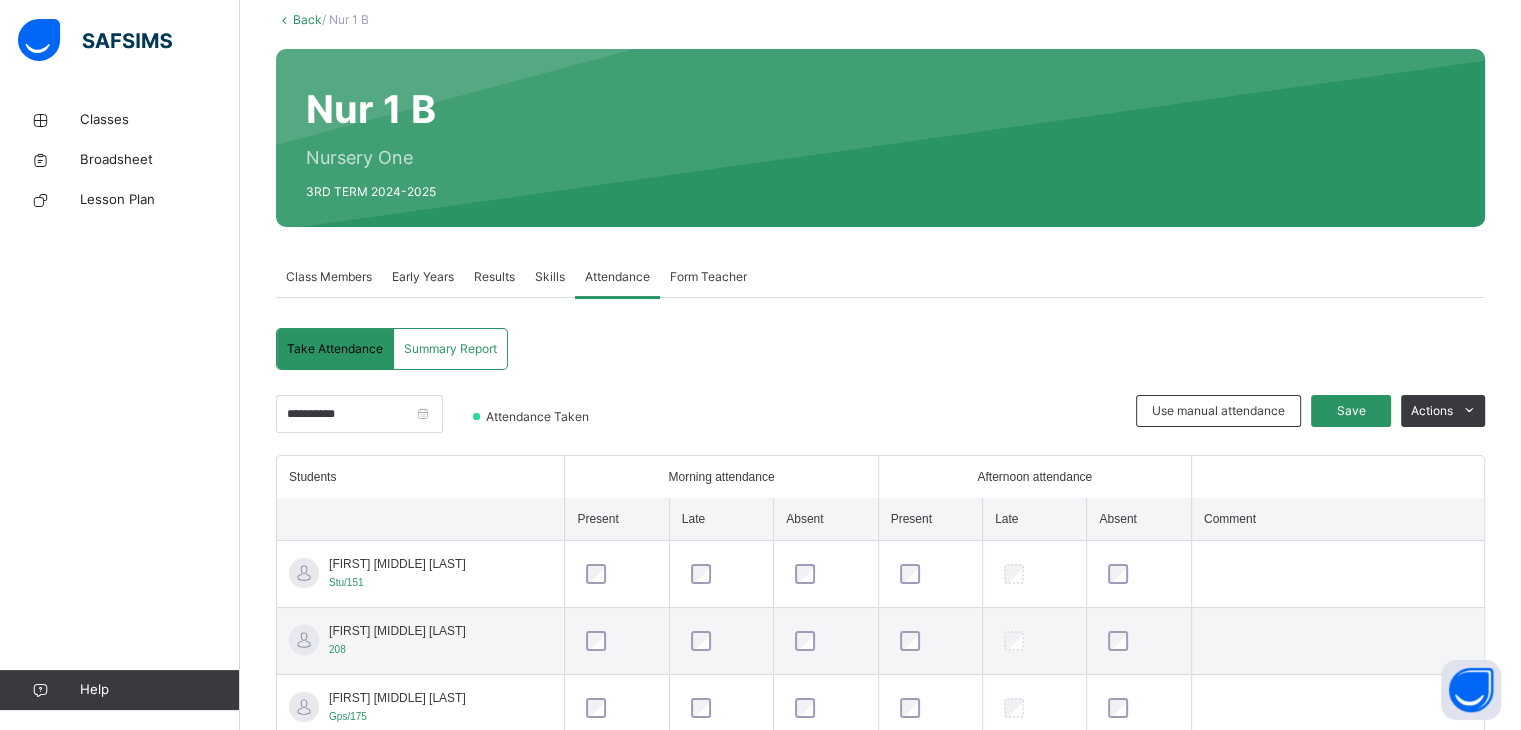 scroll, scrollTop: 318, scrollLeft: 0, axis: vertical 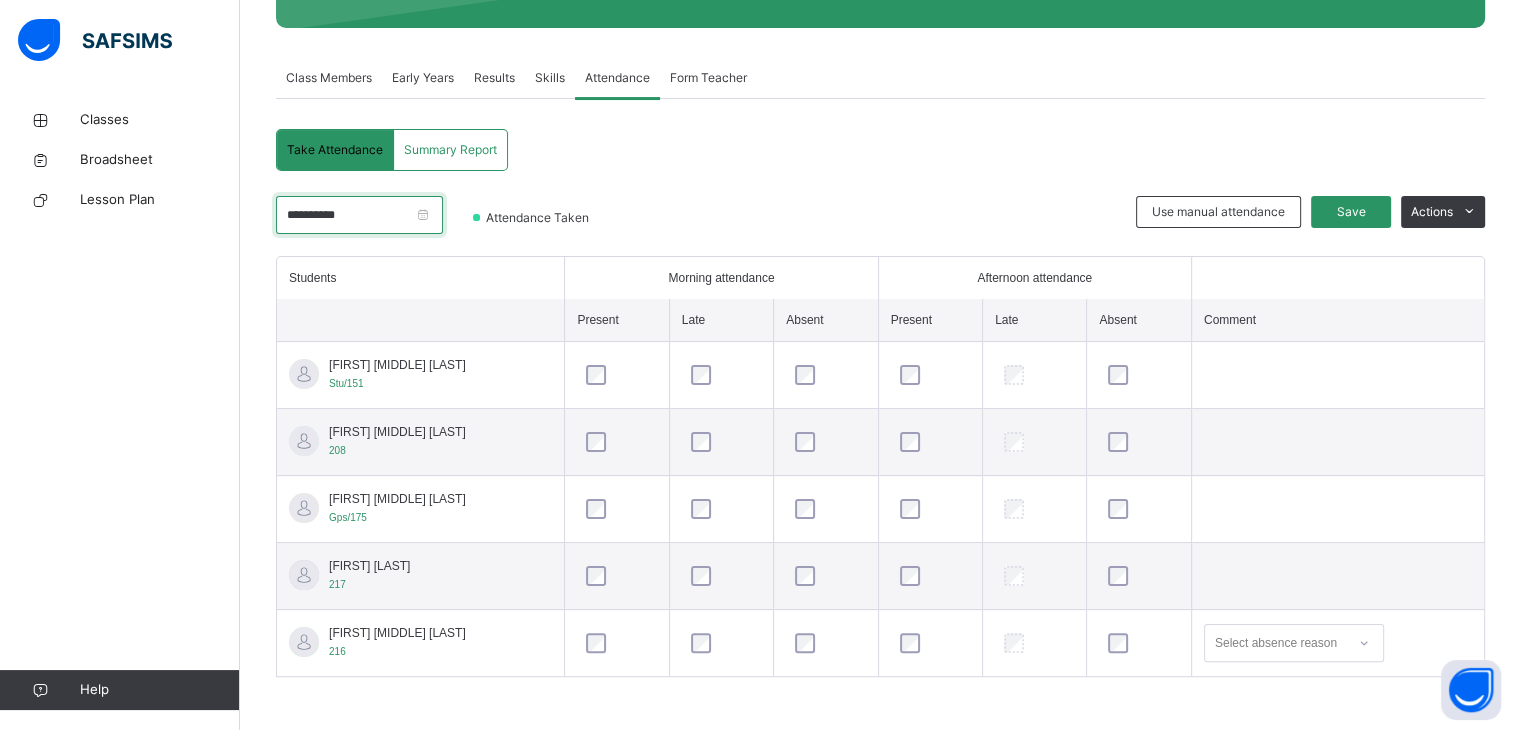 click on "**********" at bounding box center (359, 215) 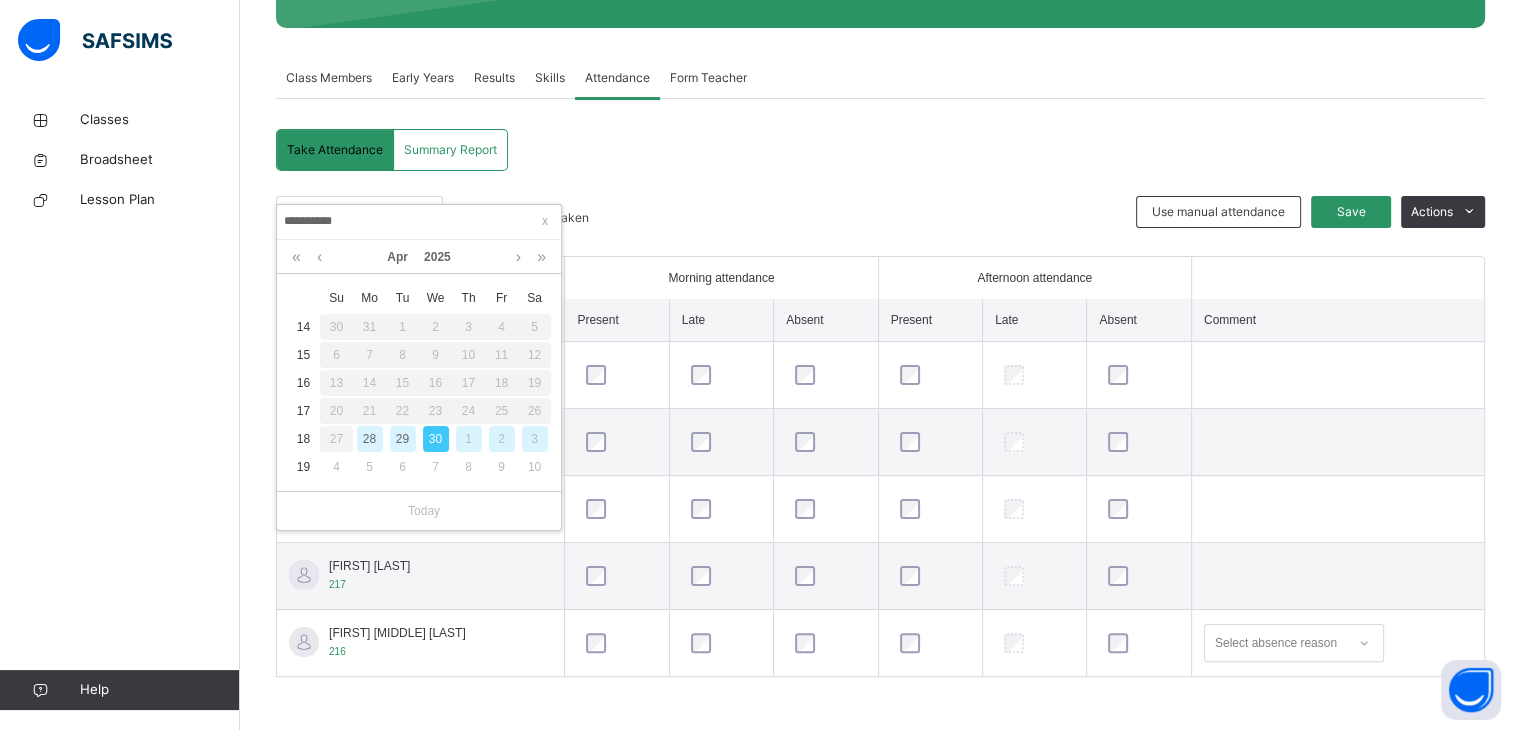 click on "1" at bounding box center (469, 439) 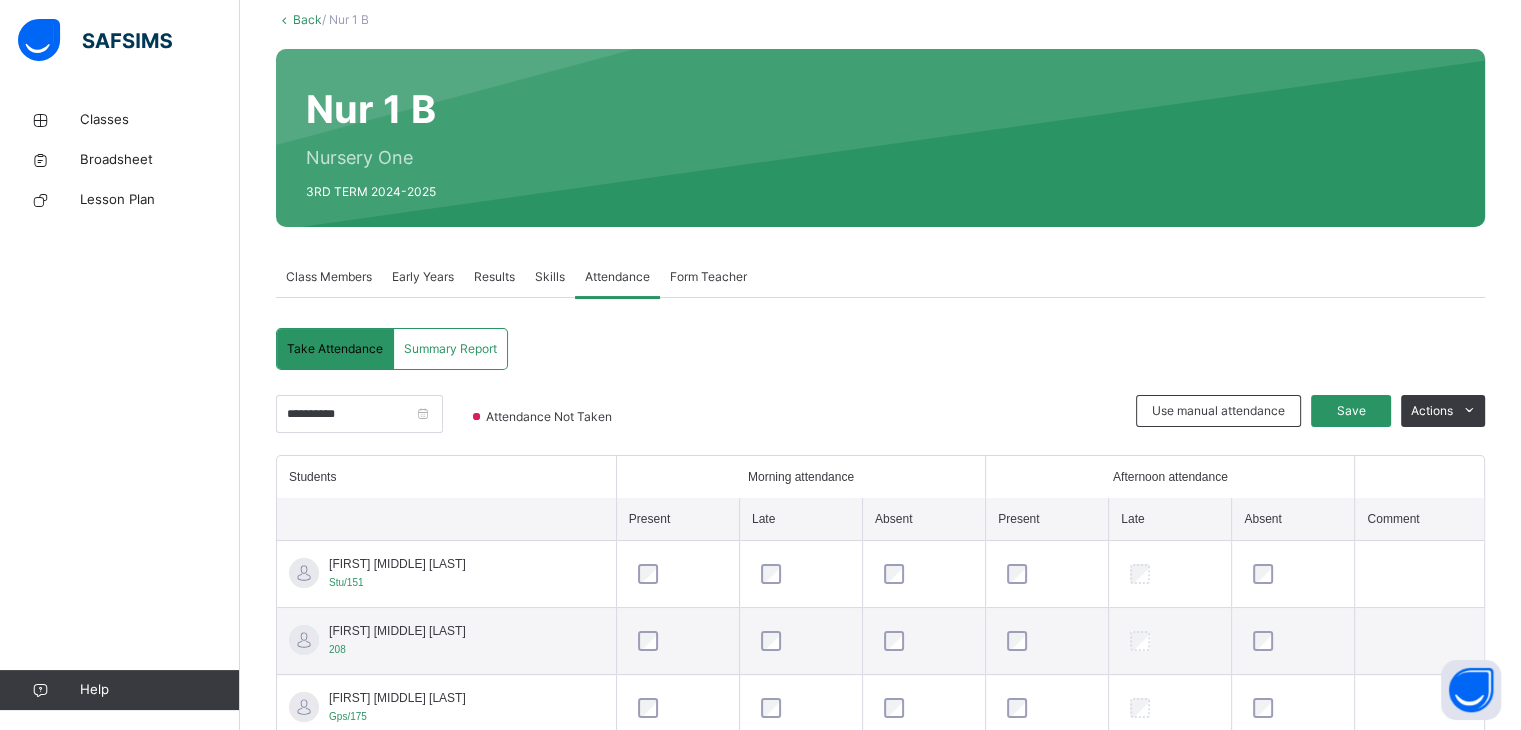 scroll, scrollTop: 318, scrollLeft: 0, axis: vertical 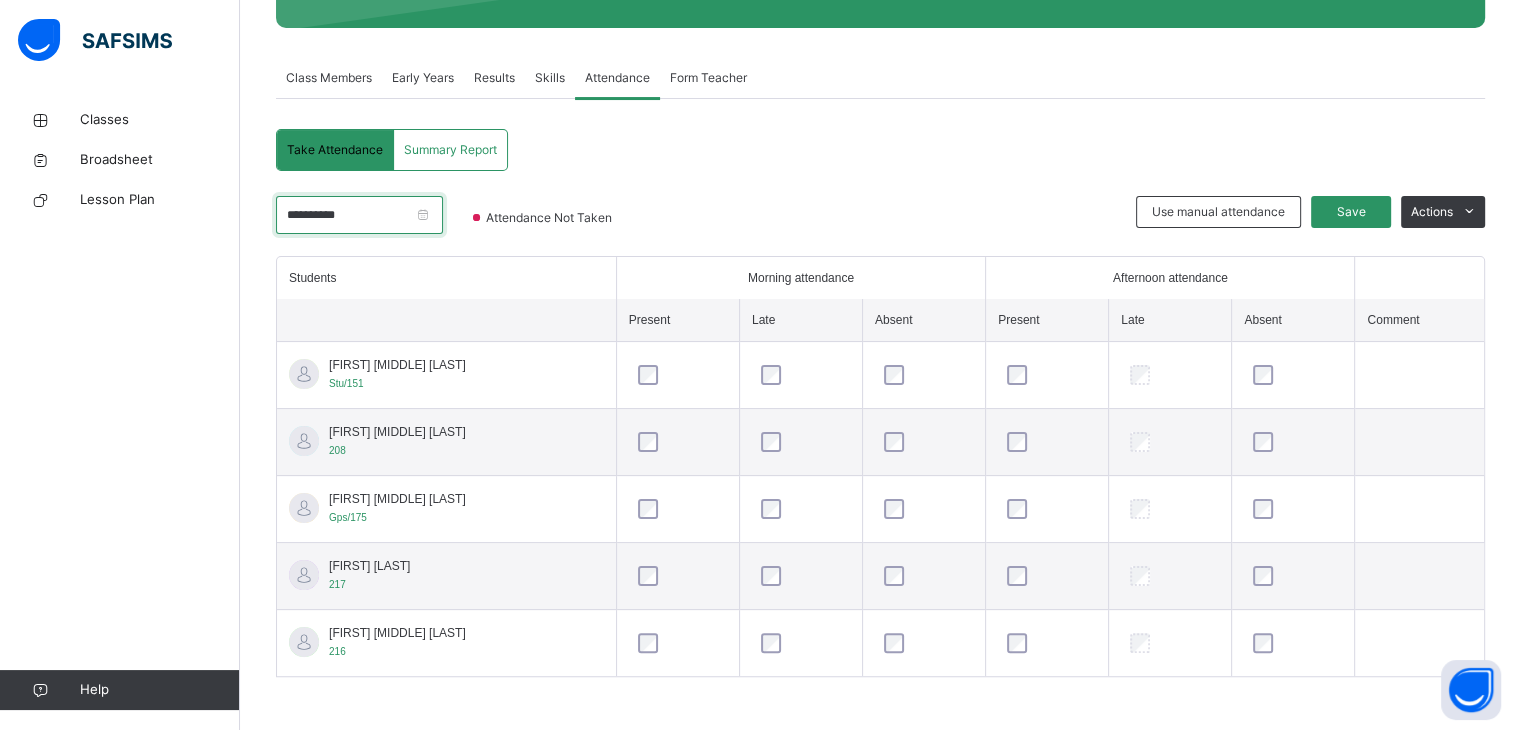 click on "**********" at bounding box center [359, 215] 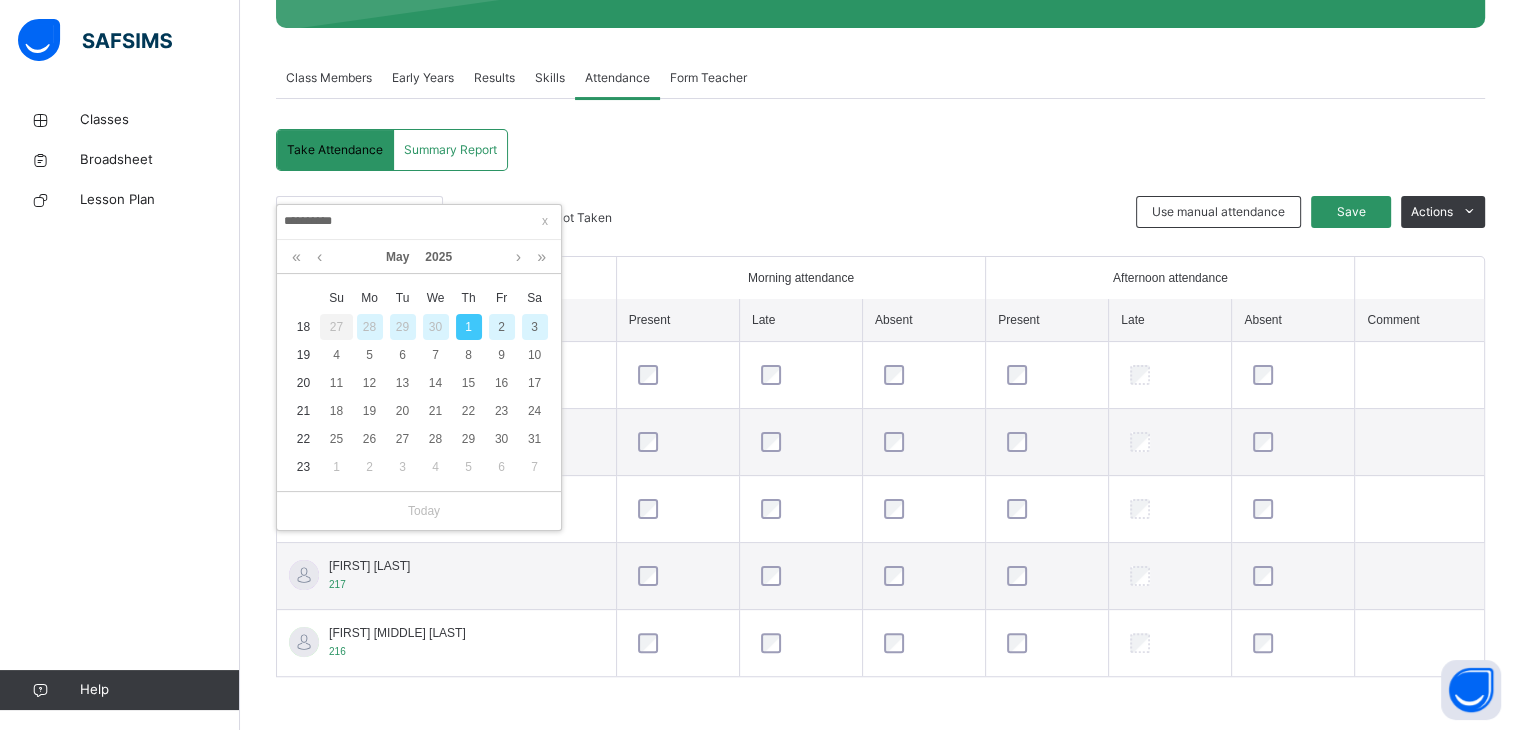 click on "2" at bounding box center (502, 327) 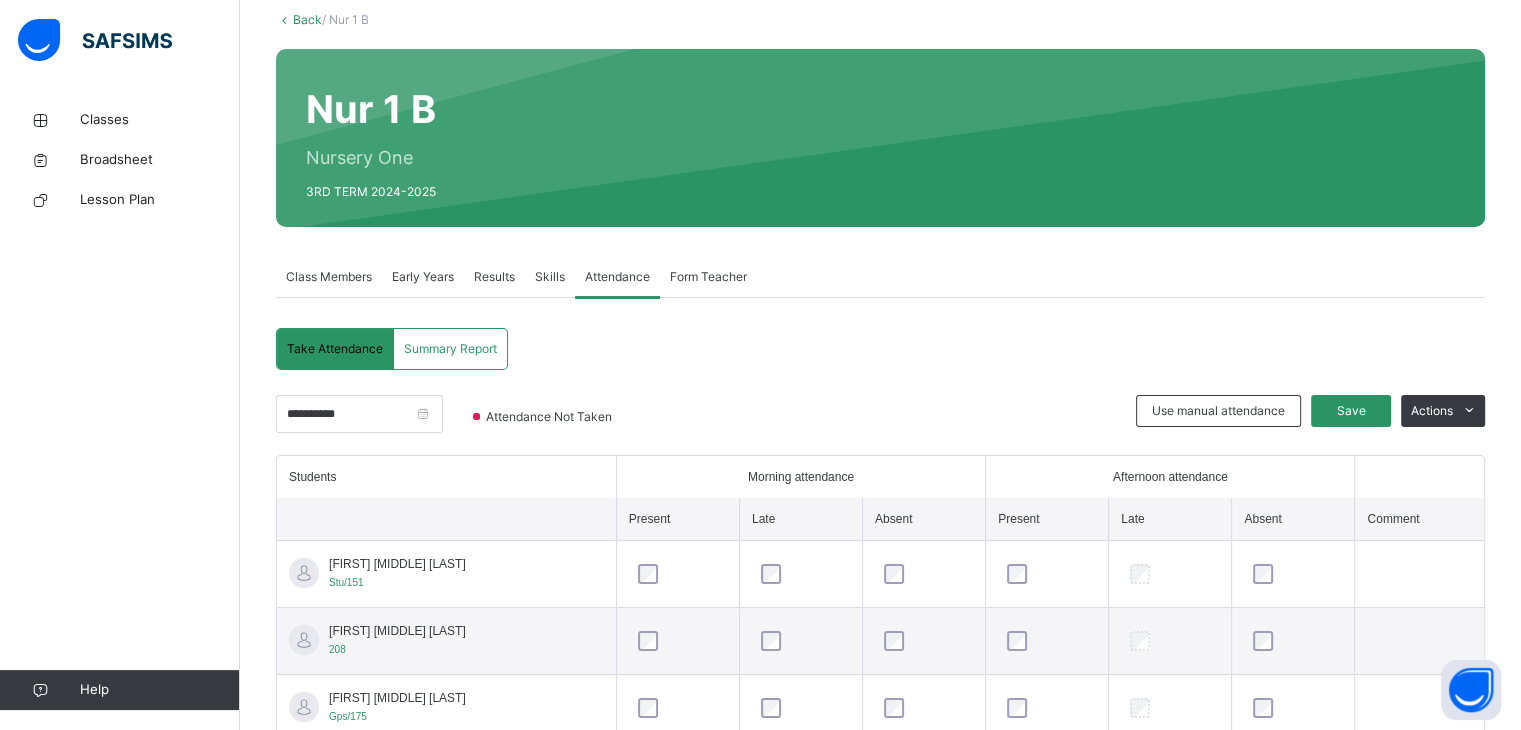 scroll, scrollTop: 318, scrollLeft: 0, axis: vertical 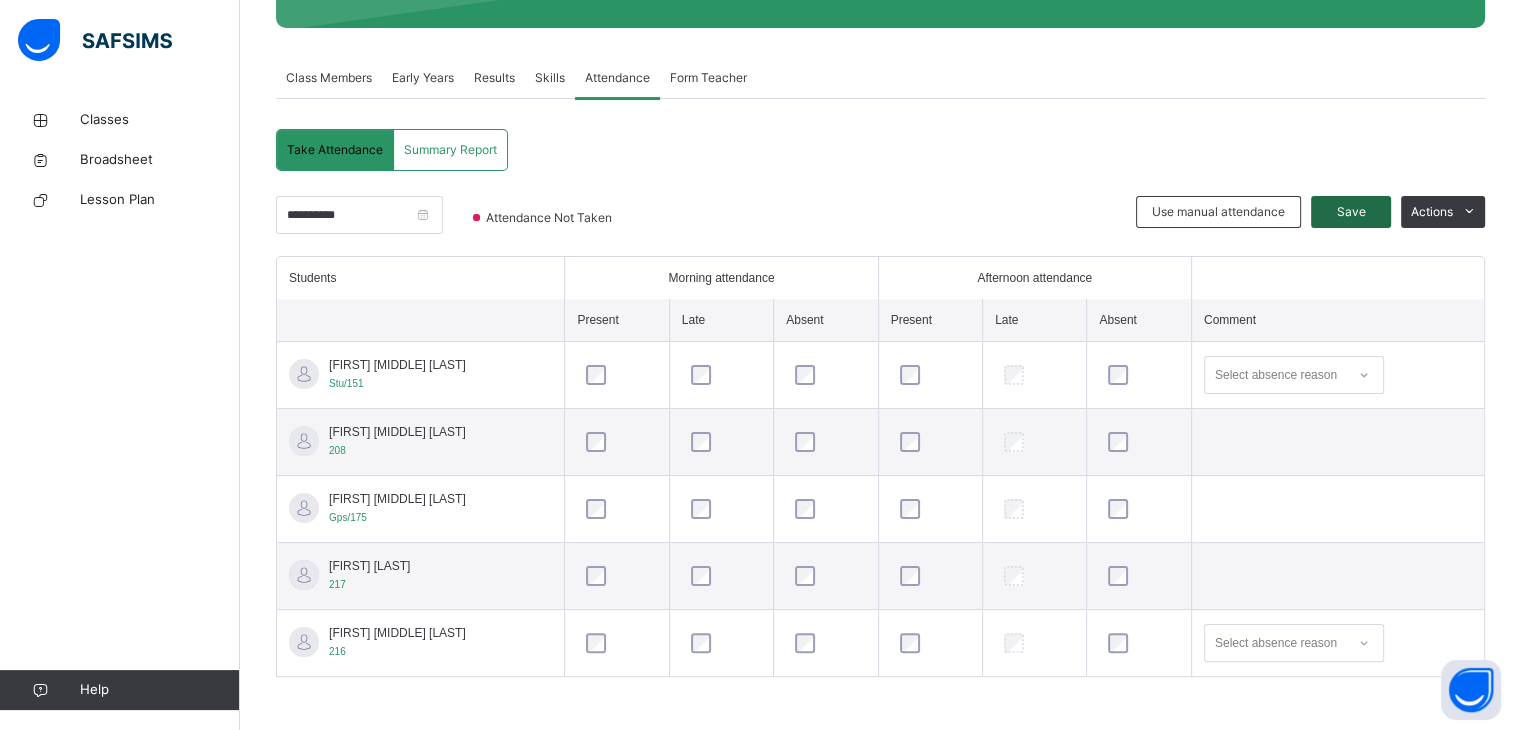 click on "Save" at bounding box center (1351, 212) 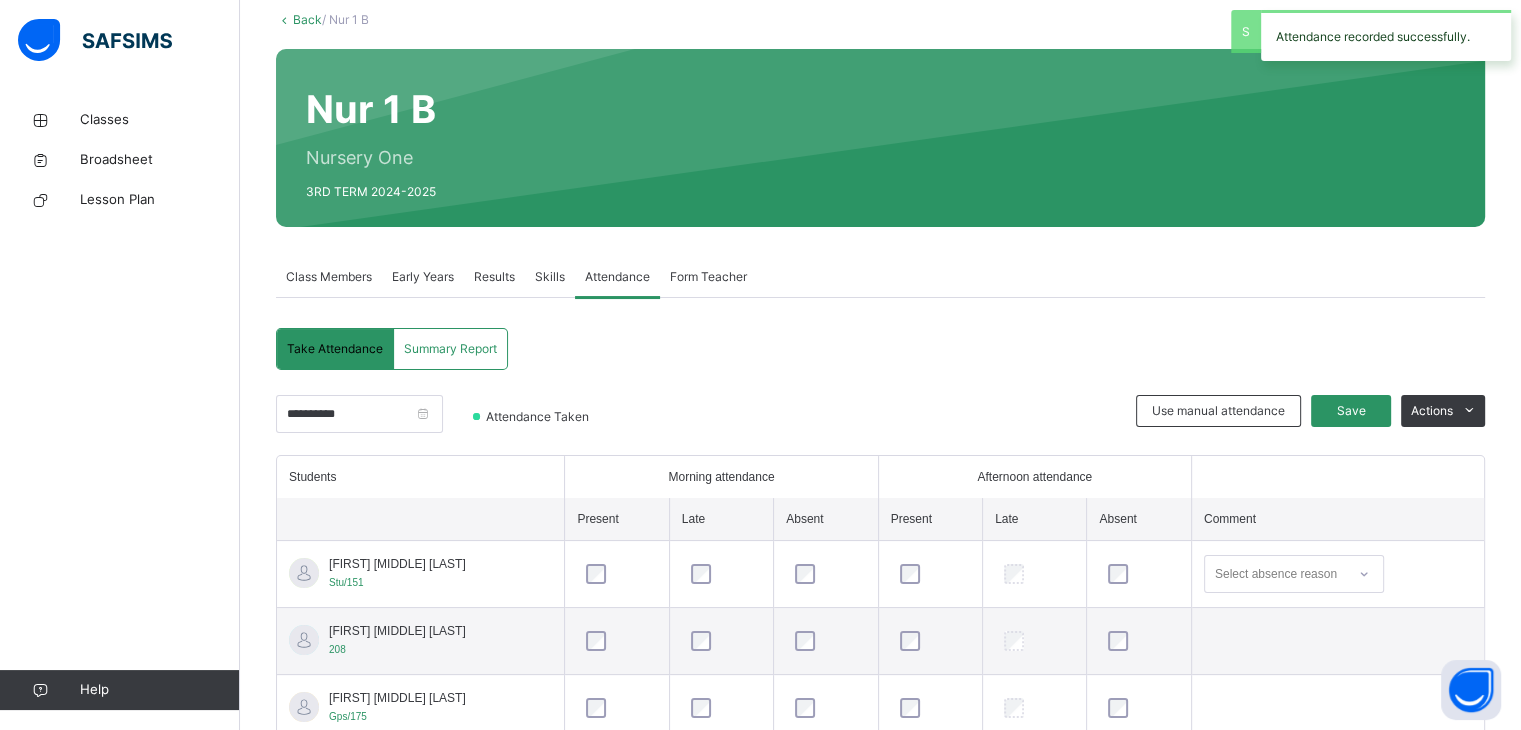 scroll, scrollTop: 318, scrollLeft: 0, axis: vertical 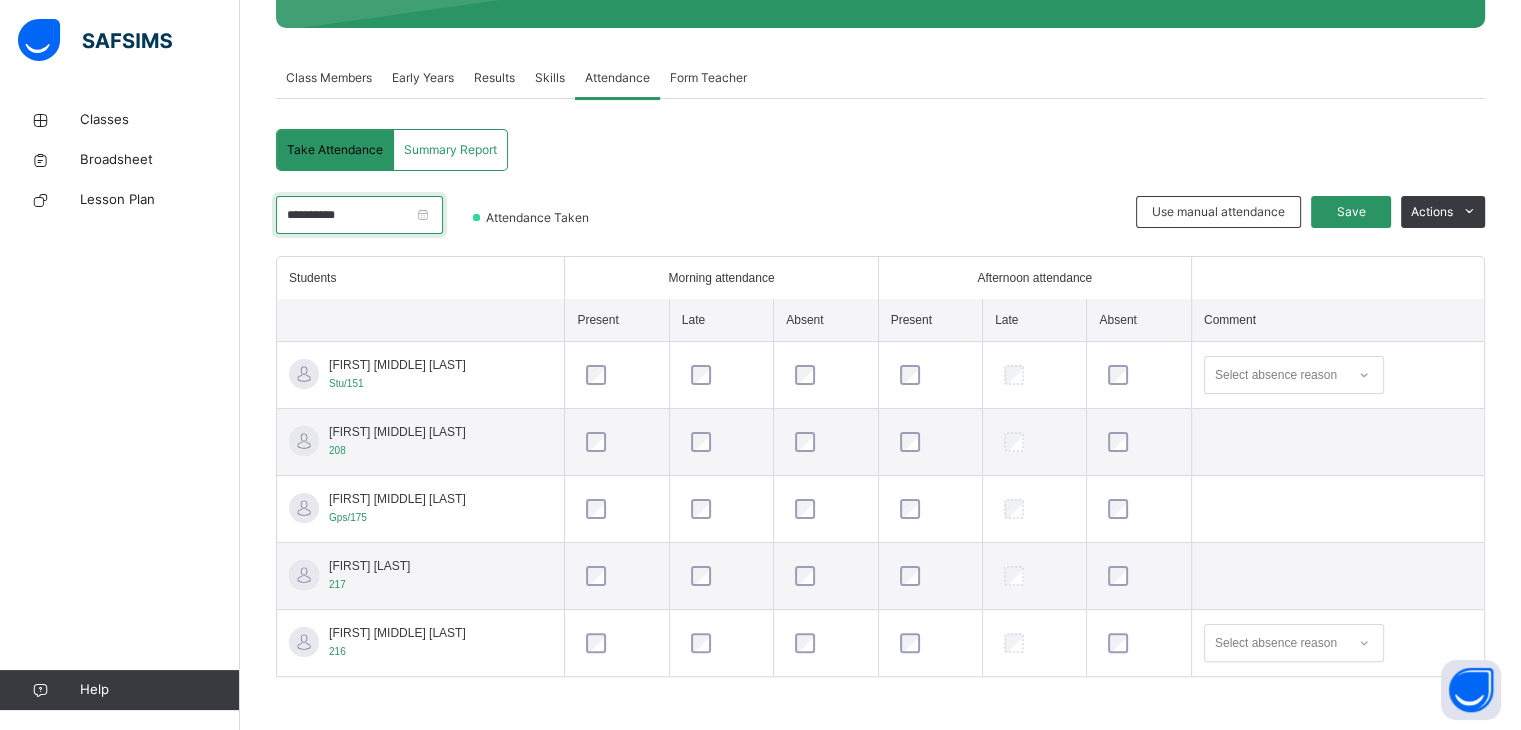 click on "**********" at bounding box center [359, 215] 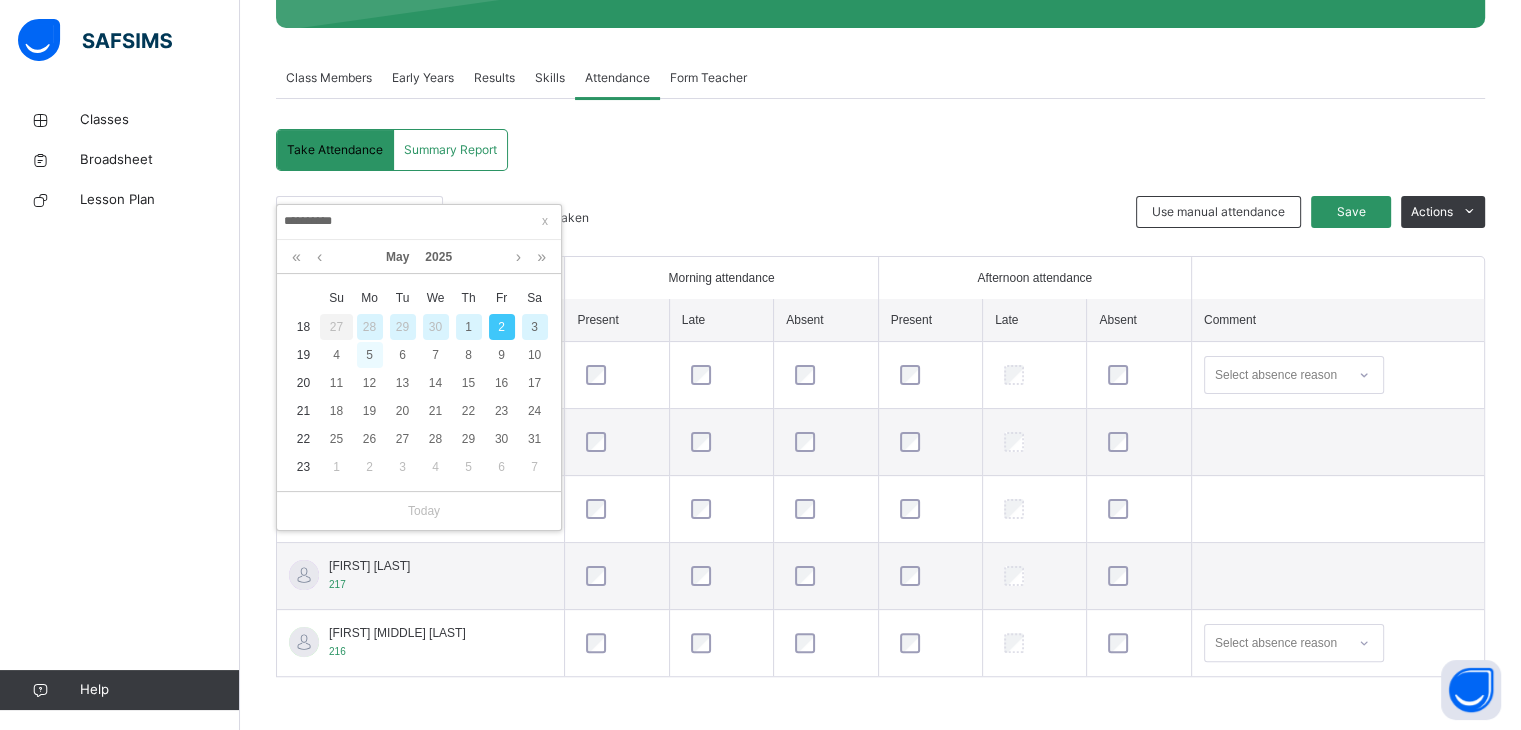 click on "5" at bounding box center (370, 355) 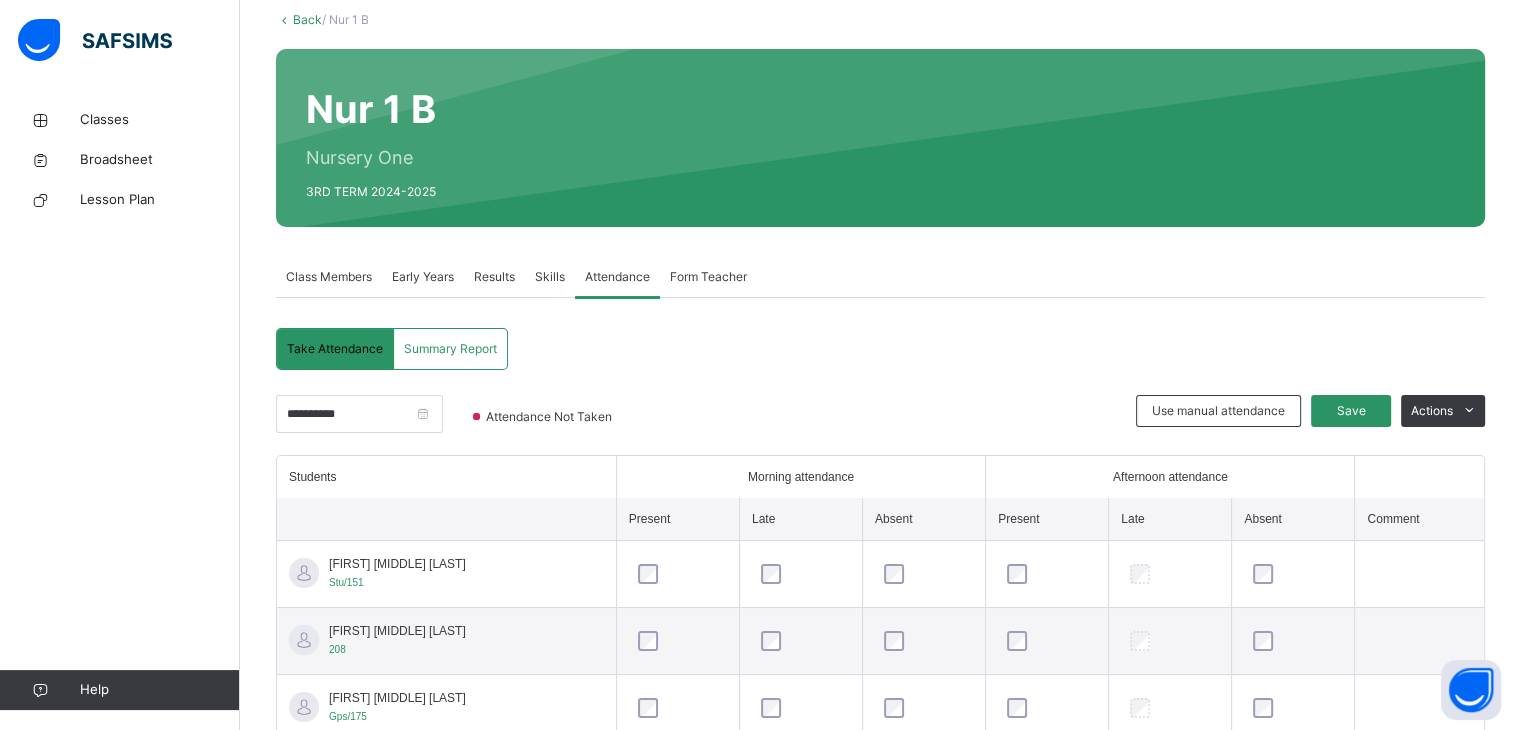scroll, scrollTop: 318, scrollLeft: 0, axis: vertical 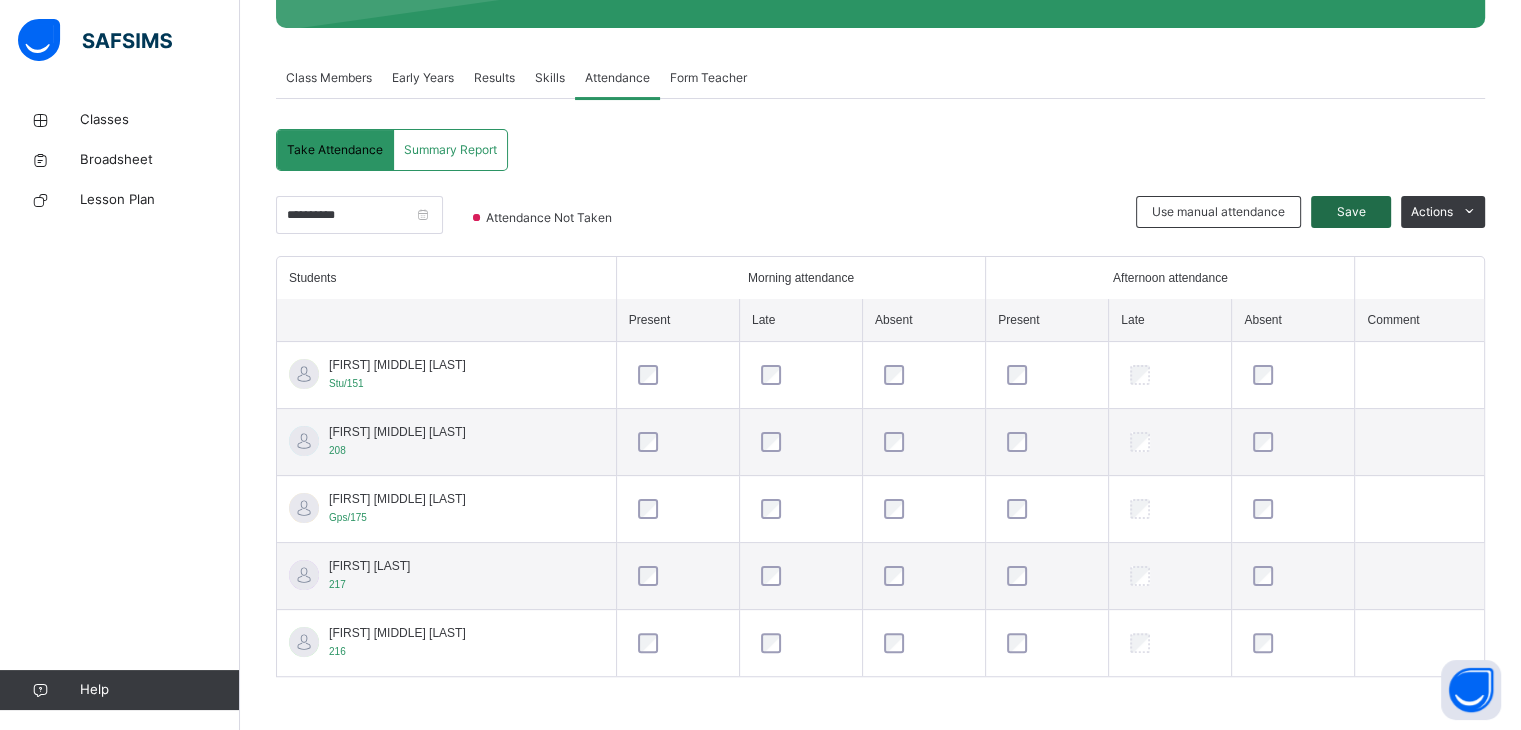 click on "Save" at bounding box center (1351, 212) 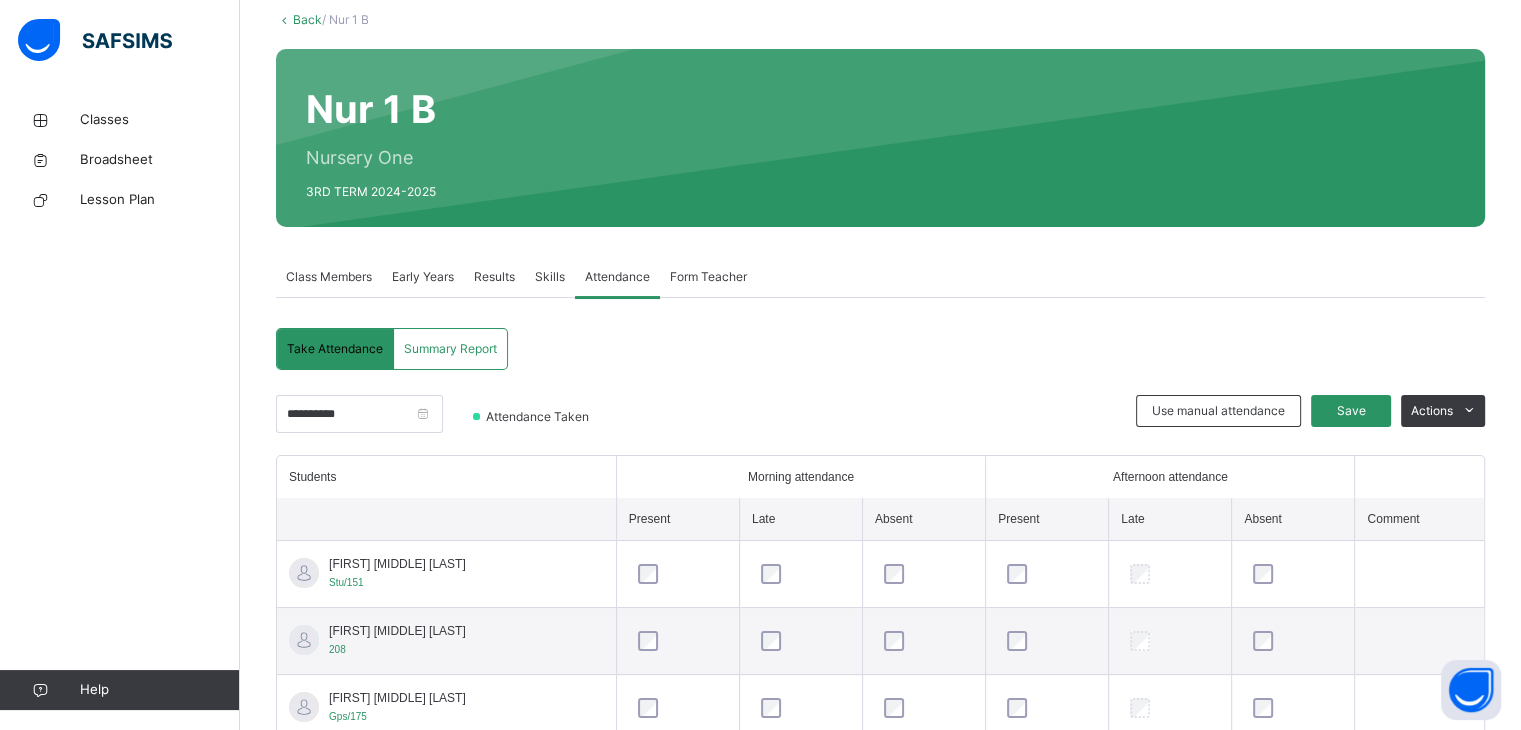 scroll, scrollTop: 318, scrollLeft: 0, axis: vertical 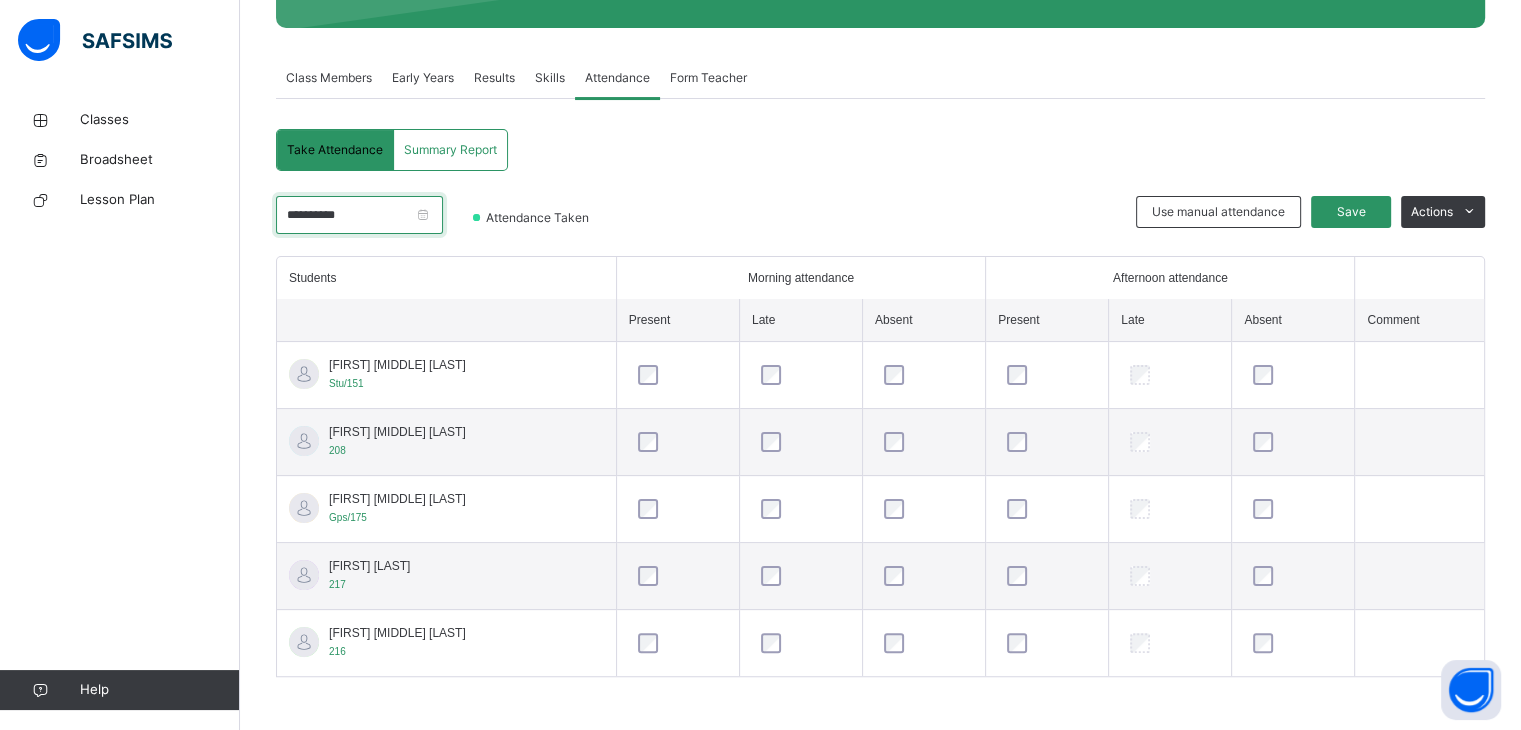 click on "**********" at bounding box center (359, 215) 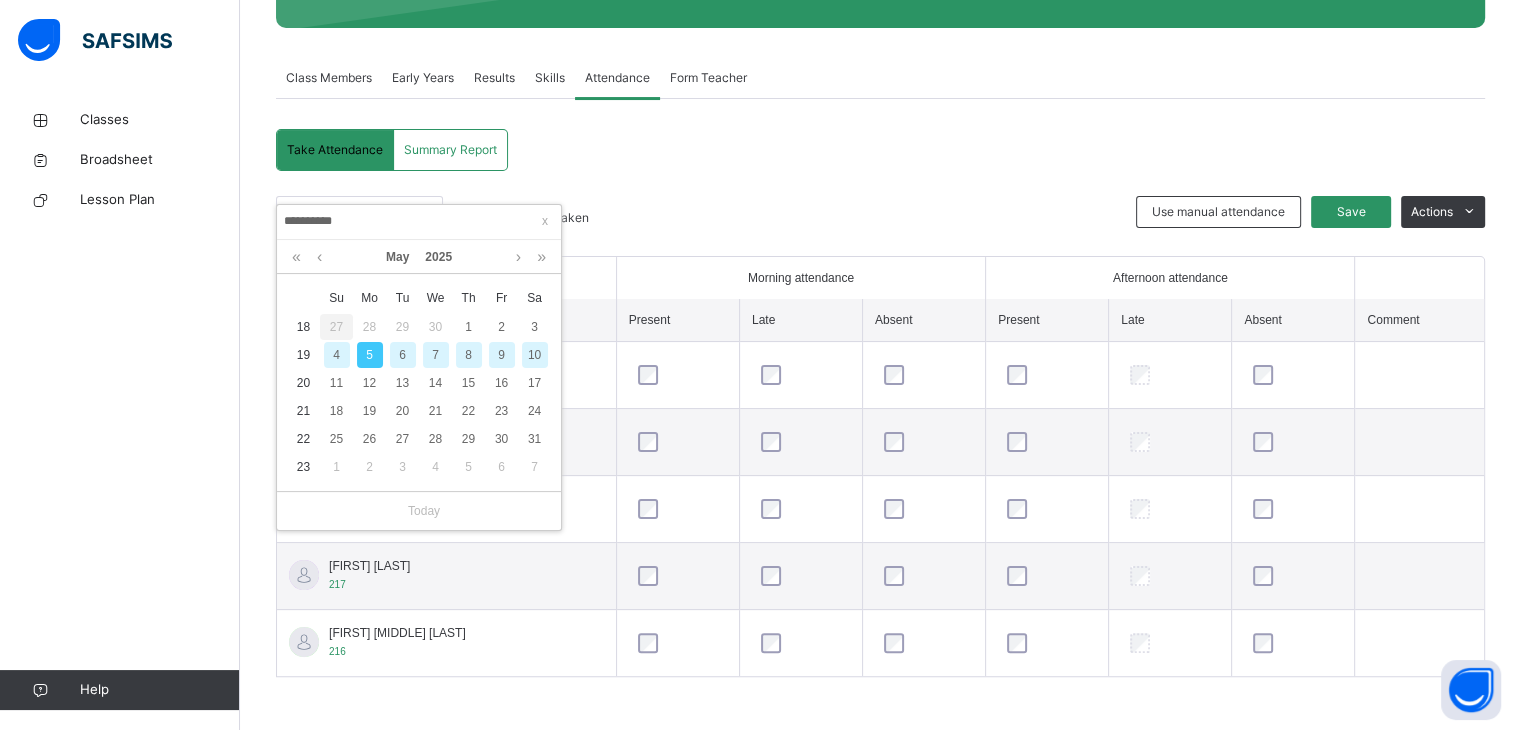 click on "6" at bounding box center [403, 355] 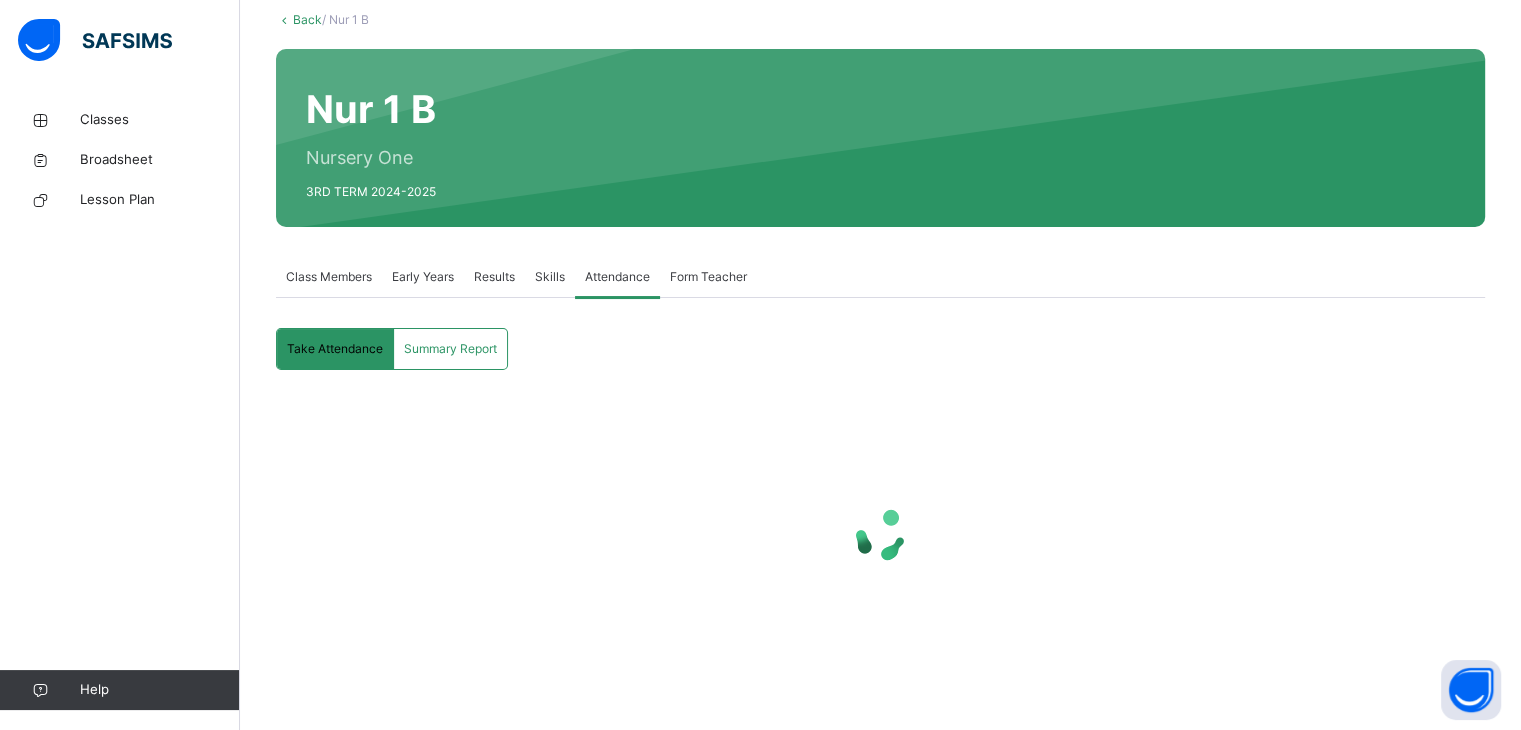scroll, scrollTop: 269, scrollLeft: 0, axis: vertical 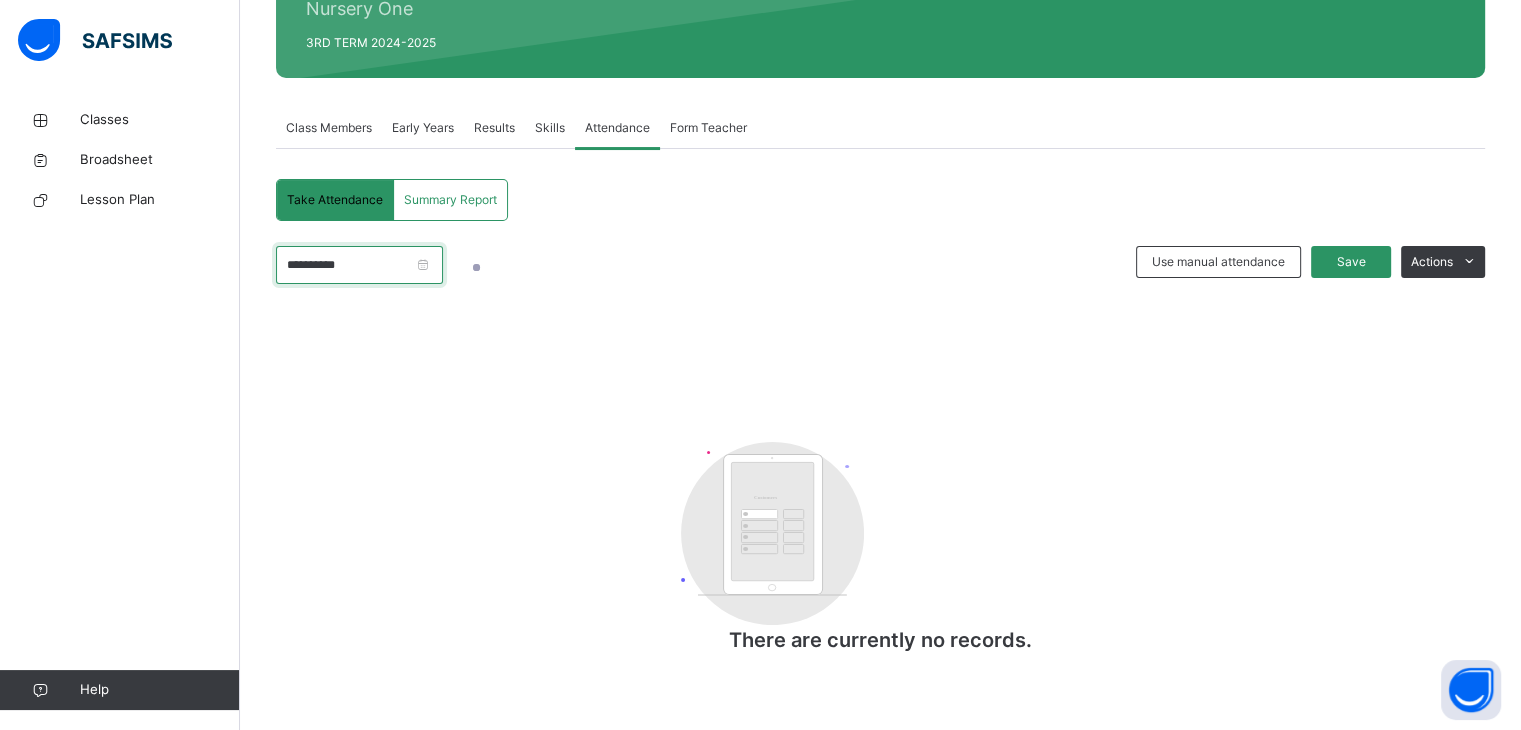 click on "**********" at bounding box center [359, 265] 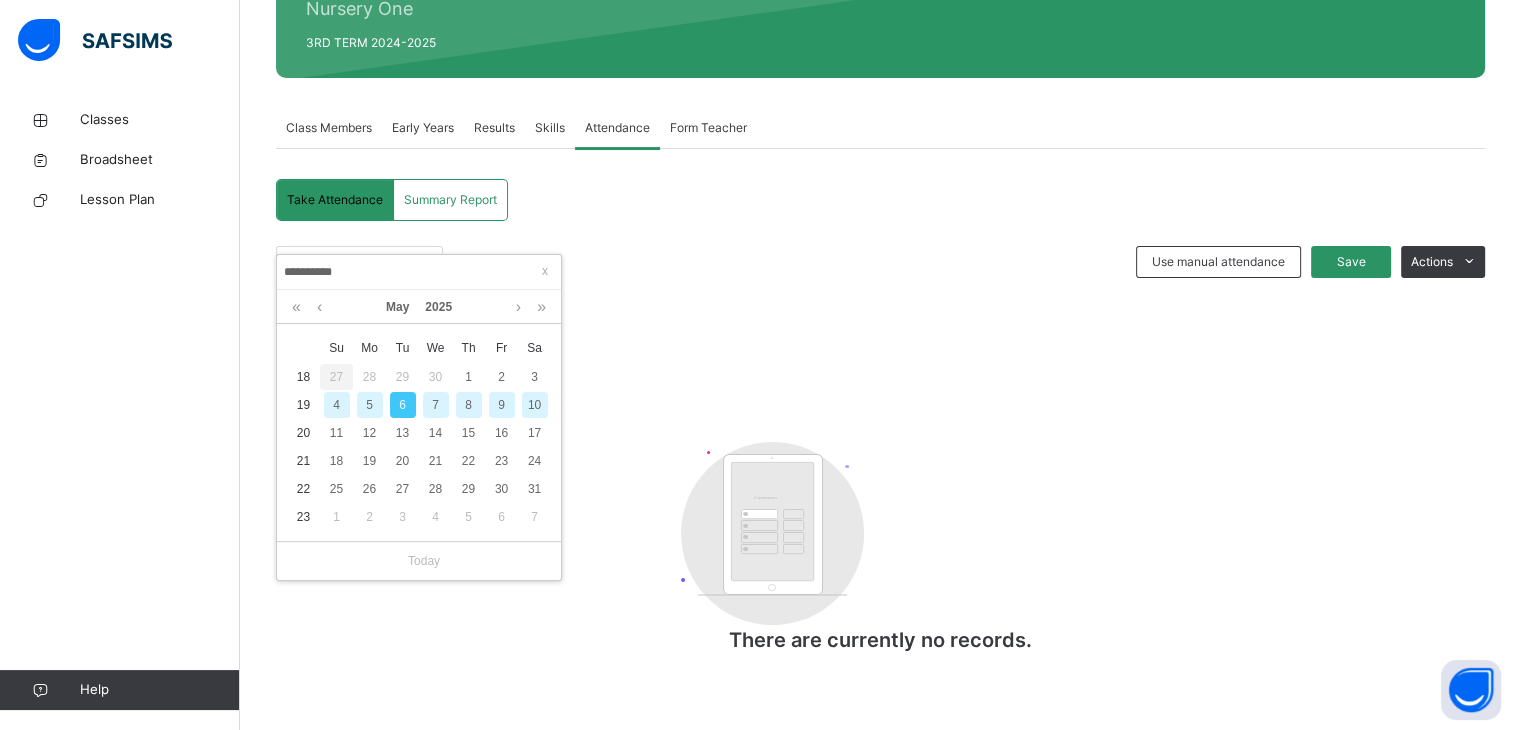 click on "6" at bounding box center [403, 405] 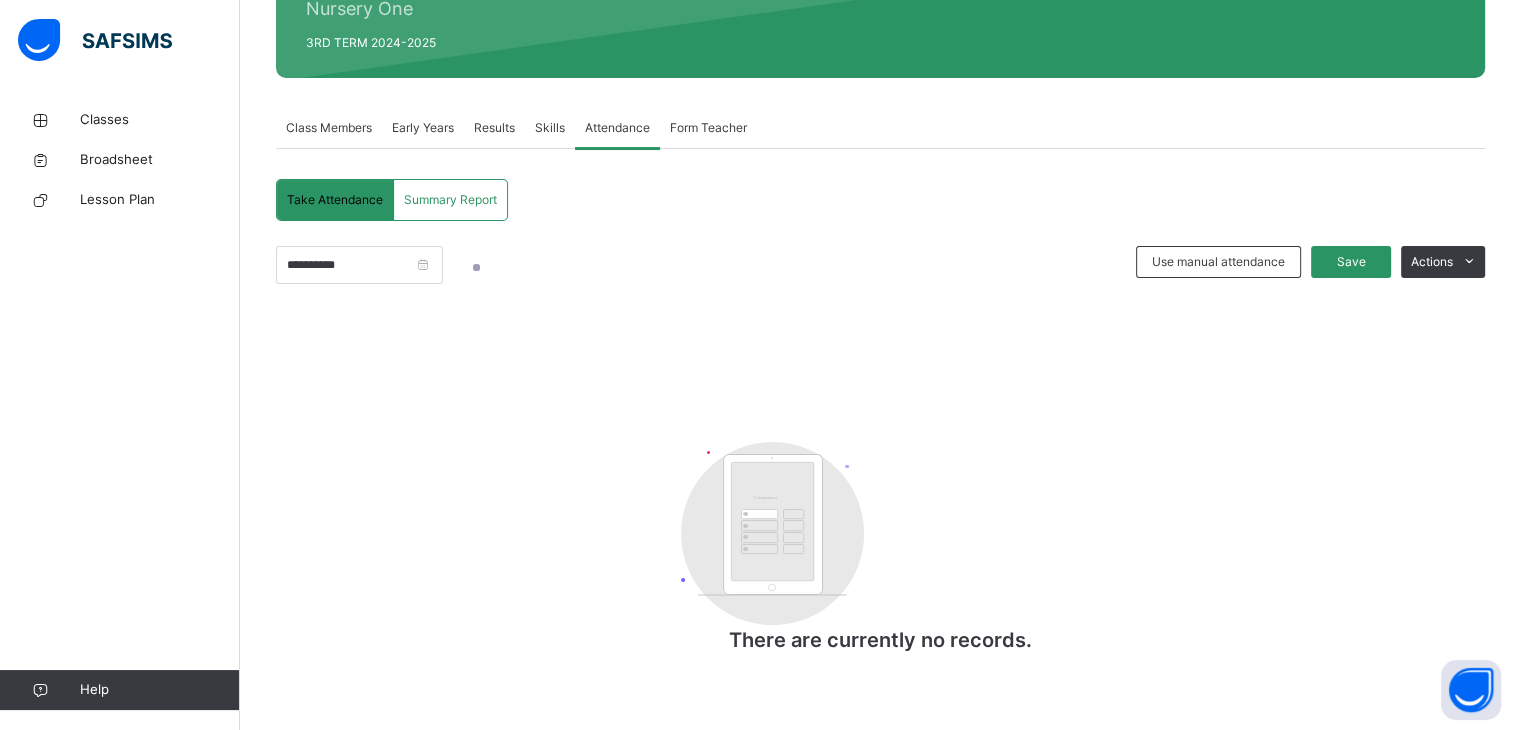 click on "Take Attendance" at bounding box center (335, 200) 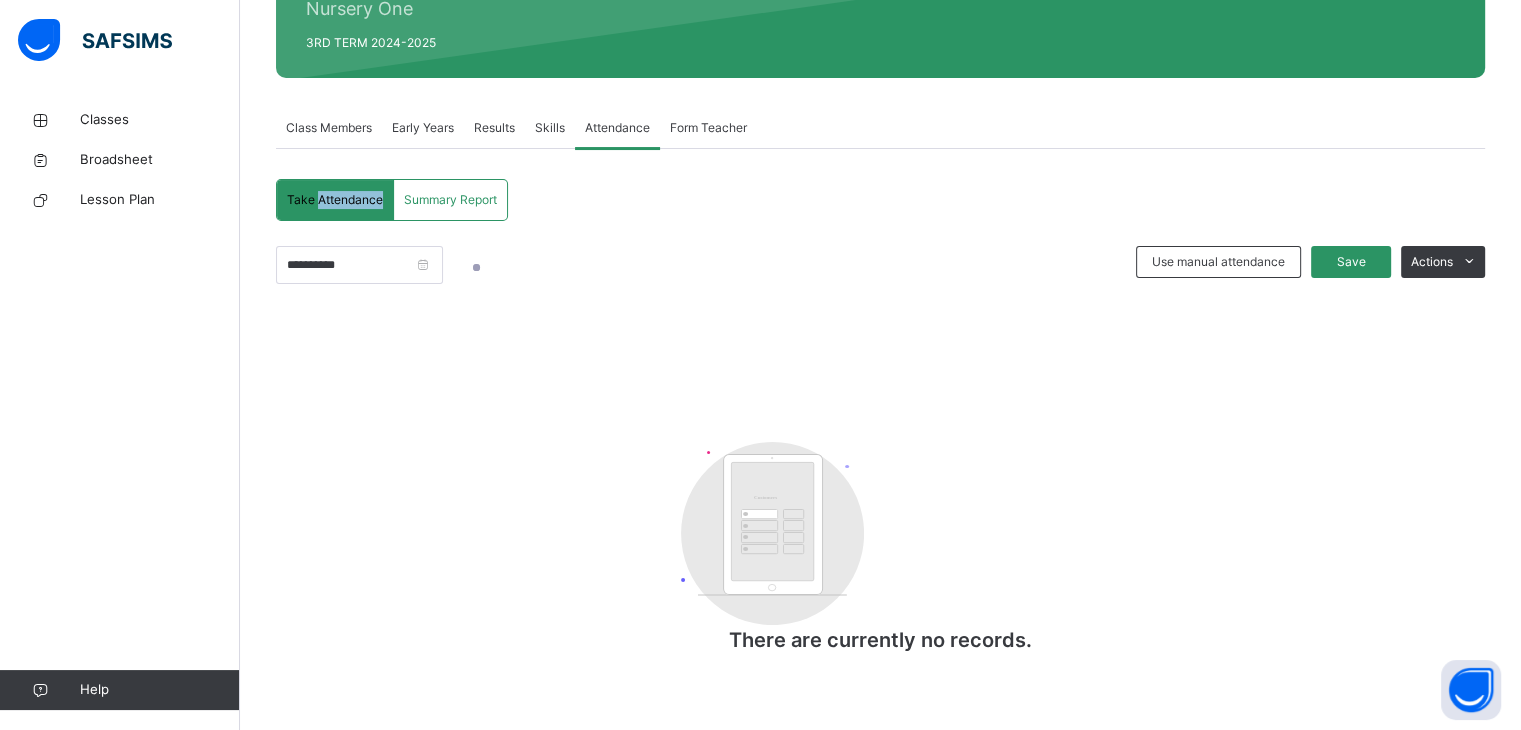 click on "Take Attendance" at bounding box center (335, 200) 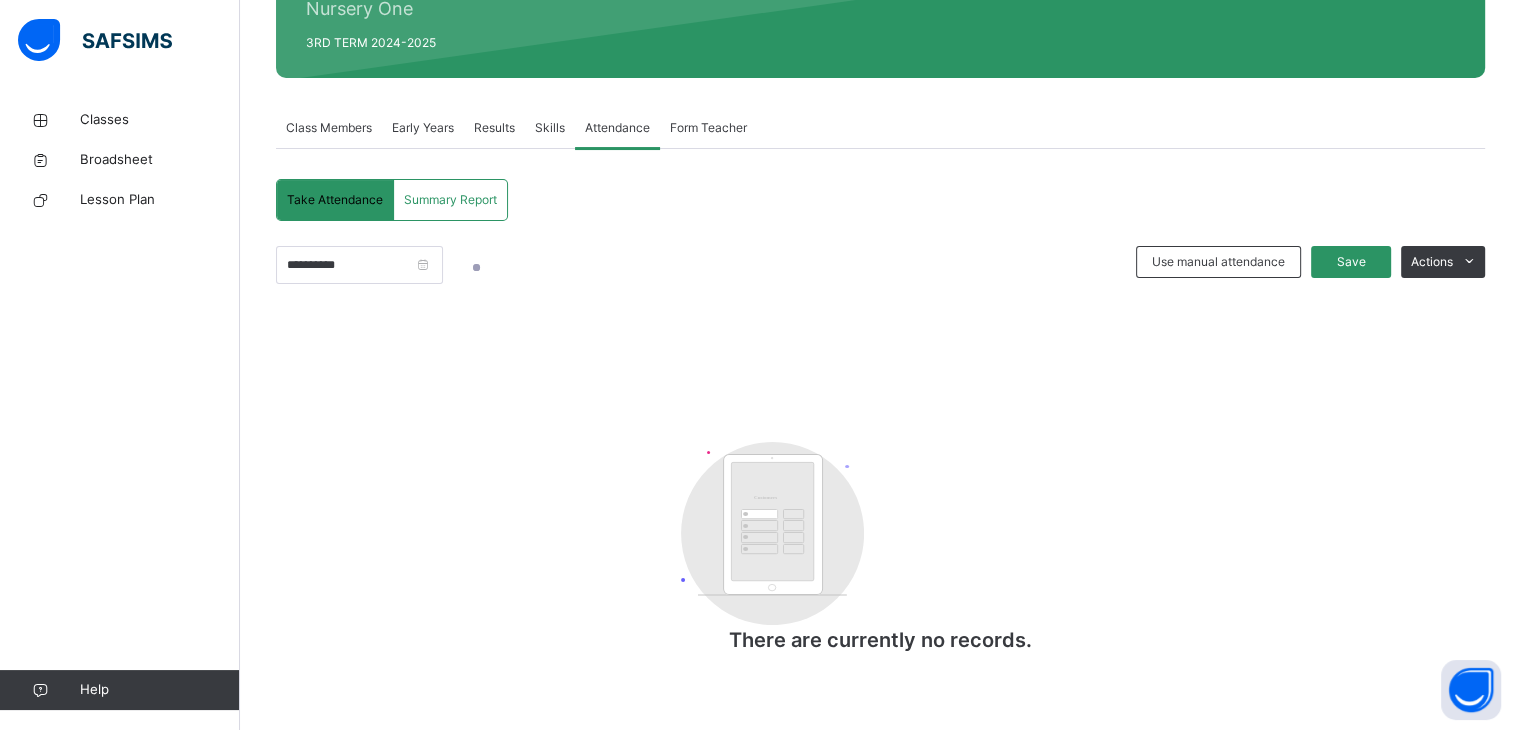 click on "Skills" at bounding box center (550, 128) 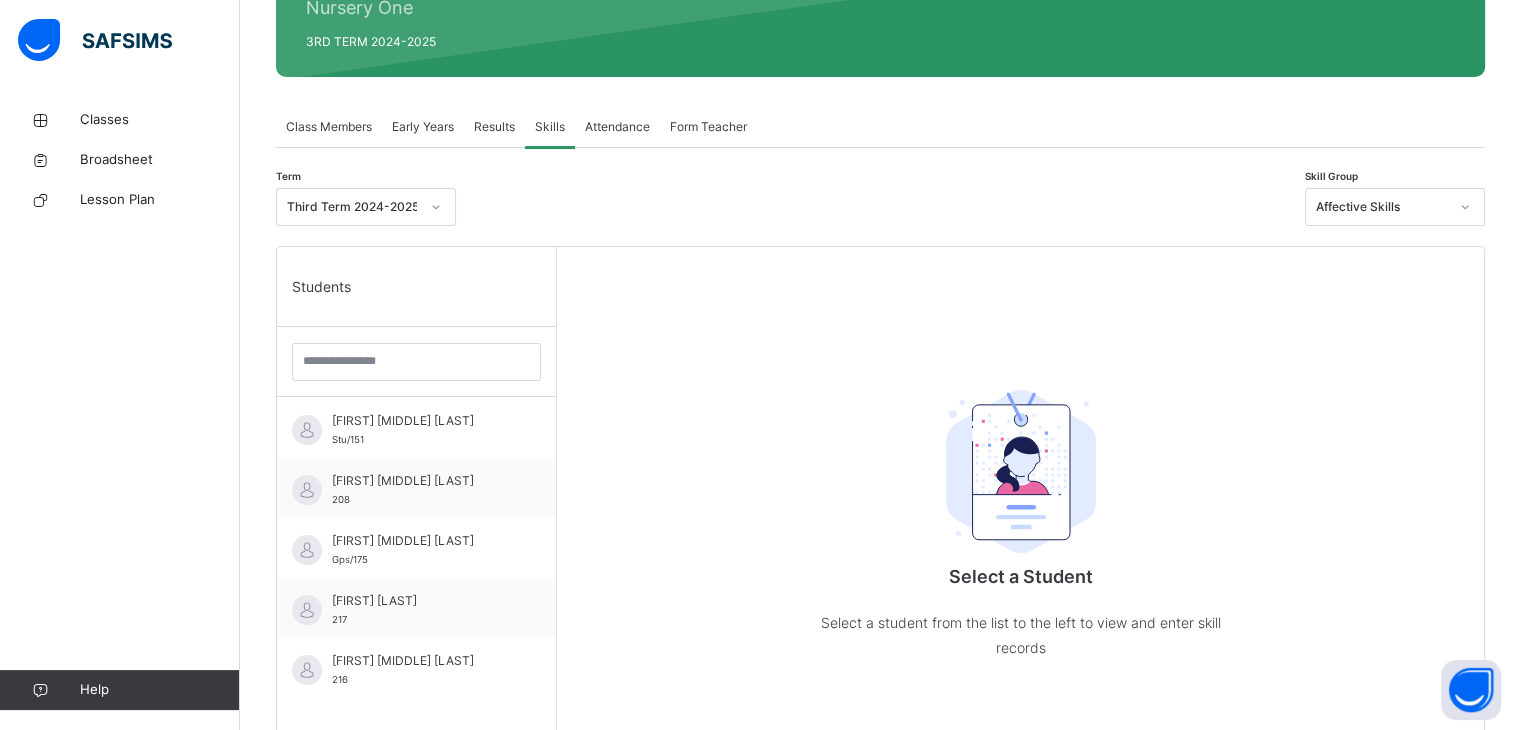click on "Attendance" at bounding box center [617, 127] 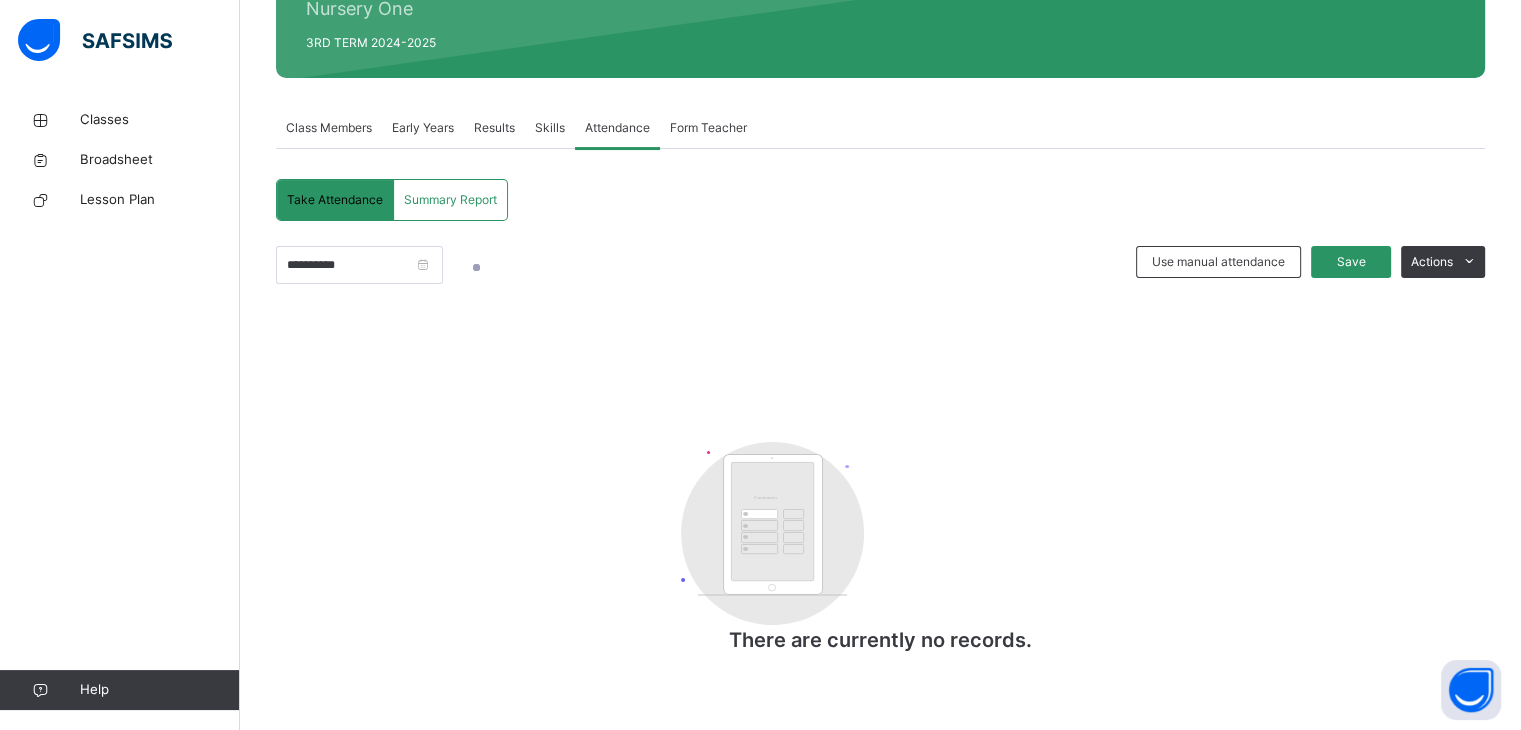 click at bounding box center (818, 276) 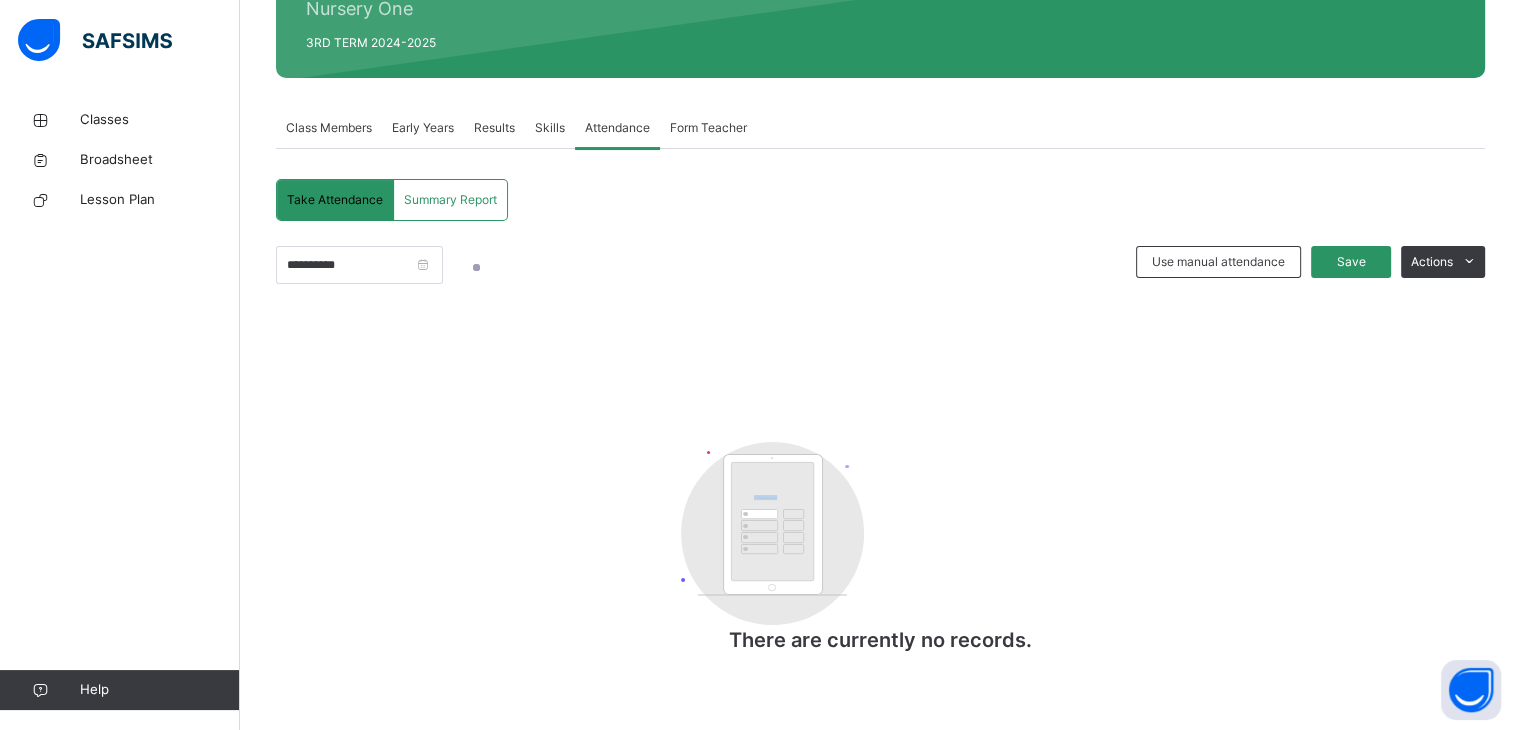 click 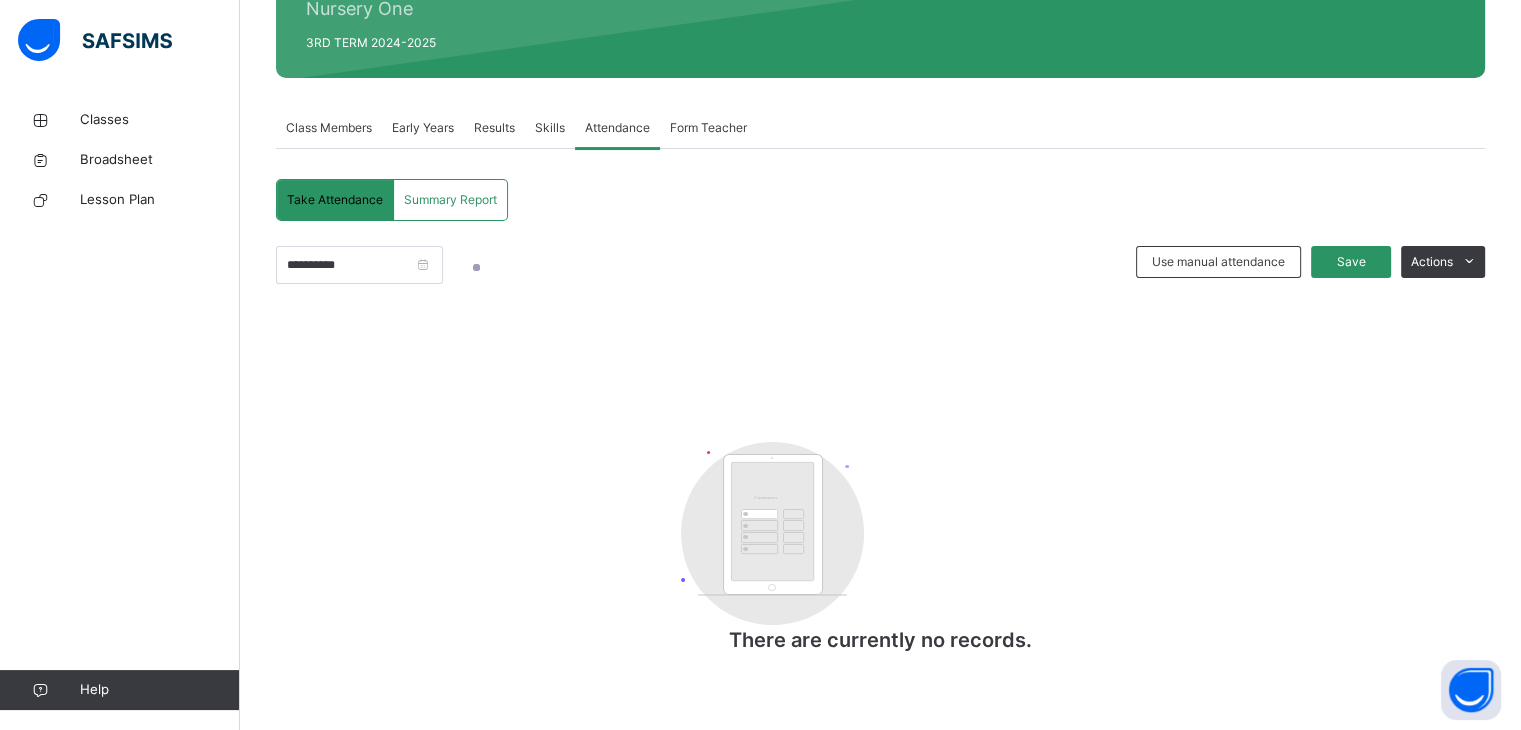 click on "Class Members" at bounding box center (329, 128) 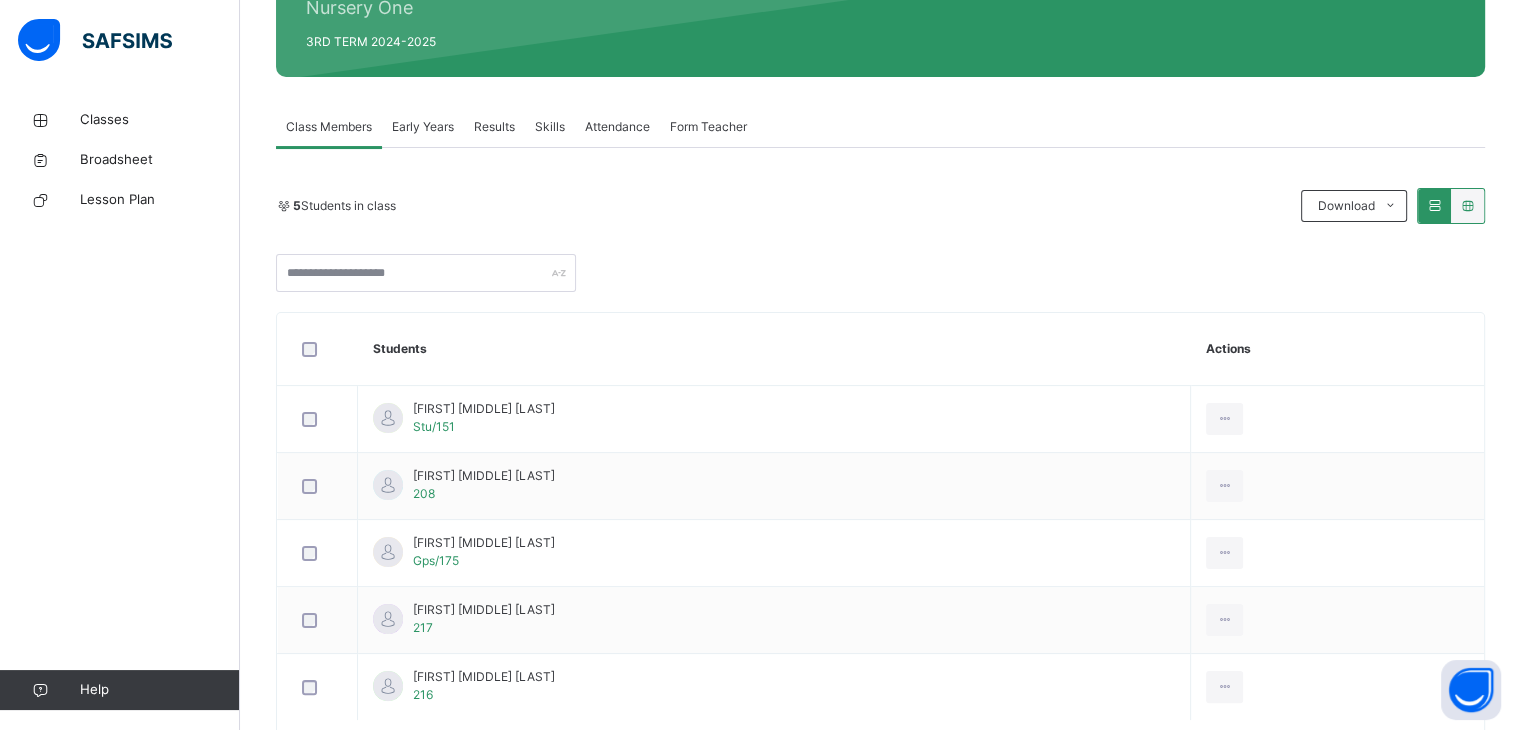 click on "Attendance" at bounding box center (617, 127) 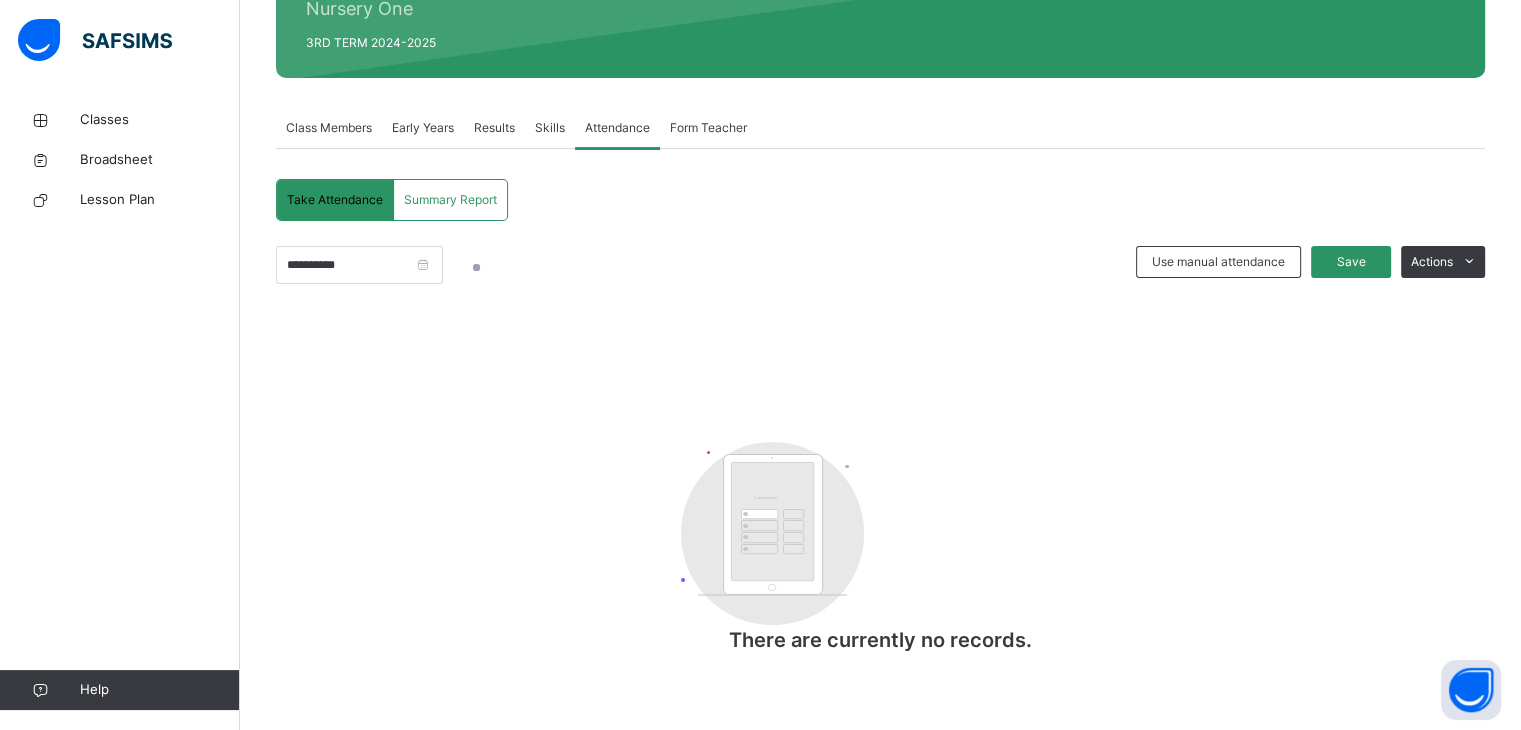 click on "Attendance" at bounding box center (617, 128) 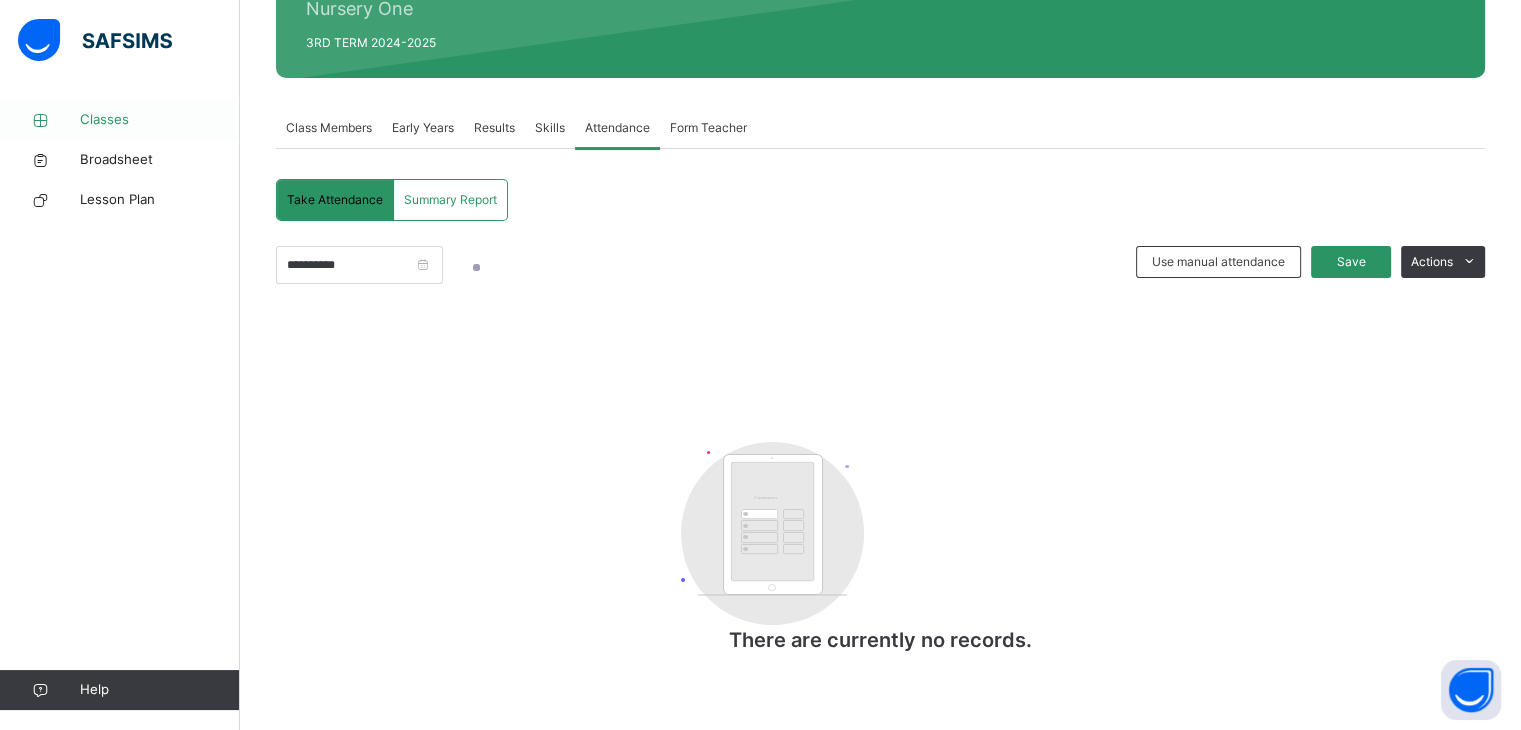 click on "Classes" at bounding box center (160, 120) 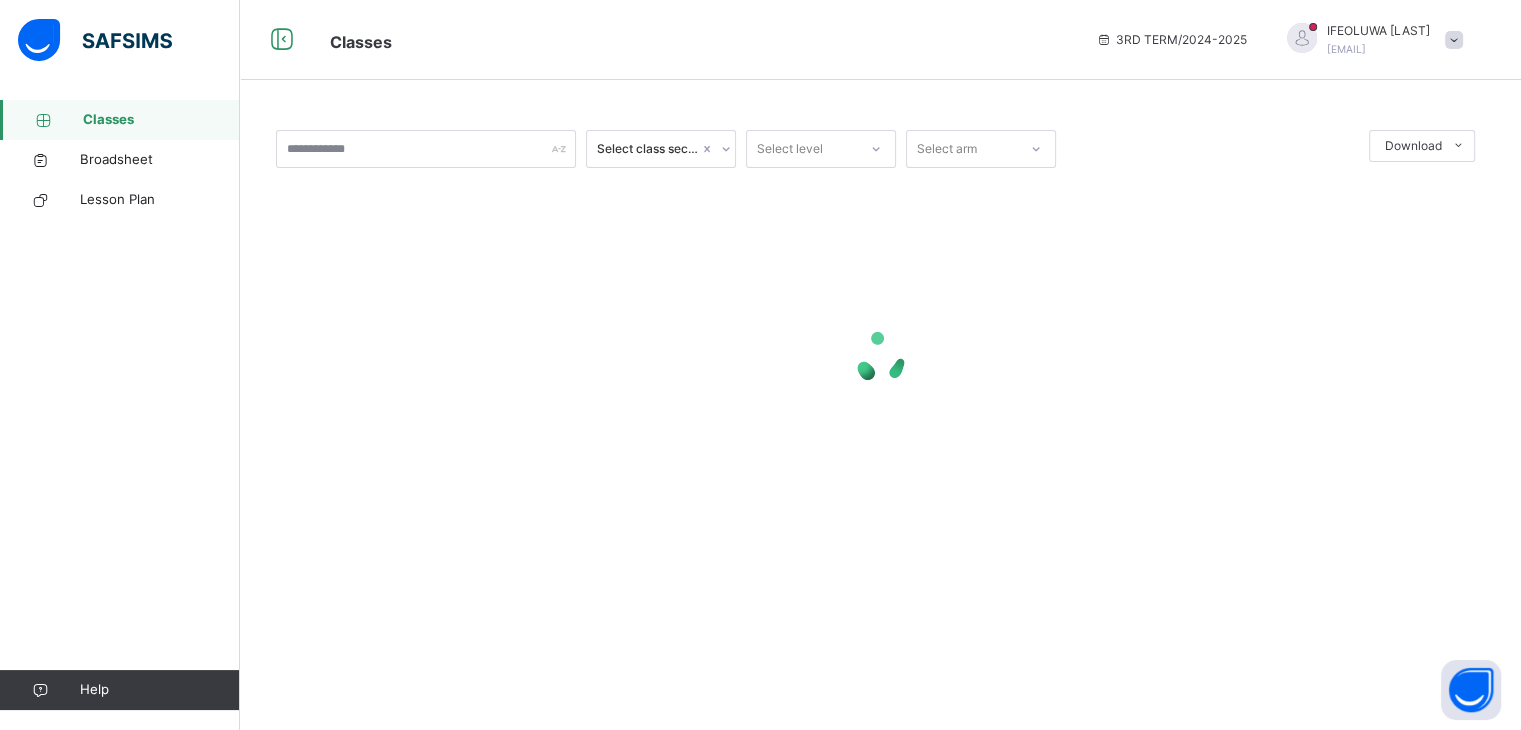 scroll, scrollTop: 0, scrollLeft: 0, axis: both 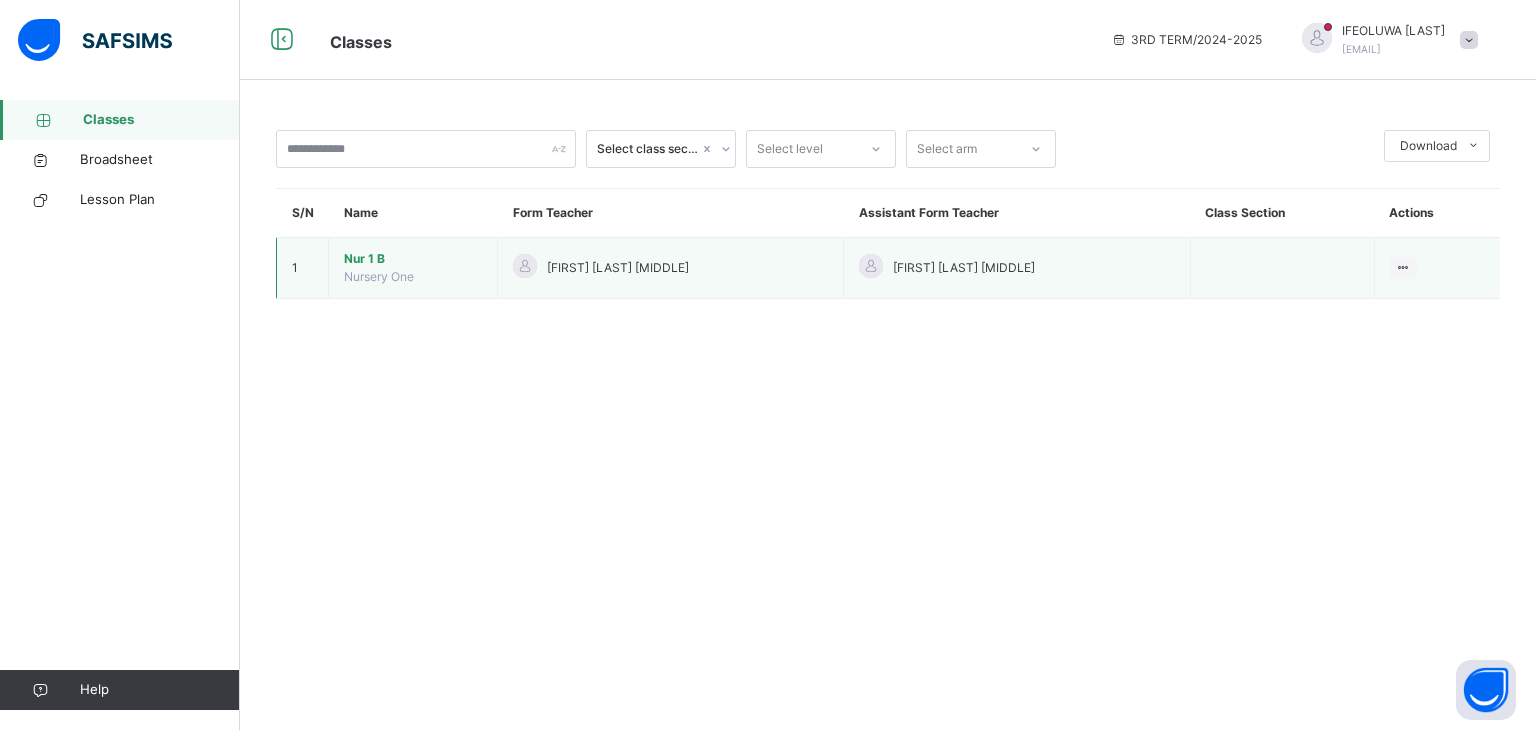 click on "Nur 1   B" at bounding box center [413, 259] 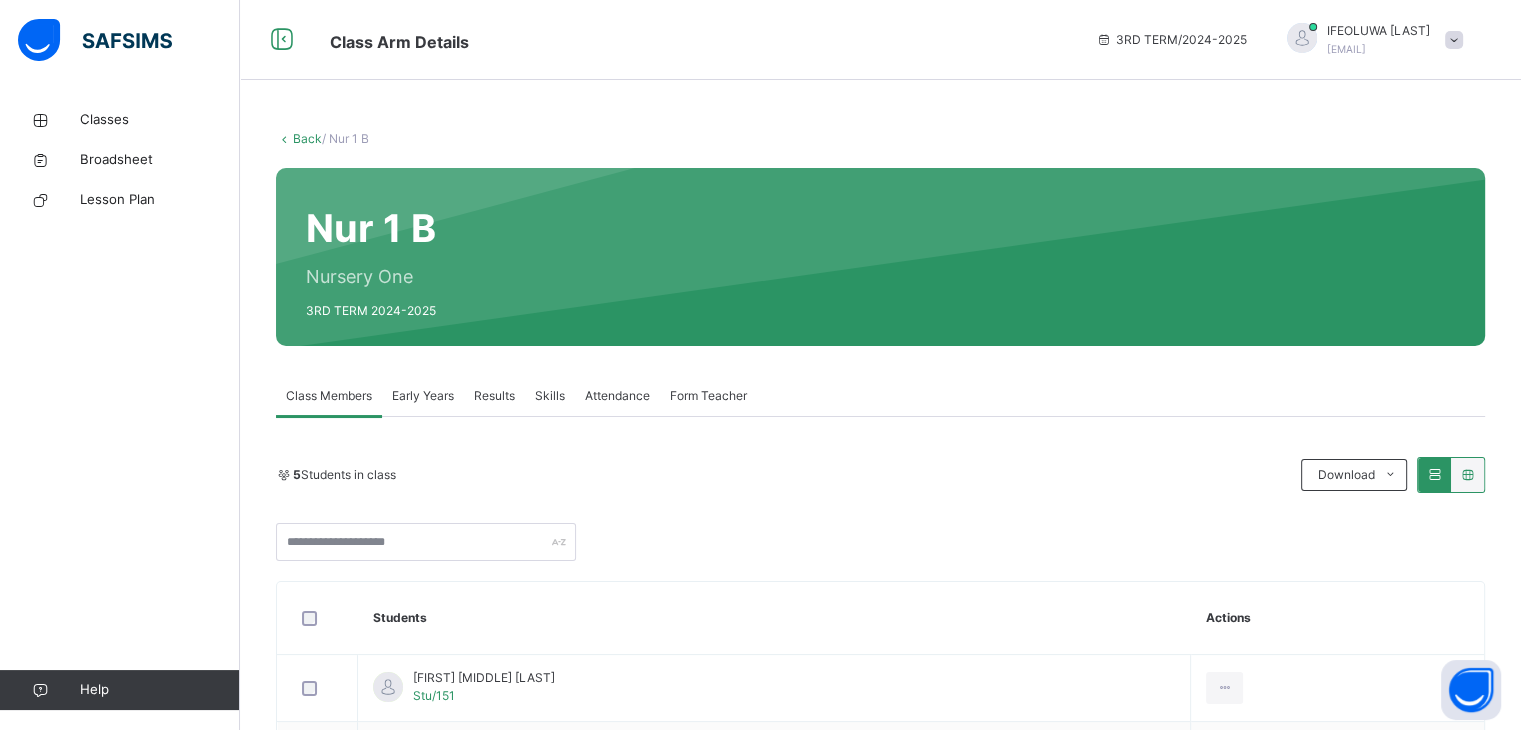 click on "Attendance" at bounding box center (617, 396) 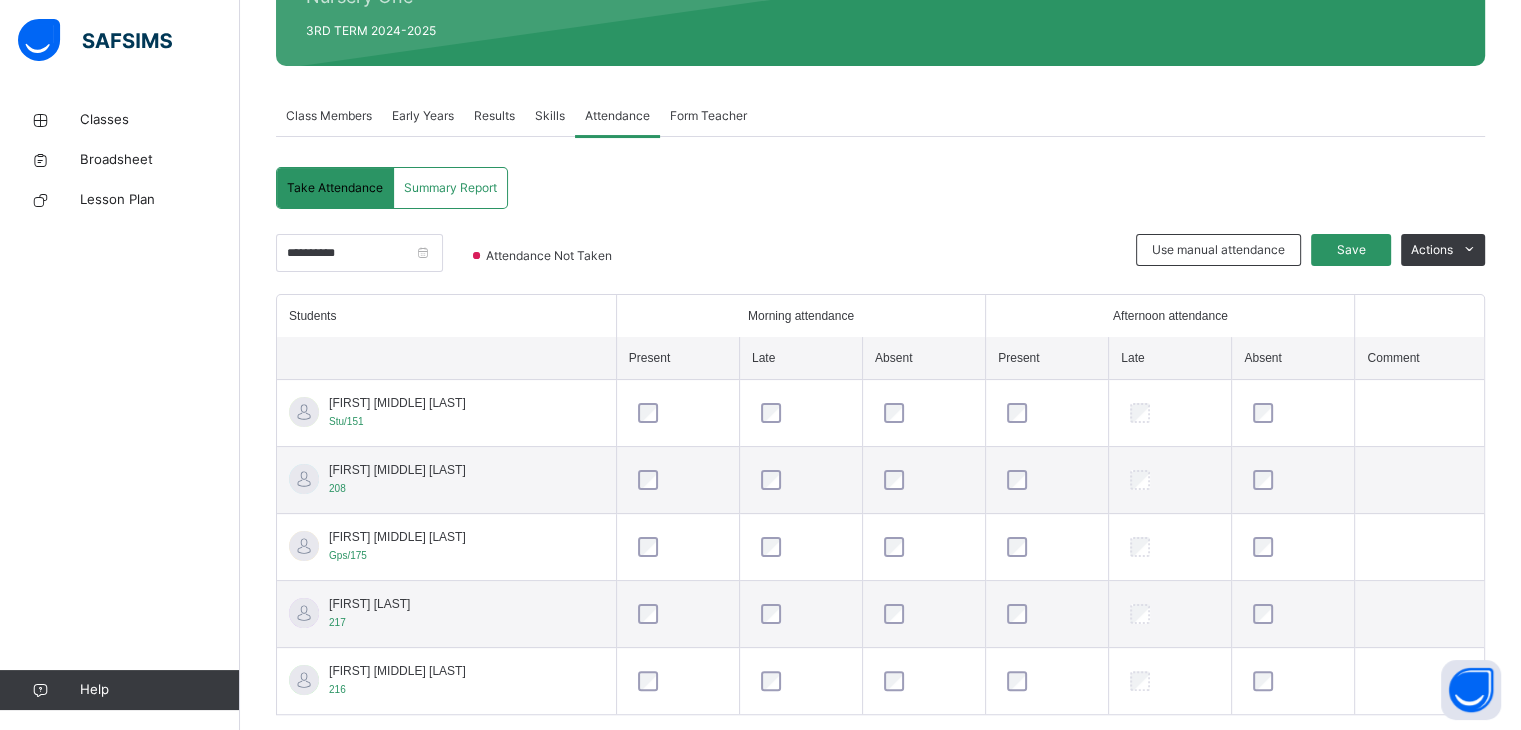scroll, scrollTop: 318, scrollLeft: 0, axis: vertical 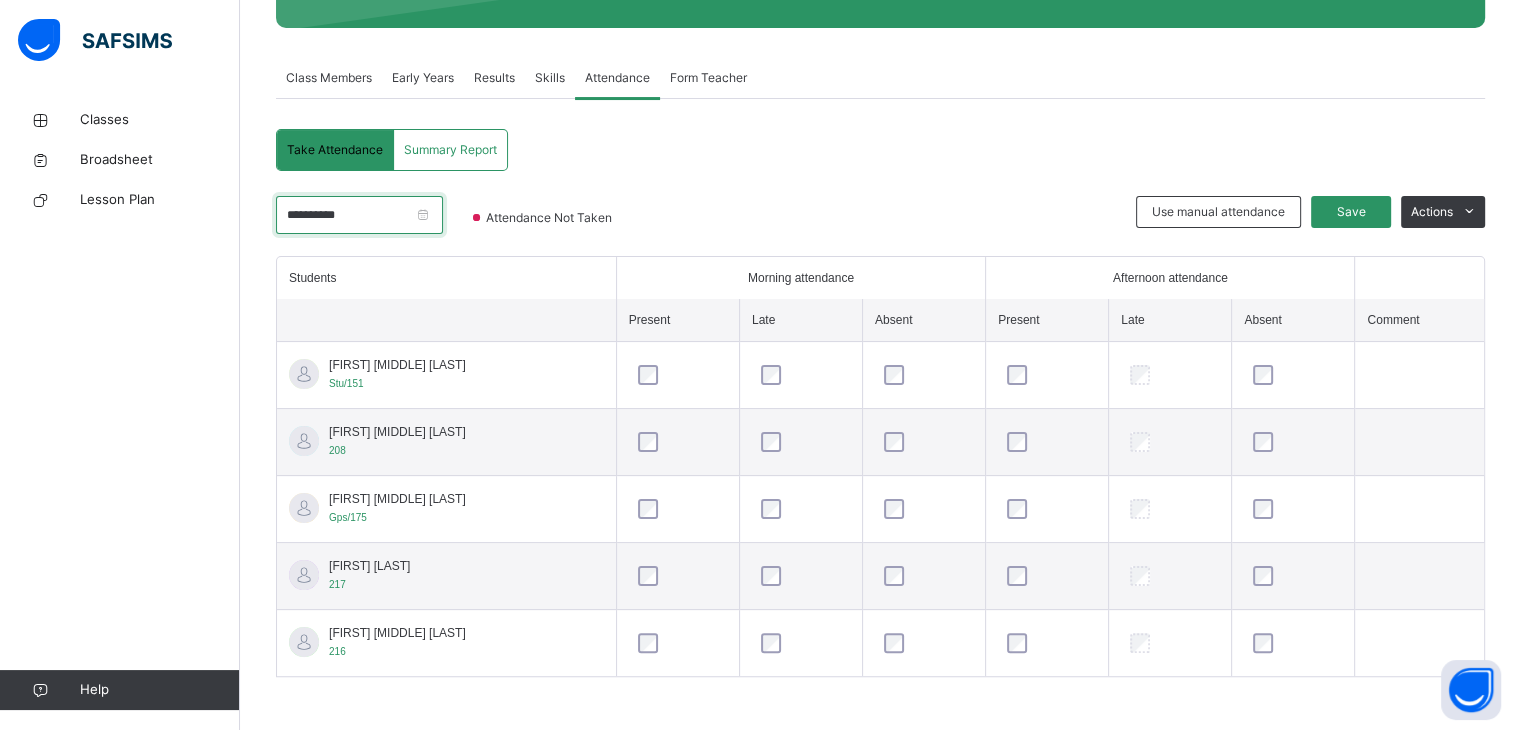 click on "**********" at bounding box center [359, 215] 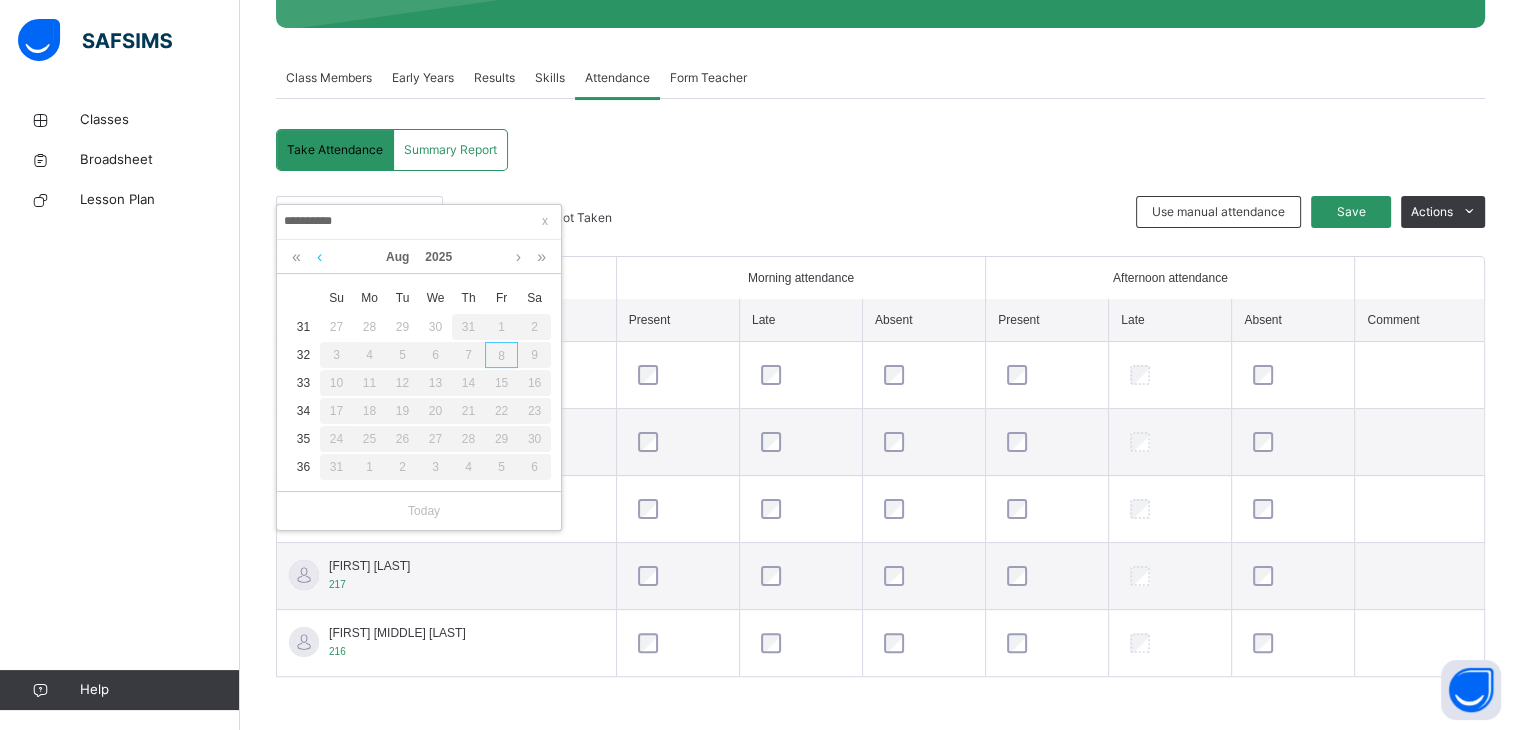 click at bounding box center (319, 257) 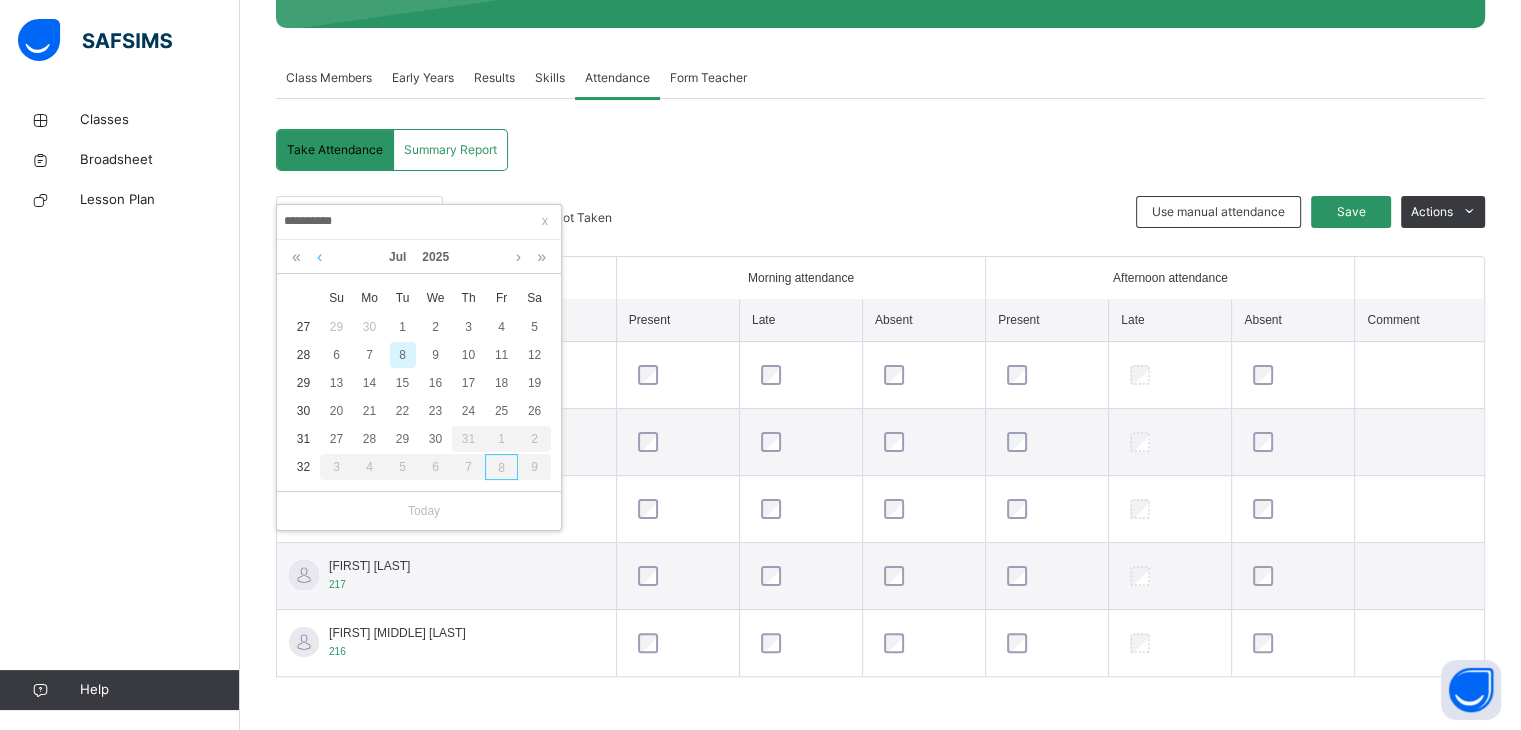 click at bounding box center [319, 257] 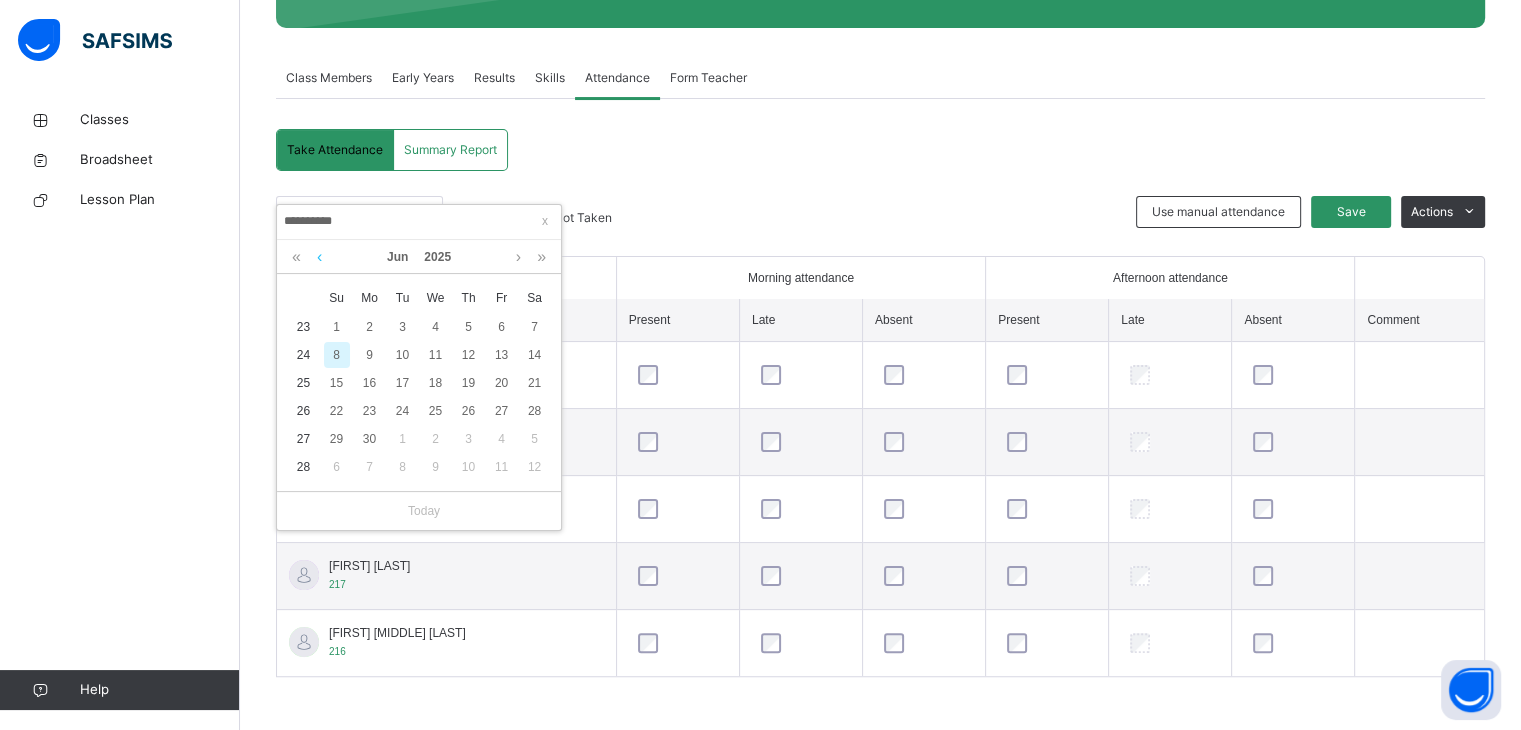 click at bounding box center [319, 257] 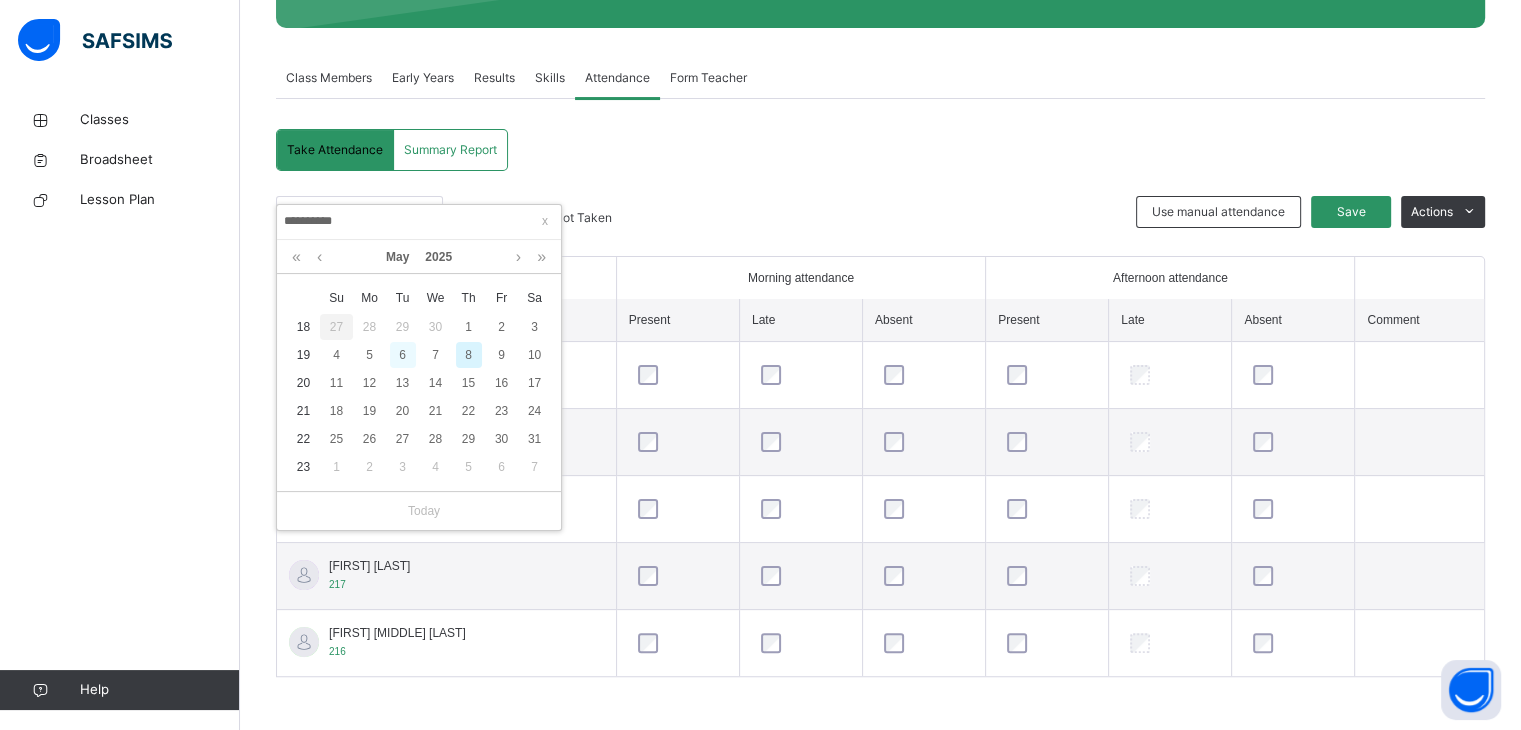 click on "6" at bounding box center (403, 355) 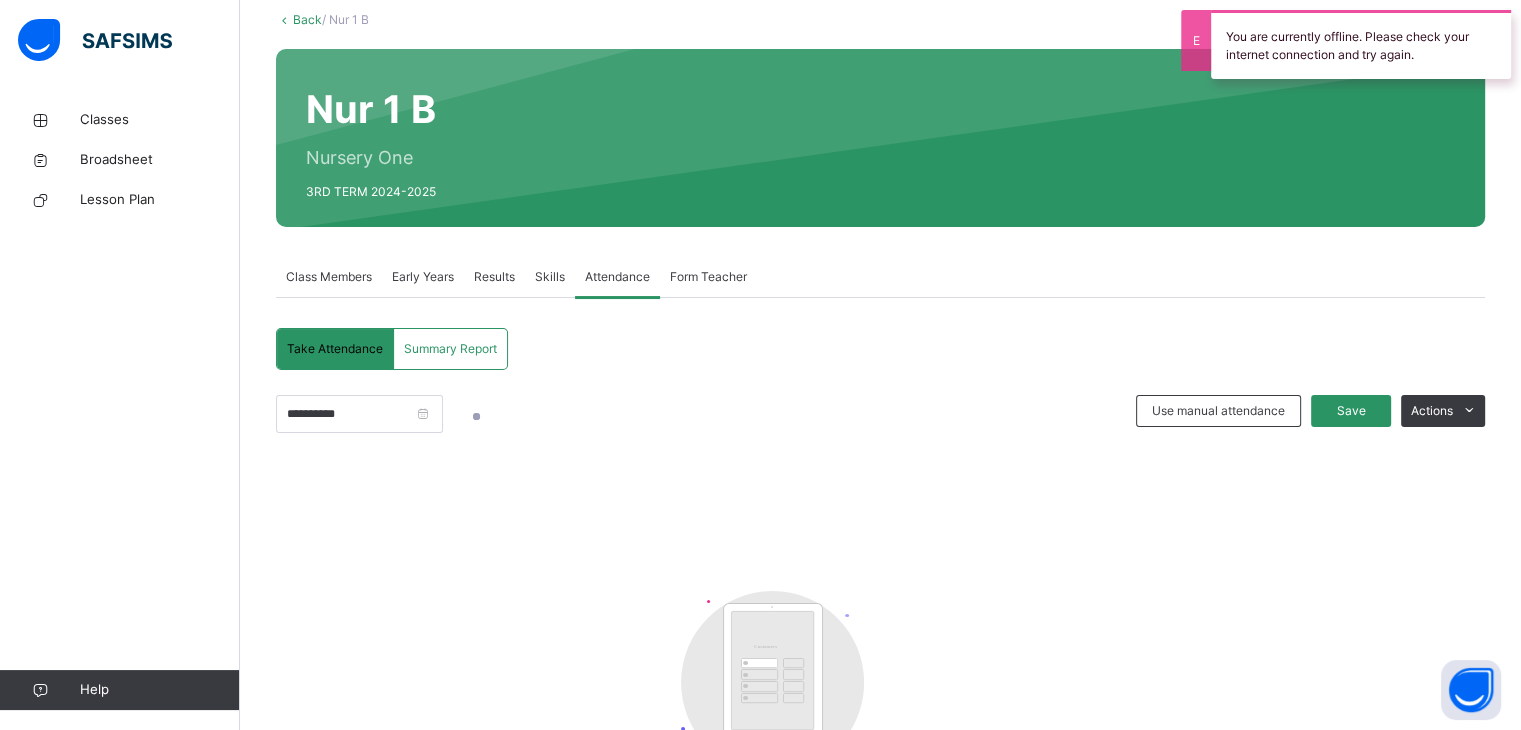 scroll, scrollTop: 269, scrollLeft: 0, axis: vertical 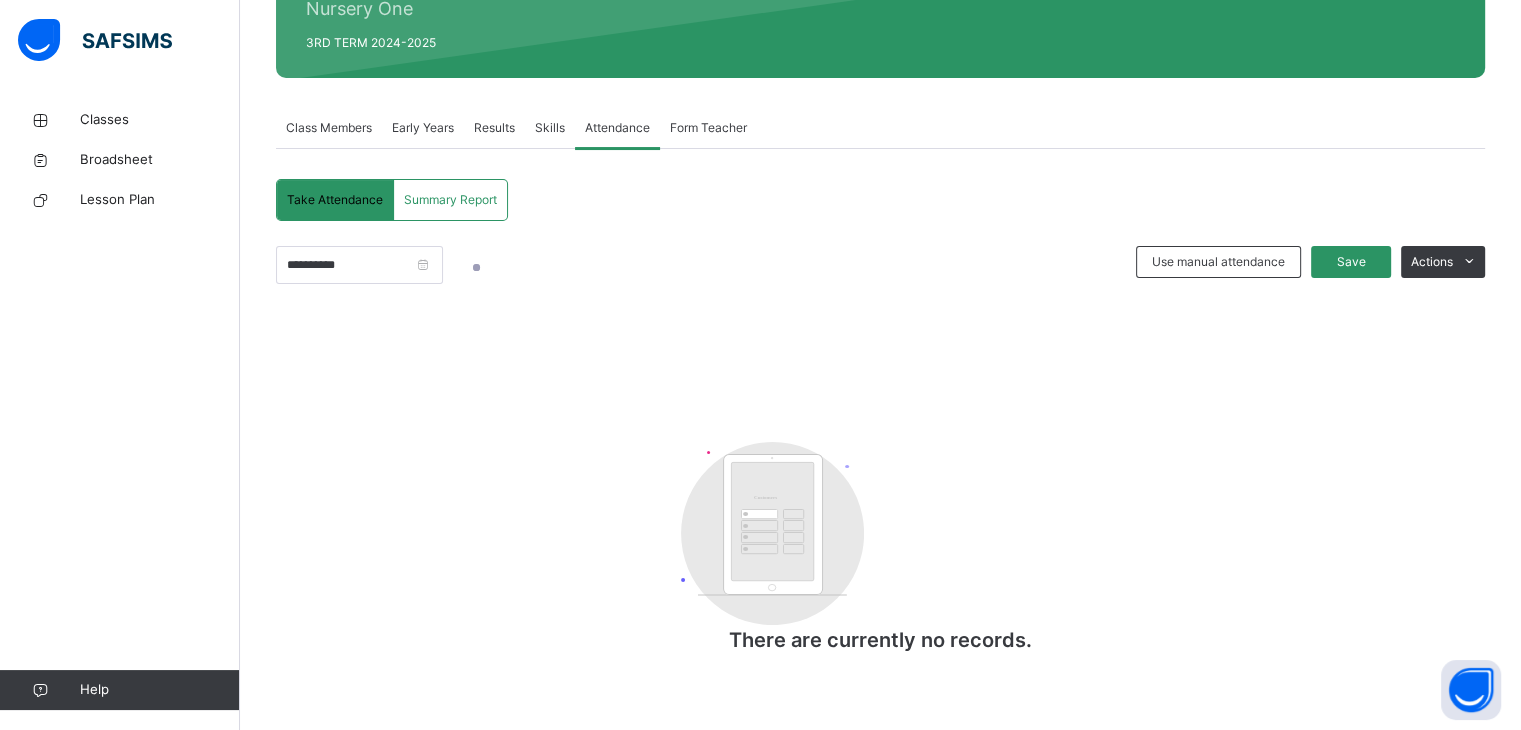 click on "Early Years" at bounding box center (423, 128) 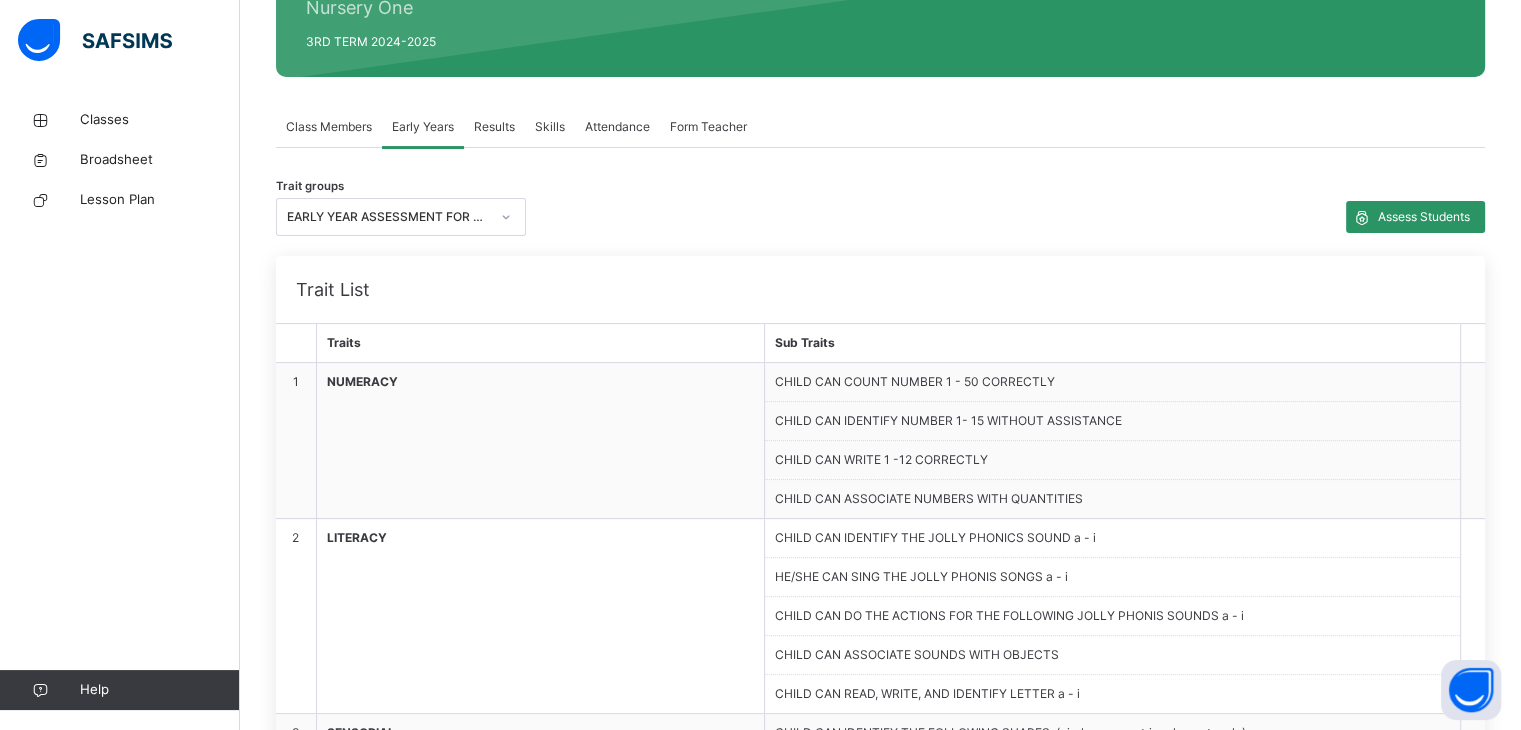 scroll, scrollTop: 318, scrollLeft: 0, axis: vertical 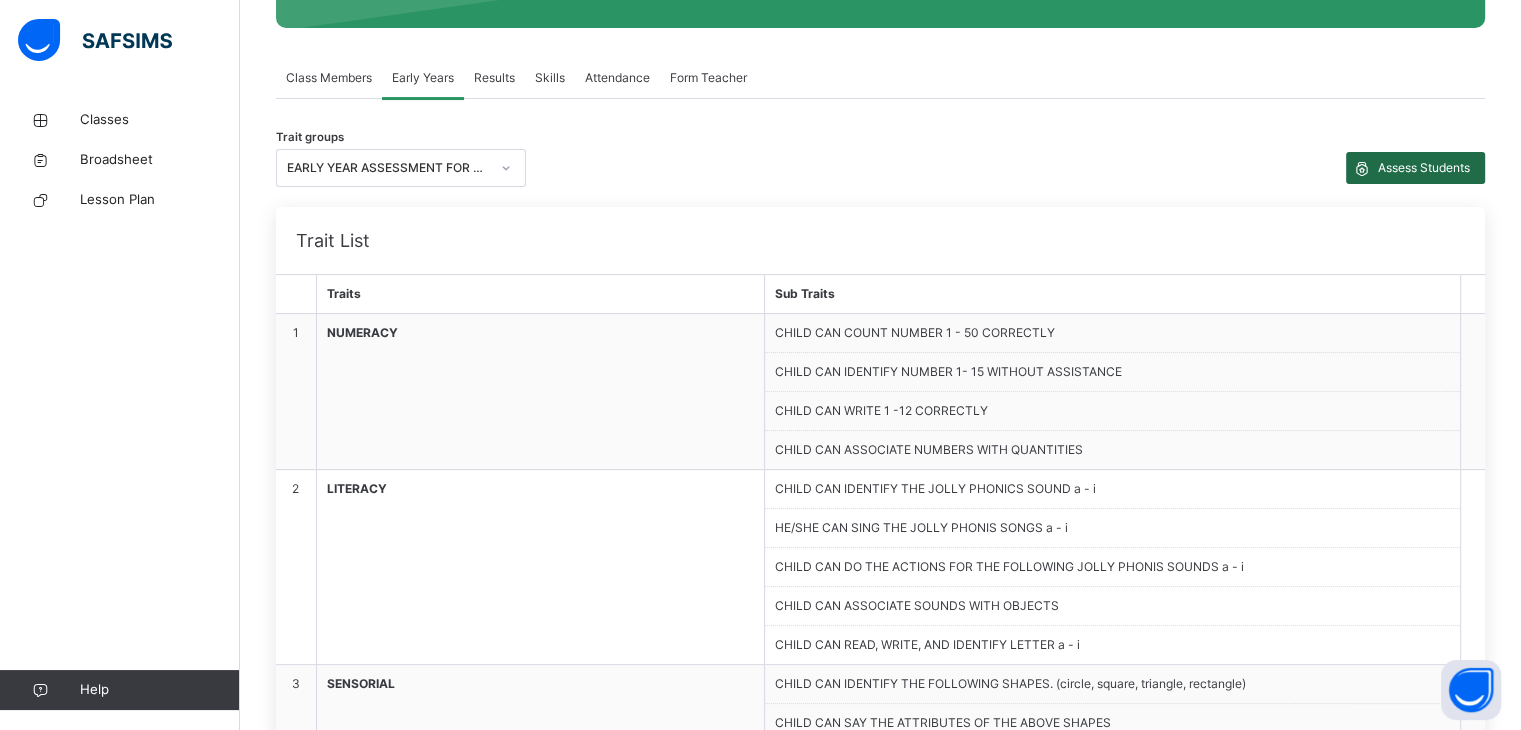 click at bounding box center (1362, 168) 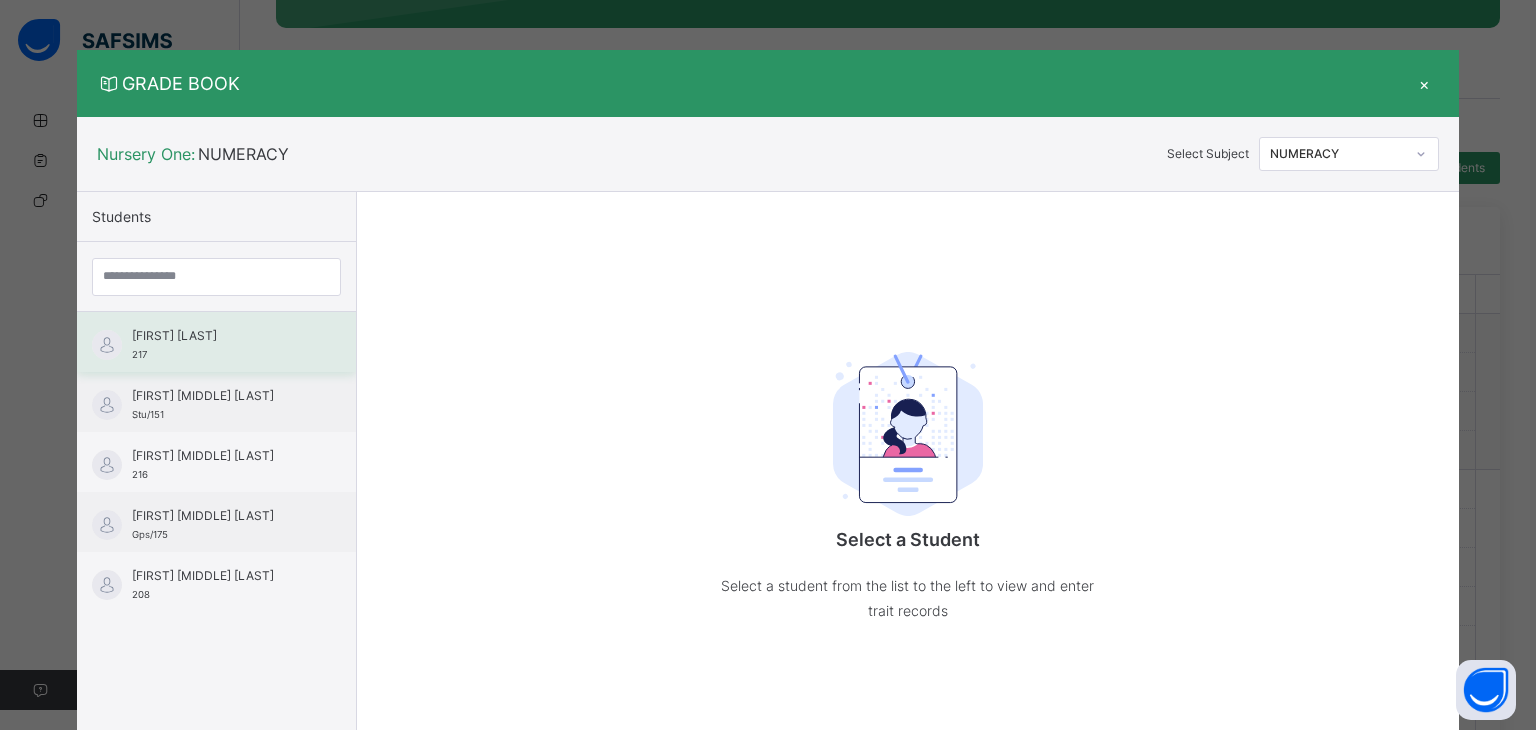 click on "[FIRST] [LAST]" at bounding box center [221, 336] 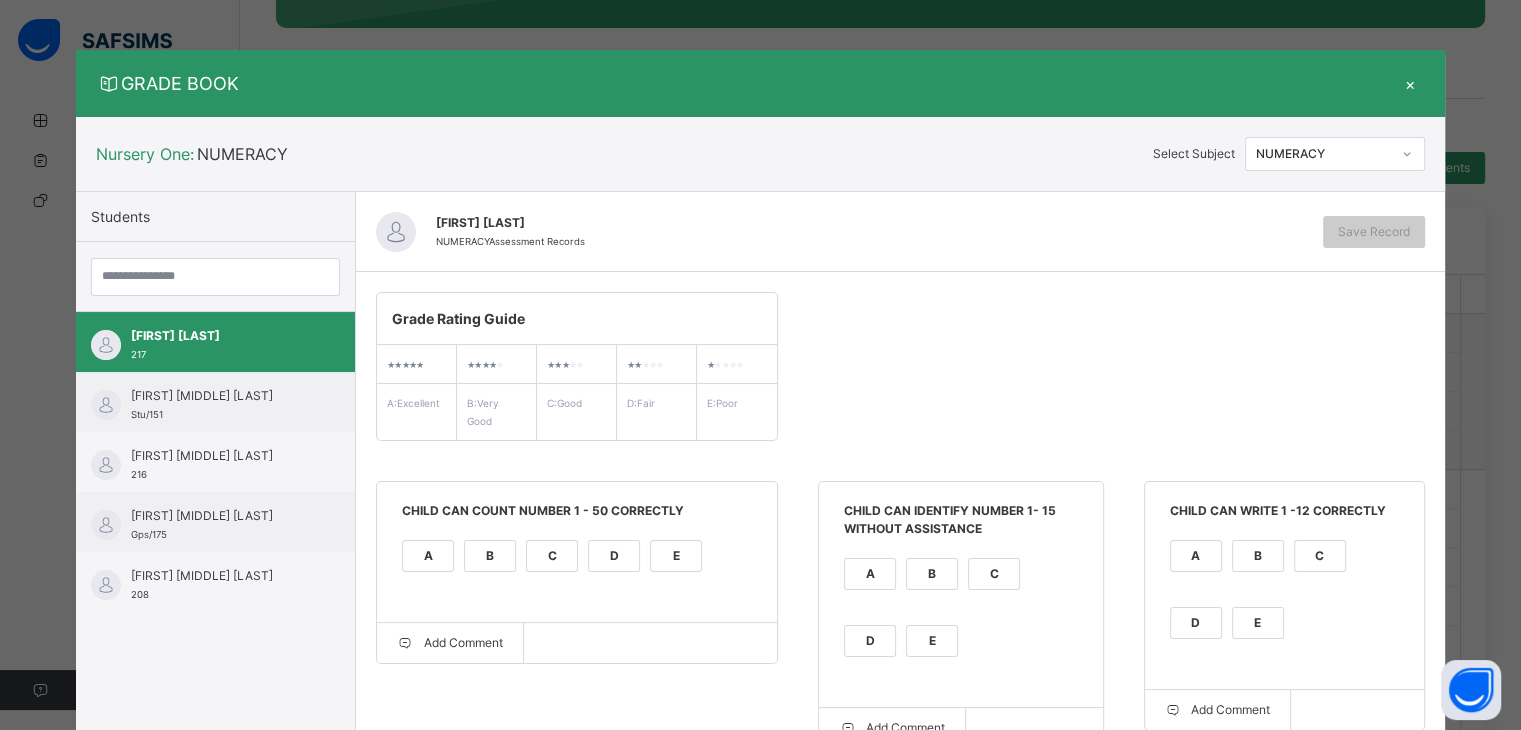 click on "×" at bounding box center (1410, 83) 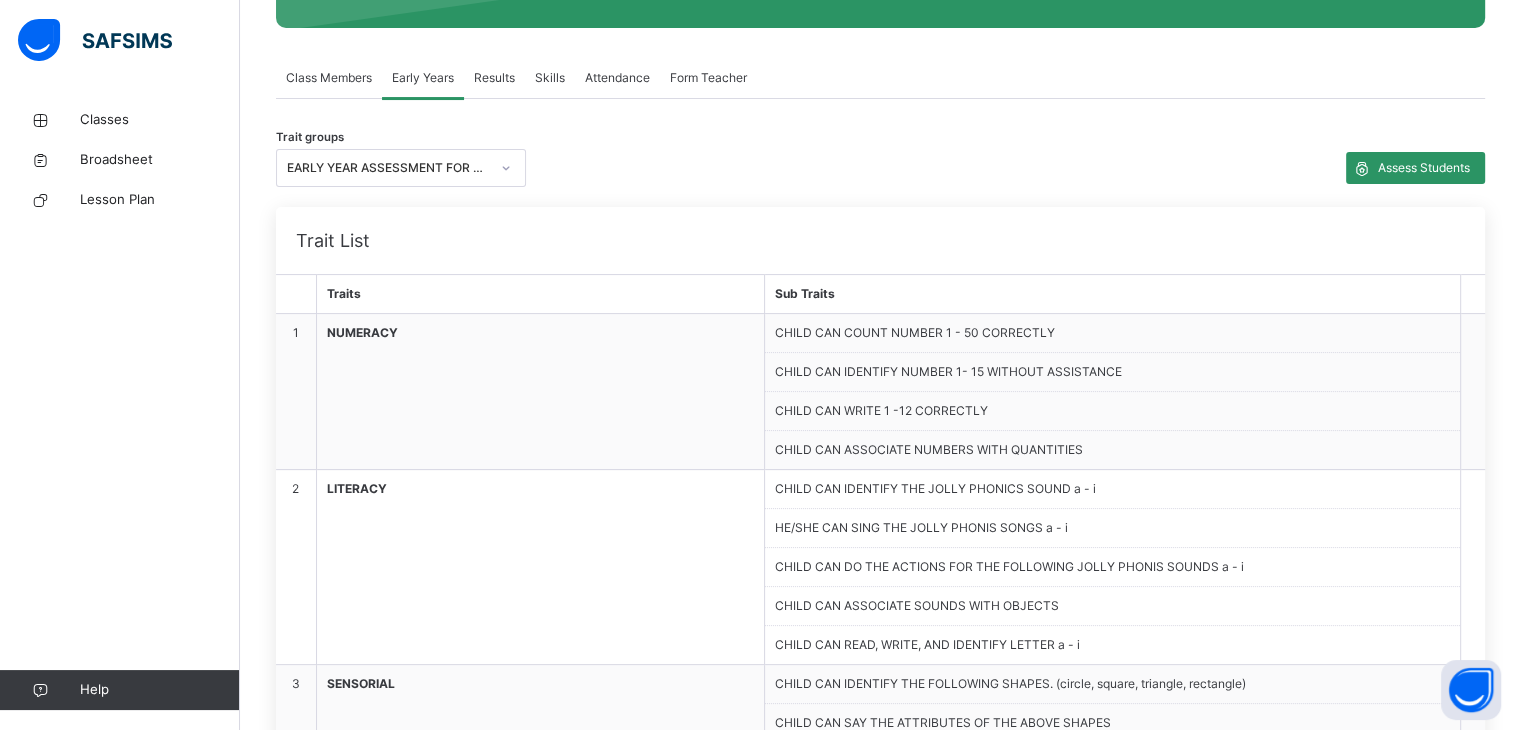 click on "Attendance" at bounding box center (617, 78) 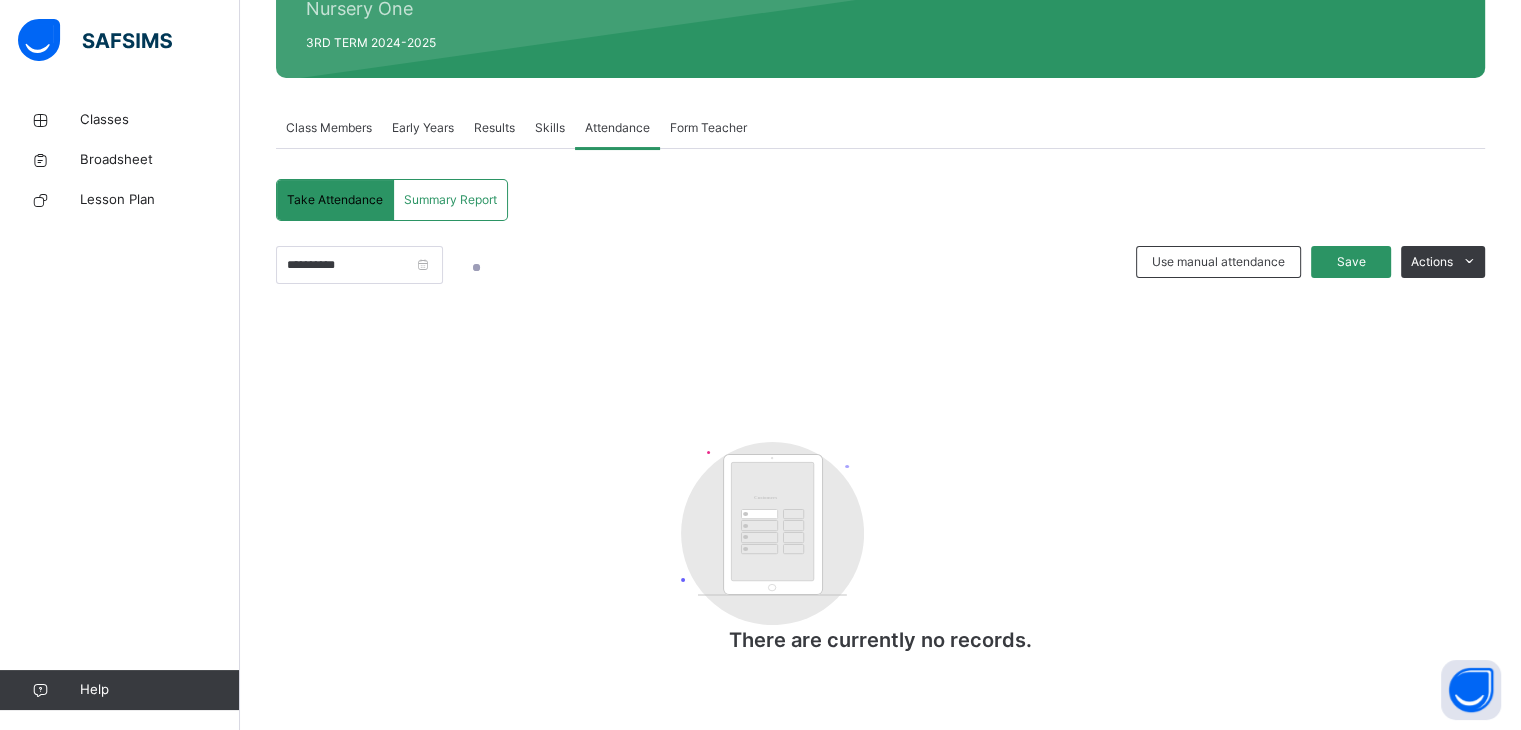 scroll, scrollTop: 269, scrollLeft: 0, axis: vertical 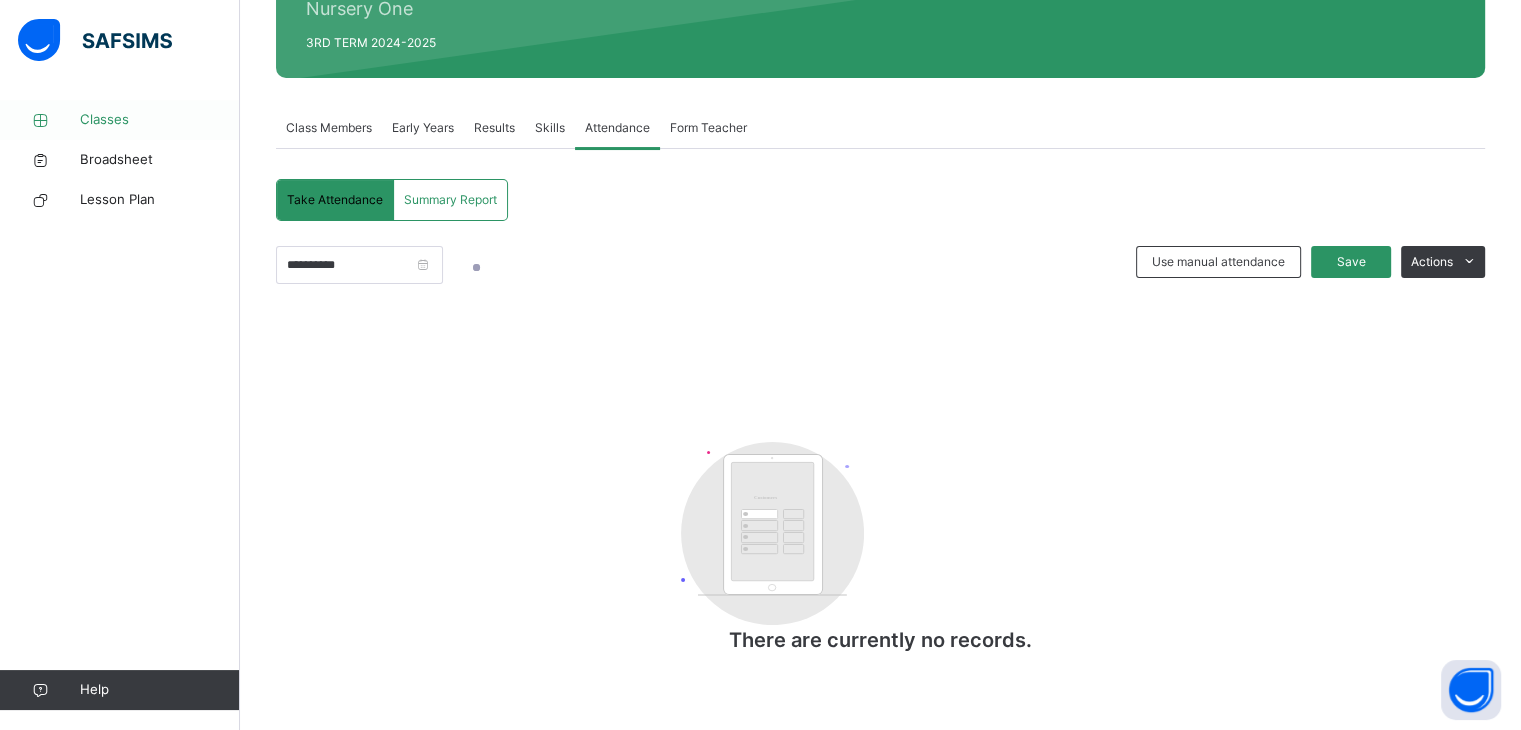 click on "Classes" at bounding box center [160, 120] 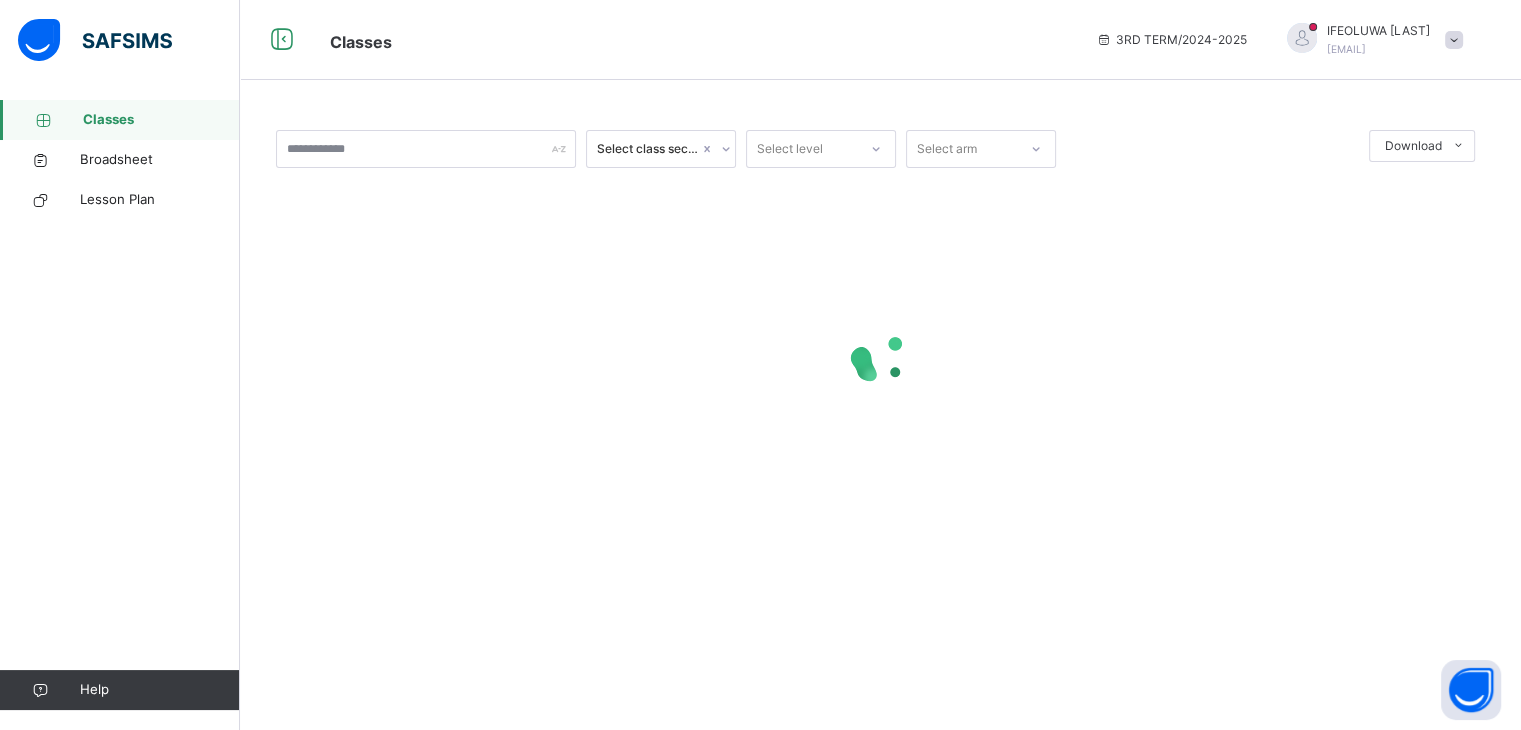 scroll, scrollTop: 0, scrollLeft: 0, axis: both 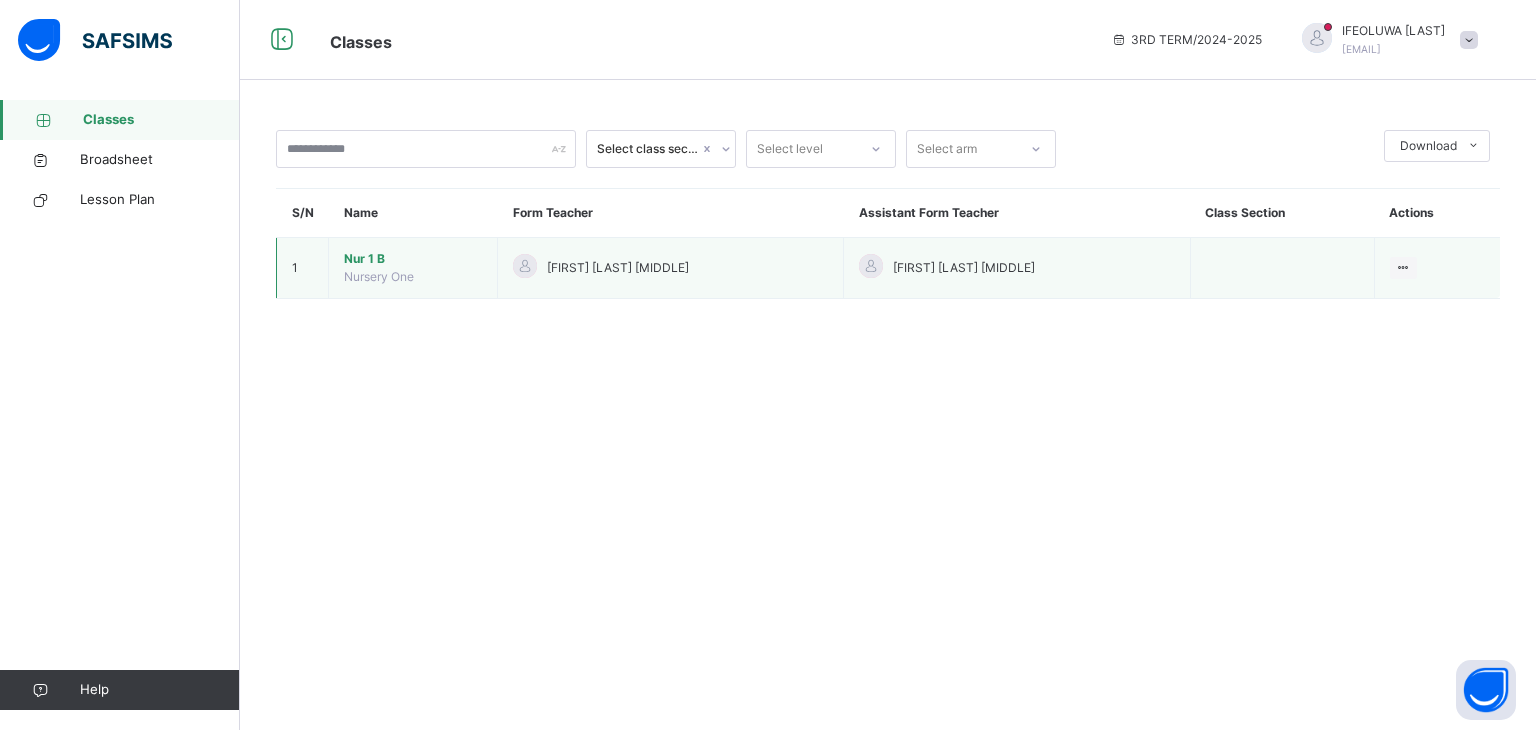 click on "[FIRST] [LAST] [MIDDLE]" at bounding box center (671, 268) 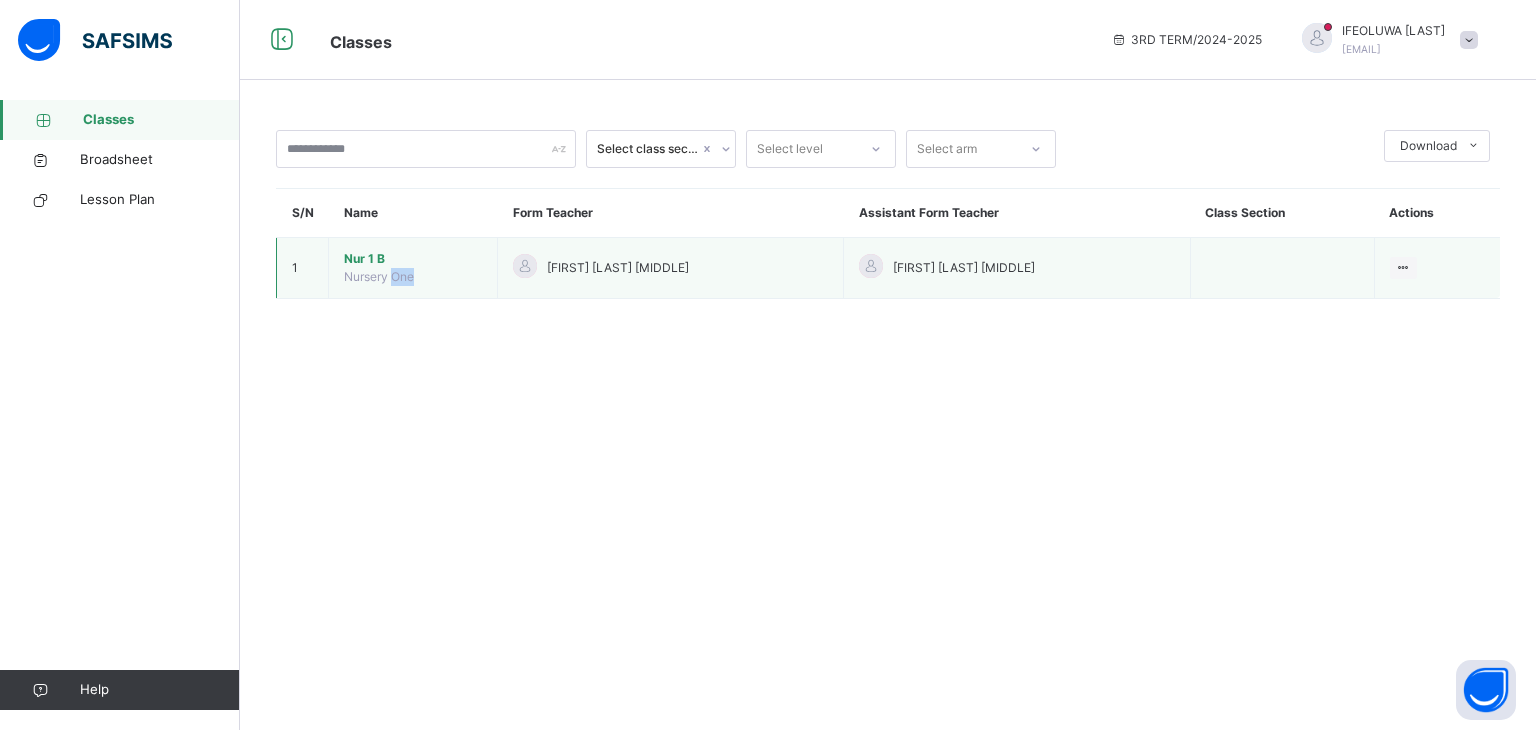 click on "Nursery One" at bounding box center (379, 276) 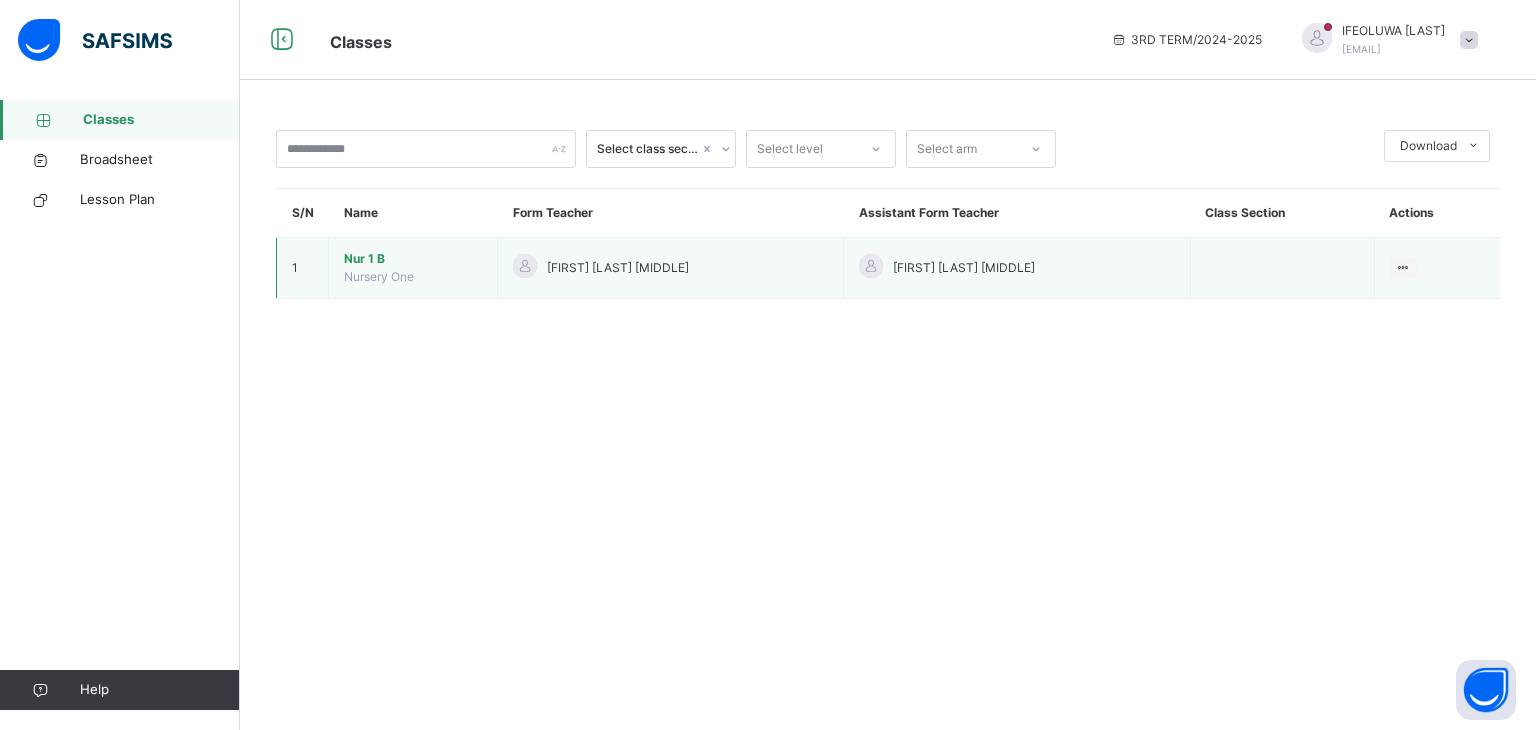 click on "Nur 1   B" at bounding box center [413, 259] 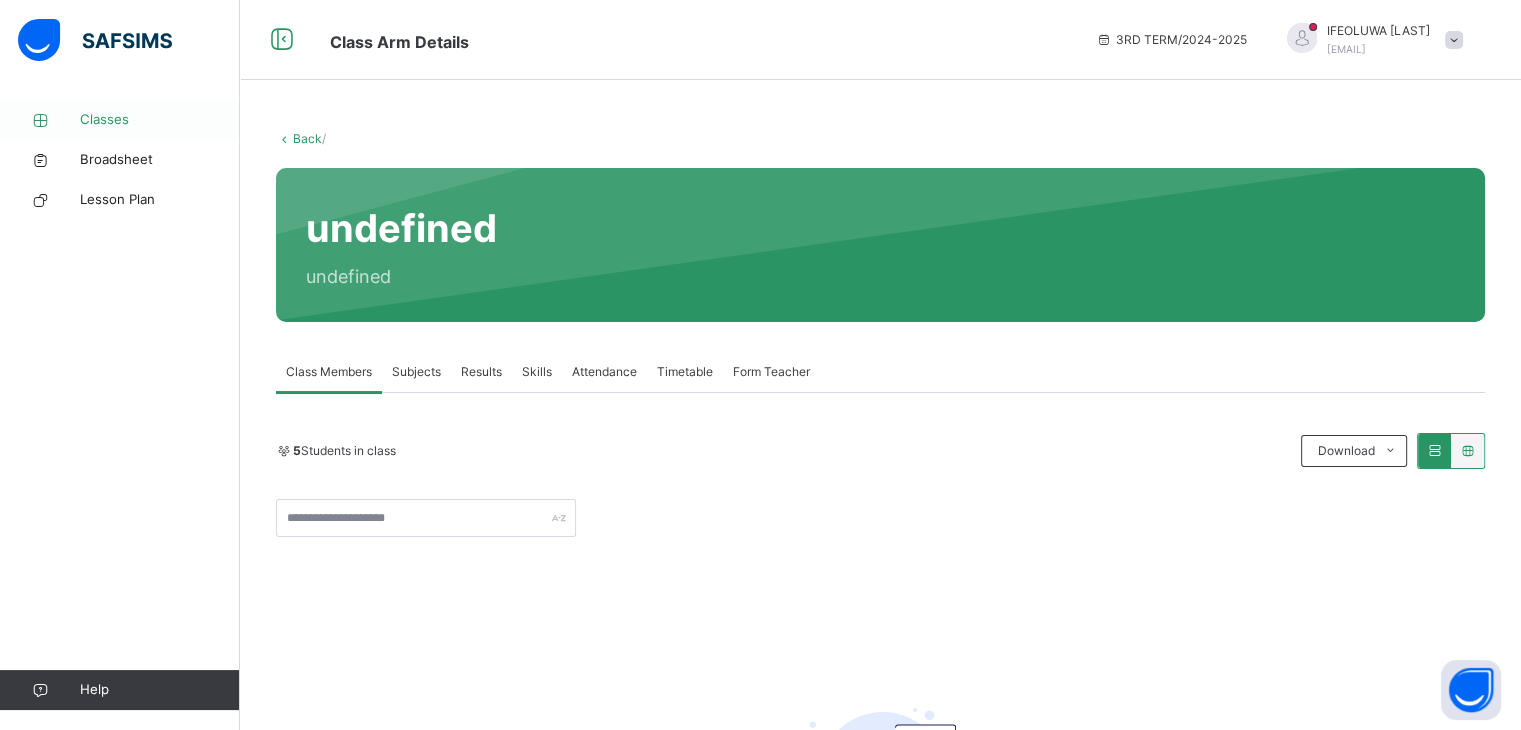 click on "Classes" at bounding box center (160, 120) 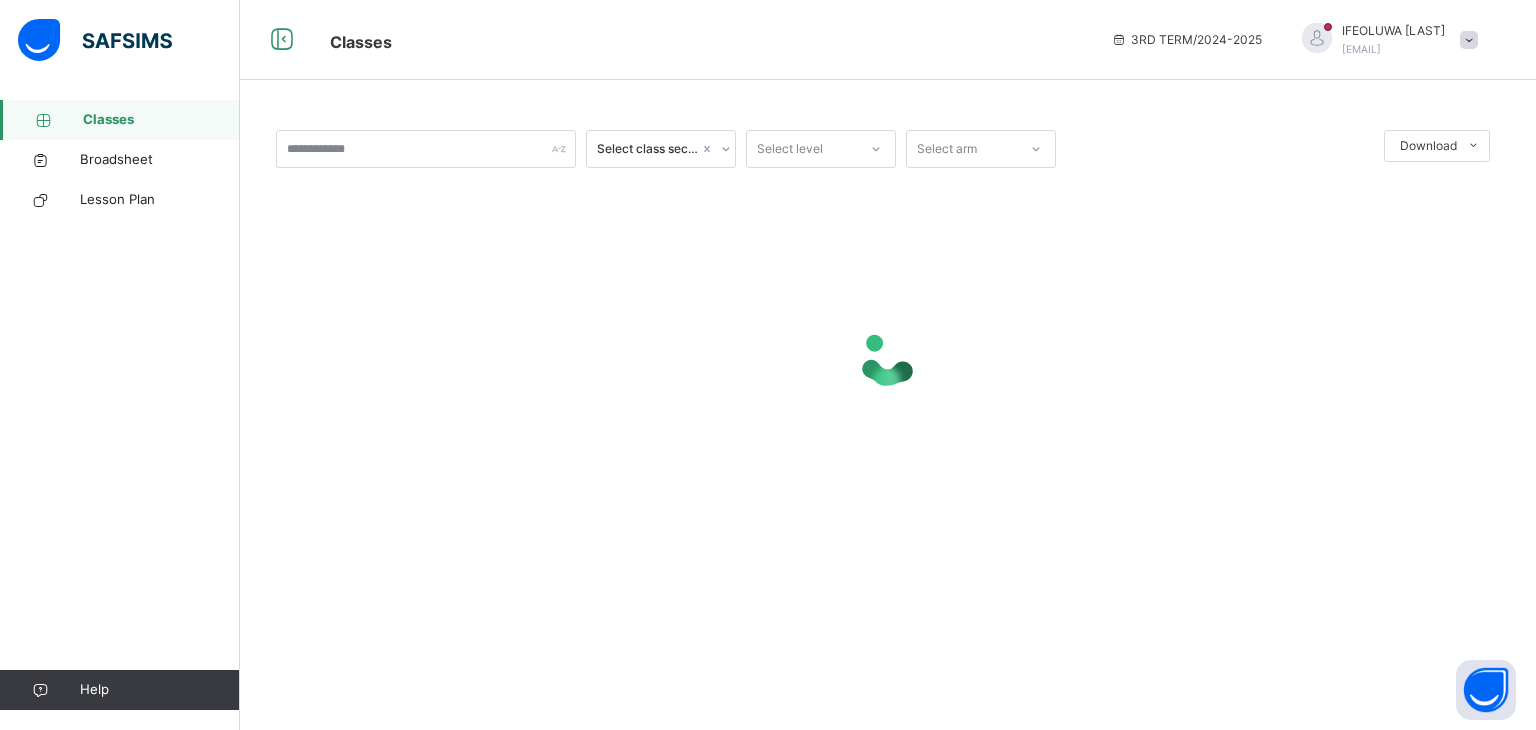 click at bounding box center [888, 358] 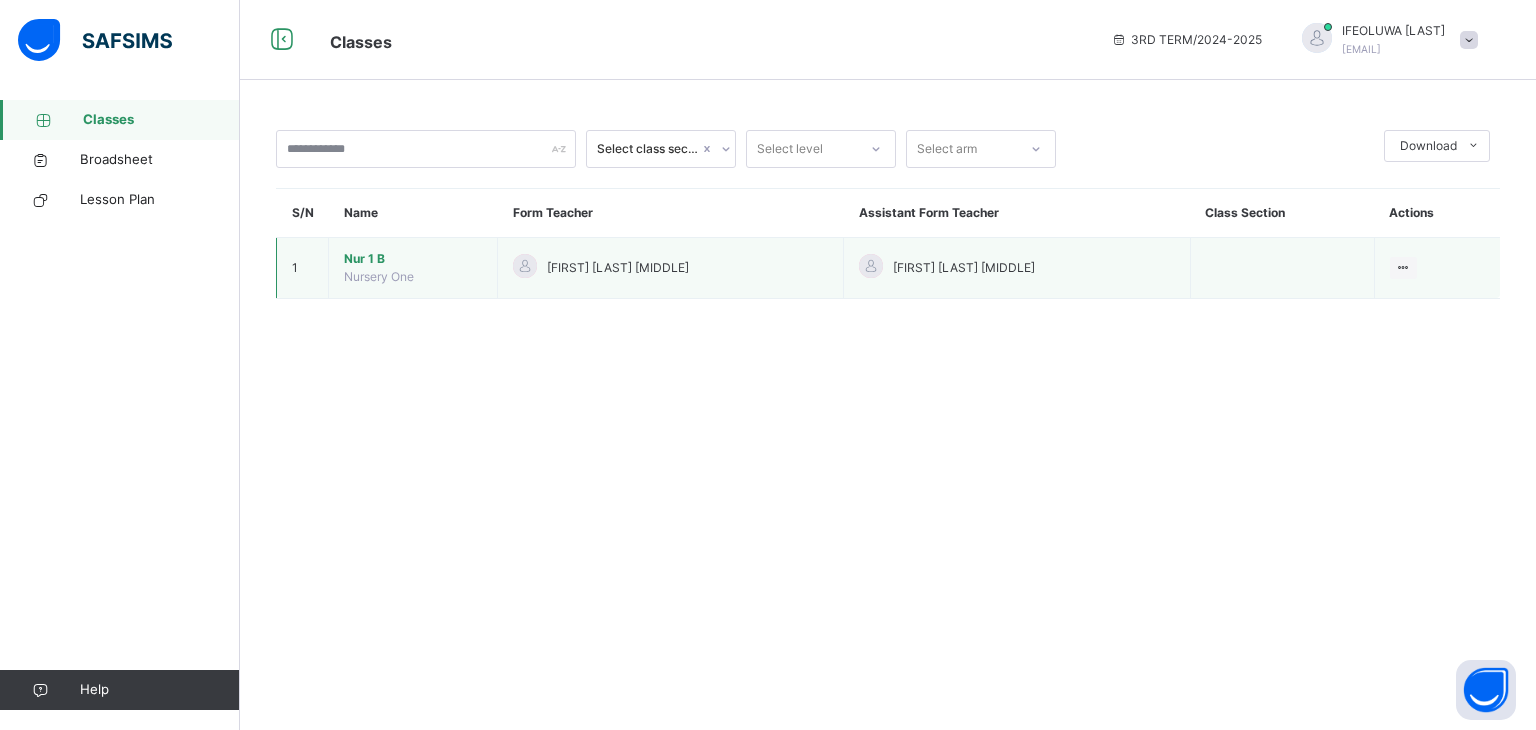 click on "Nur 1   B   Nursery One" at bounding box center (413, 268) 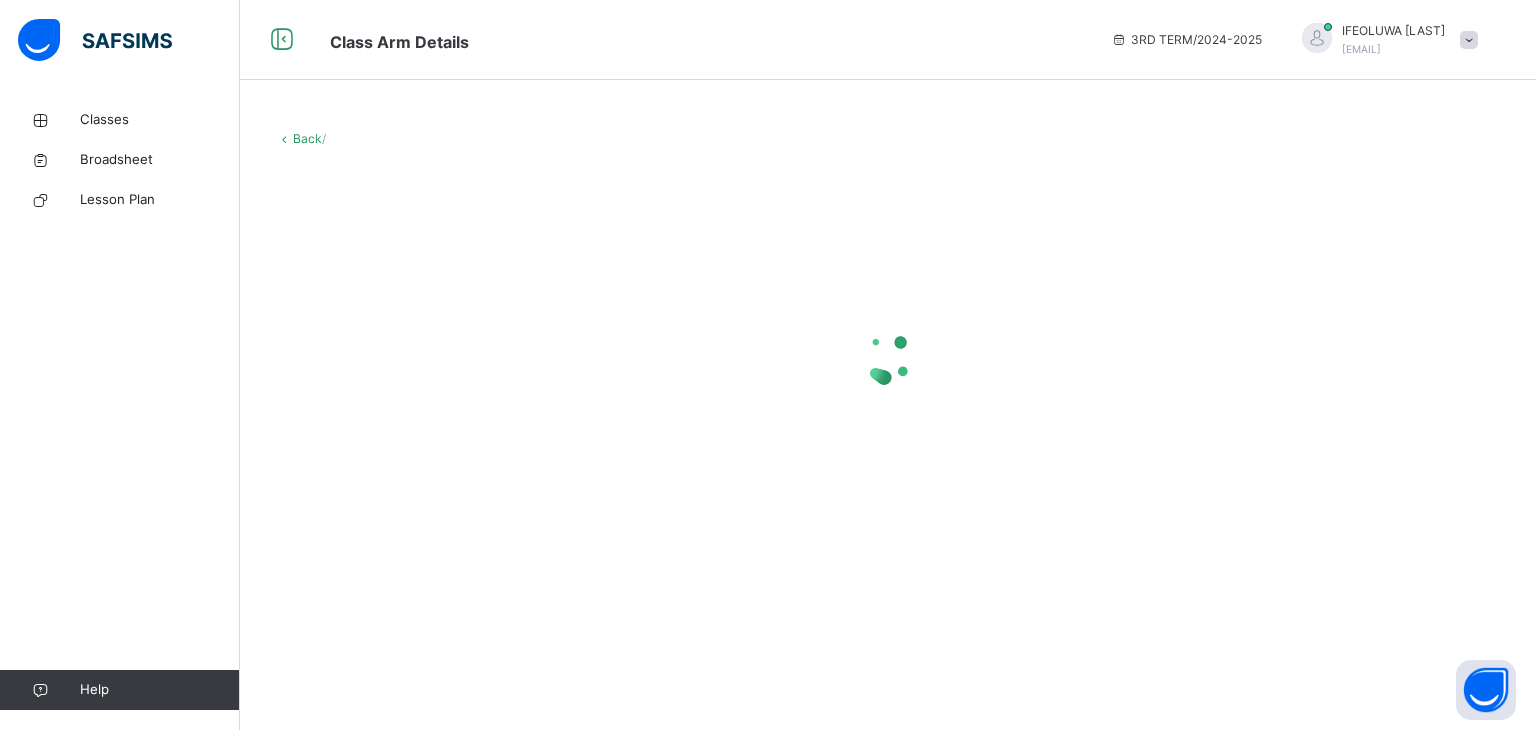 click at bounding box center (888, 358) 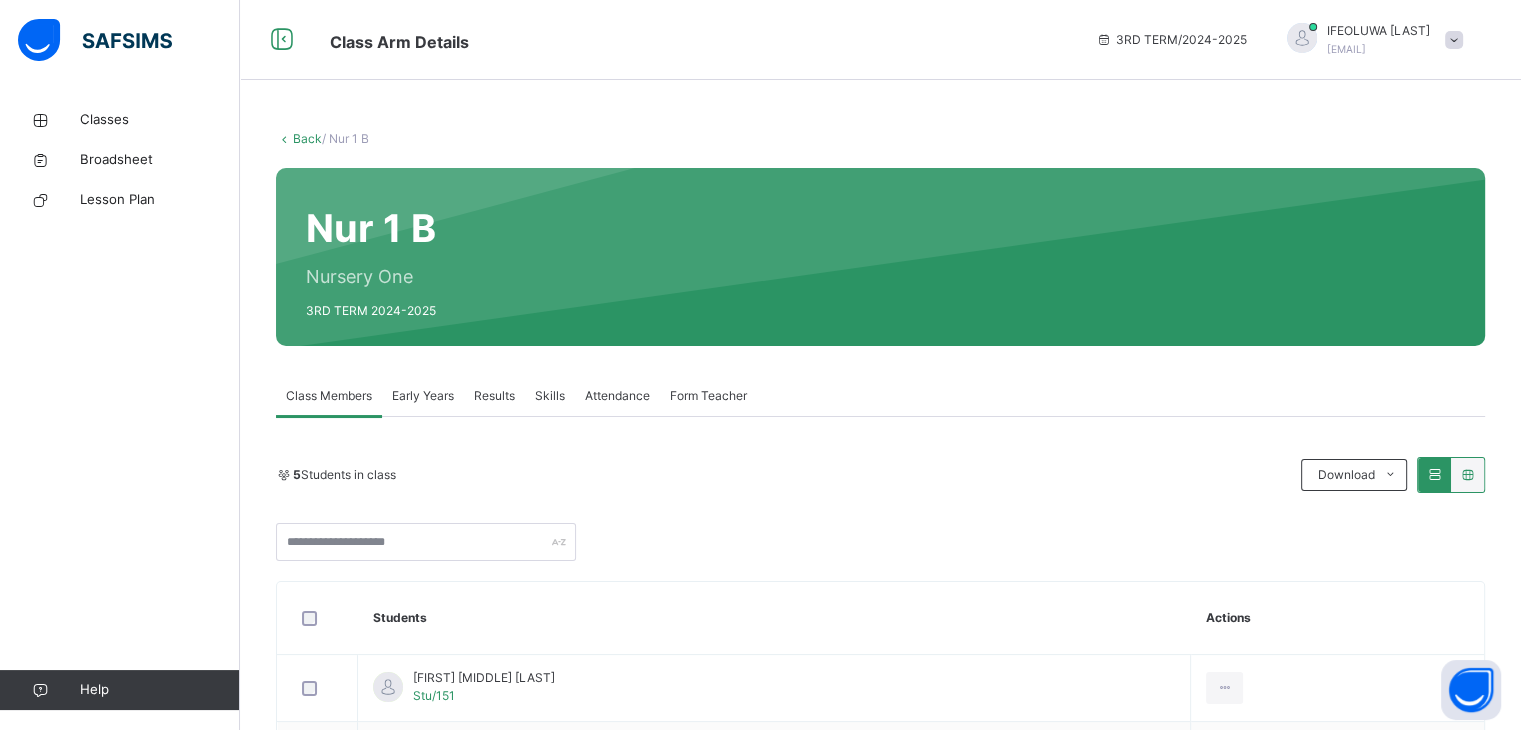 click on "Skills" at bounding box center (550, 396) 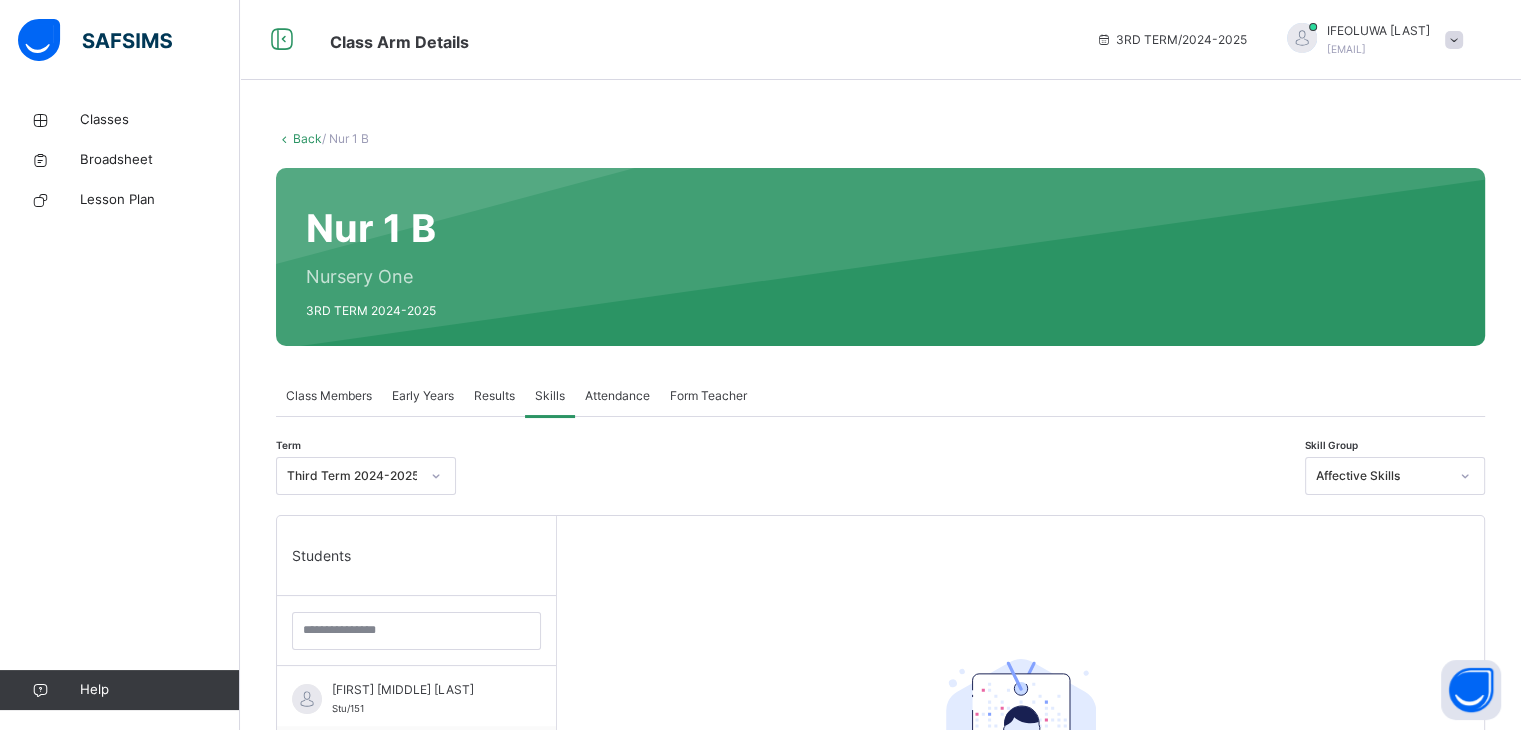 click on "Attendance" at bounding box center [617, 396] 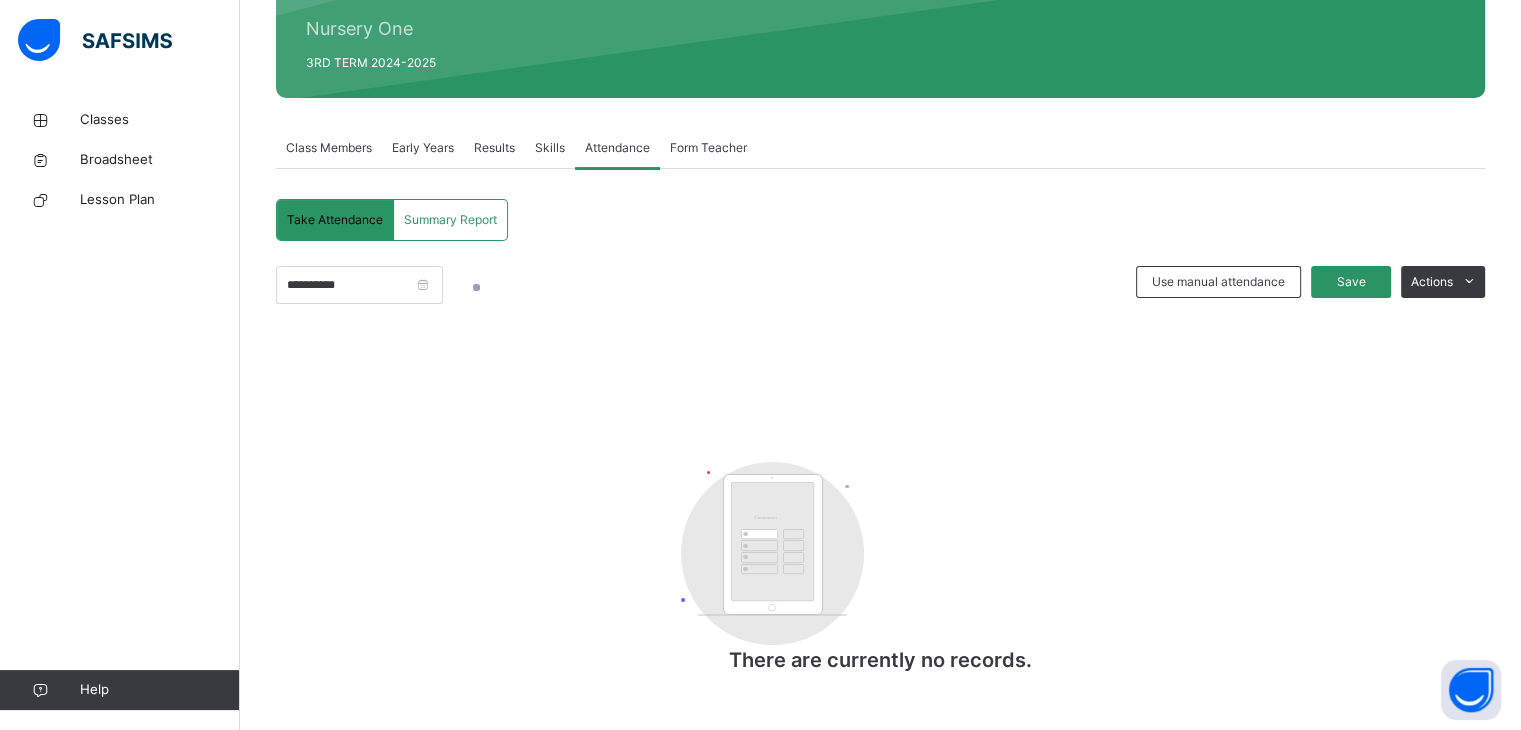 scroll, scrollTop: 269, scrollLeft: 0, axis: vertical 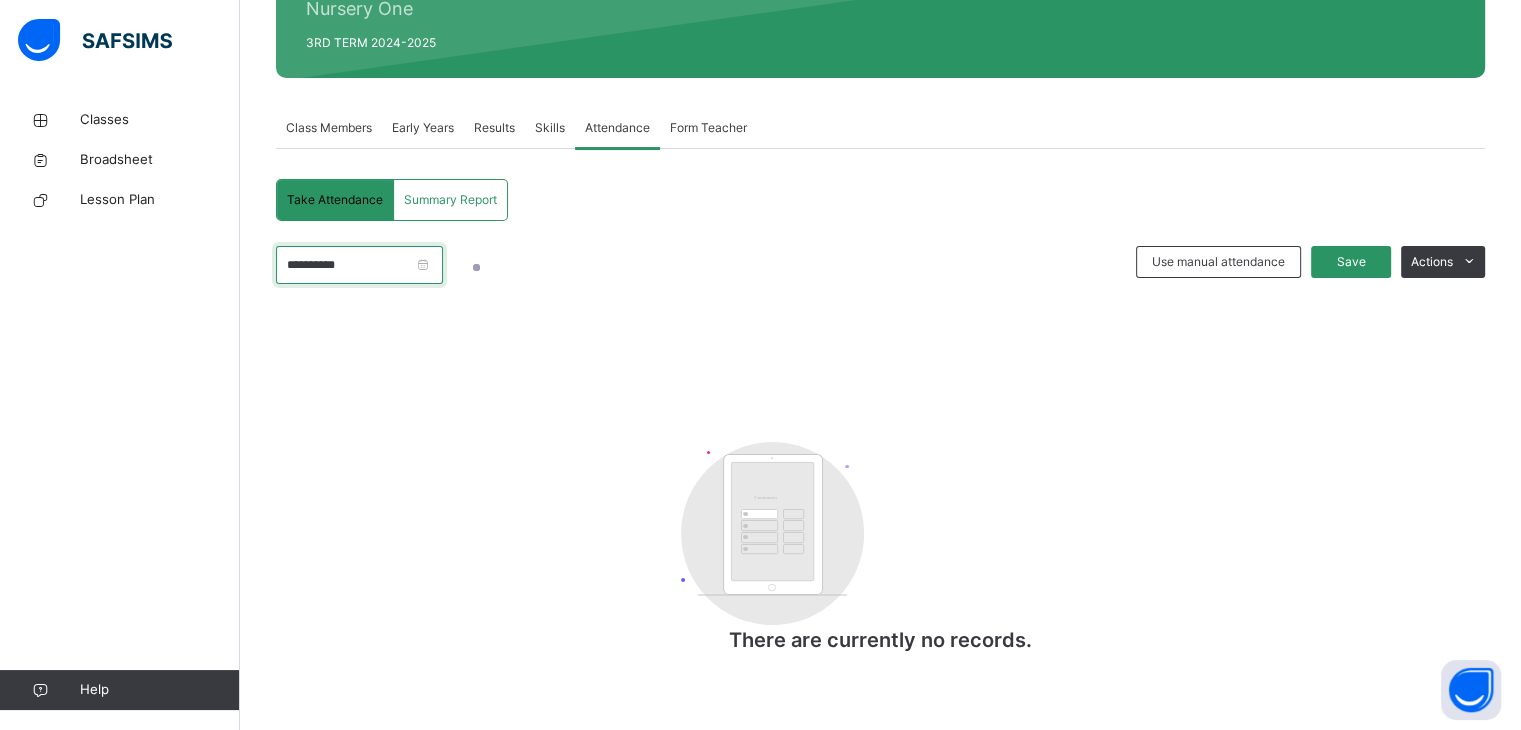 click on "**********" at bounding box center (359, 265) 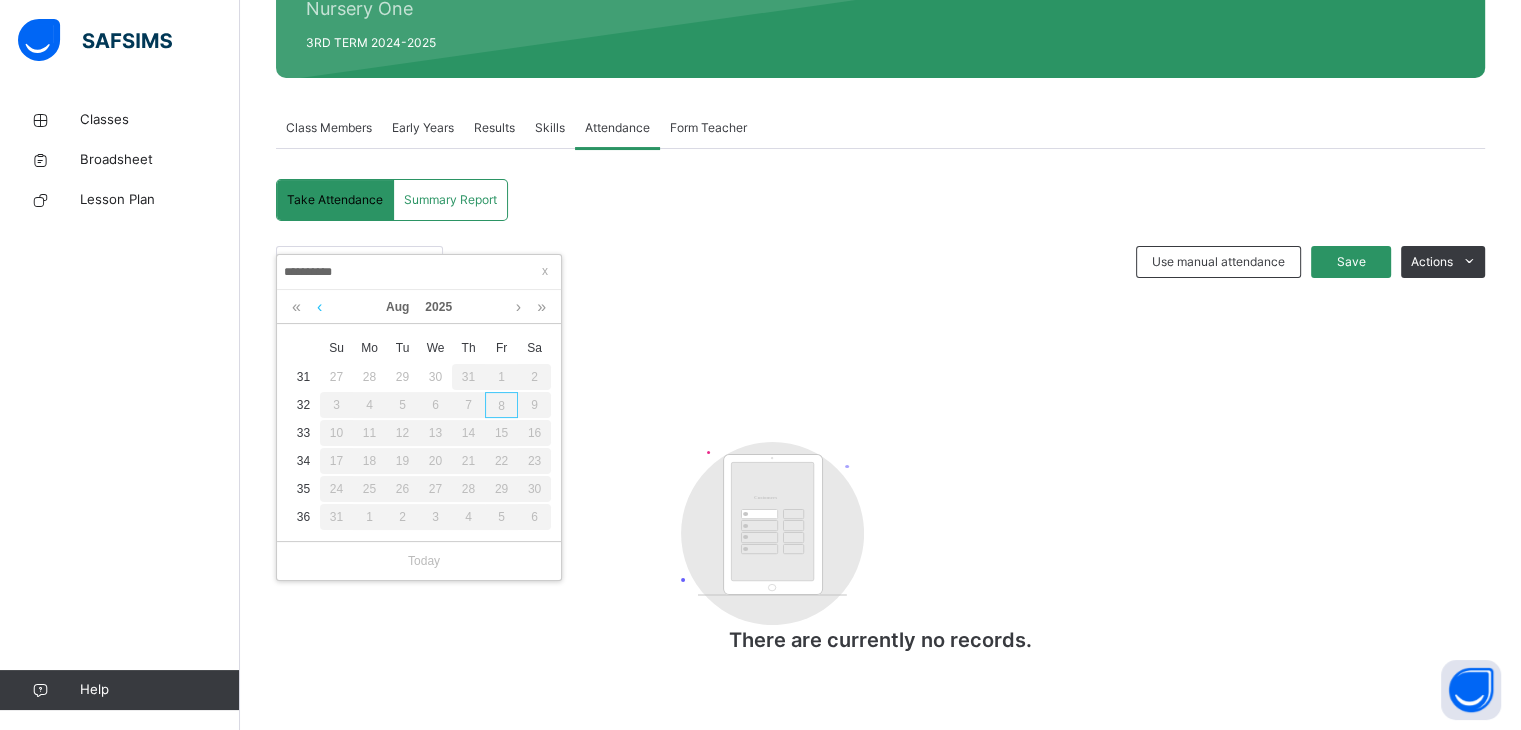 click at bounding box center (319, 307) 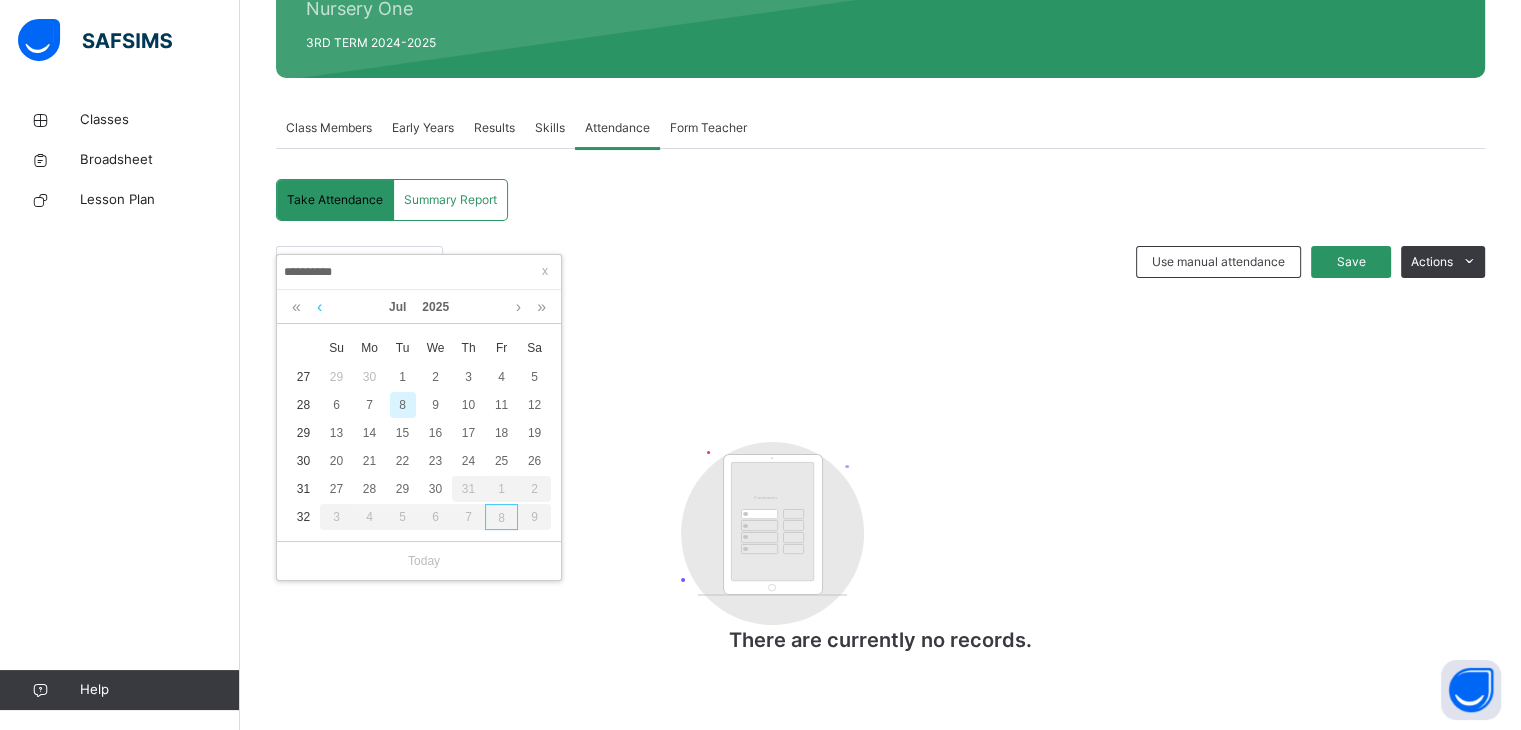 click at bounding box center (319, 307) 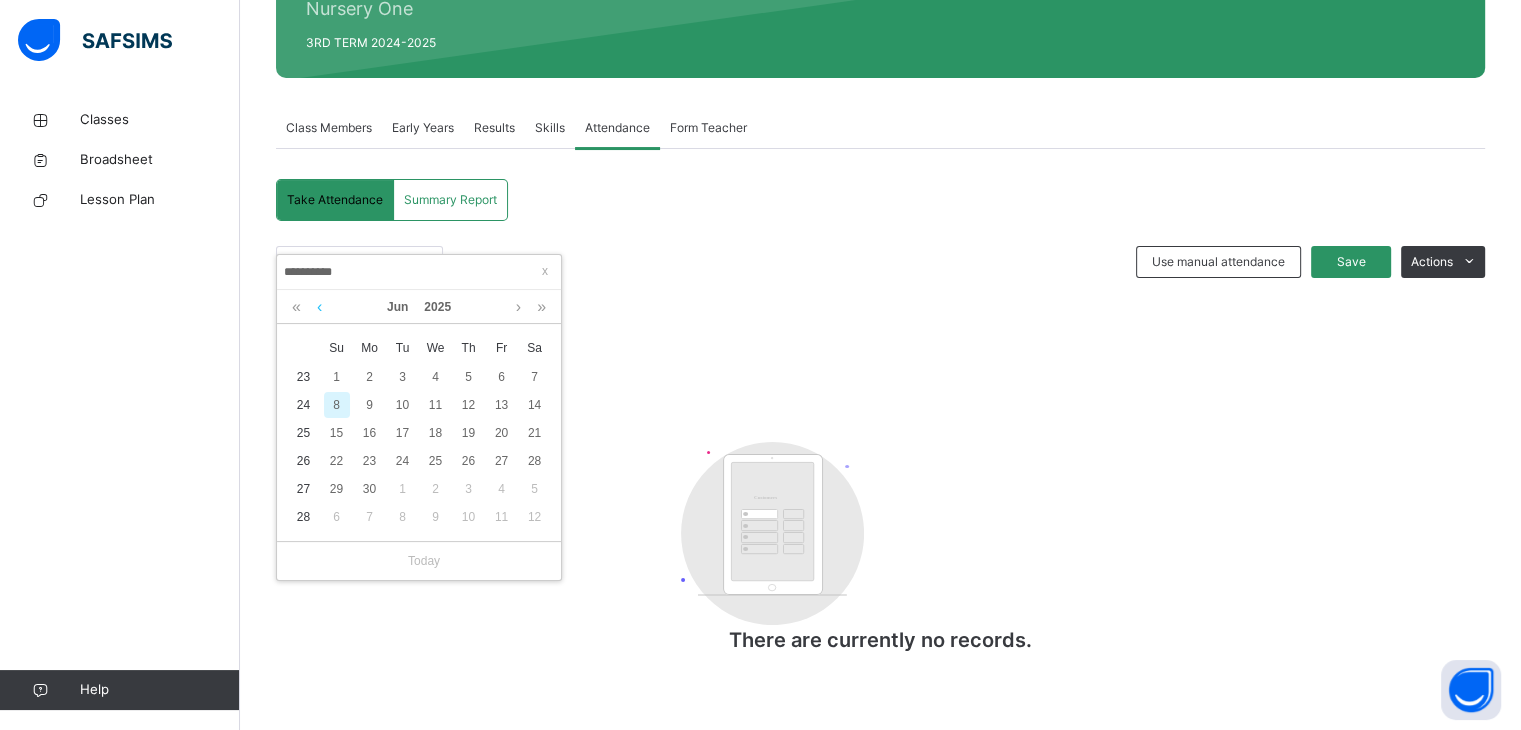 click at bounding box center [319, 307] 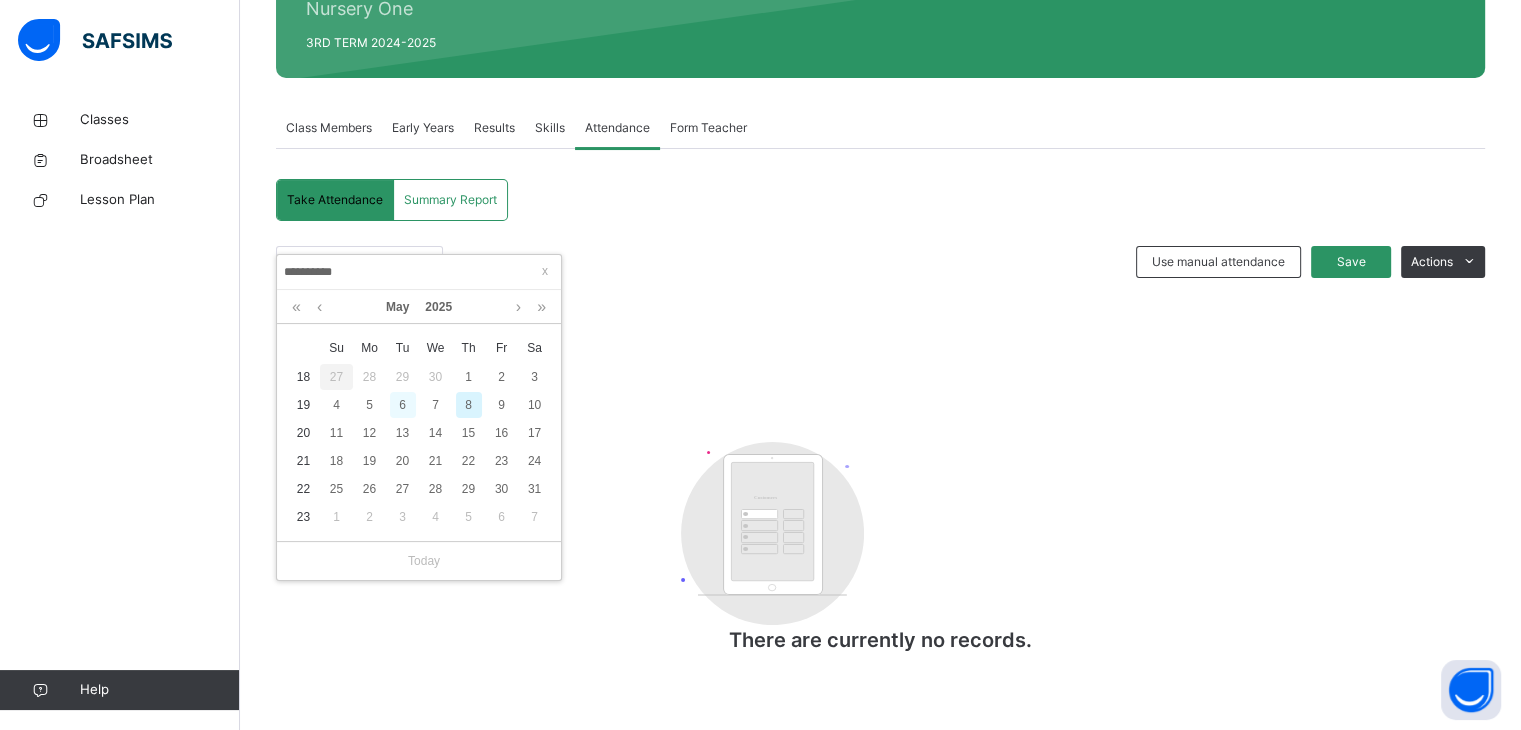 click on "6" at bounding box center [403, 405] 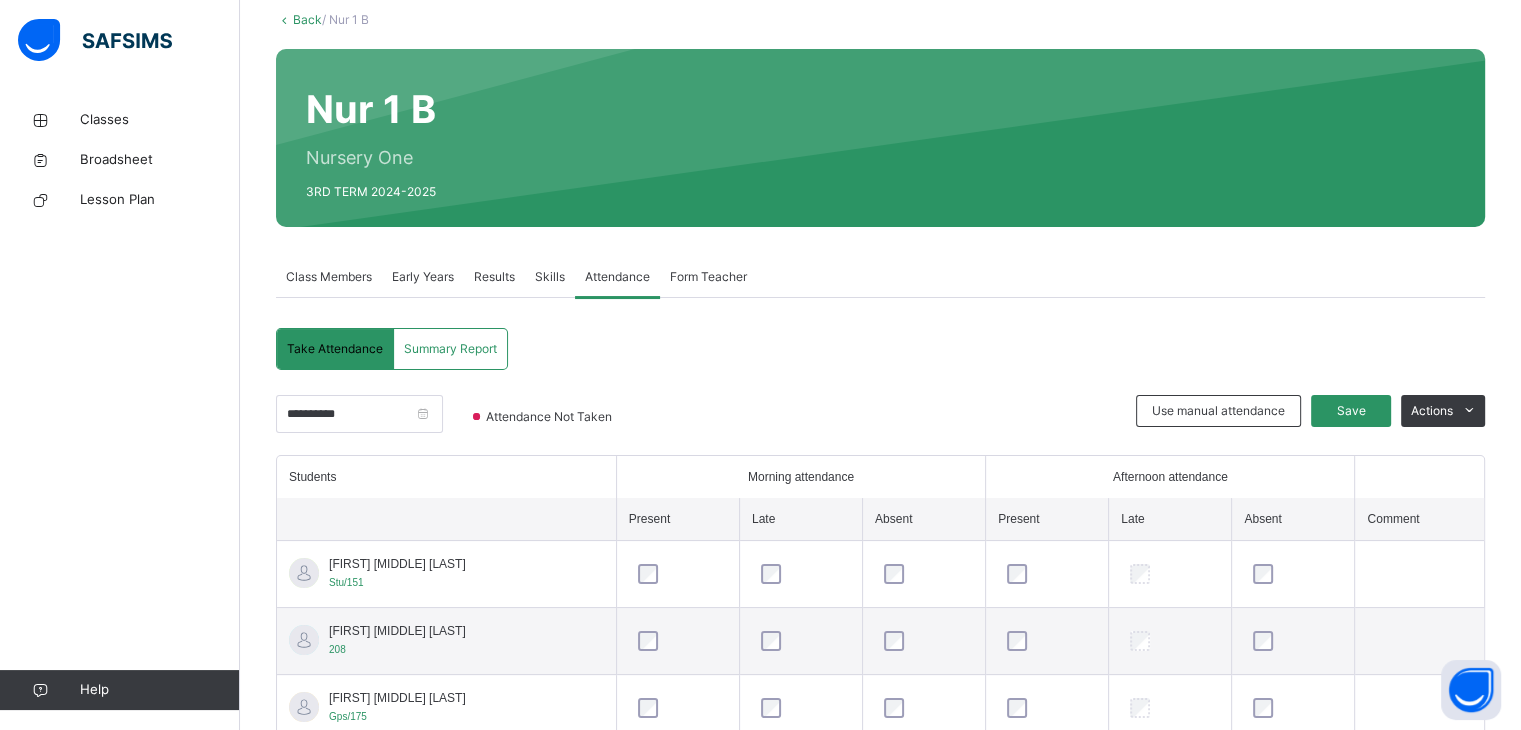 scroll, scrollTop: 269, scrollLeft: 0, axis: vertical 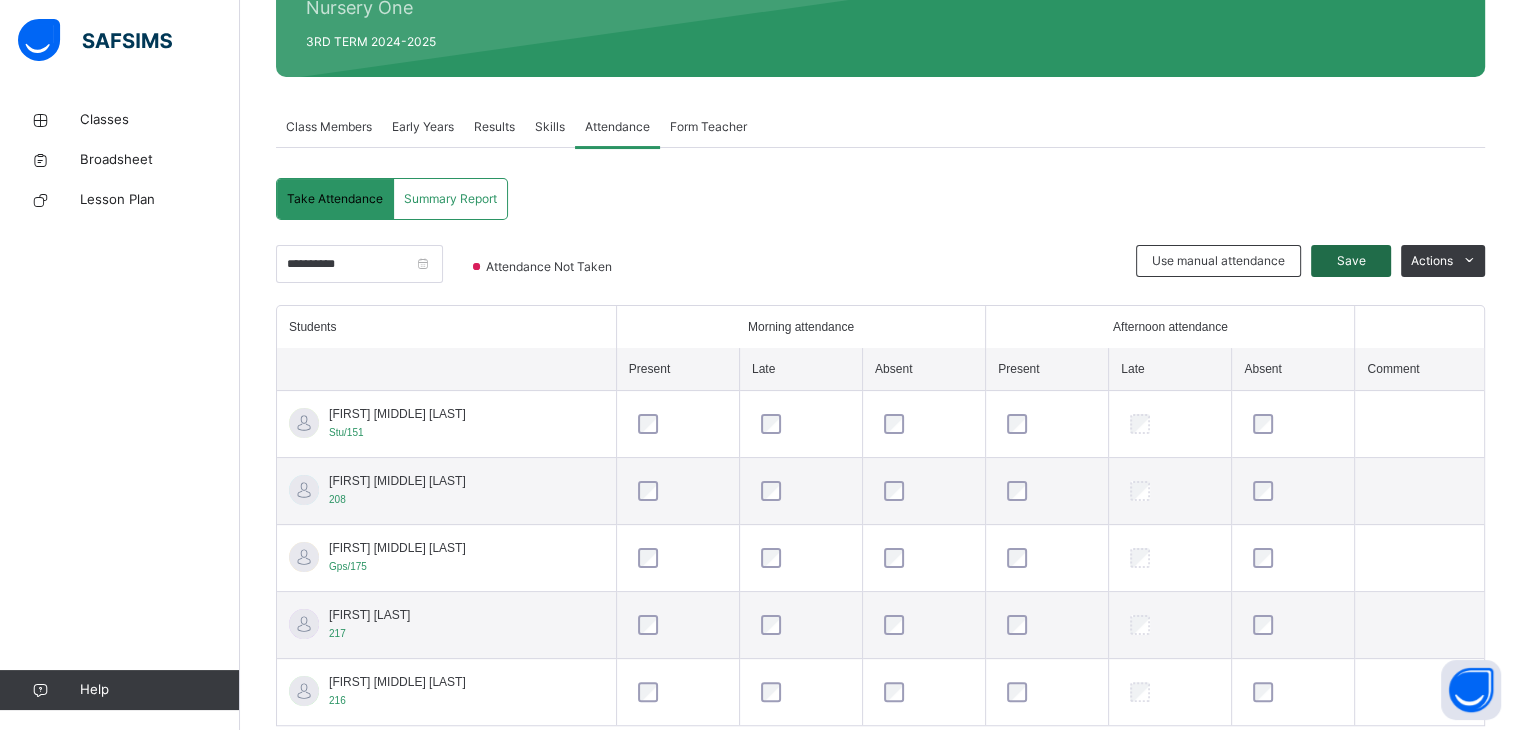 click on "Save" at bounding box center [1351, 261] 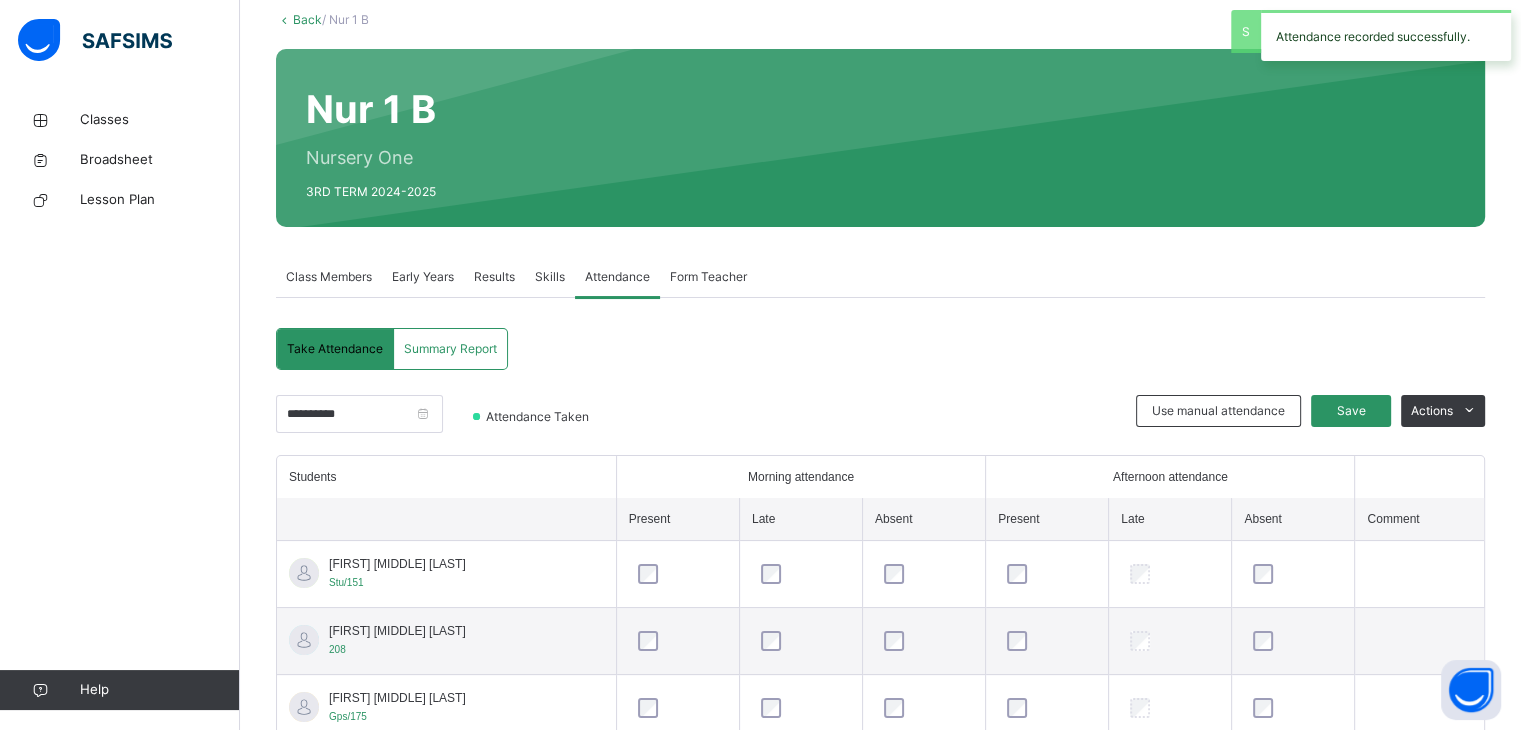 scroll, scrollTop: 269, scrollLeft: 0, axis: vertical 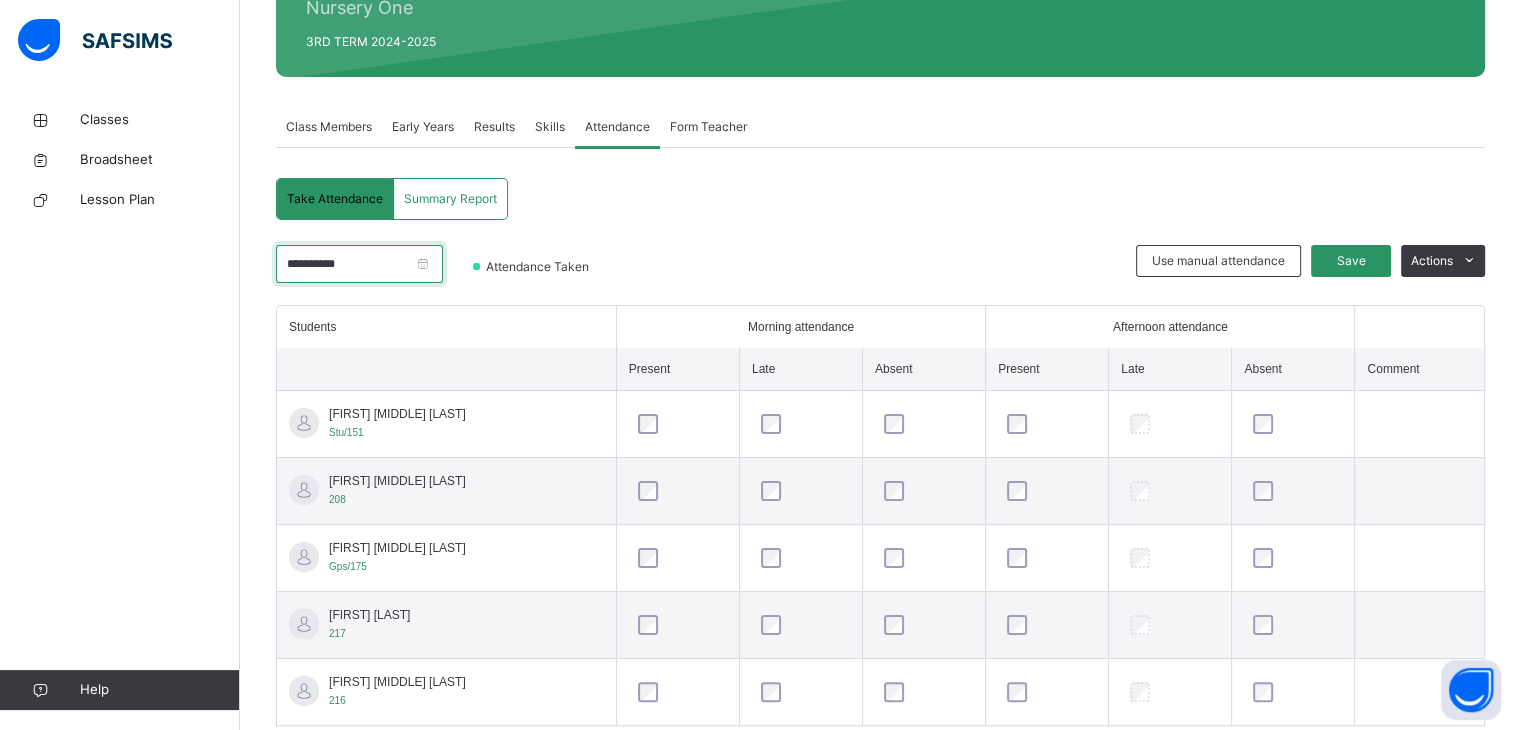 click on "**********" at bounding box center (359, 264) 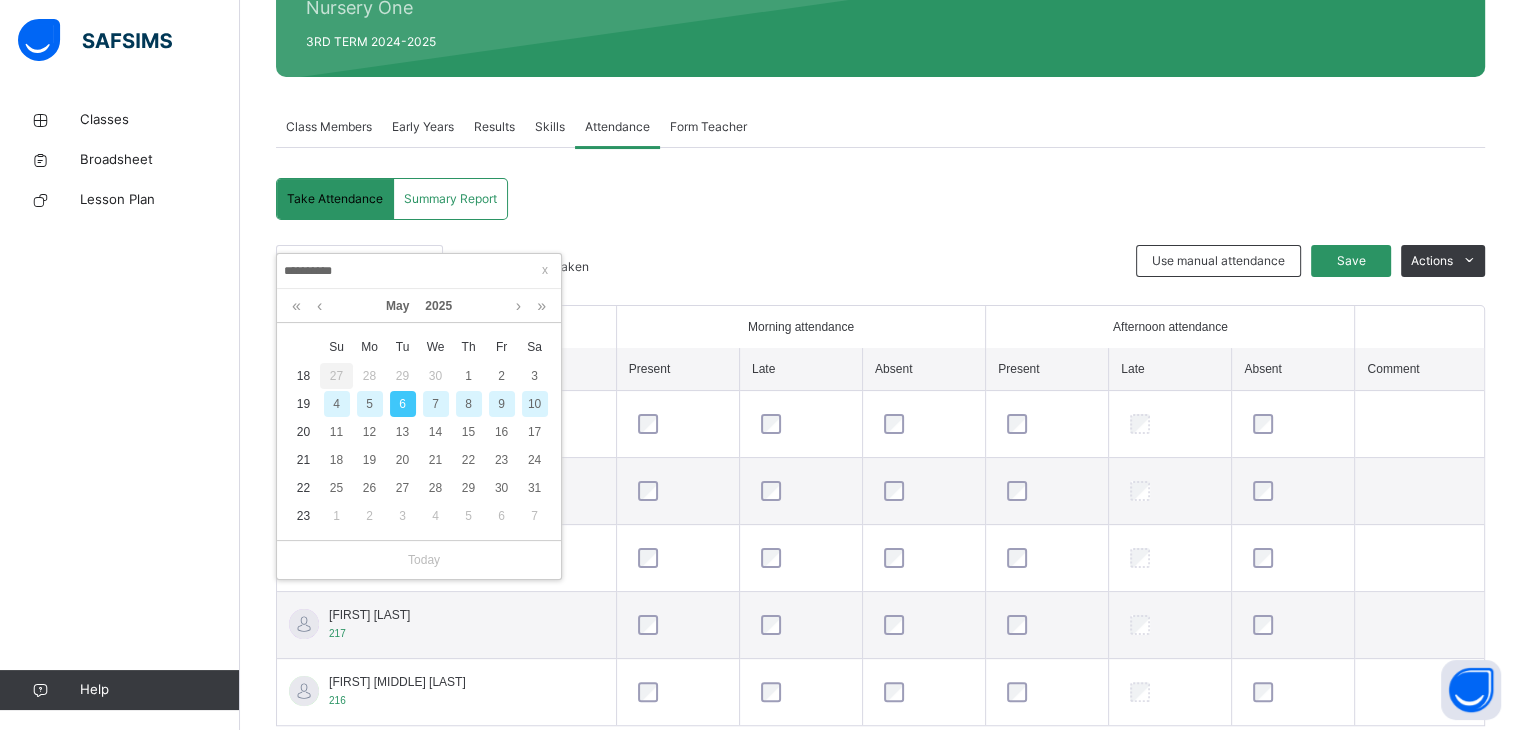 click on "7" at bounding box center (436, 404) 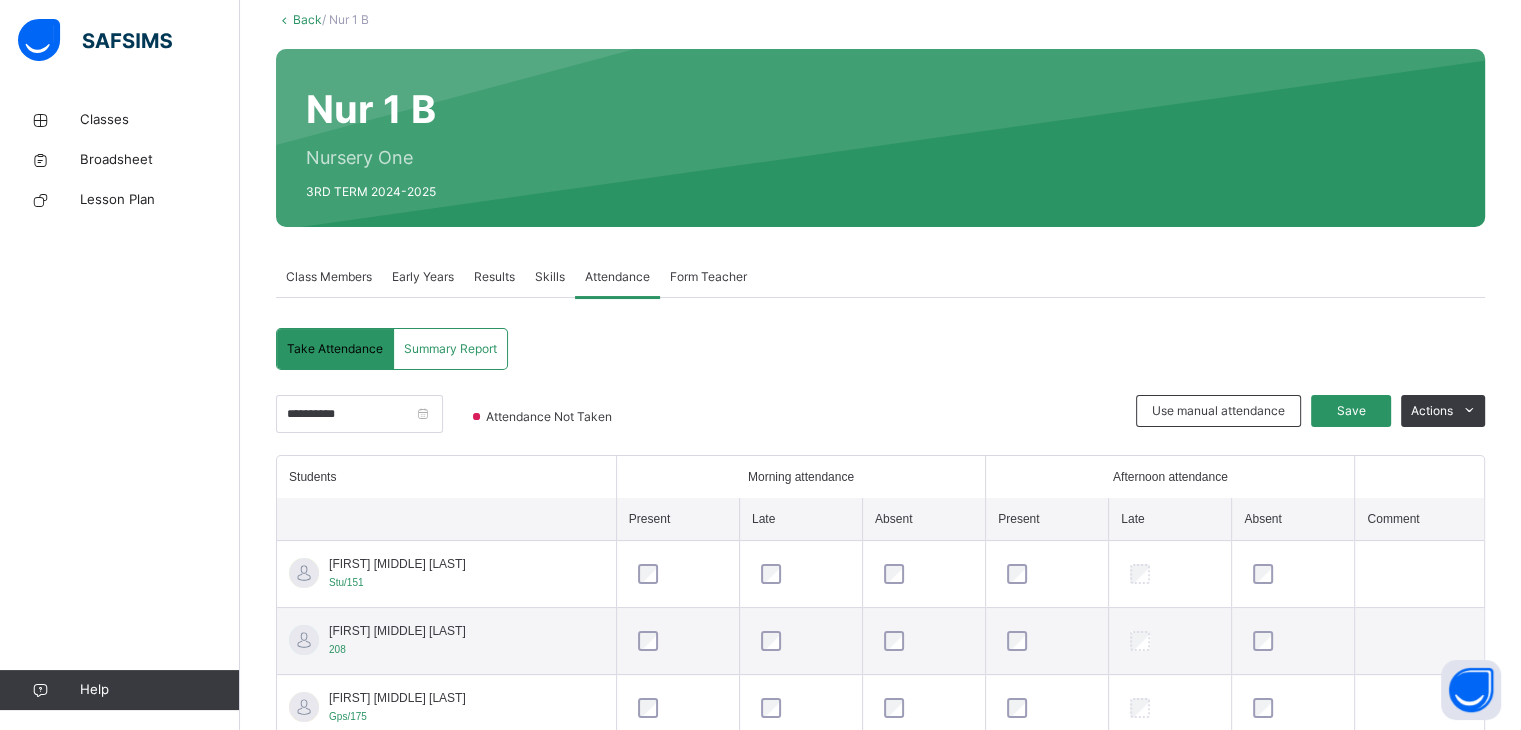 scroll, scrollTop: 269, scrollLeft: 0, axis: vertical 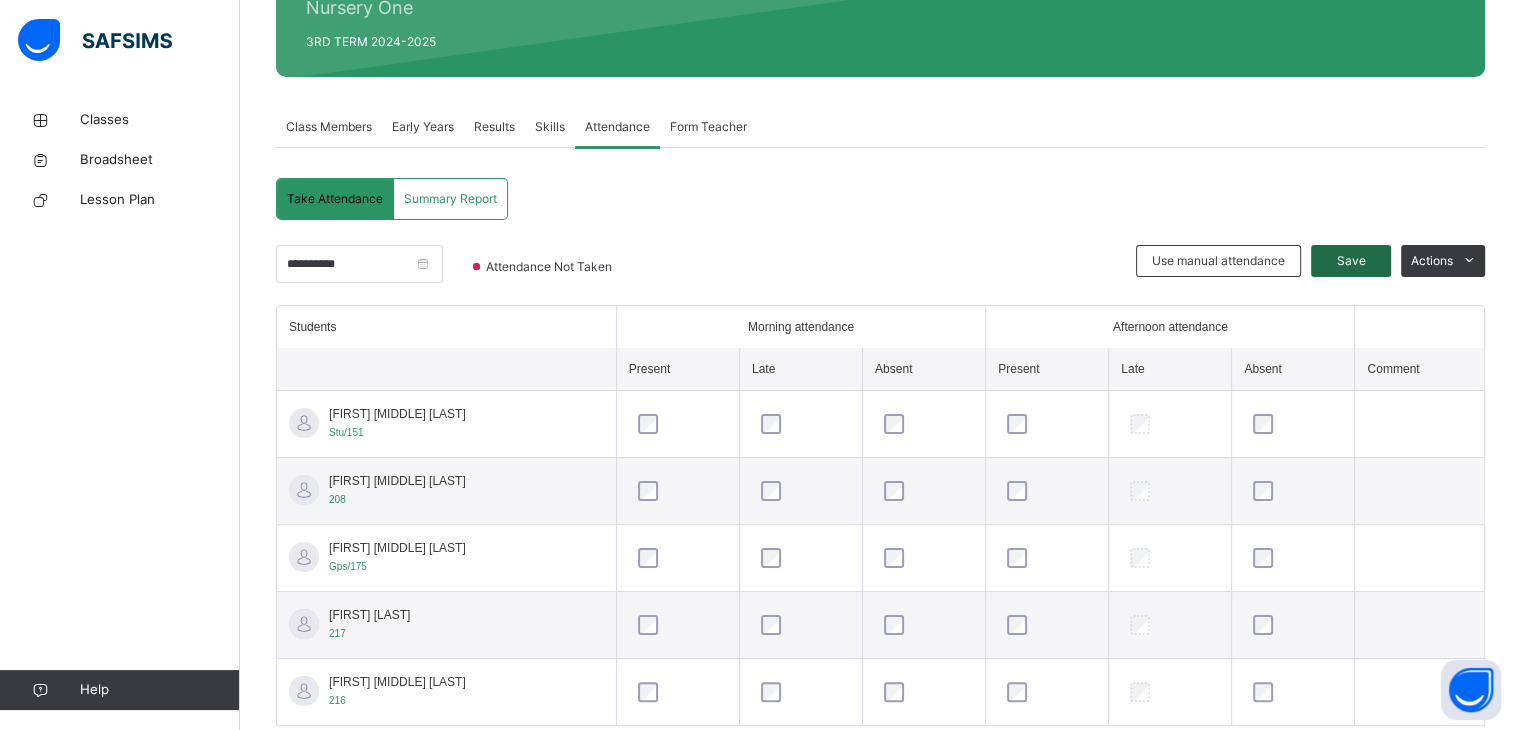 click on "Save" at bounding box center (1351, 261) 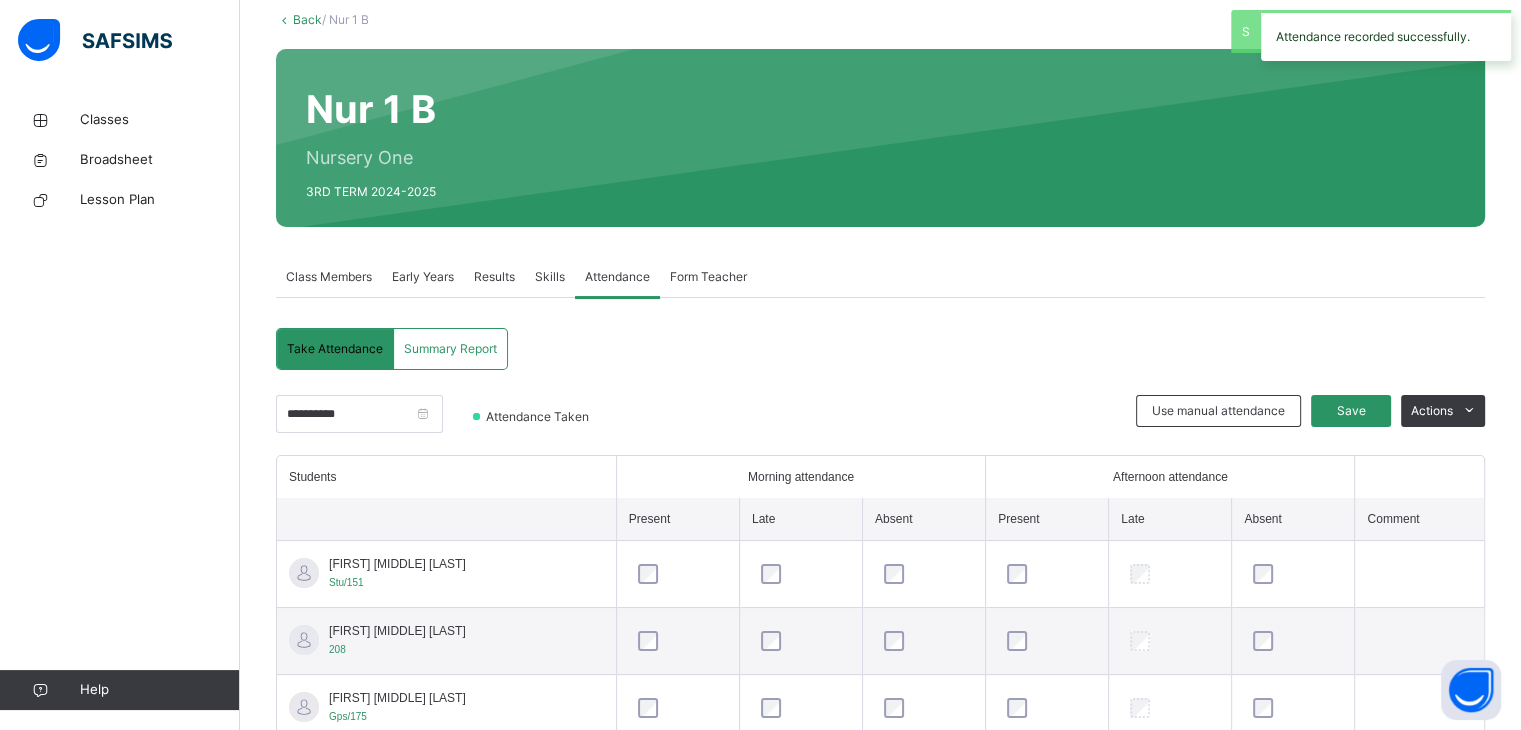 scroll, scrollTop: 269, scrollLeft: 0, axis: vertical 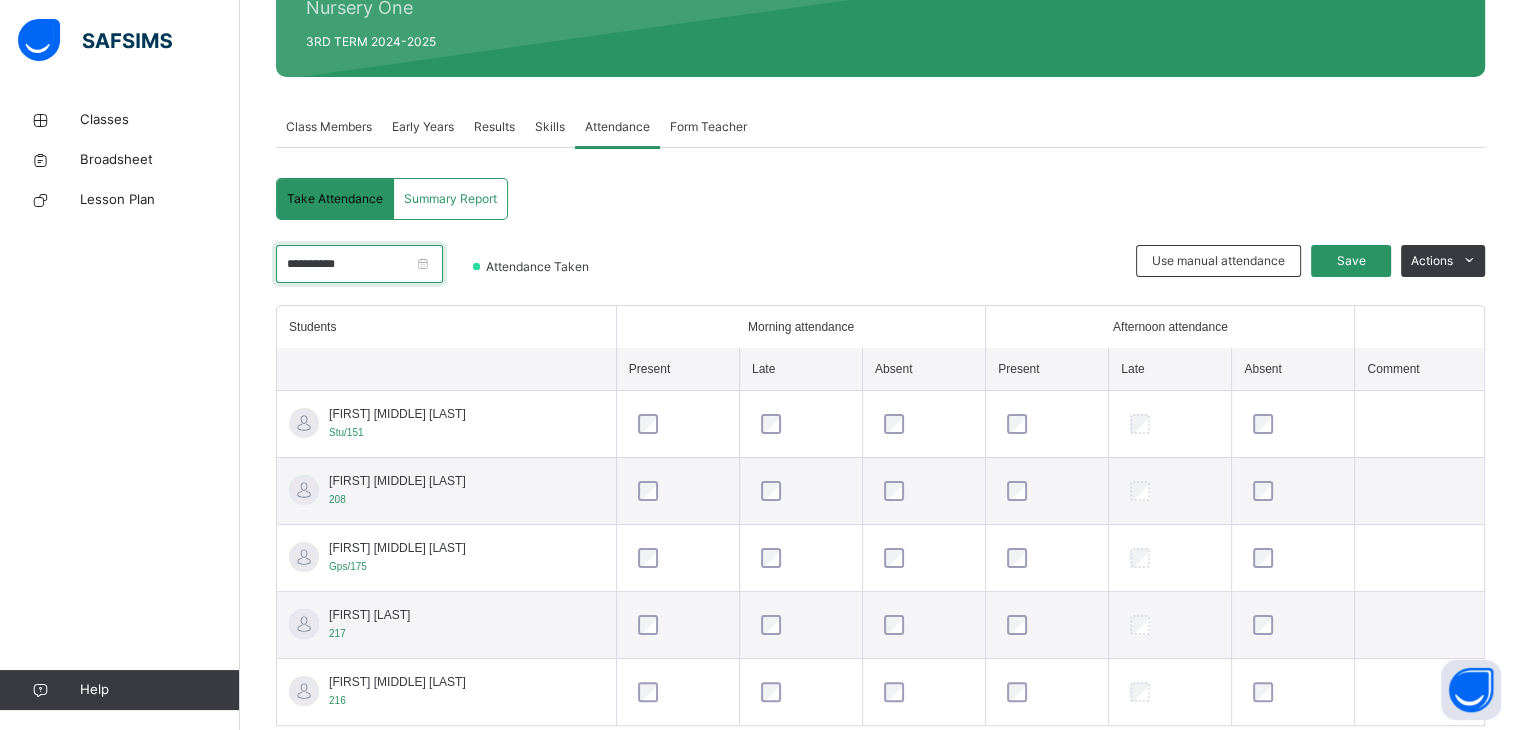 click on "**********" at bounding box center [359, 264] 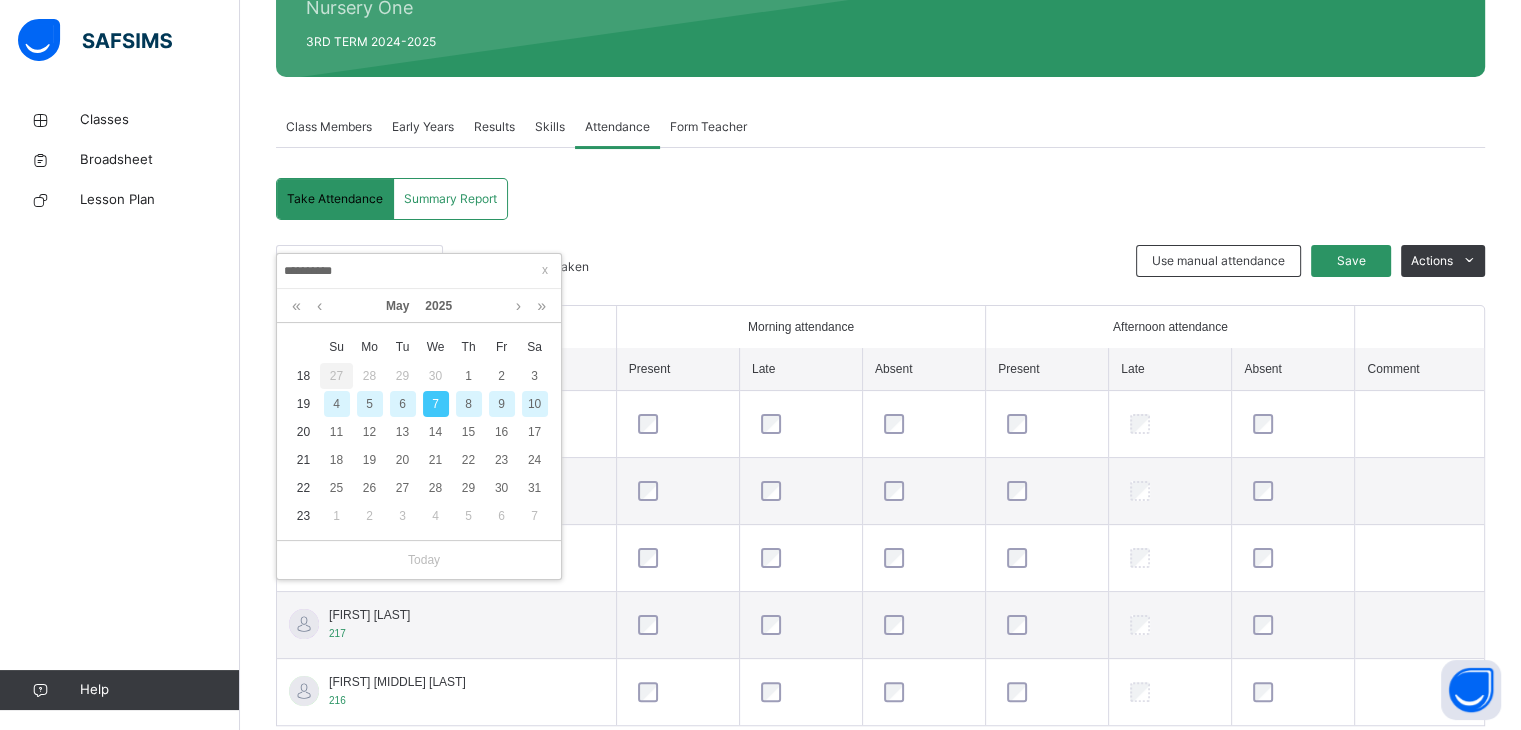 click on "8" at bounding box center [469, 404] 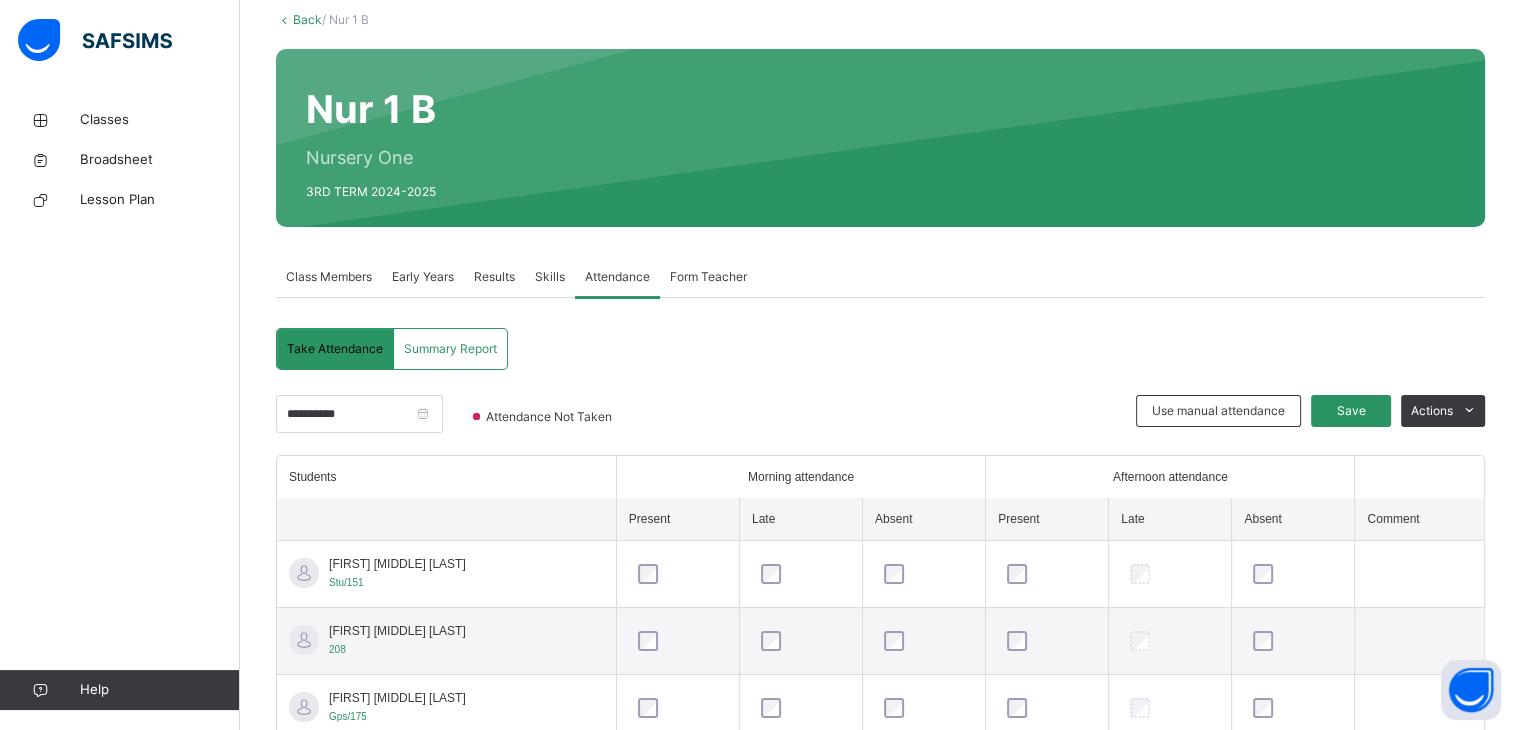 scroll, scrollTop: 269, scrollLeft: 0, axis: vertical 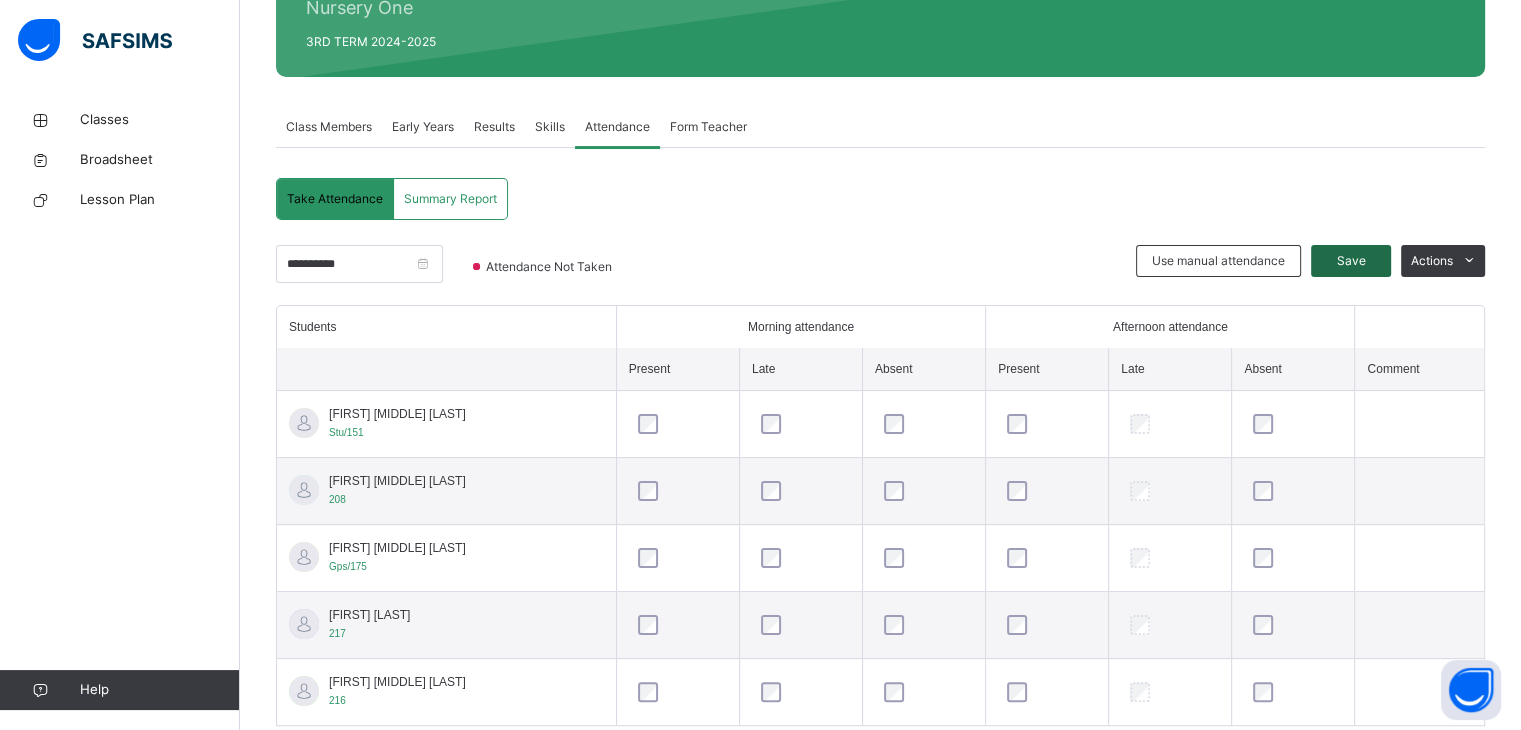 click on "Save" at bounding box center [1351, 261] 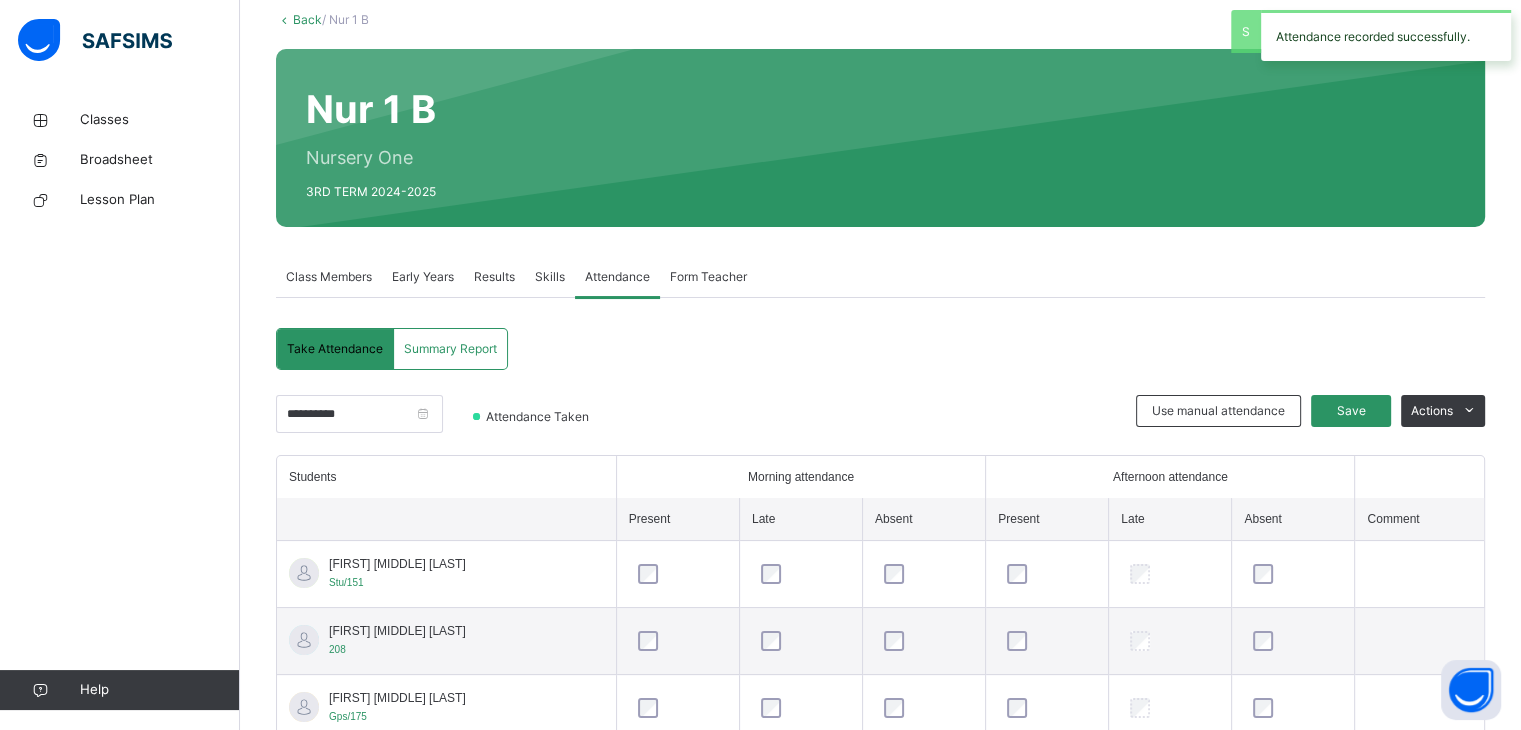 scroll, scrollTop: 269, scrollLeft: 0, axis: vertical 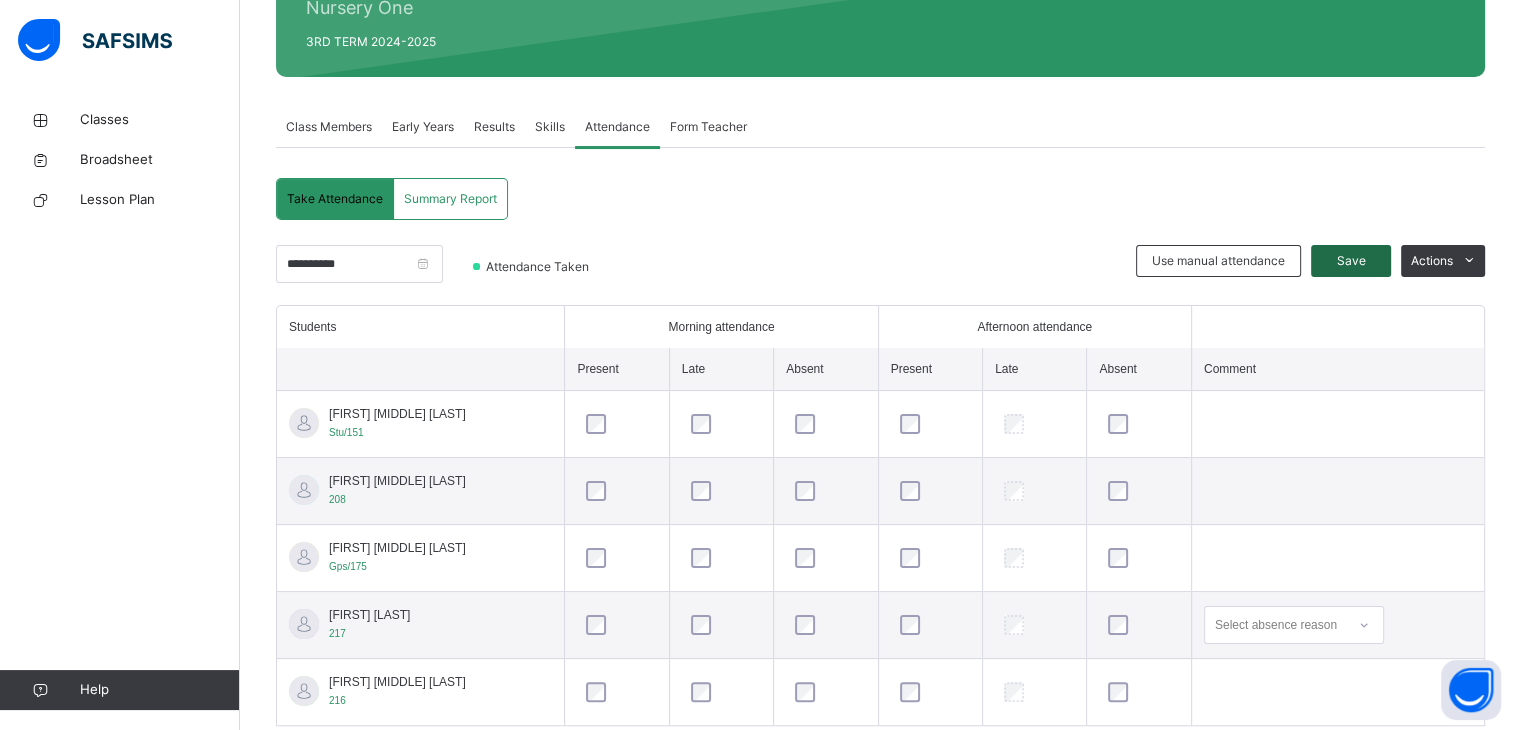 click on "Save" at bounding box center [1351, 261] 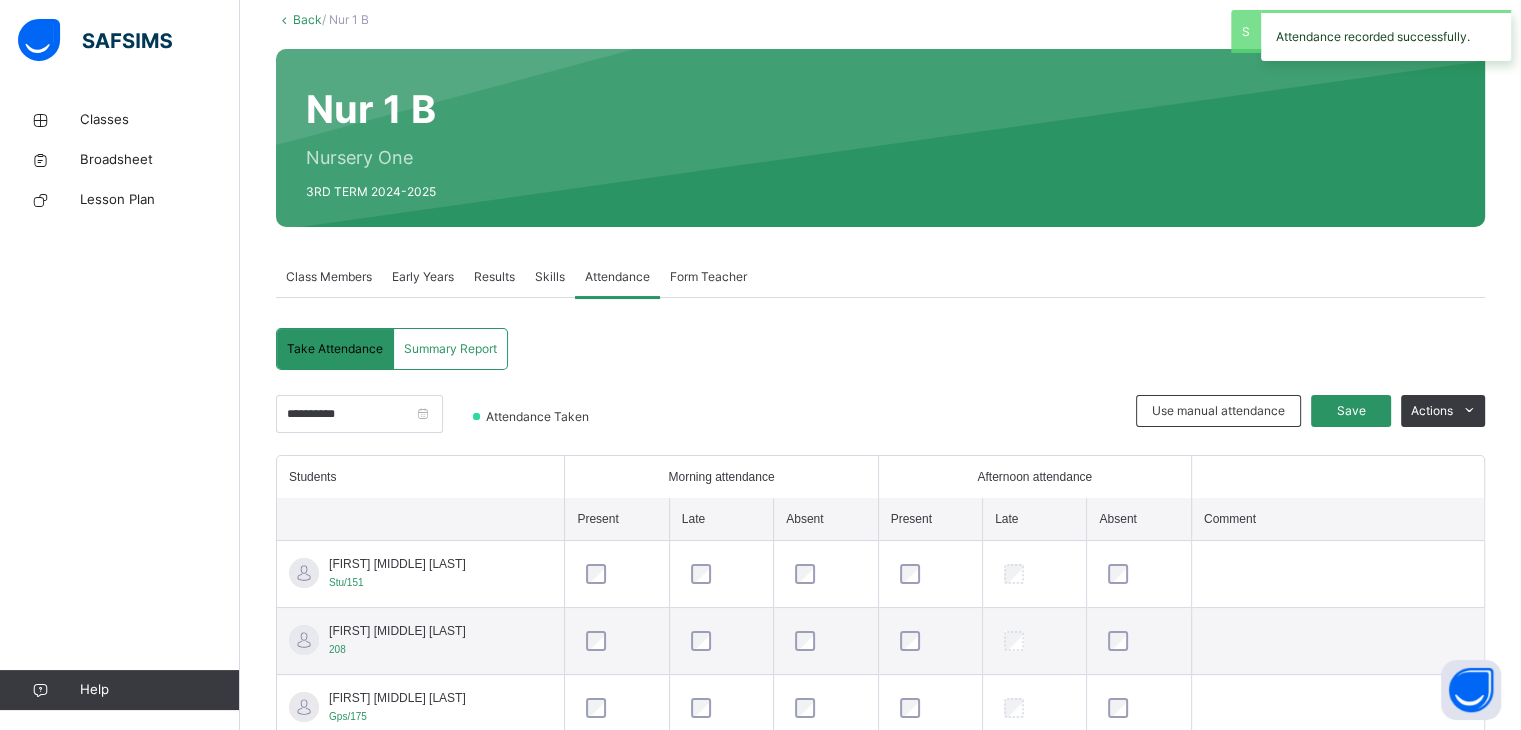 scroll, scrollTop: 269, scrollLeft: 0, axis: vertical 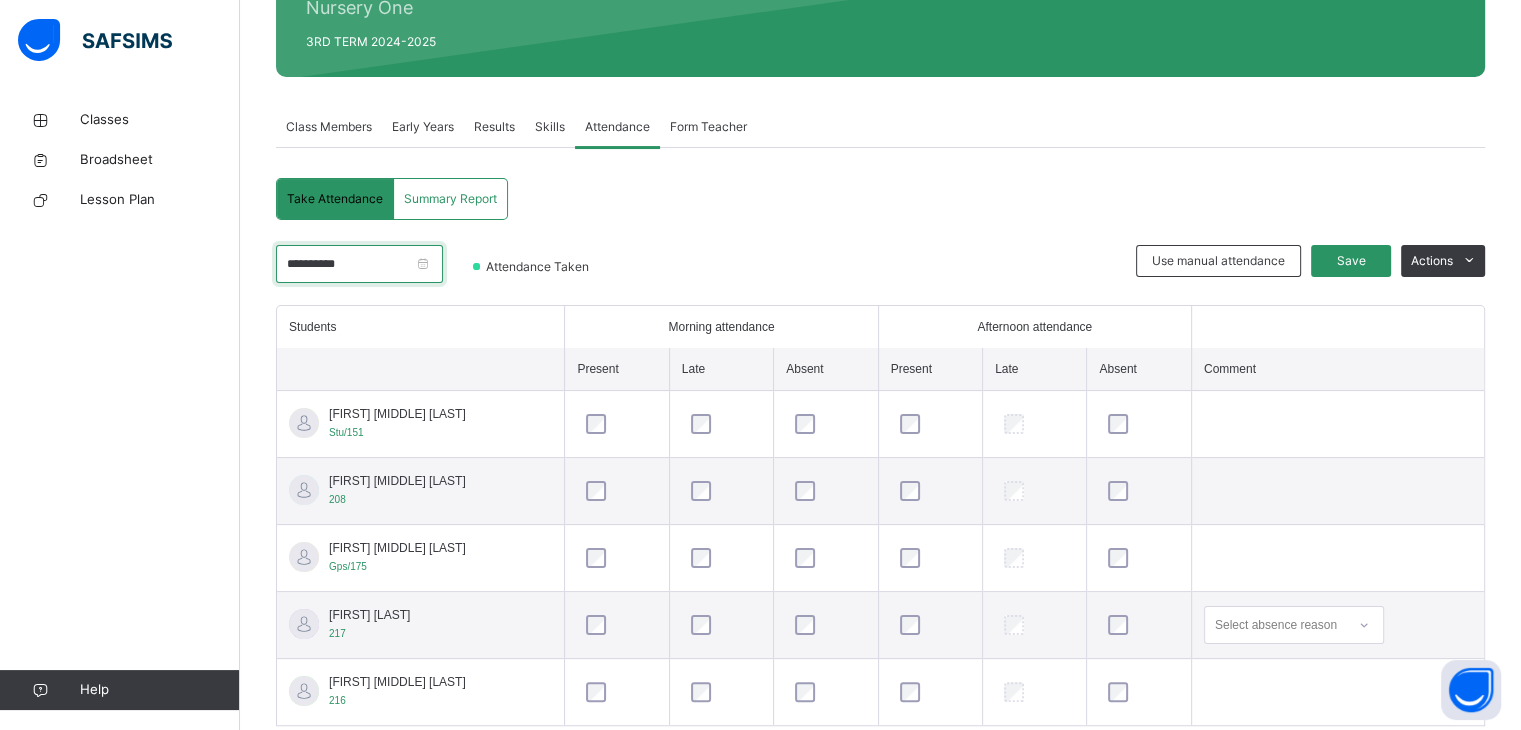 click on "**********" at bounding box center (359, 264) 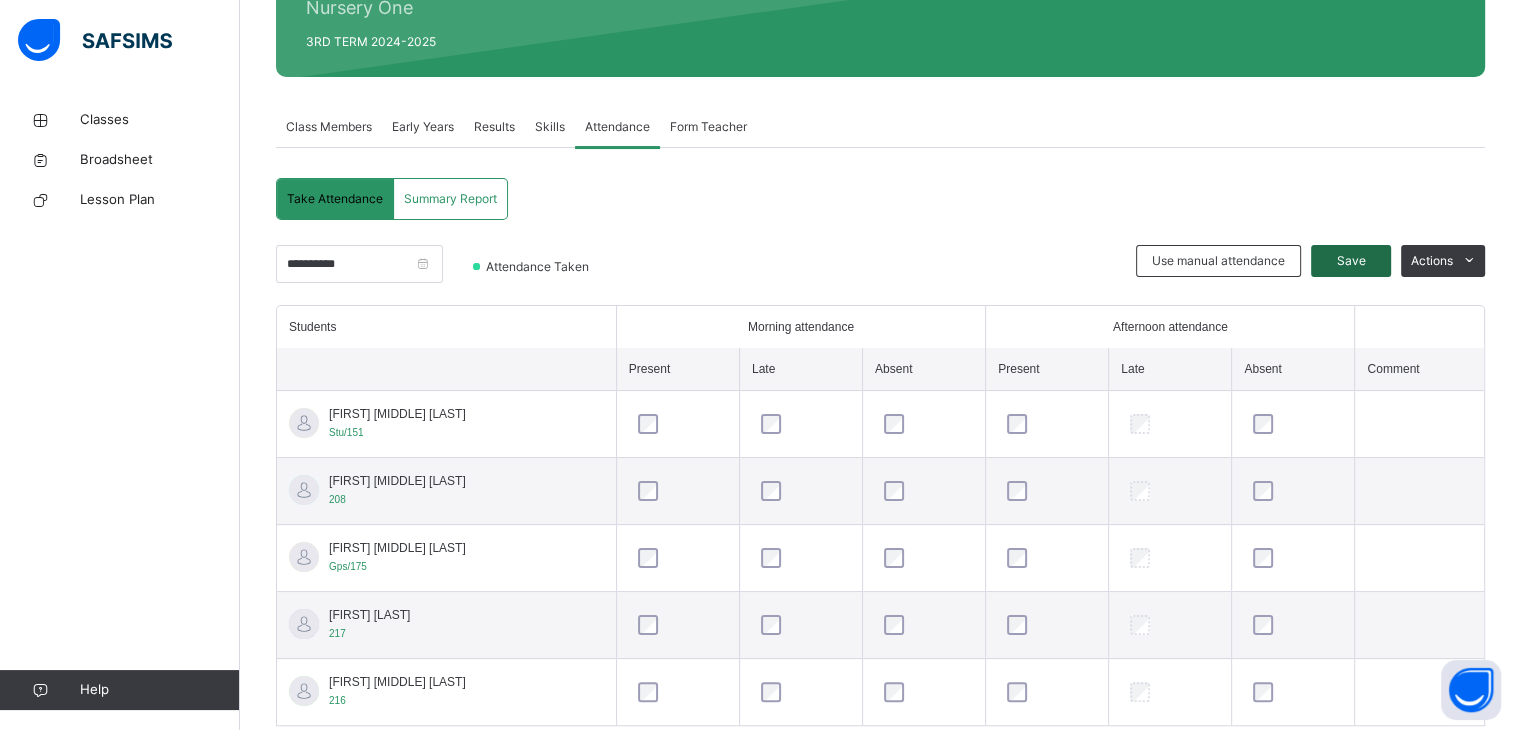 click on "Save" at bounding box center (1351, 261) 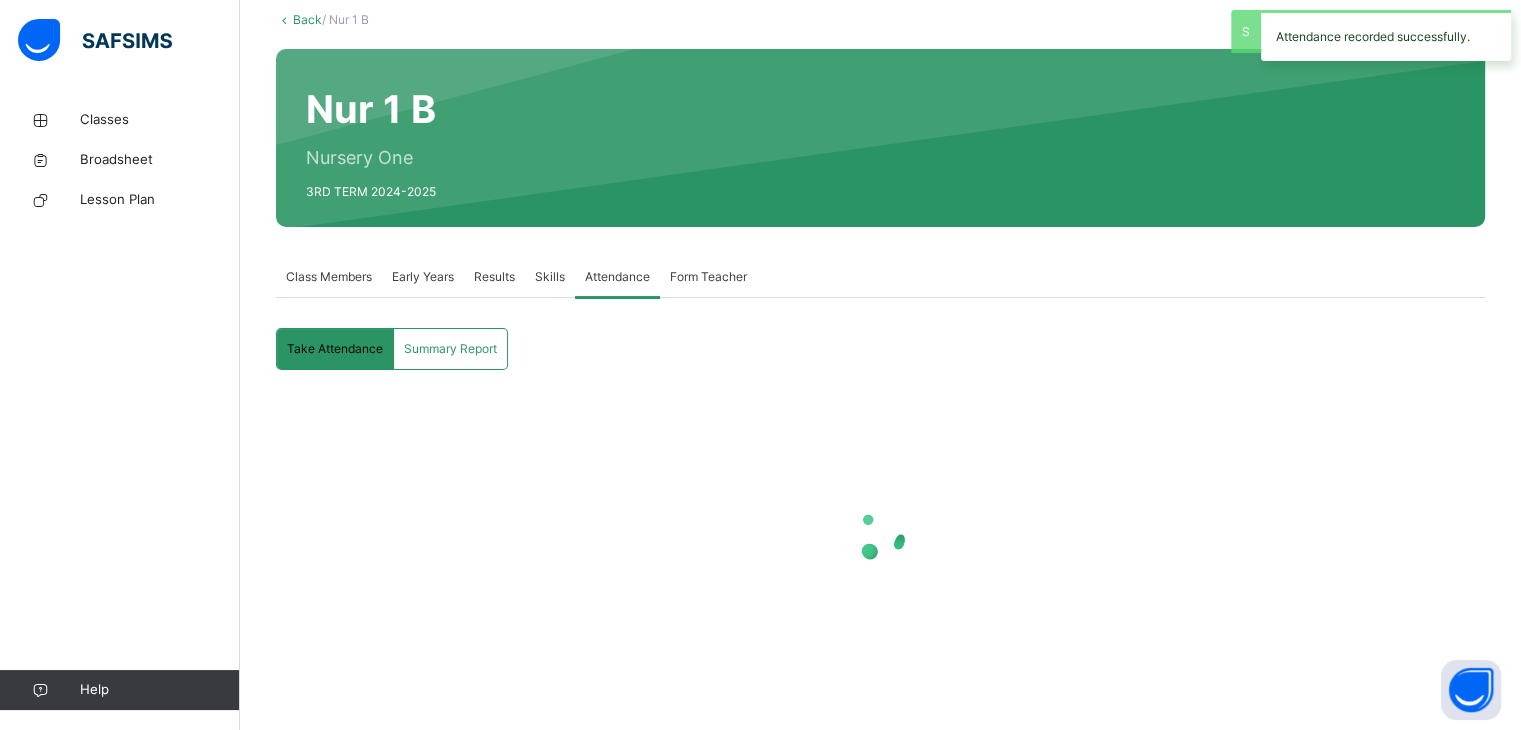 scroll, scrollTop: 269, scrollLeft: 0, axis: vertical 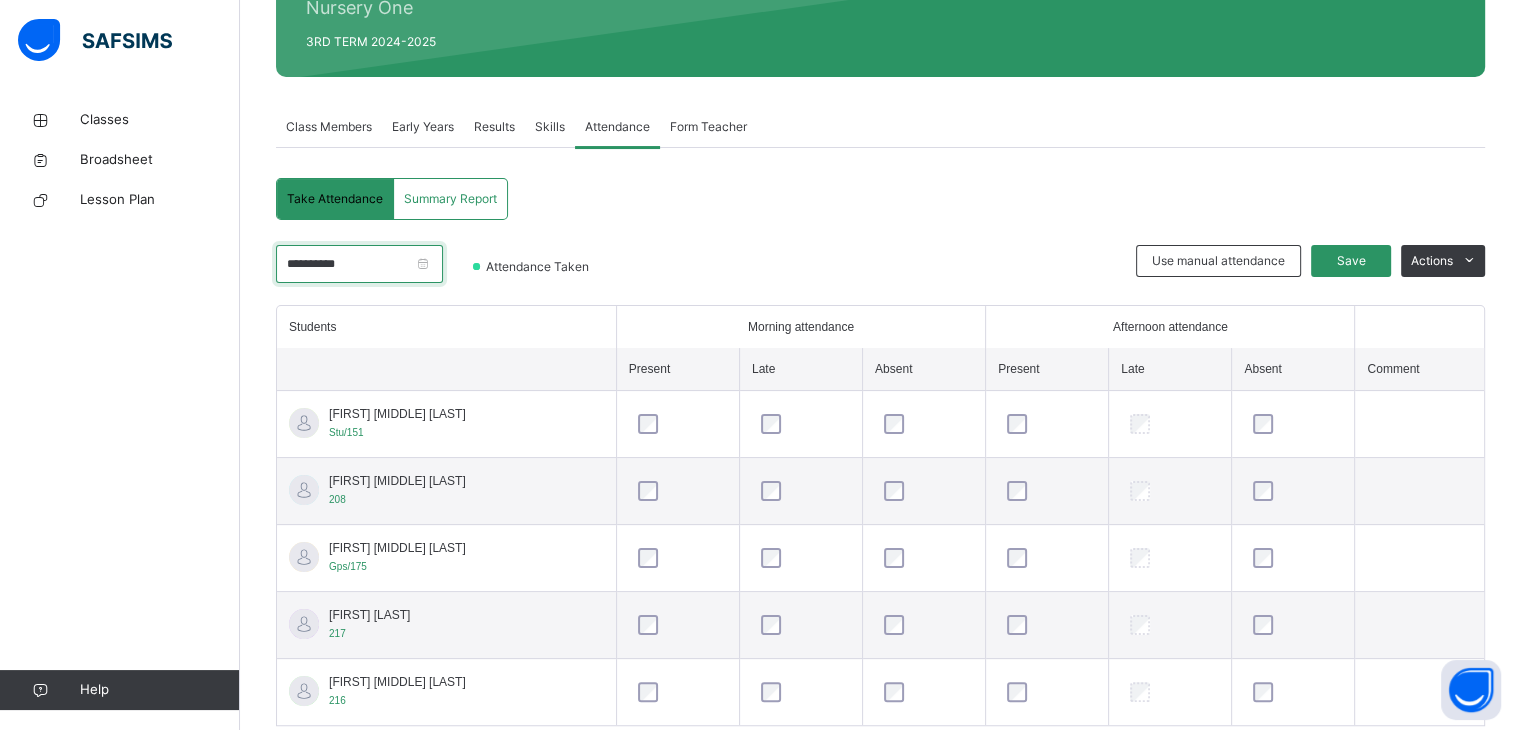 click on "**********" at bounding box center [359, 264] 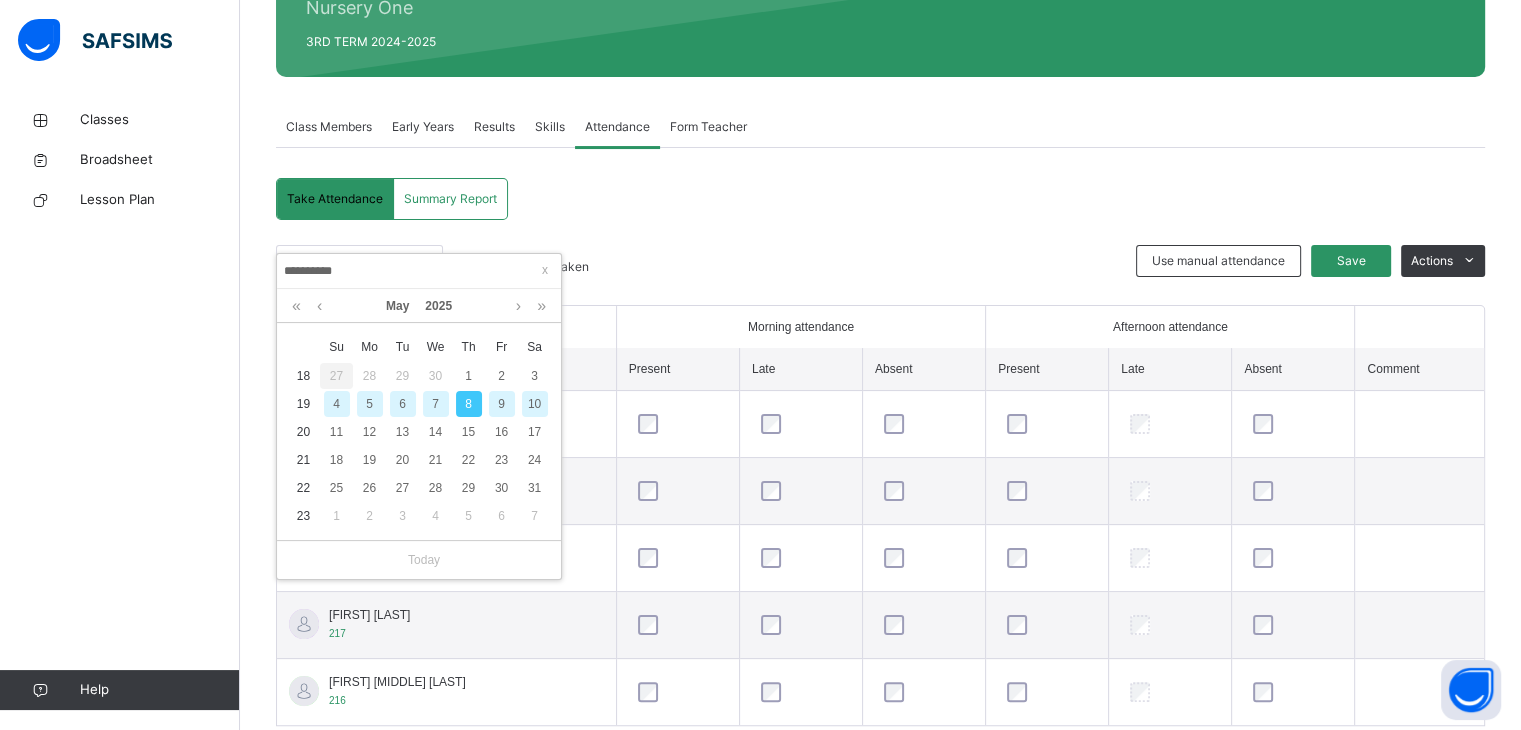 click on "9" at bounding box center [502, 404] 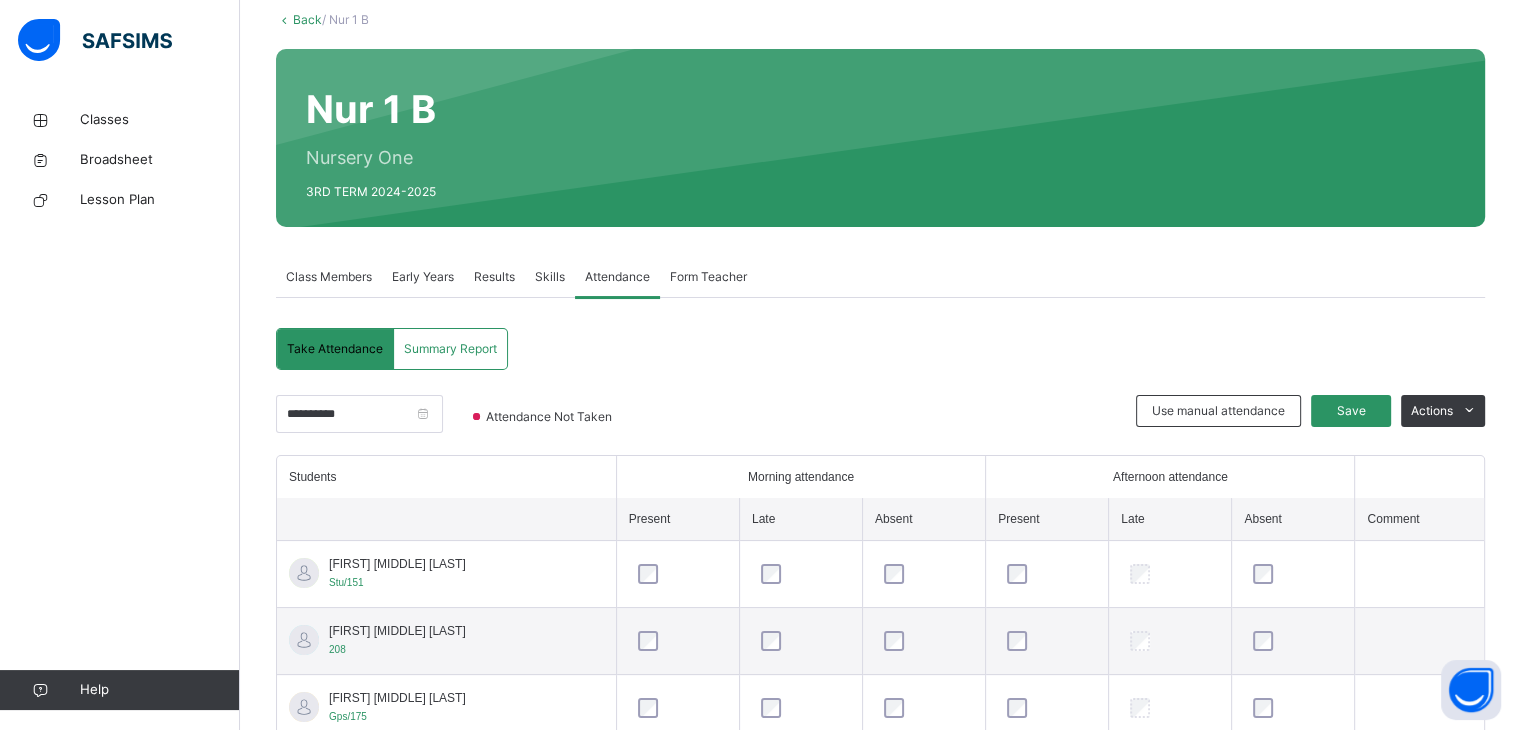 scroll, scrollTop: 269, scrollLeft: 0, axis: vertical 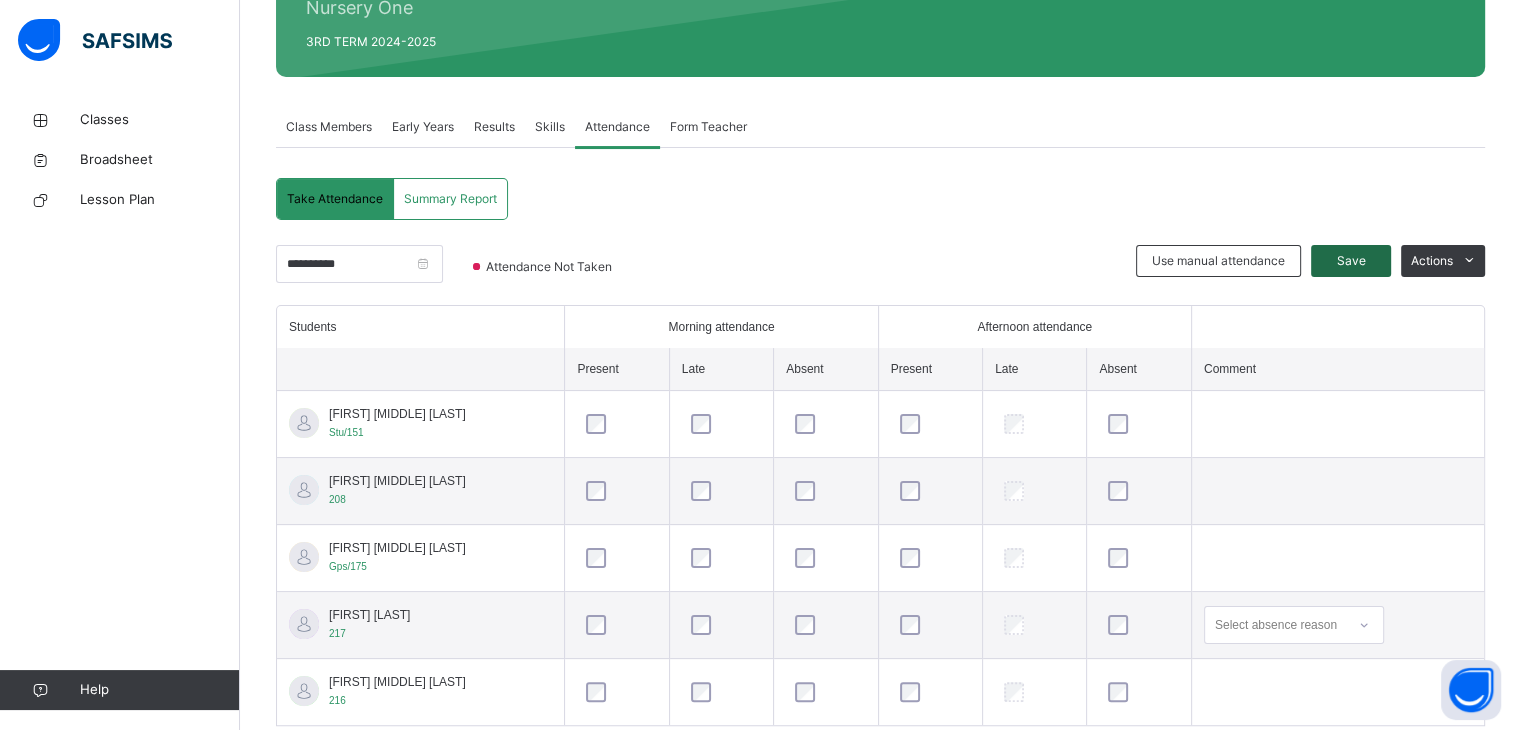 click on "Save" at bounding box center (1351, 261) 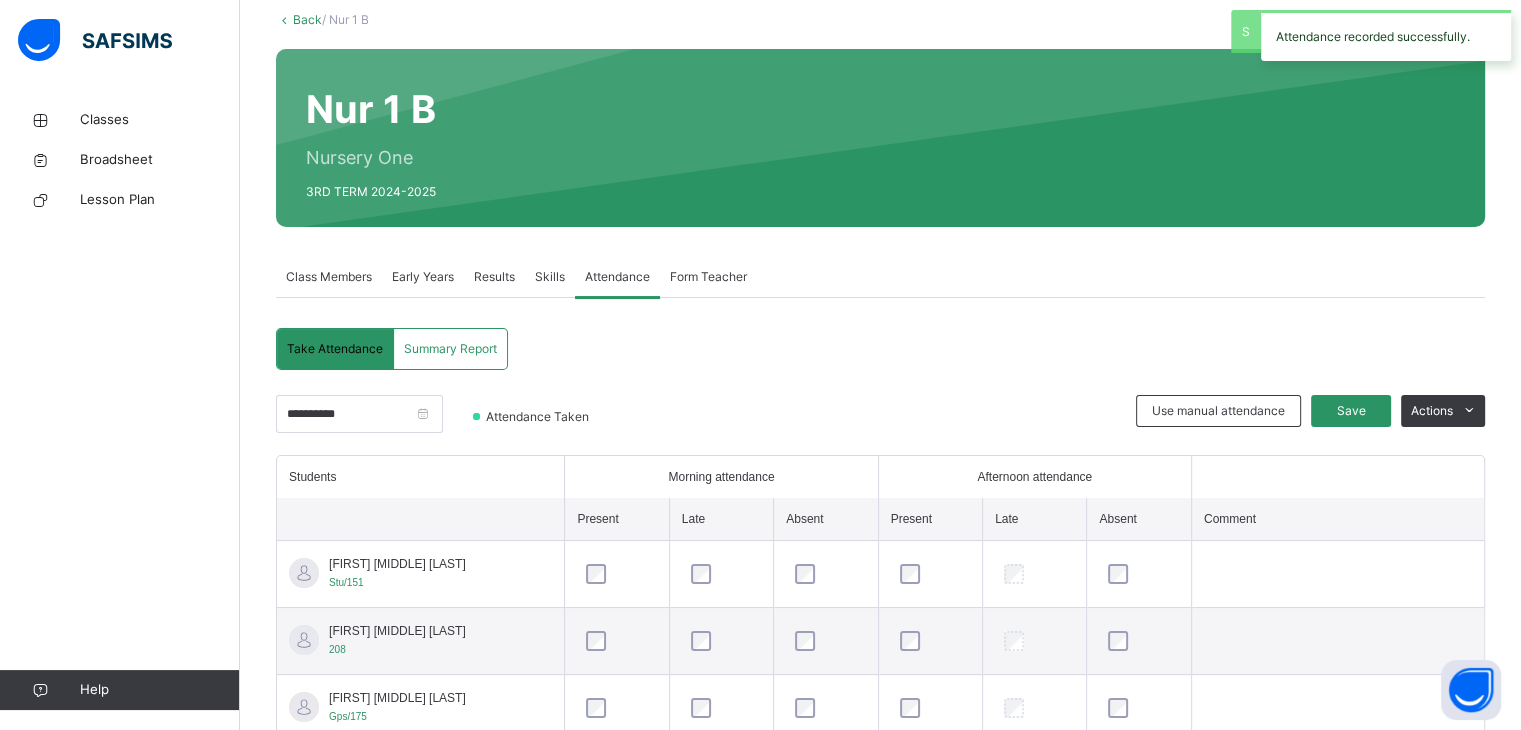 scroll, scrollTop: 269, scrollLeft: 0, axis: vertical 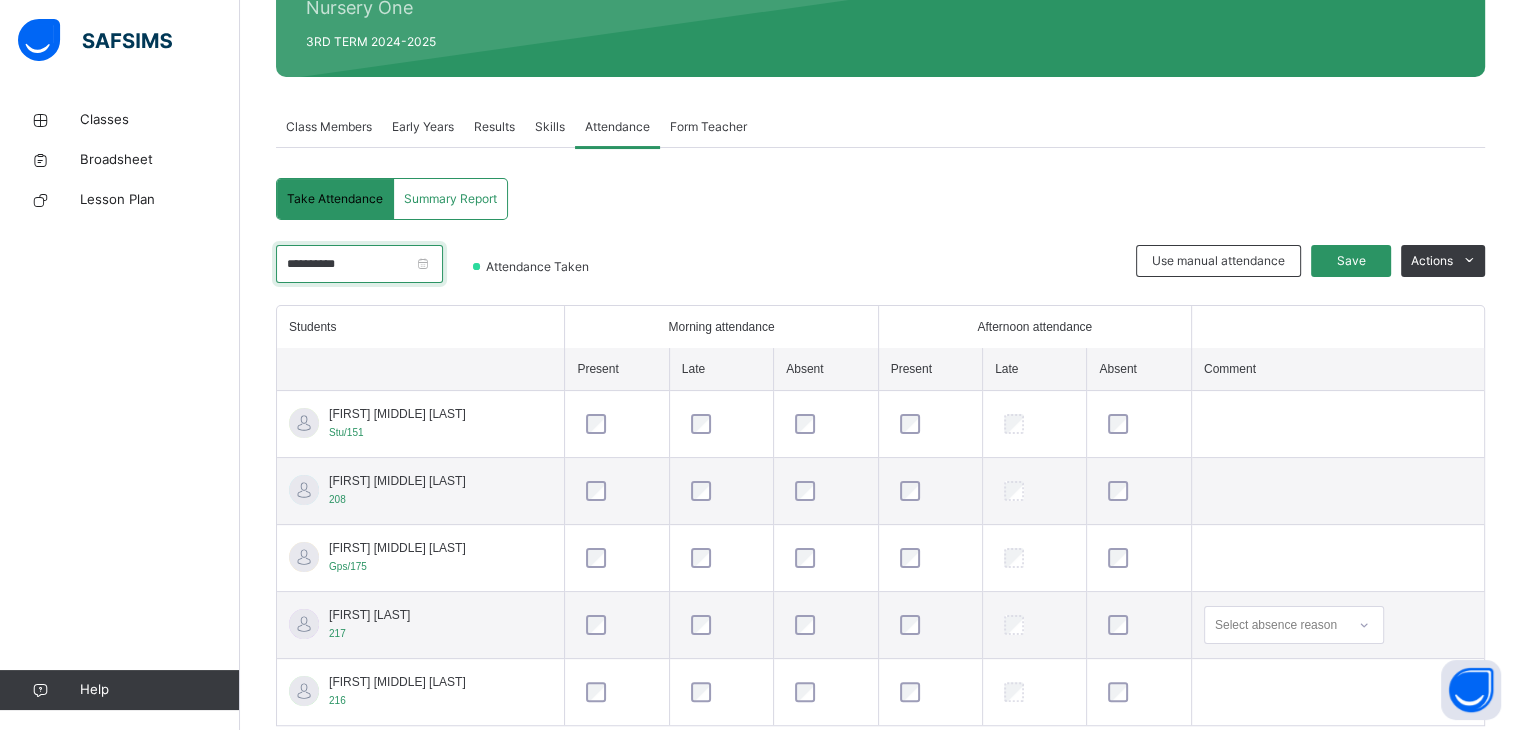 click on "**********" at bounding box center [359, 264] 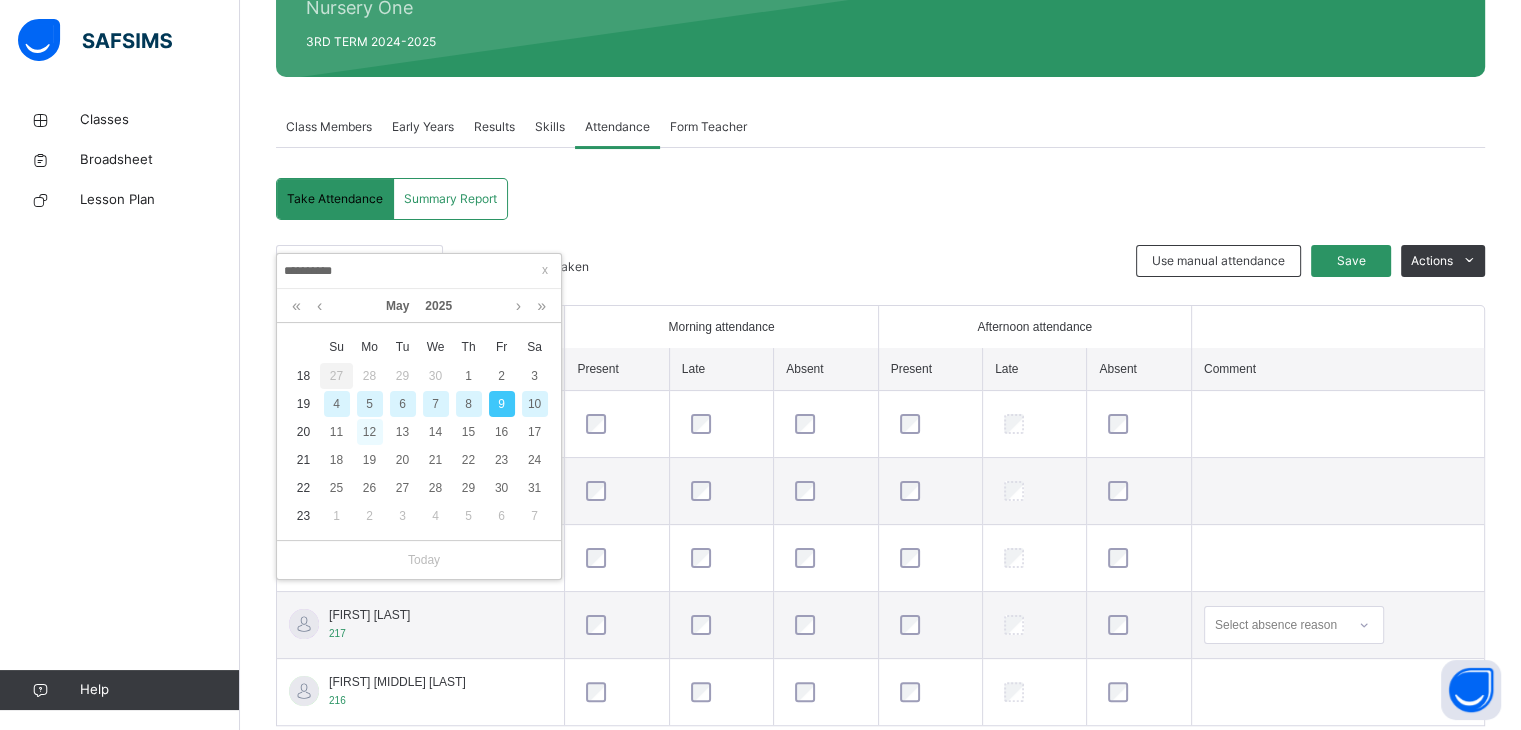 click on "12" at bounding box center (370, 432) 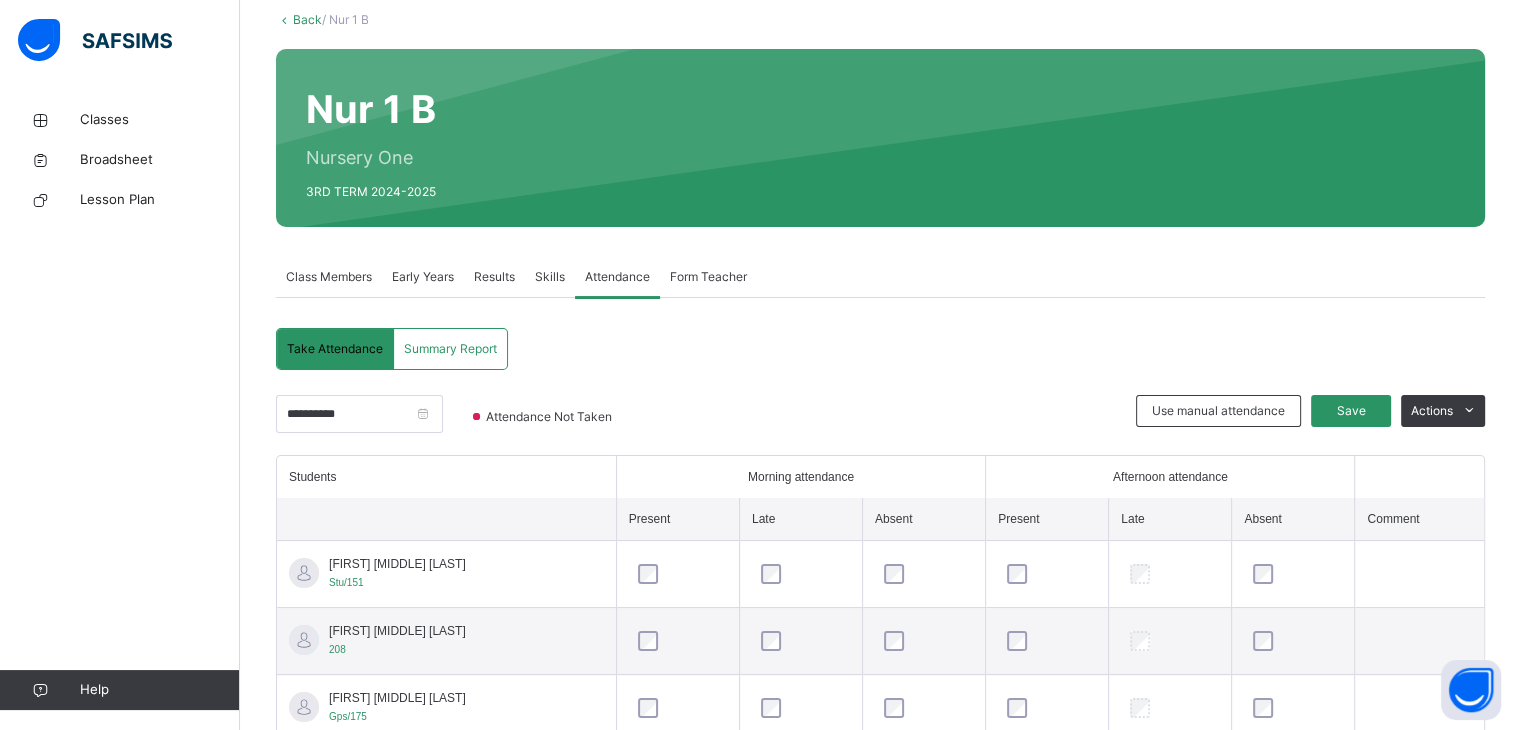scroll, scrollTop: 269, scrollLeft: 0, axis: vertical 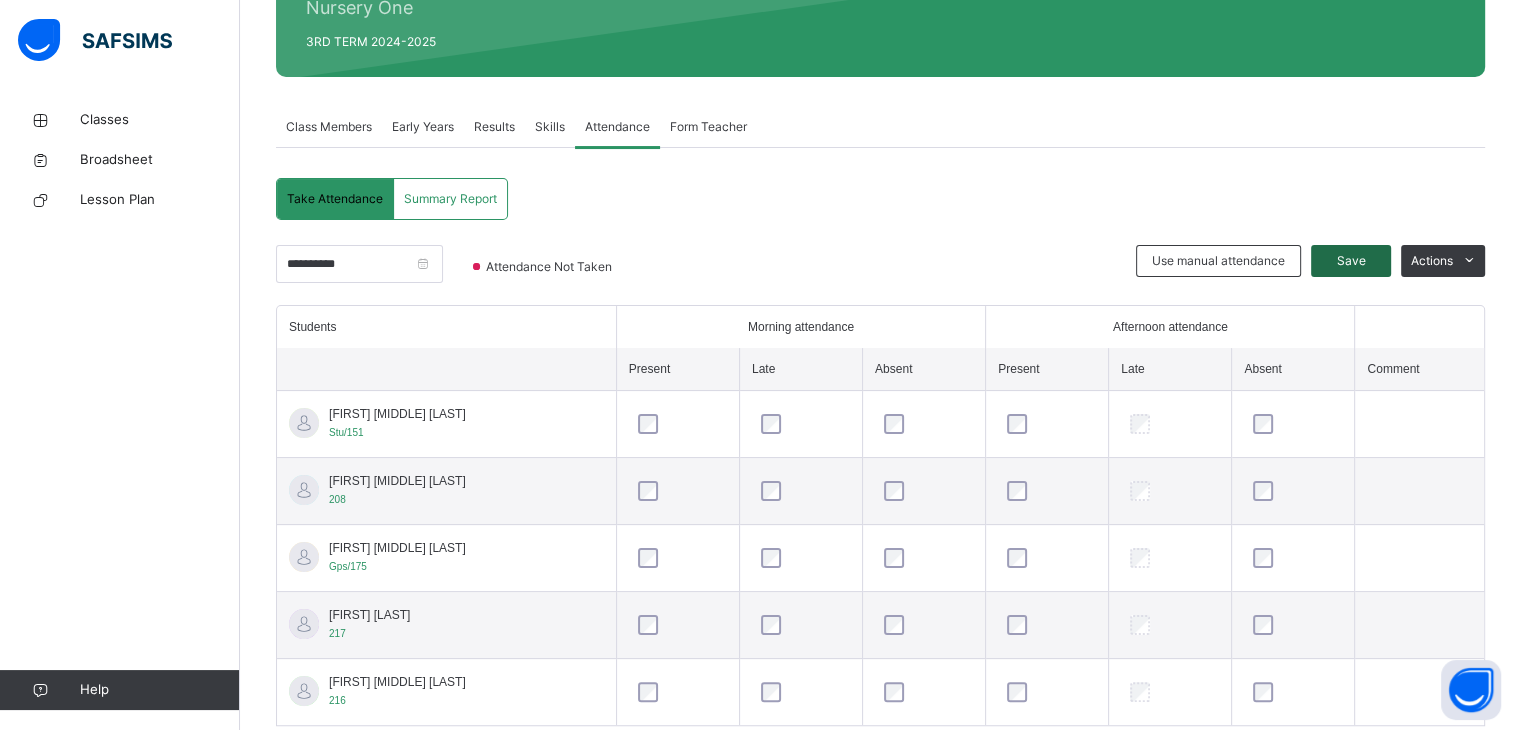 click on "Save" at bounding box center (1351, 261) 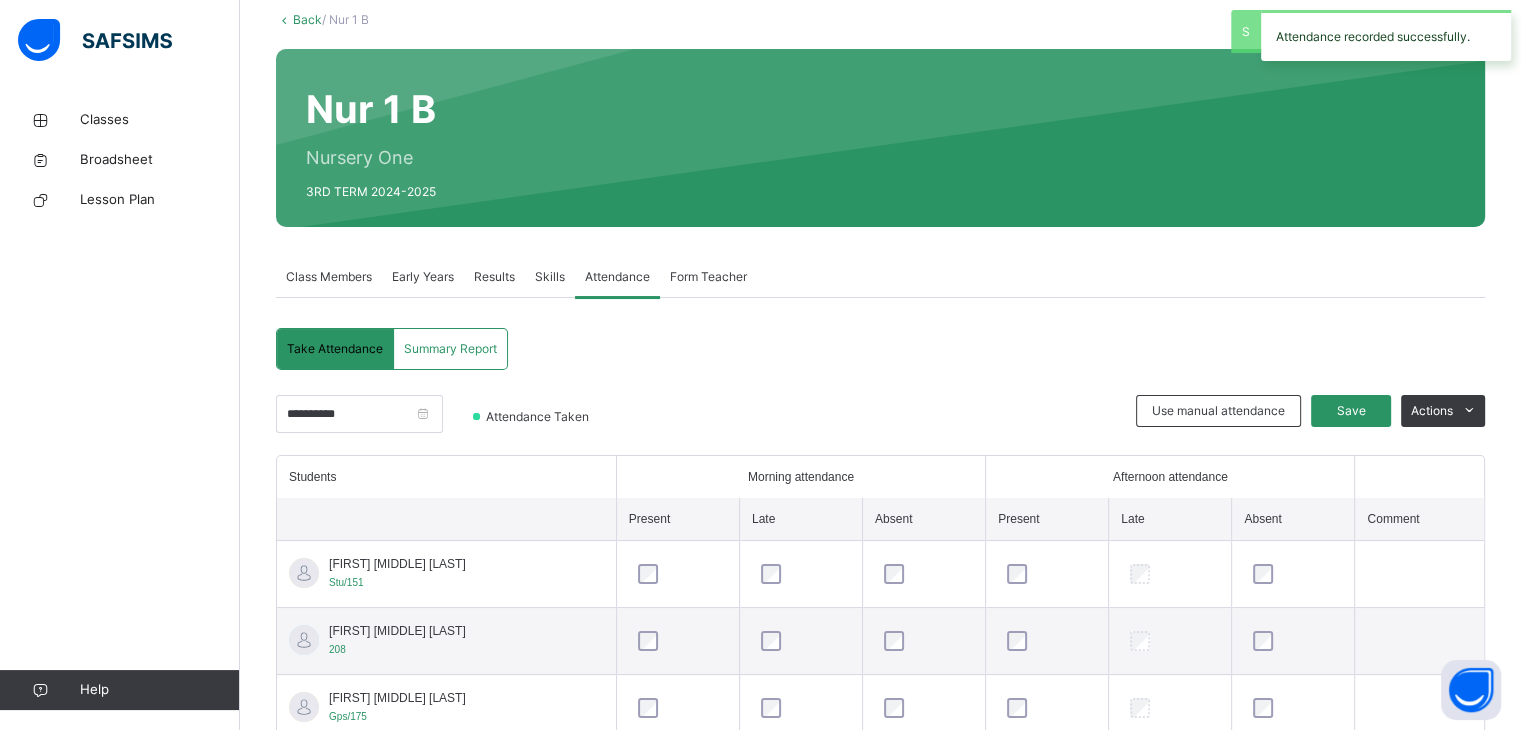 scroll, scrollTop: 269, scrollLeft: 0, axis: vertical 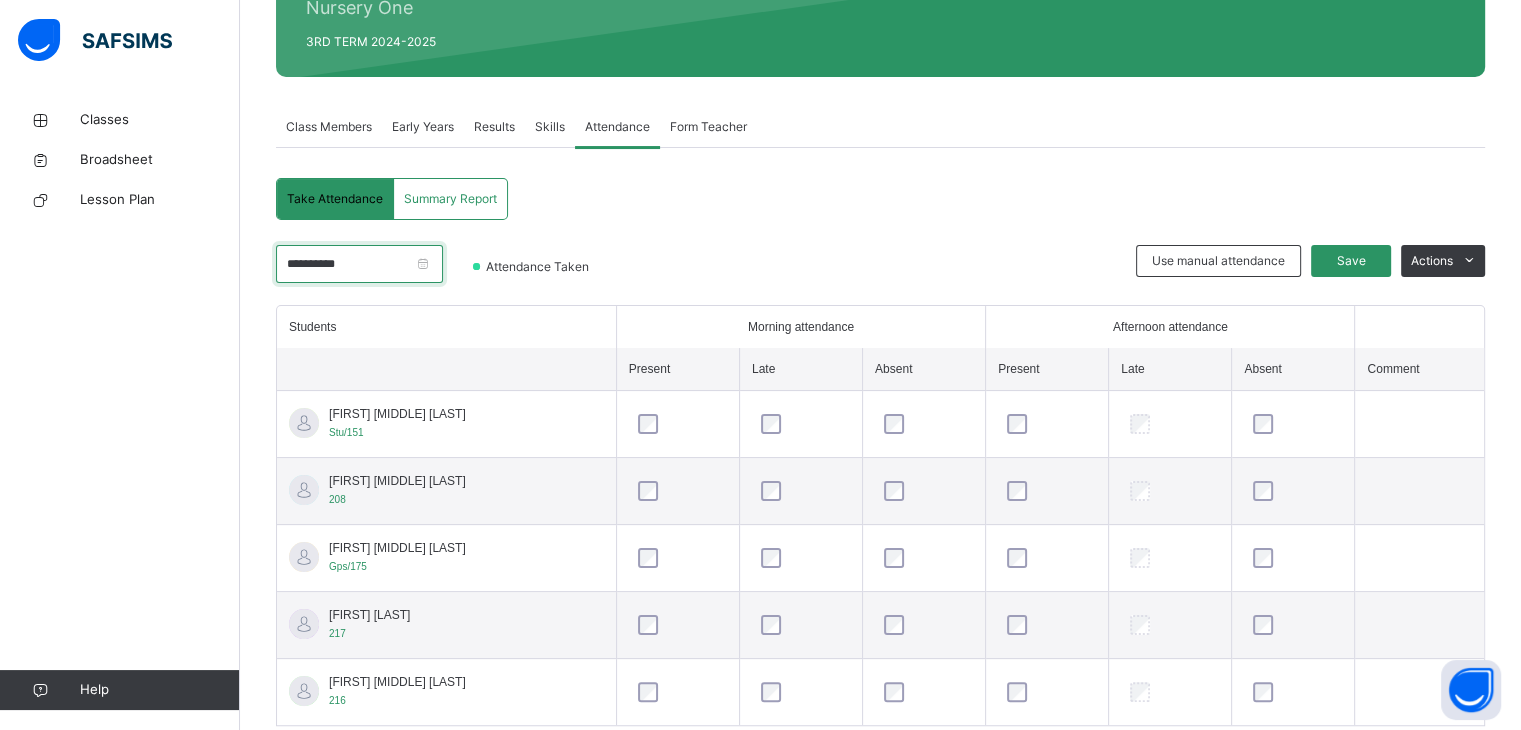 click on "**********" at bounding box center (359, 264) 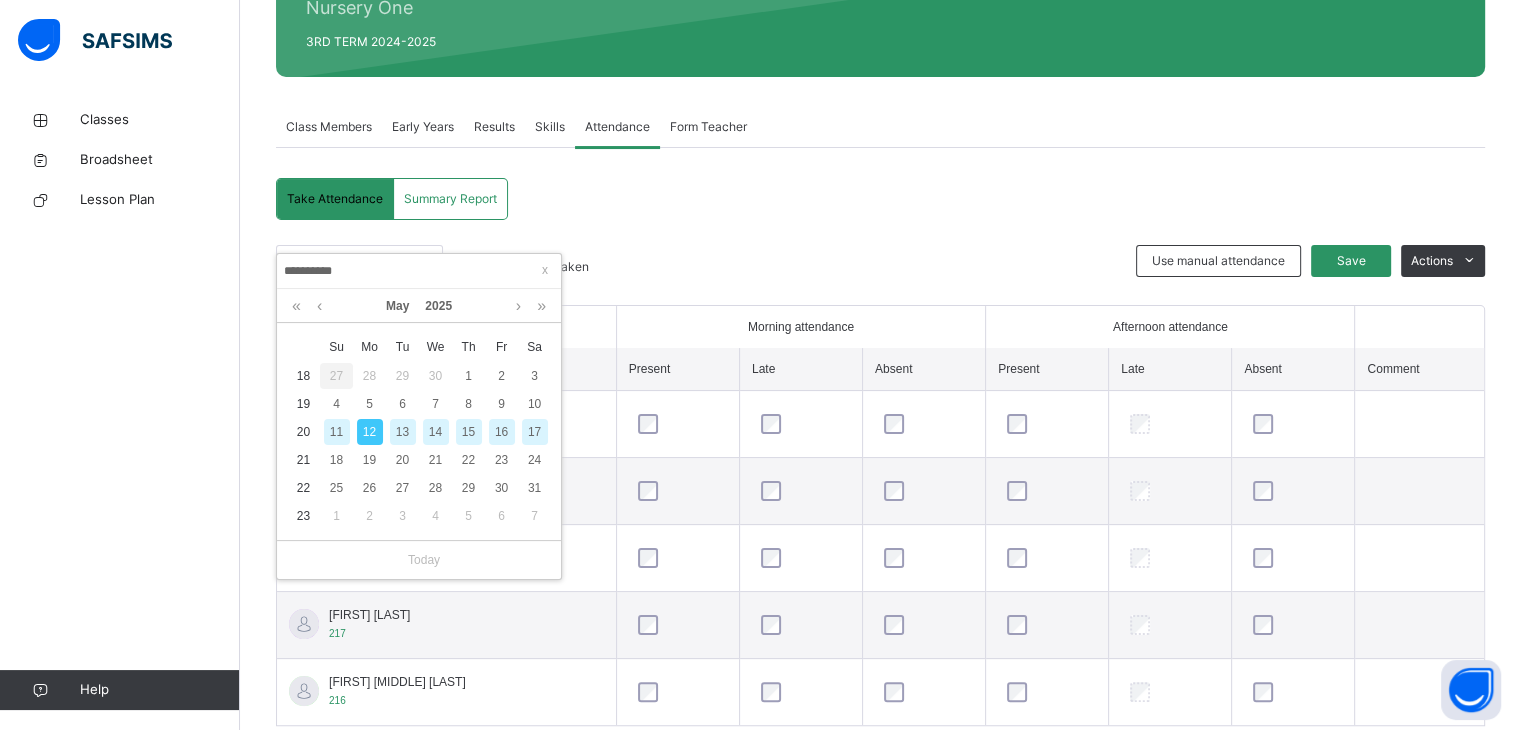 click on "13" at bounding box center (403, 432) 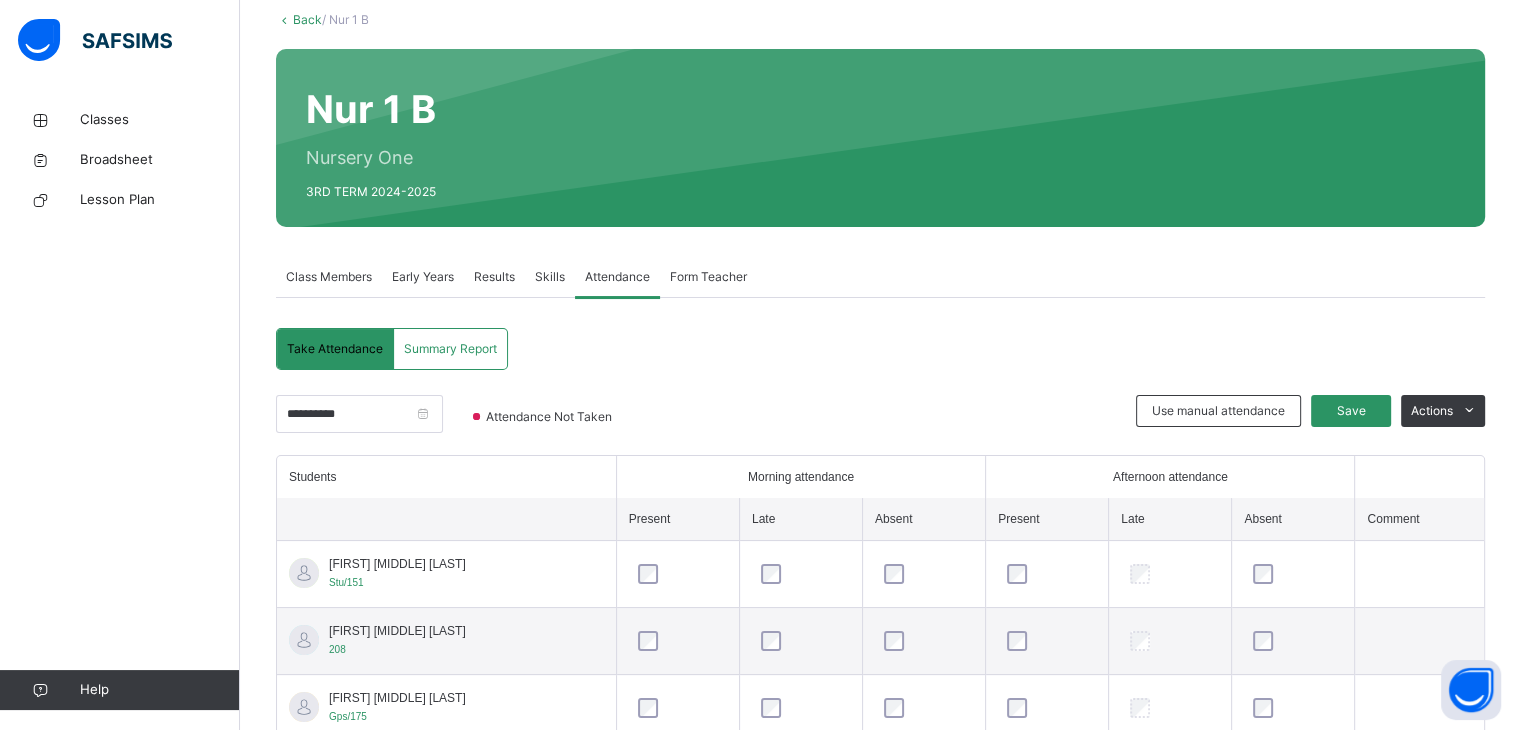 scroll, scrollTop: 269, scrollLeft: 0, axis: vertical 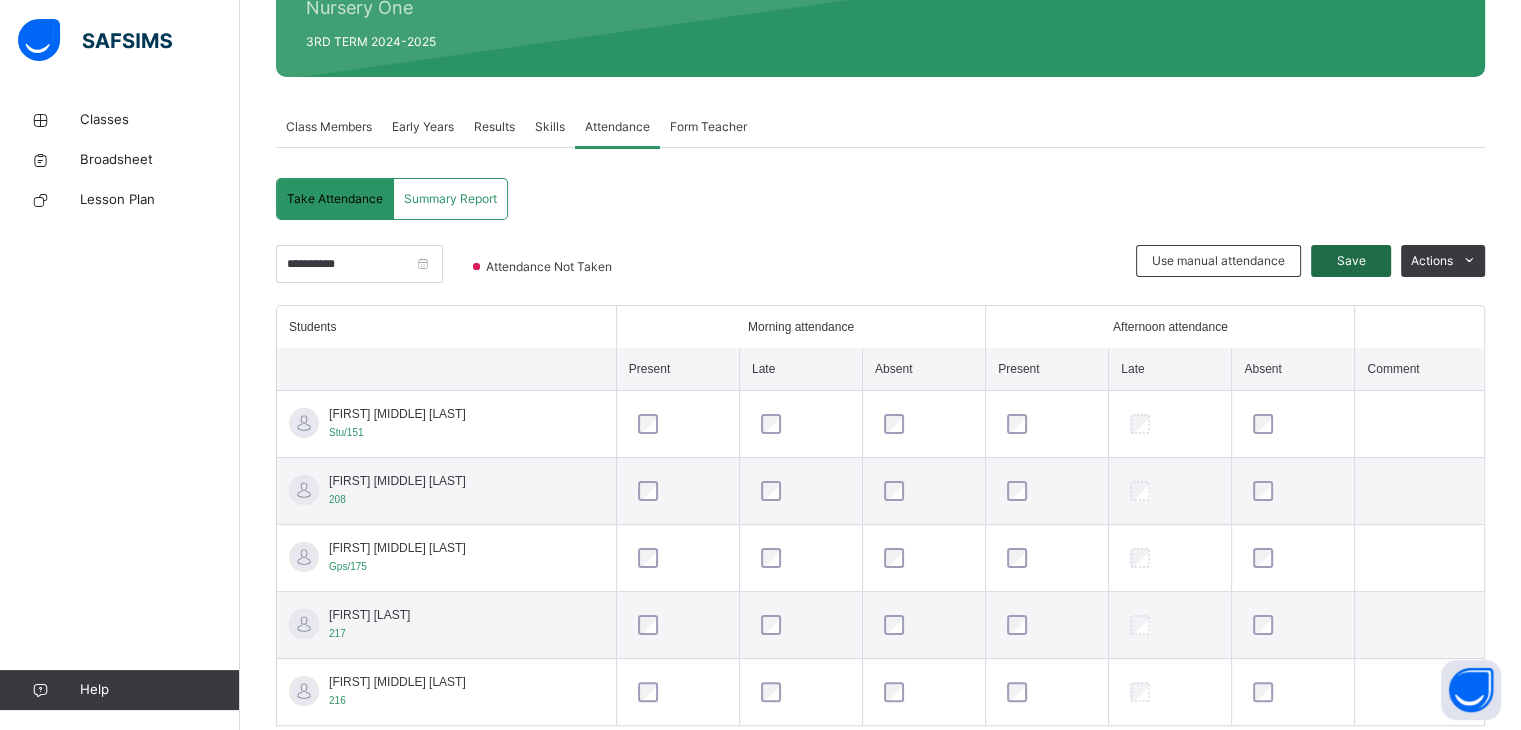 click on "Save" at bounding box center (1351, 261) 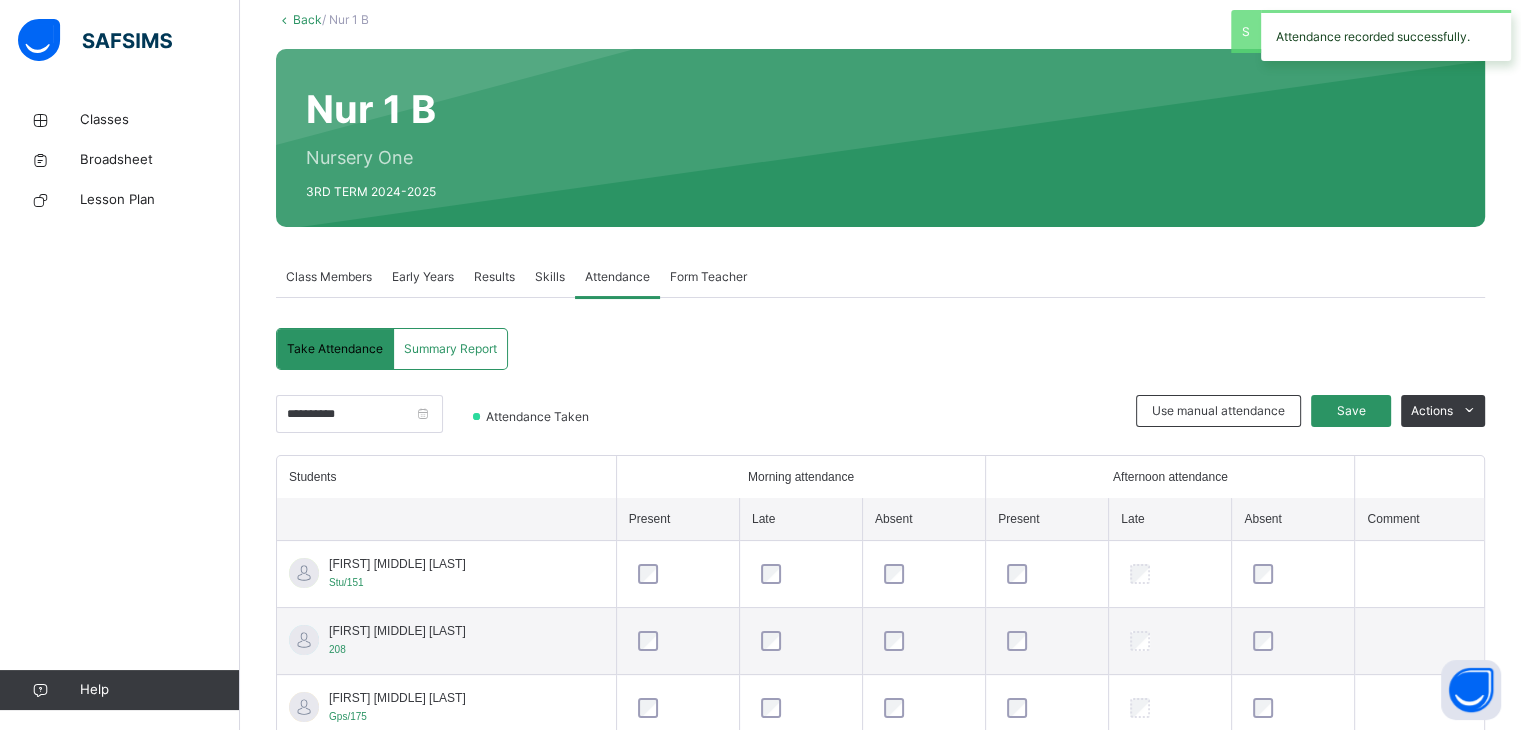 scroll, scrollTop: 269, scrollLeft: 0, axis: vertical 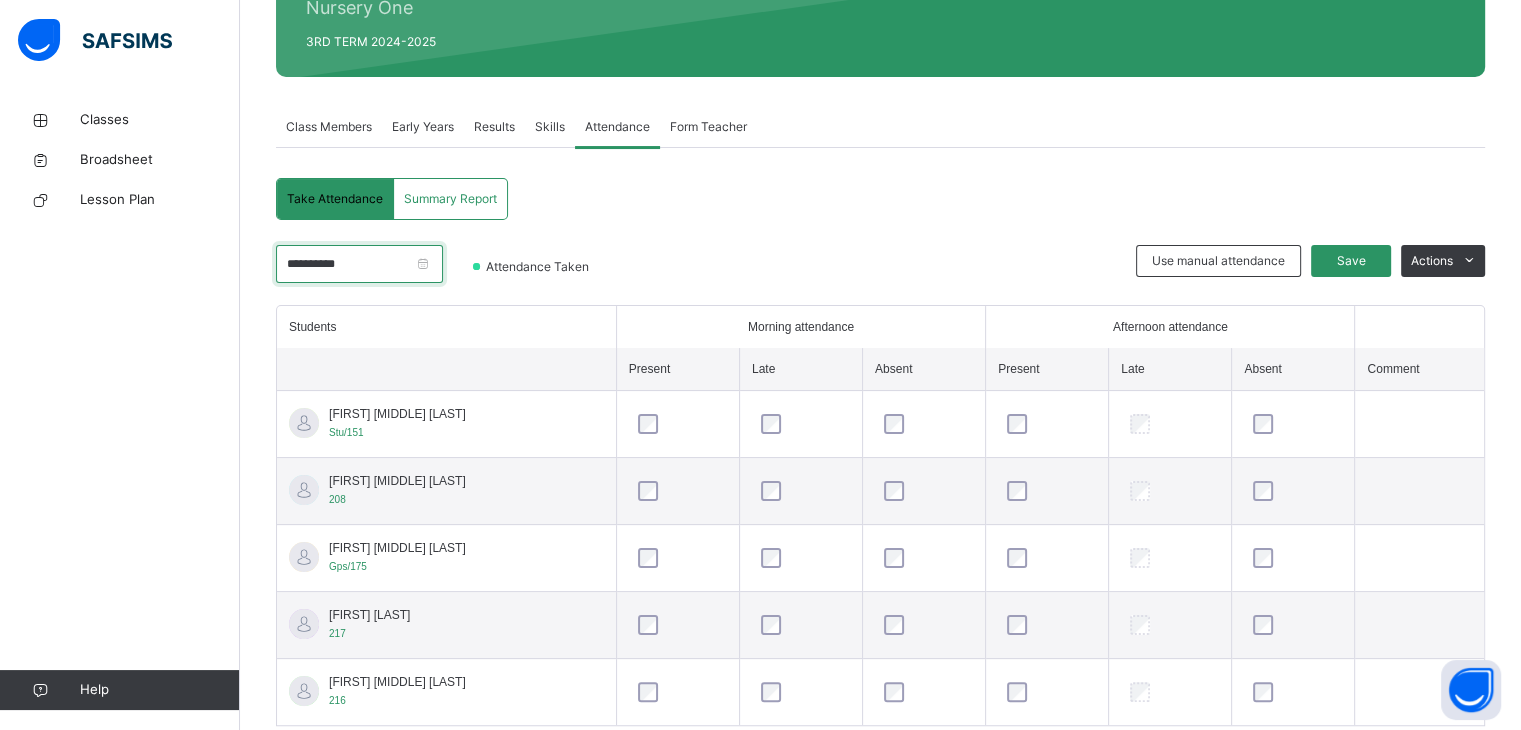 click on "**********" at bounding box center [359, 264] 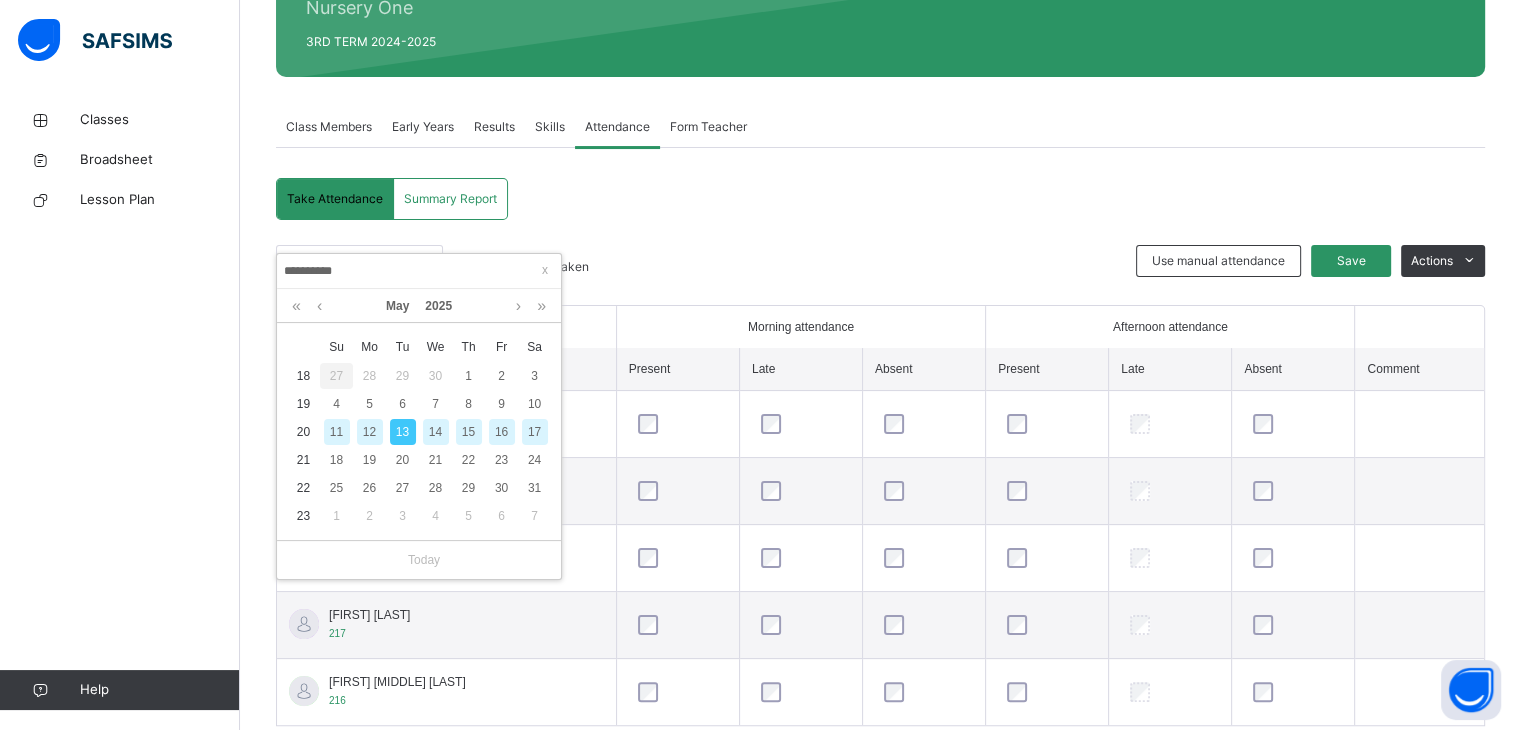 click on "14" at bounding box center (436, 432) 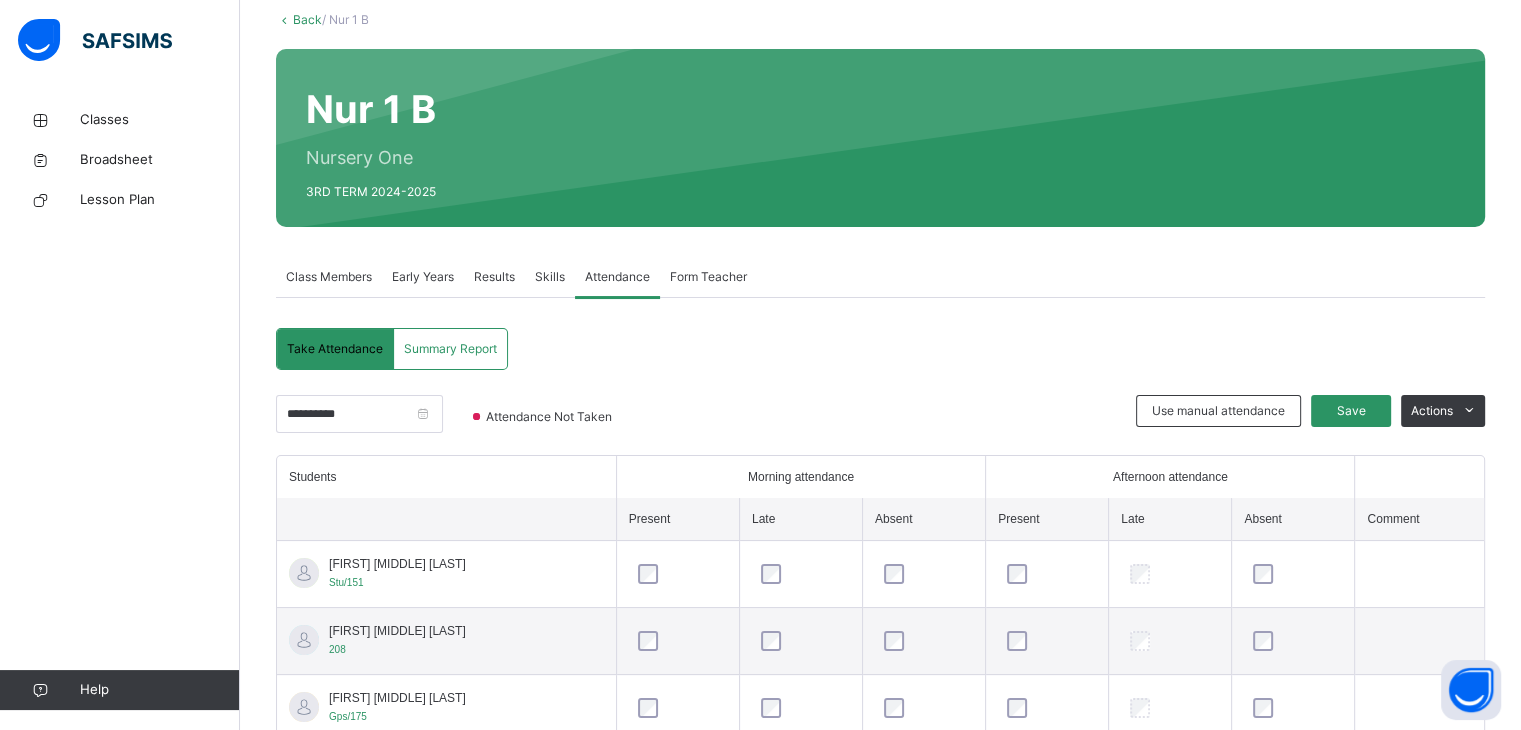 scroll, scrollTop: 269, scrollLeft: 0, axis: vertical 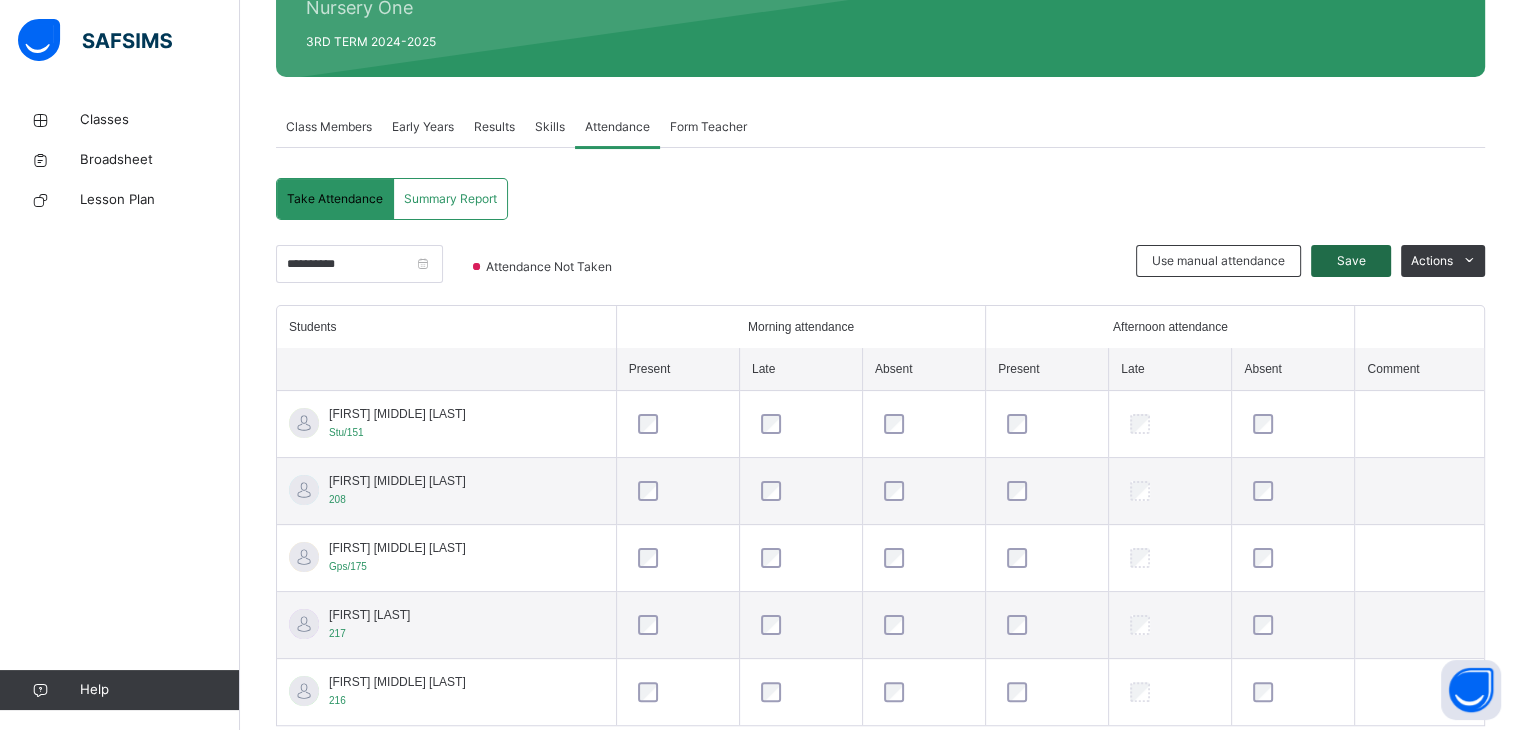 click on "Save" at bounding box center (1351, 261) 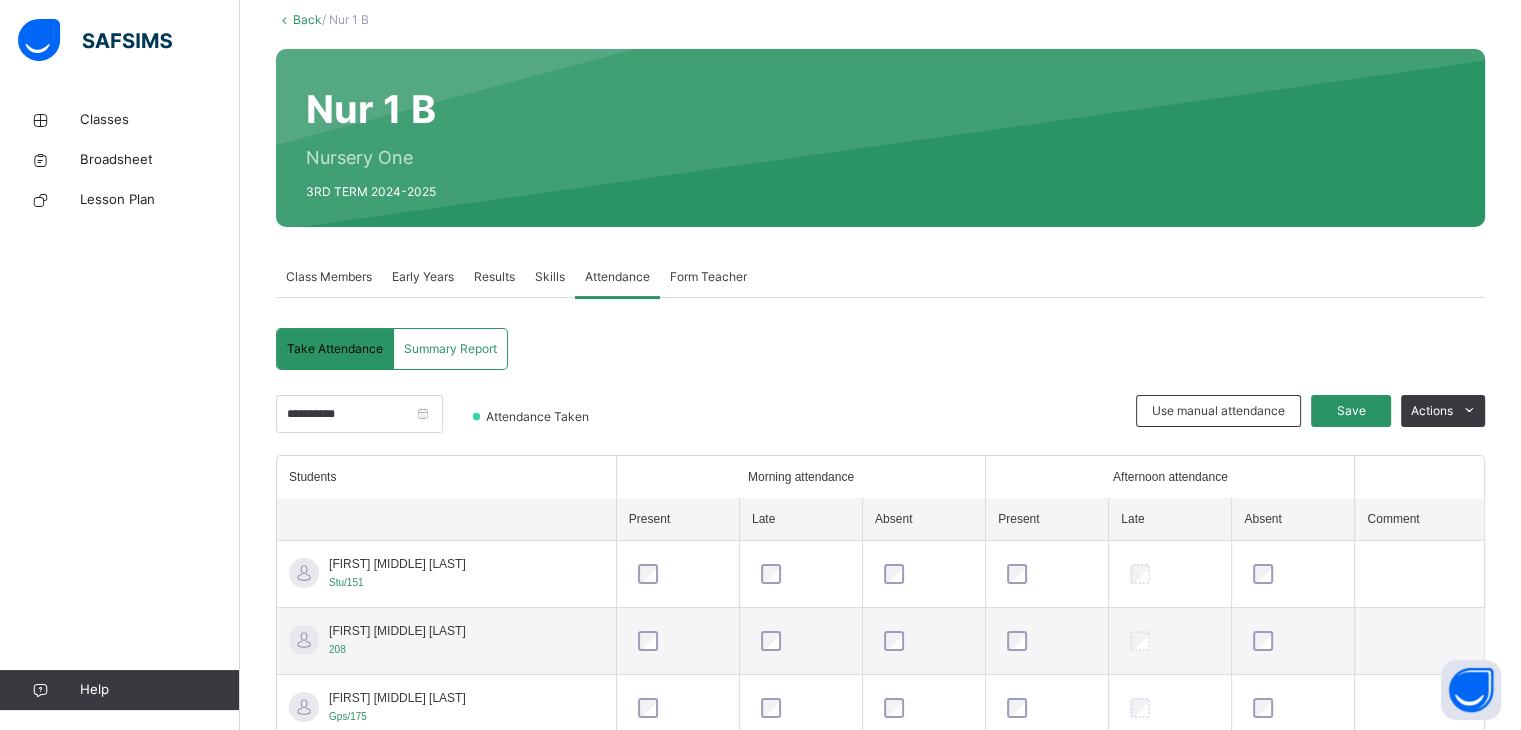 scroll, scrollTop: 269, scrollLeft: 0, axis: vertical 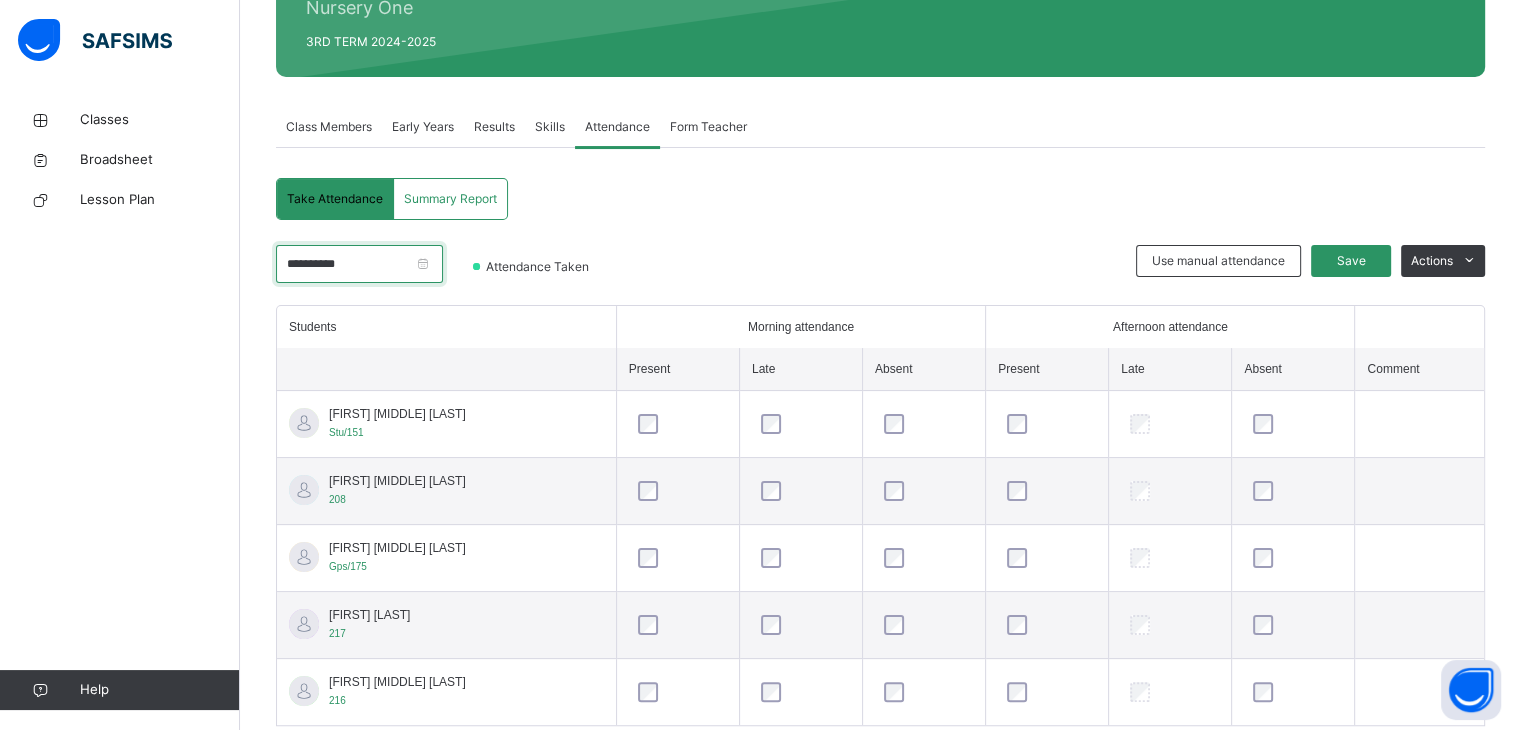 click on "**********" at bounding box center [359, 264] 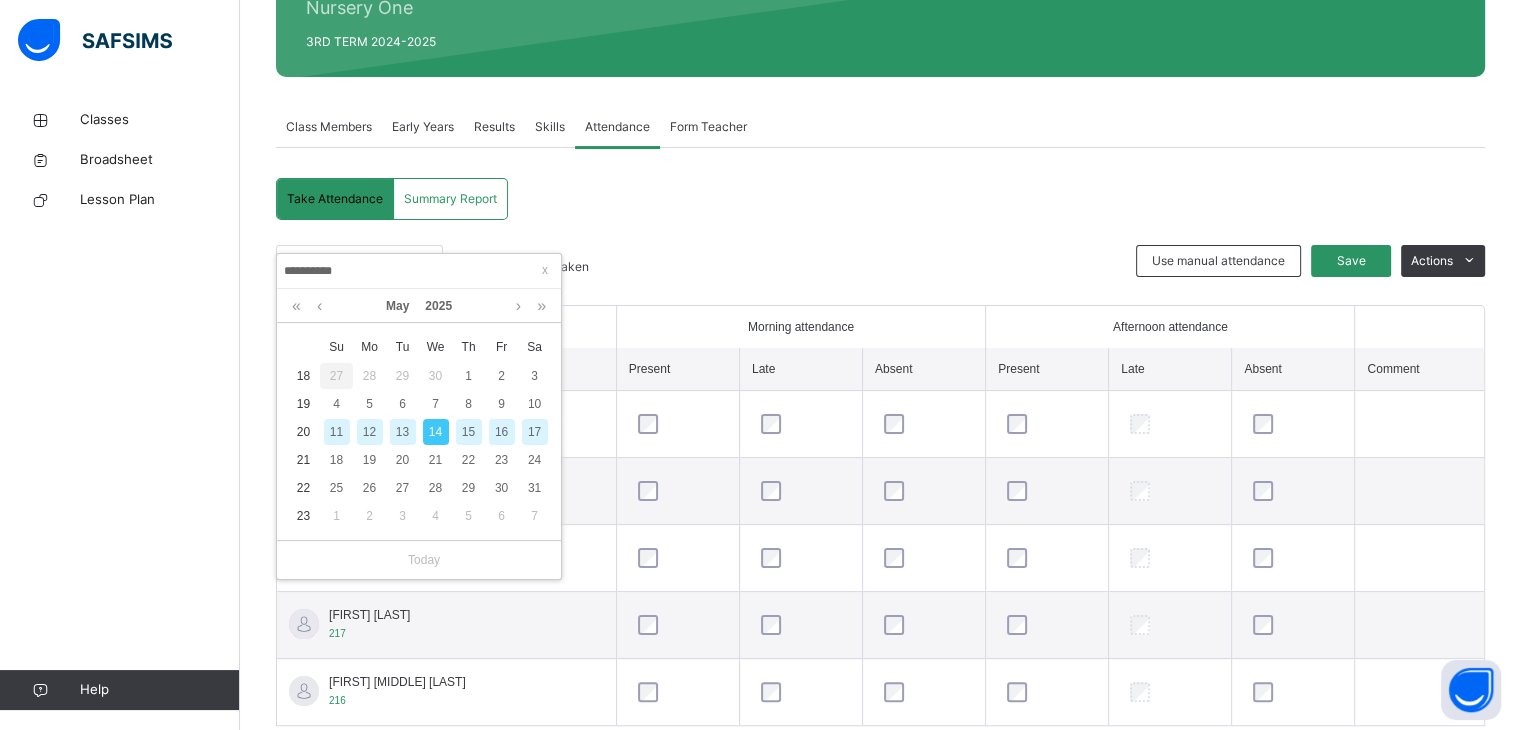 click on "15" at bounding box center [469, 432] 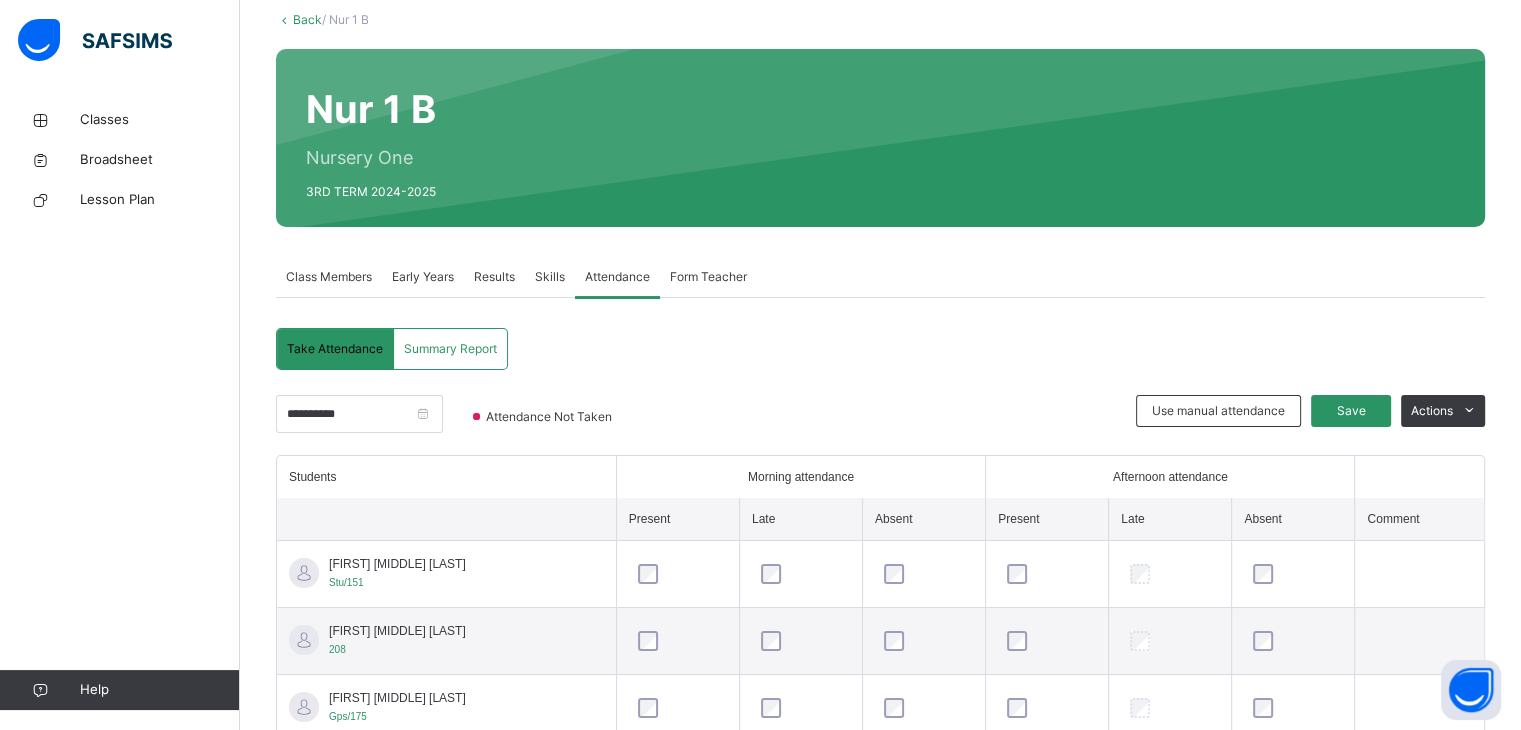 scroll, scrollTop: 269, scrollLeft: 0, axis: vertical 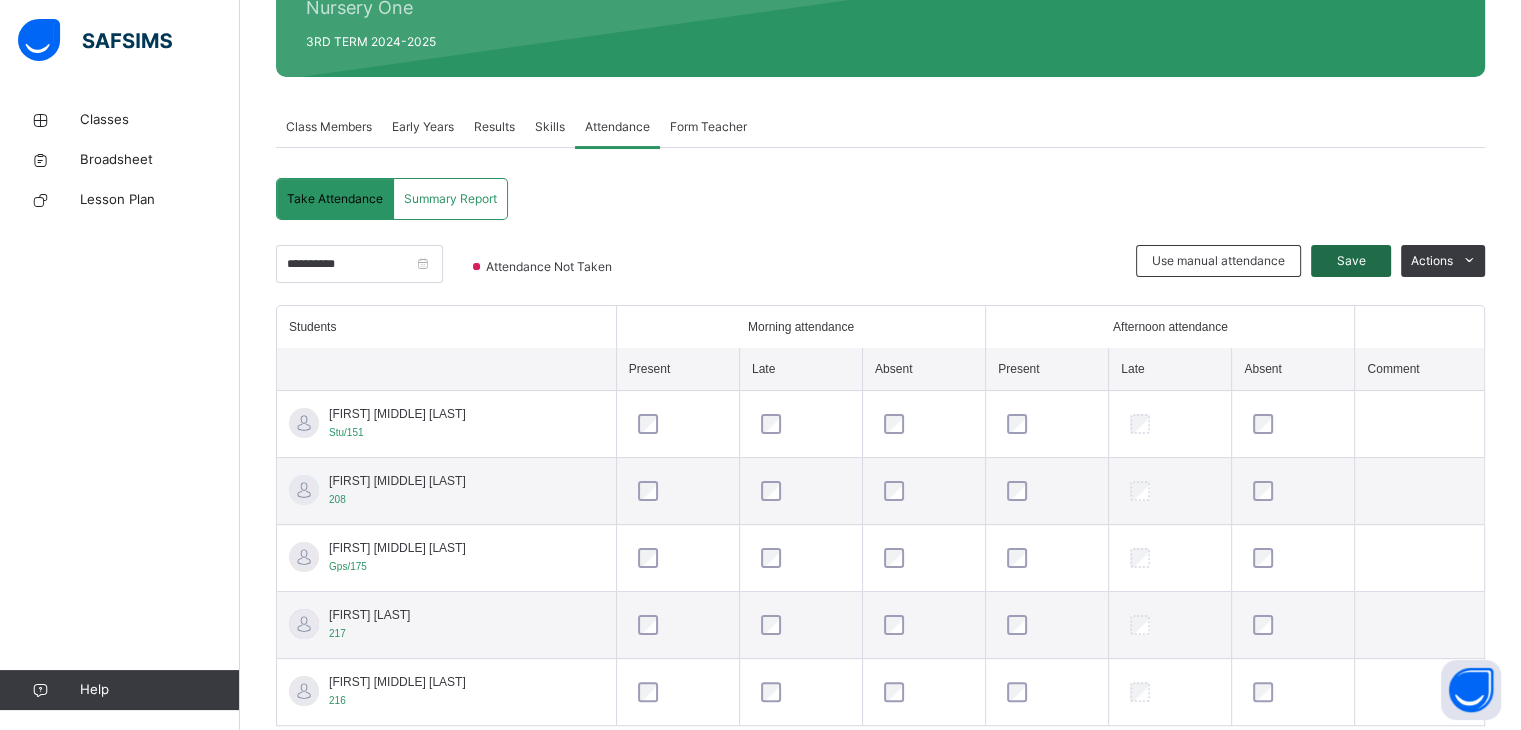 click on "Save" at bounding box center [1351, 261] 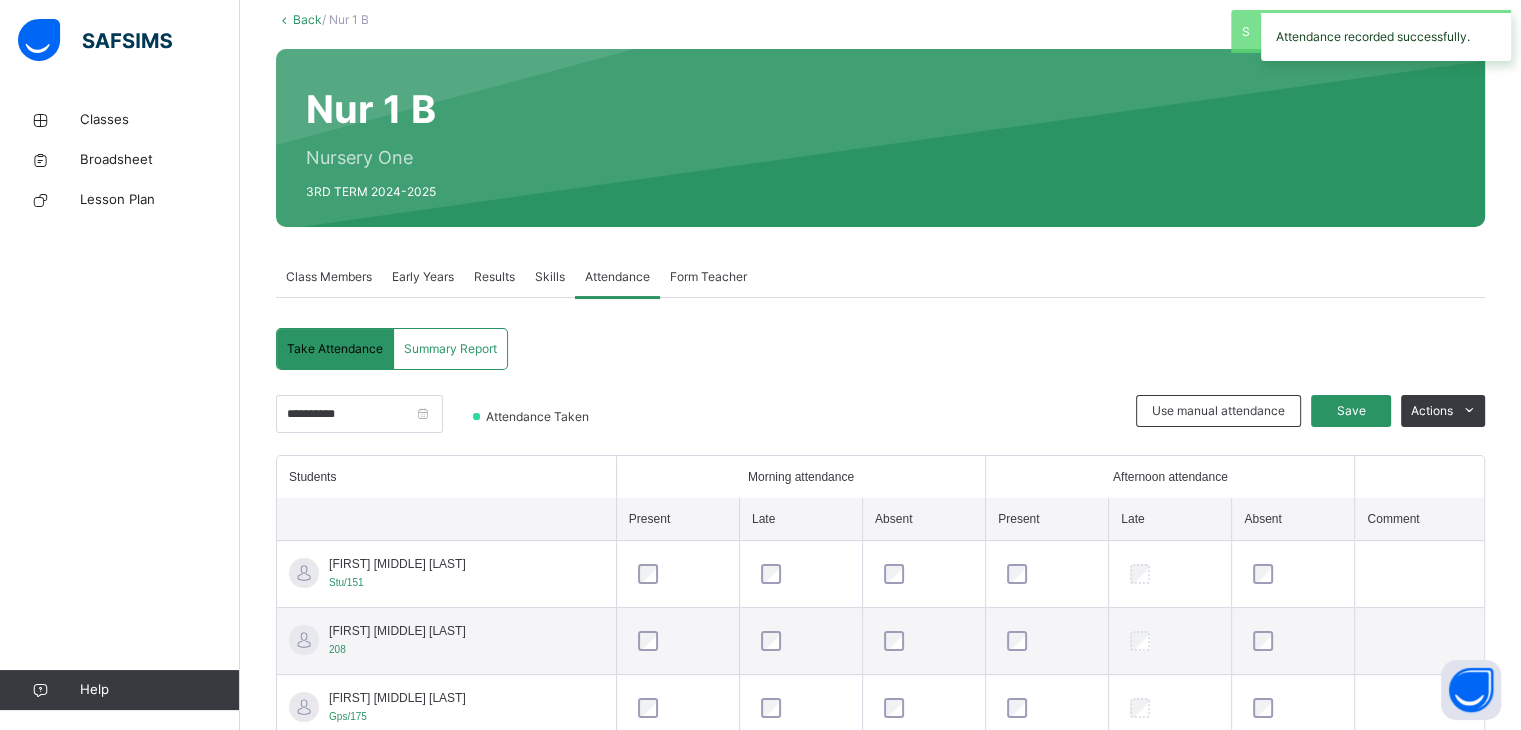 scroll, scrollTop: 269, scrollLeft: 0, axis: vertical 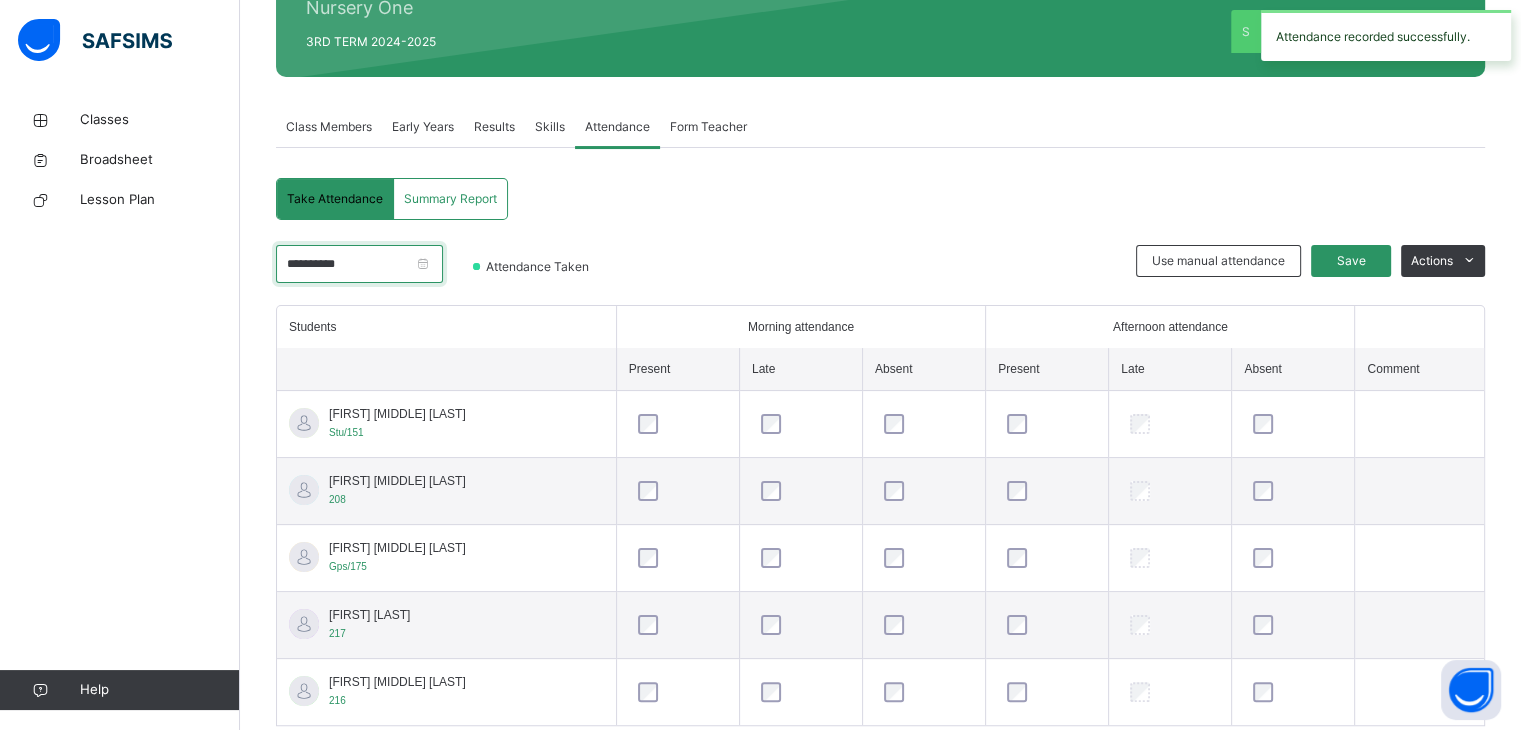 click on "**********" at bounding box center [359, 264] 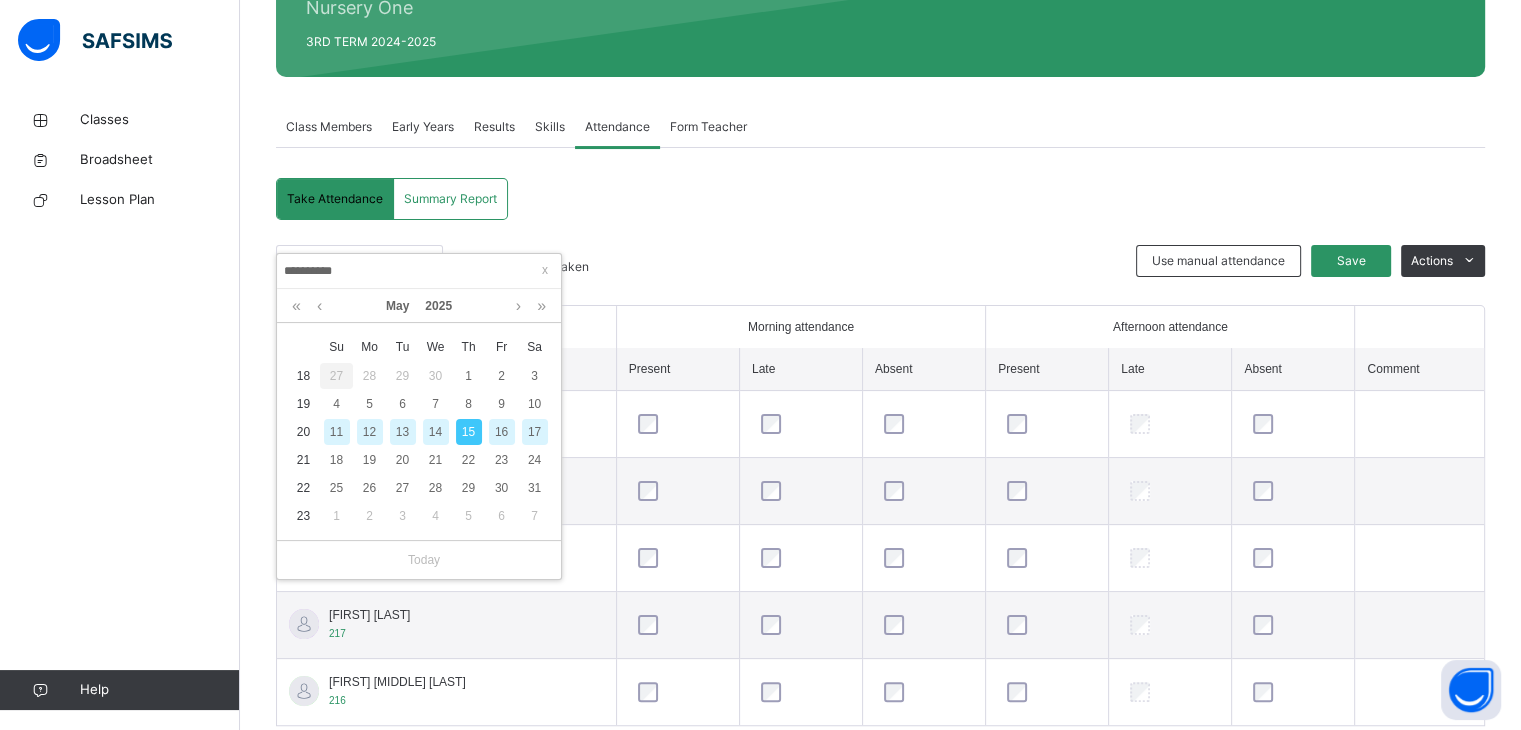 click on "16" at bounding box center (502, 432) 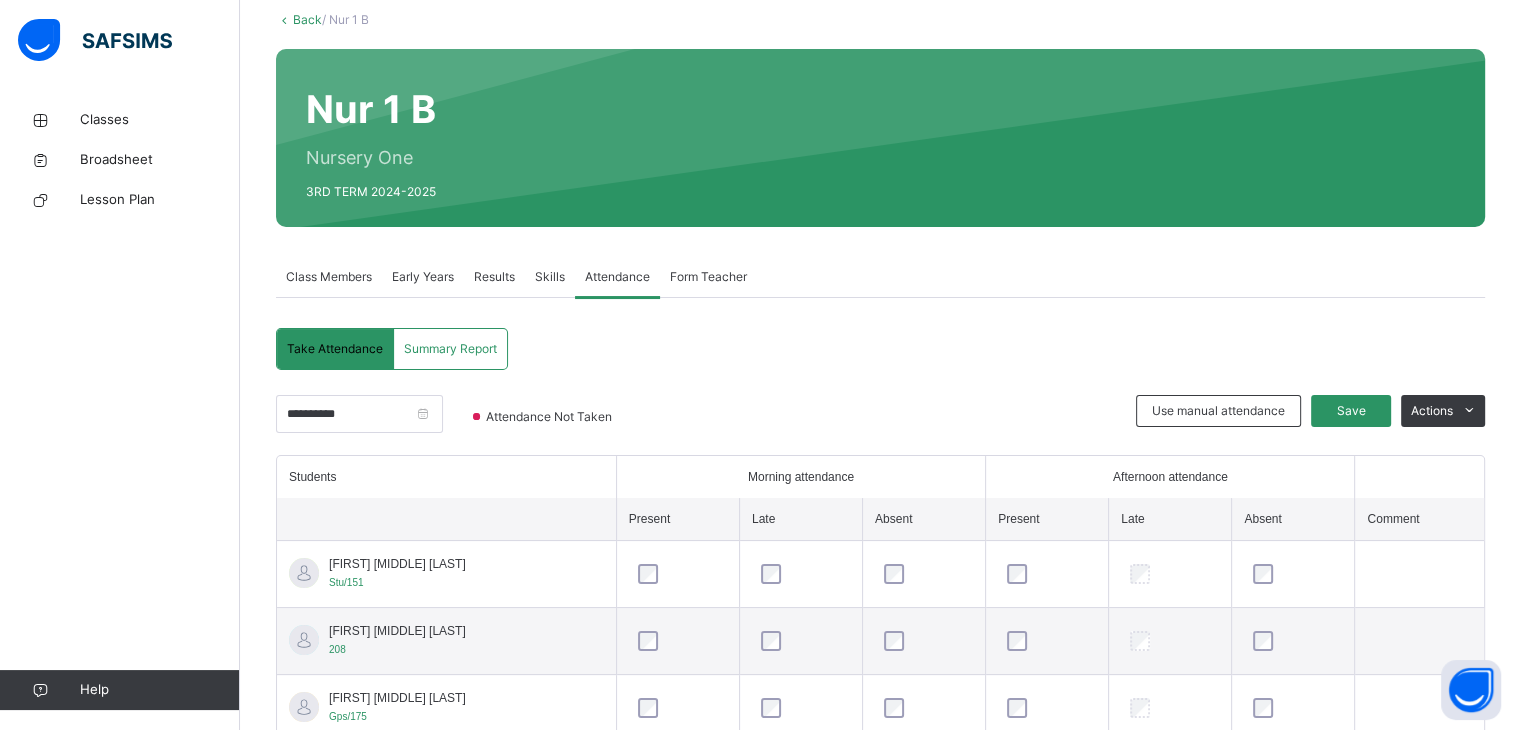 scroll, scrollTop: 269, scrollLeft: 0, axis: vertical 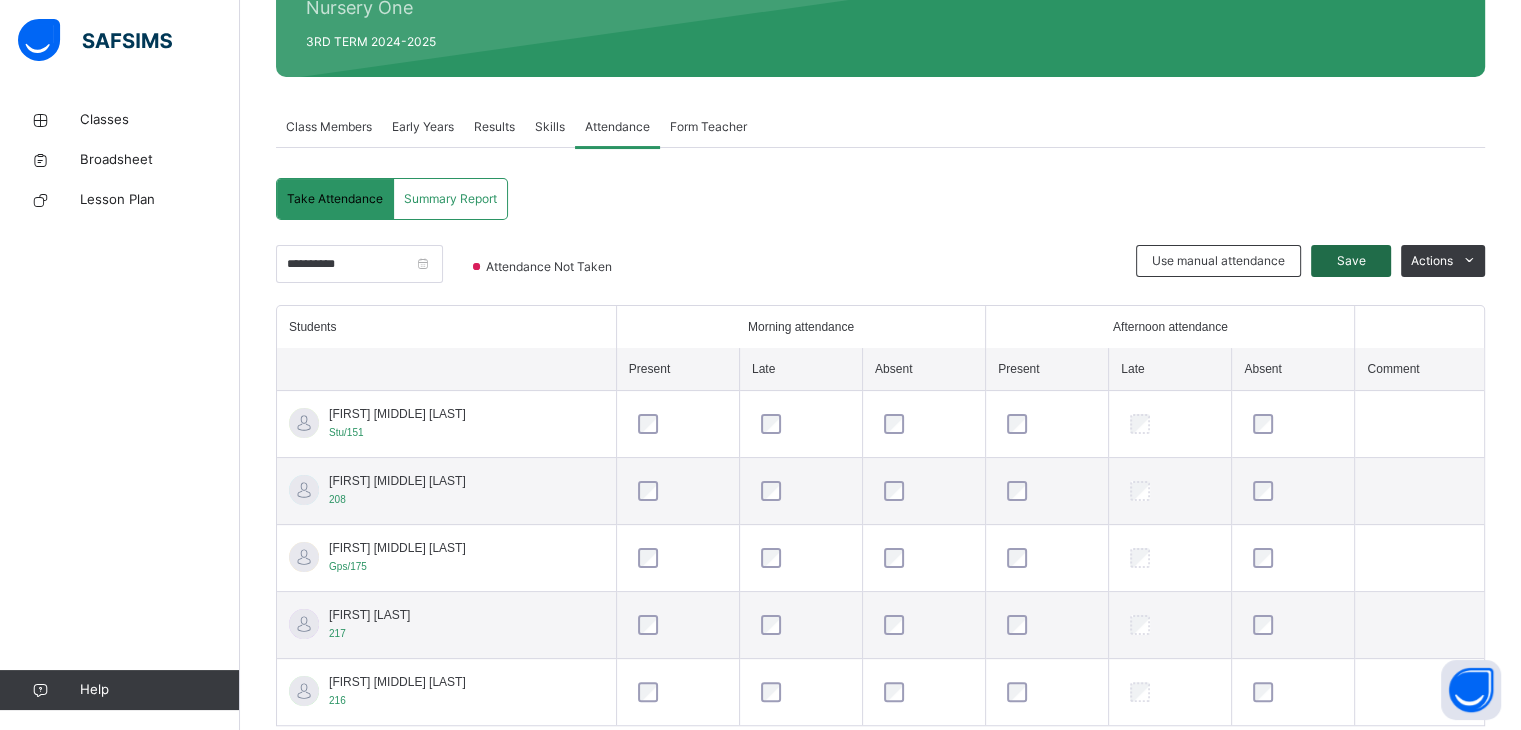 click on "Save" at bounding box center (1351, 261) 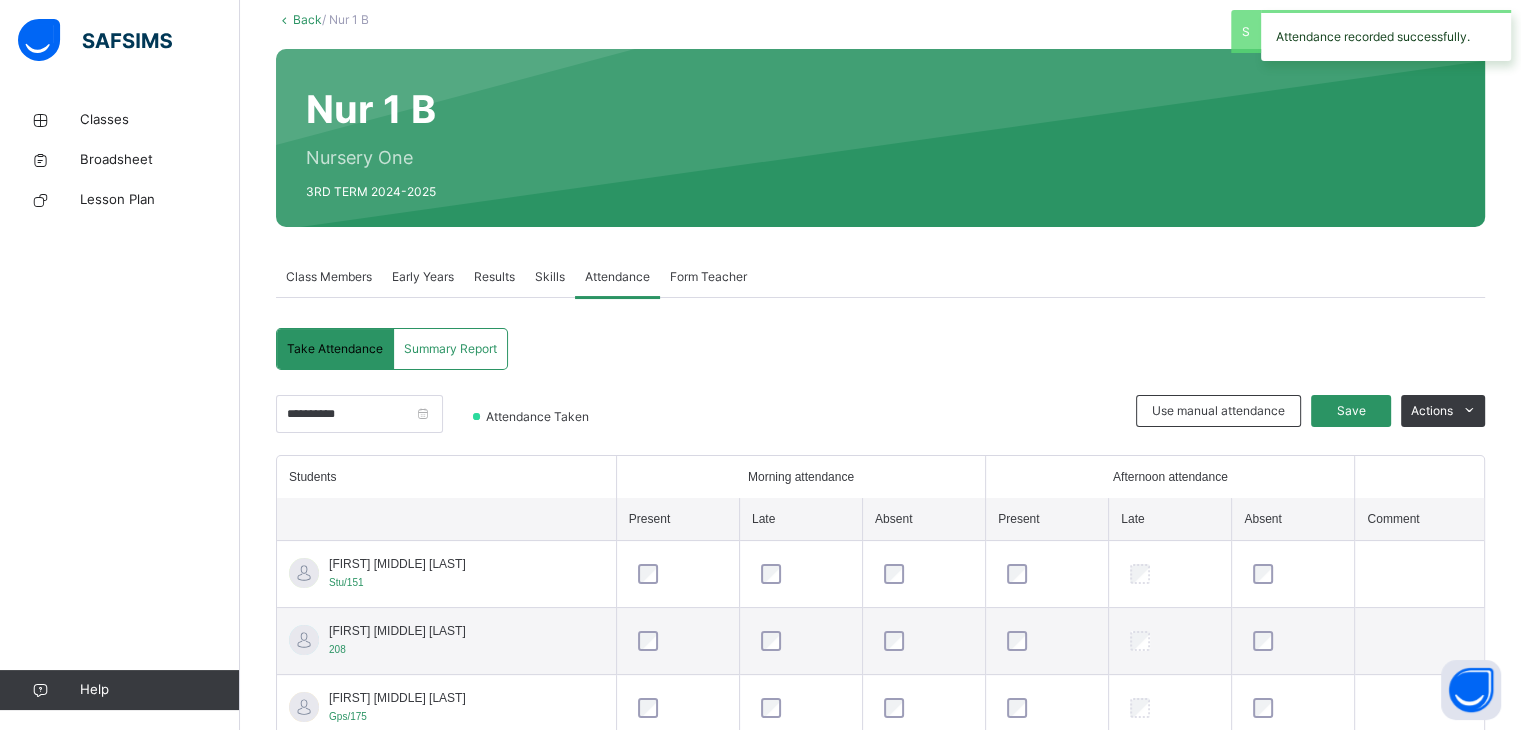 scroll, scrollTop: 269, scrollLeft: 0, axis: vertical 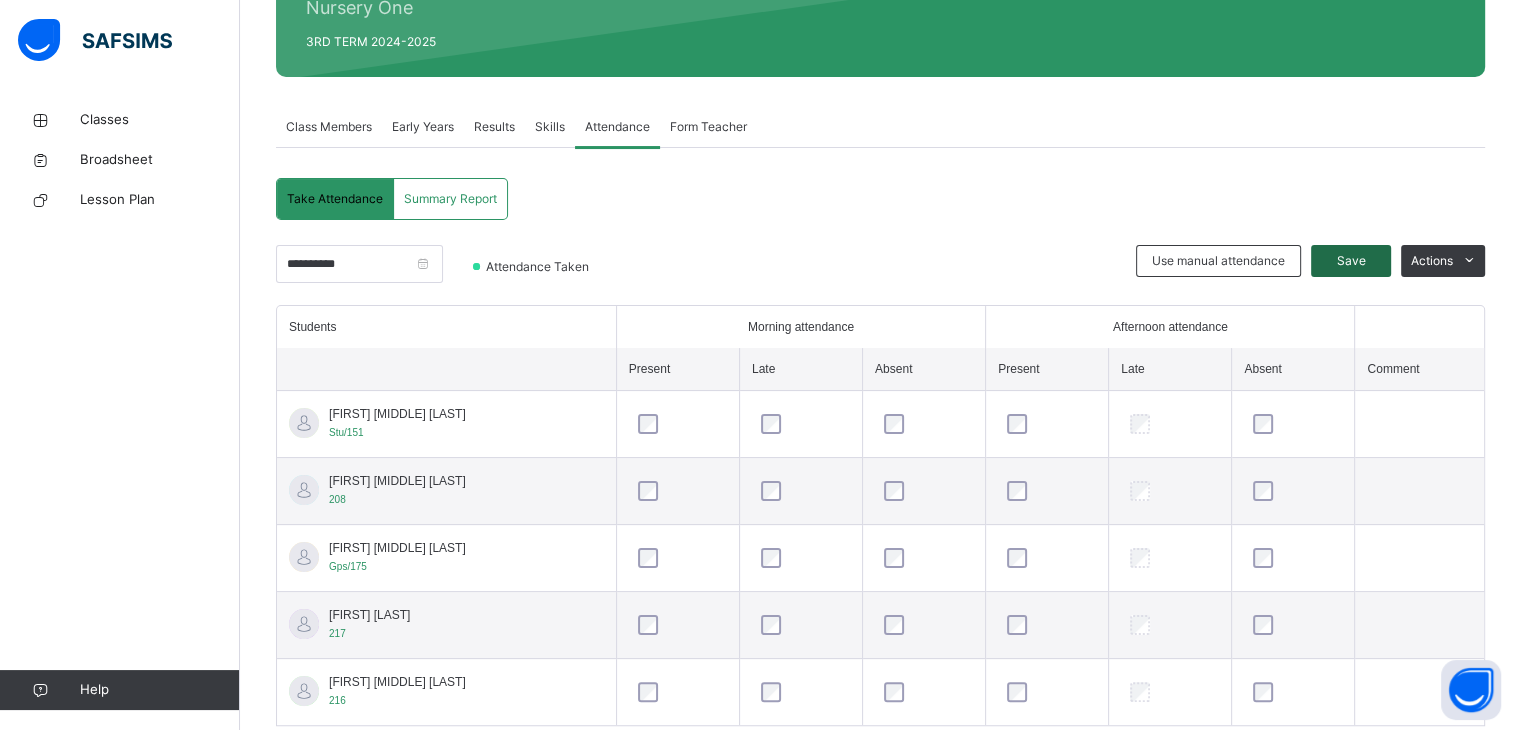 click on "Save" at bounding box center (1351, 261) 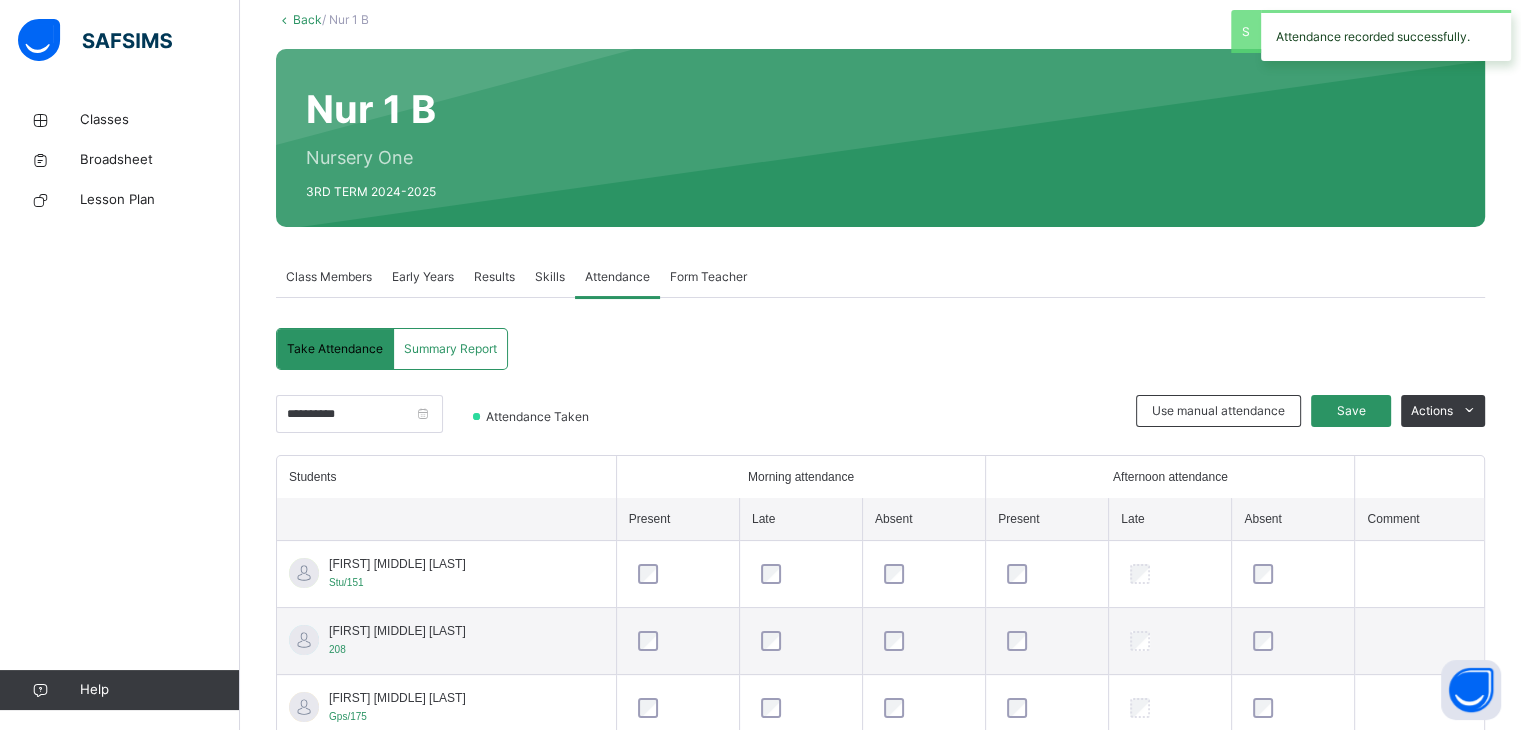 scroll, scrollTop: 269, scrollLeft: 0, axis: vertical 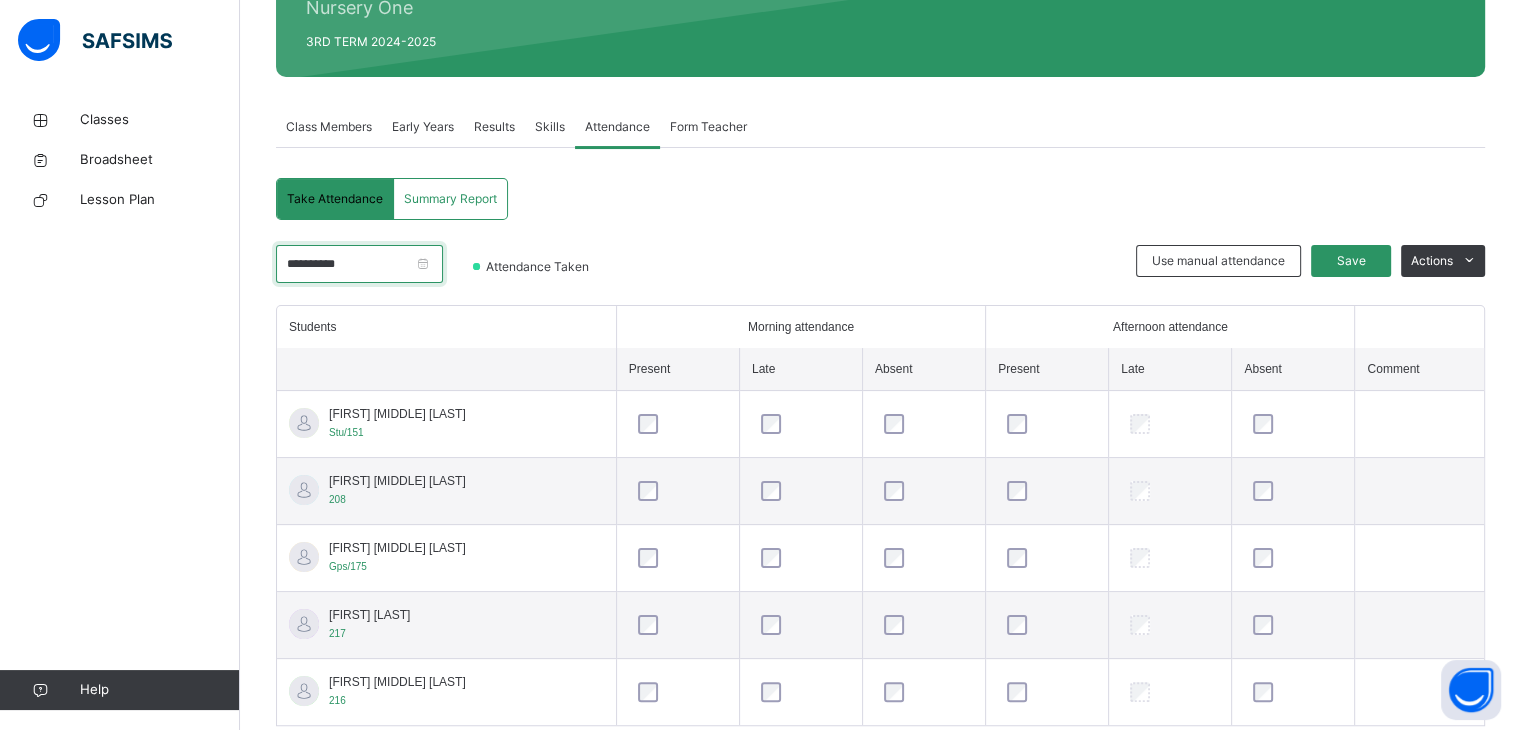 click on "**********" at bounding box center [359, 264] 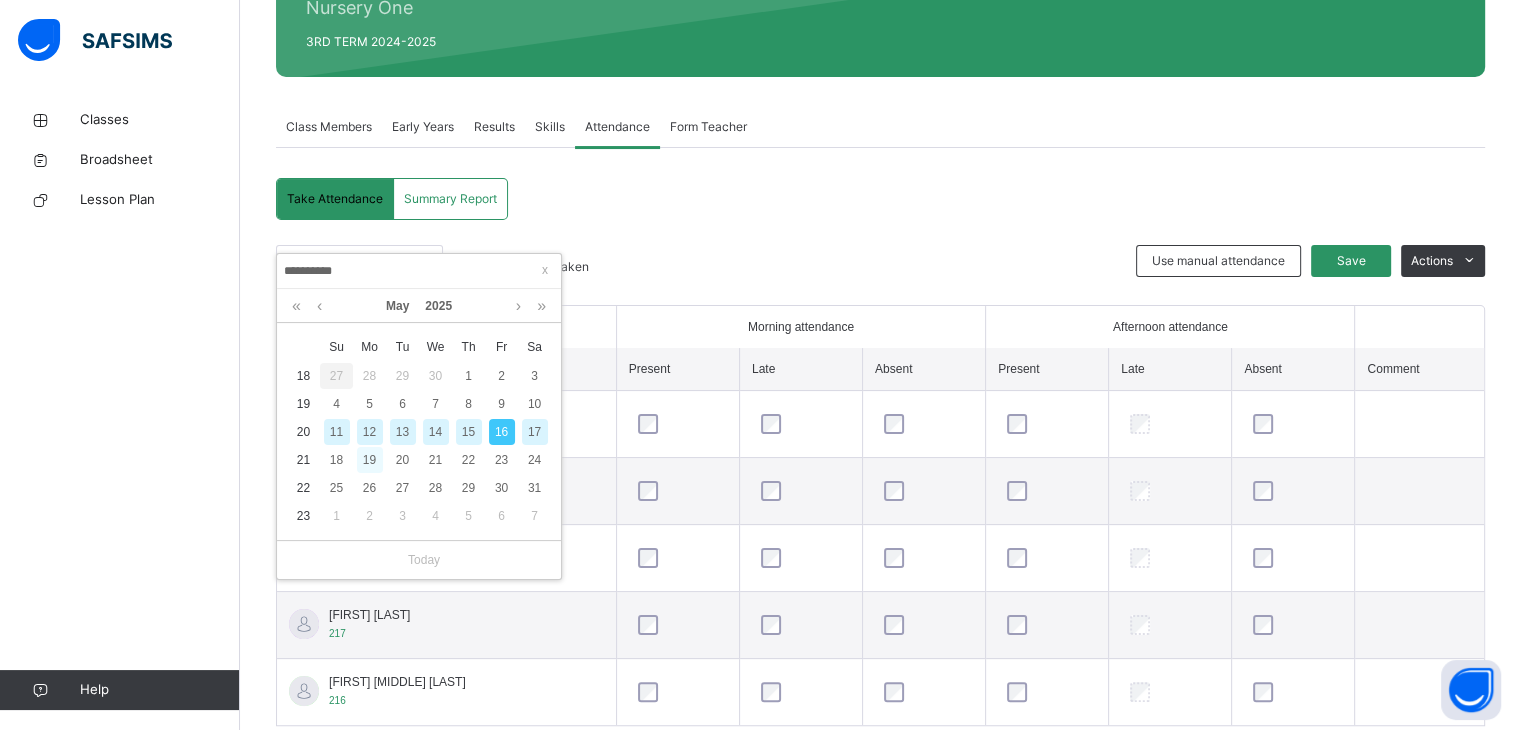 click on "19" at bounding box center [370, 460] 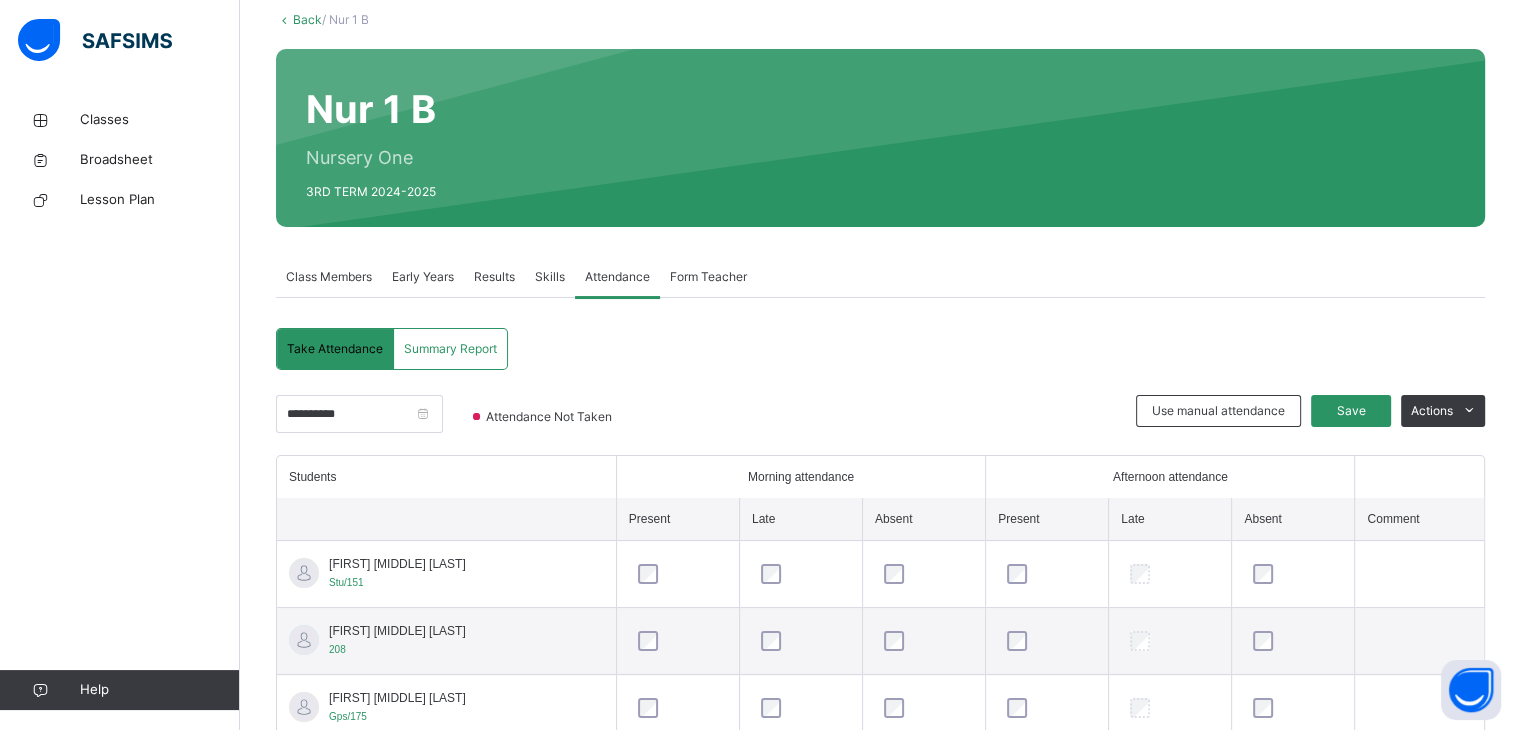 scroll, scrollTop: 269, scrollLeft: 0, axis: vertical 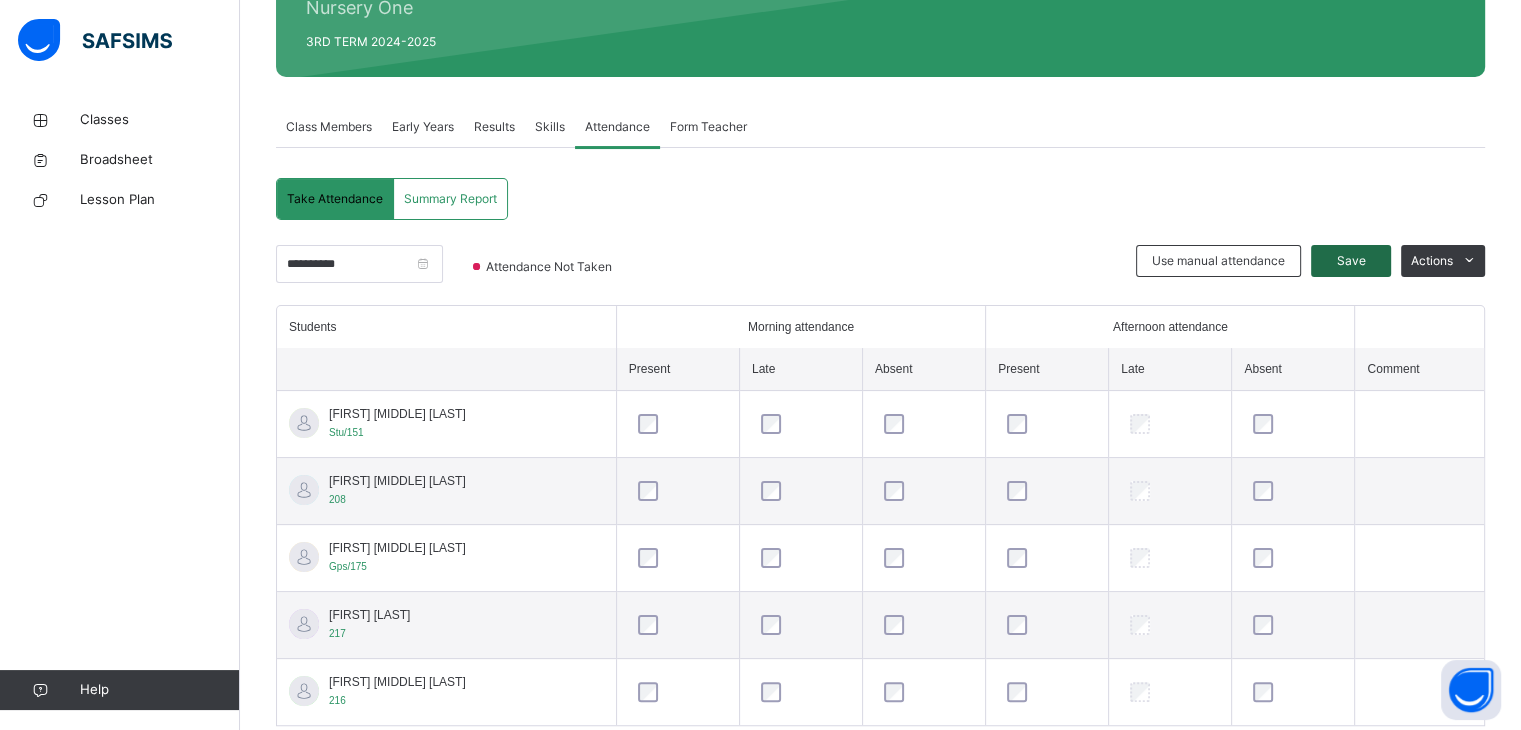 click on "Save" at bounding box center [1351, 261] 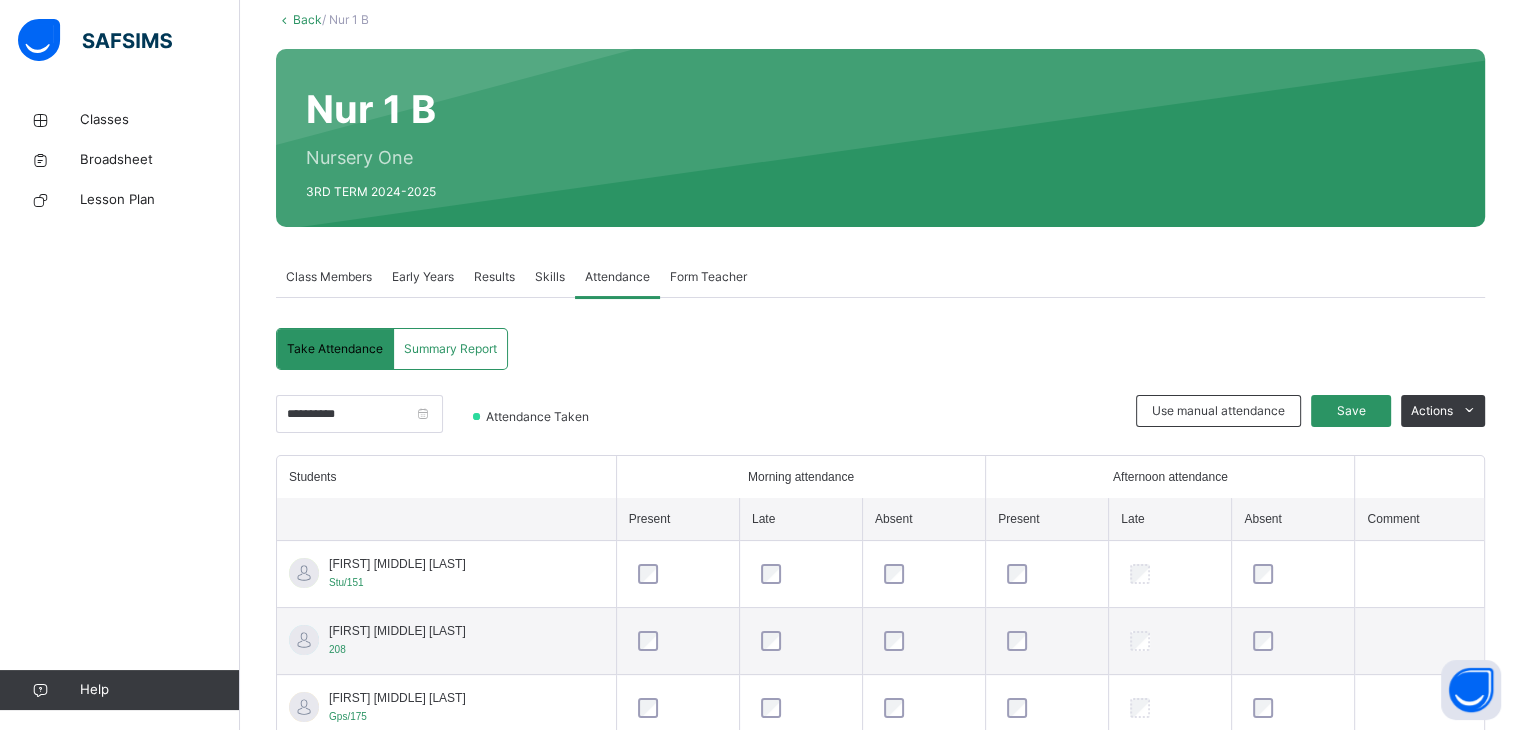 scroll, scrollTop: 269, scrollLeft: 0, axis: vertical 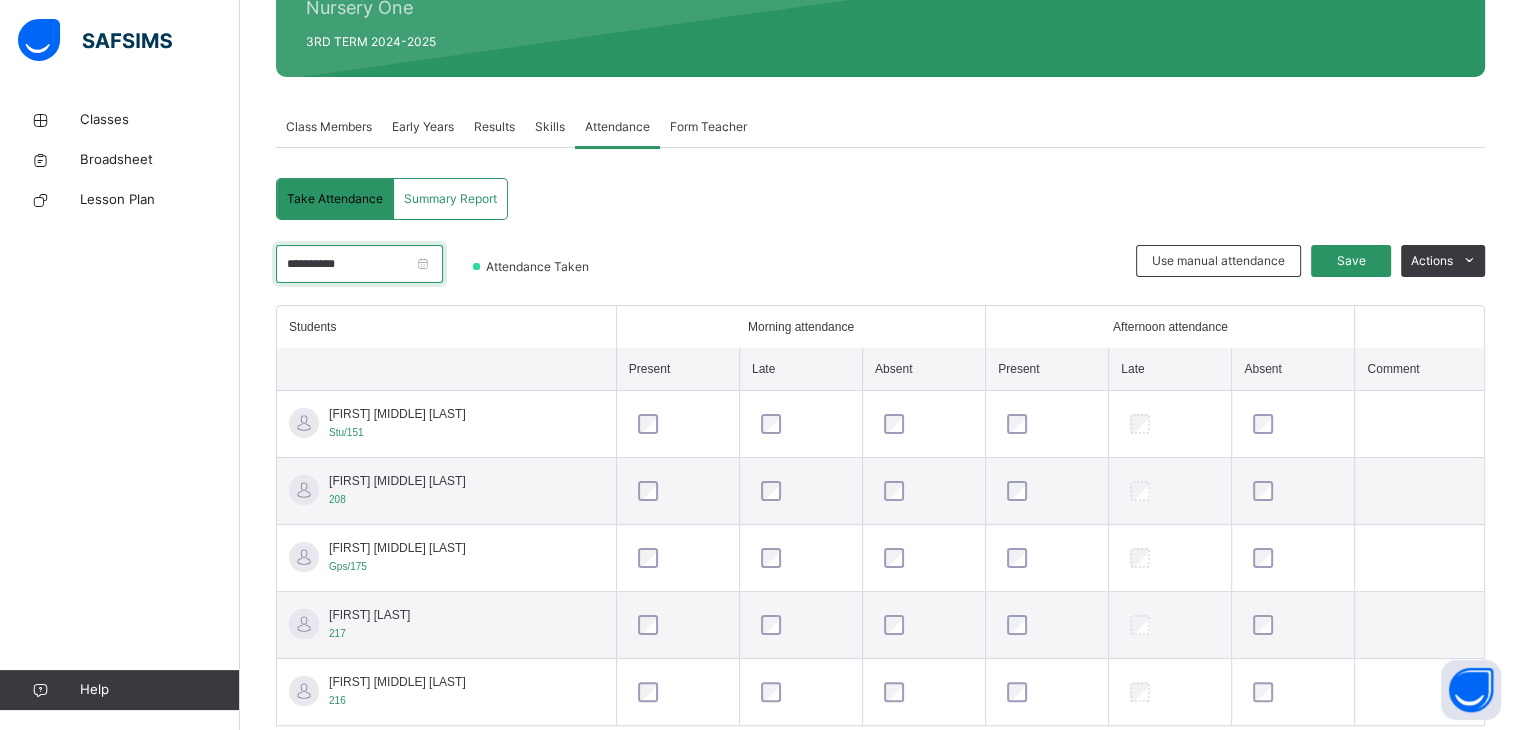 click on "**********" at bounding box center [359, 264] 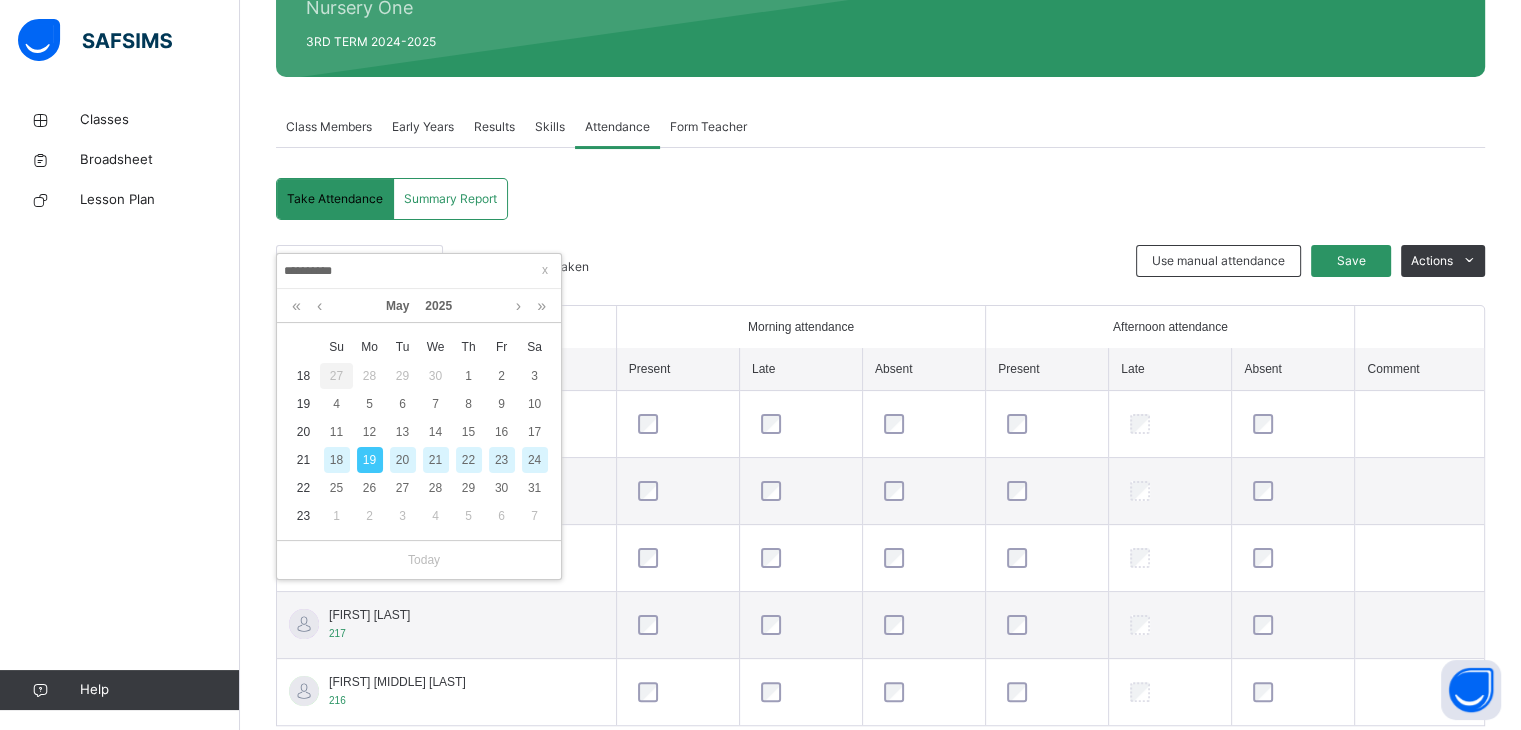 click on "20" at bounding box center [403, 460] 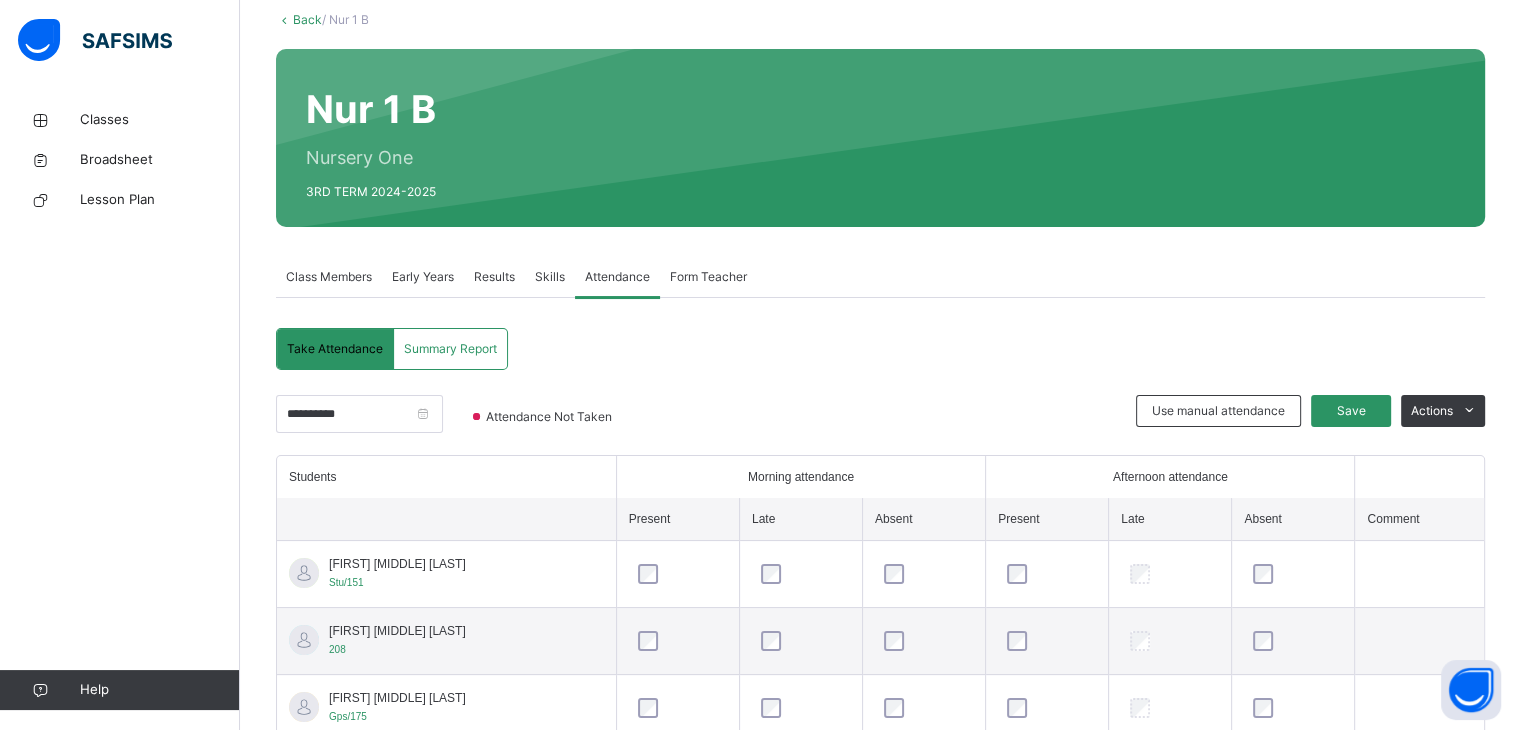 scroll, scrollTop: 269, scrollLeft: 0, axis: vertical 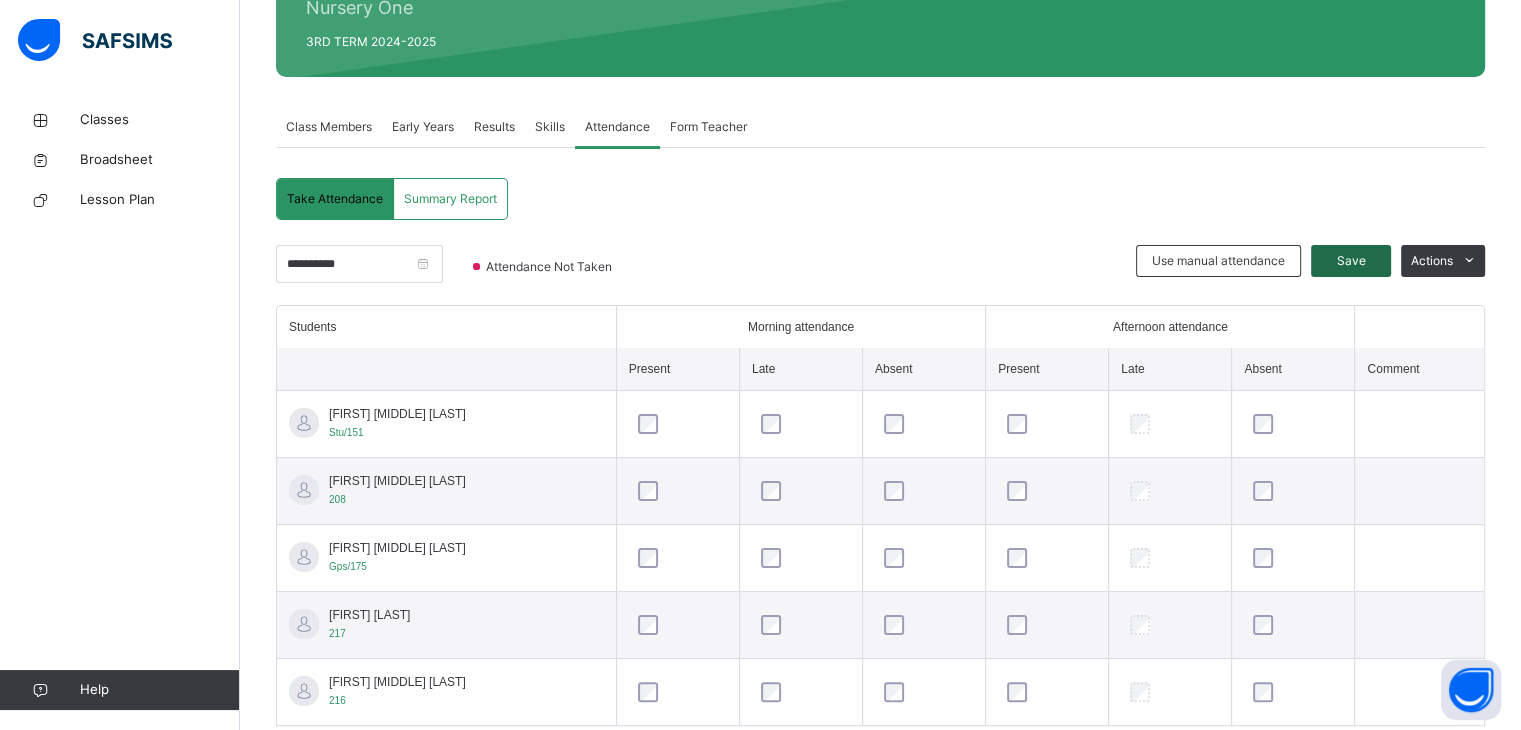 click on "Save" at bounding box center (1351, 261) 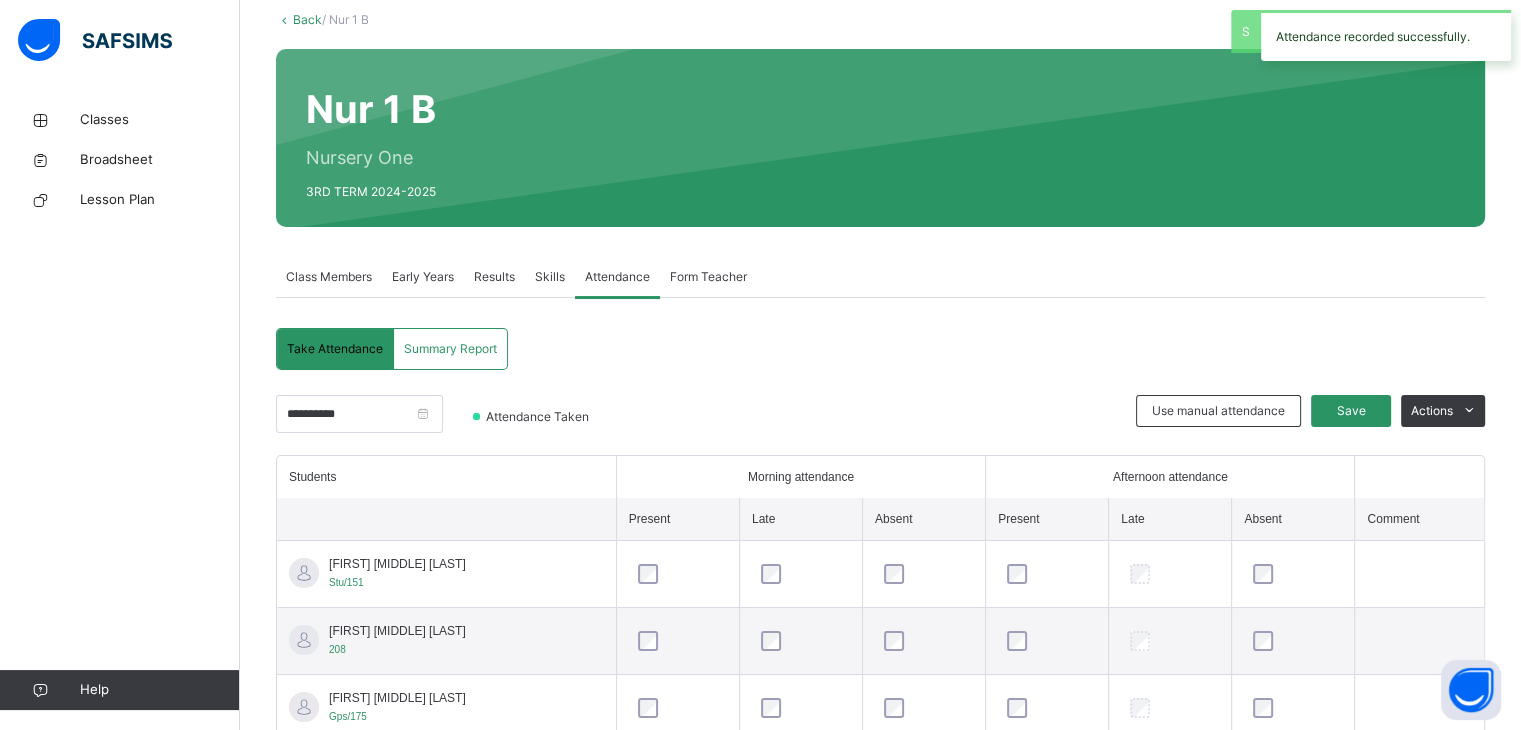 scroll, scrollTop: 269, scrollLeft: 0, axis: vertical 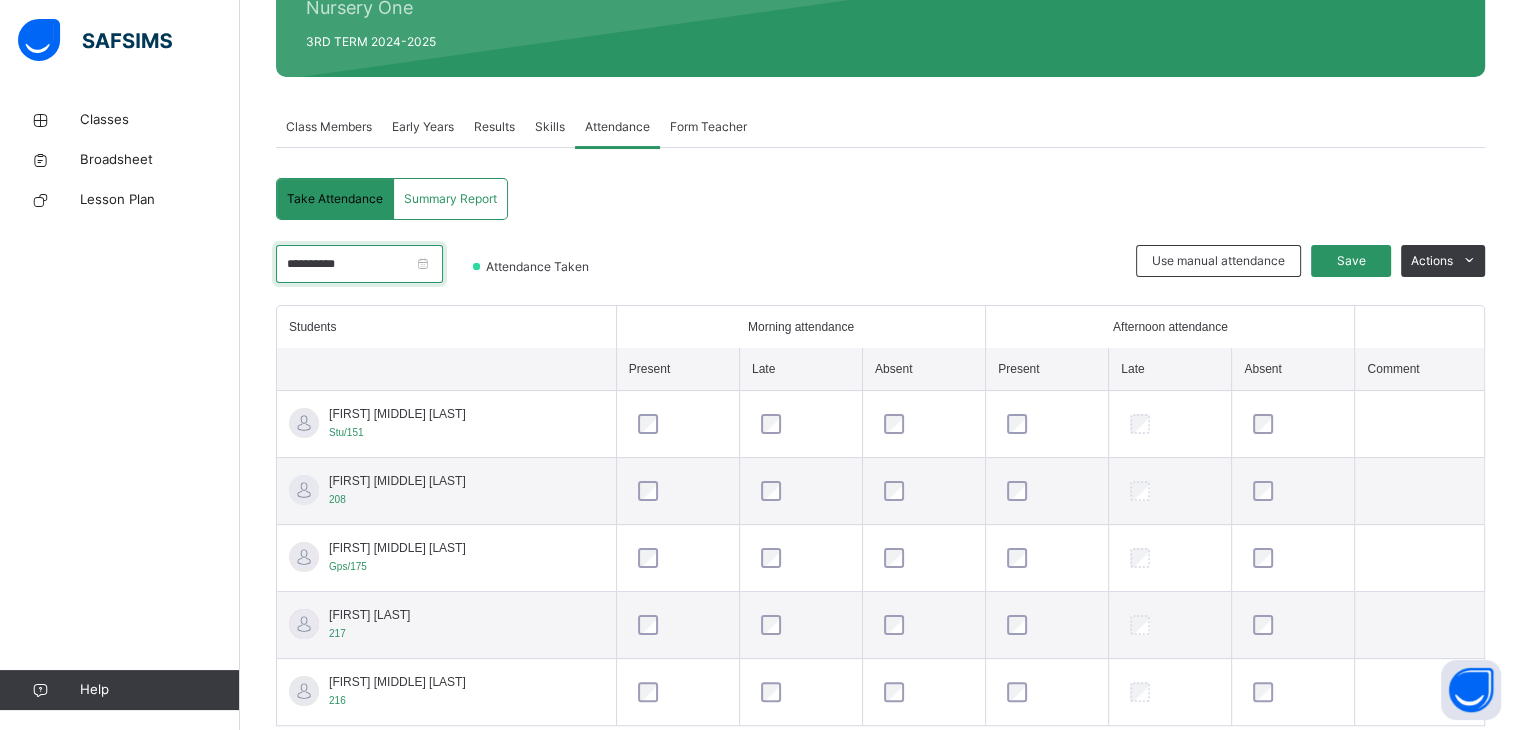 click on "**********" at bounding box center (359, 264) 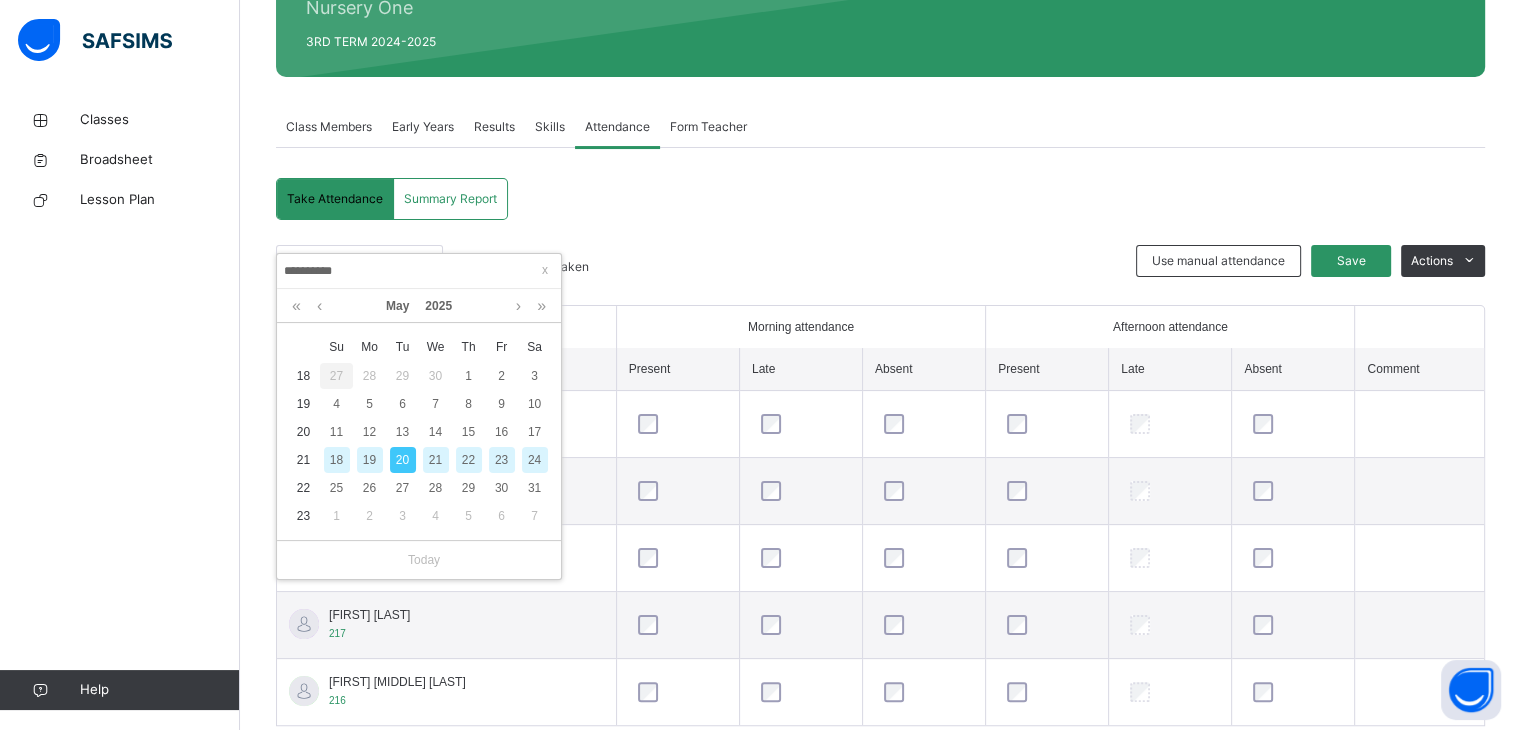 click on "21" at bounding box center [436, 460] 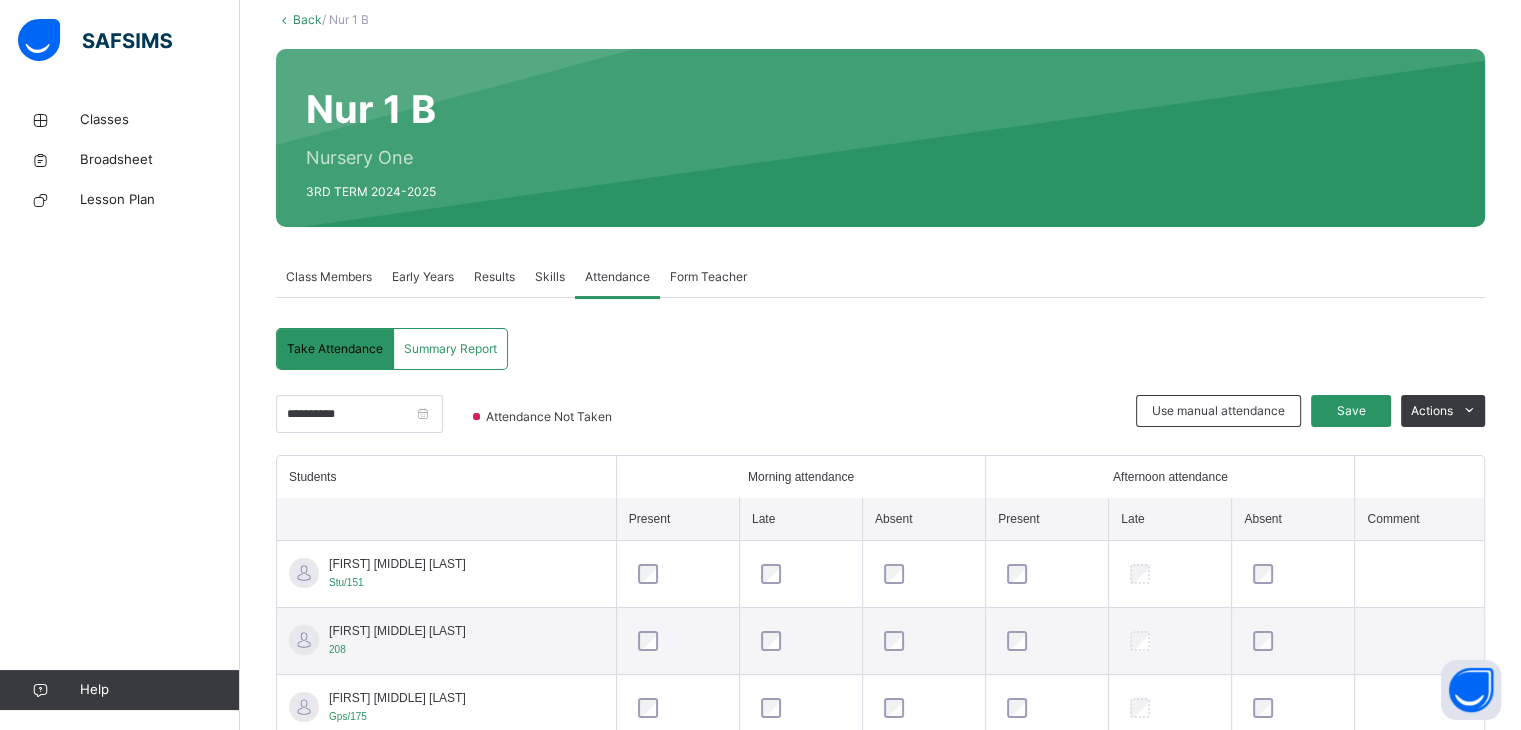 scroll, scrollTop: 269, scrollLeft: 0, axis: vertical 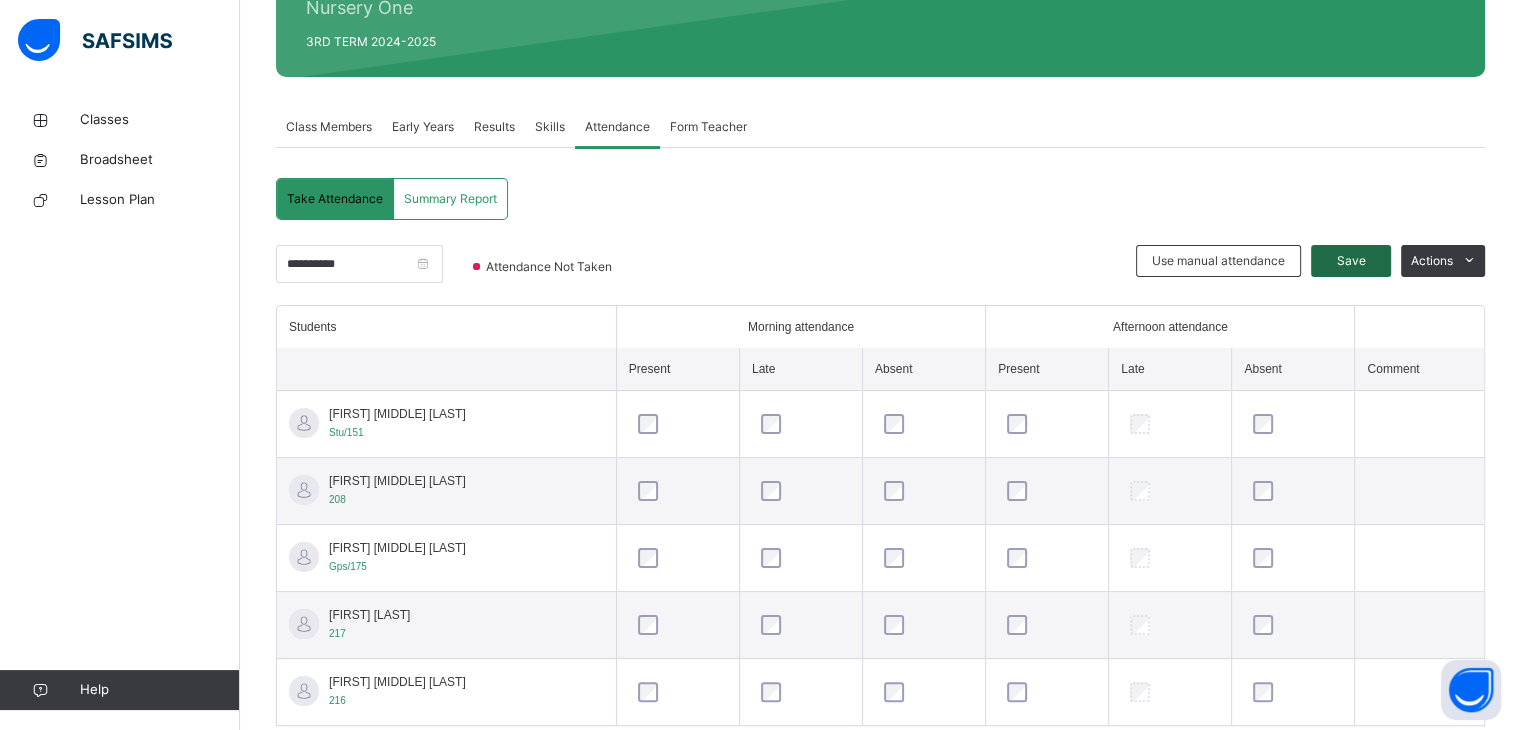click on "Save" at bounding box center [1351, 261] 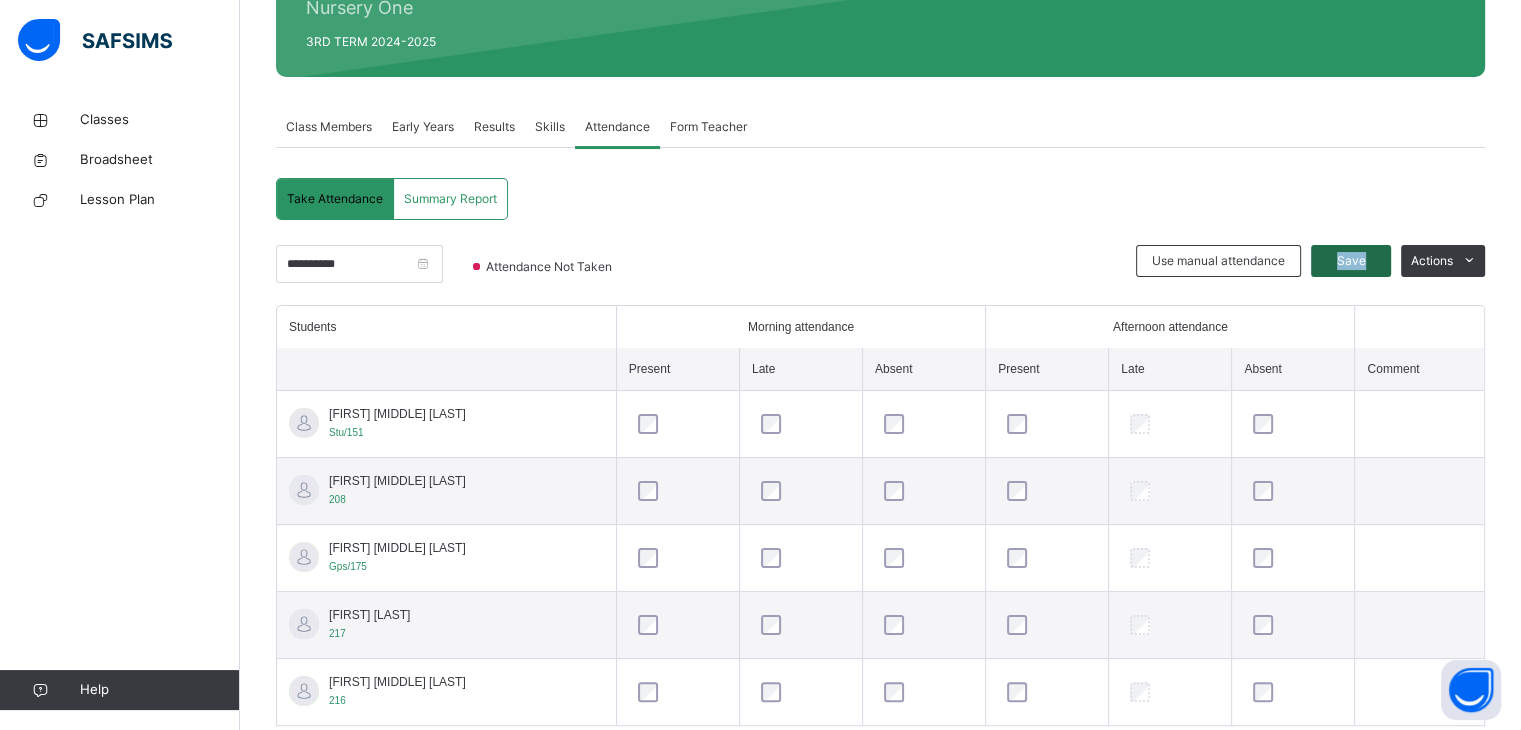 click on "Save" at bounding box center [1351, 261] 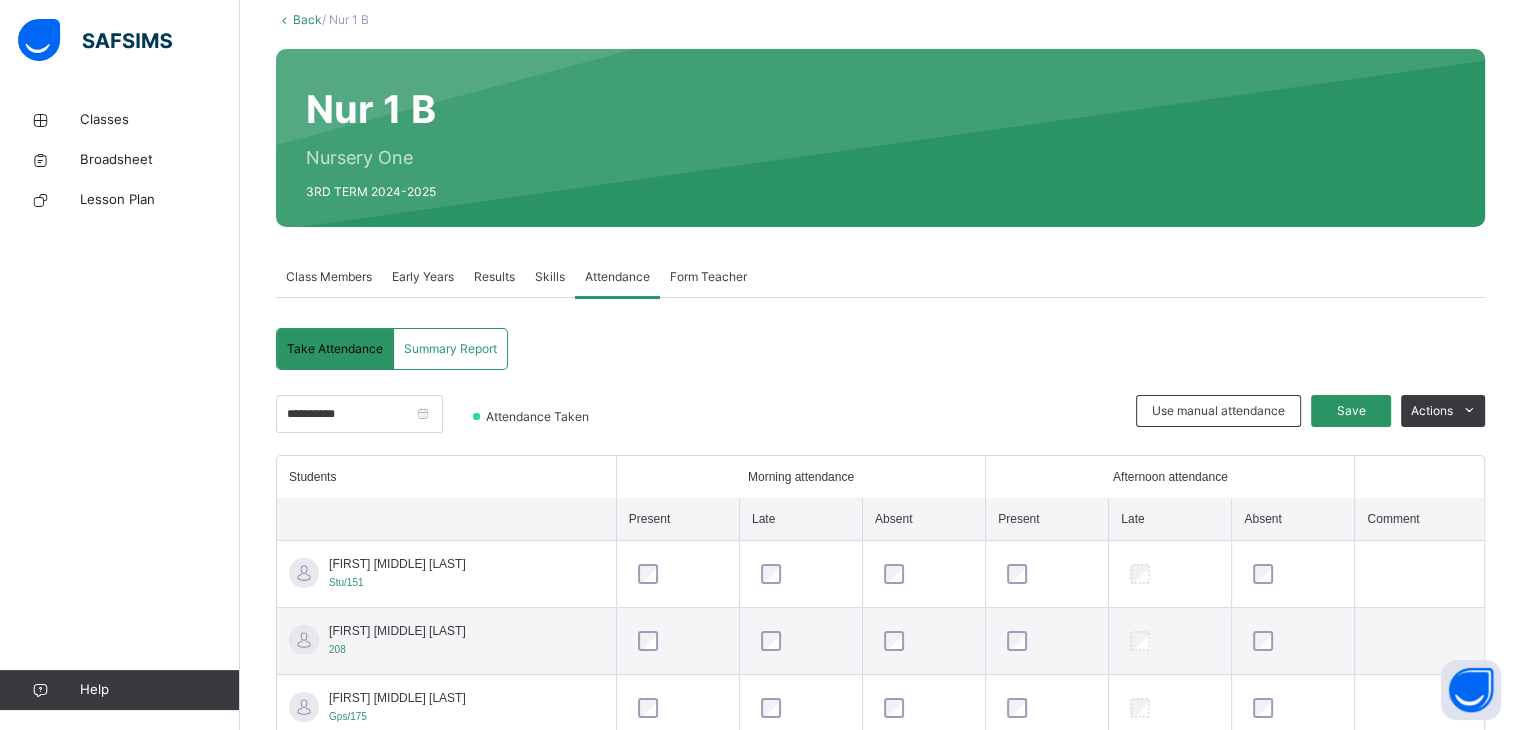 scroll, scrollTop: 269, scrollLeft: 0, axis: vertical 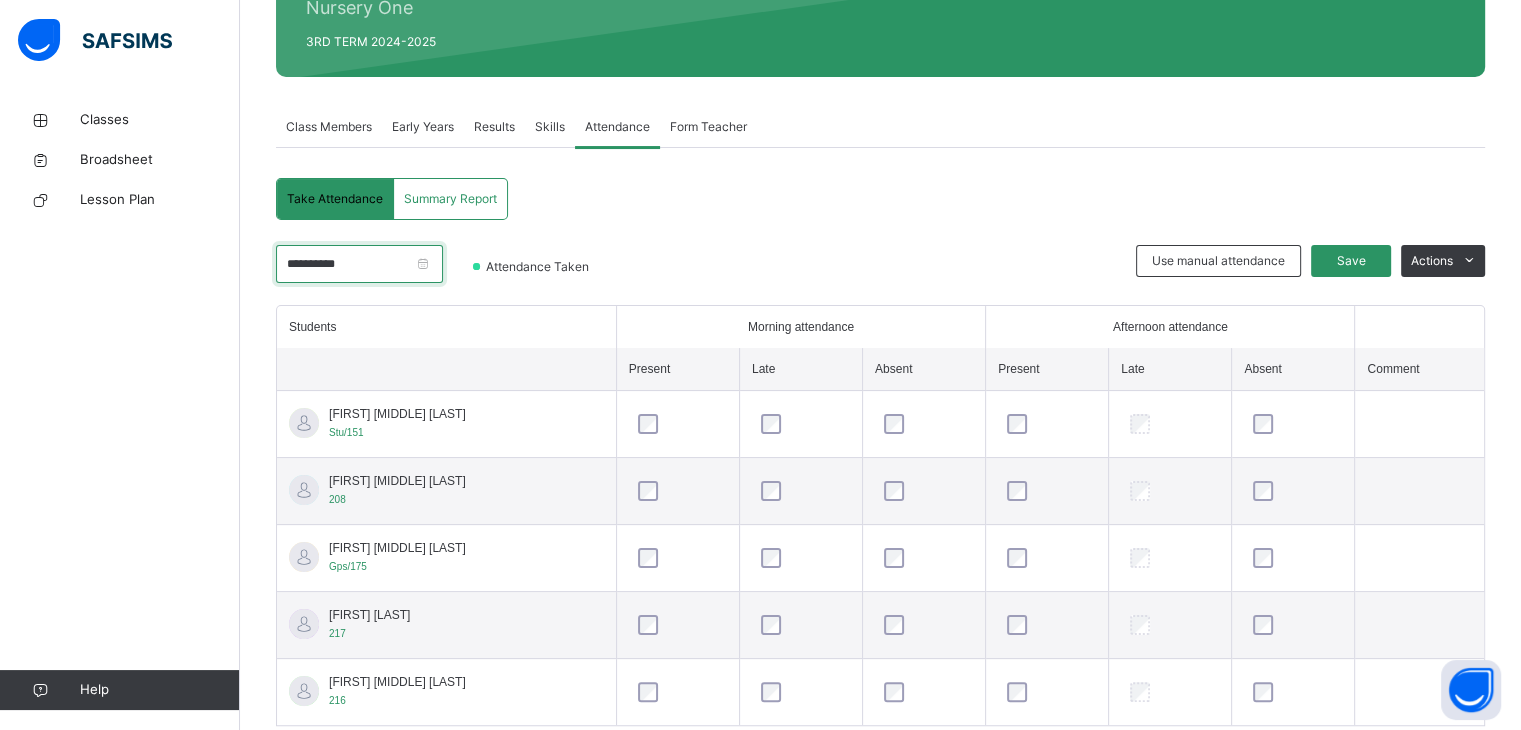 click on "**********" at bounding box center (359, 264) 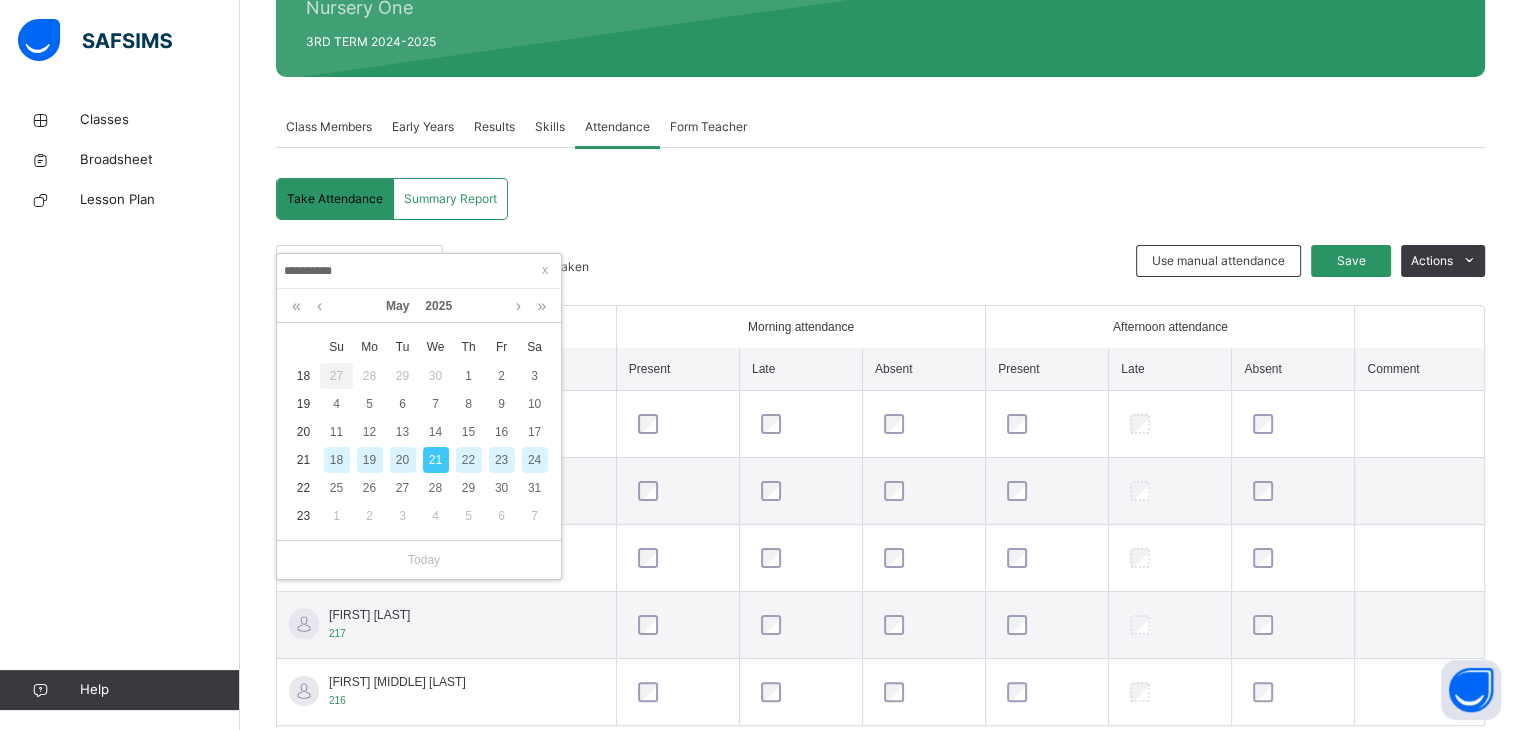 click on "22" at bounding box center (469, 460) 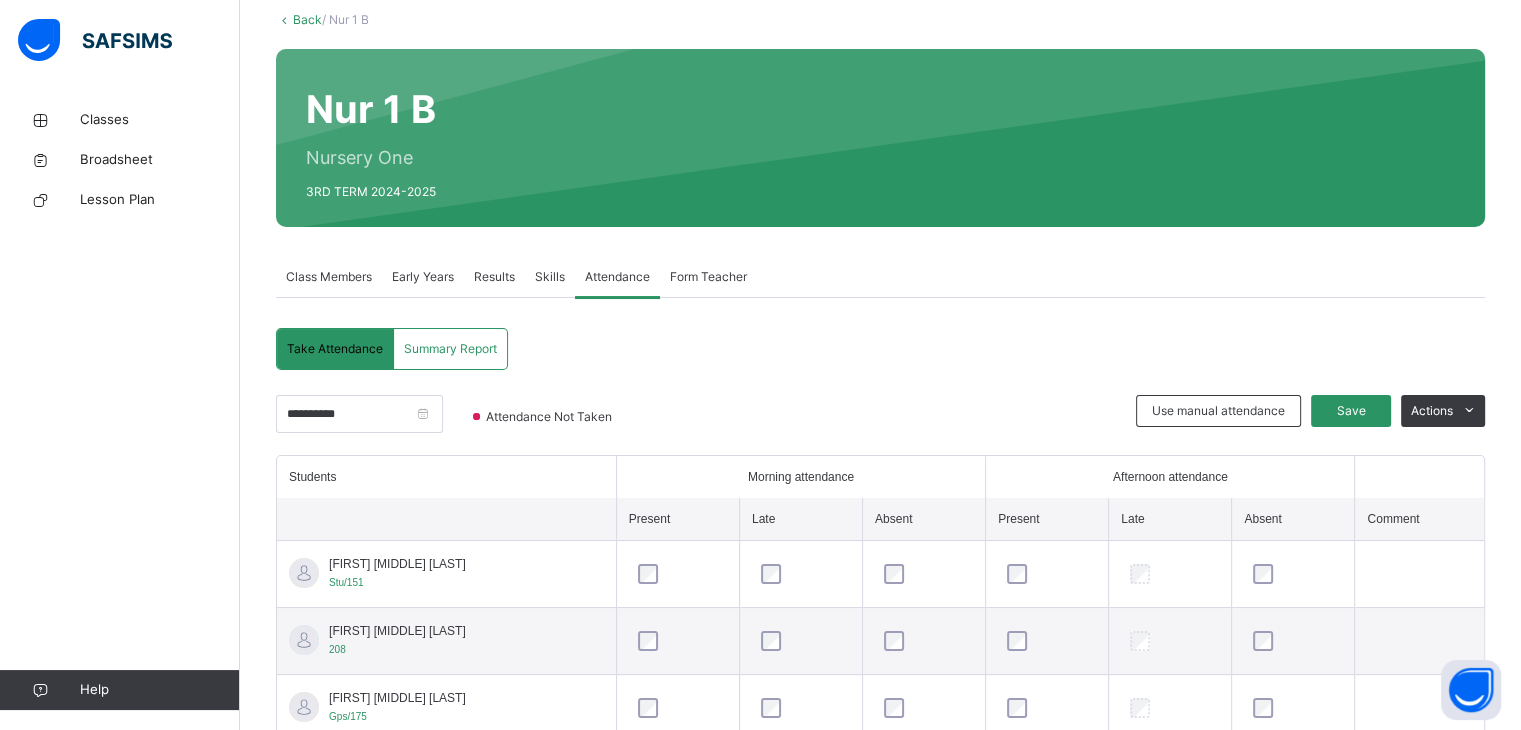 scroll, scrollTop: 269, scrollLeft: 0, axis: vertical 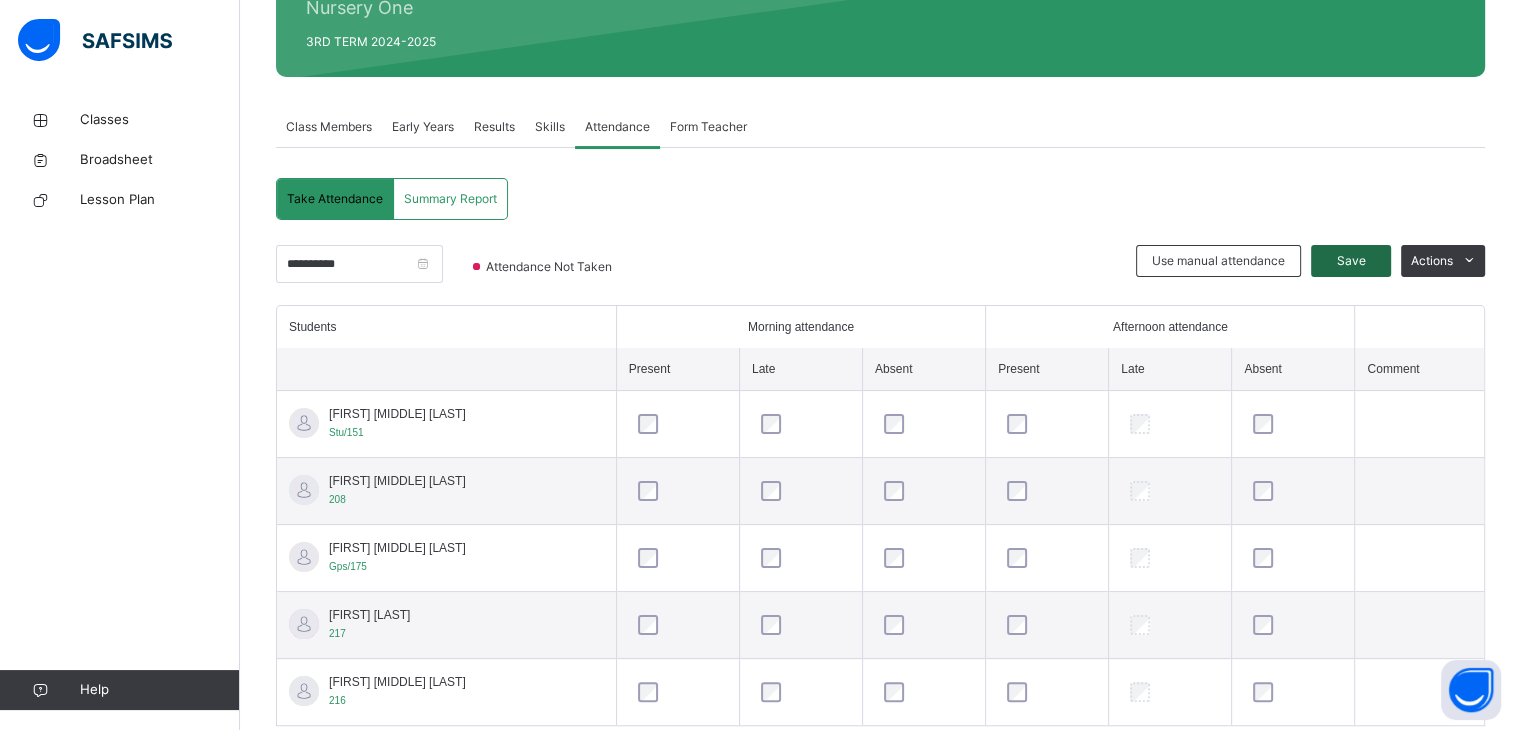 click on "Save" at bounding box center [1351, 261] 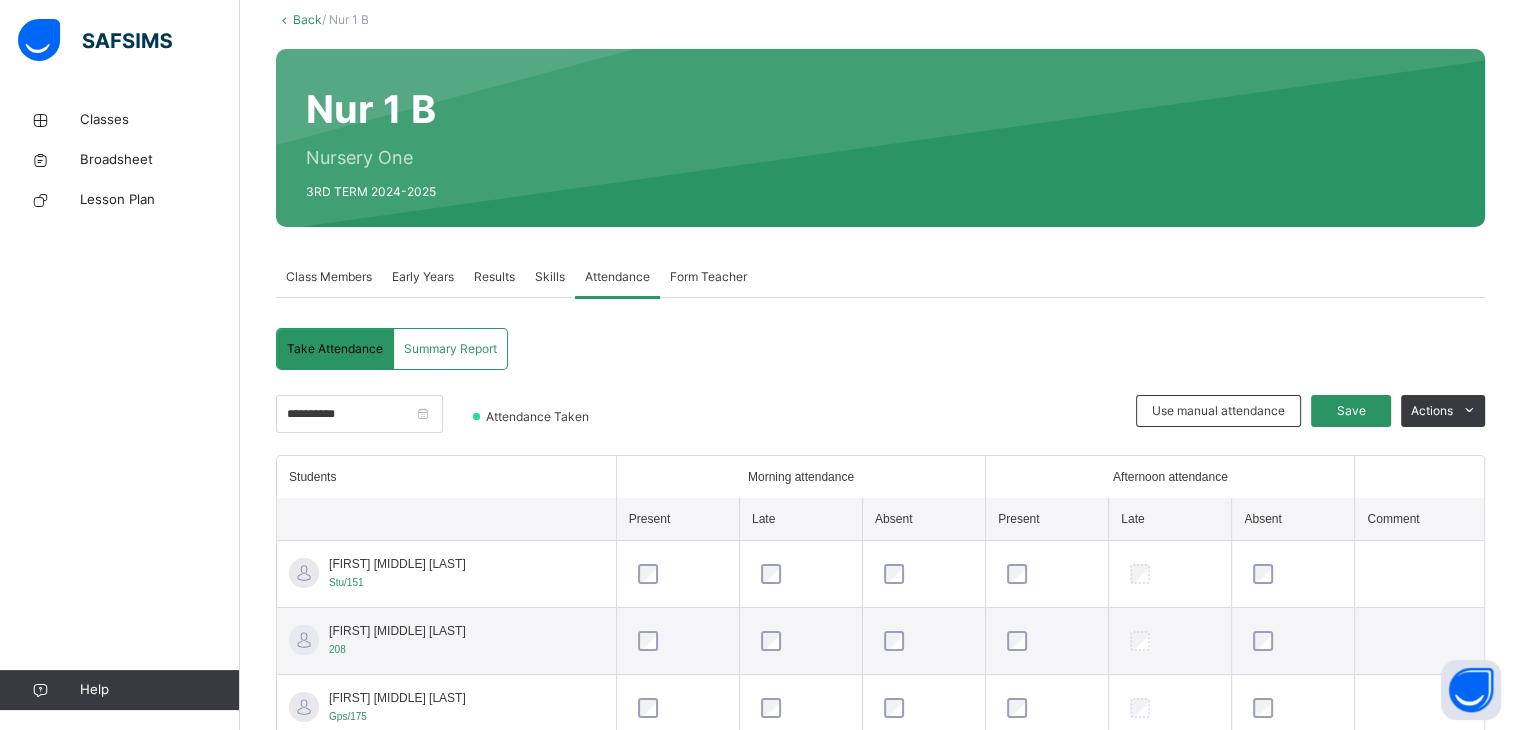 scroll, scrollTop: 269, scrollLeft: 0, axis: vertical 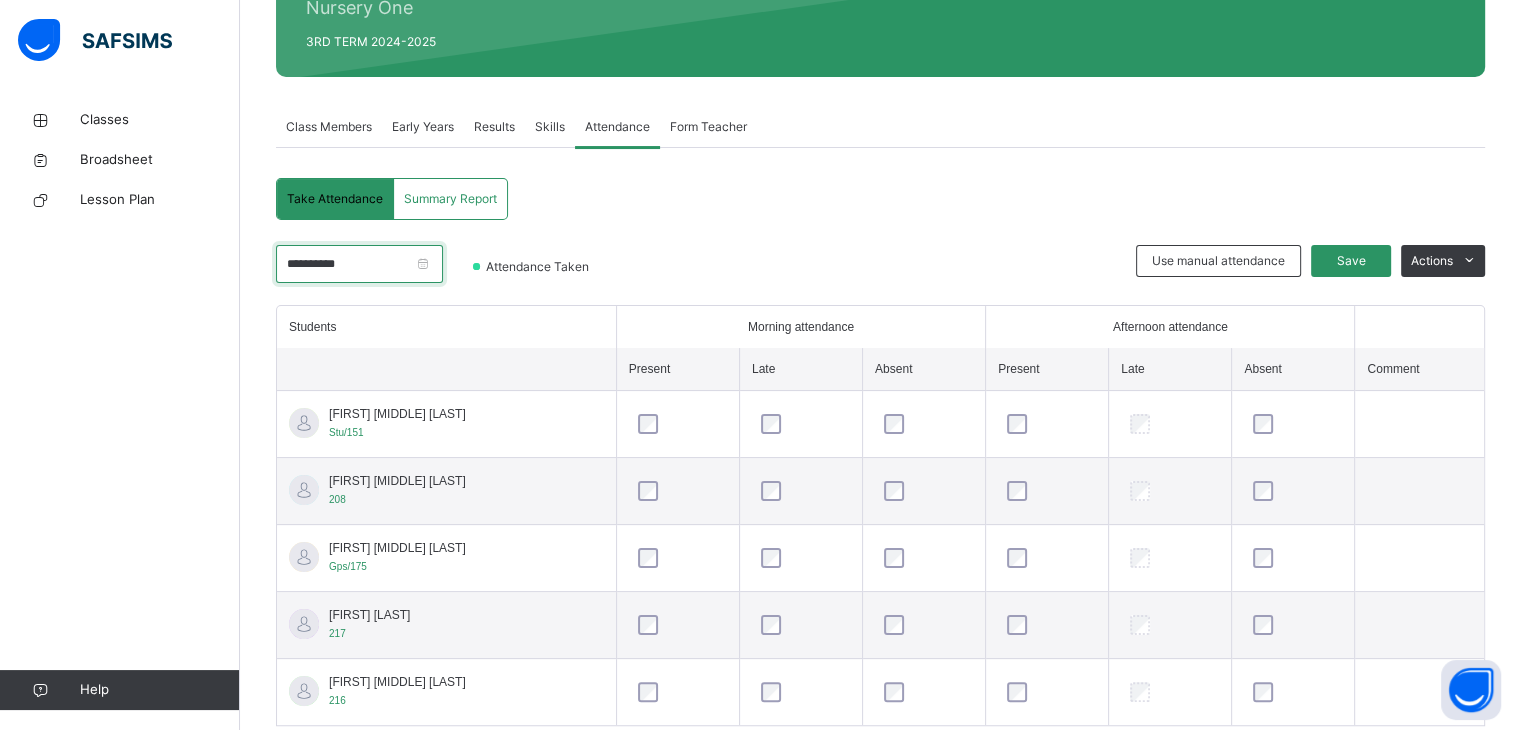 click on "**********" at bounding box center [359, 264] 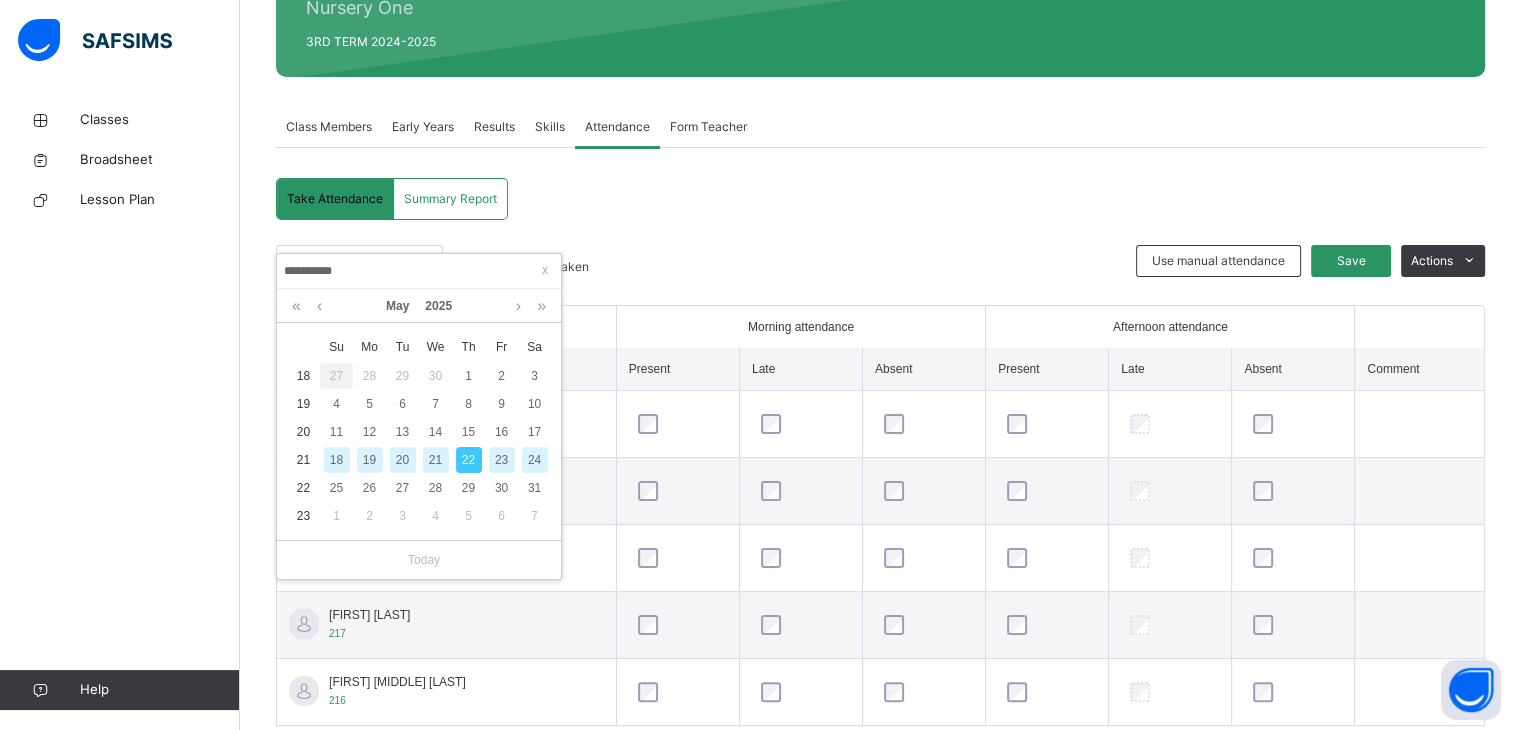 click on "23" at bounding box center [502, 460] 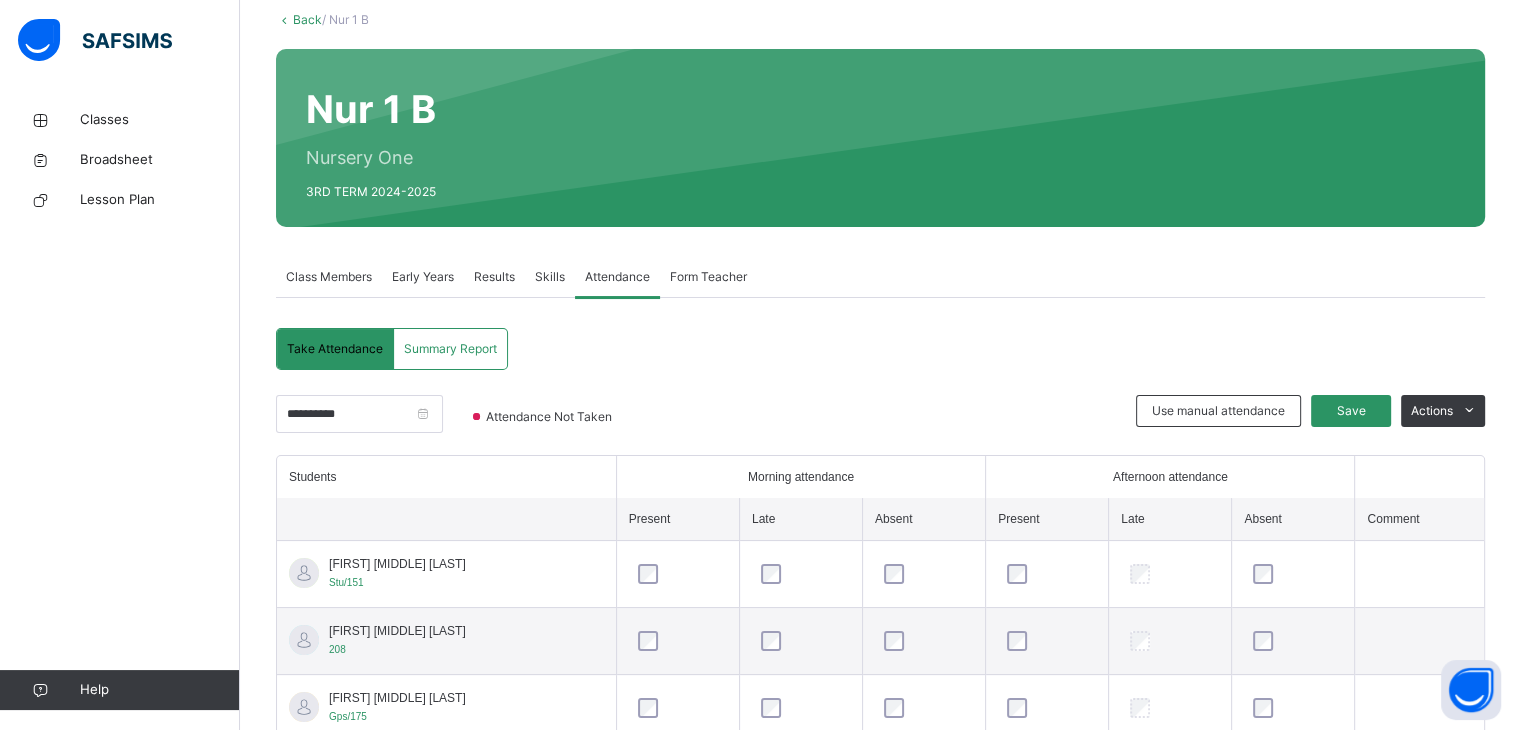 scroll, scrollTop: 269, scrollLeft: 0, axis: vertical 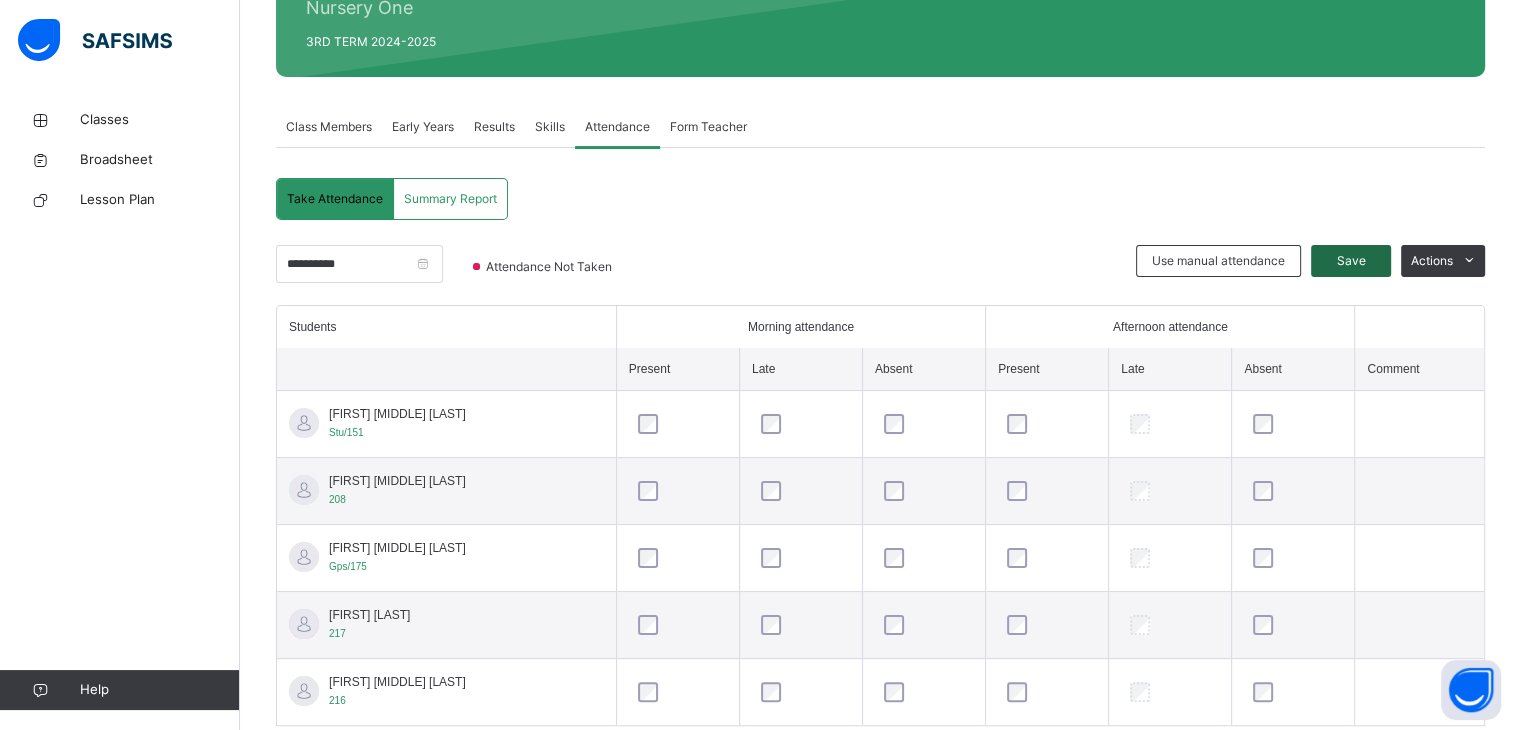 click on "Save" at bounding box center [1351, 261] 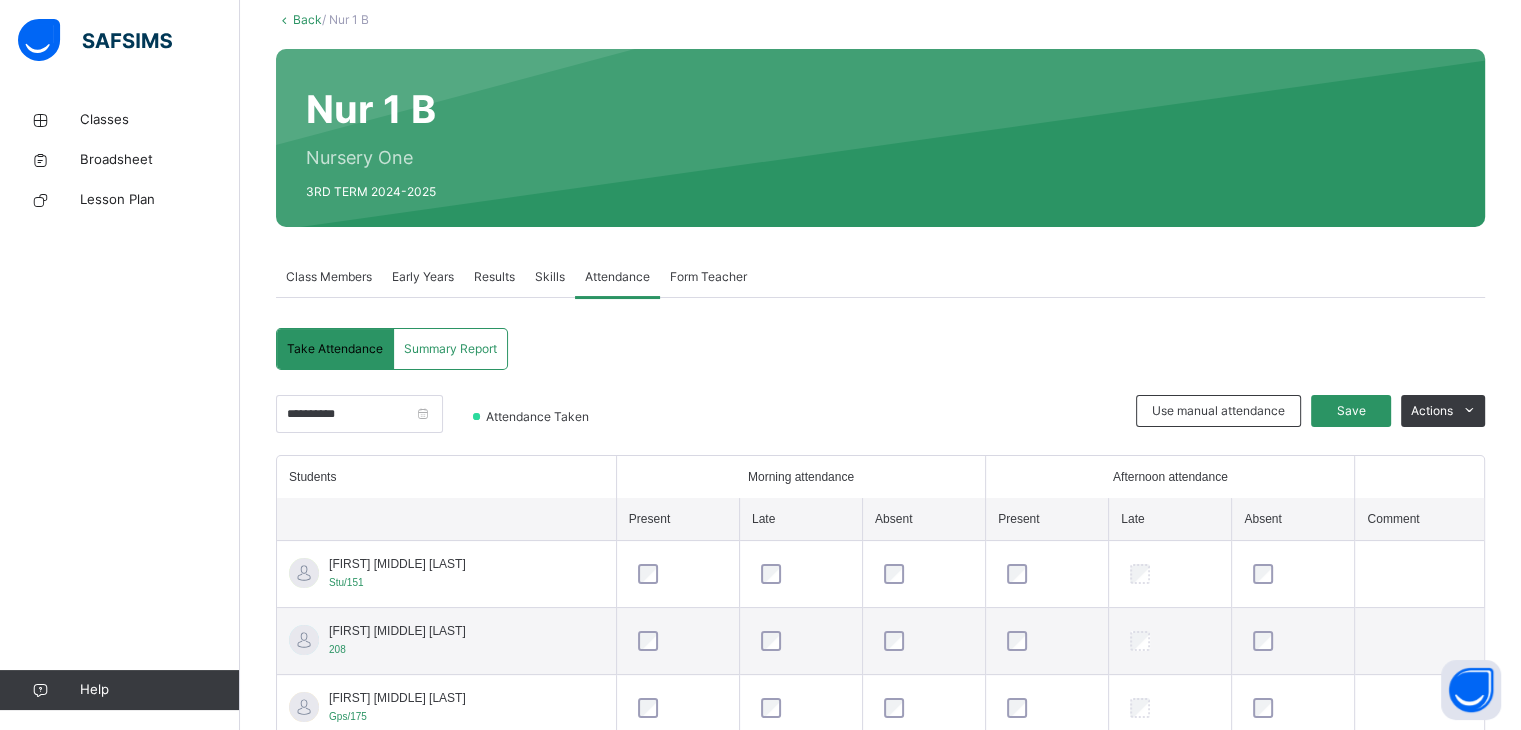 scroll, scrollTop: 269, scrollLeft: 0, axis: vertical 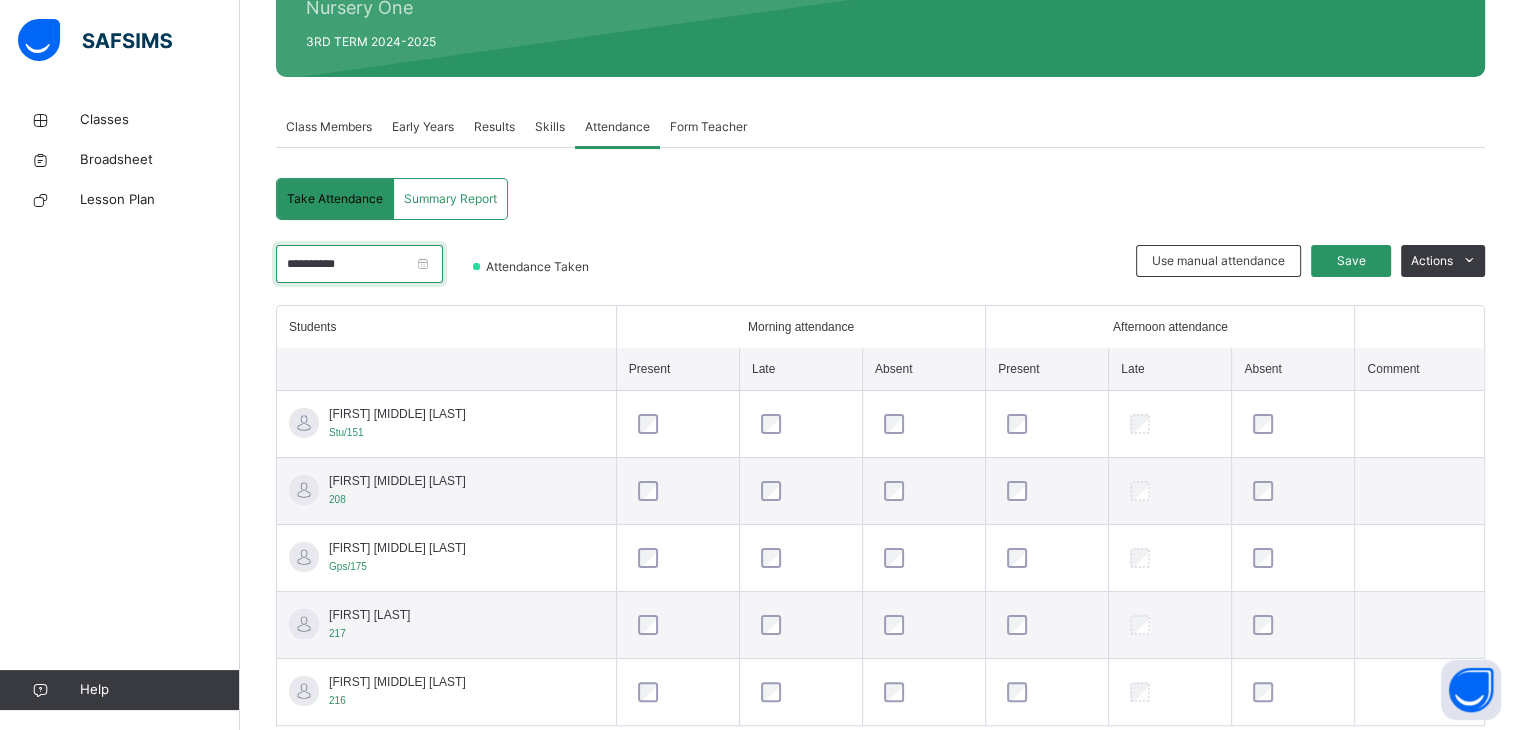 click on "**********" at bounding box center [359, 264] 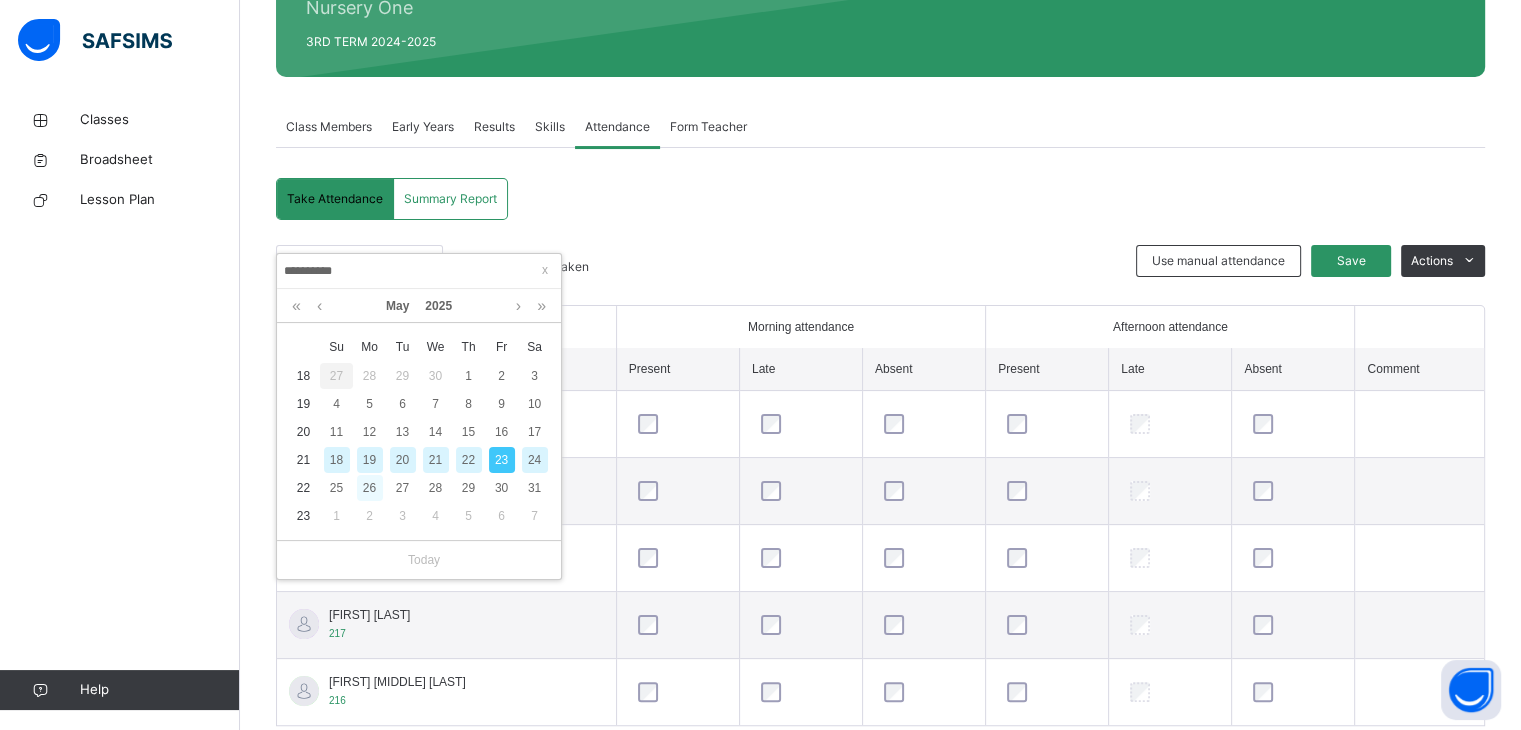 click on "26" at bounding box center [370, 488] 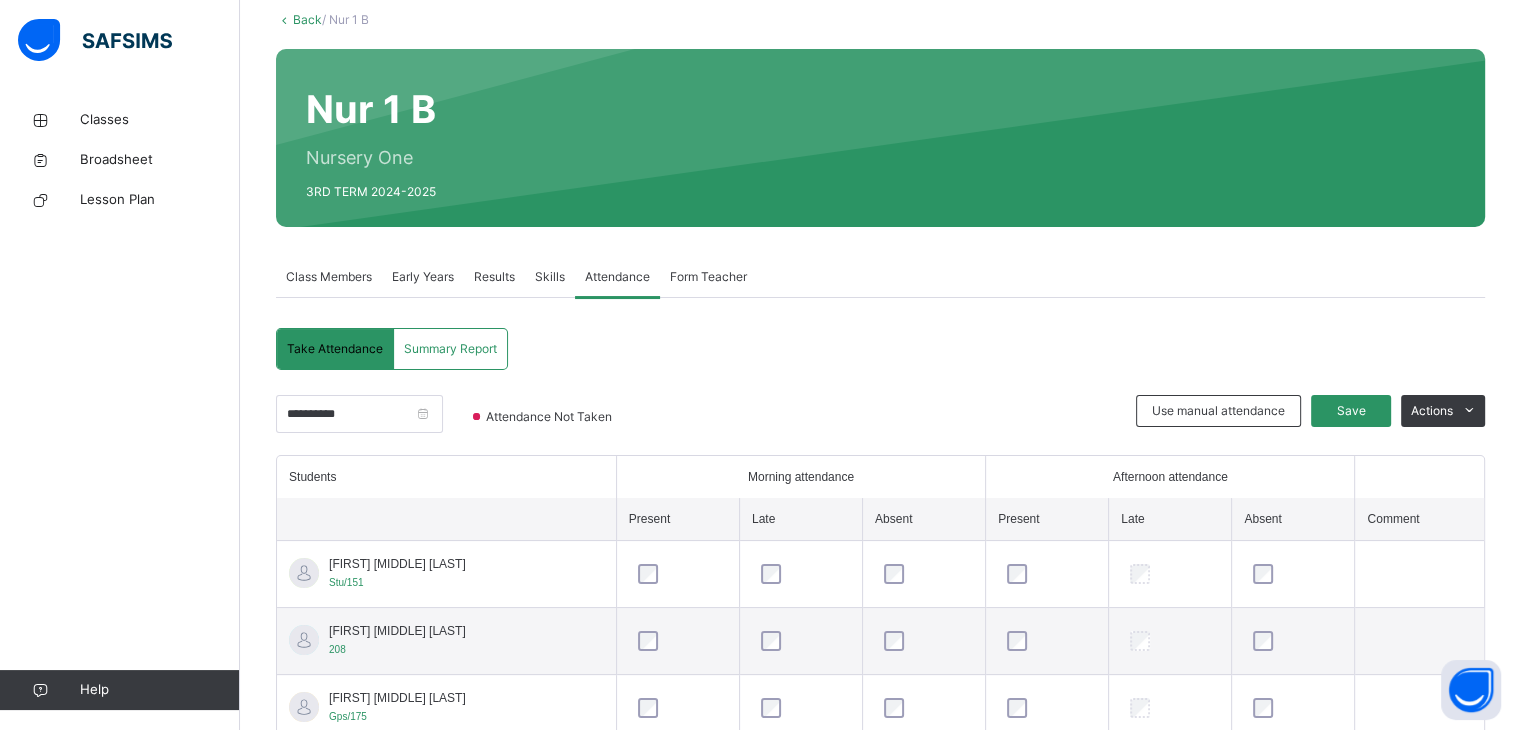 scroll, scrollTop: 269, scrollLeft: 0, axis: vertical 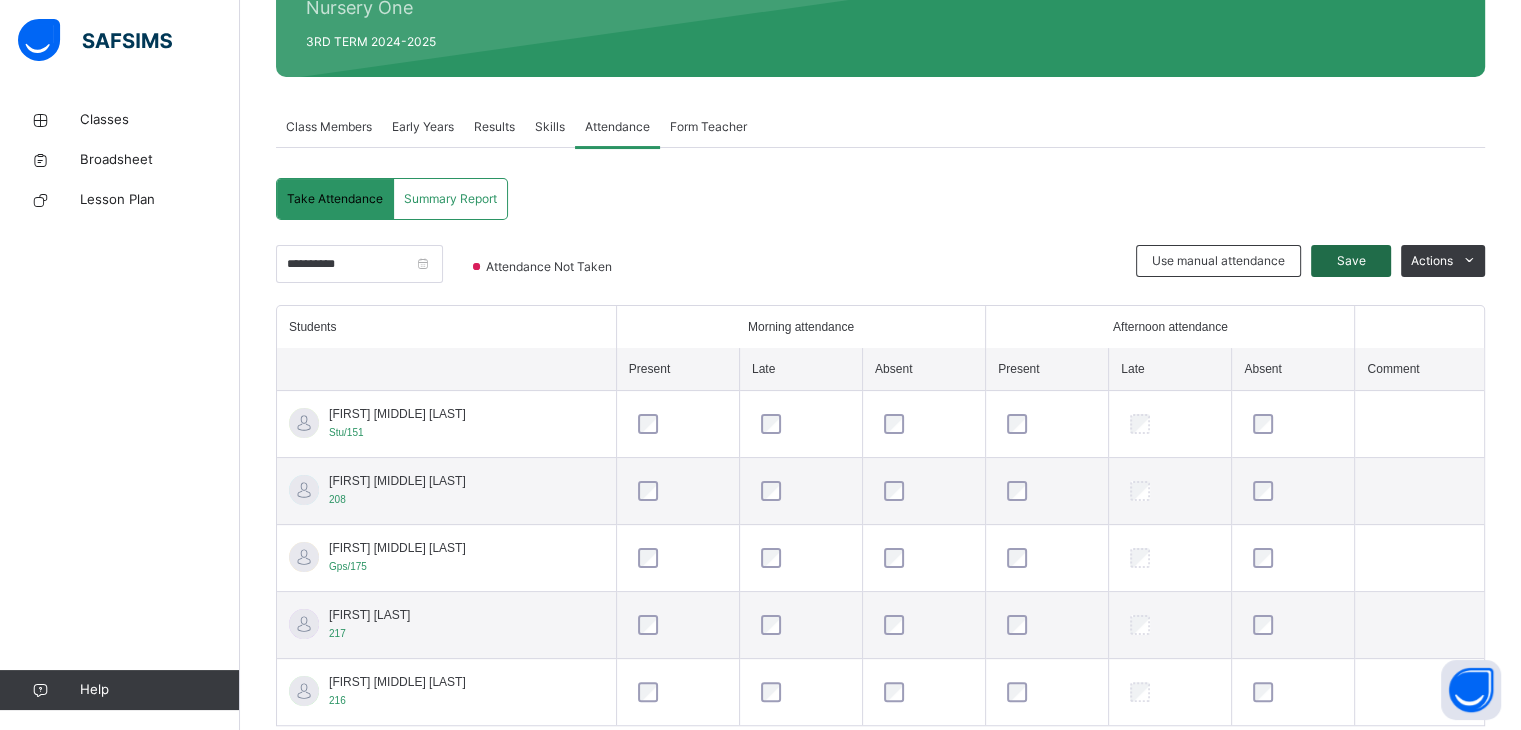 click on "Save" at bounding box center [1351, 261] 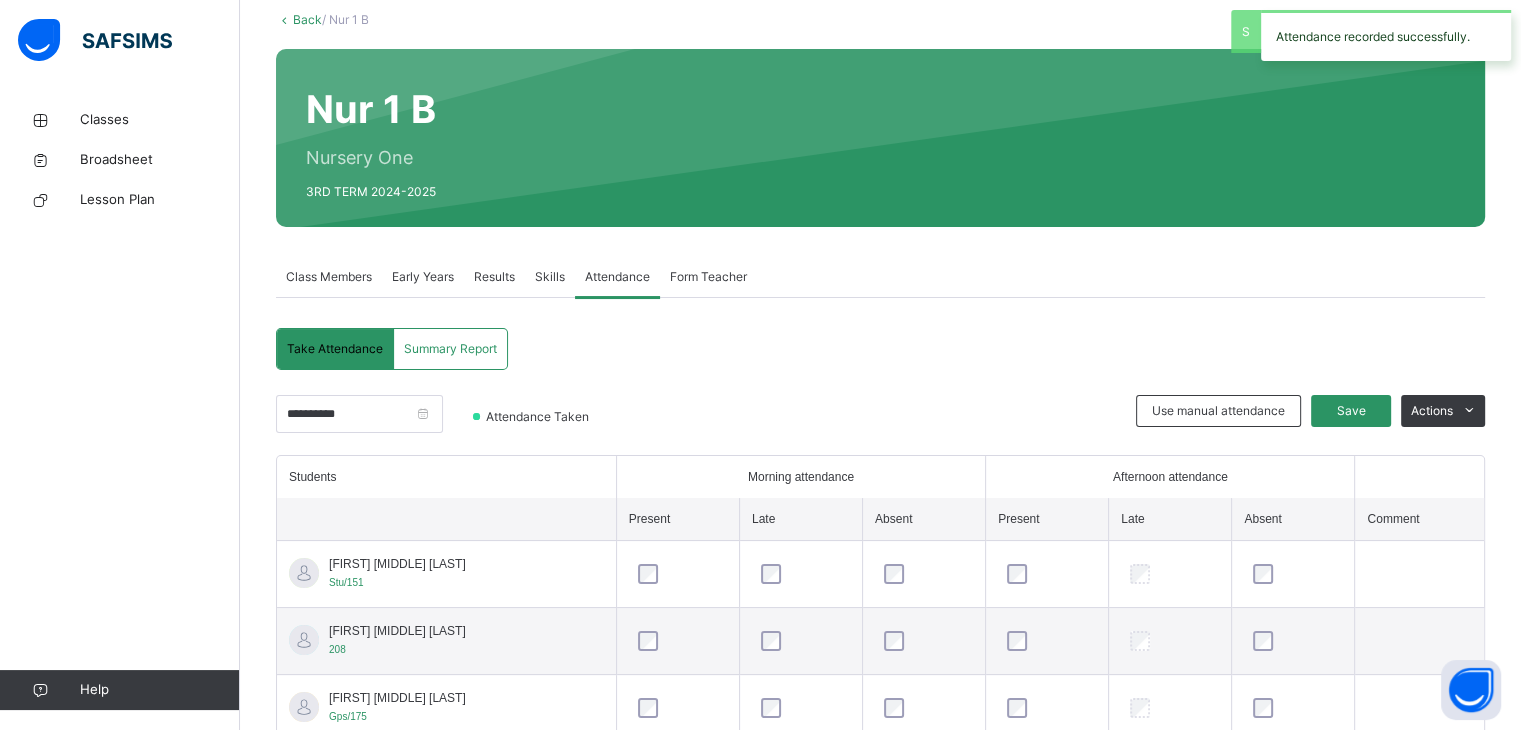 scroll, scrollTop: 269, scrollLeft: 0, axis: vertical 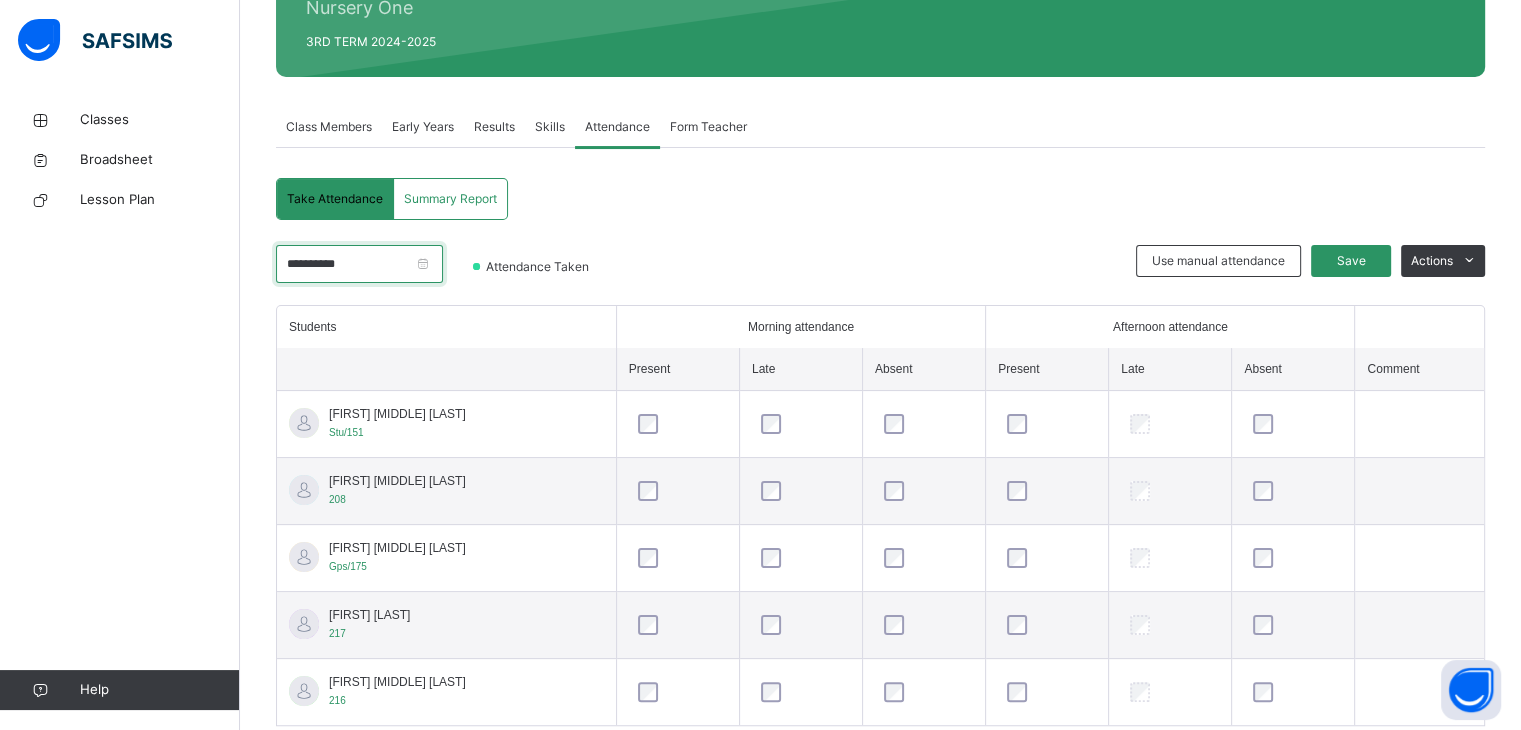 click on "**********" at bounding box center (359, 264) 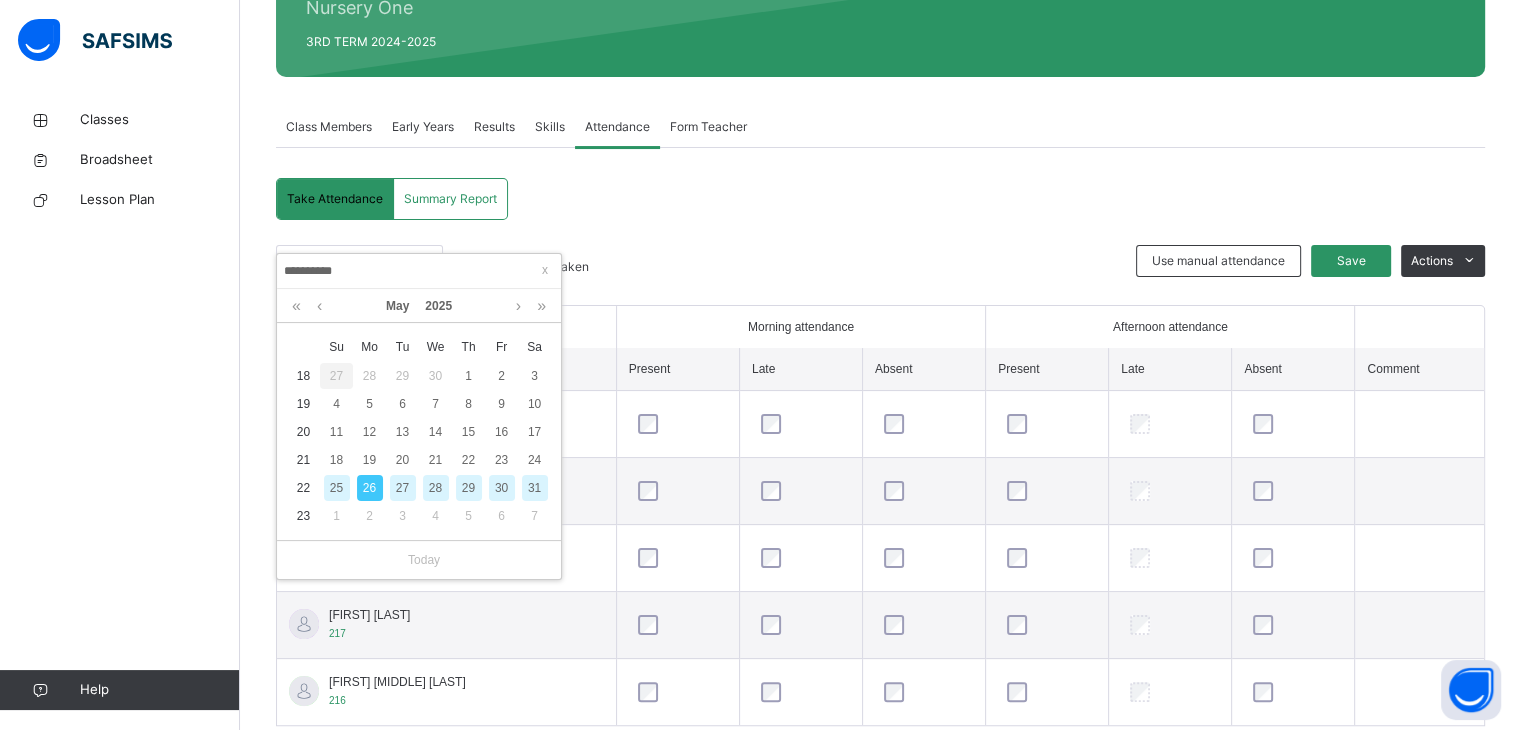click on "28" at bounding box center [436, 488] 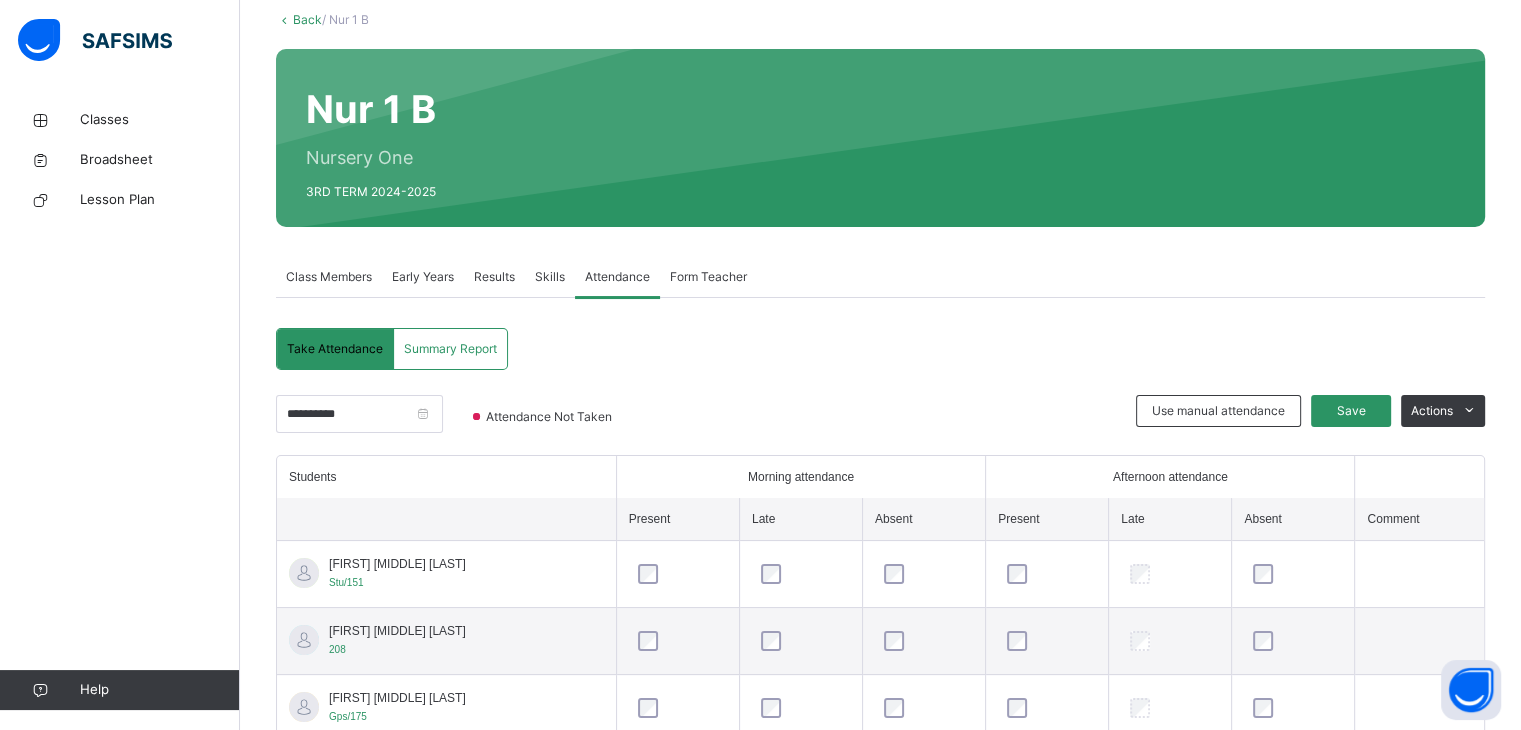 scroll, scrollTop: 269, scrollLeft: 0, axis: vertical 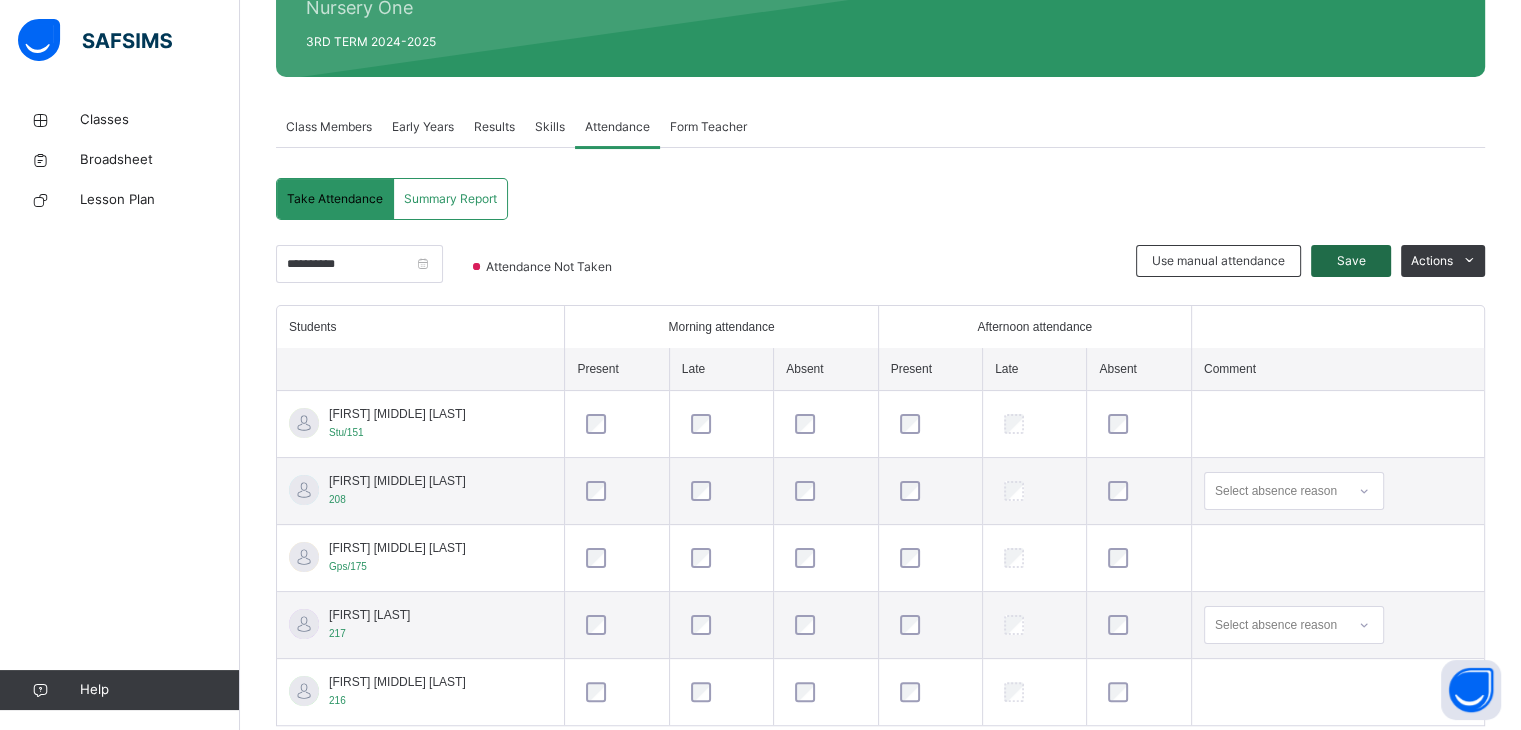 click on "Save" at bounding box center (1351, 261) 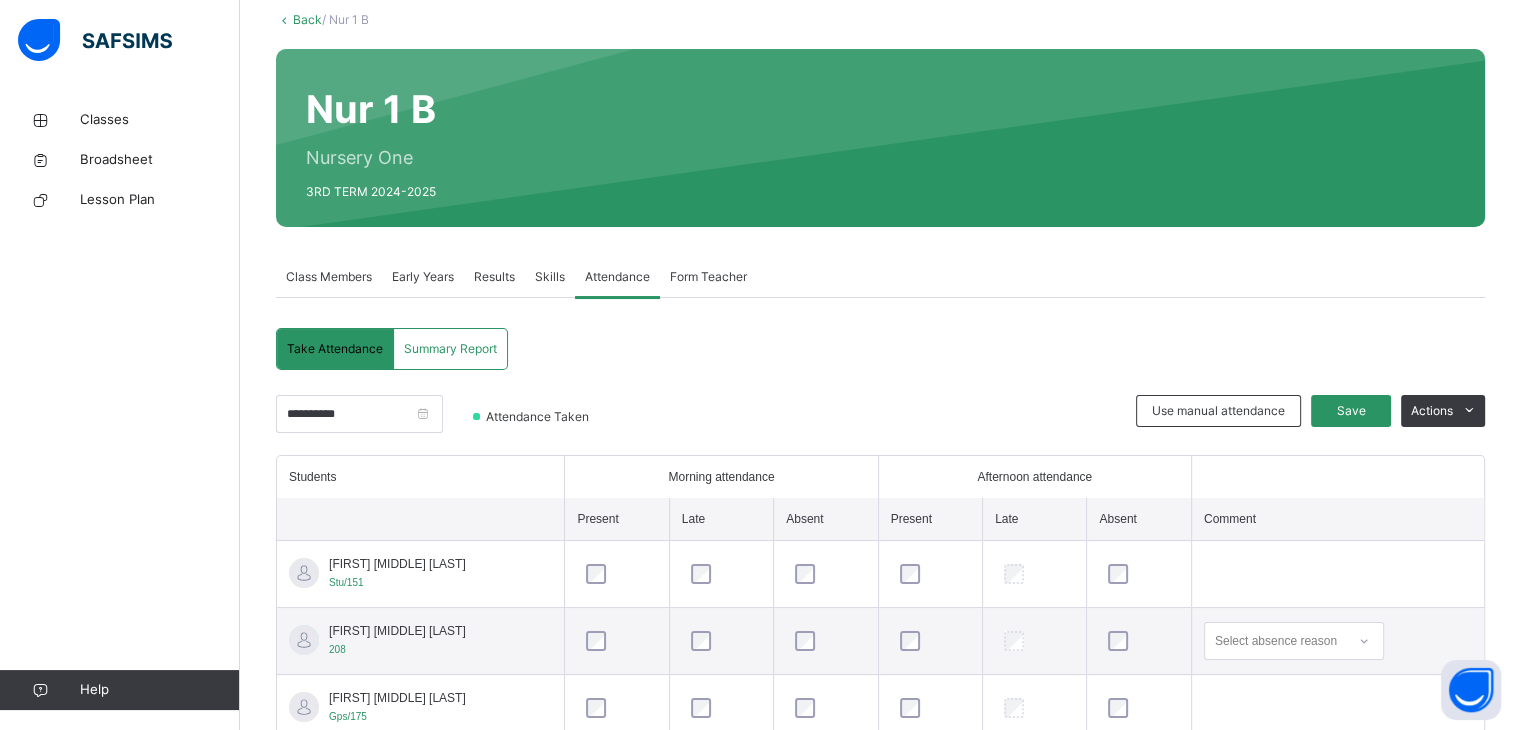scroll, scrollTop: 269, scrollLeft: 0, axis: vertical 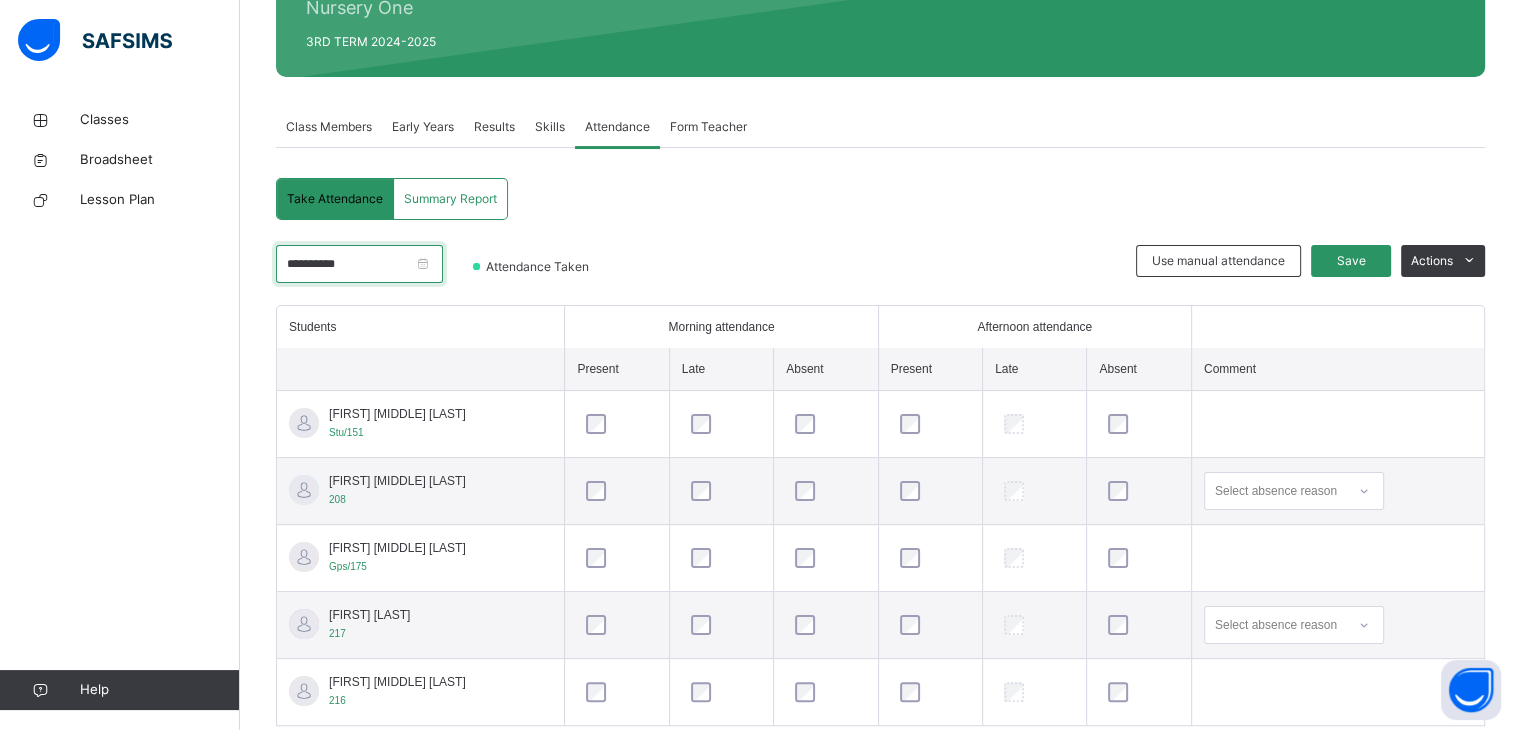 click on "**********" at bounding box center (359, 264) 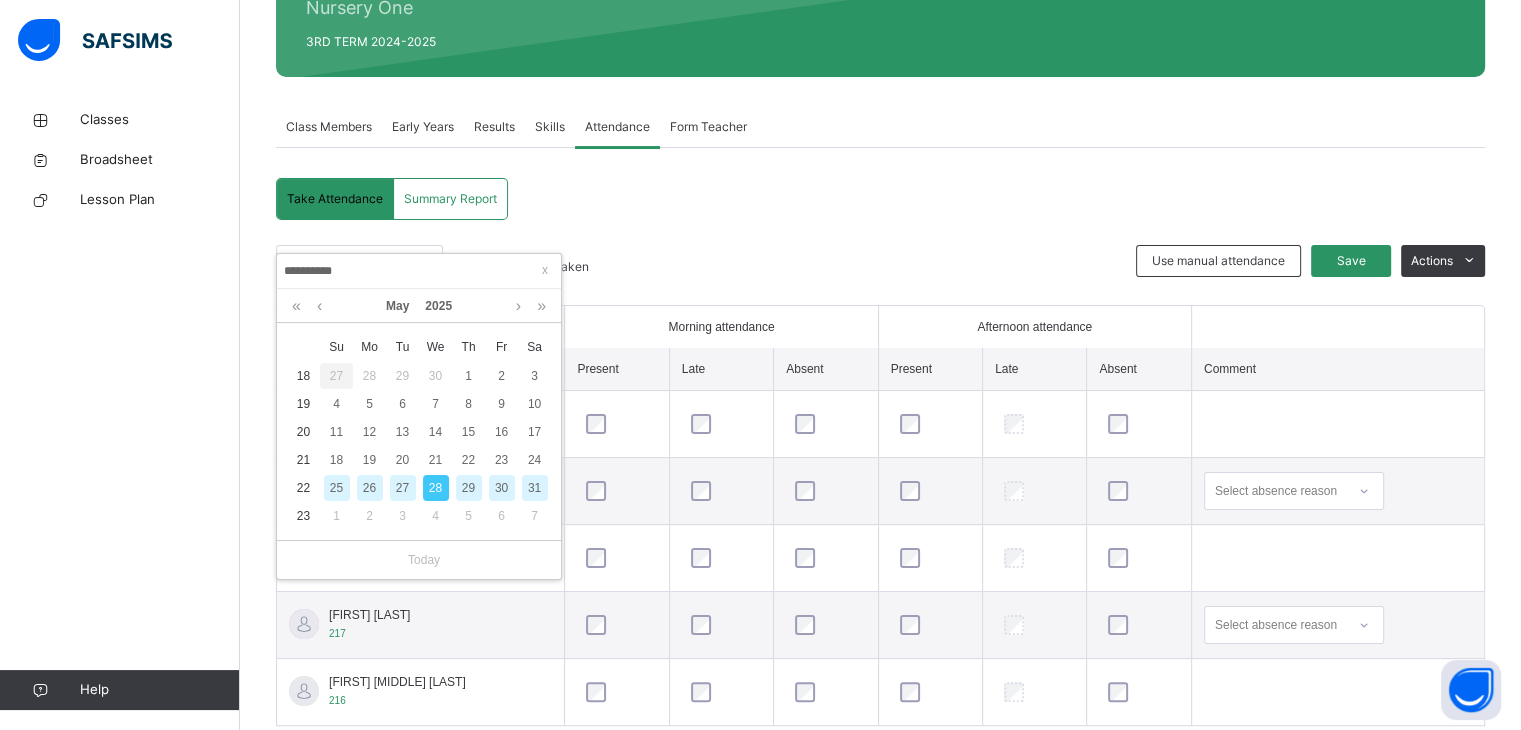 click on "29" at bounding box center [469, 488] 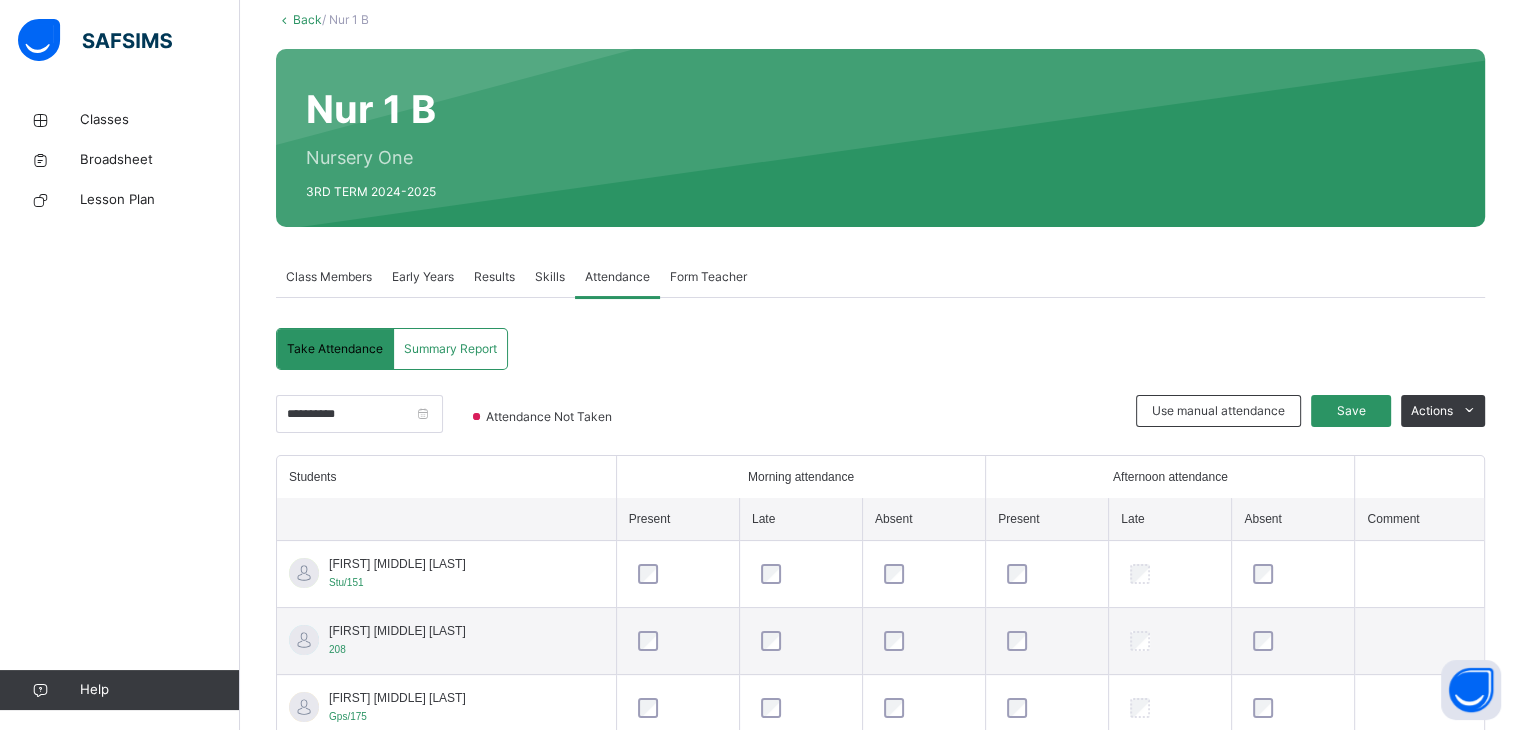 scroll, scrollTop: 269, scrollLeft: 0, axis: vertical 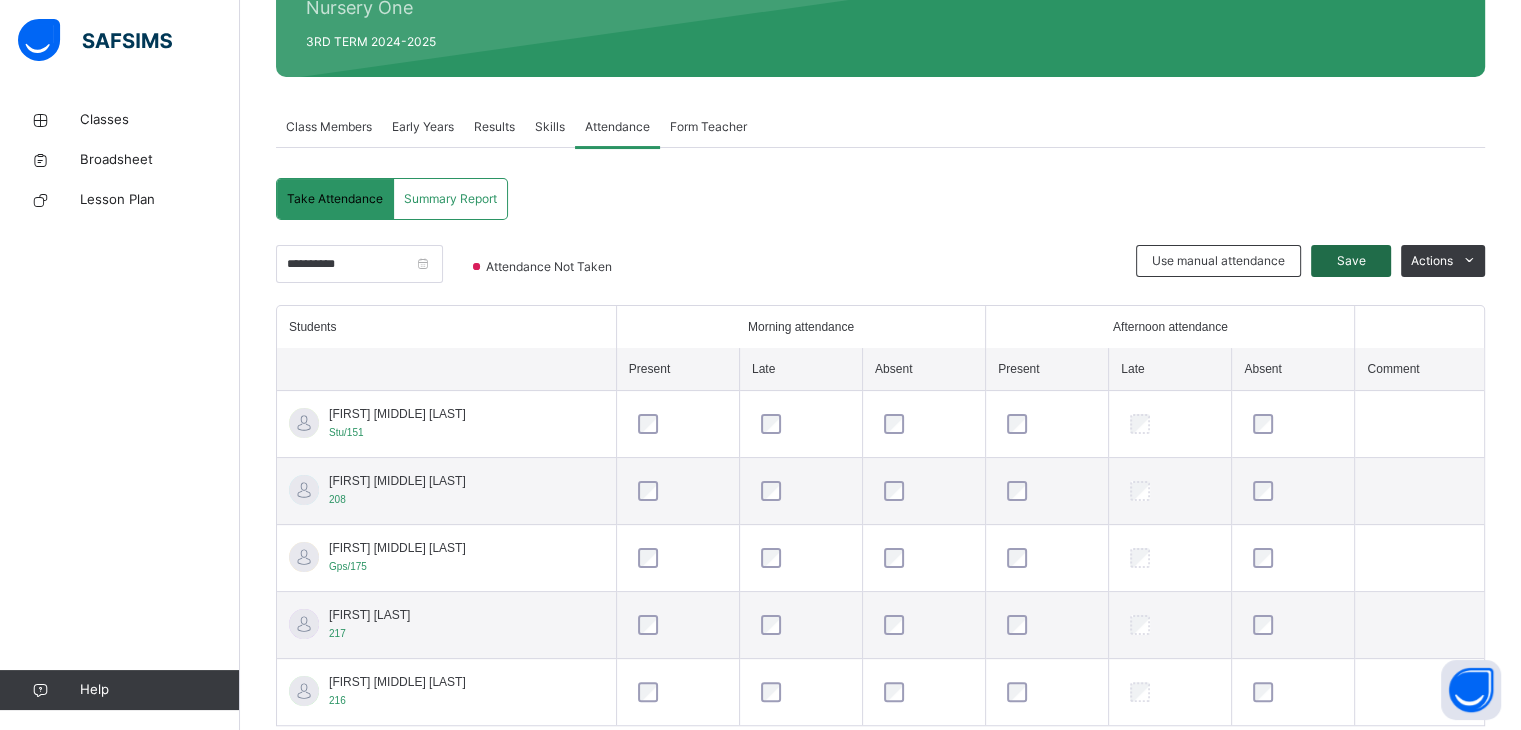 click on "Save" at bounding box center (1351, 261) 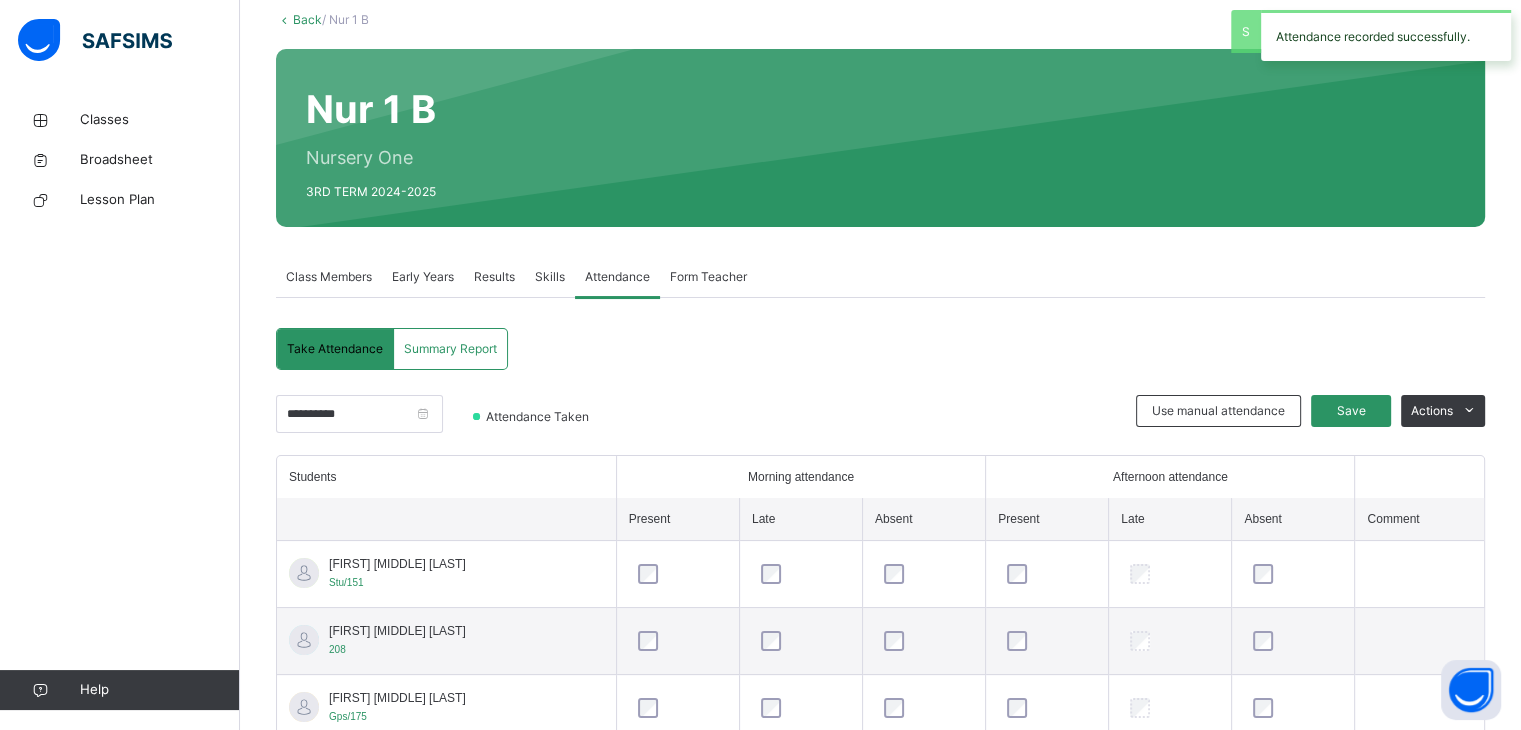 scroll, scrollTop: 269, scrollLeft: 0, axis: vertical 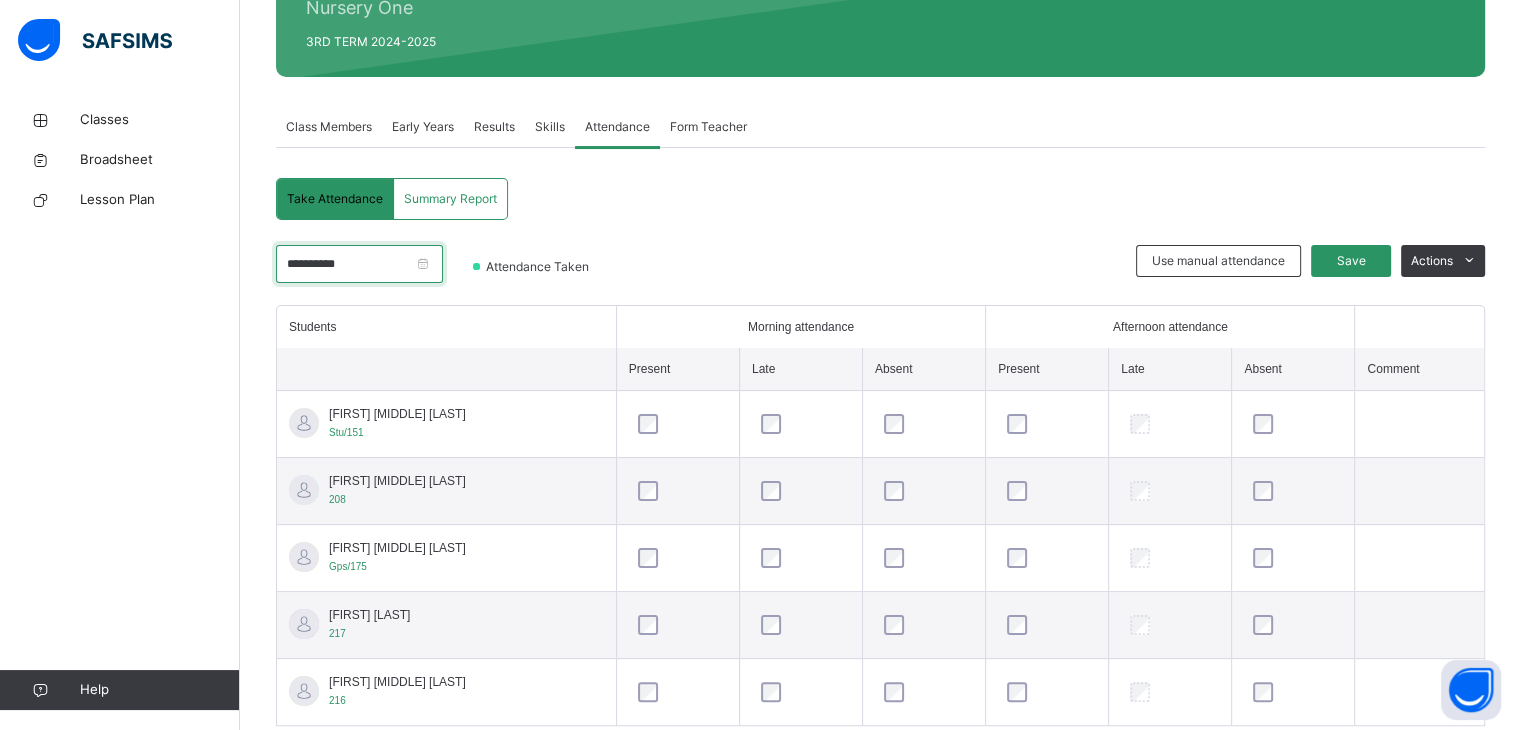 click on "**********" at bounding box center (359, 264) 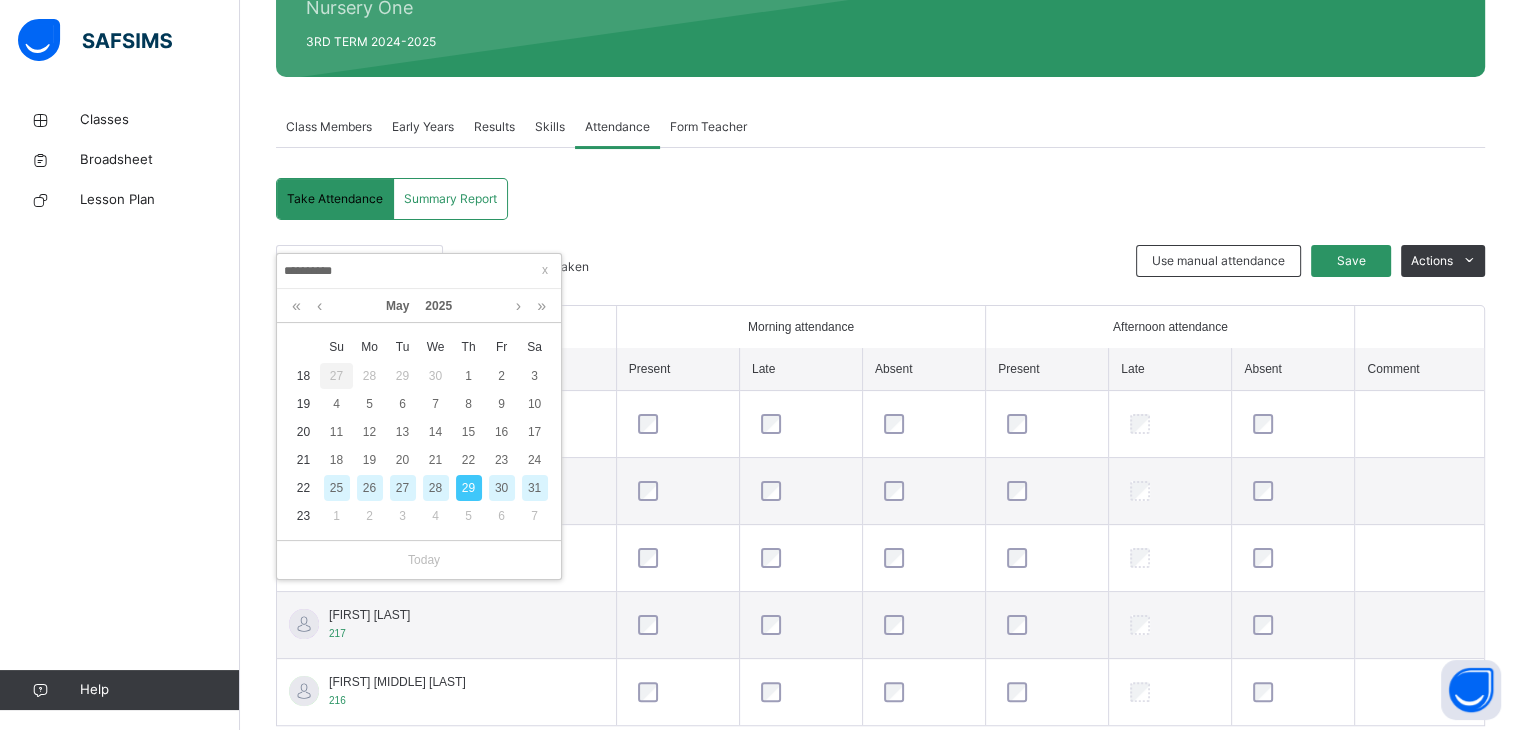 click on "30" at bounding box center (502, 488) 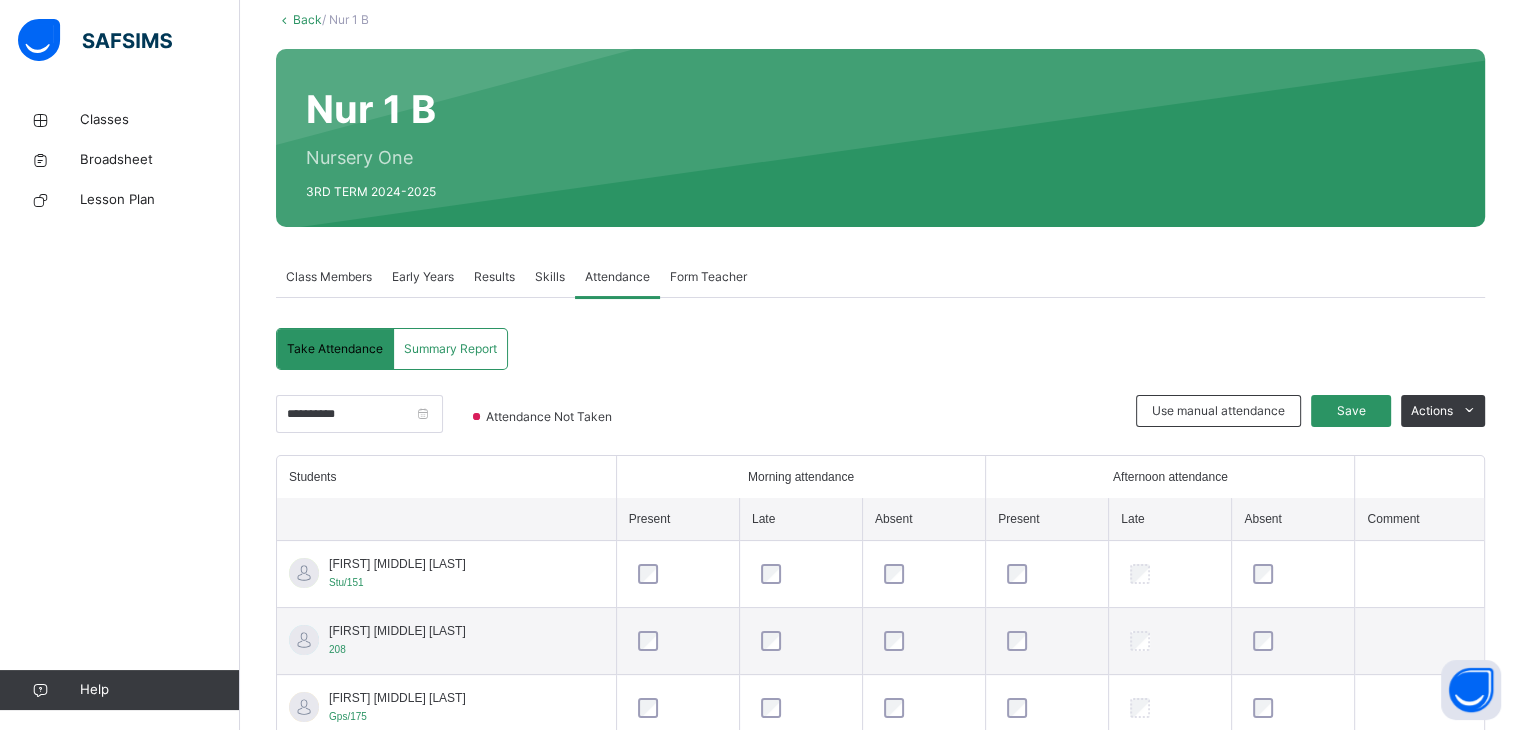 scroll, scrollTop: 269, scrollLeft: 0, axis: vertical 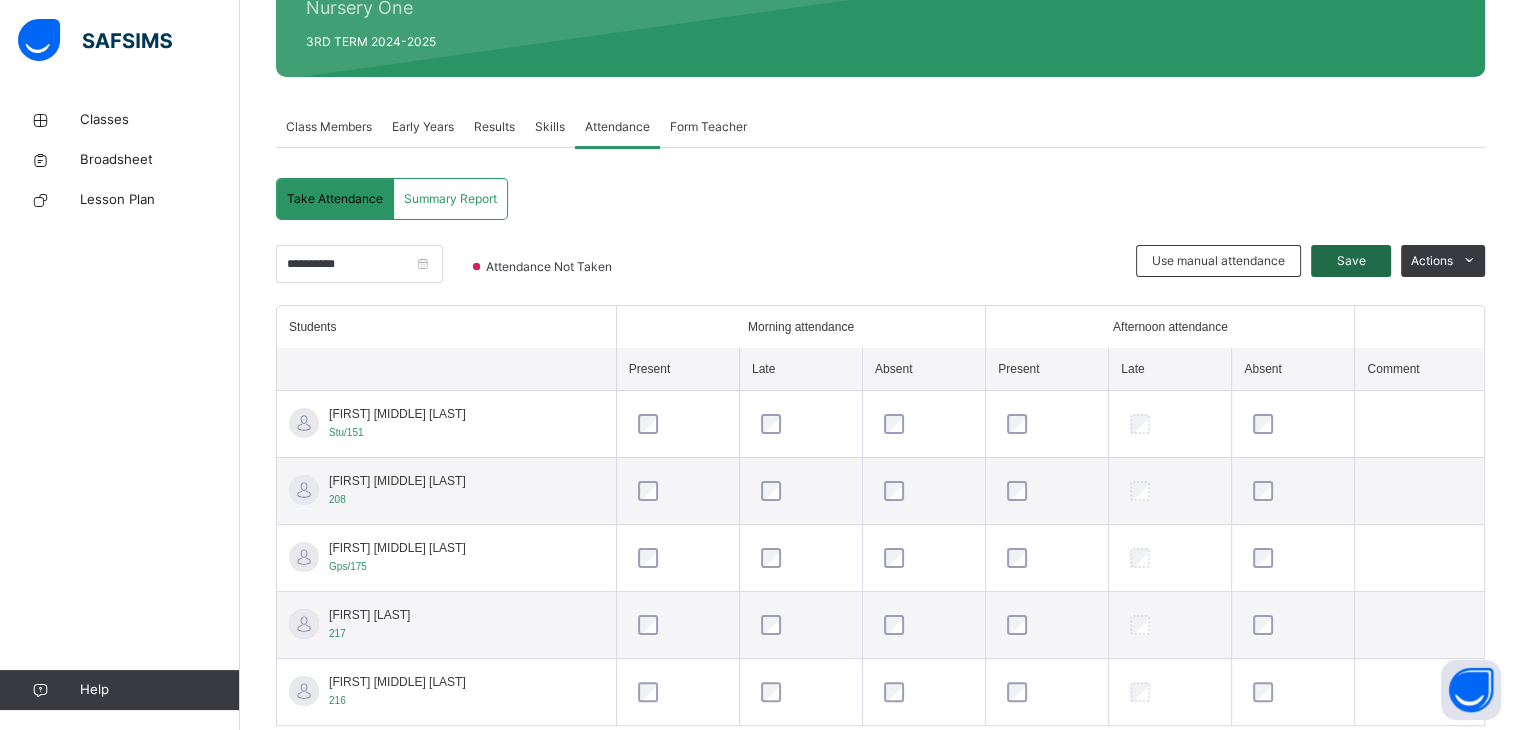 click on "Save" at bounding box center (1351, 261) 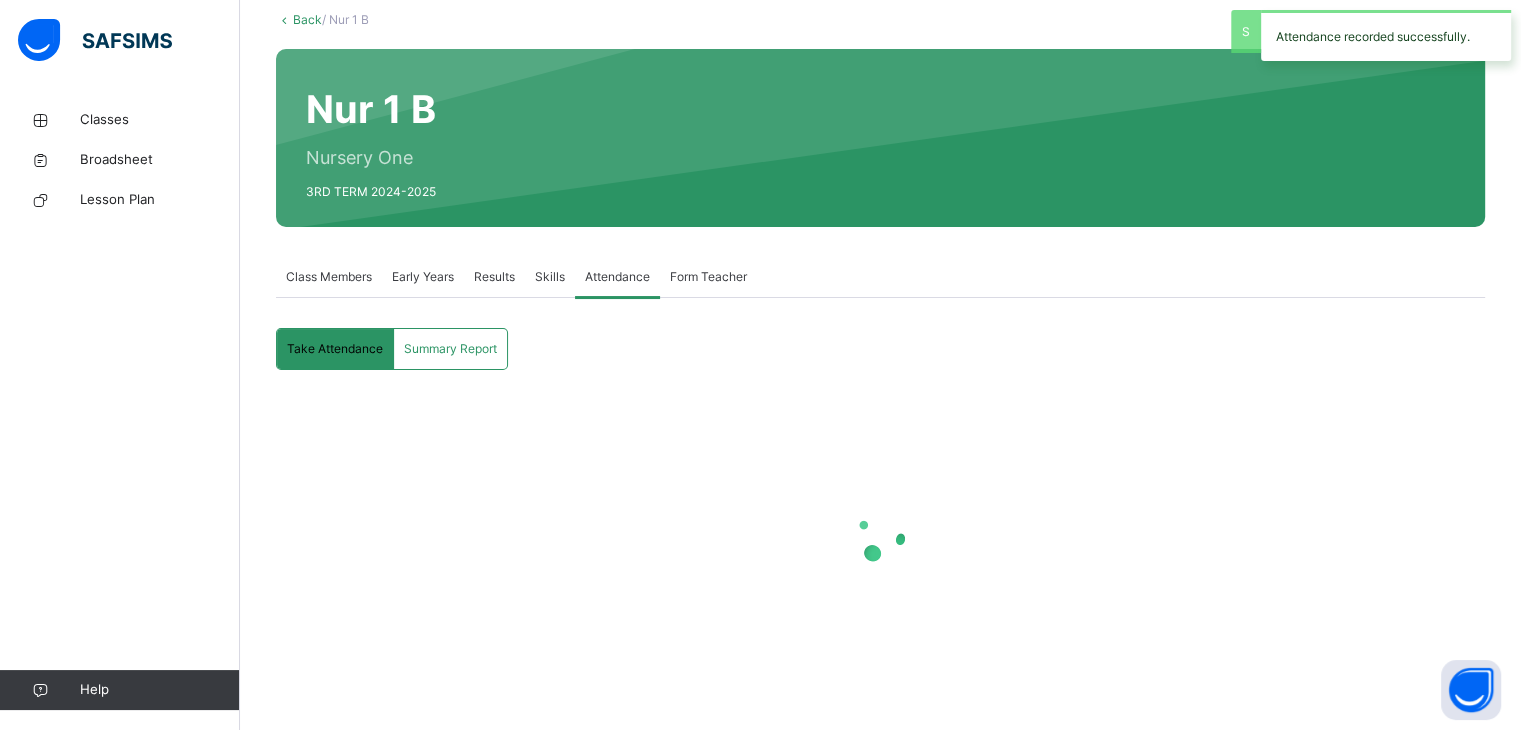 scroll, scrollTop: 269, scrollLeft: 0, axis: vertical 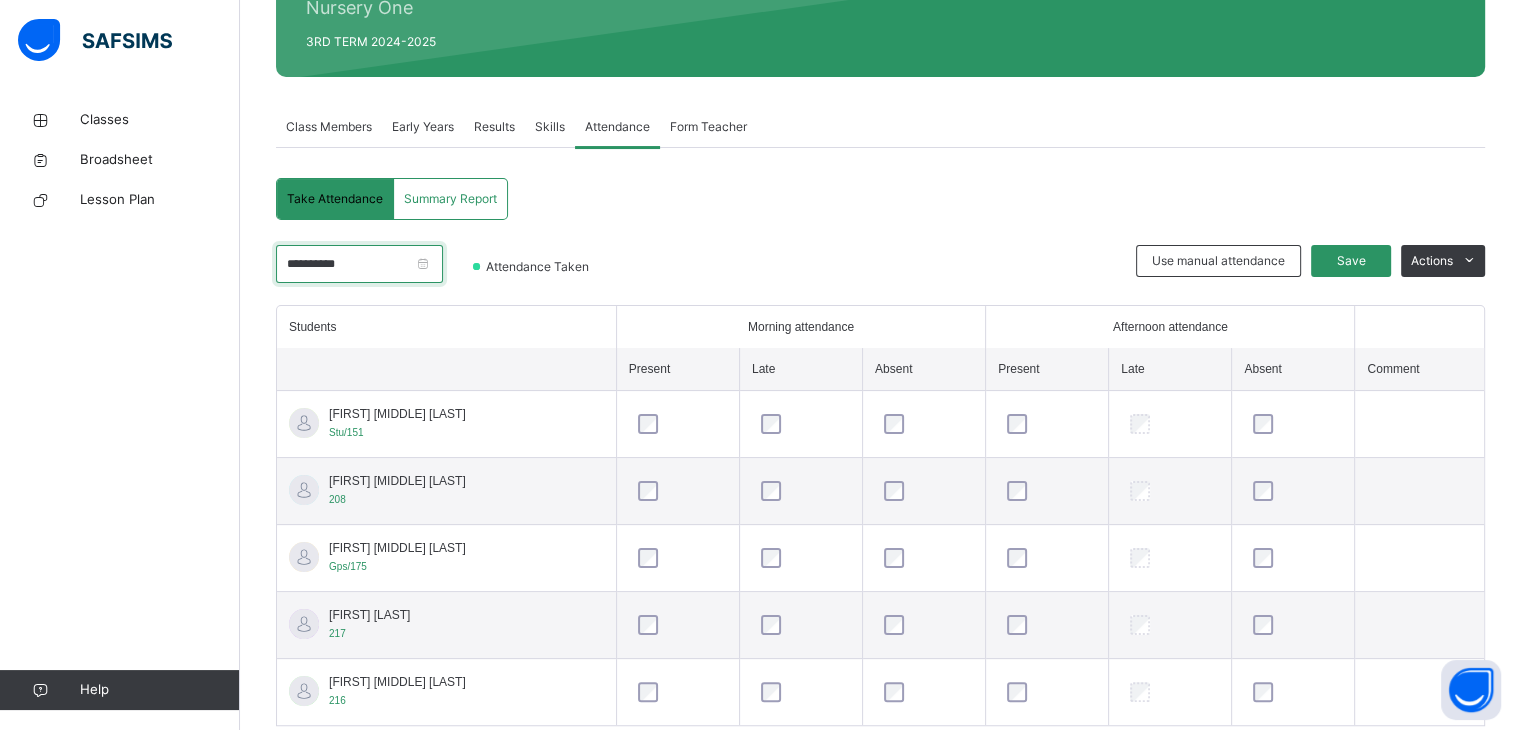 click on "**********" at bounding box center [359, 264] 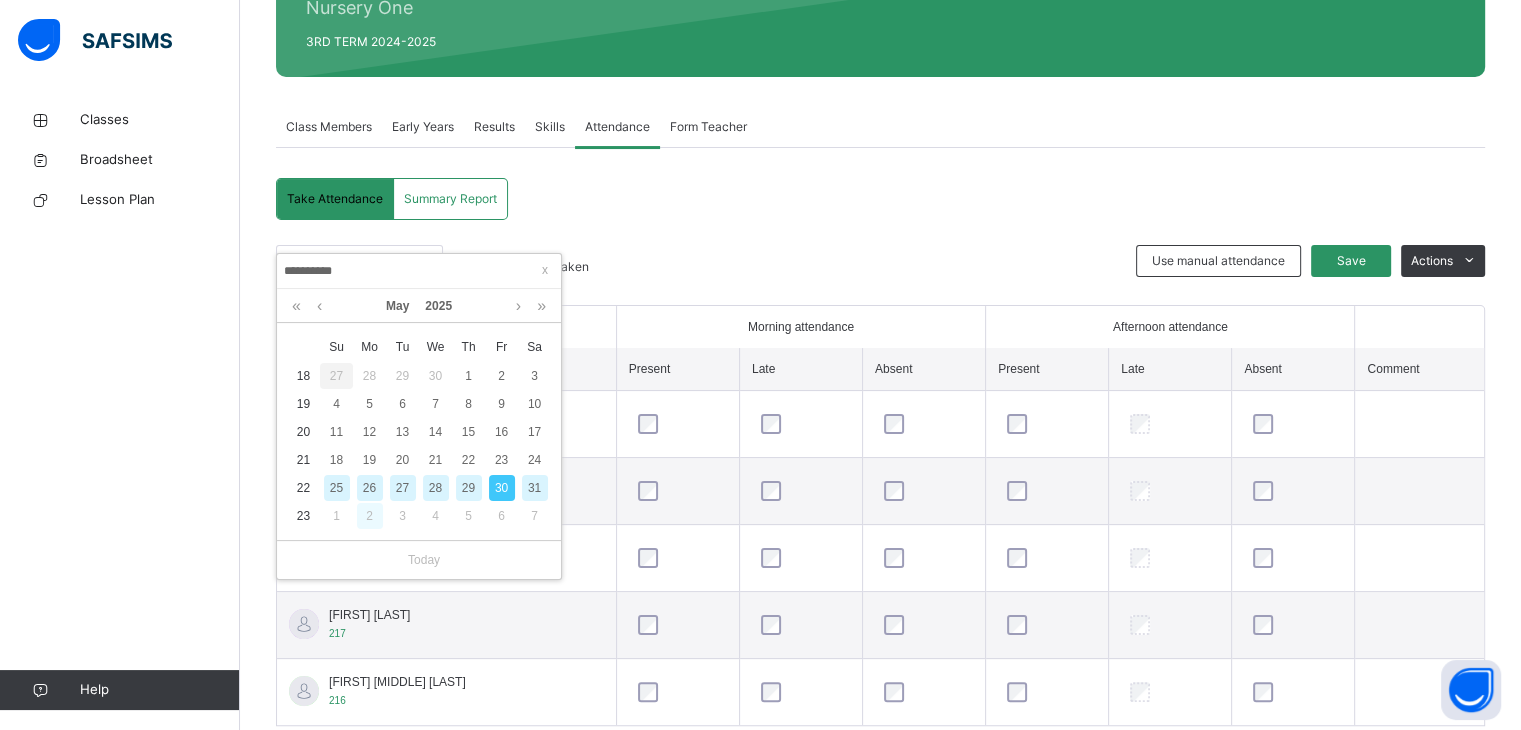 click on "2" at bounding box center (370, 516) 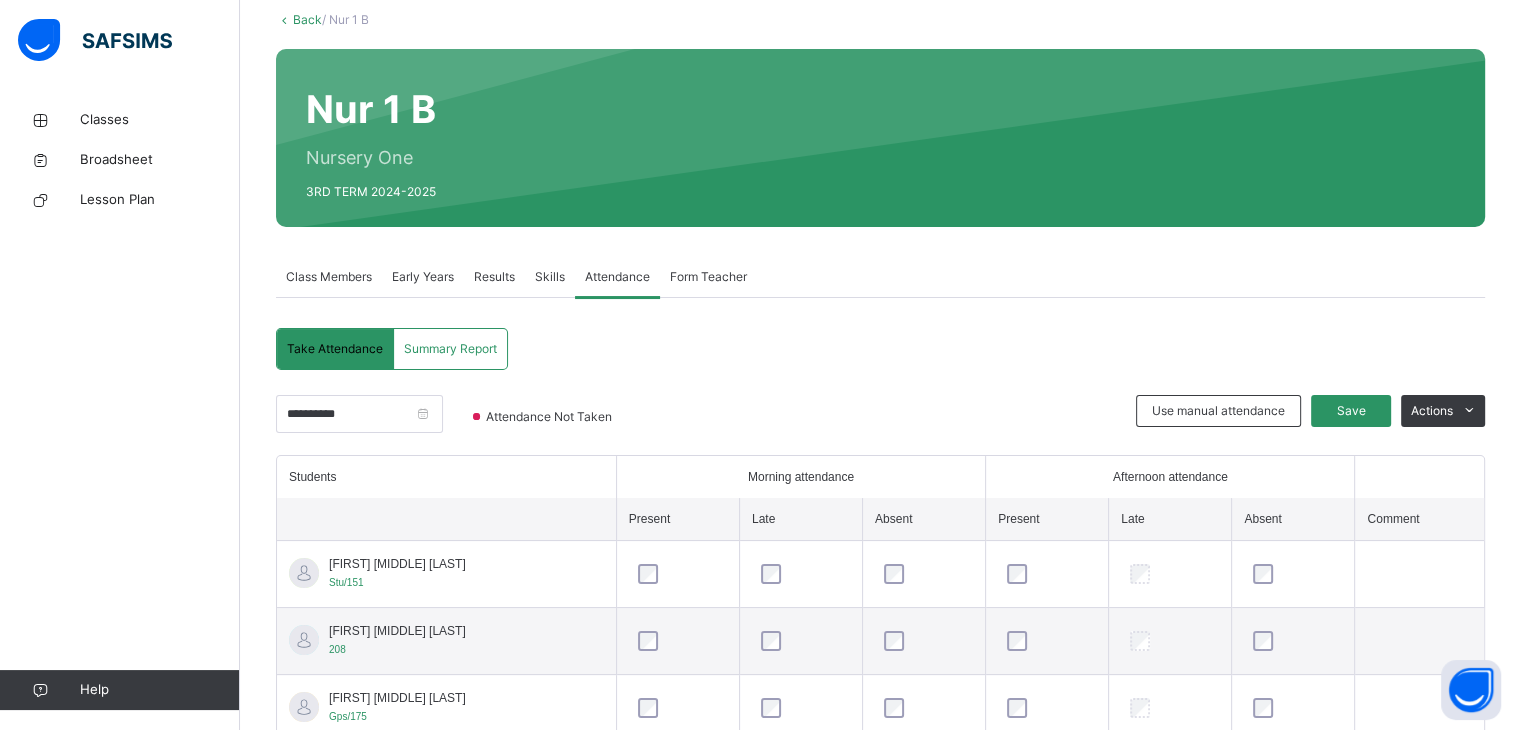 scroll, scrollTop: 269, scrollLeft: 0, axis: vertical 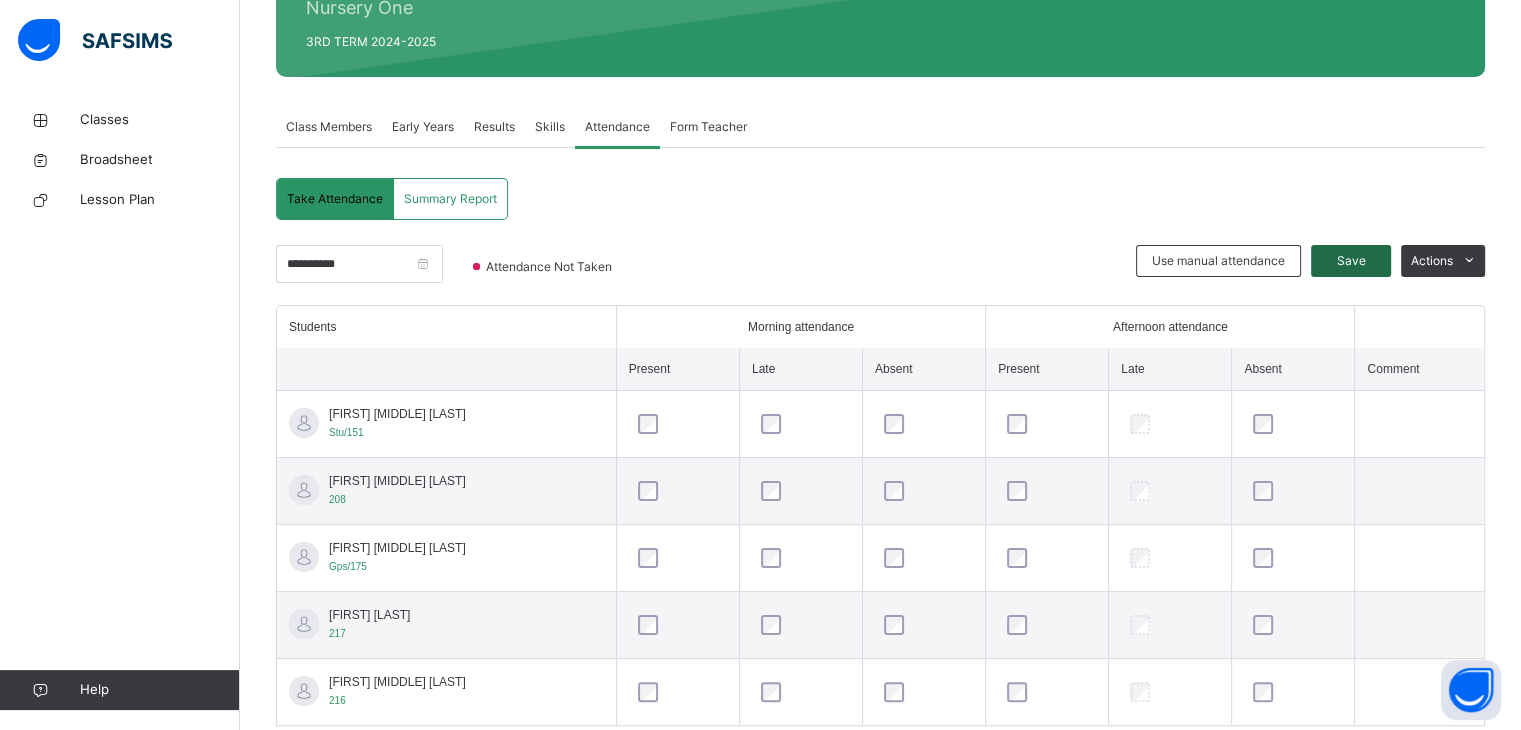 click on "Save" at bounding box center [1351, 261] 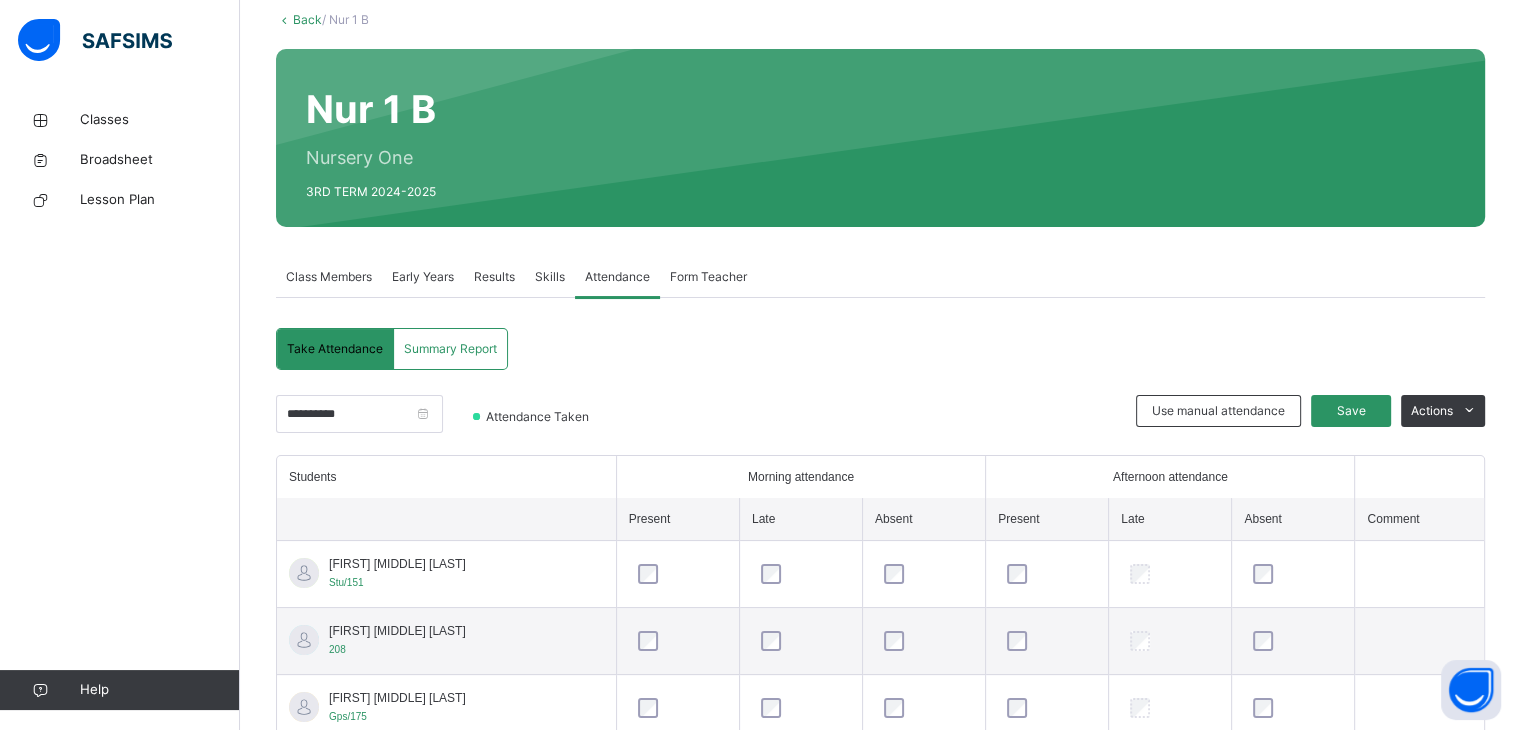 scroll, scrollTop: 269, scrollLeft: 0, axis: vertical 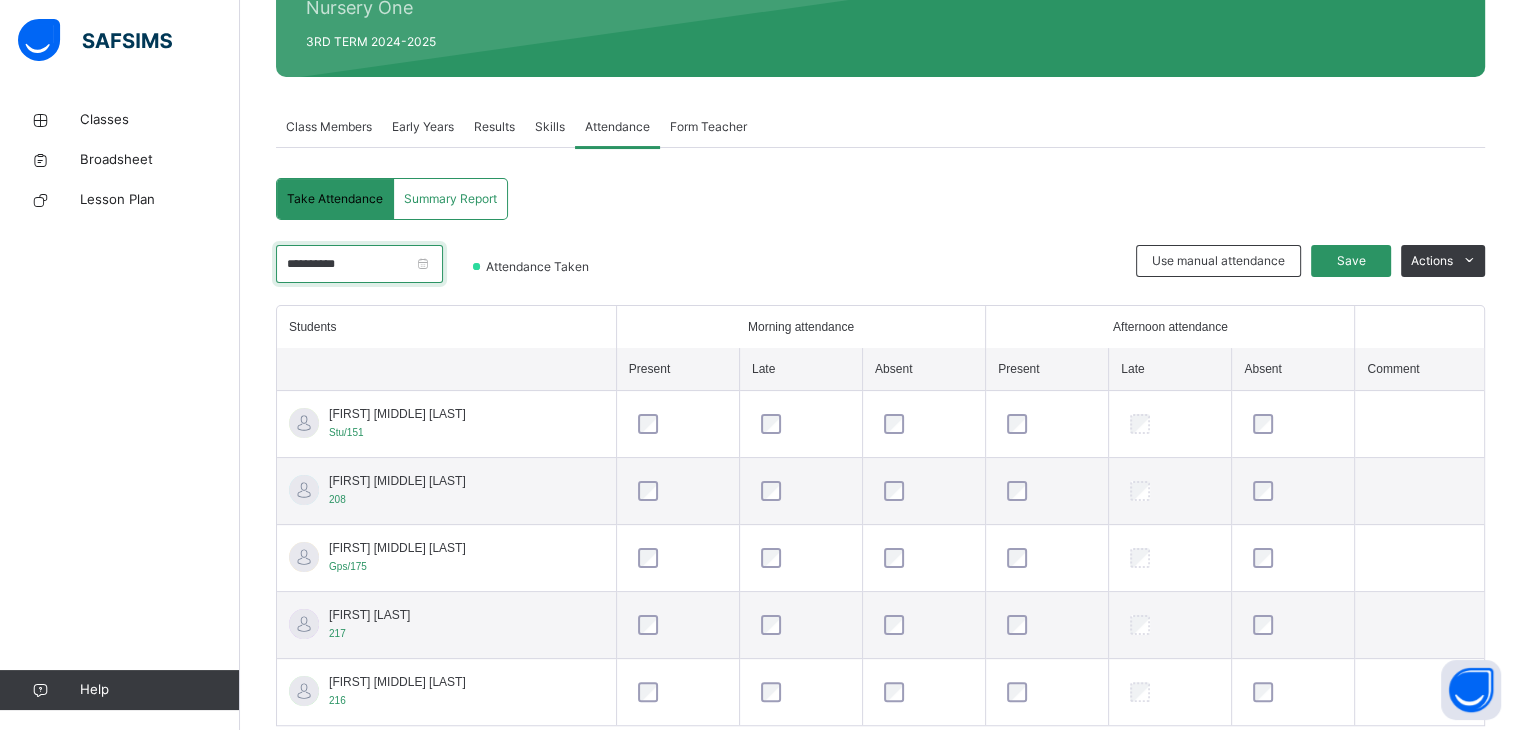click on "**********" at bounding box center (359, 264) 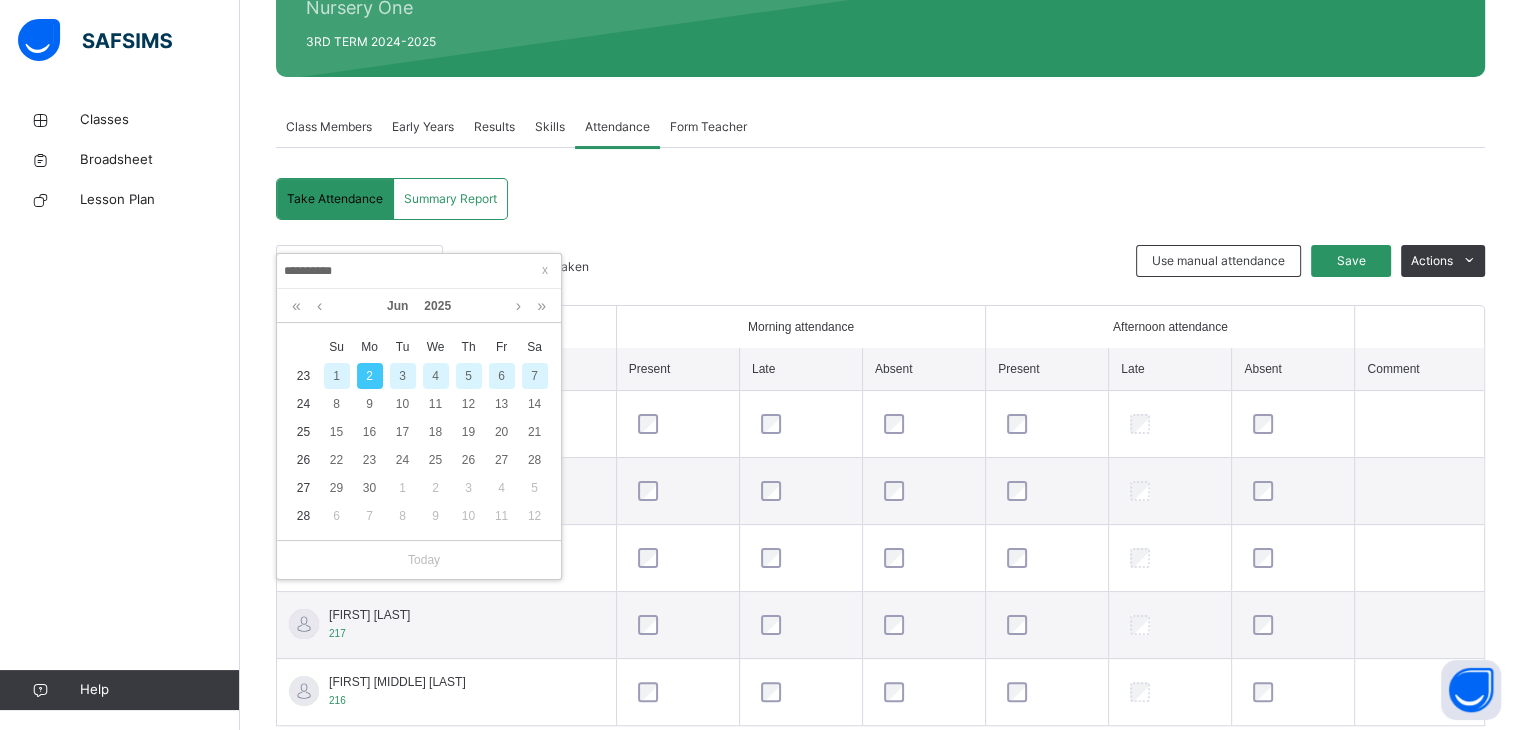 click on "3" at bounding box center (403, 376) 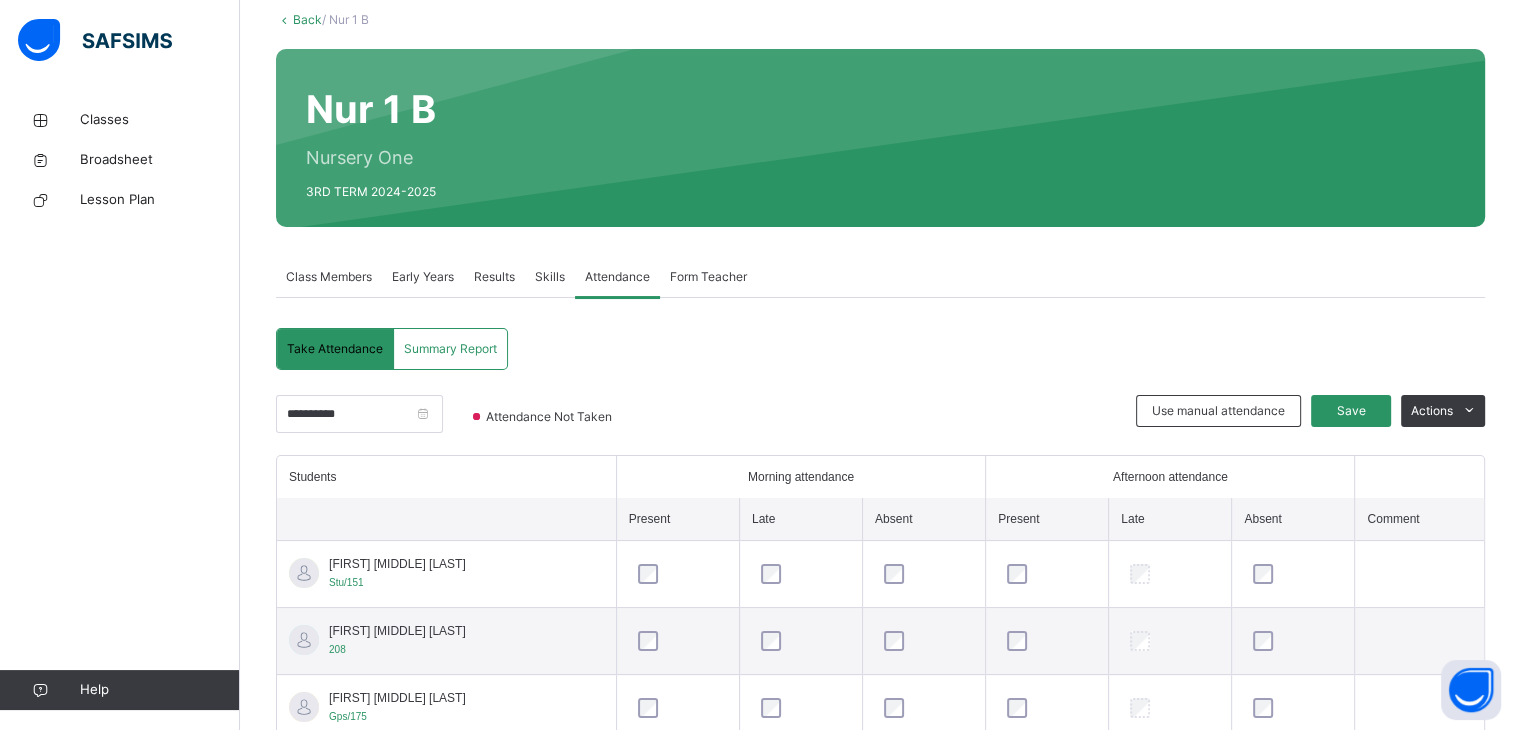 scroll, scrollTop: 269, scrollLeft: 0, axis: vertical 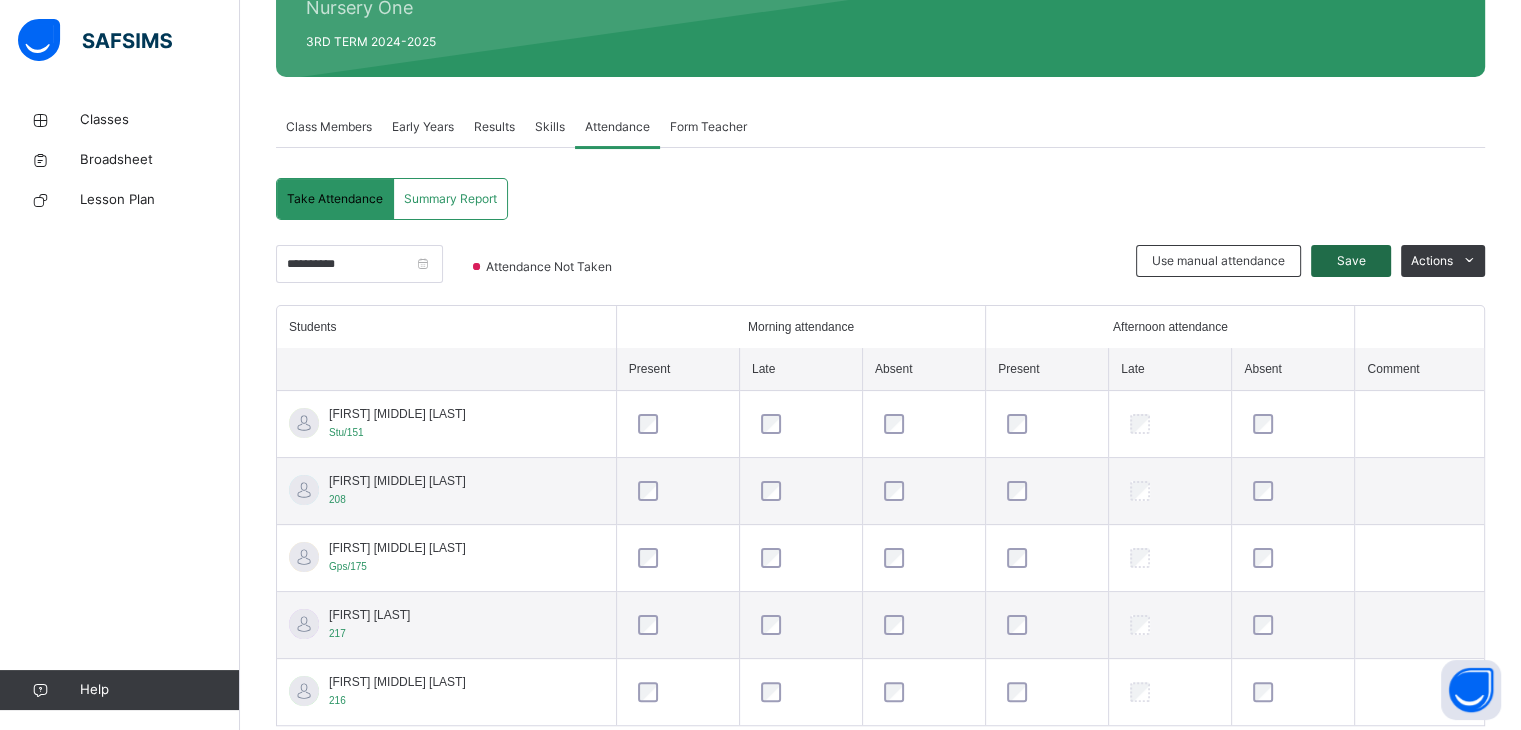 click on "Save" at bounding box center (1351, 261) 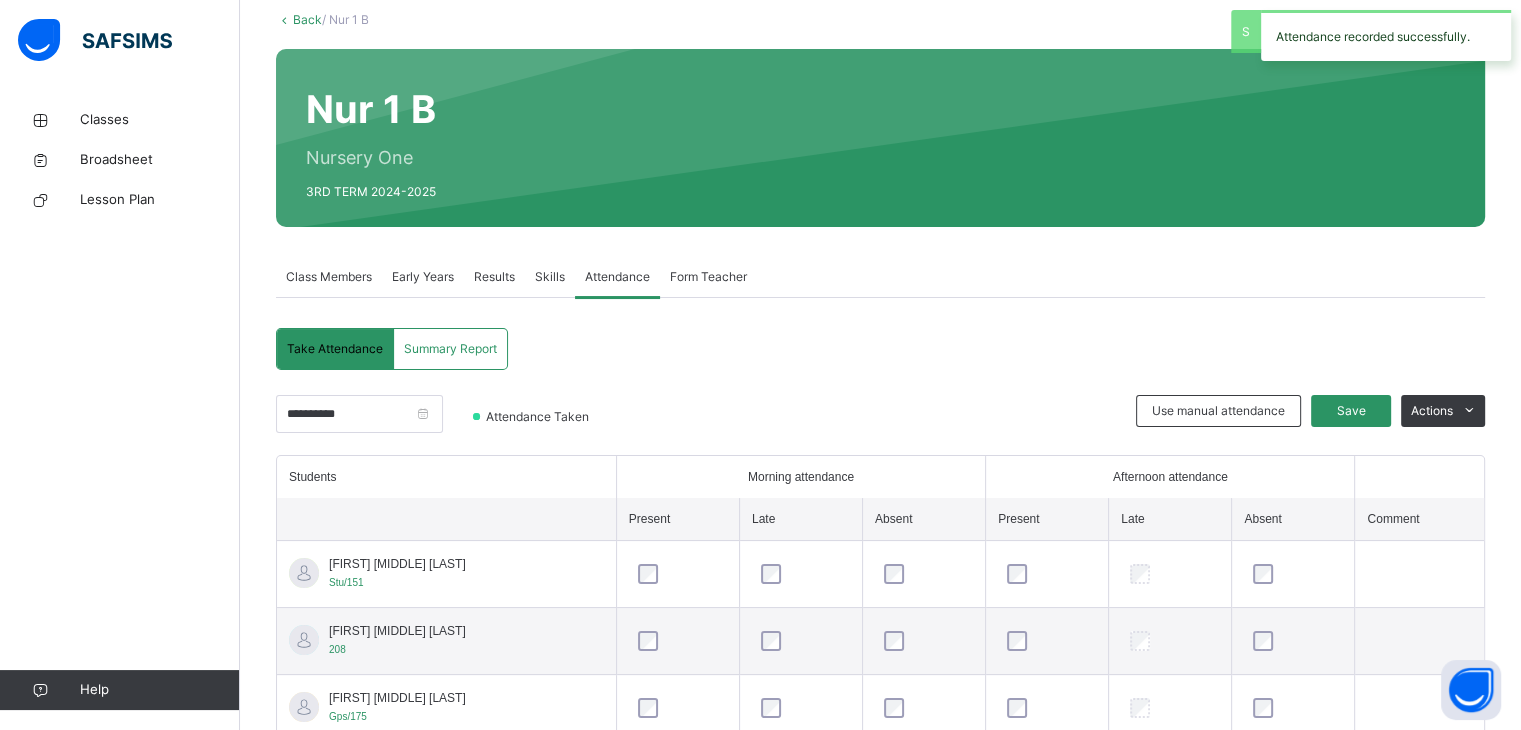 scroll, scrollTop: 269, scrollLeft: 0, axis: vertical 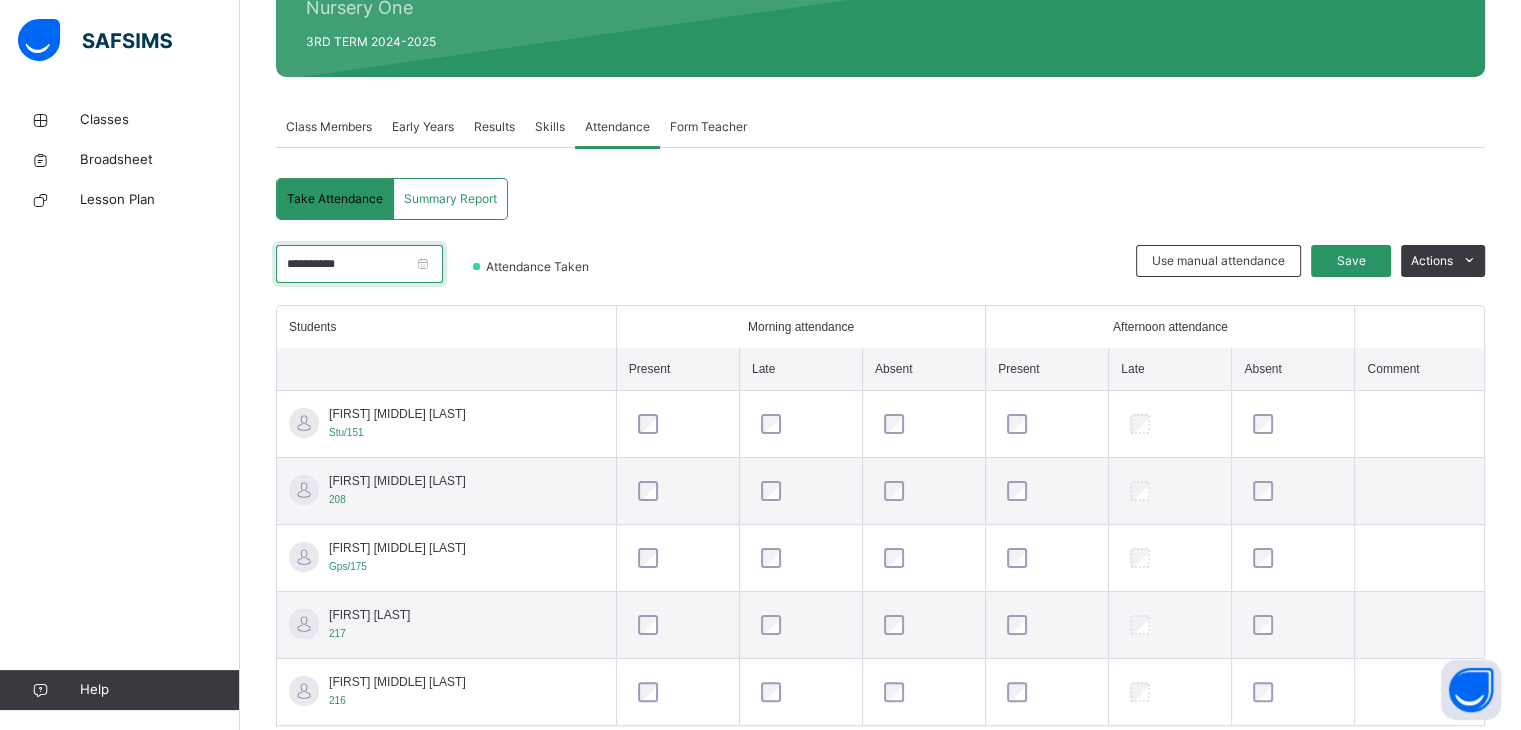 click on "**********" at bounding box center (359, 264) 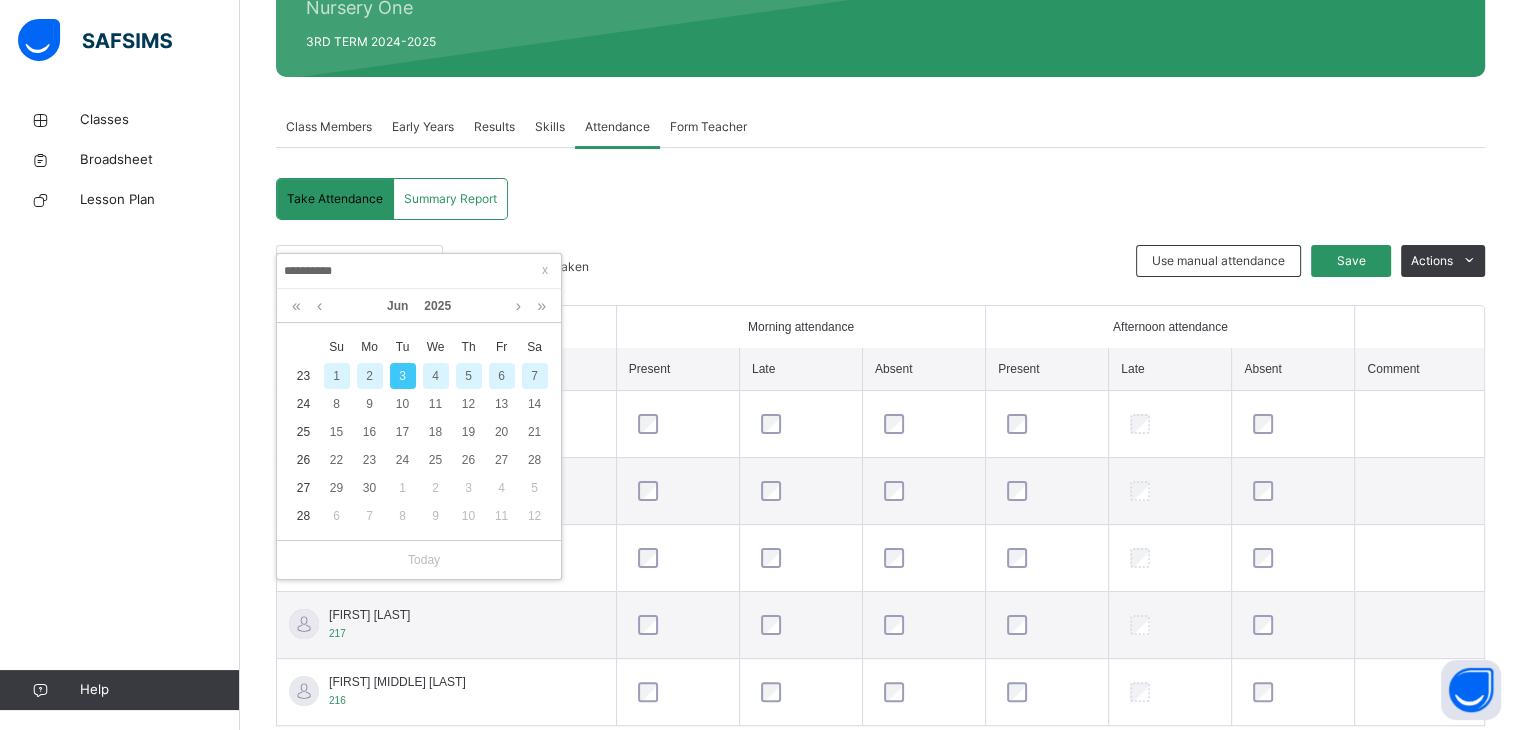 click on "4" at bounding box center [436, 376] 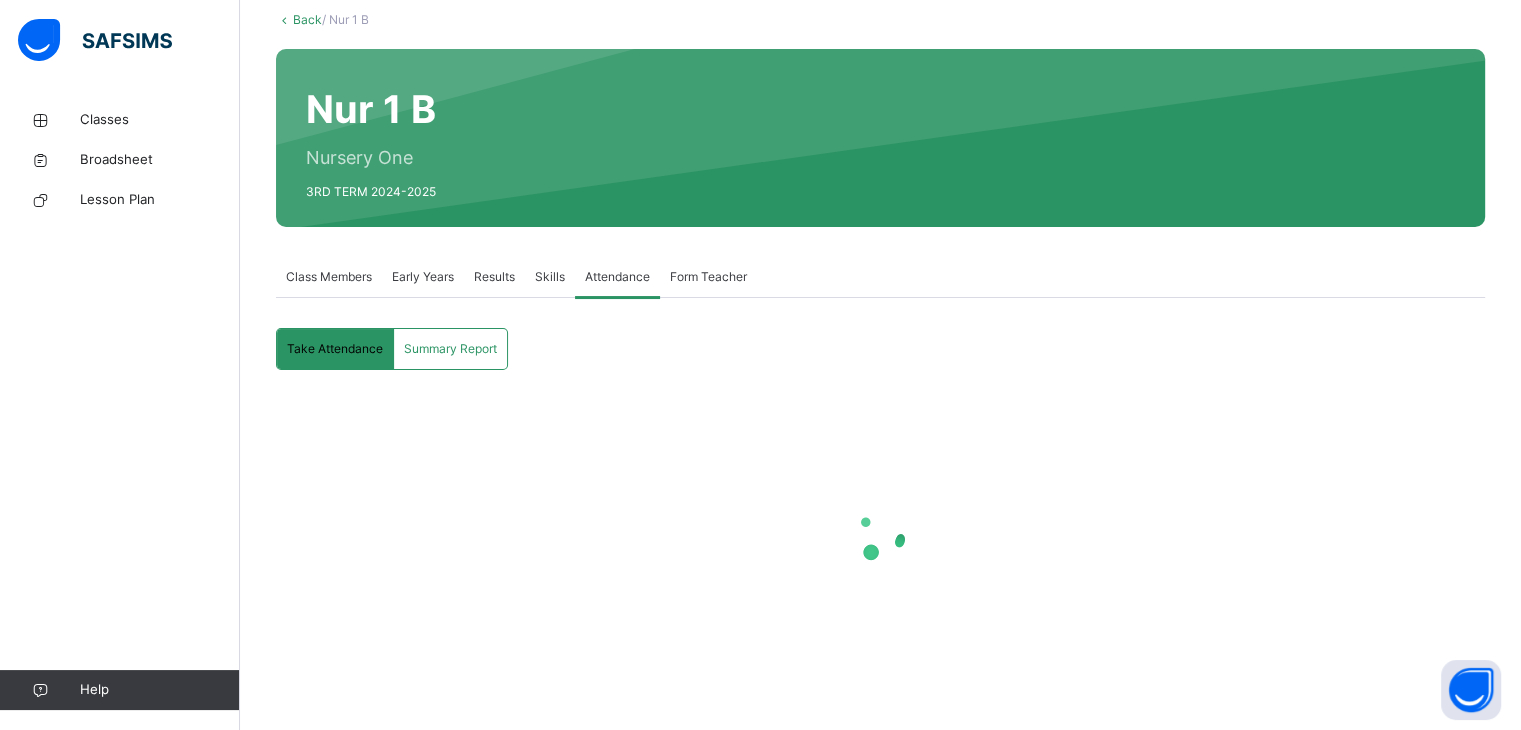 scroll, scrollTop: 269, scrollLeft: 0, axis: vertical 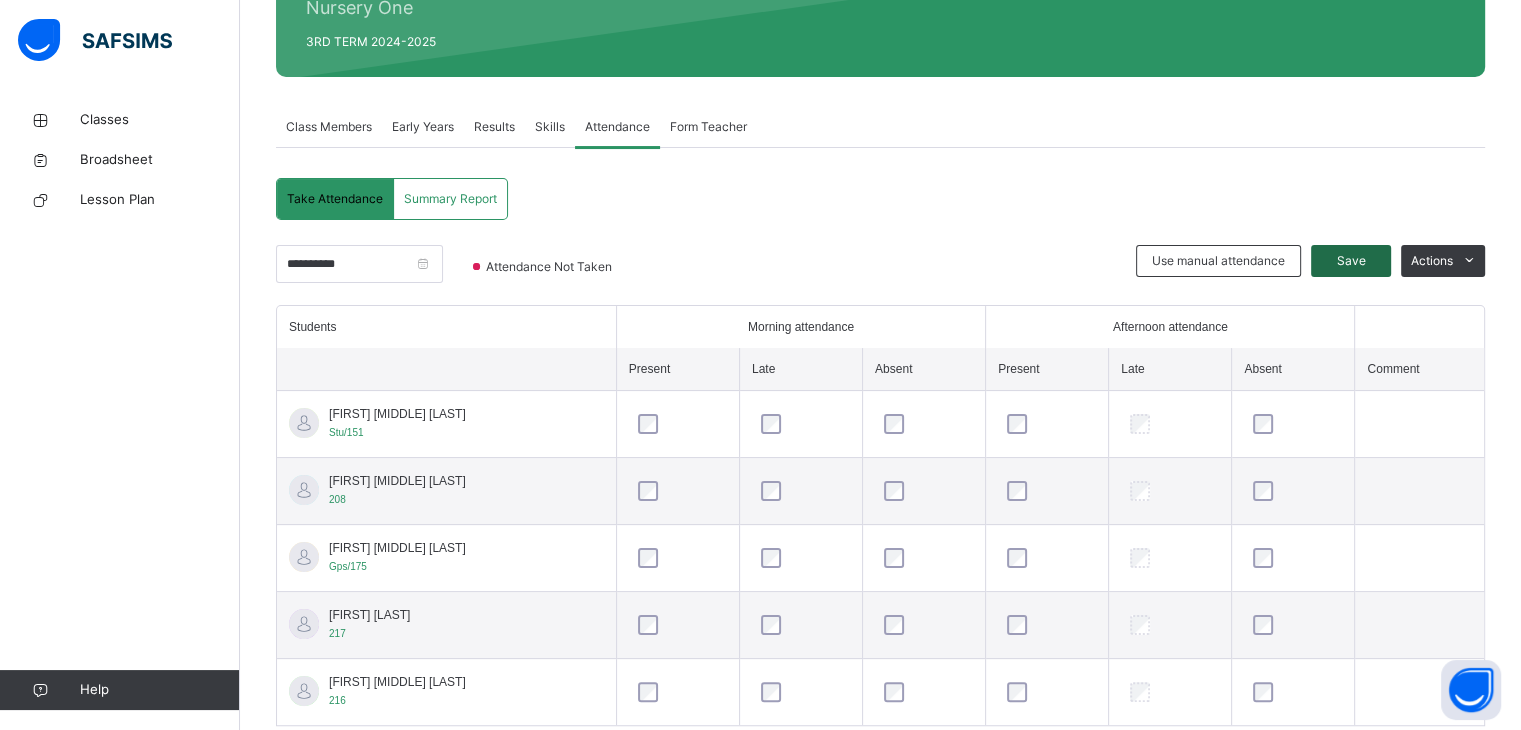 click on "Save" at bounding box center (1351, 261) 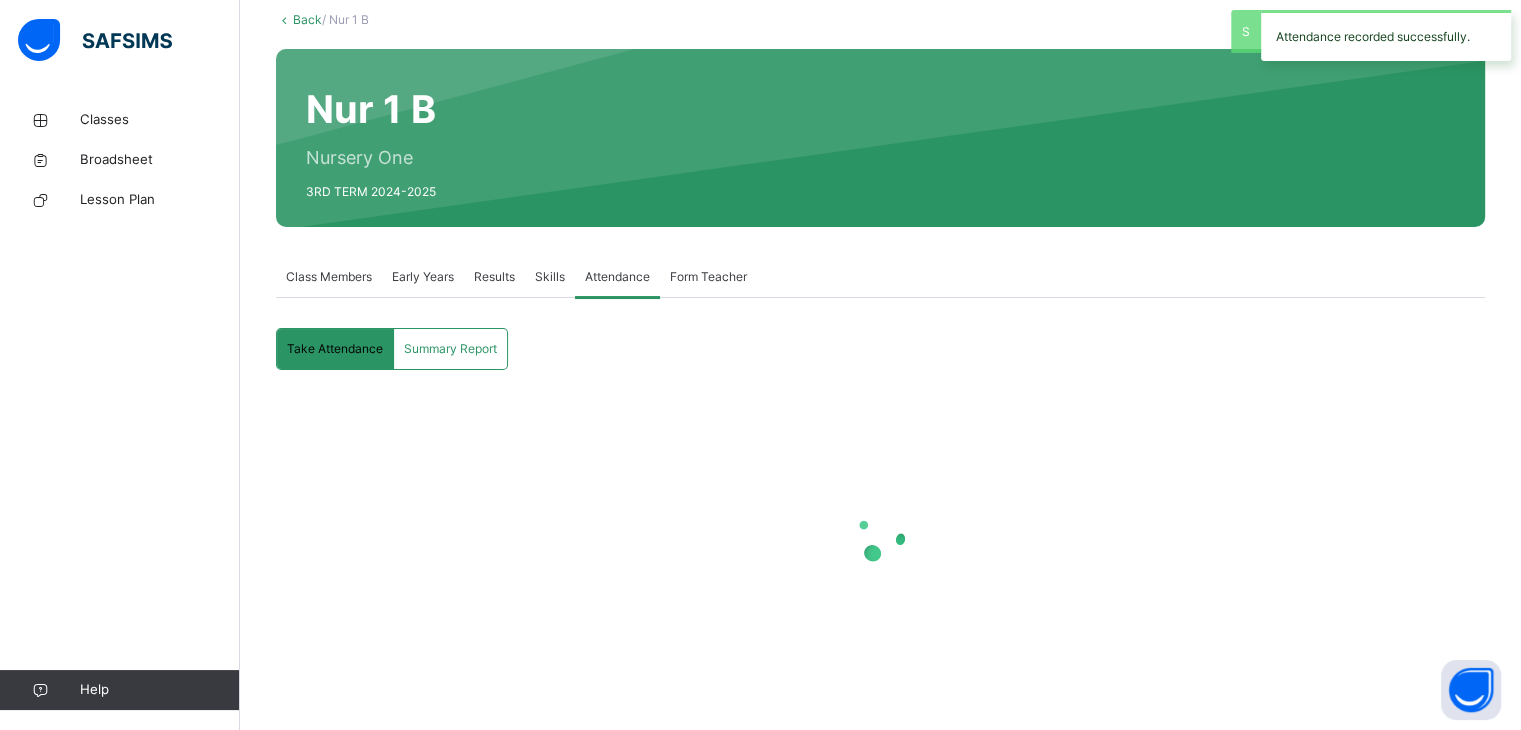 scroll, scrollTop: 269, scrollLeft: 0, axis: vertical 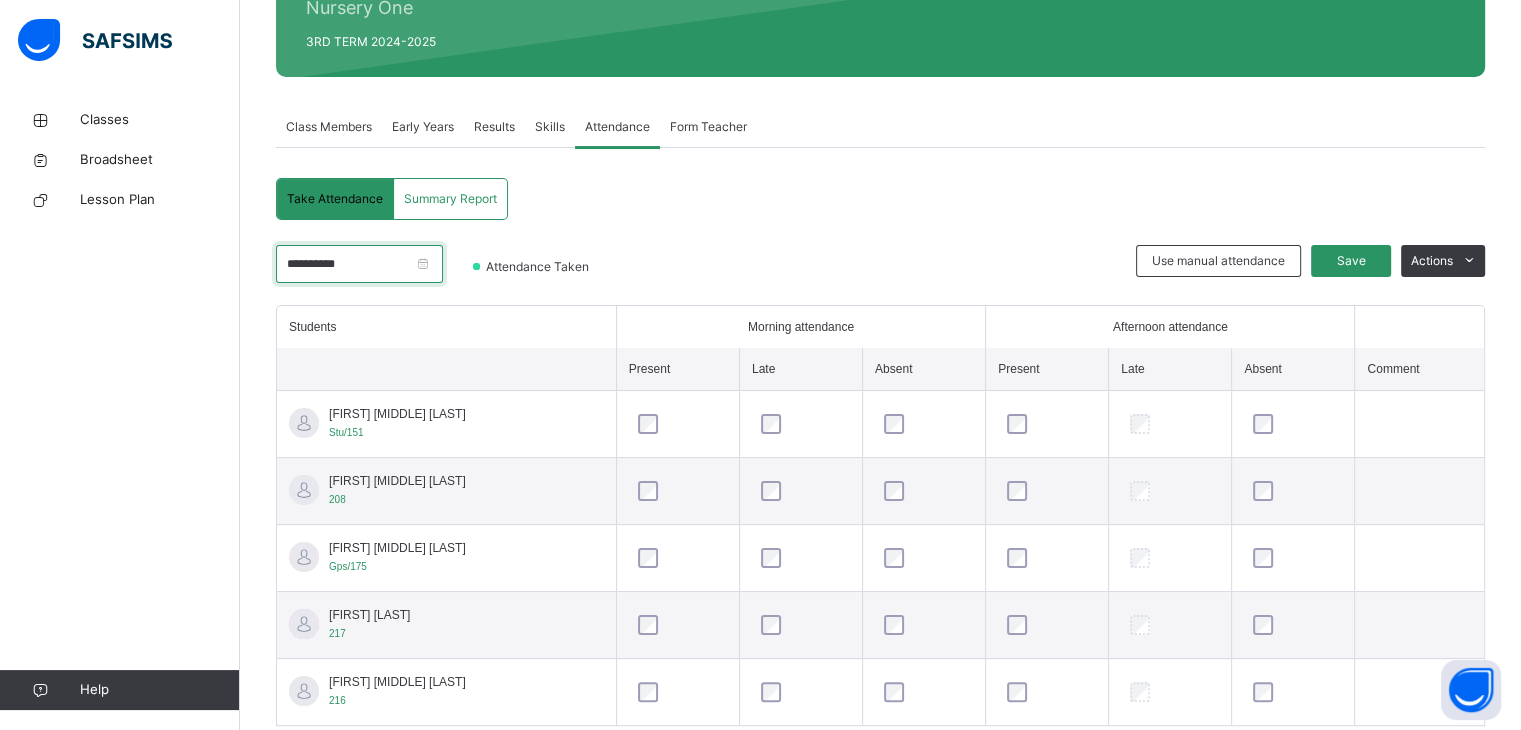 click on "**********" at bounding box center (359, 264) 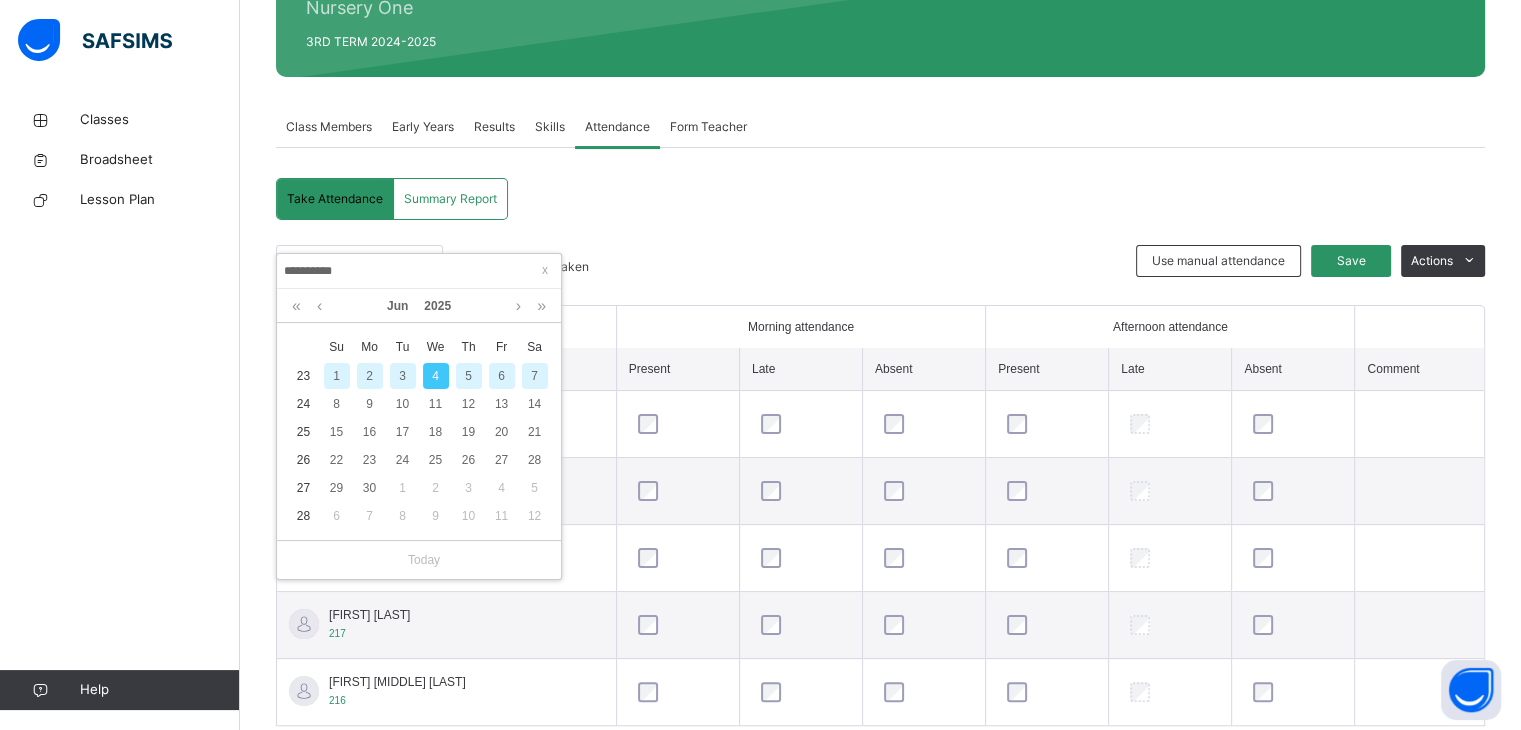 click on "**********" at bounding box center [419, 271] 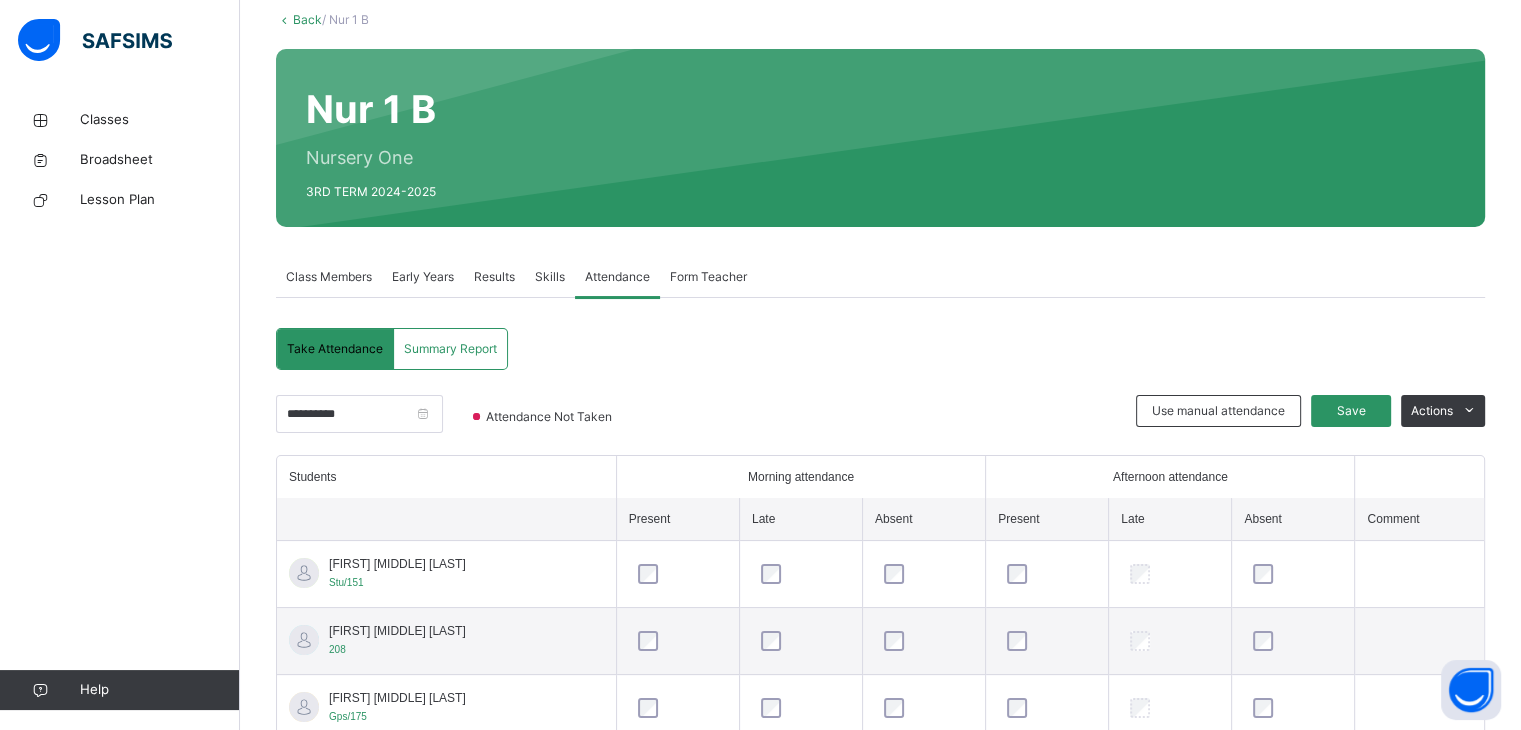 scroll, scrollTop: 269, scrollLeft: 0, axis: vertical 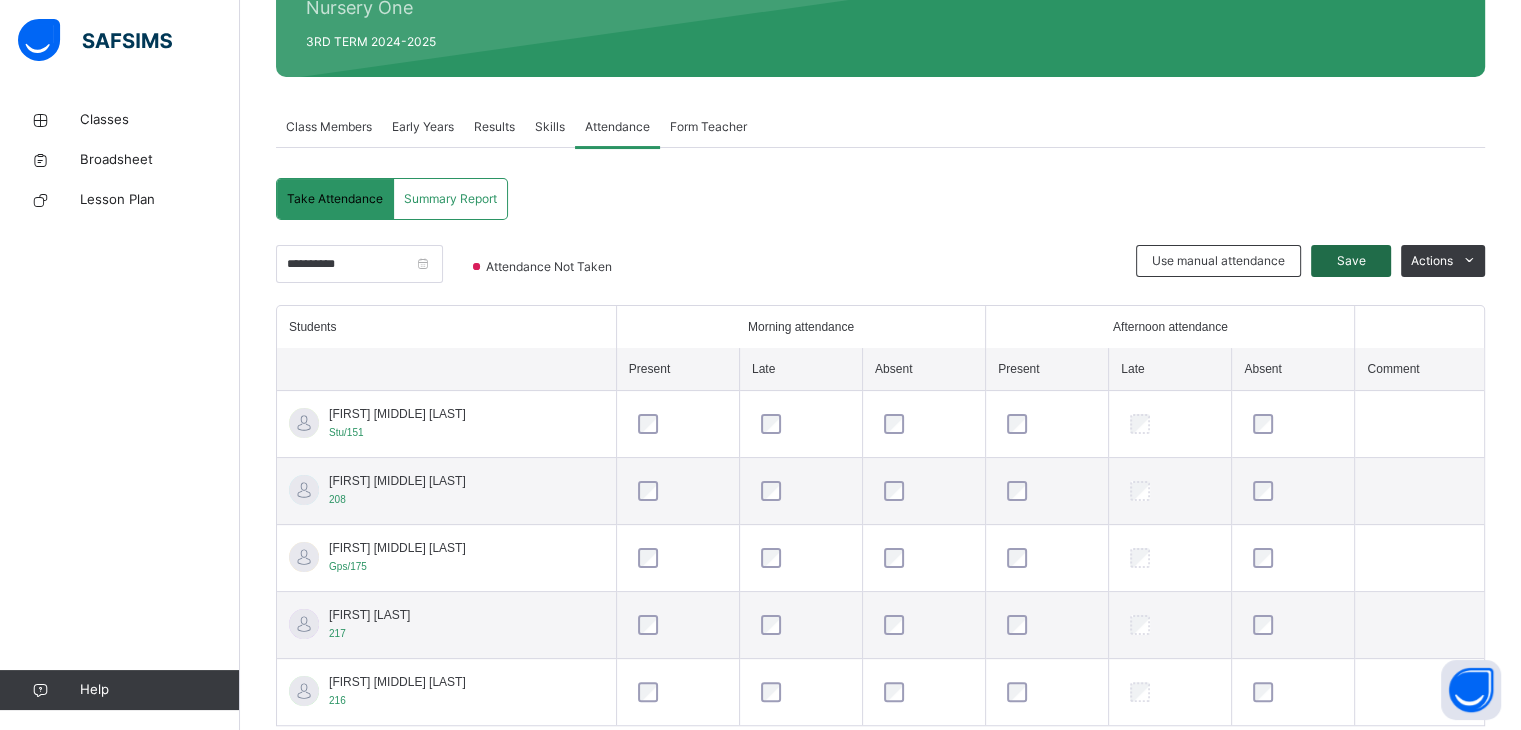 click on "Save" at bounding box center (1351, 261) 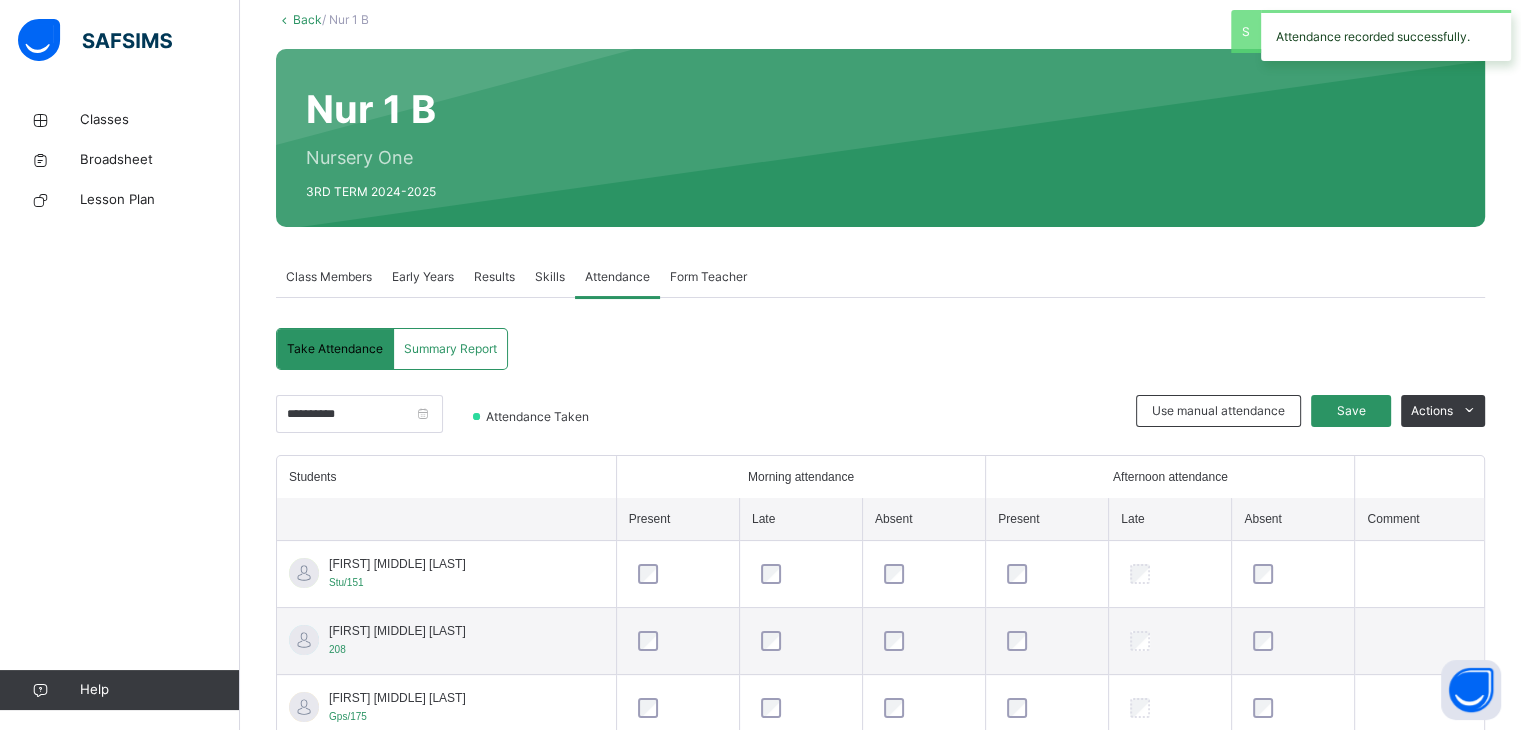 scroll, scrollTop: 269, scrollLeft: 0, axis: vertical 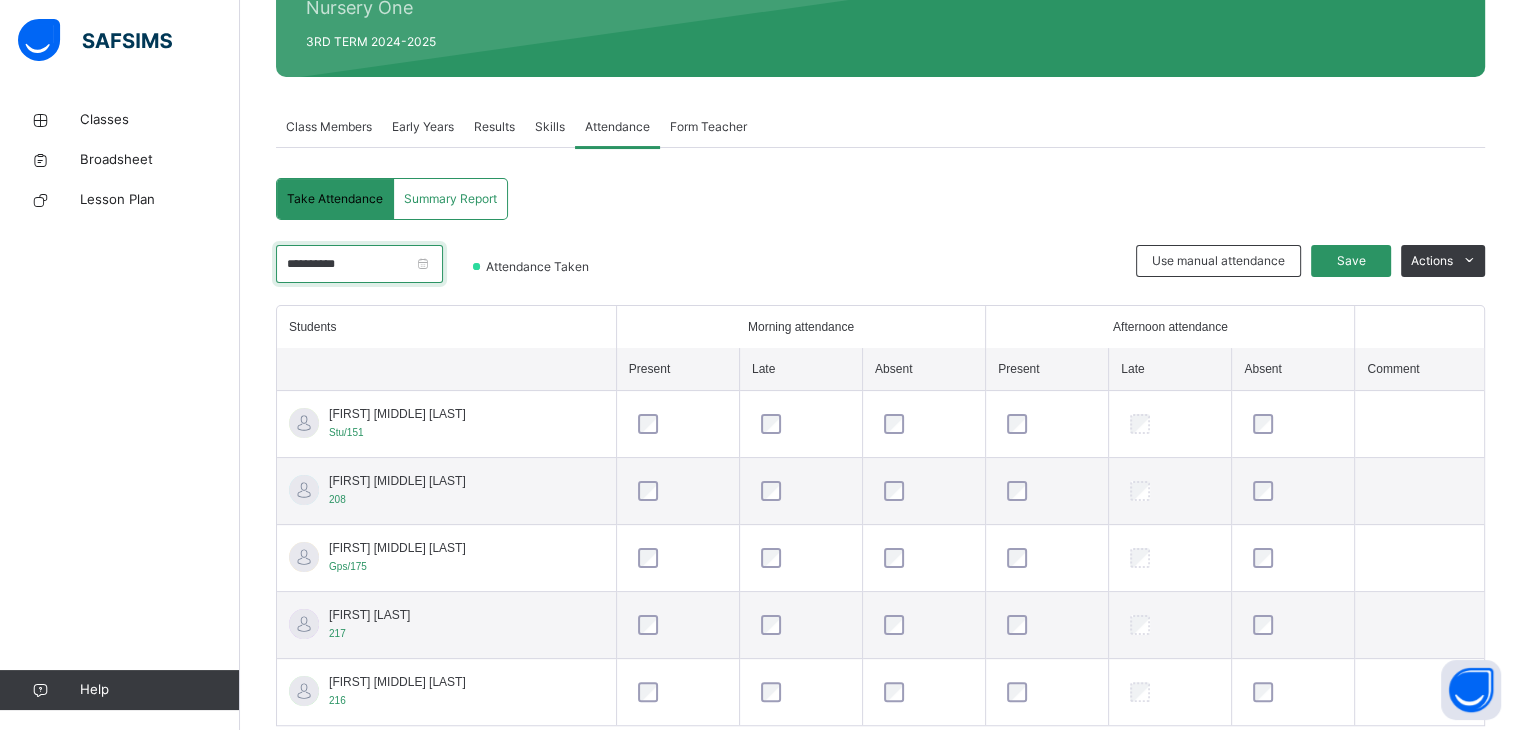 click on "**********" at bounding box center [359, 264] 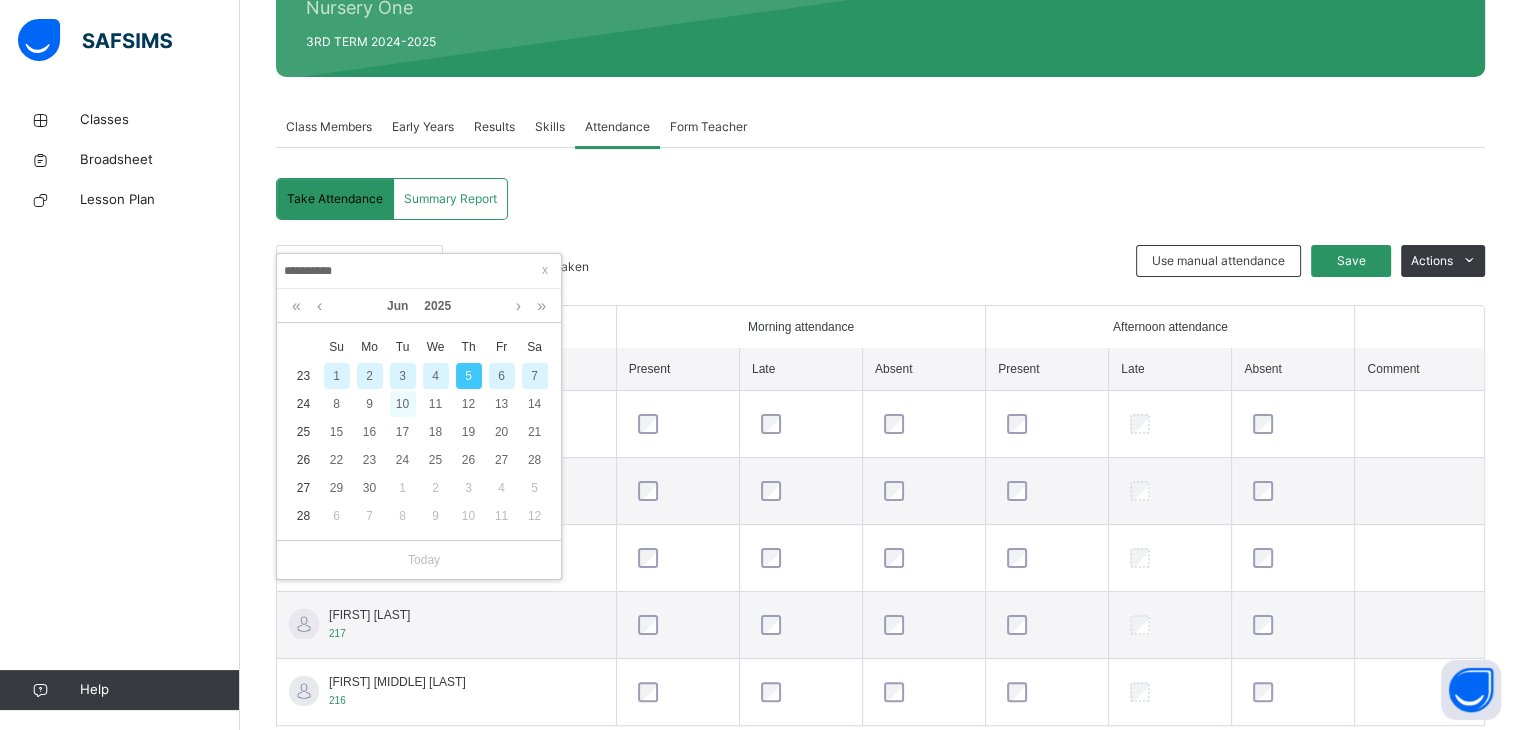 click on "10" at bounding box center (403, 404) 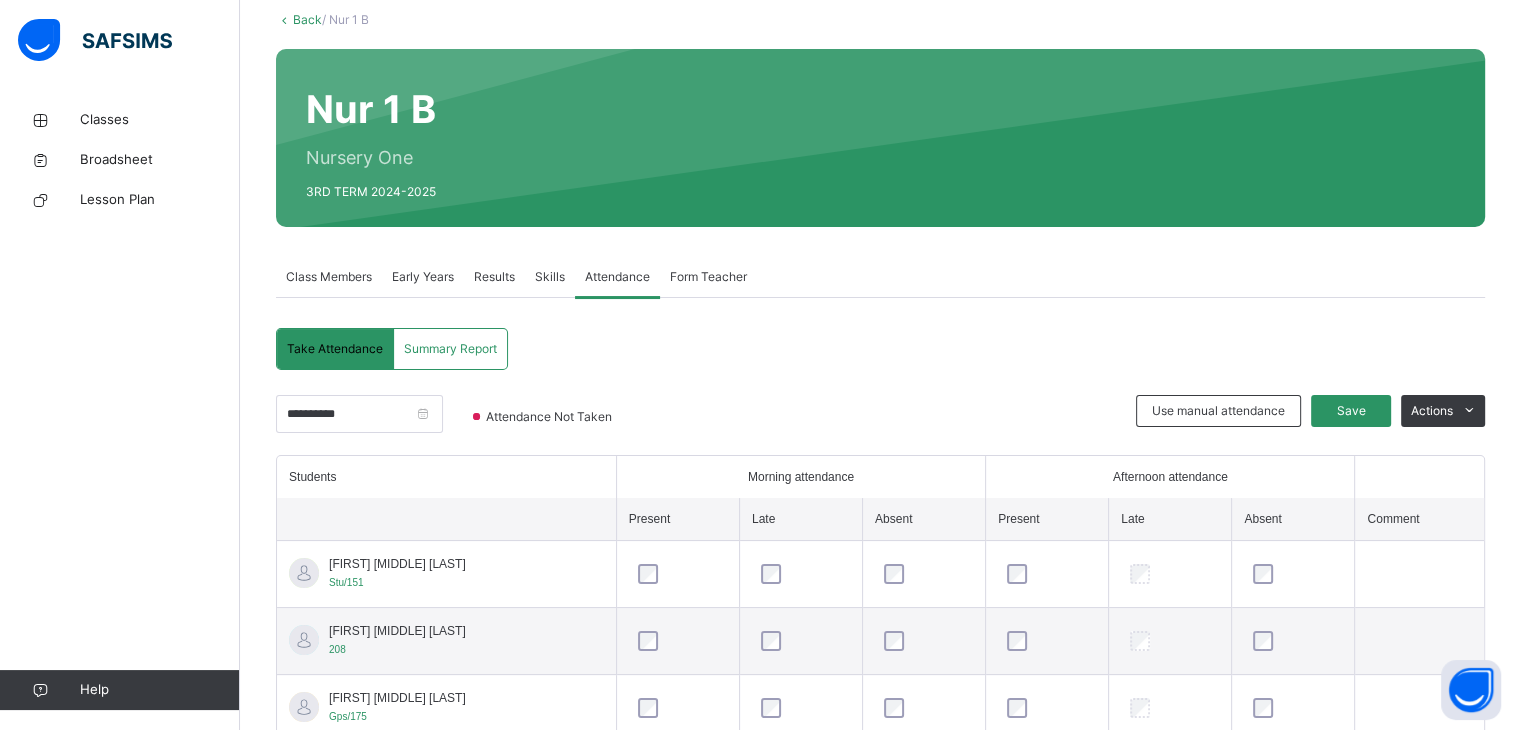 scroll, scrollTop: 269, scrollLeft: 0, axis: vertical 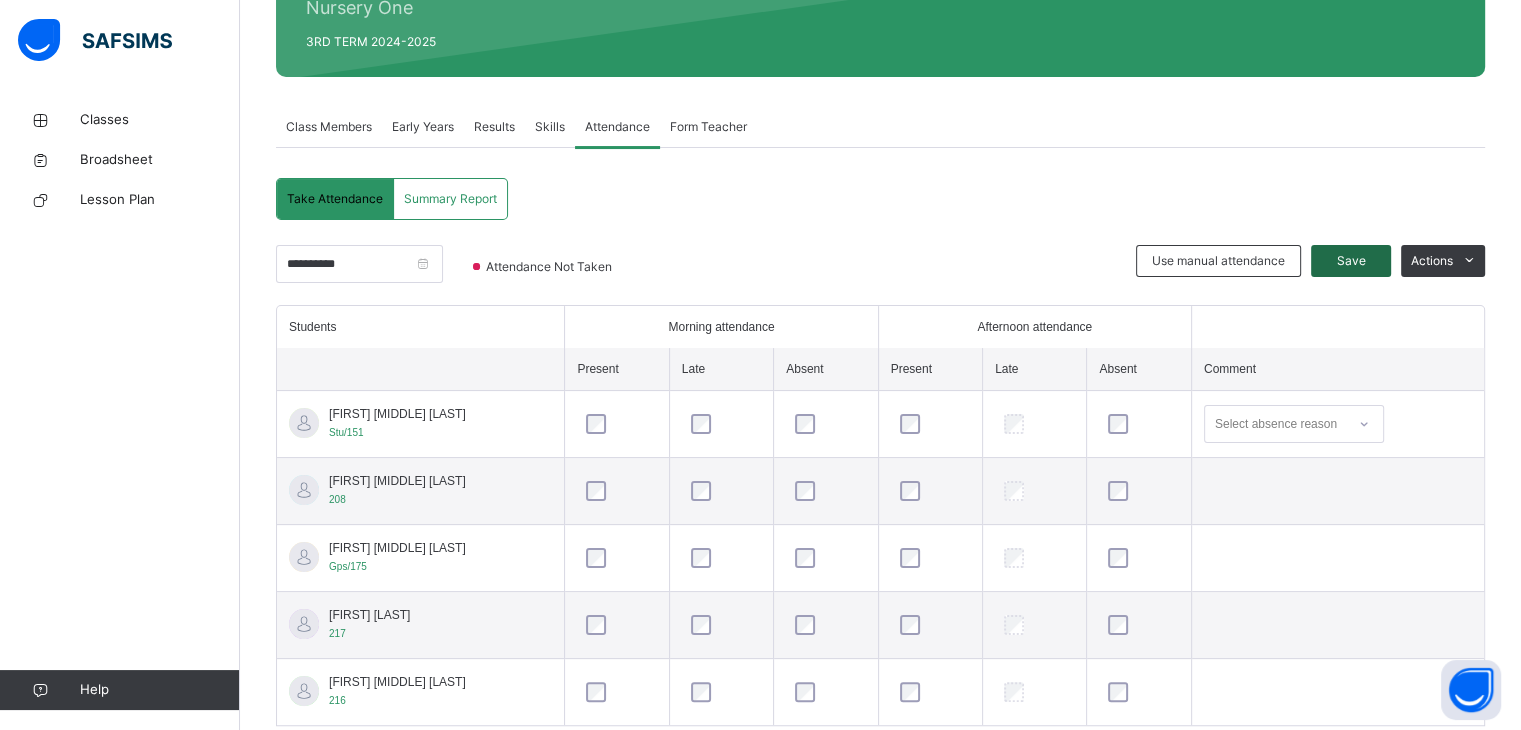 click on "Save" at bounding box center (1351, 261) 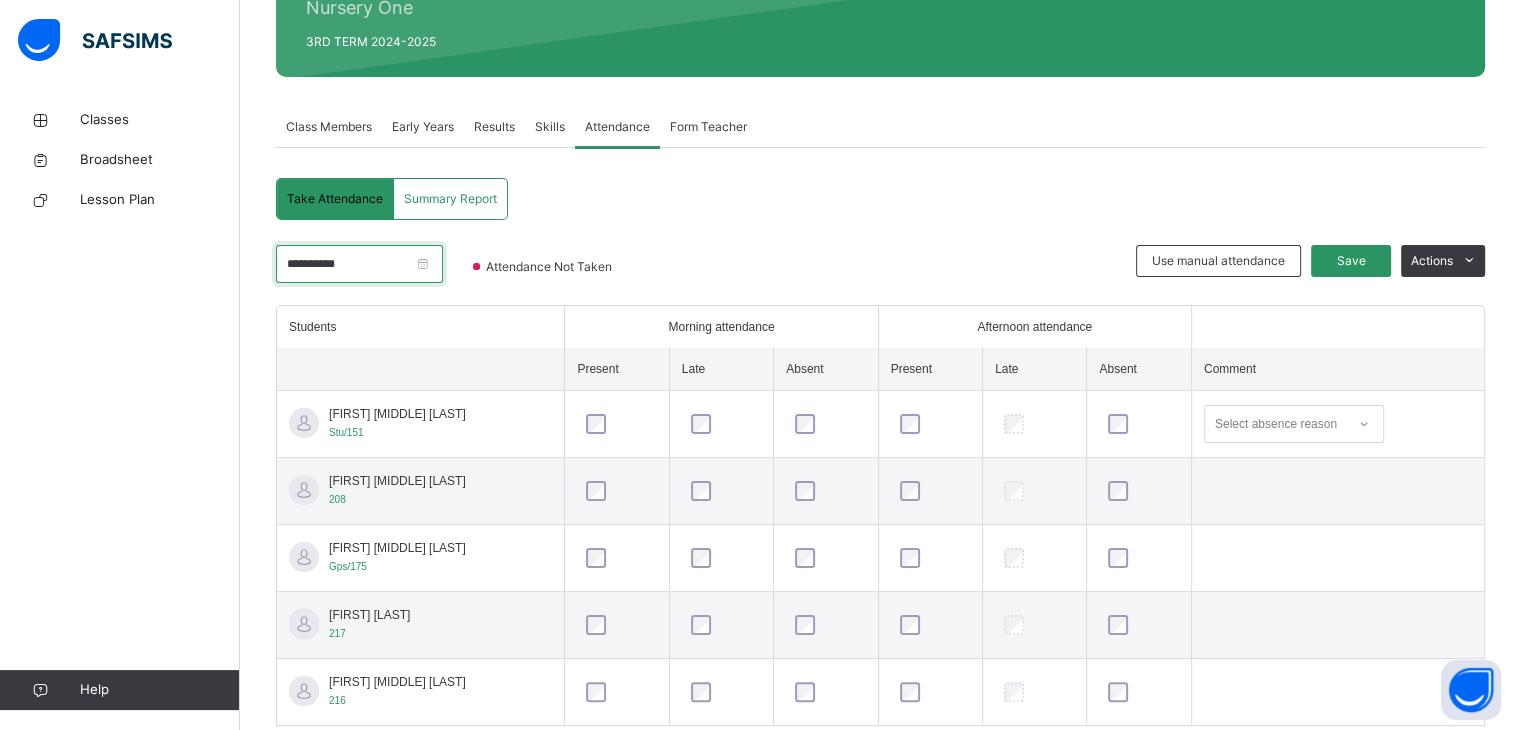 click on "**********" at bounding box center (359, 264) 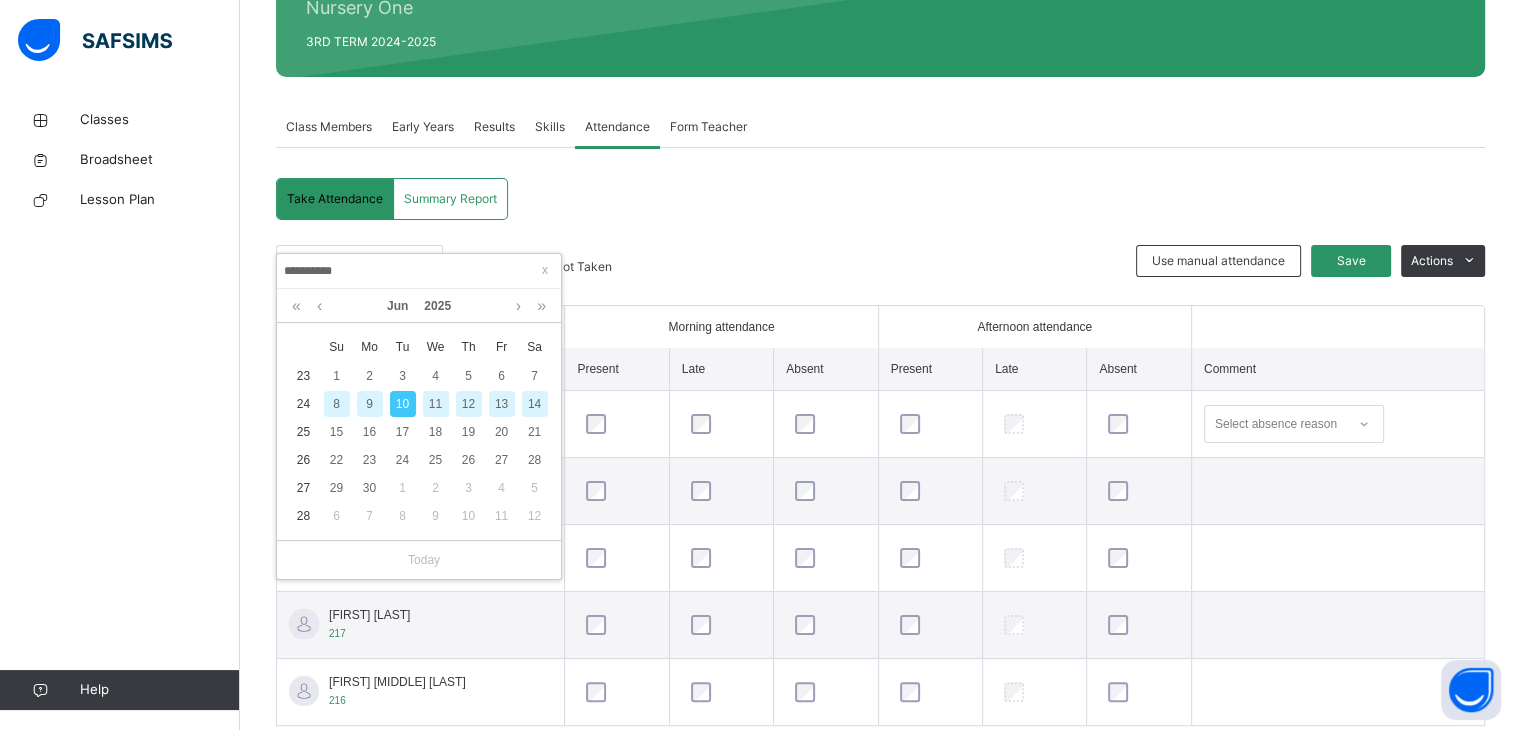 click on "11" at bounding box center (436, 404) 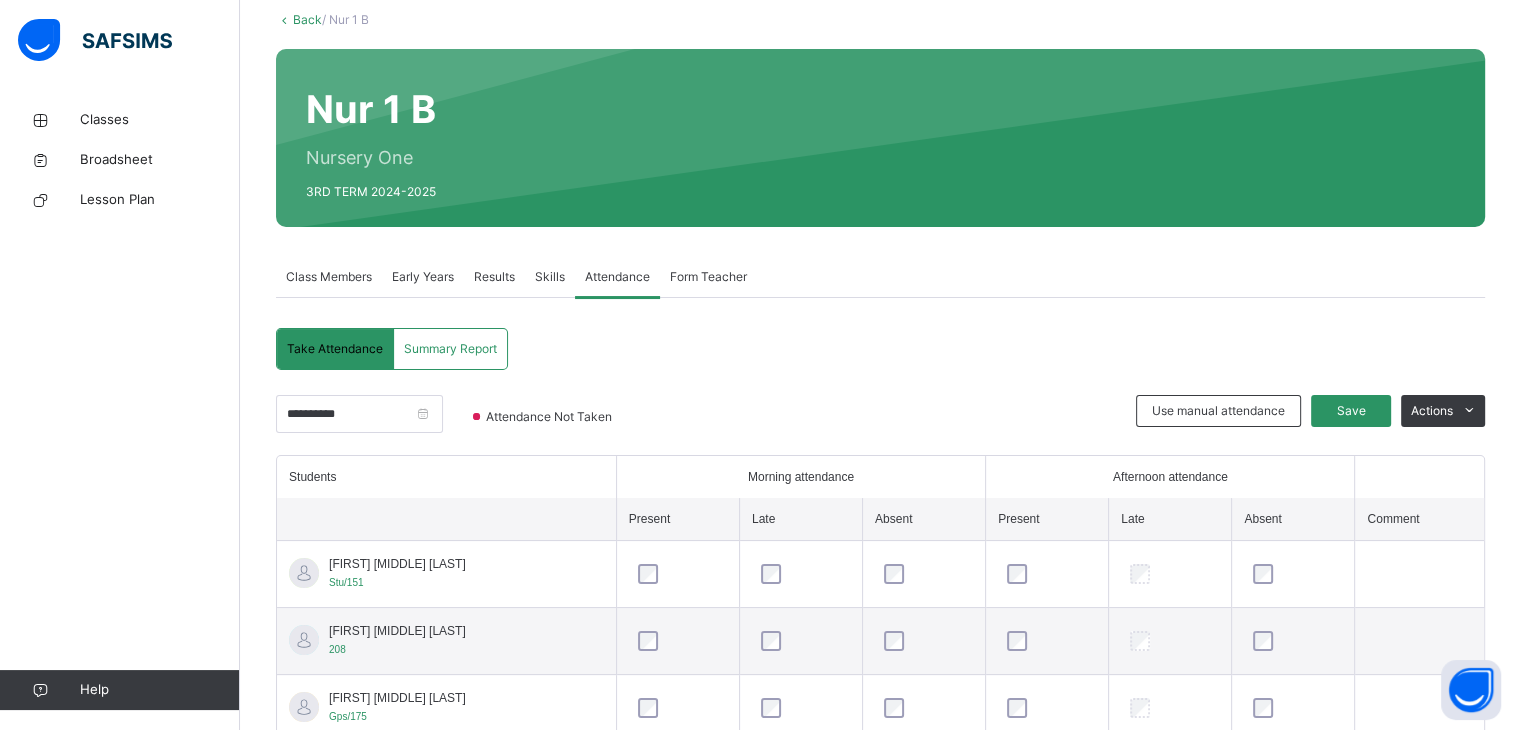 scroll, scrollTop: 269, scrollLeft: 0, axis: vertical 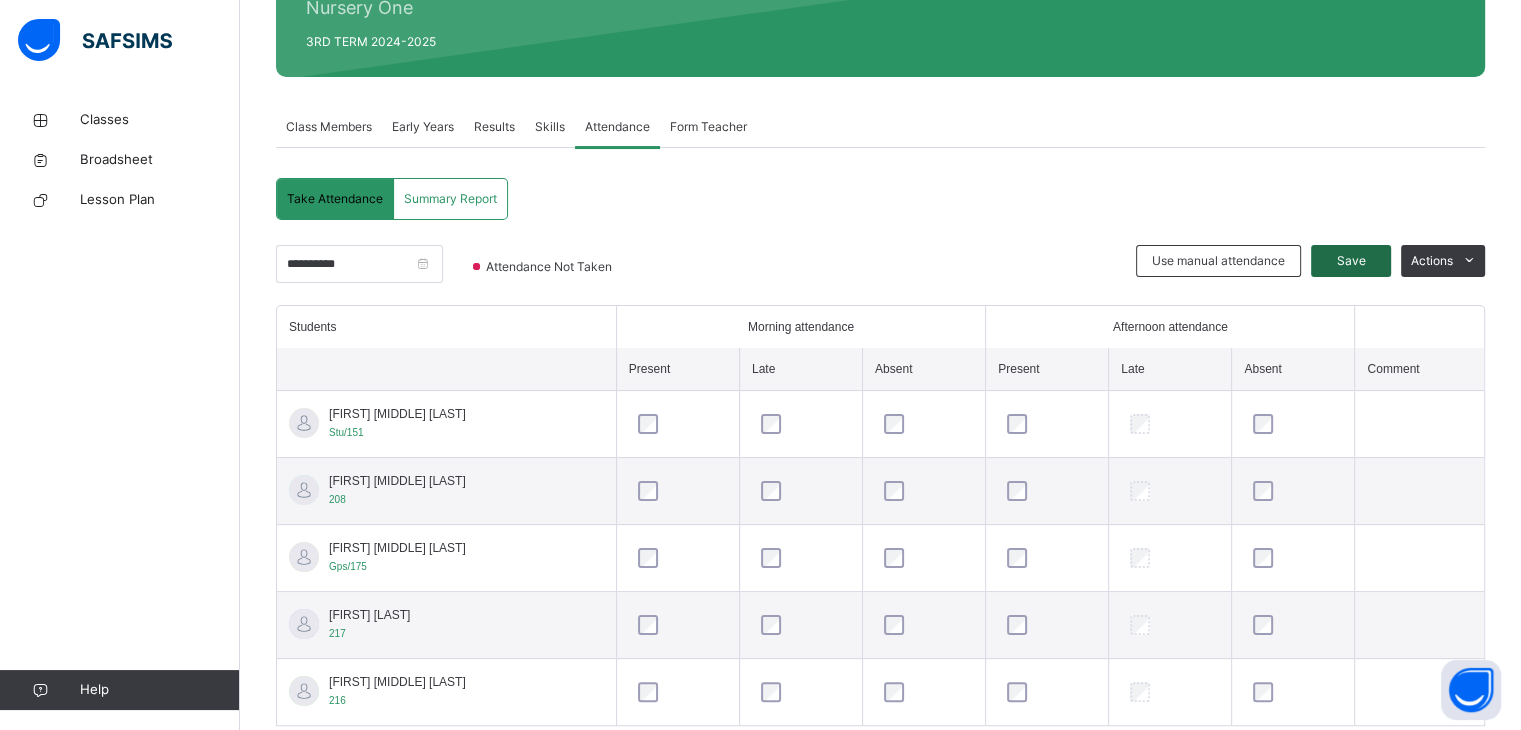 click on "Save" at bounding box center (1351, 261) 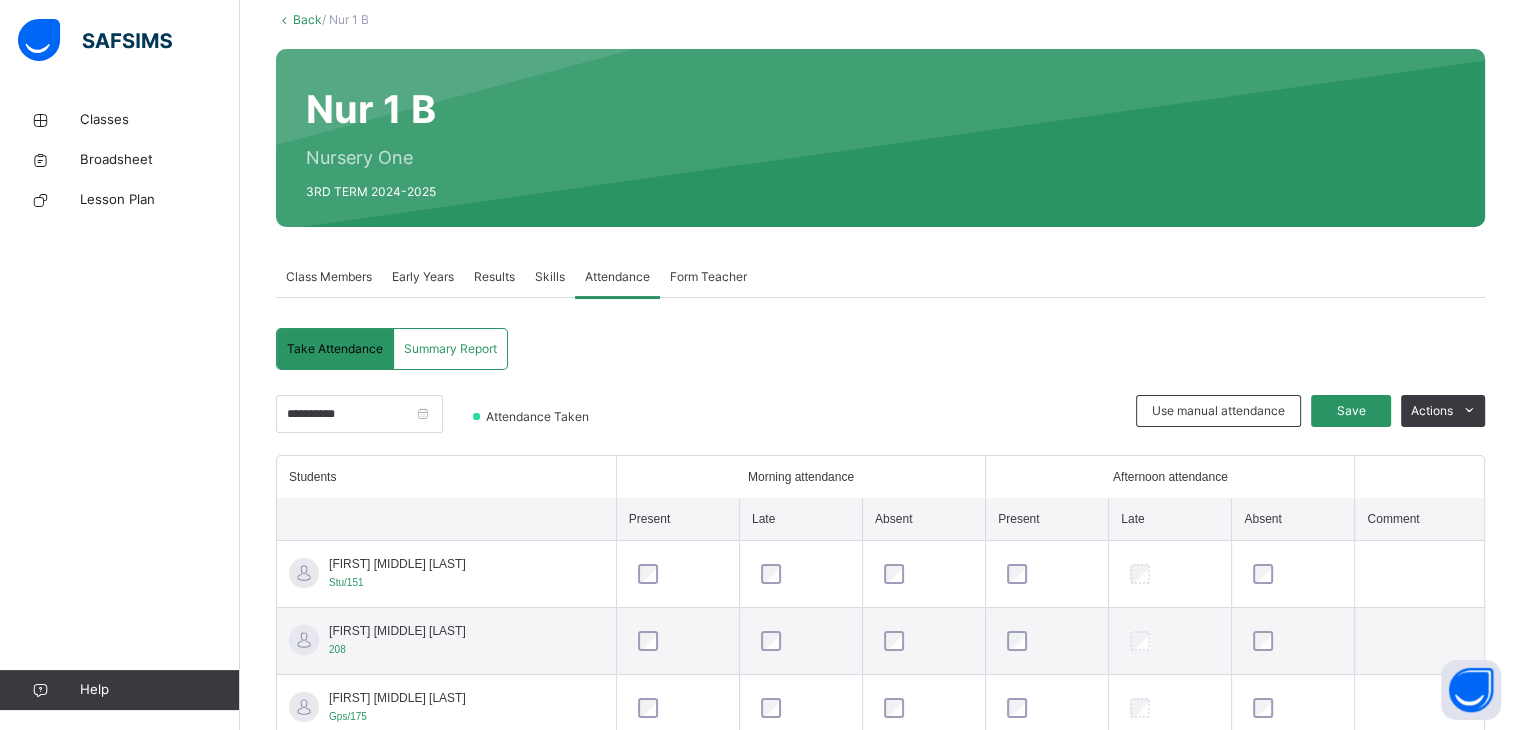 scroll, scrollTop: 269, scrollLeft: 0, axis: vertical 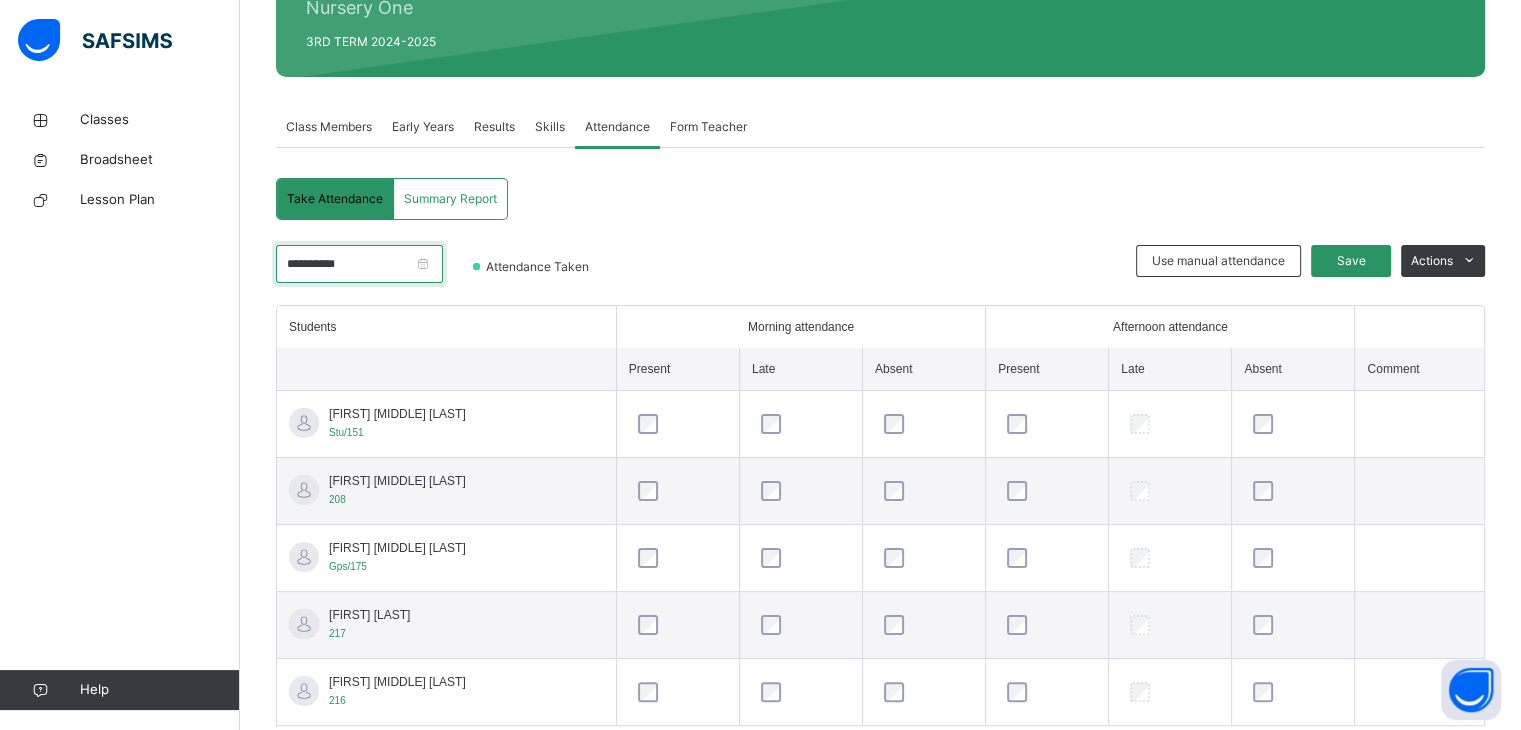 click on "**********" at bounding box center (359, 264) 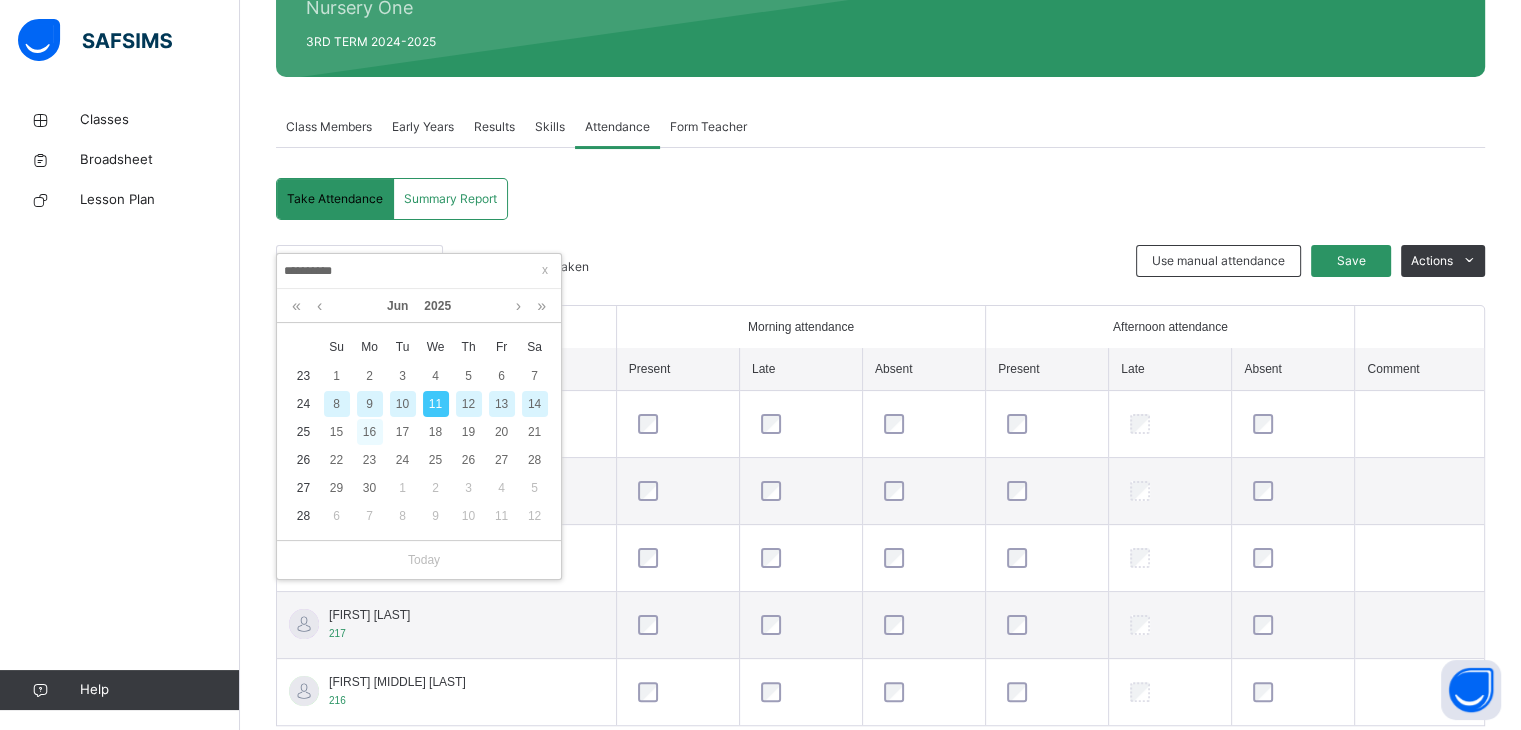 click on "16" at bounding box center (370, 432) 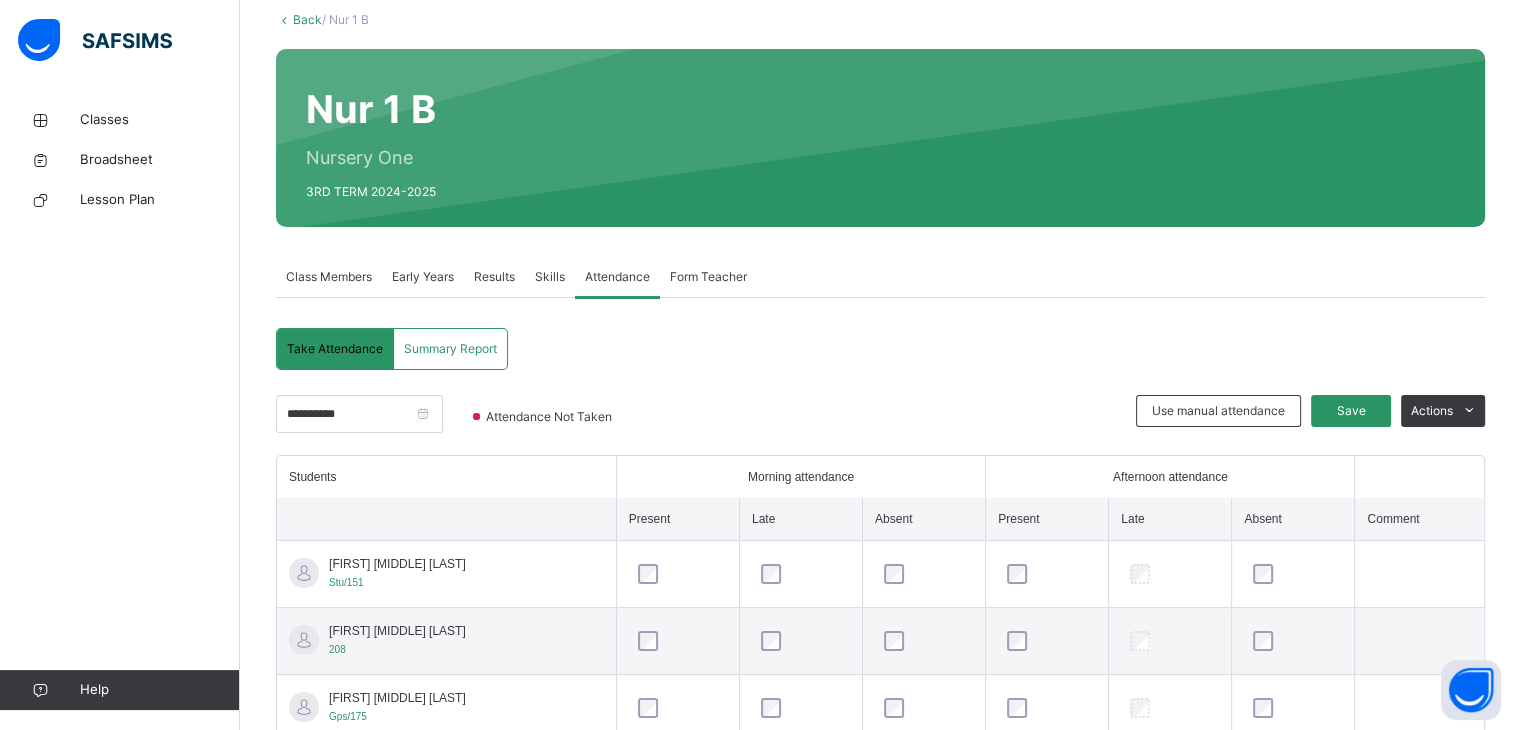 scroll, scrollTop: 269, scrollLeft: 0, axis: vertical 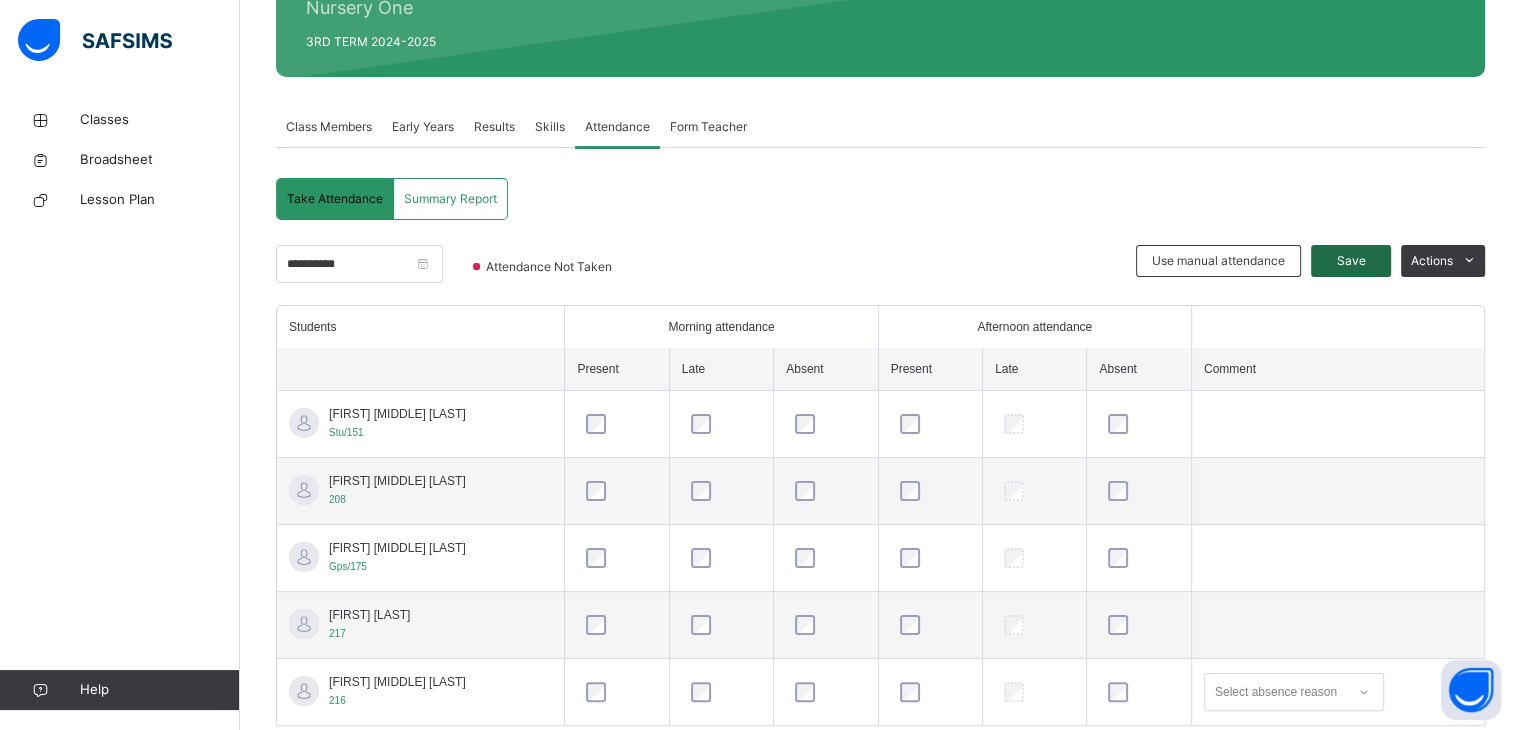 click on "Save" at bounding box center (1351, 261) 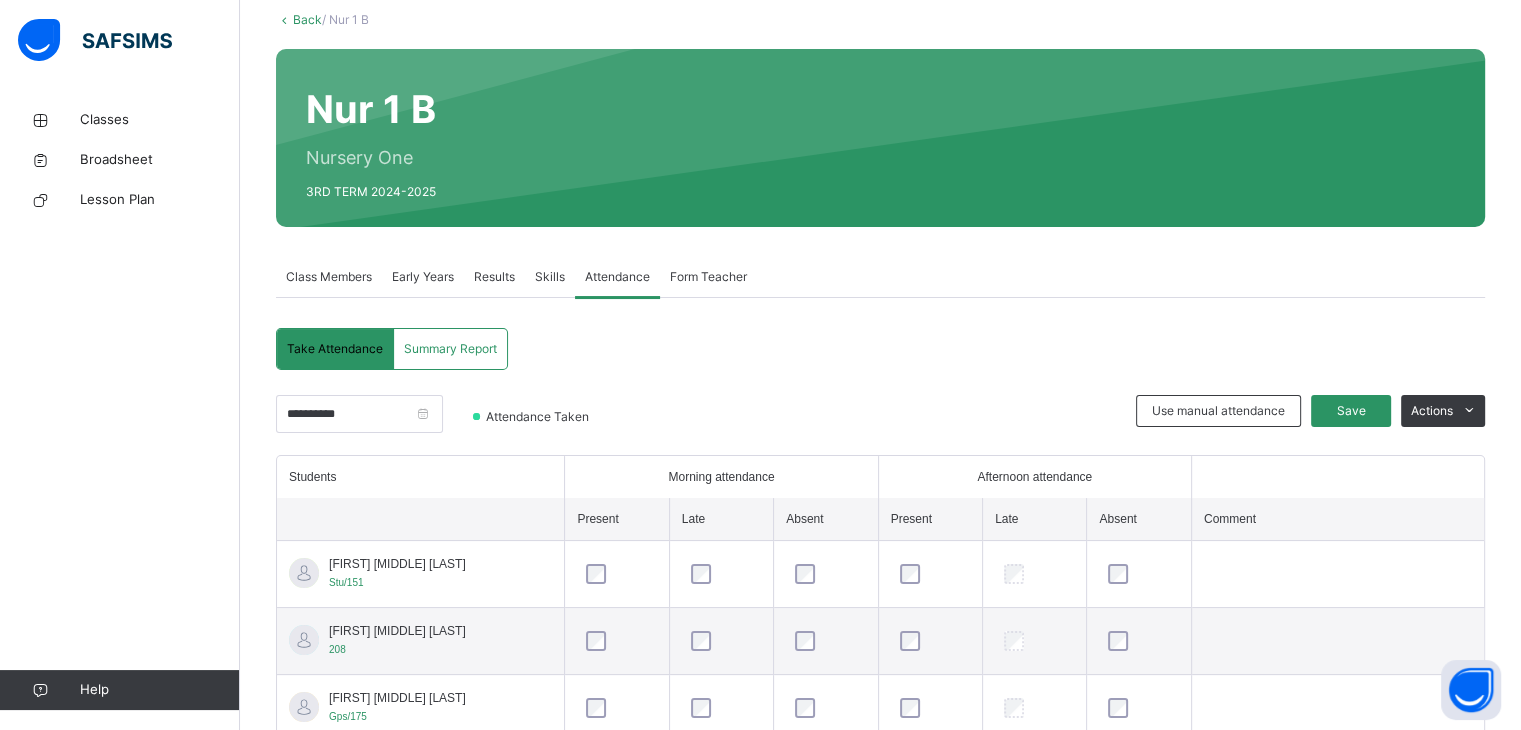 scroll, scrollTop: 269, scrollLeft: 0, axis: vertical 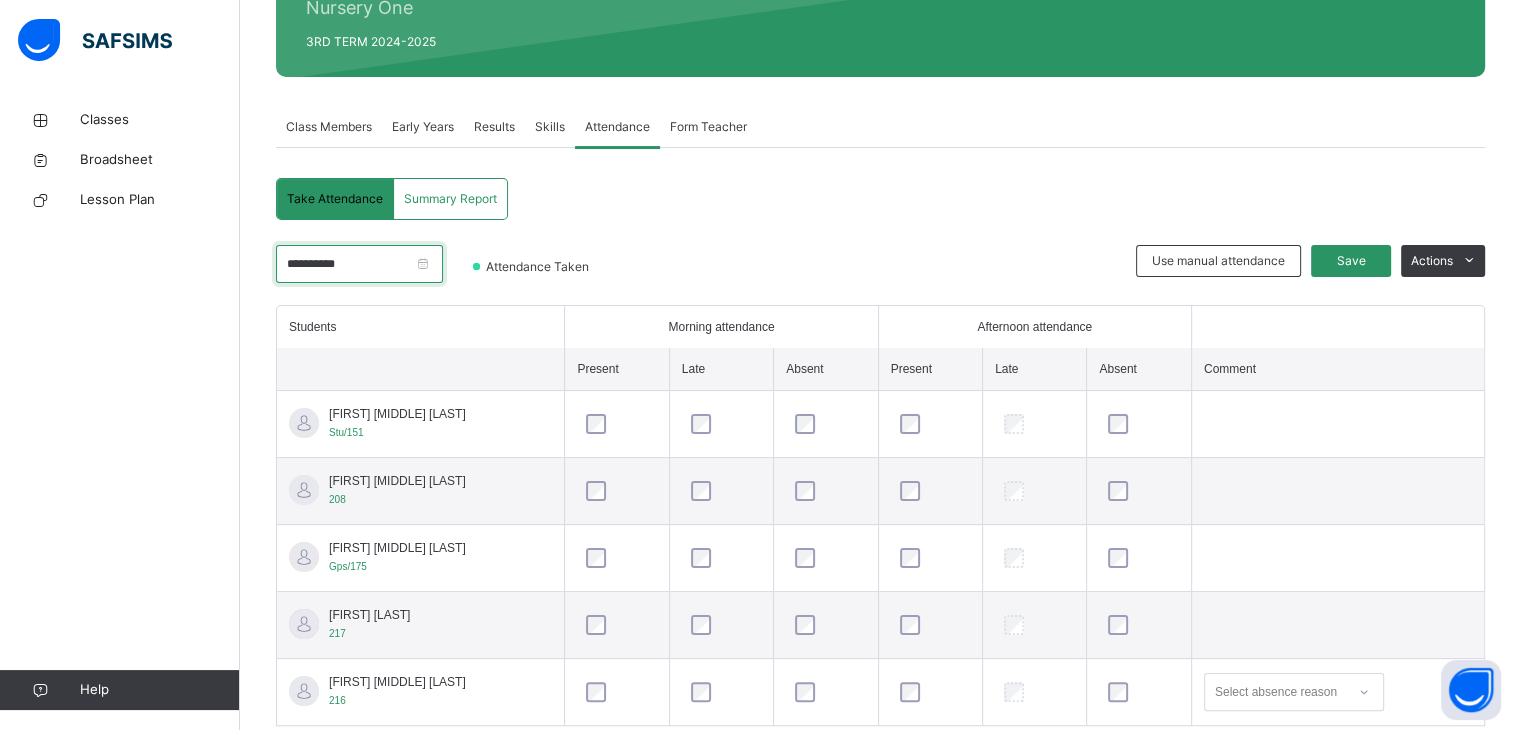 click on "**********" at bounding box center (359, 264) 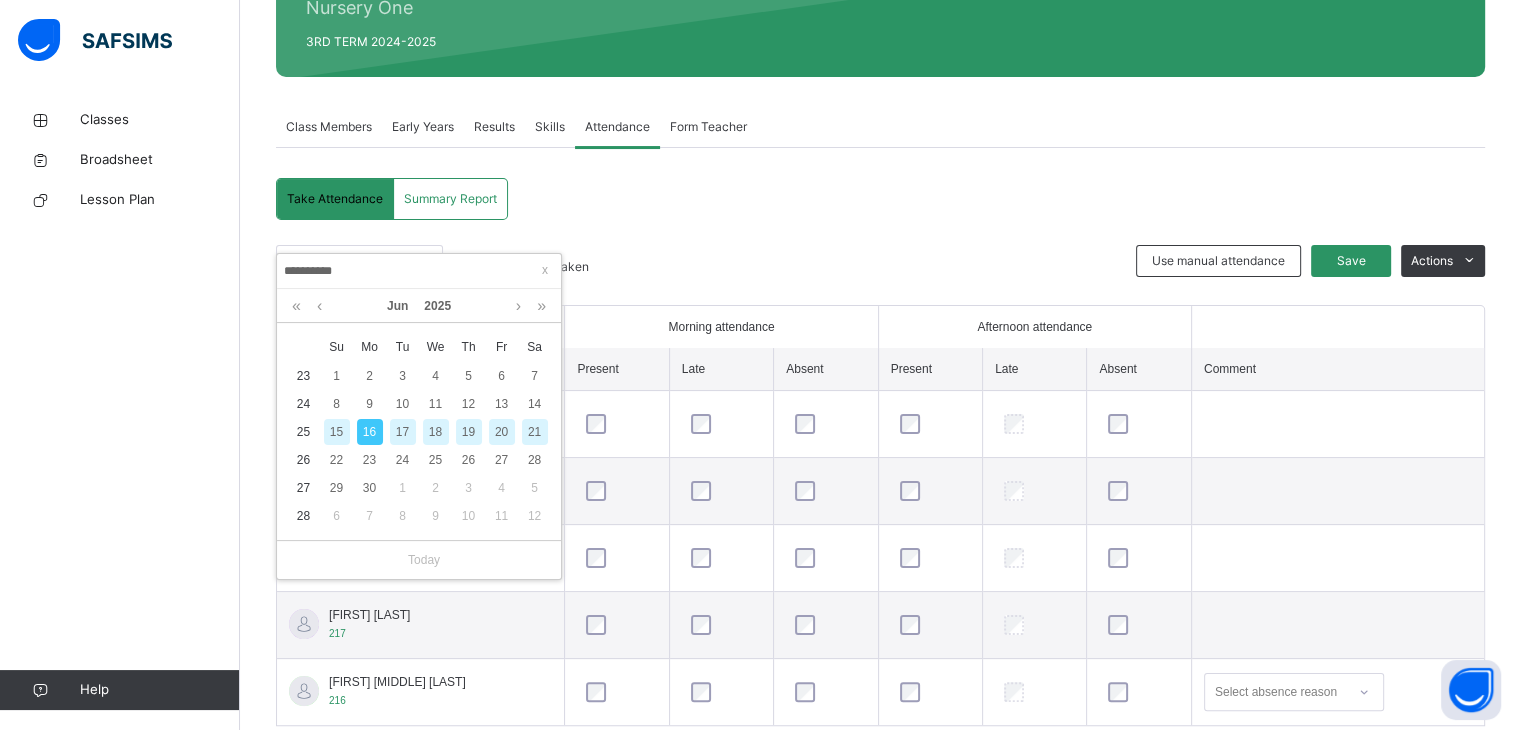 click on "17" at bounding box center [403, 432] 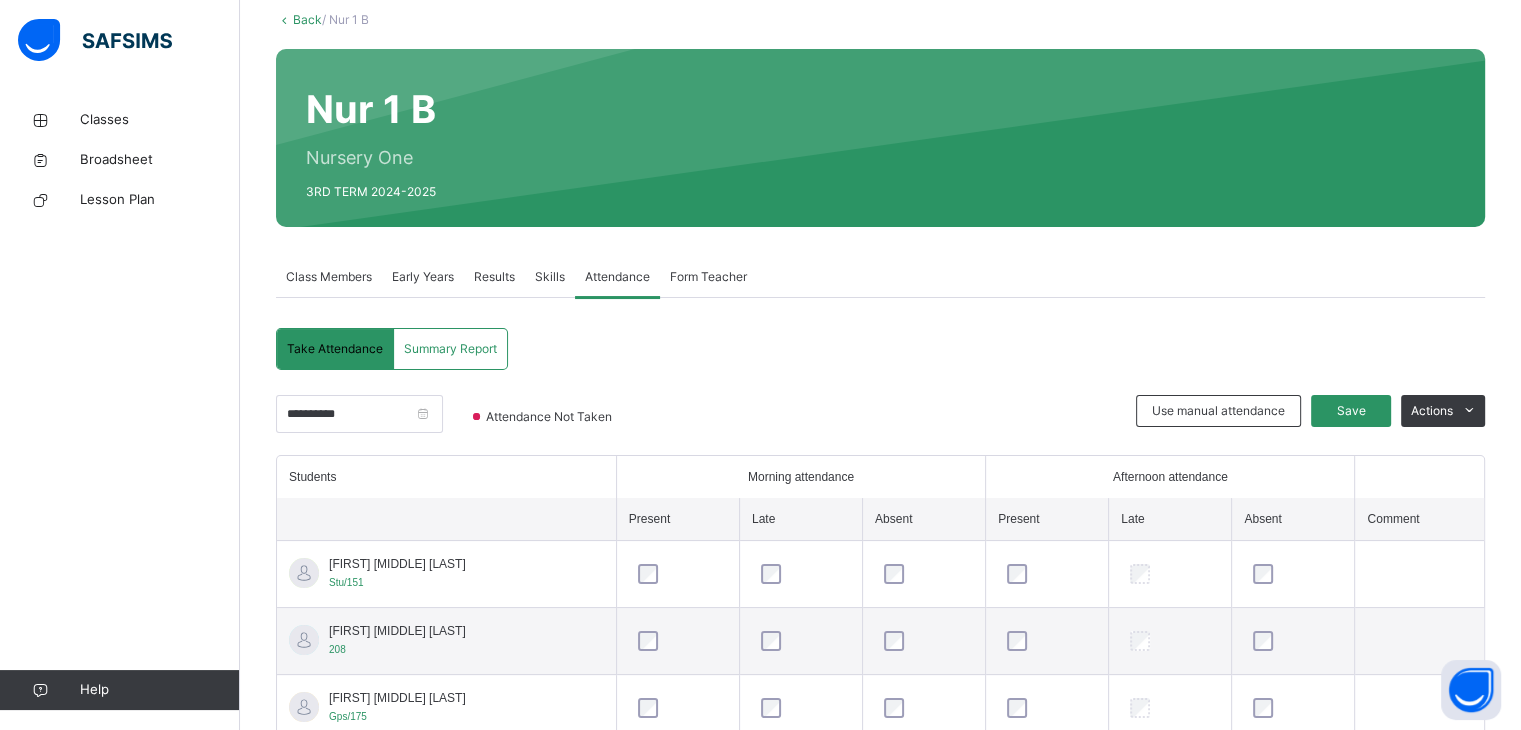 scroll, scrollTop: 269, scrollLeft: 0, axis: vertical 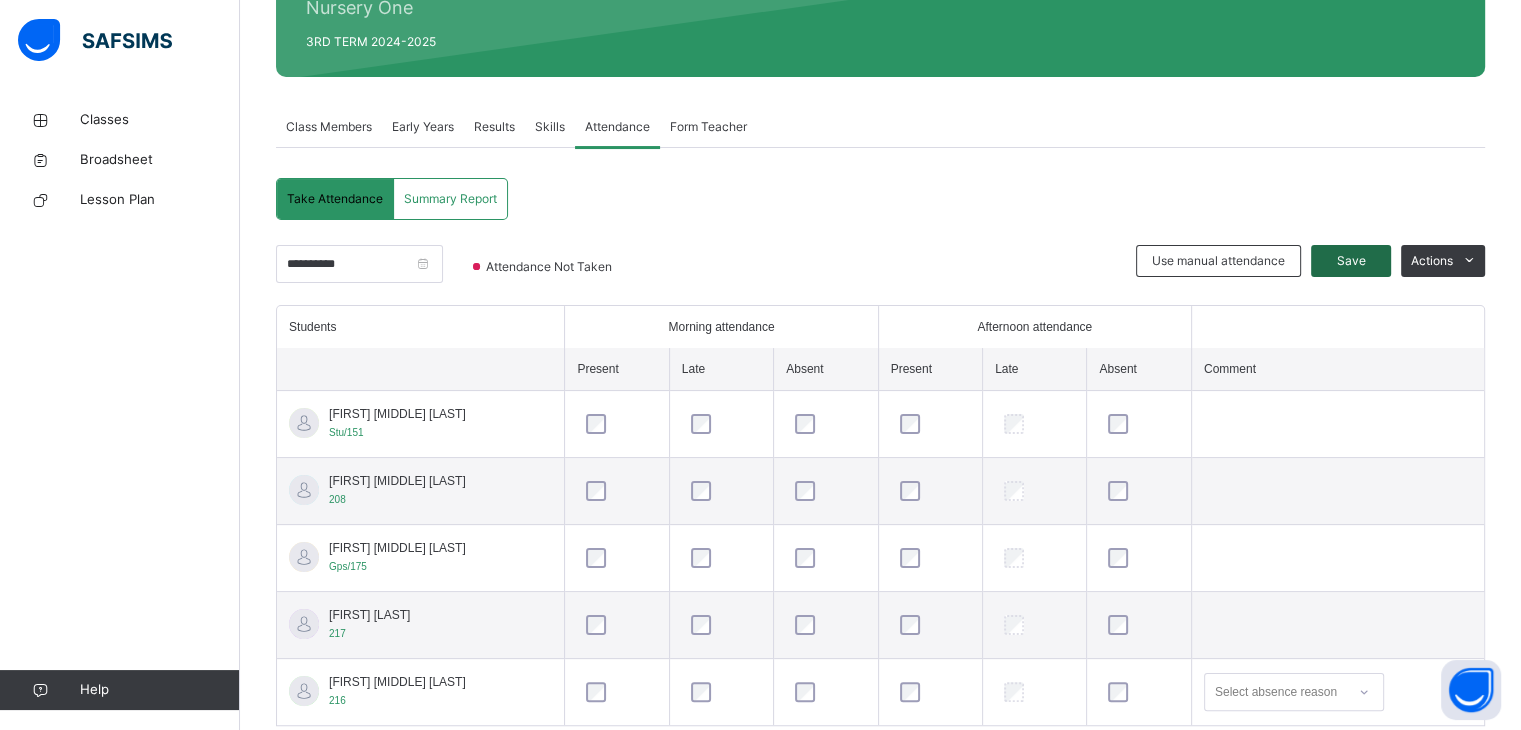 click on "Save" at bounding box center [1351, 261] 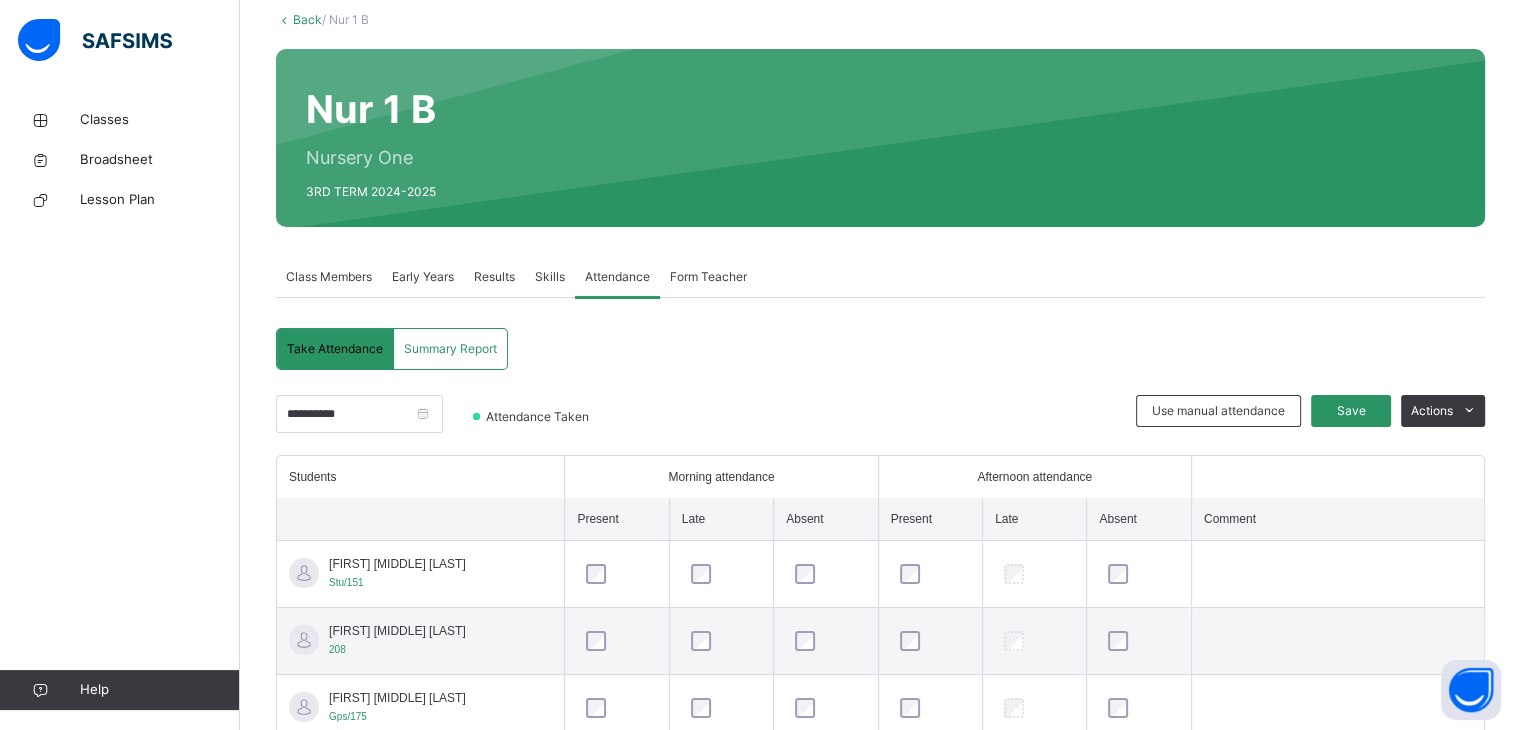 scroll, scrollTop: 269, scrollLeft: 0, axis: vertical 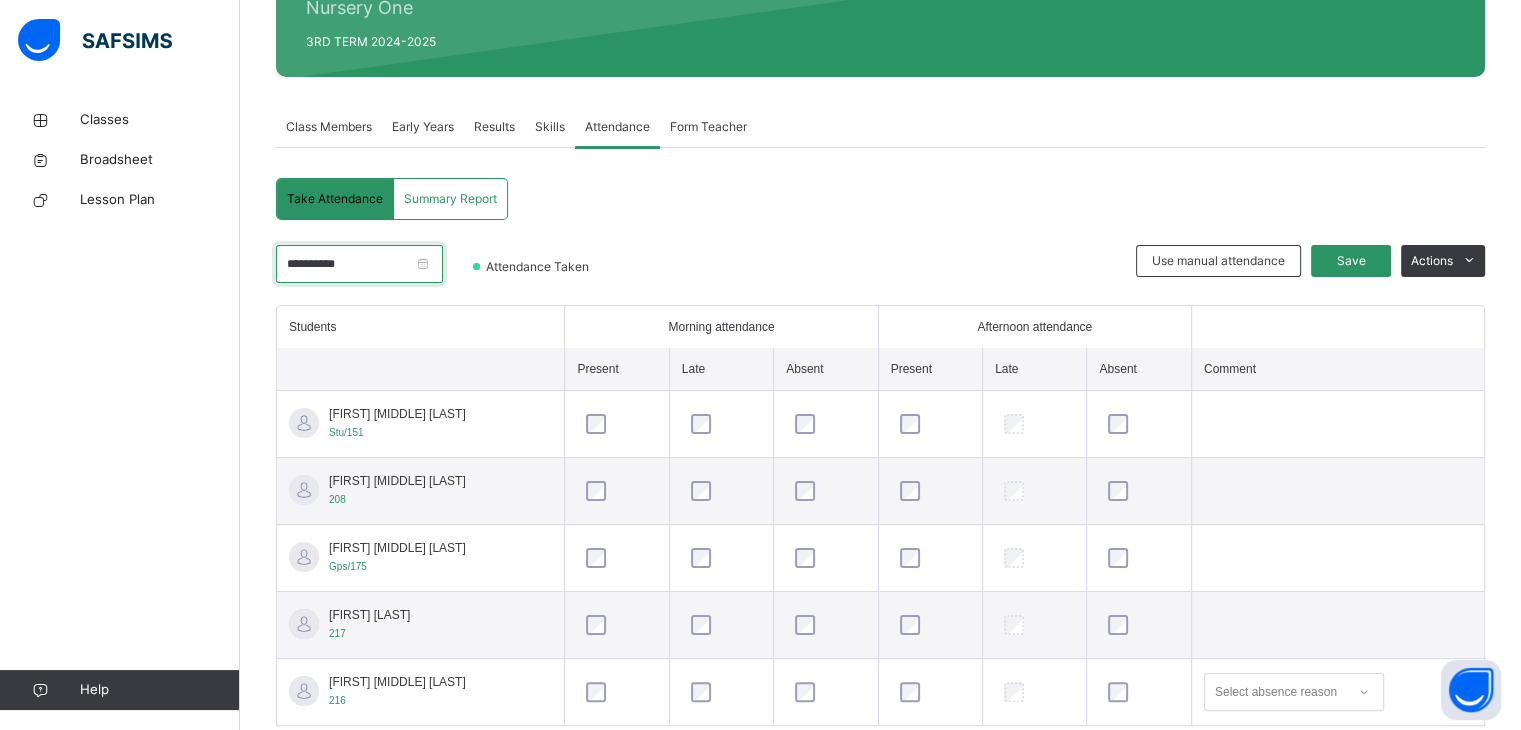 click on "**********" at bounding box center (359, 264) 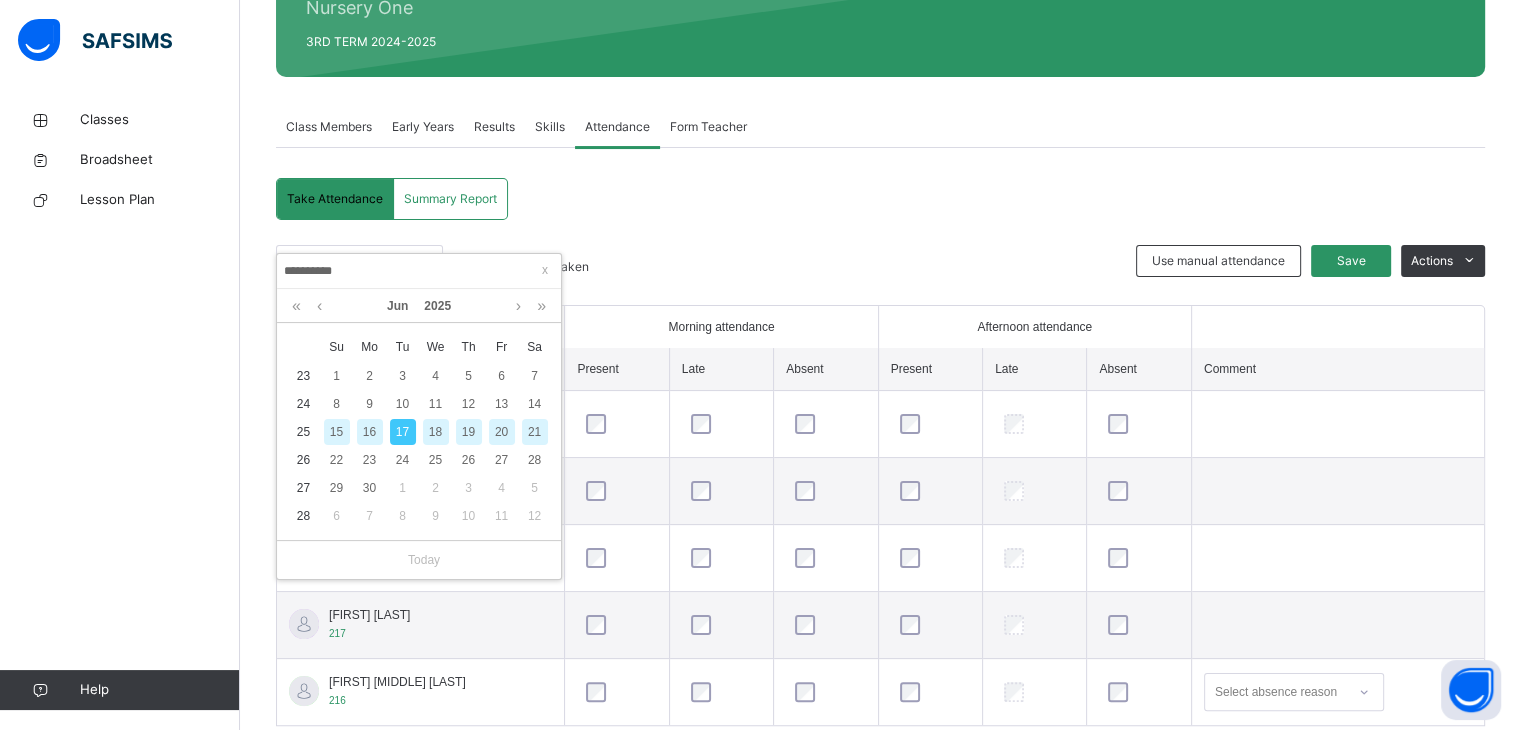 click on "18" at bounding box center [436, 432] 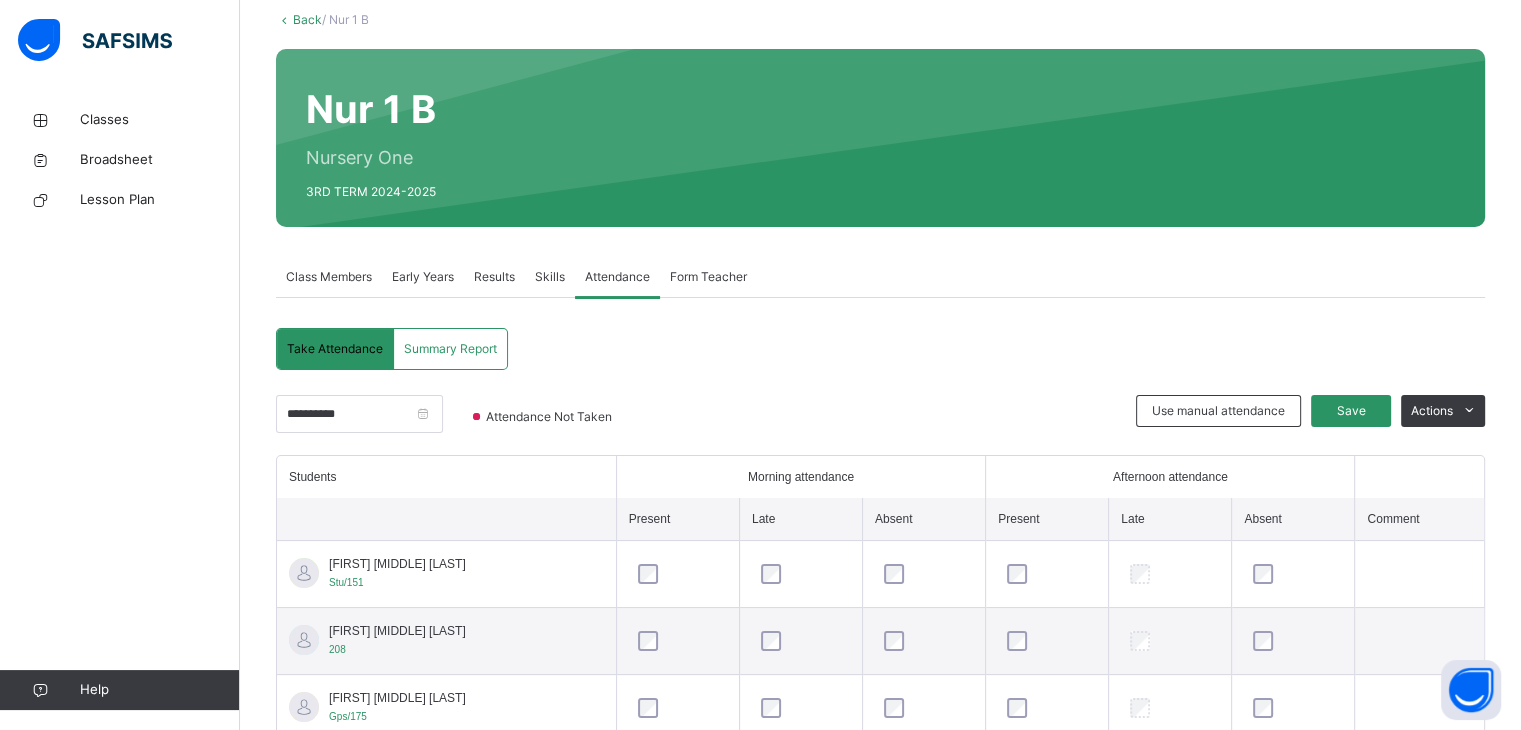scroll, scrollTop: 269, scrollLeft: 0, axis: vertical 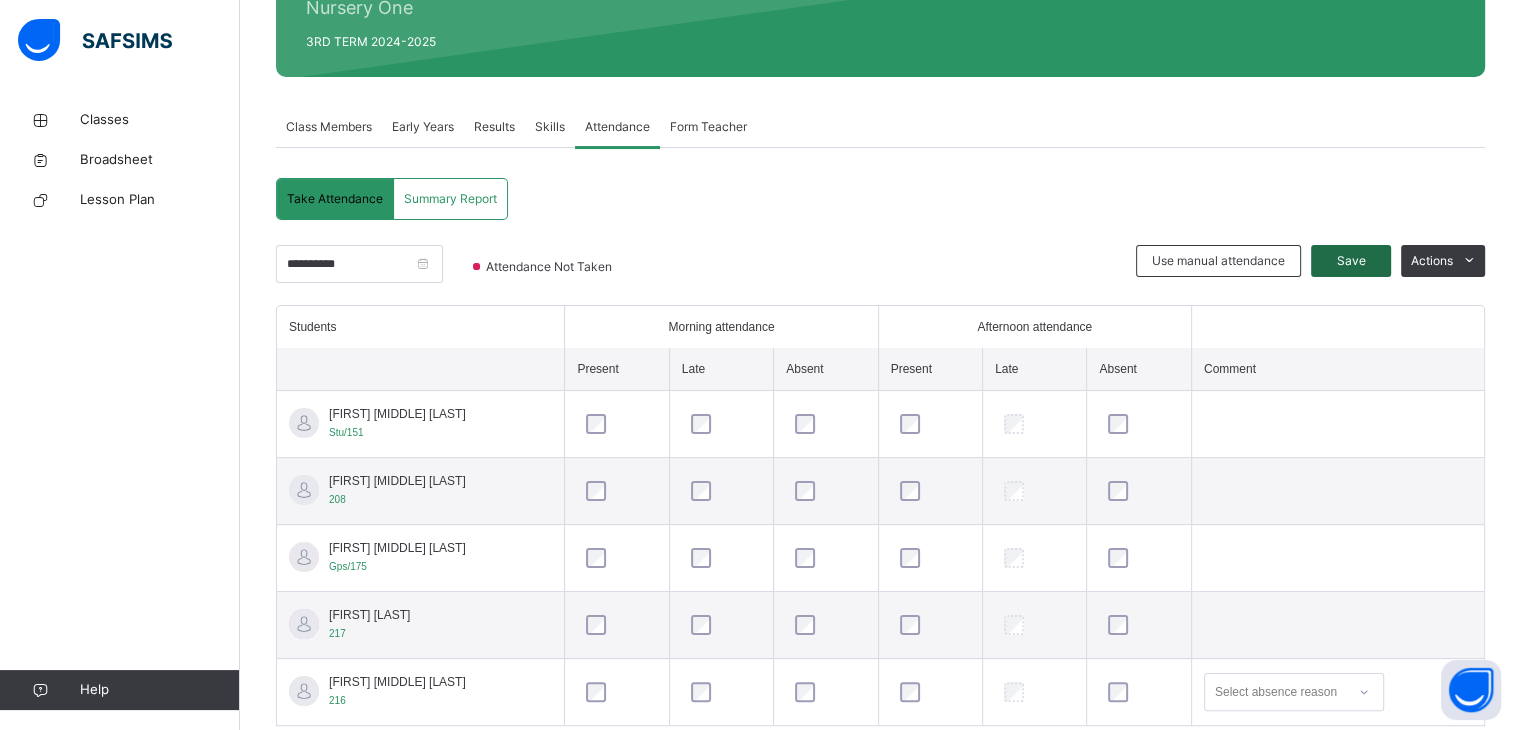 click on "Save" at bounding box center [1351, 261] 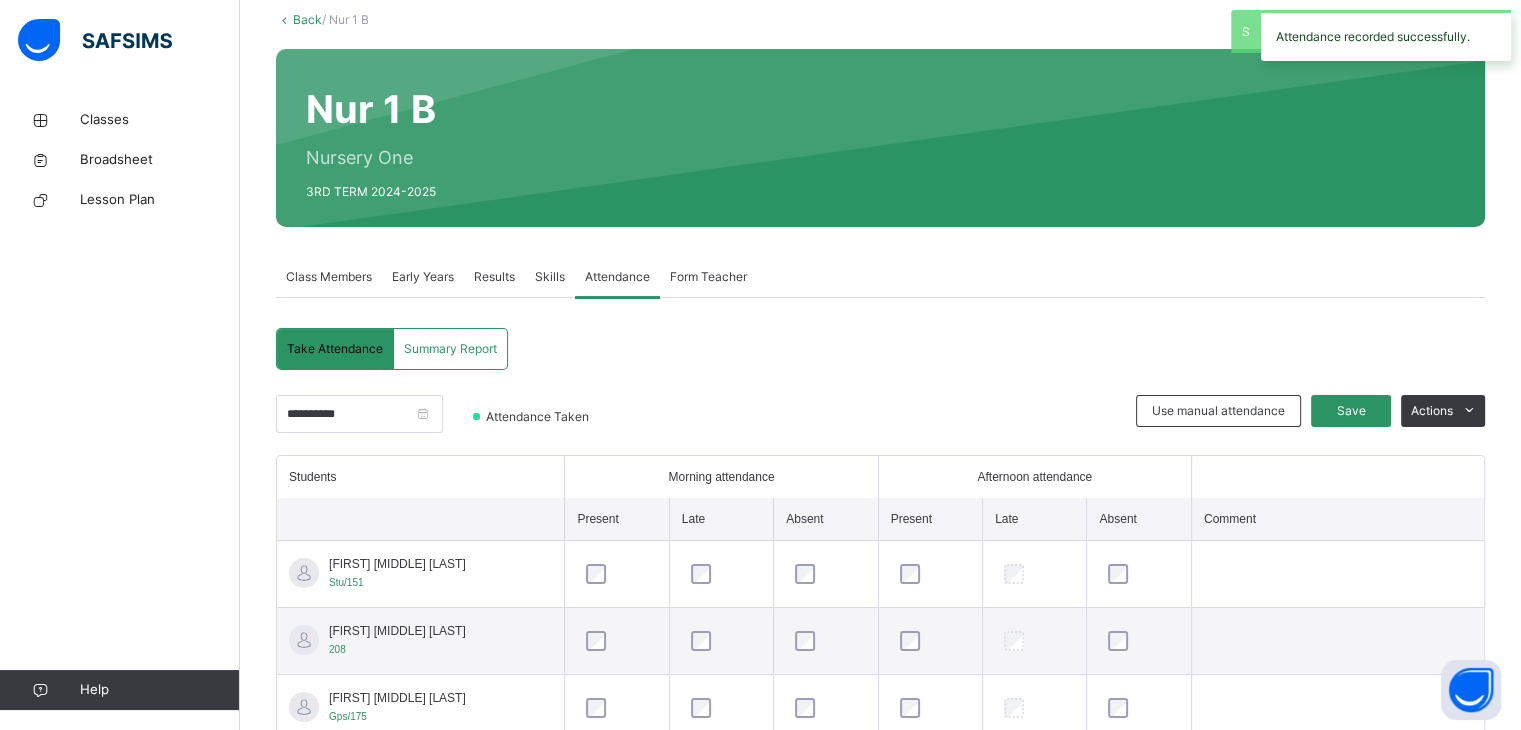 scroll, scrollTop: 269, scrollLeft: 0, axis: vertical 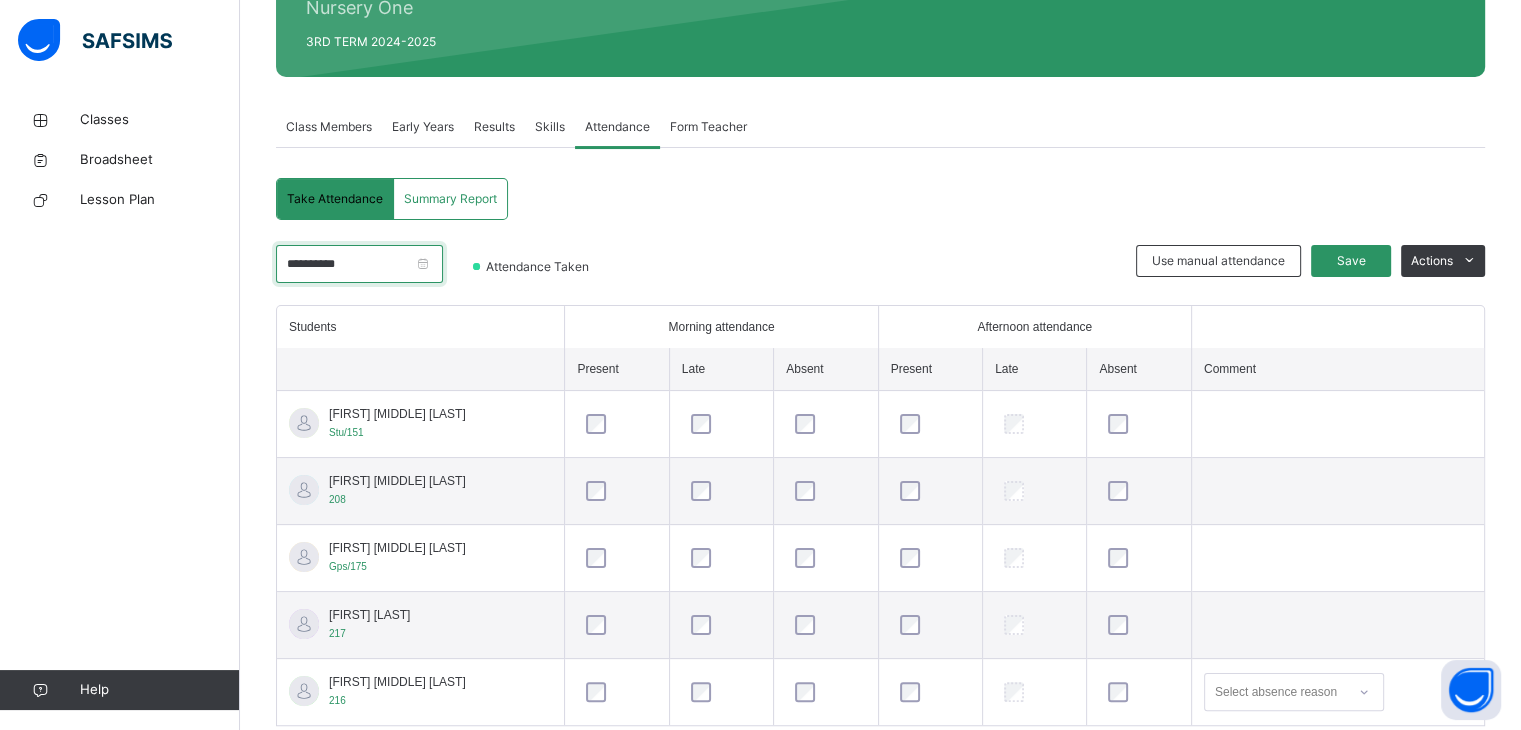 click on "**********" at bounding box center (359, 264) 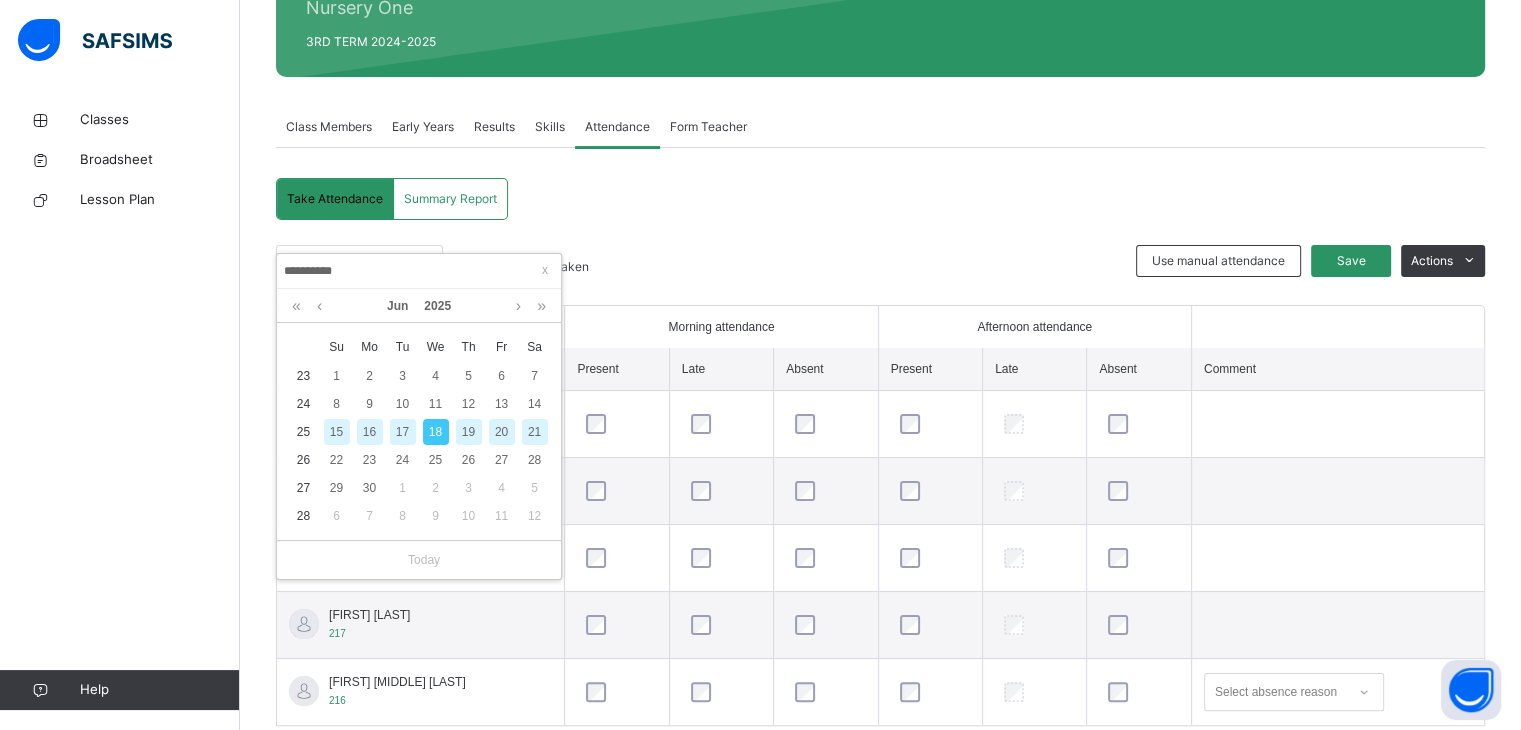 click on "19" at bounding box center (469, 432) 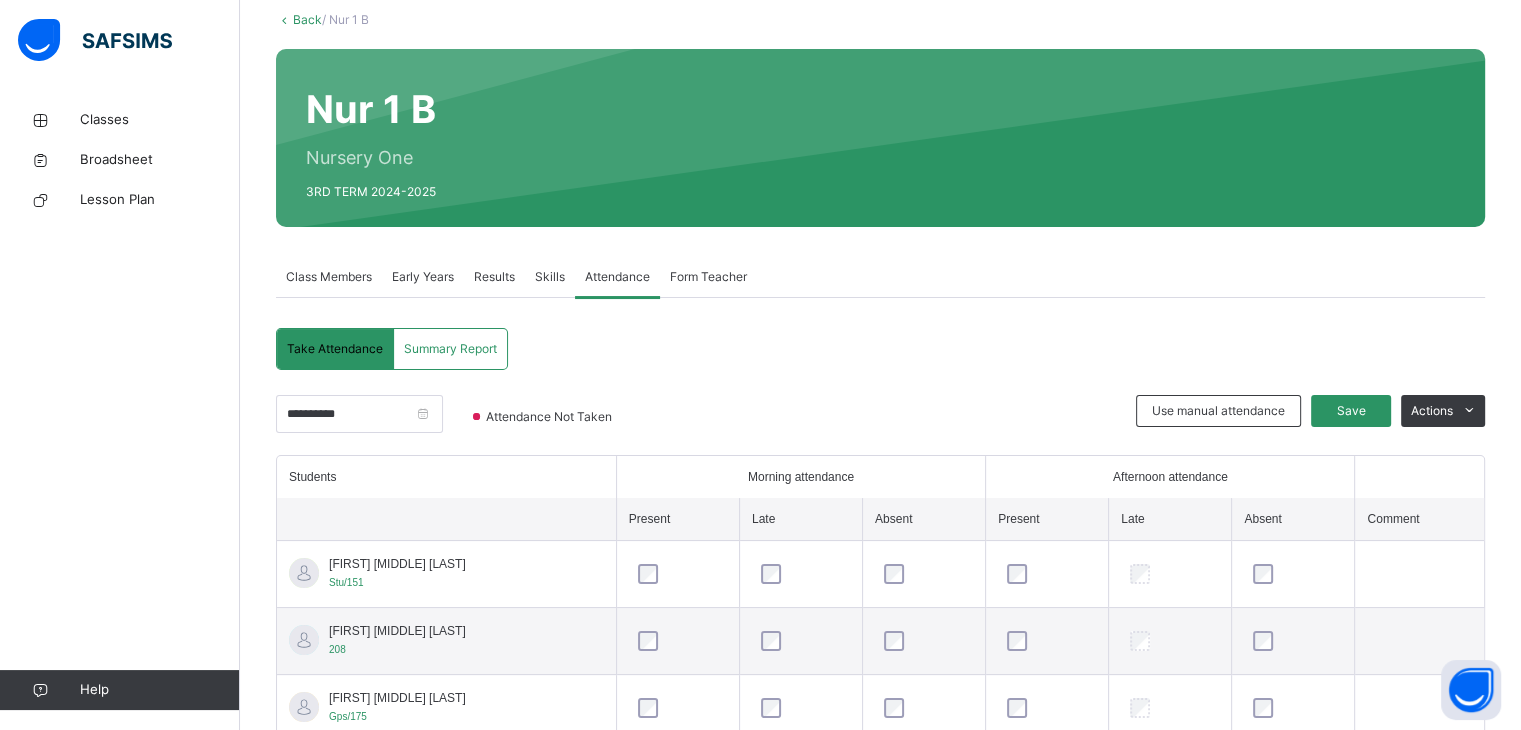 scroll, scrollTop: 269, scrollLeft: 0, axis: vertical 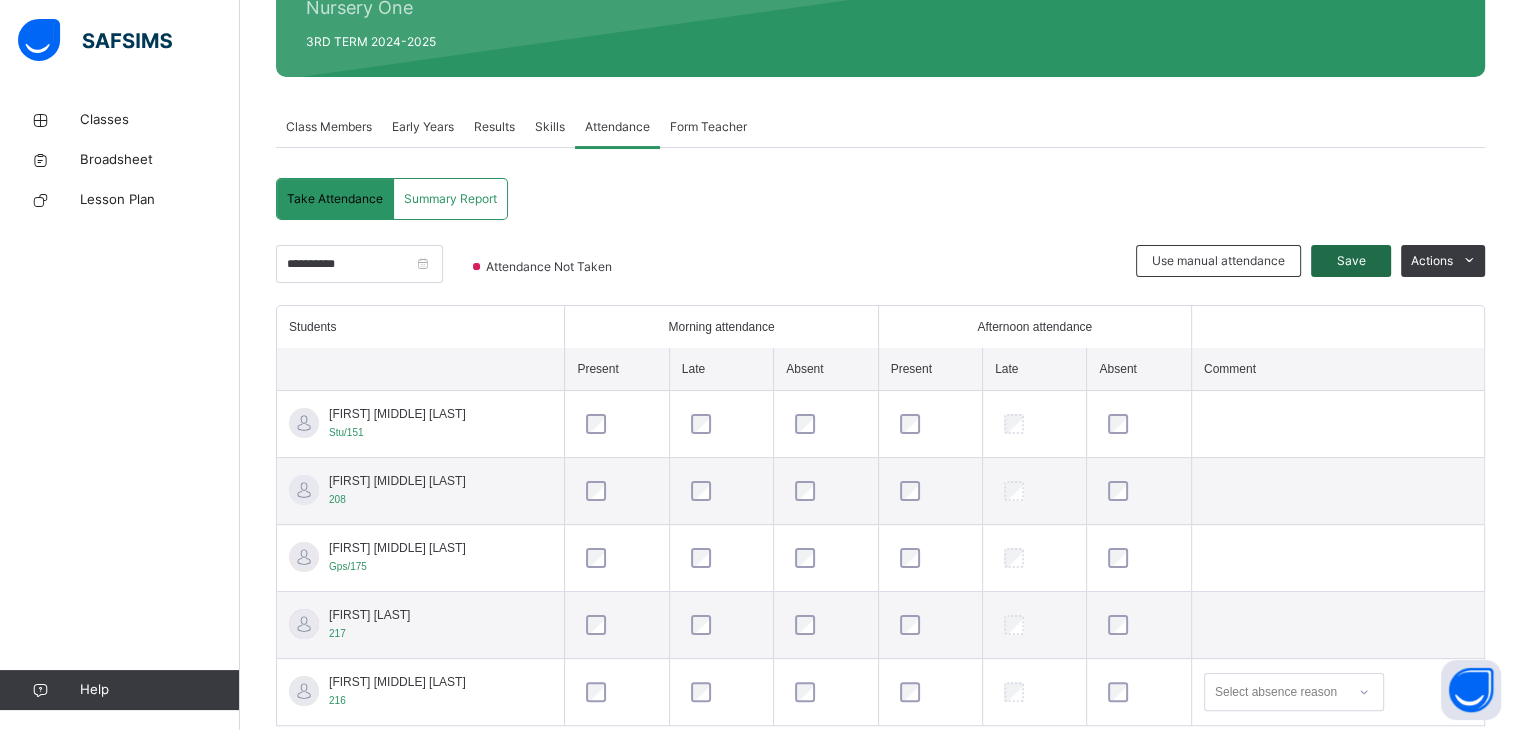 click on "Save" at bounding box center [1351, 261] 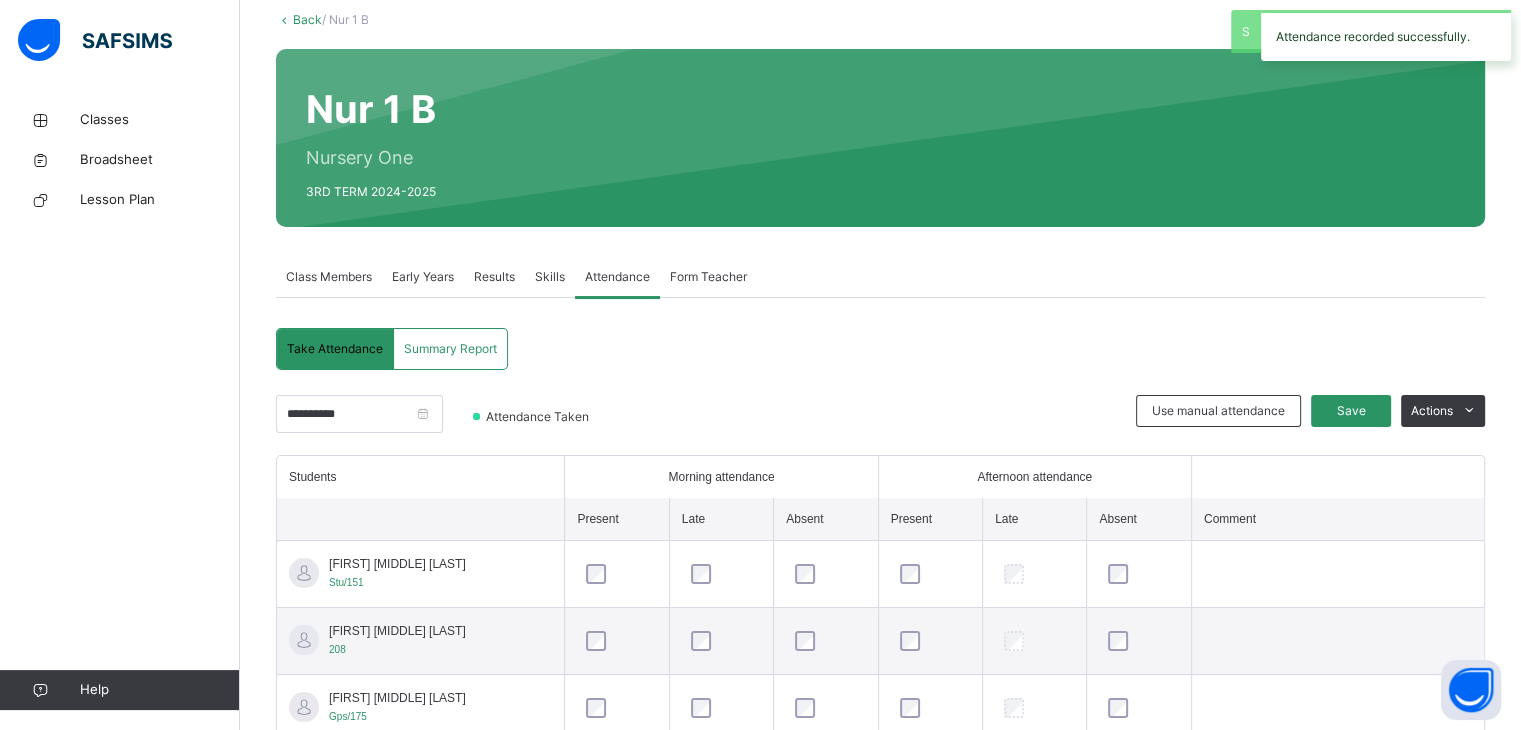 scroll, scrollTop: 269, scrollLeft: 0, axis: vertical 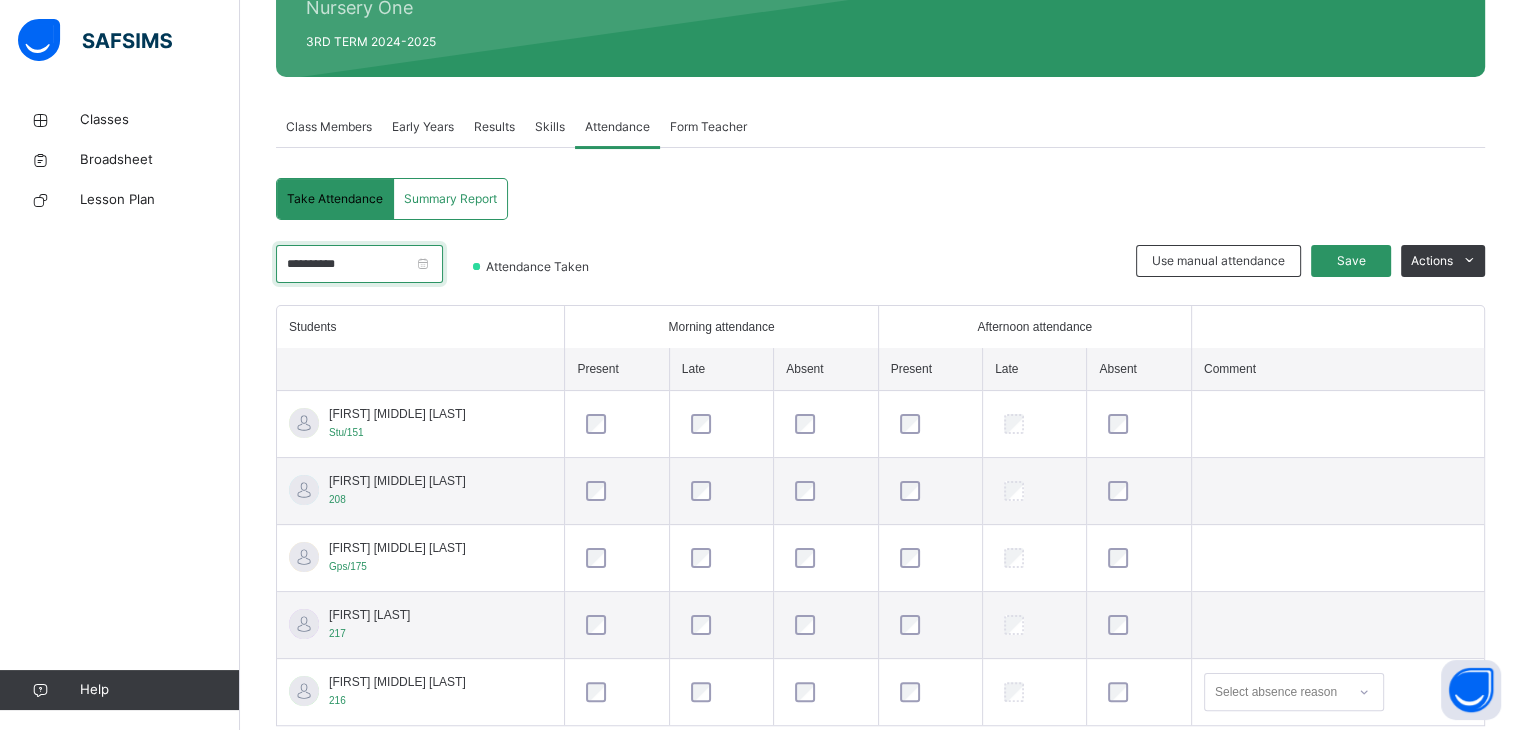 click on "**********" at bounding box center (359, 264) 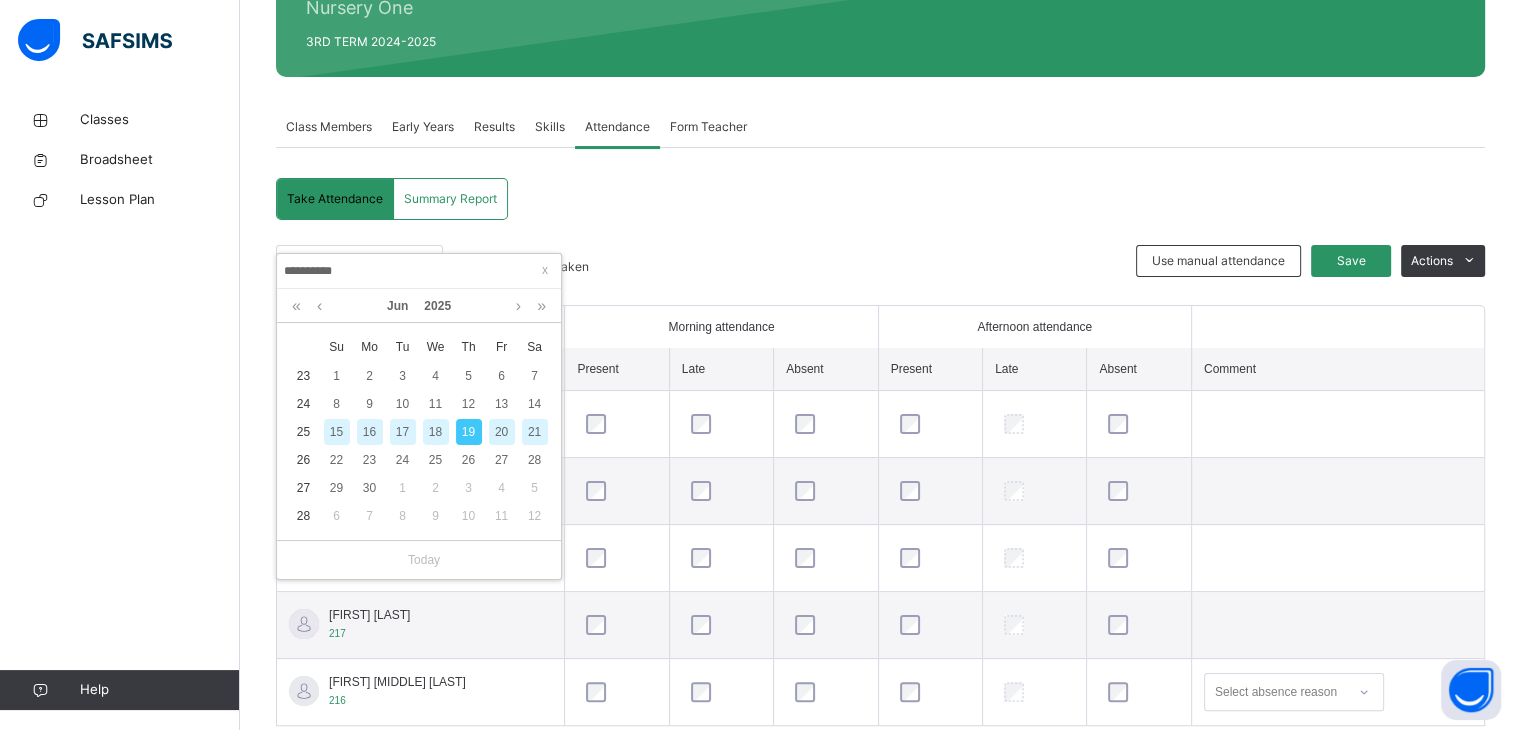 click on "20" at bounding box center [502, 432] 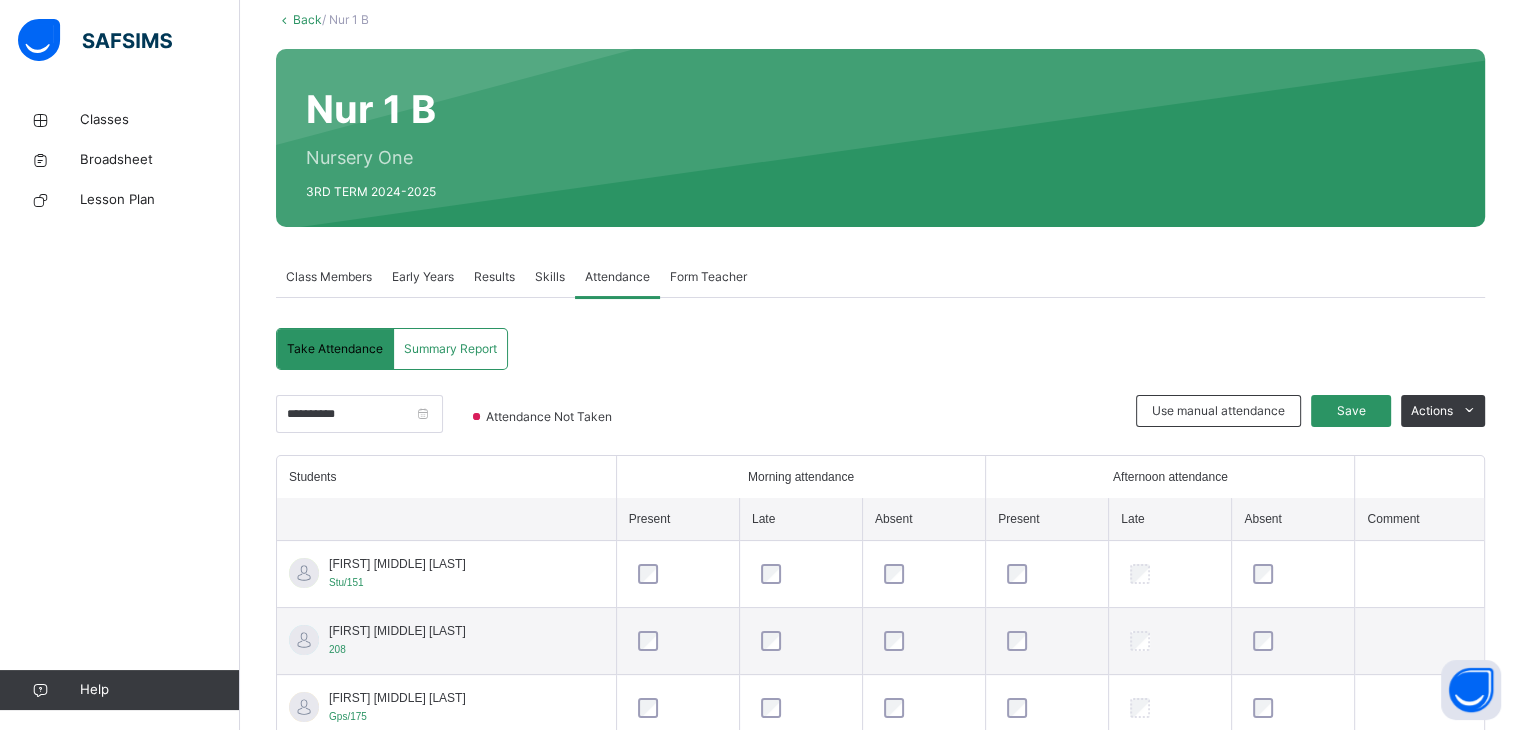 scroll, scrollTop: 269, scrollLeft: 0, axis: vertical 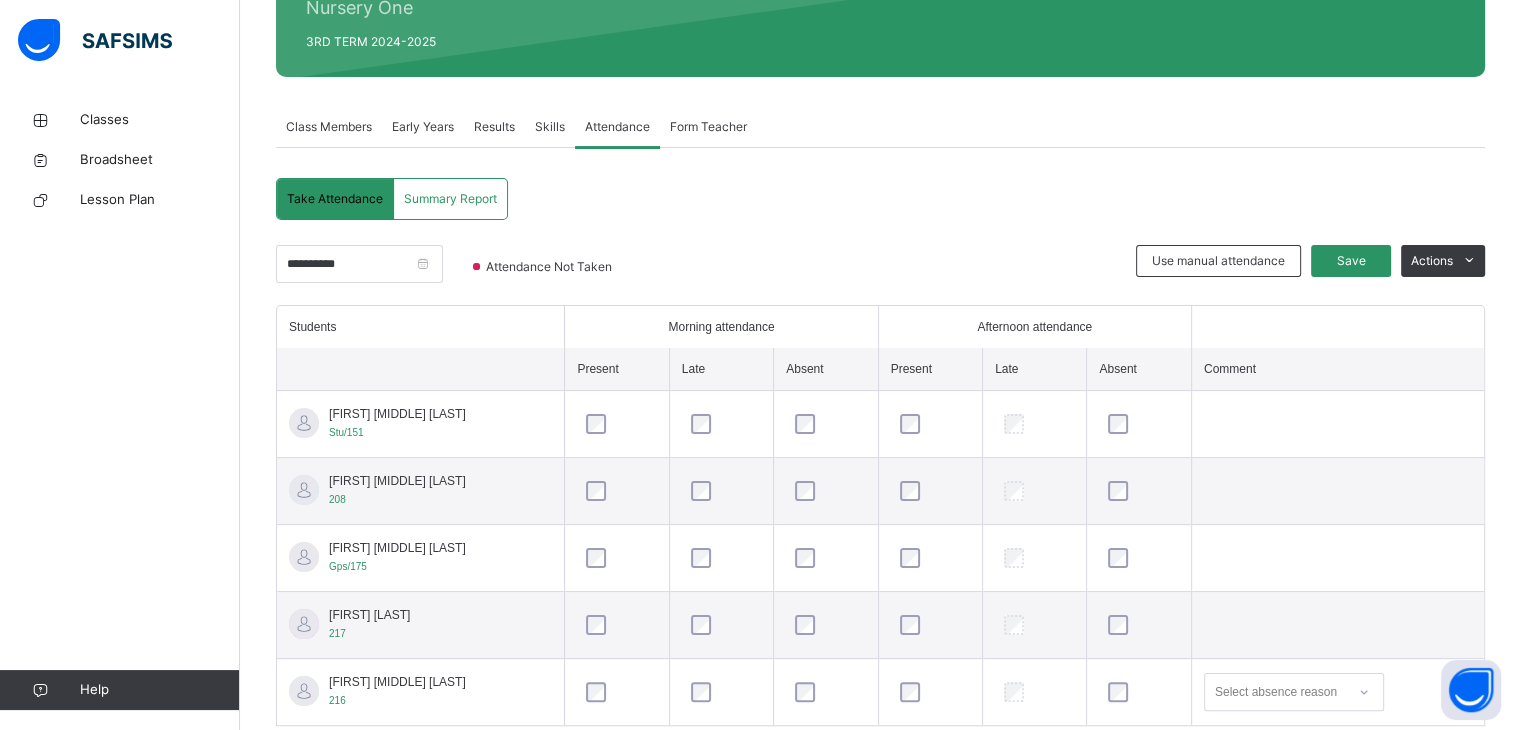 click on "Select absence reason × Delete Term Attendance Are you sure you want to clear this class term attendance? once done,   this action cannot be reversed. Cancel Delete term attendance" at bounding box center [880, 485] 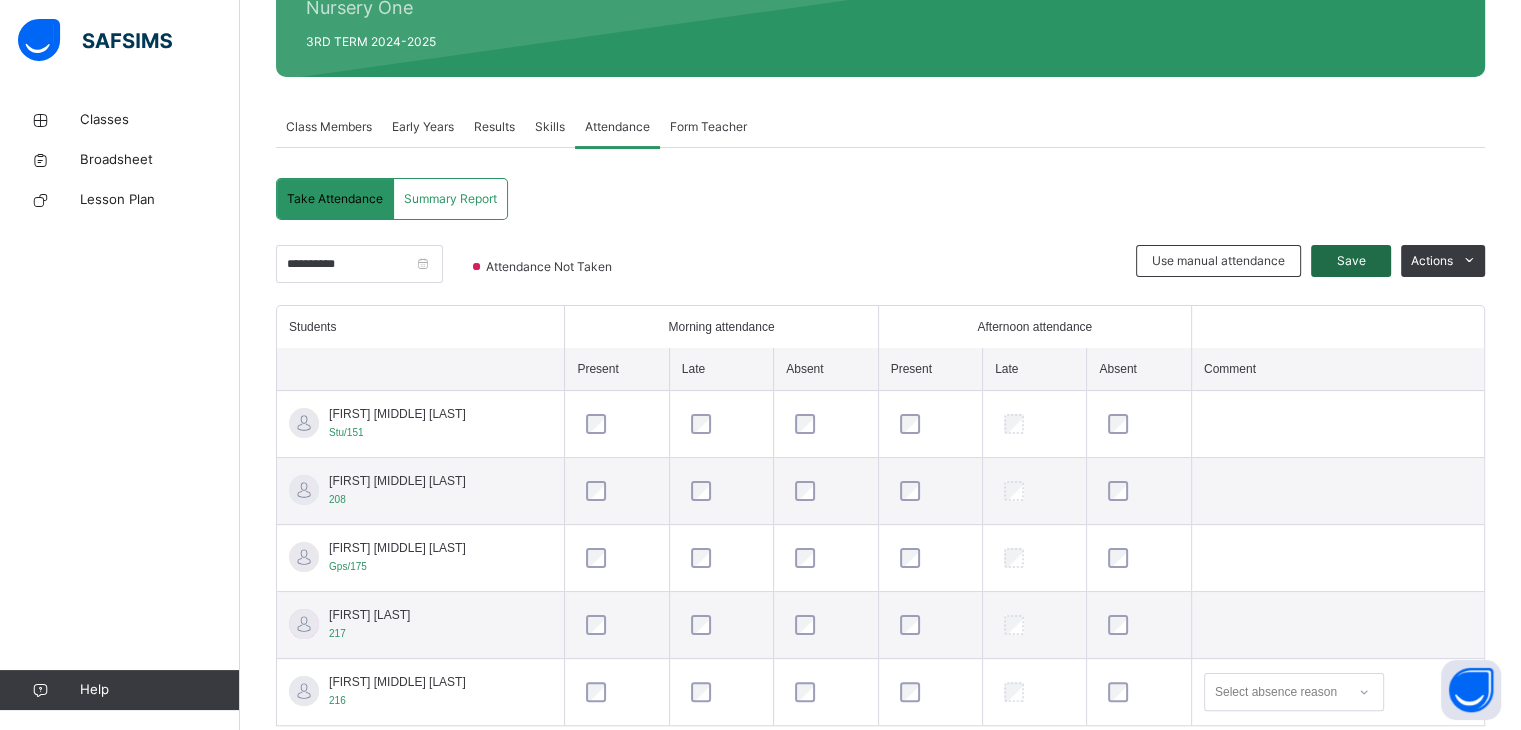 click on "Save" at bounding box center (1351, 261) 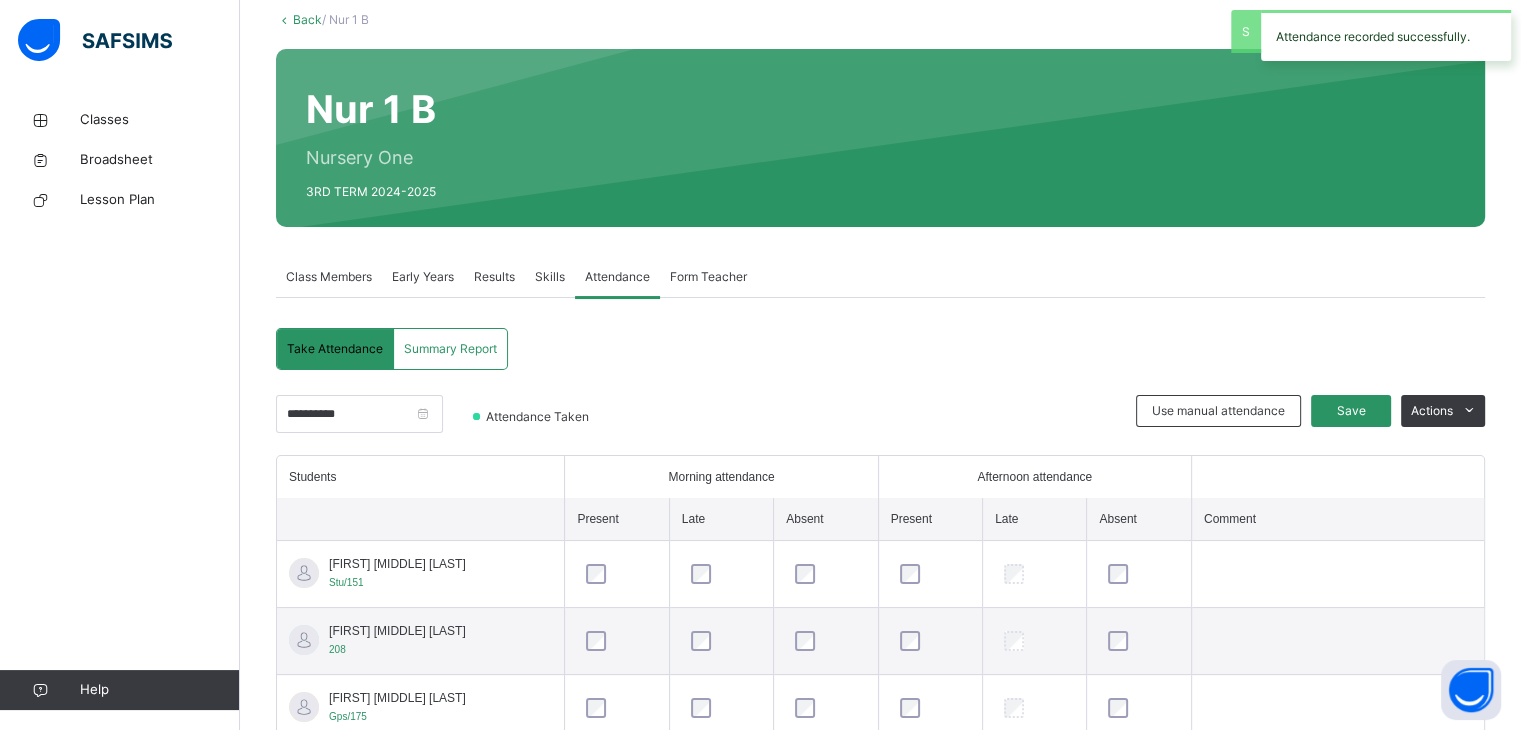 scroll, scrollTop: 269, scrollLeft: 0, axis: vertical 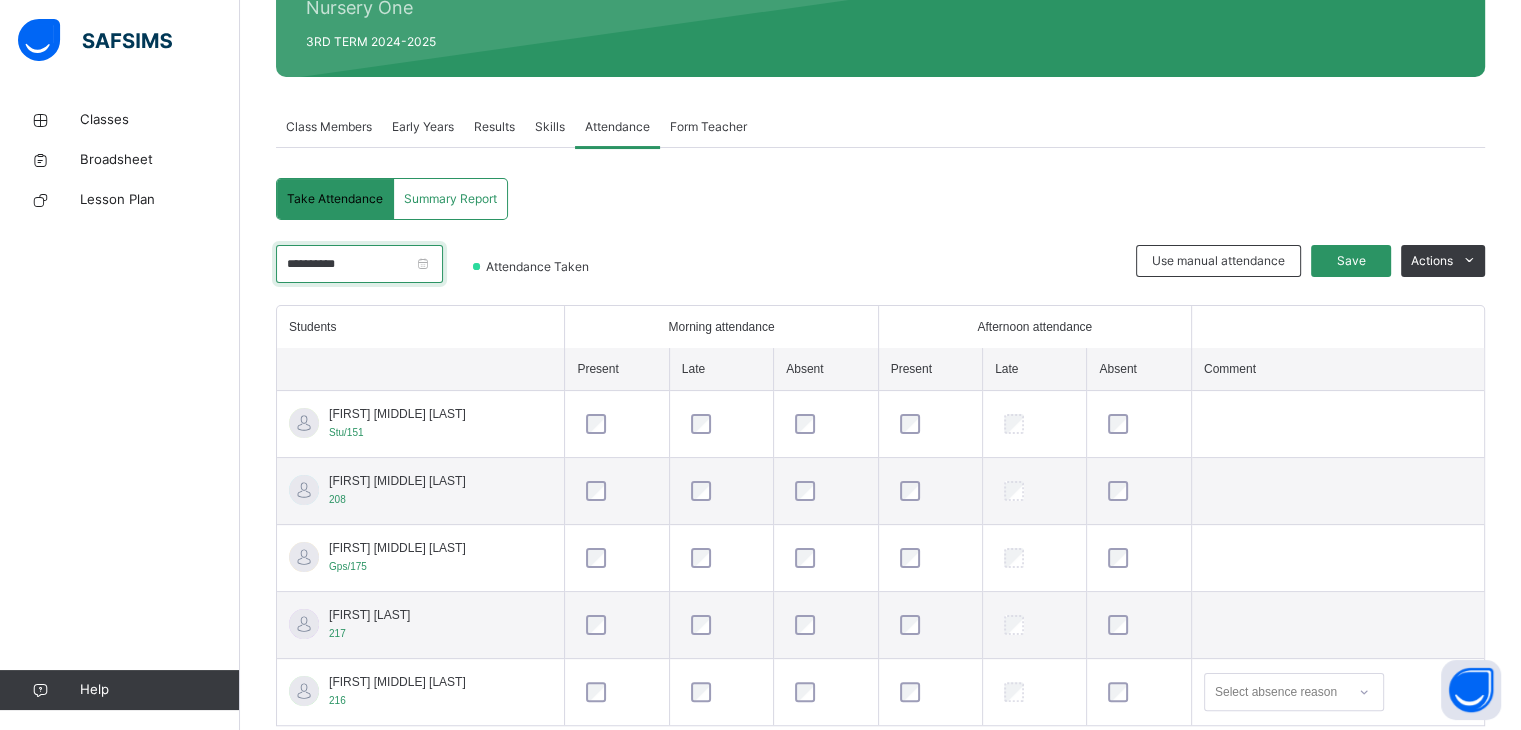 click on "**********" at bounding box center (359, 264) 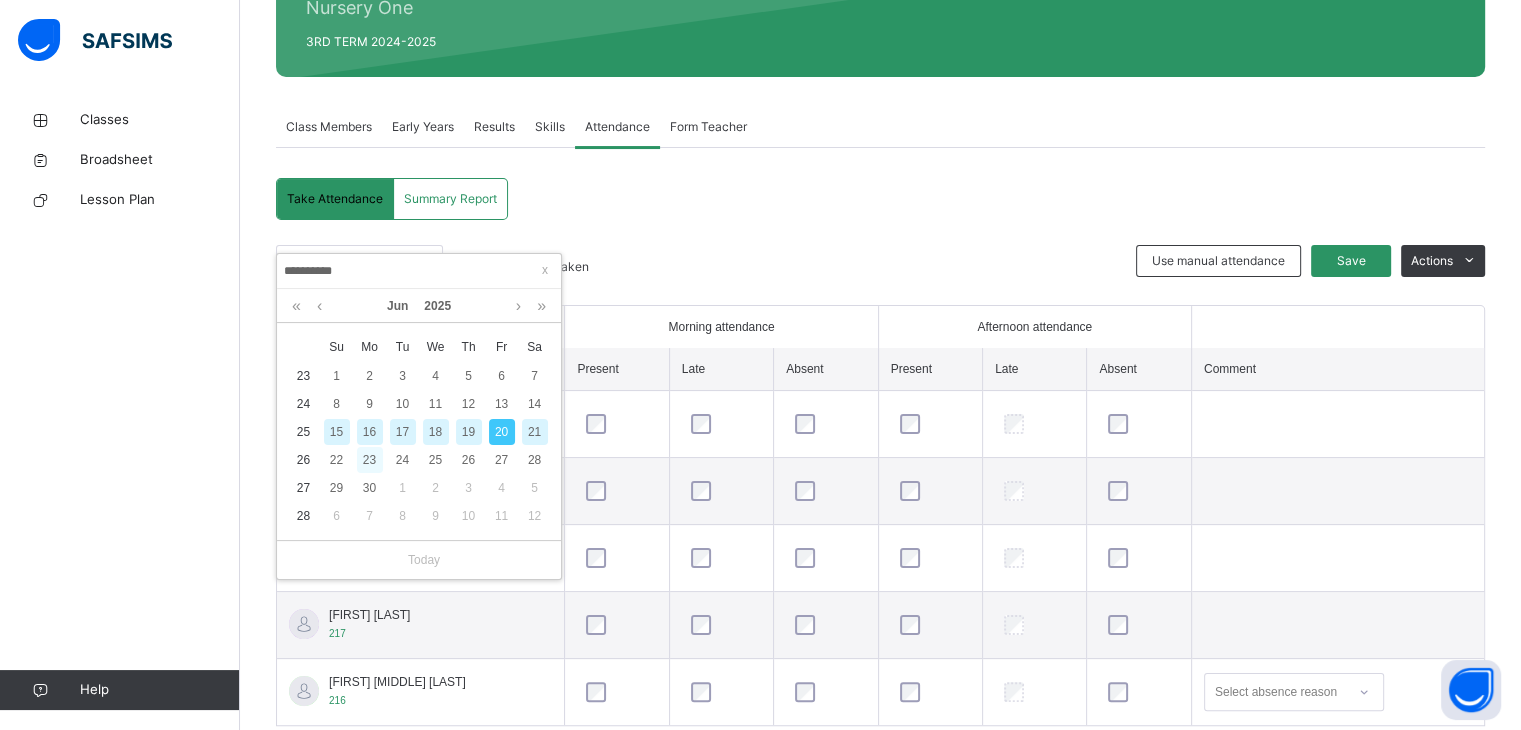 click on "23" at bounding box center (370, 460) 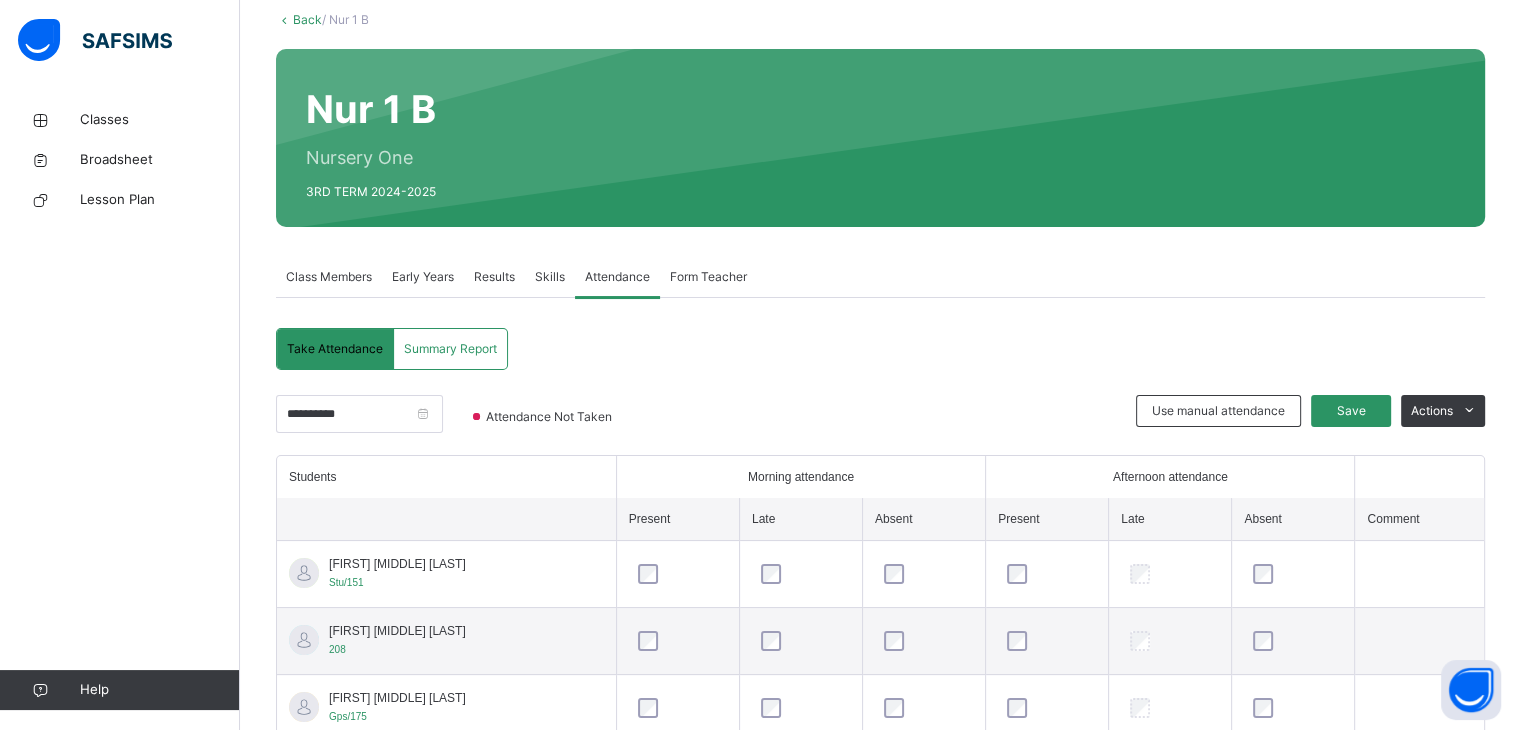 scroll, scrollTop: 269, scrollLeft: 0, axis: vertical 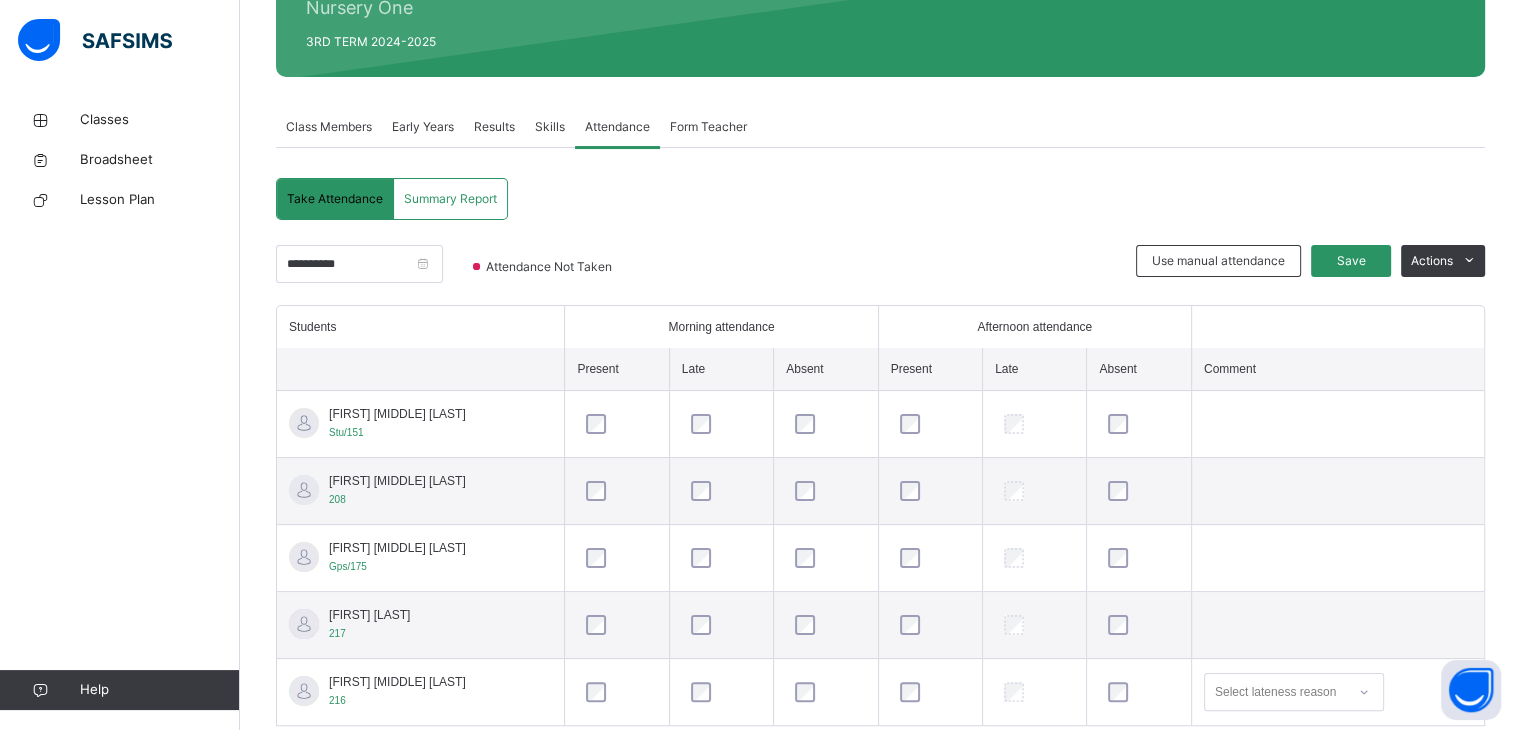 drag, startPoint x: 596, startPoint y: 724, endPoint x: 880, endPoint y: 693, distance: 285.6869 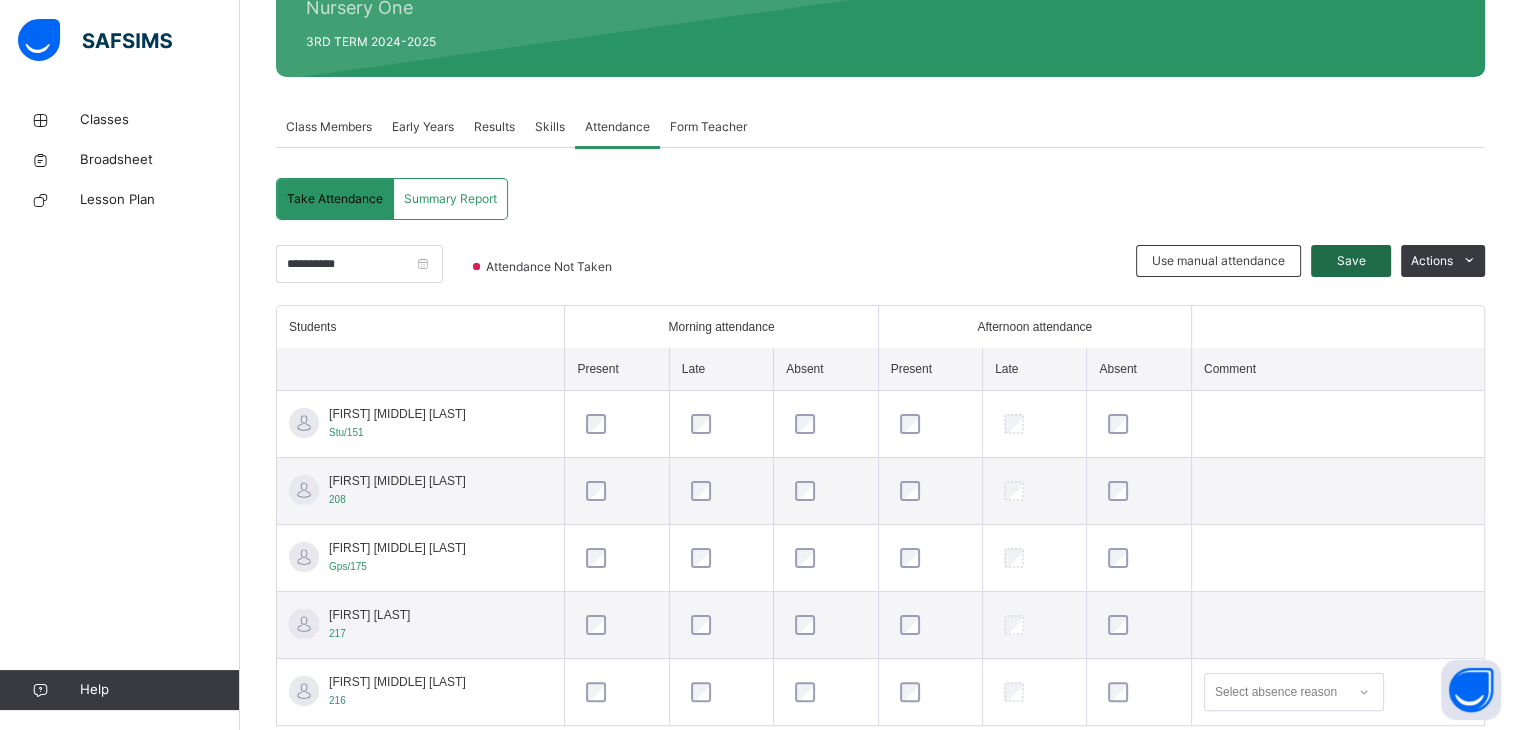 click on "Save" at bounding box center [1351, 261] 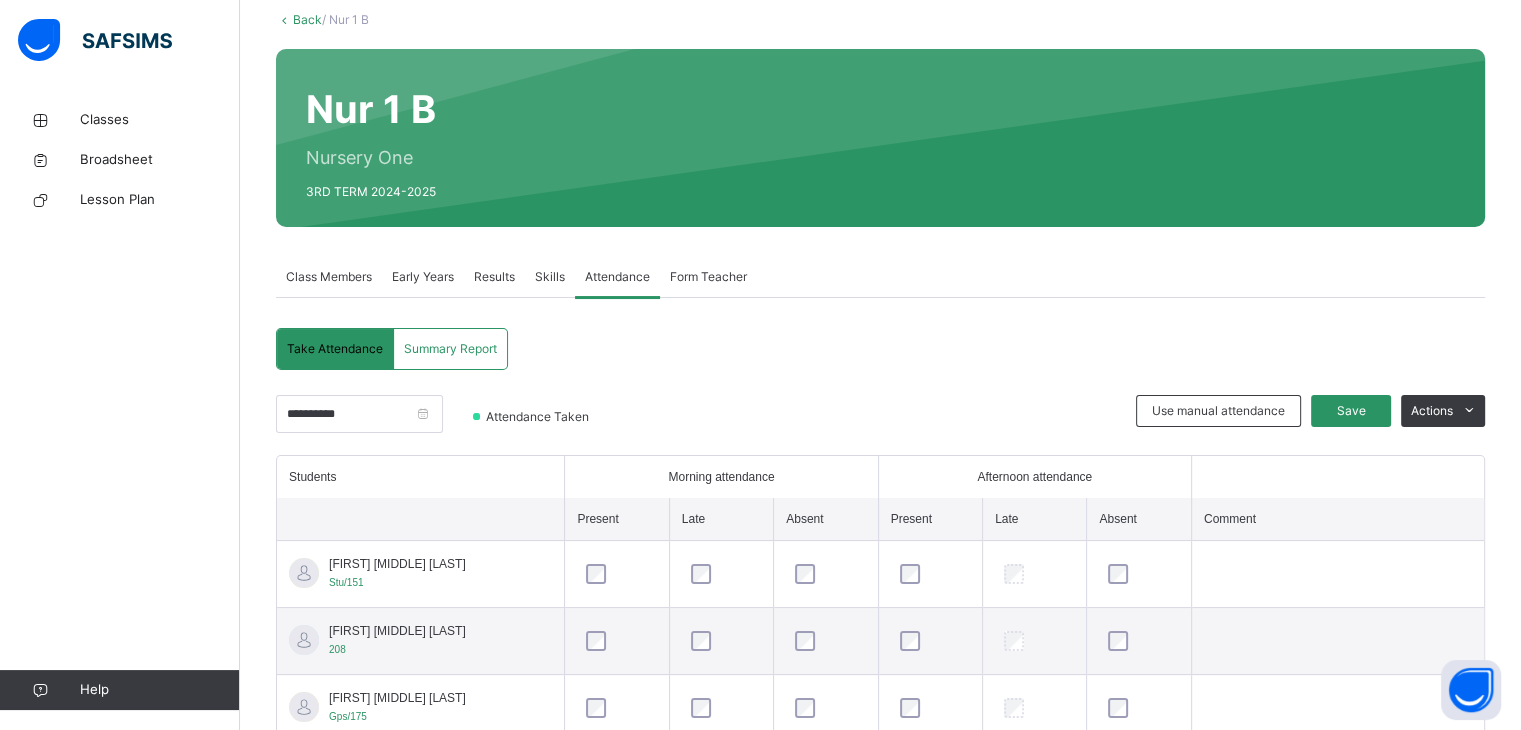 scroll, scrollTop: 269, scrollLeft: 0, axis: vertical 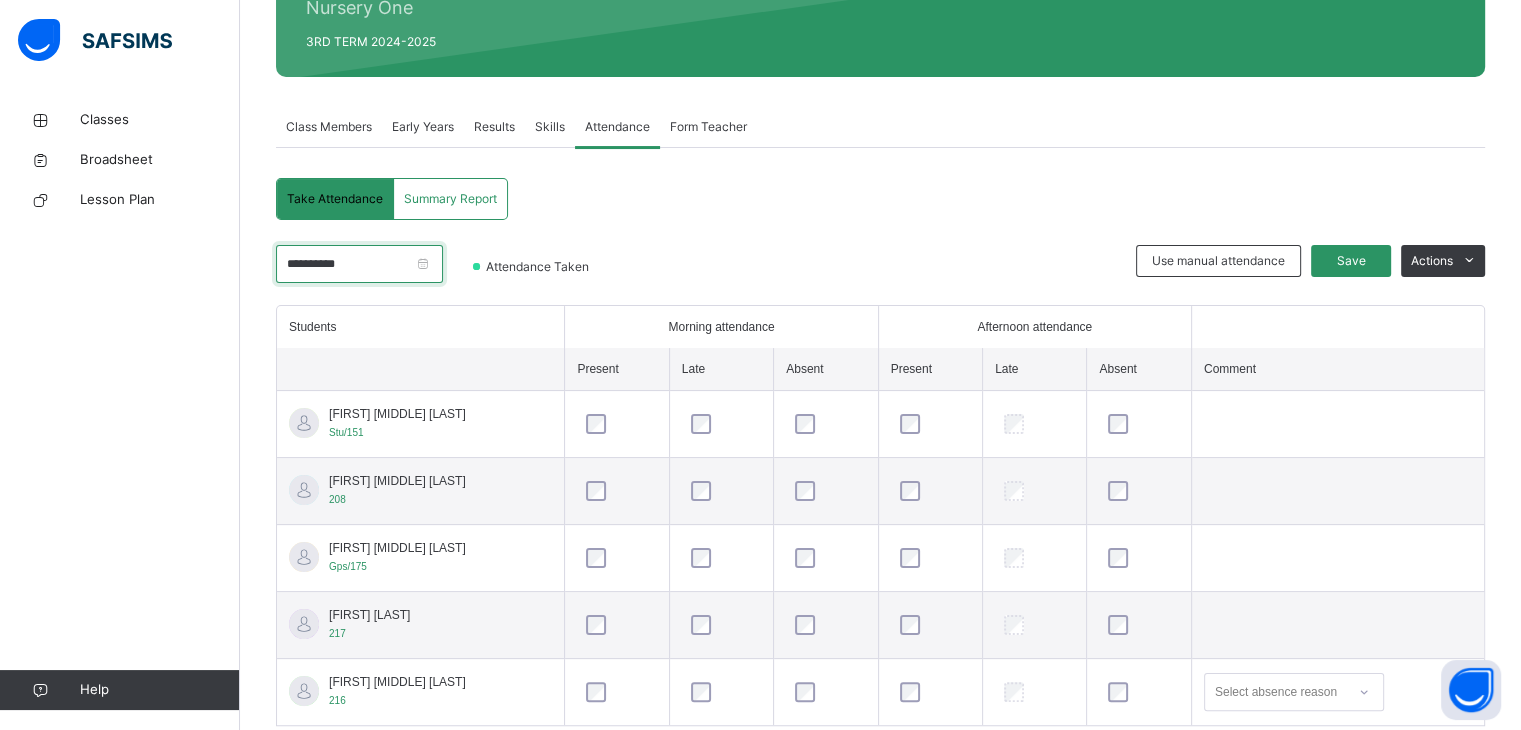 click on "**********" at bounding box center (359, 264) 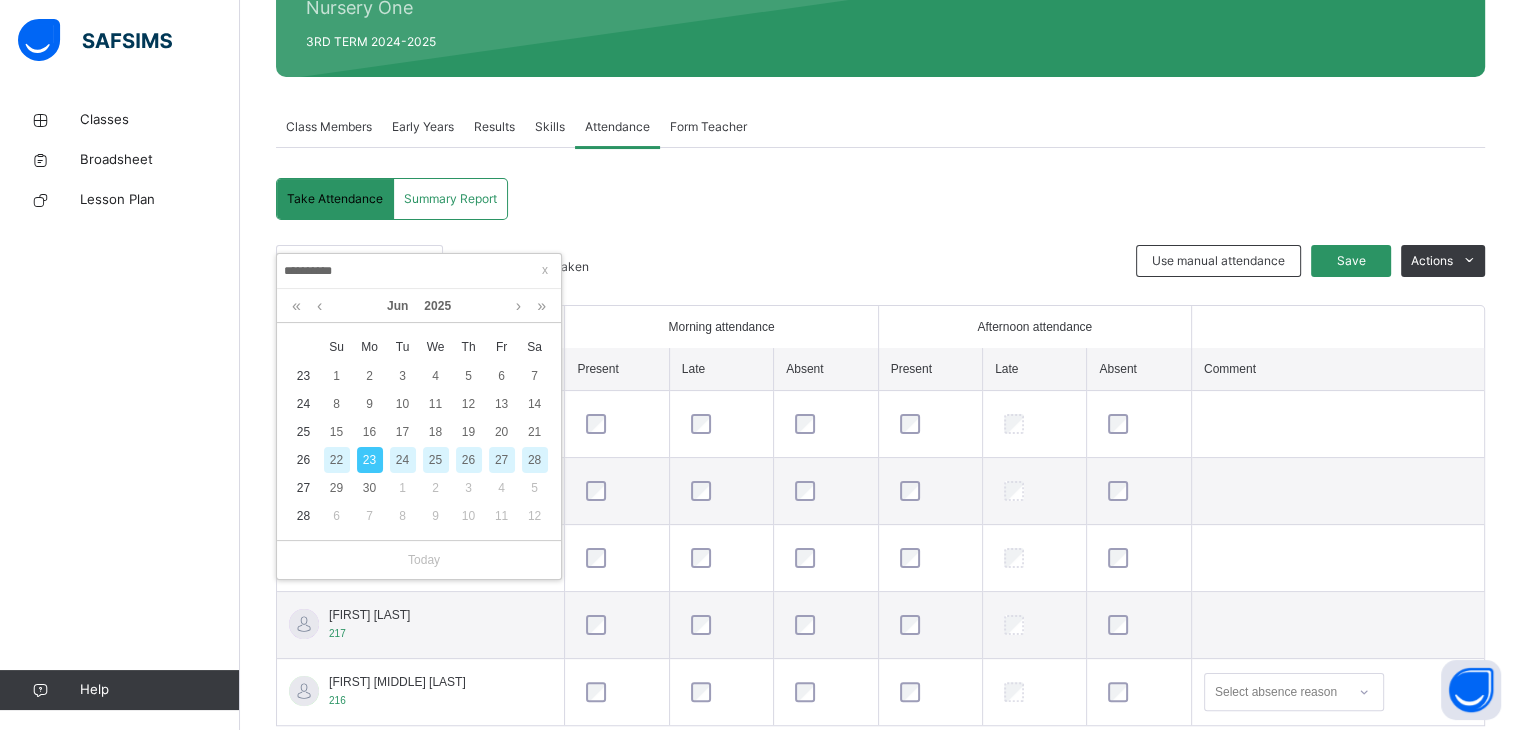 click on "24" at bounding box center [403, 460] 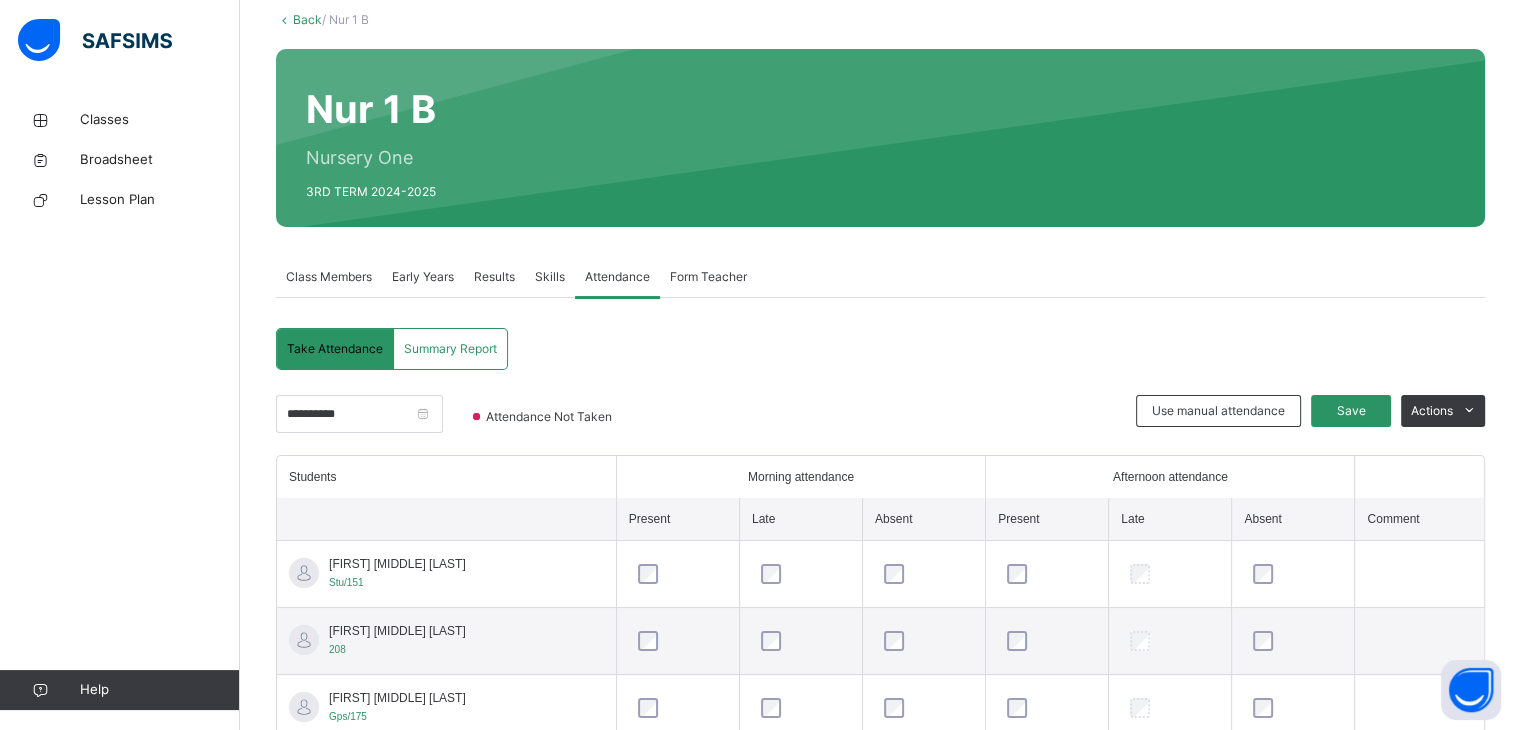 scroll, scrollTop: 269, scrollLeft: 0, axis: vertical 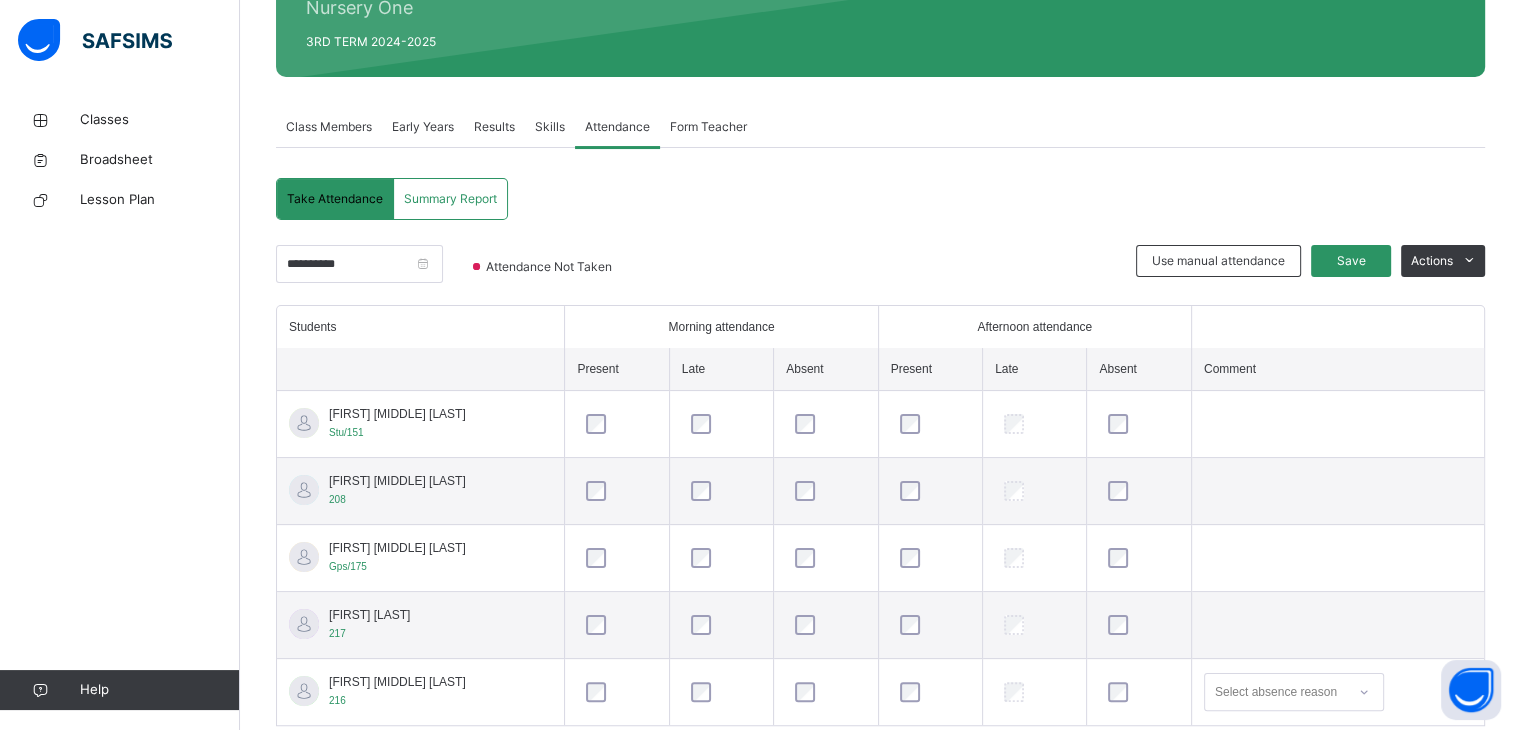 click at bounding box center [1138, 692] 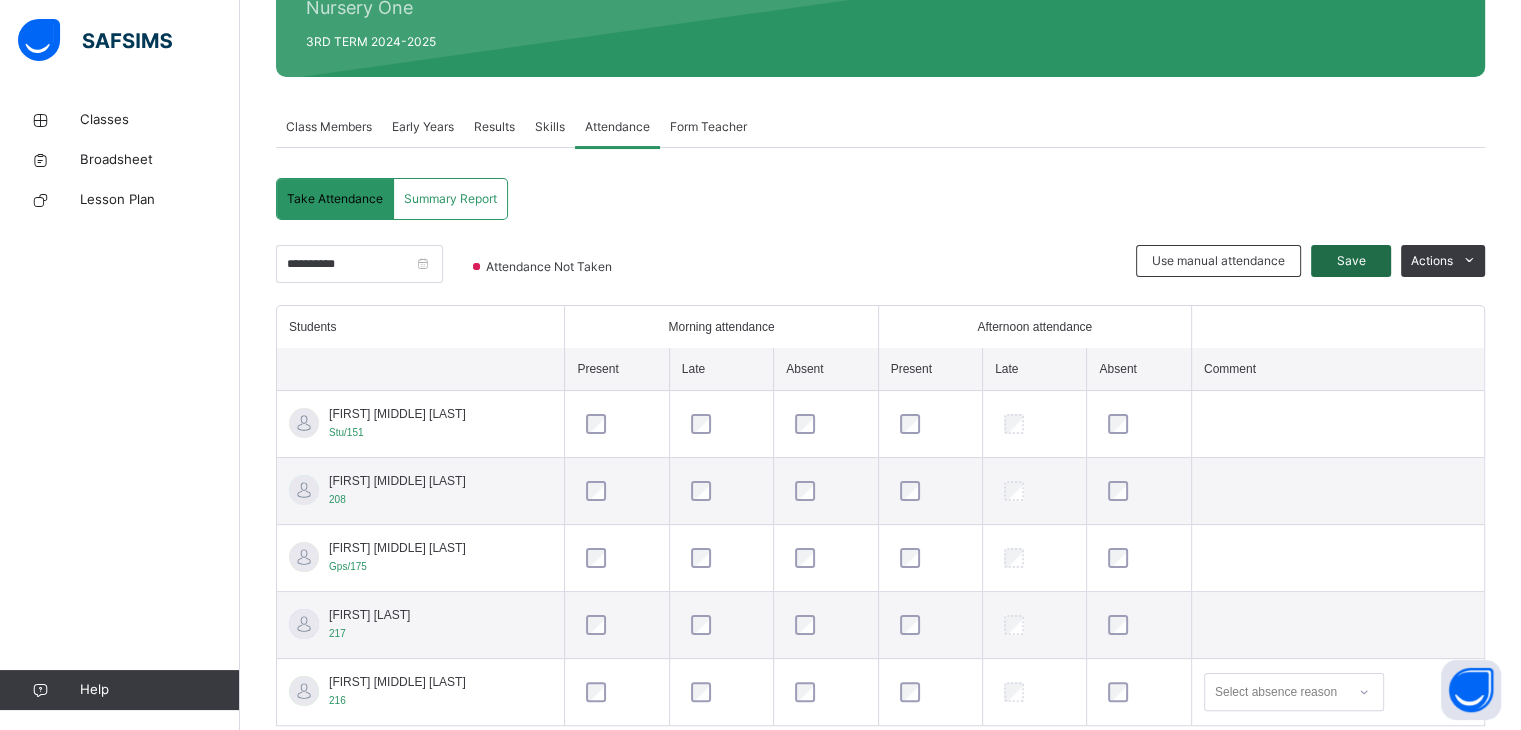 click on "Save" at bounding box center (1351, 261) 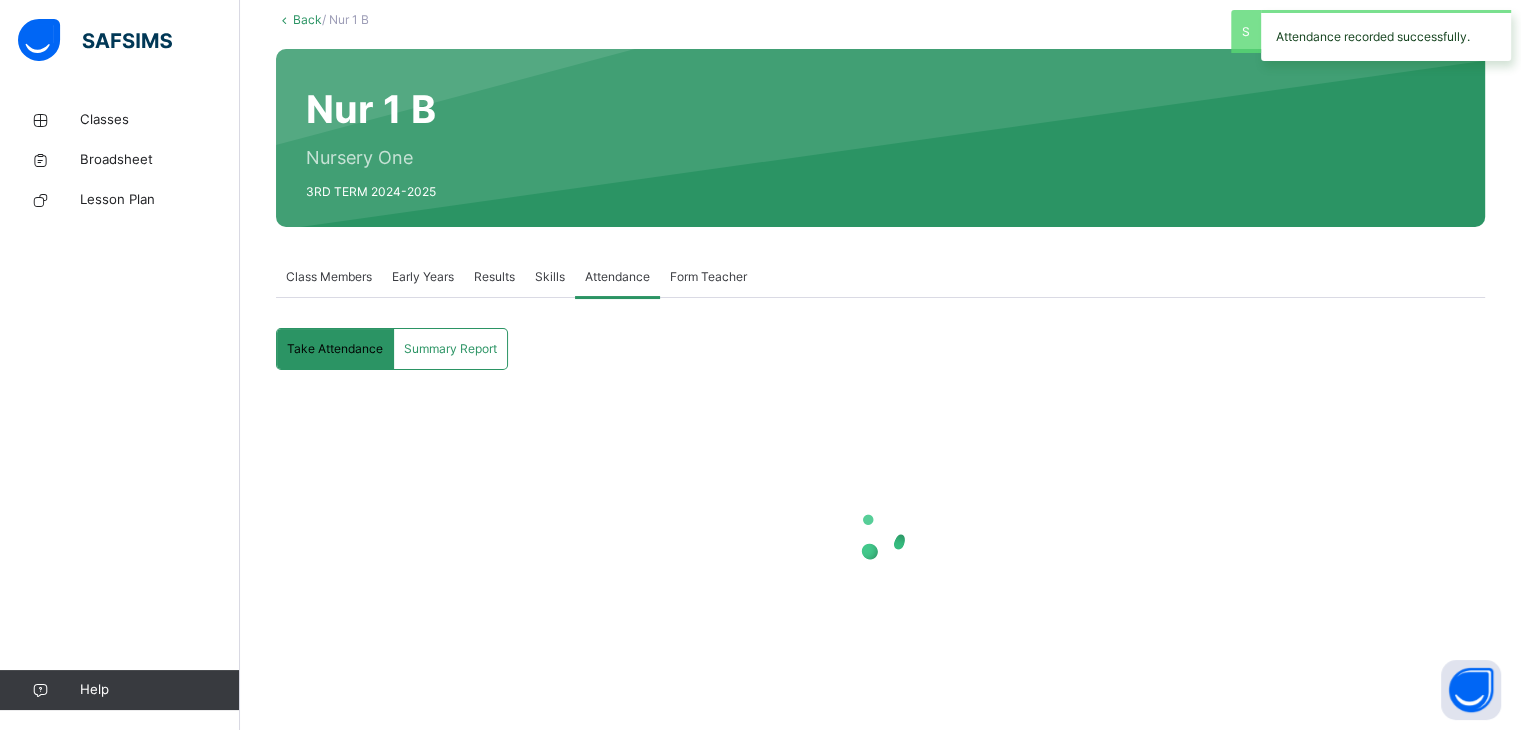 scroll, scrollTop: 119, scrollLeft: 0, axis: vertical 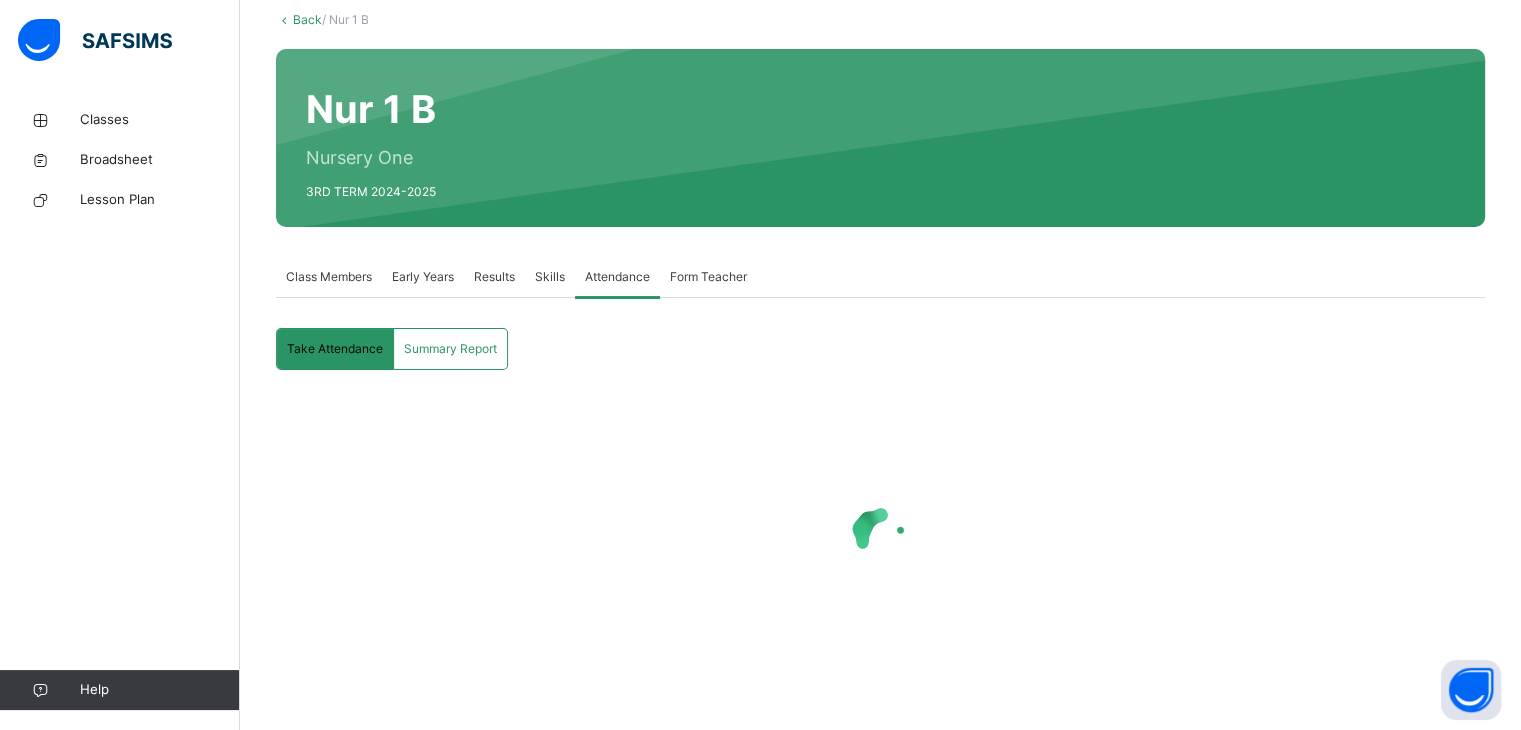 click on "Back  / Nur 1 B Nur 1 B Nursery One 3RD TERM 2024-2025 Class Members Early Years Results Skills Attendance Form Teacher Attendance More Options   5  Students in class DownloadPdf Report Excel Report GRACEY PRIVATE SCHOOL Date: [DATE], [TIME] Class Members Class:  Nur 1 B Total no. of Students:  5 Term:  3RD TERM Session:  2024-2025 S/NO Admission No. Last Name First Name Other Name 1 Stu/151 [LAST] [FIRST] [MIDDLE] 2 208 [LAST] [FIRST] [MIDDLE] 3 Gps/175 [LAST] [FIRST] [MIDDLE] 4 217 [LAST]  [FIRST] [MIDDLE] 5 216 [LAST]  [FIRST] [MIDDLE] Students Actions [FIRST] [MIDDLE] [LAST] Stu/151 [FIRST] [MIDDLE] [LAST] [NUMBER] [FIRST] [MIDDLE] [LAST] Gps/175 [FIRST] [MIDDLE] [LAST]  217 [FIRST] [MIDDLE] [LAST]  216 × Add Student Students Without Class   Customers There are currently no records. Cancel Save × Remove Student From Class This action would delete   from the class. Are you sure you want to carry on? Cancel Yes, Remove Student Bulk Upload Student Upload XLSX File" at bounding box center (880, 355) 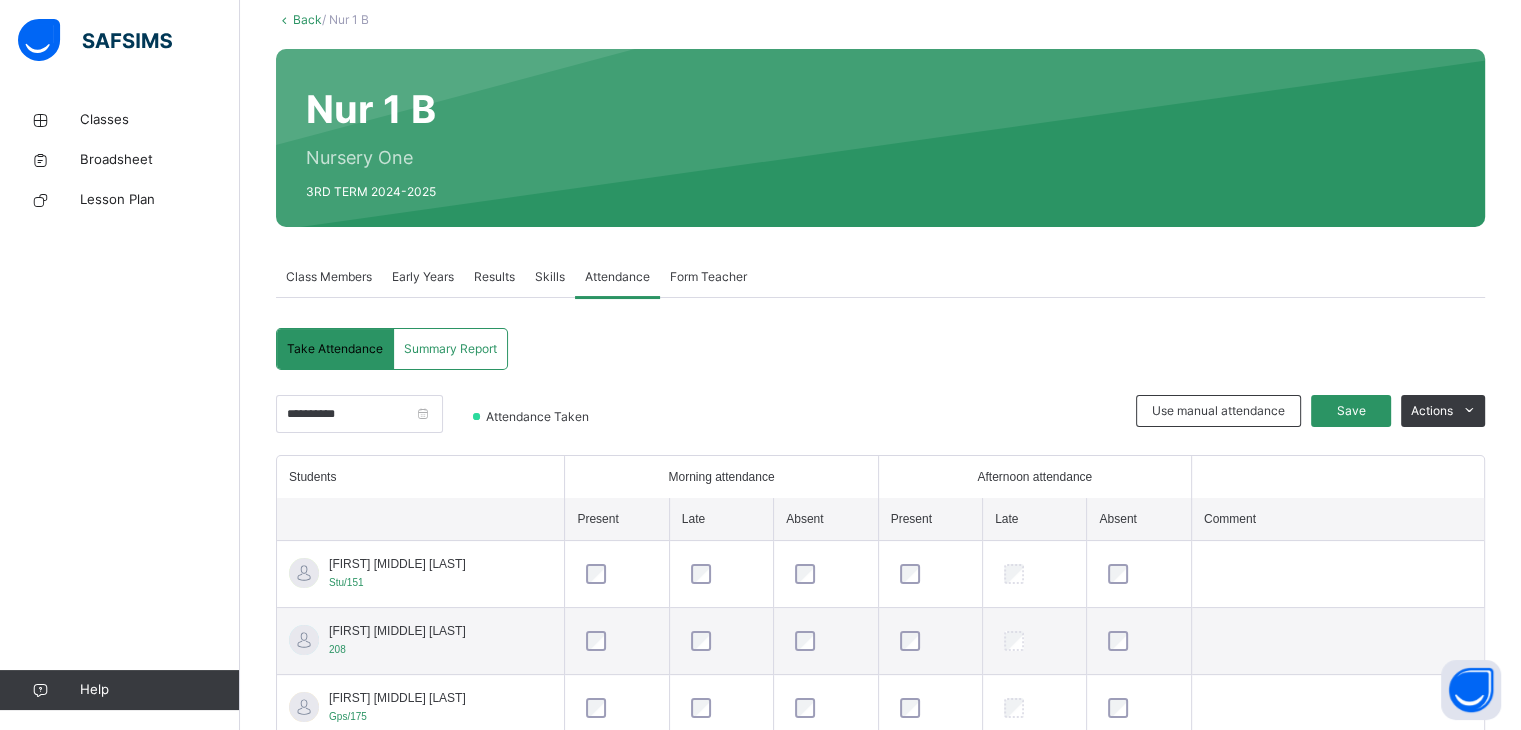 scroll, scrollTop: 269, scrollLeft: 0, axis: vertical 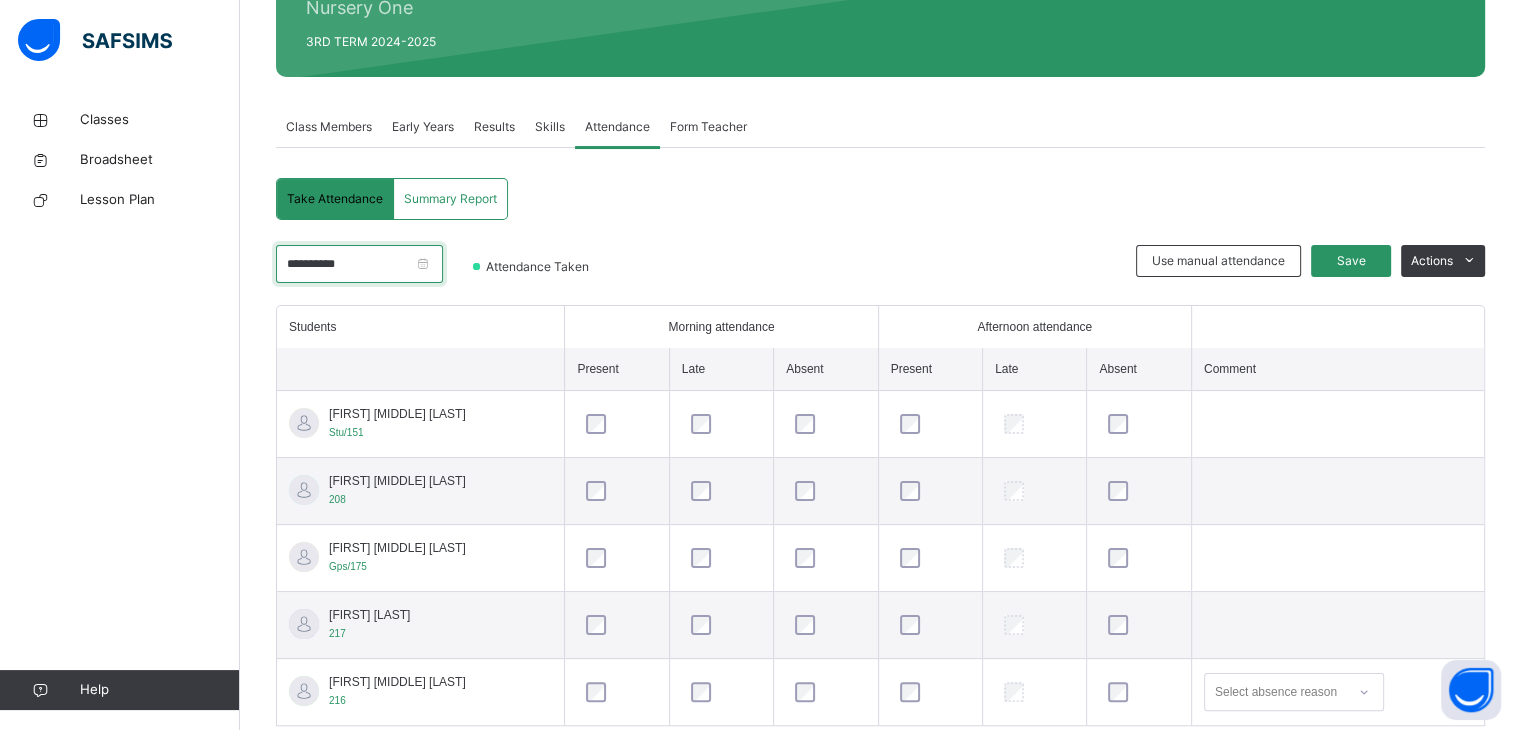 click on "**********" at bounding box center (359, 264) 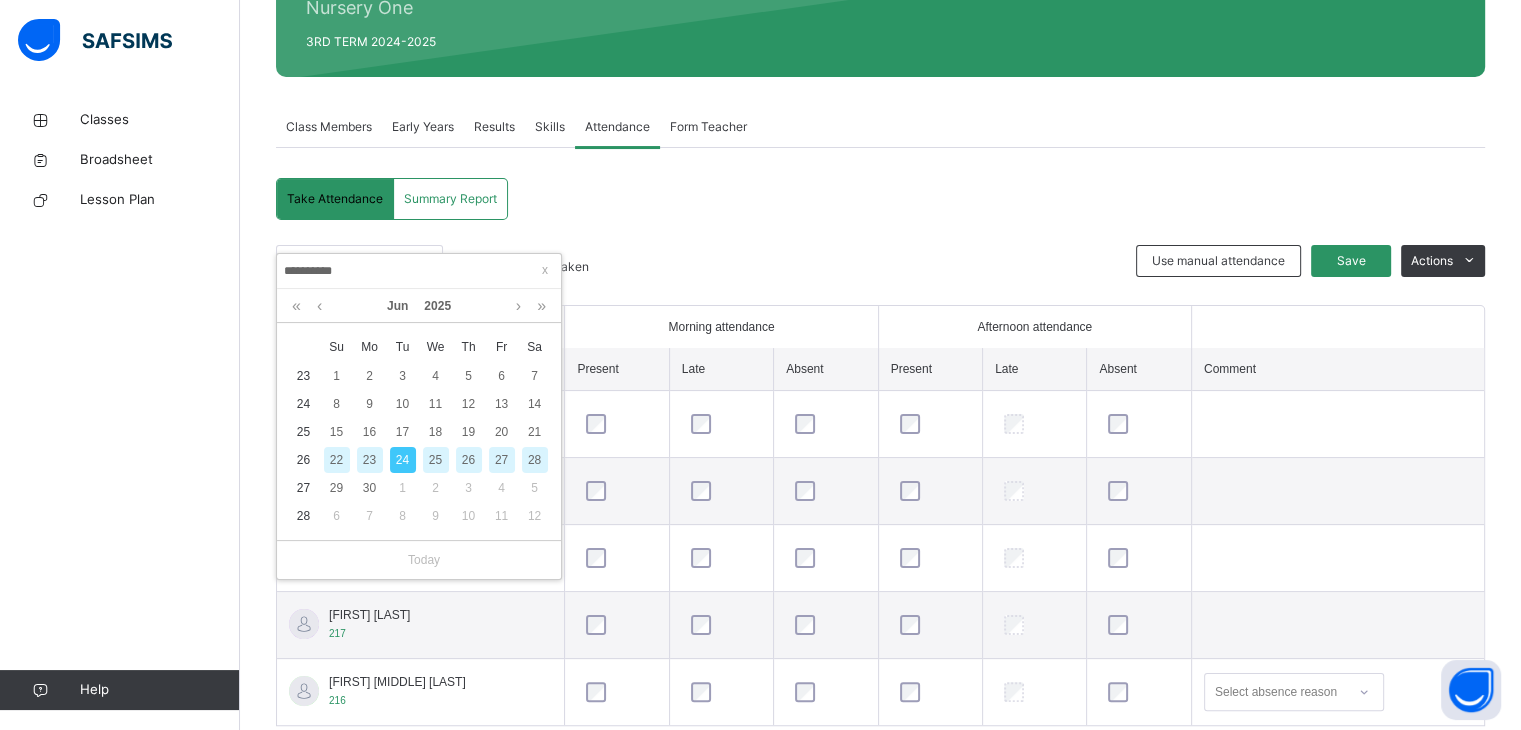 click on "25" at bounding box center (436, 460) 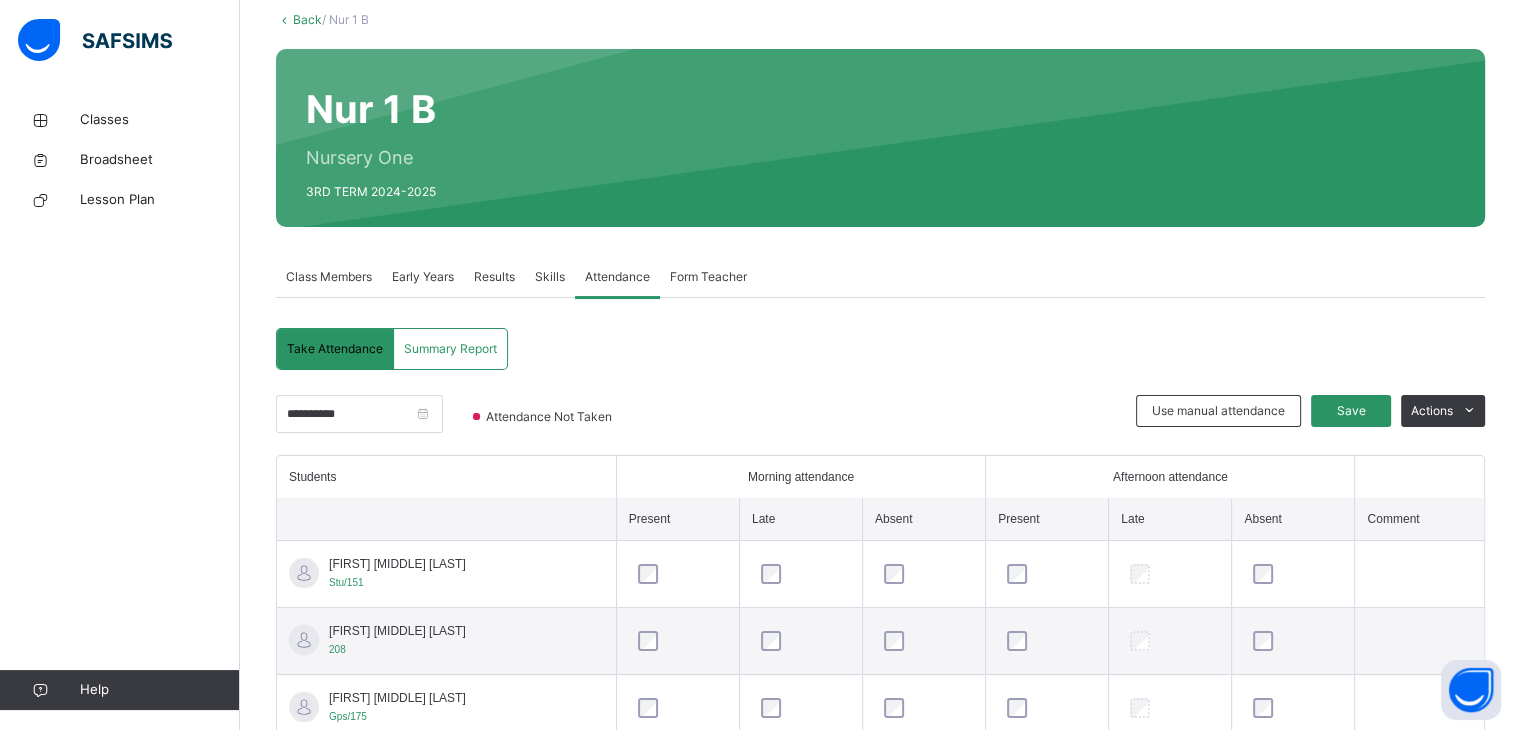 scroll, scrollTop: 269, scrollLeft: 0, axis: vertical 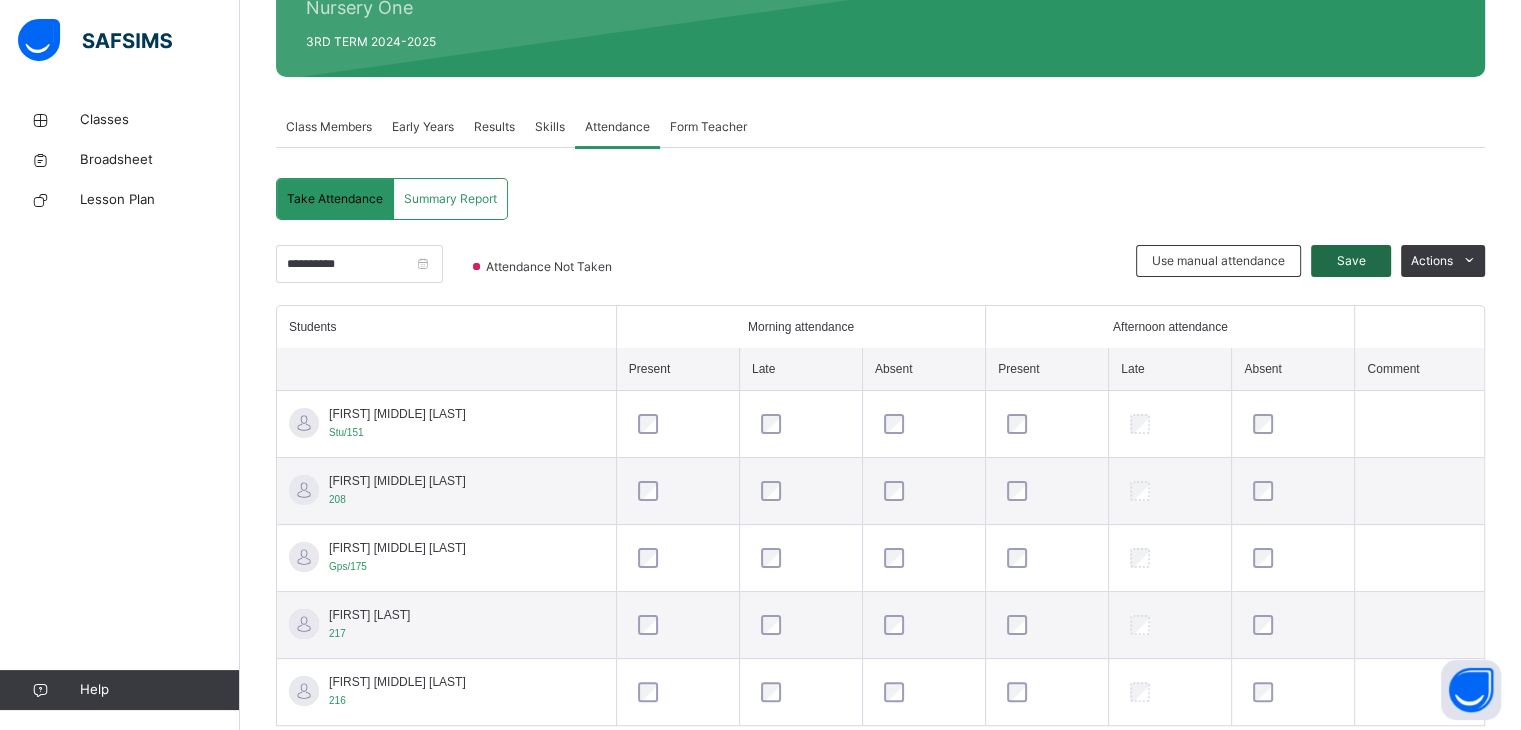 click on "Save" at bounding box center [1351, 261] 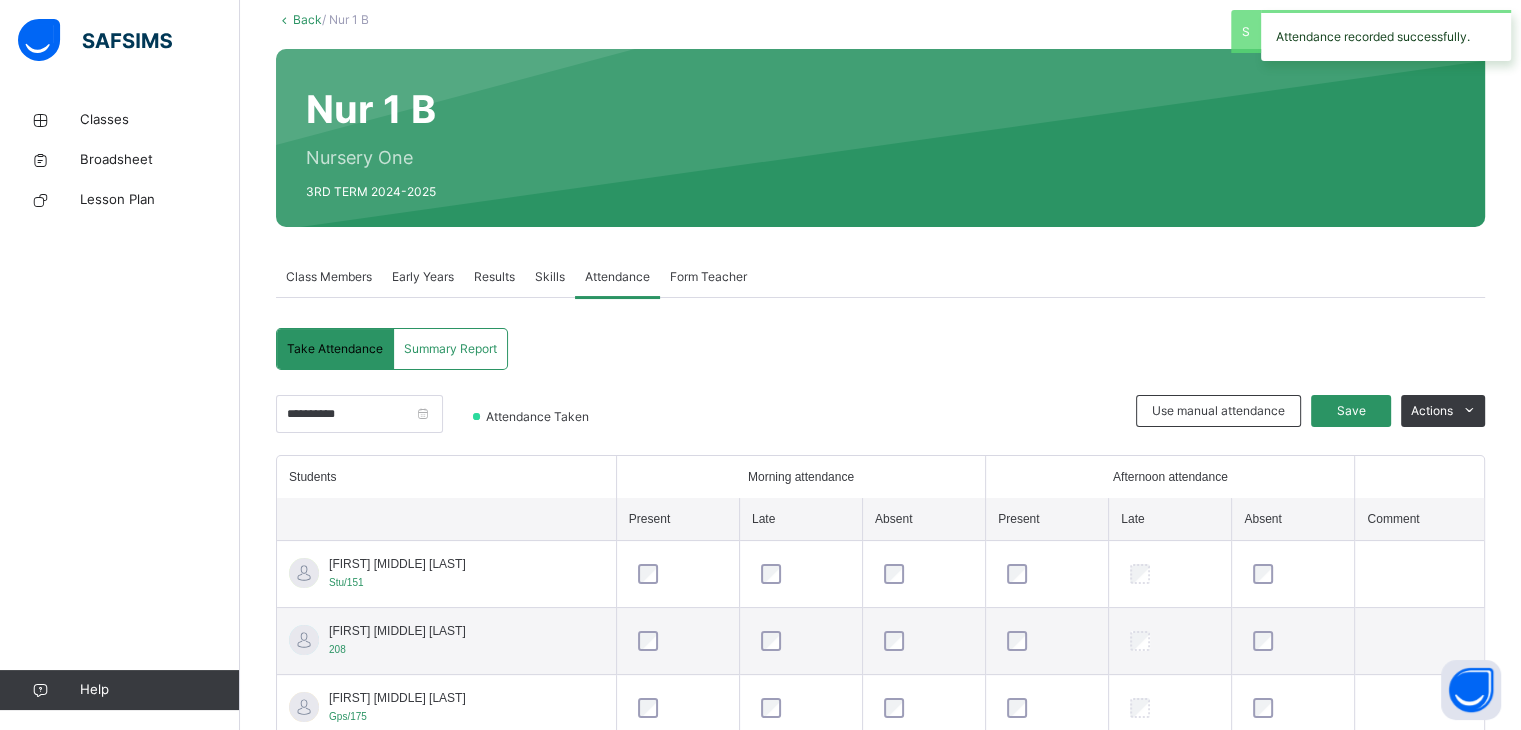 scroll, scrollTop: 269, scrollLeft: 0, axis: vertical 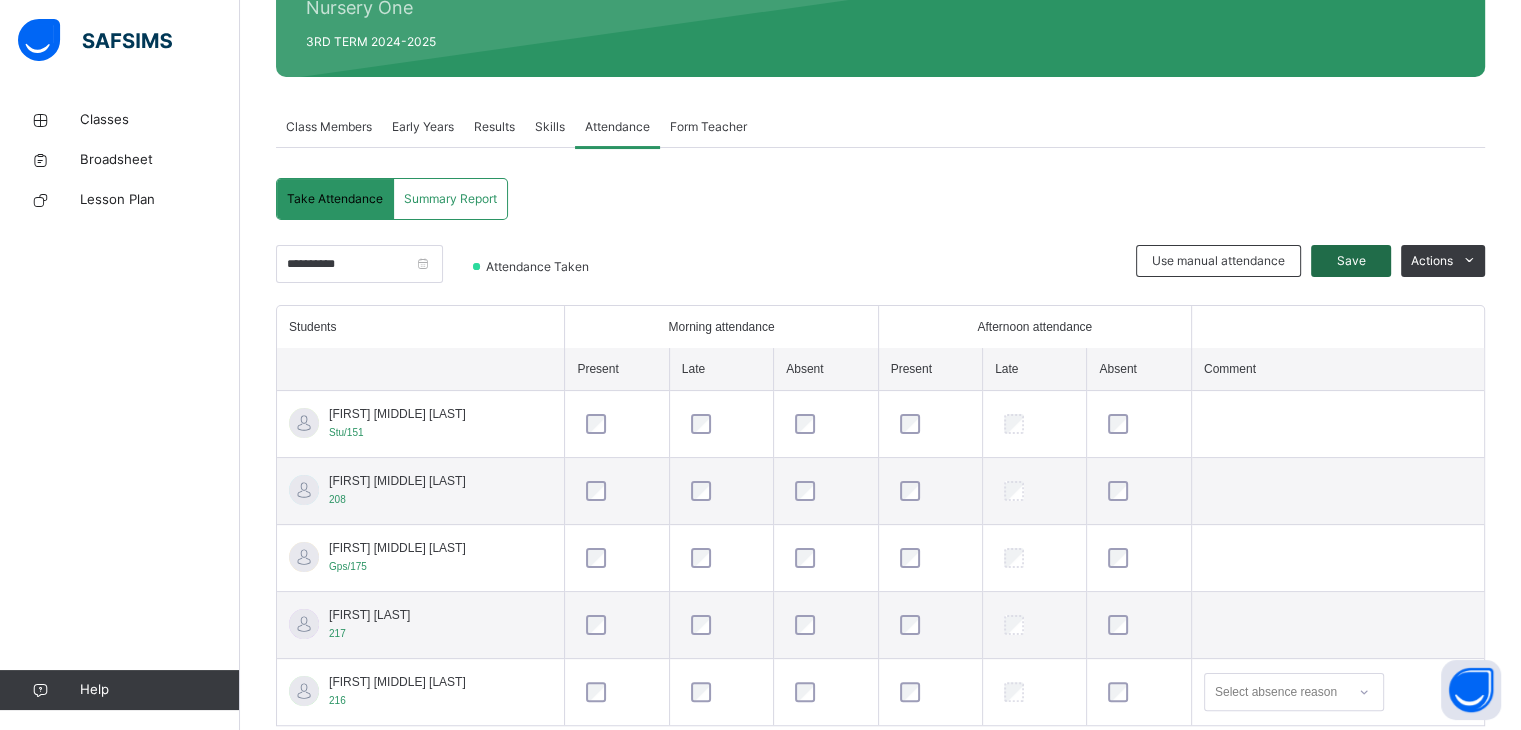 click on "Save" at bounding box center [1351, 261] 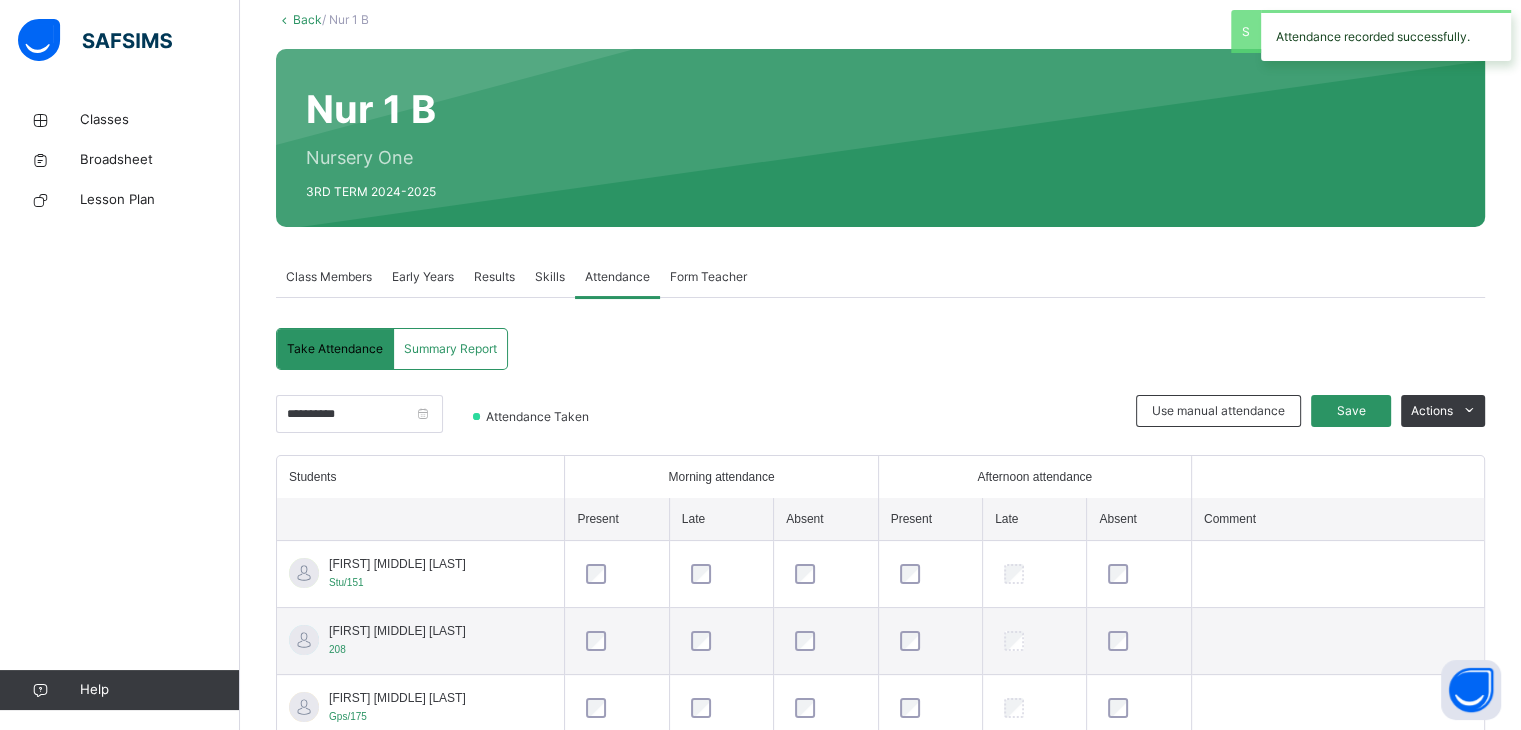 scroll, scrollTop: 269, scrollLeft: 0, axis: vertical 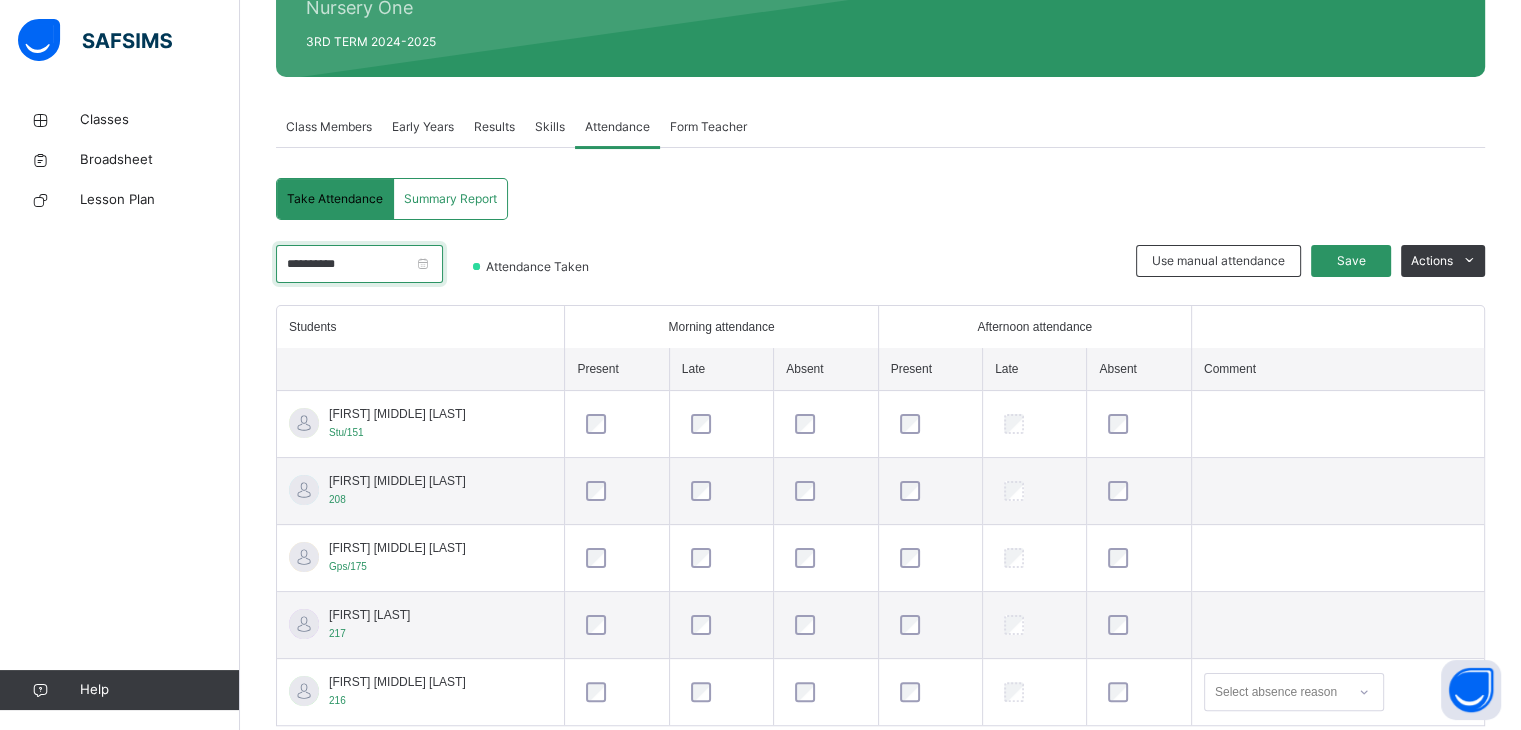 click on "**********" at bounding box center (359, 264) 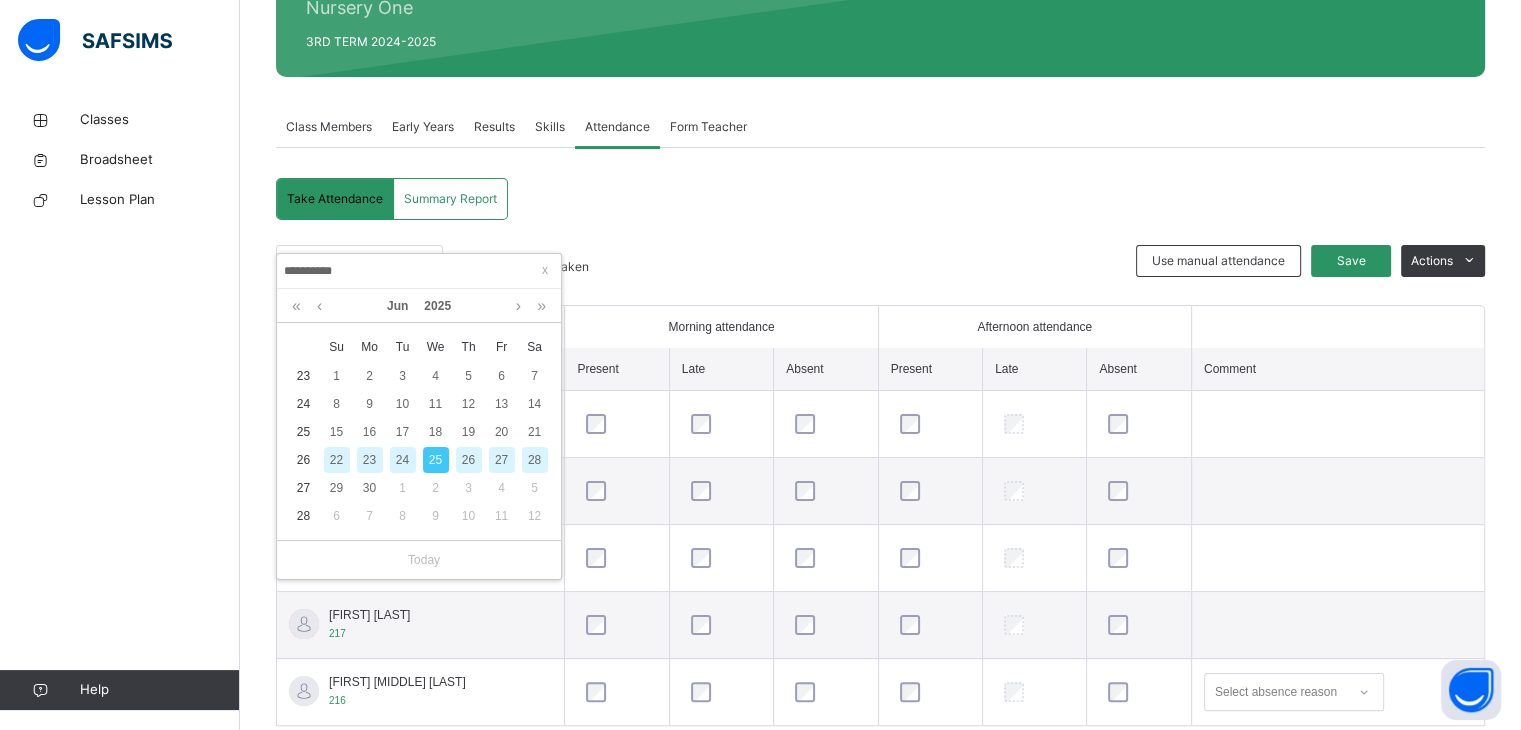click on "26" at bounding box center (469, 460) 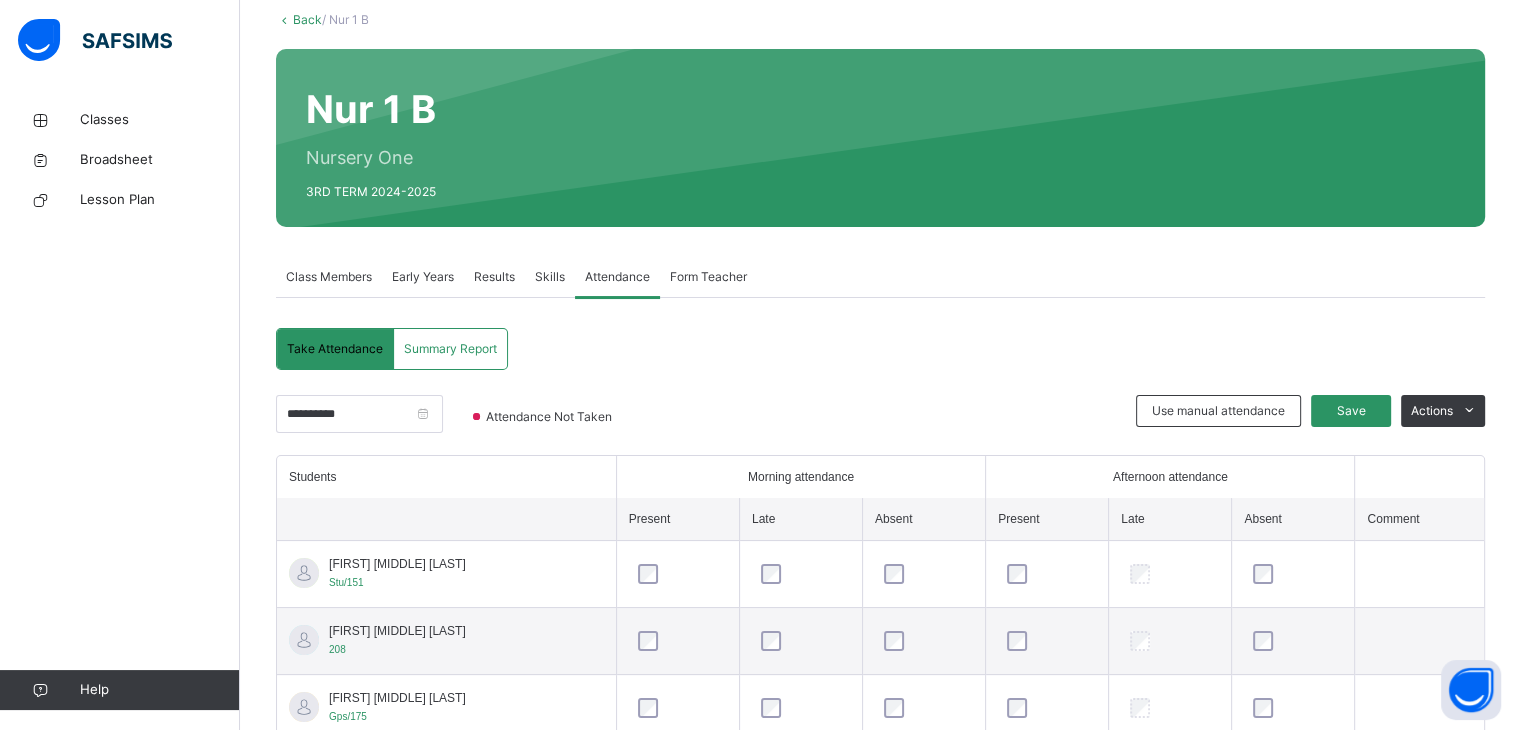 scroll, scrollTop: 269, scrollLeft: 0, axis: vertical 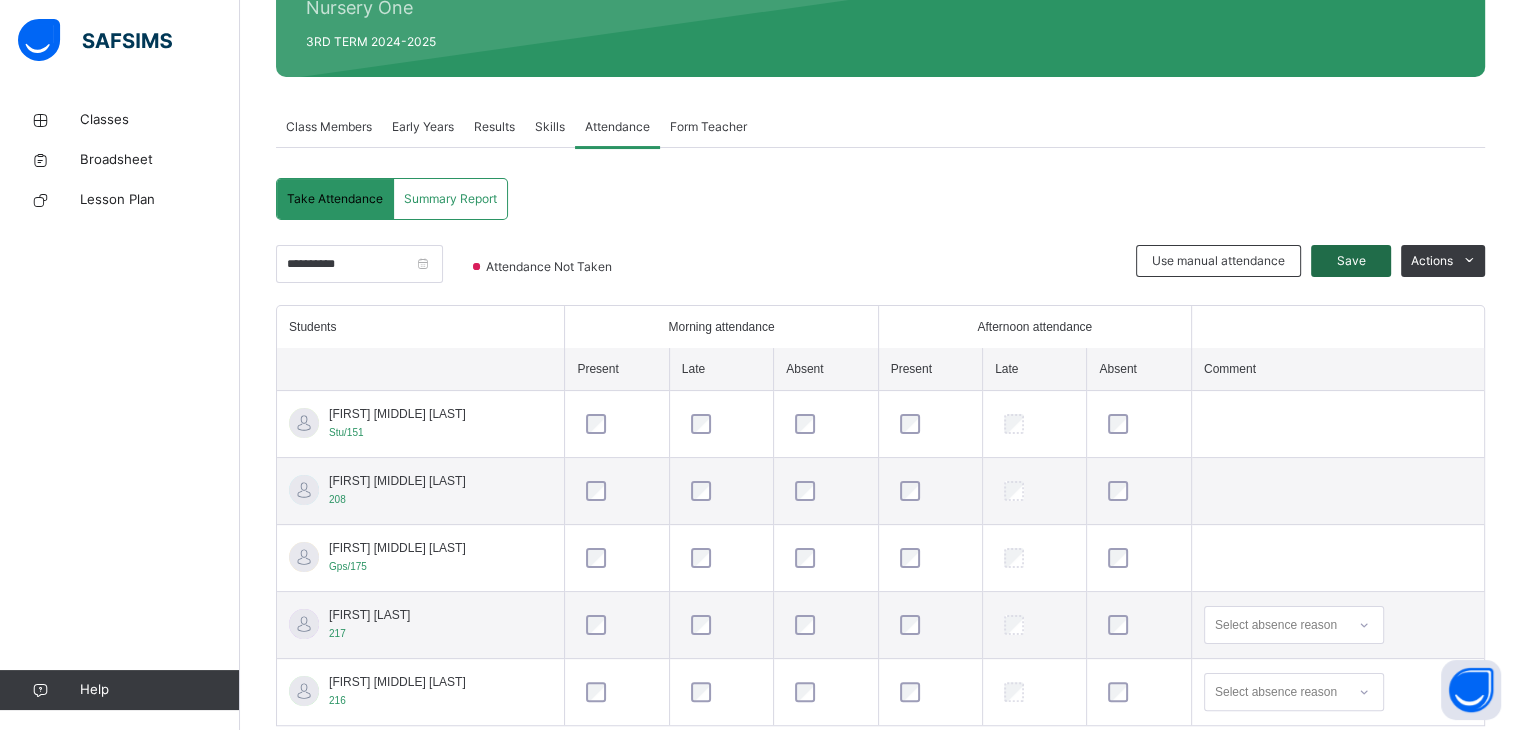 click on "Save" at bounding box center [1351, 261] 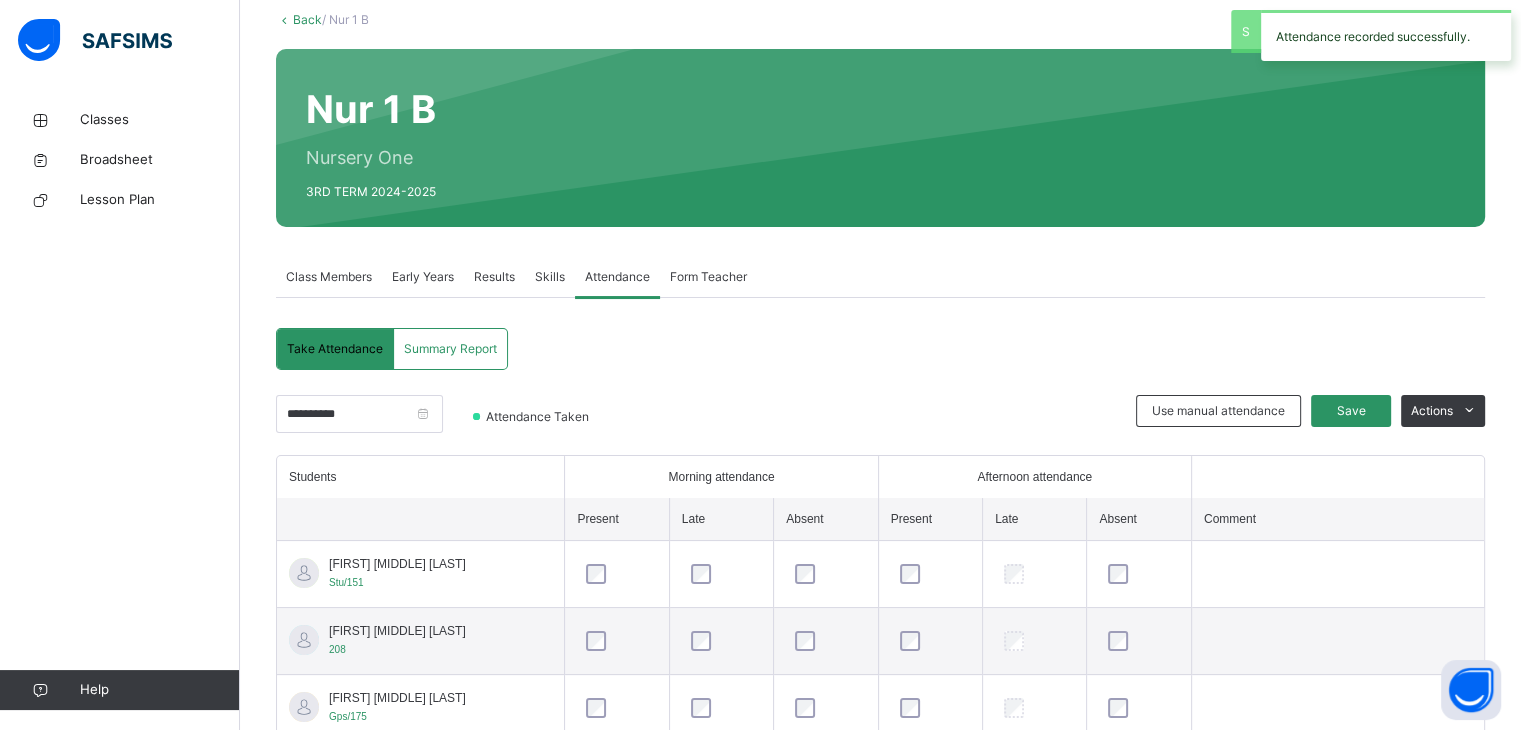 scroll, scrollTop: 269, scrollLeft: 0, axis: vertical 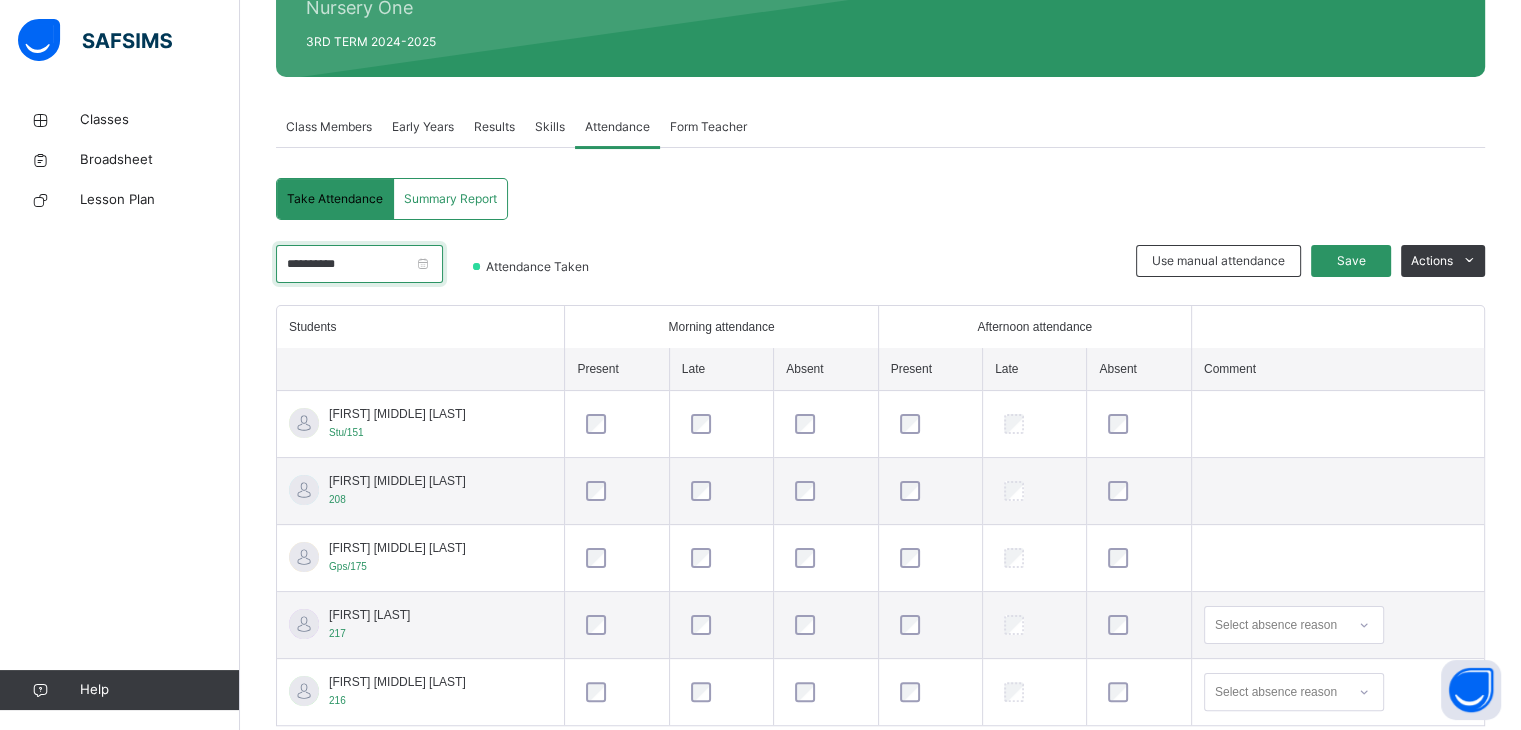 click on "**********" at bounding box center (359, 264) 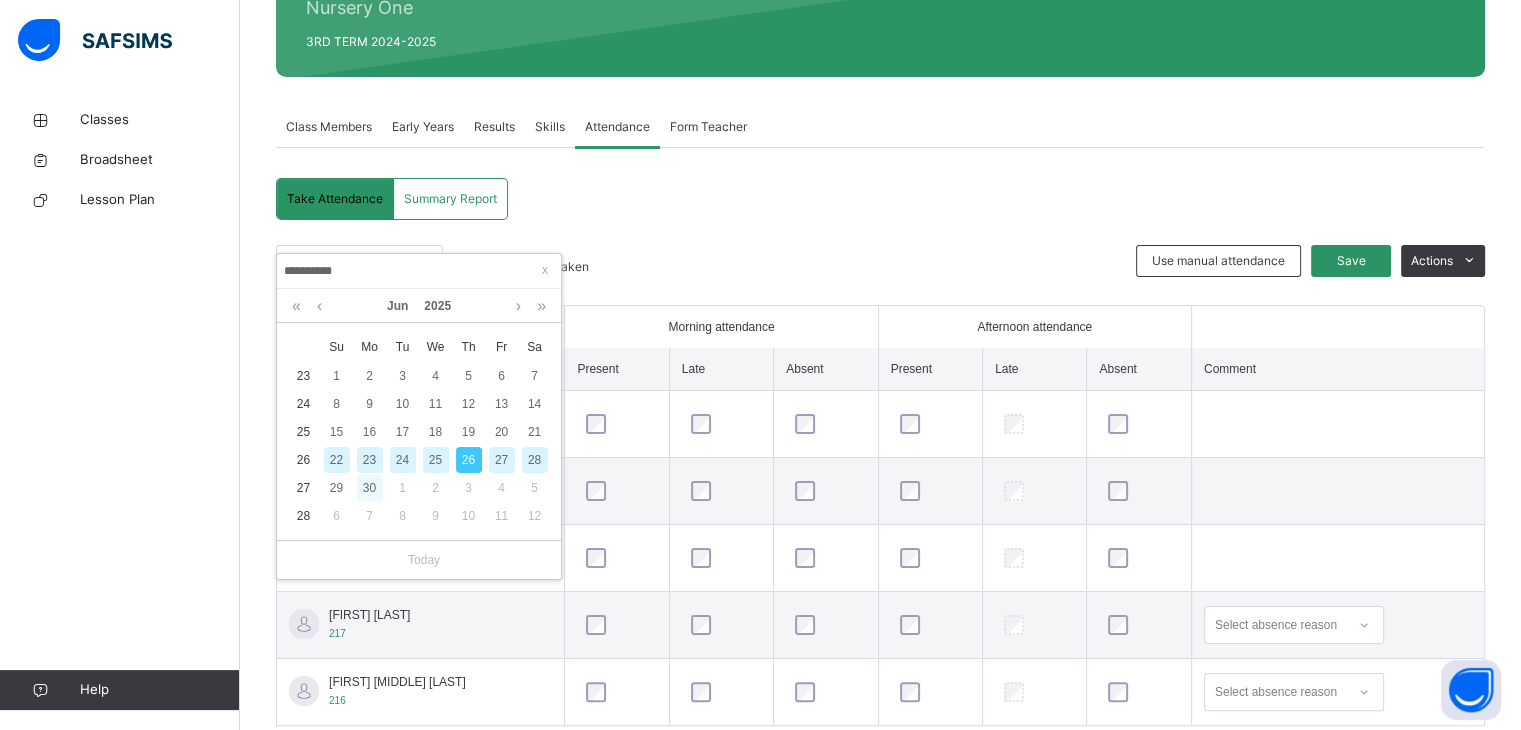 click on "30" at bounding box center [370, 488] 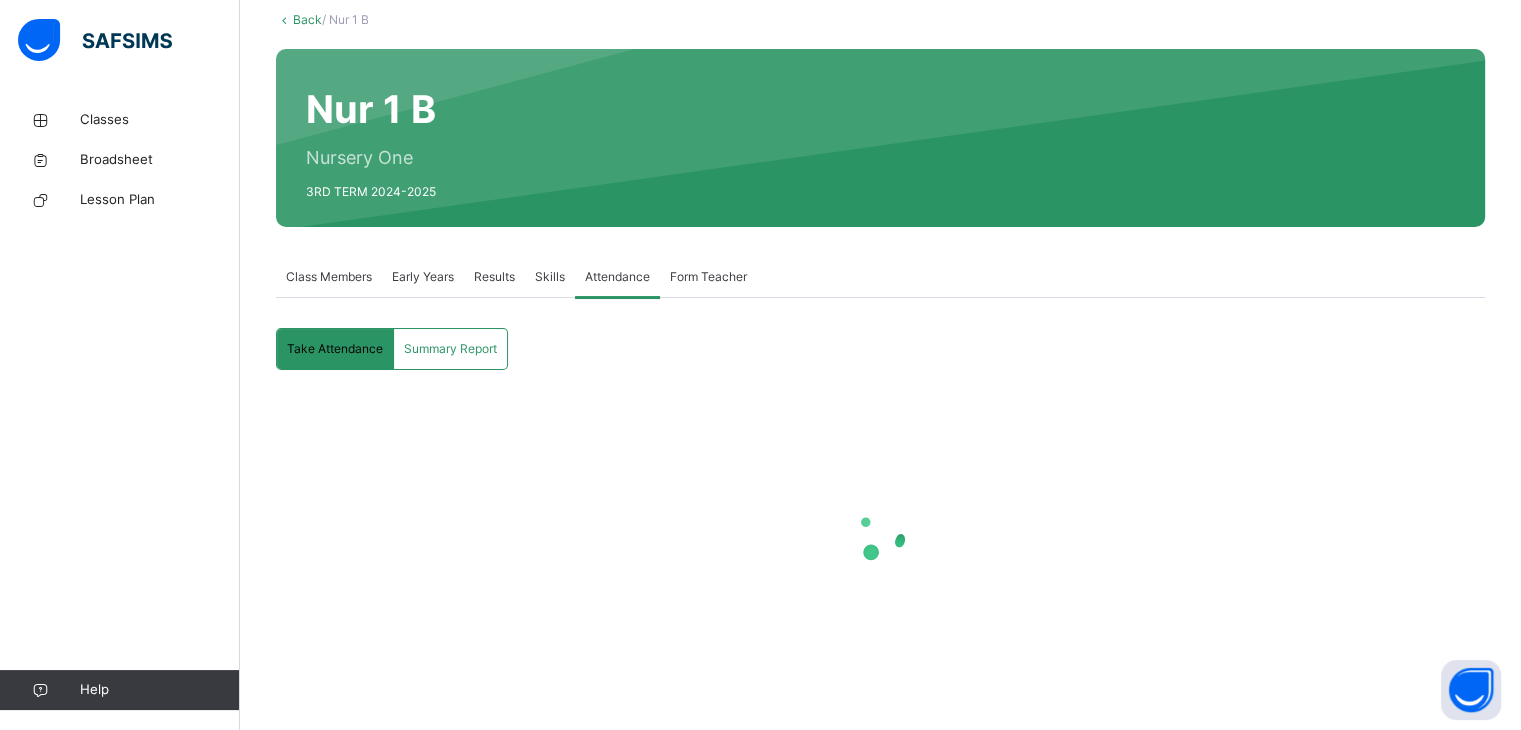 scroll, scrollTop: 269, scrollLeft: 0, axis: vertical 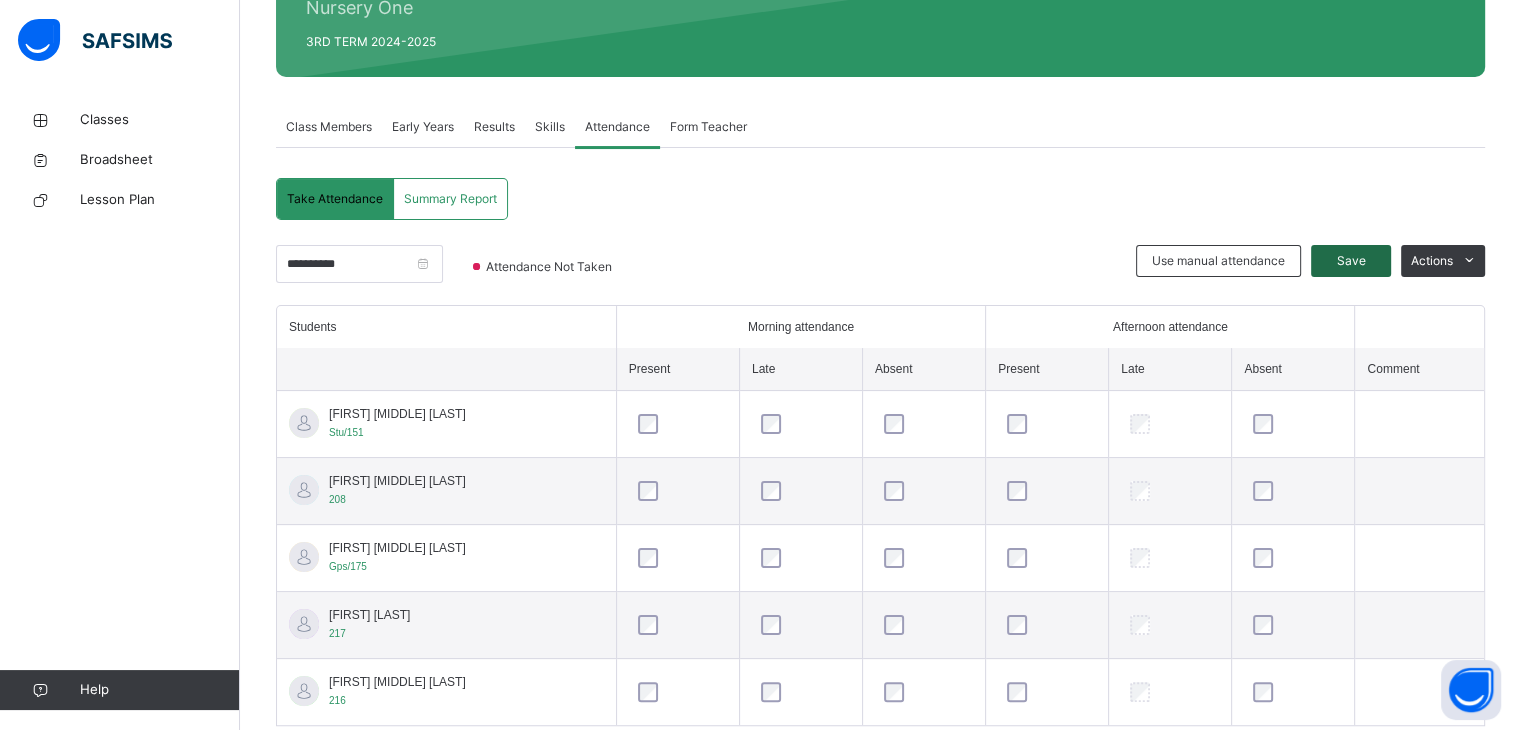 click on "Save" at bounding box center (1351, 261) 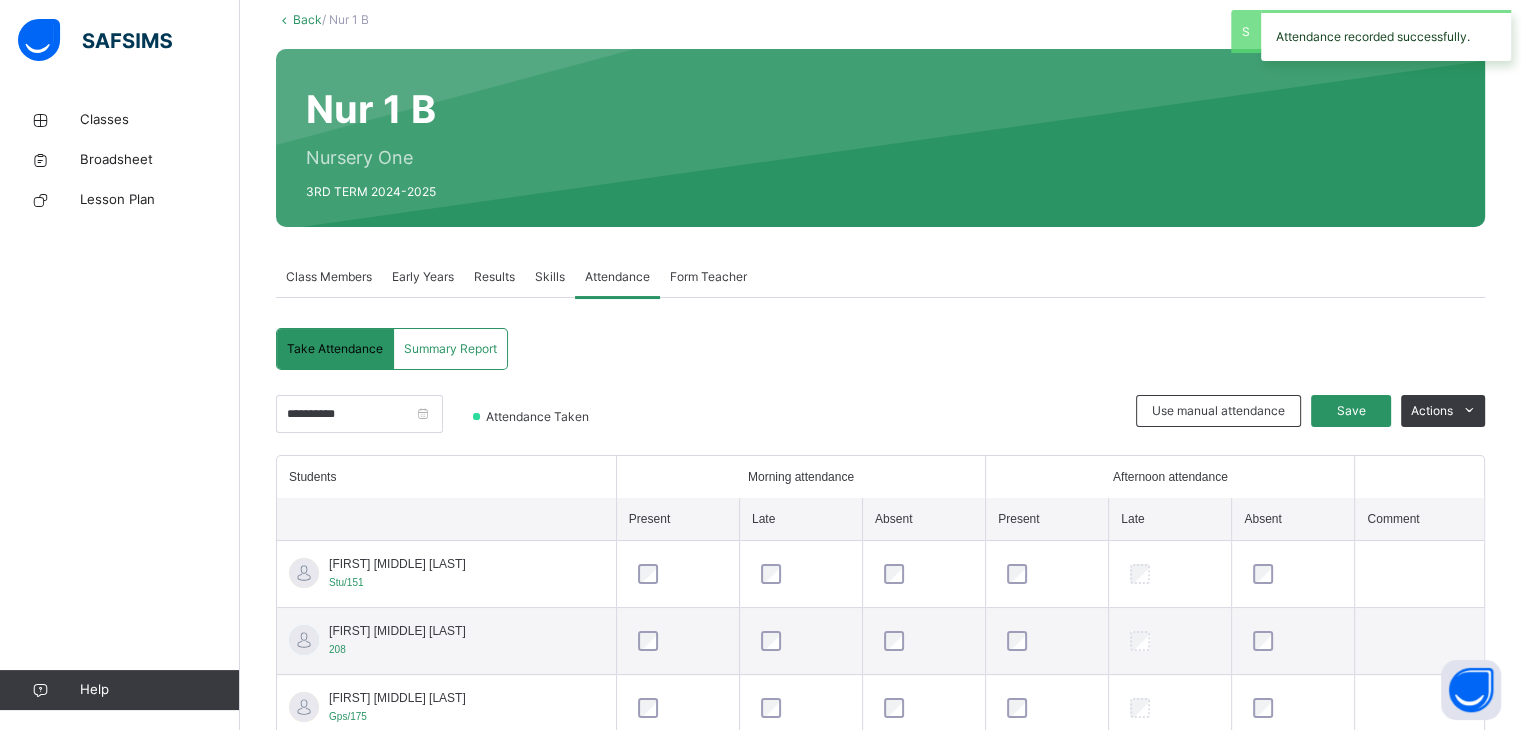 scroll, scrollTop: 269, scrollLeft: 0, axis: vertical 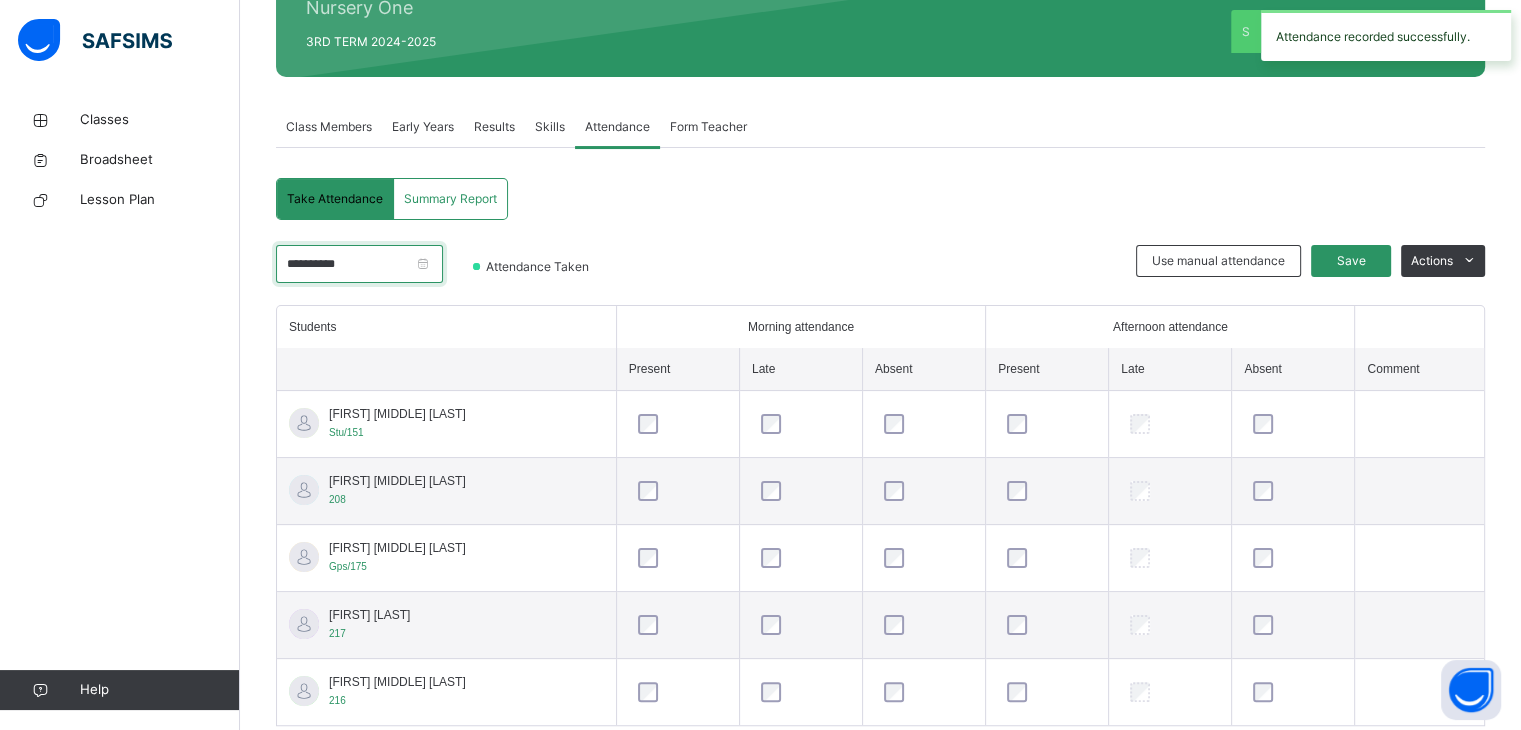 click on "**********" at bounding box center (359, 264) 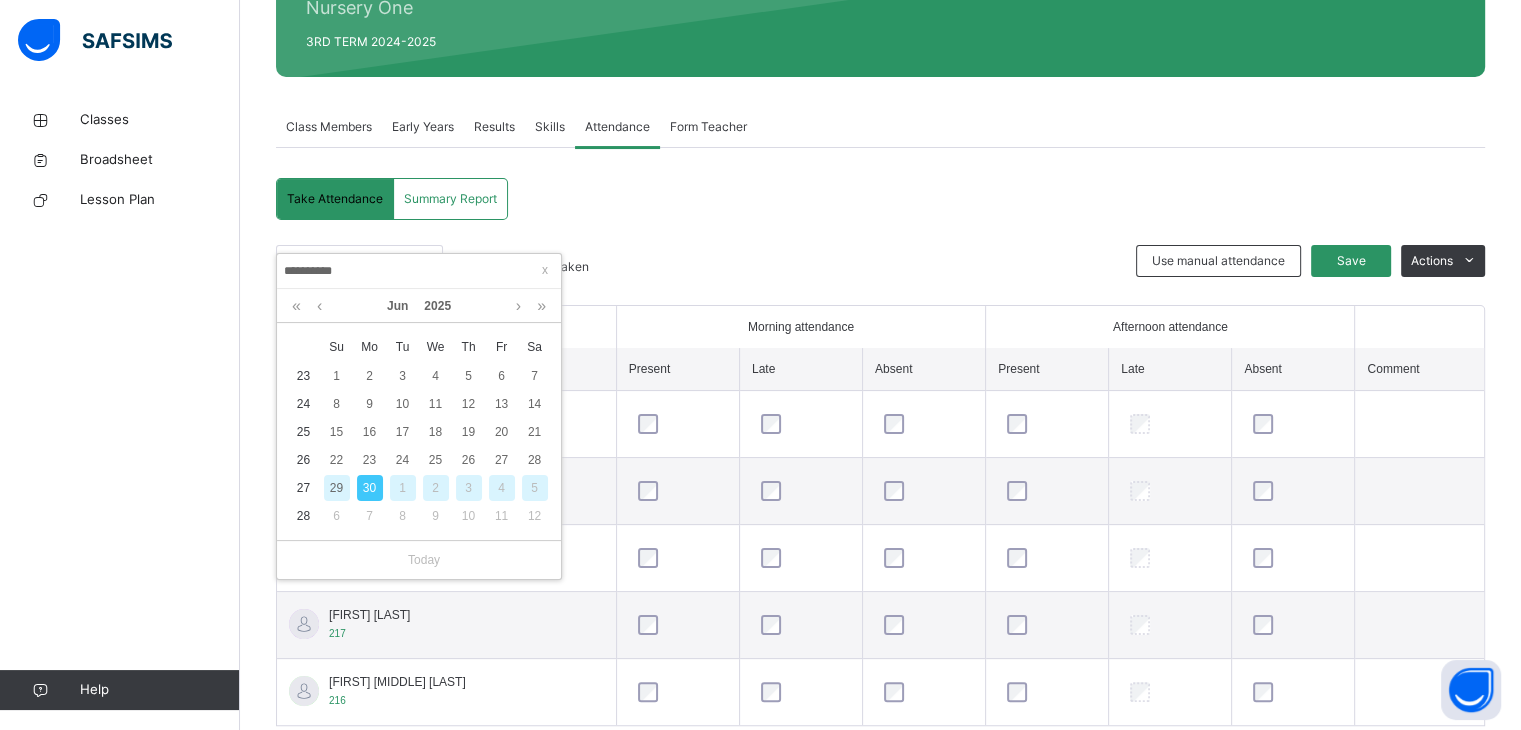 click on "1" at bounding box center [403, 488] 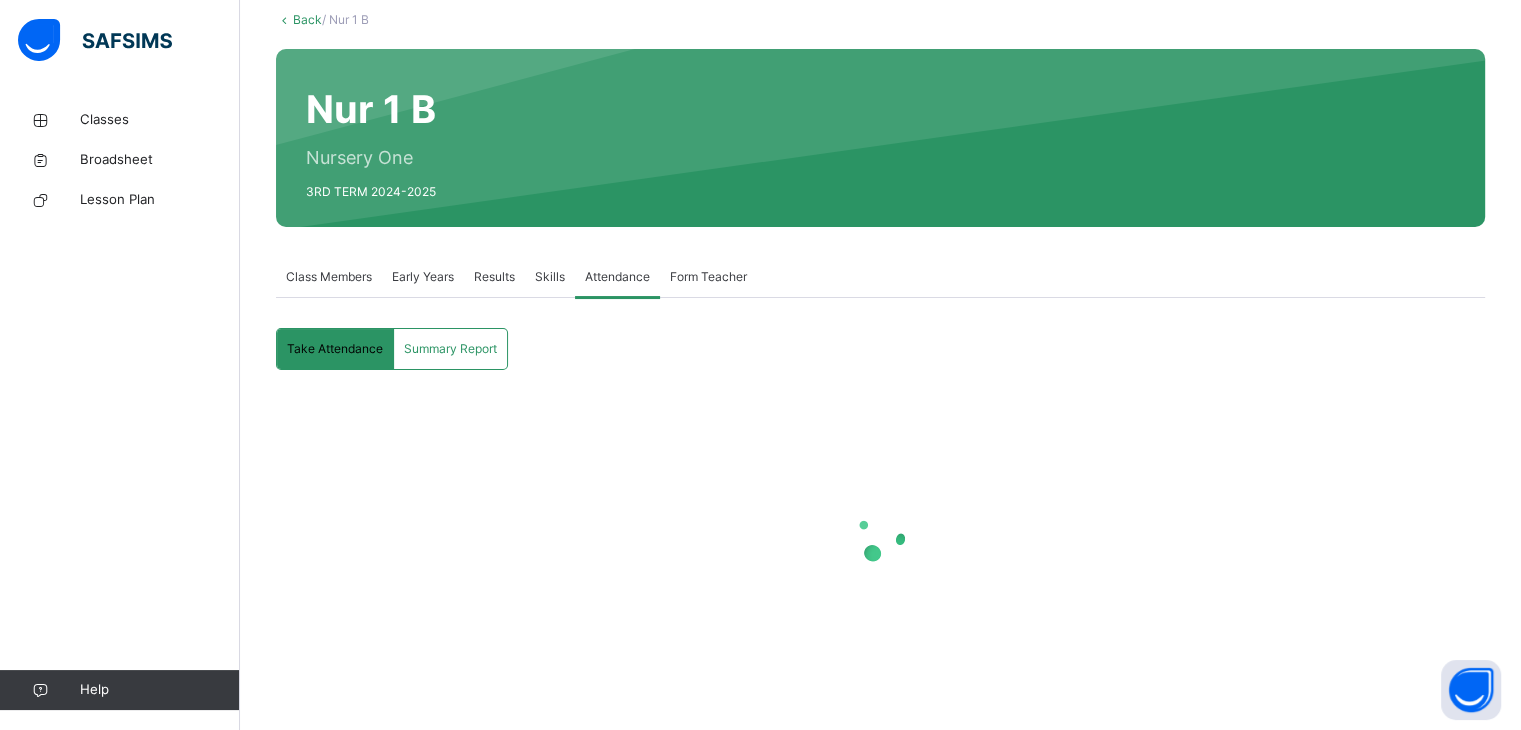 scroll, scrollTop: 269, scrollLeft: 0, axis: vertical 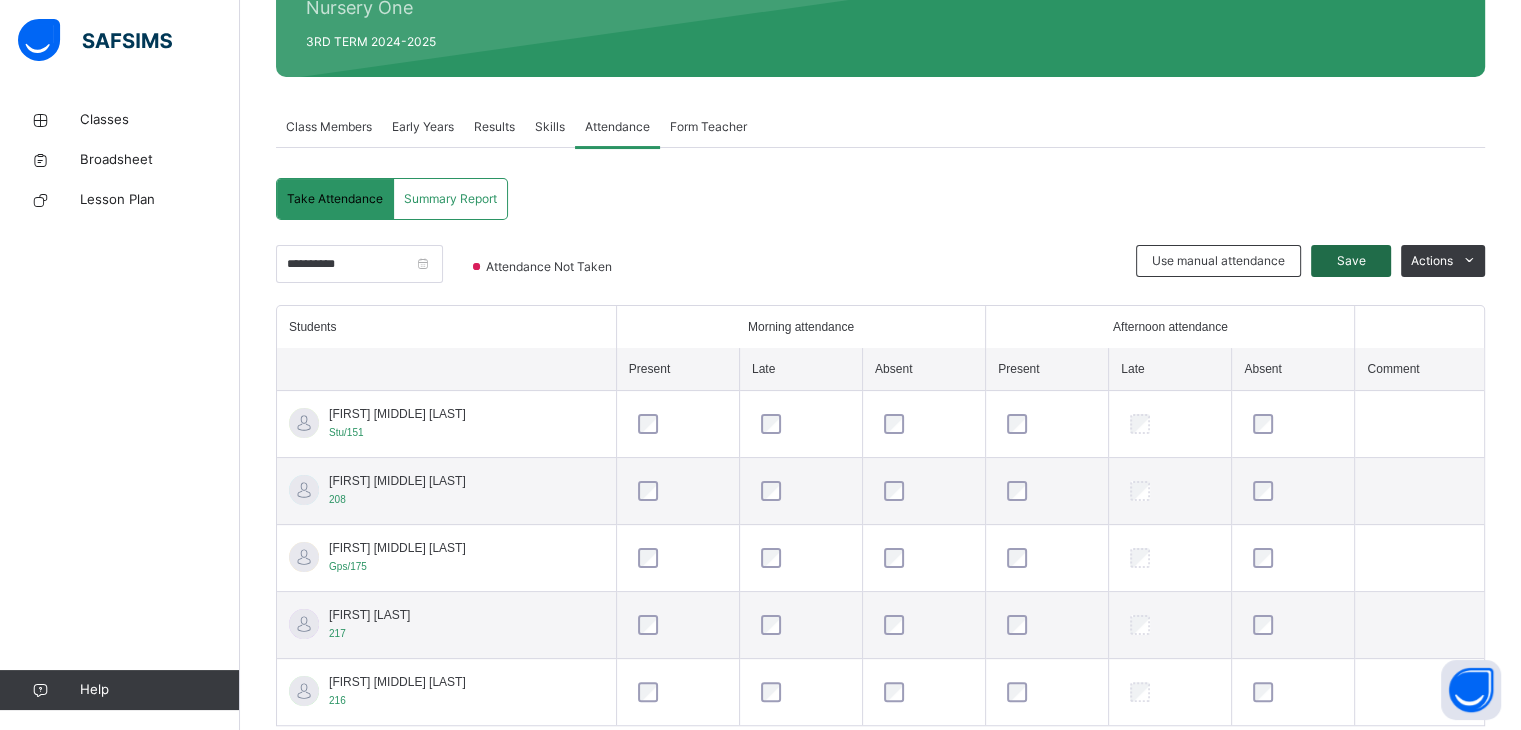 click on "Save" at bounding box center [1351, 261] 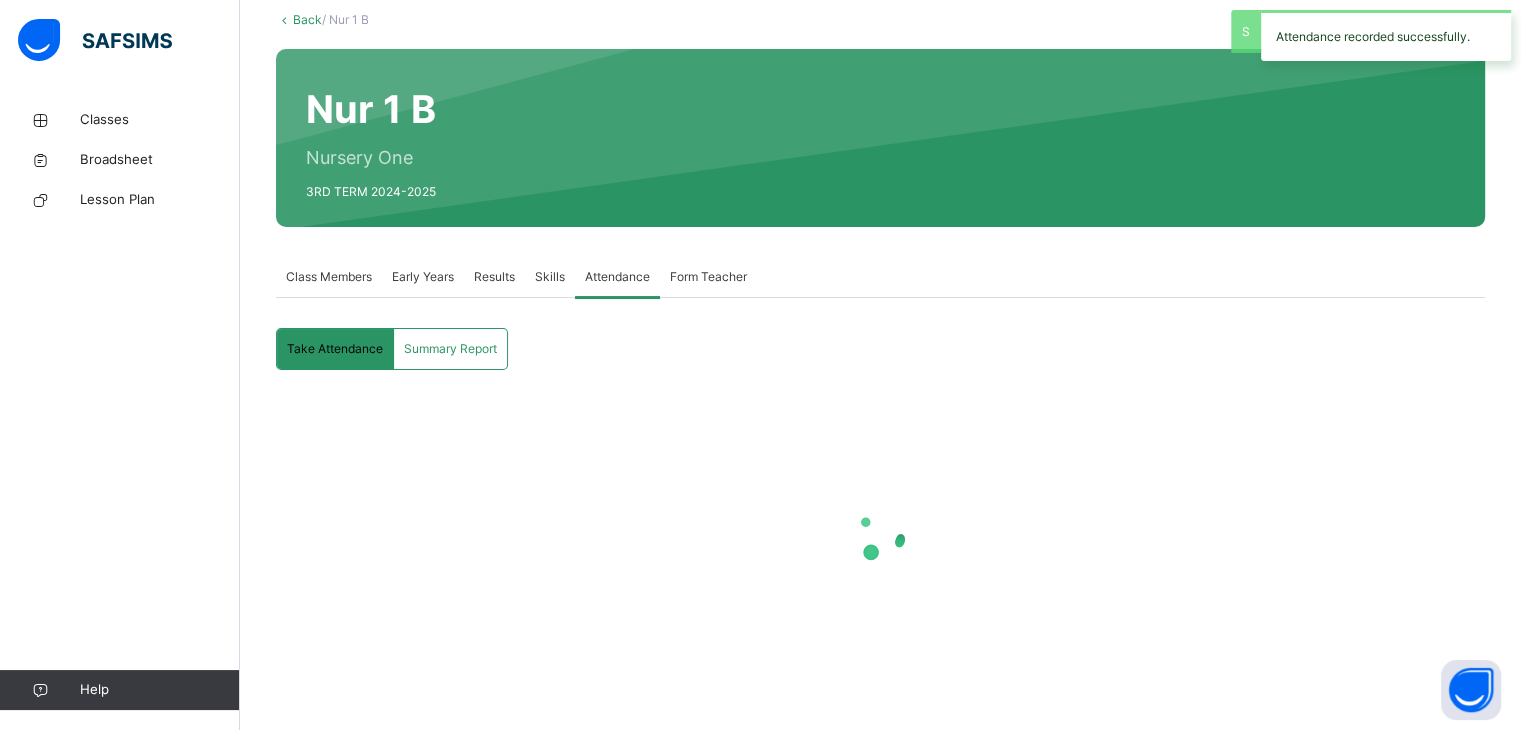 scroll, scrollTop: 269, scrollLeft: 0, axis: vertical 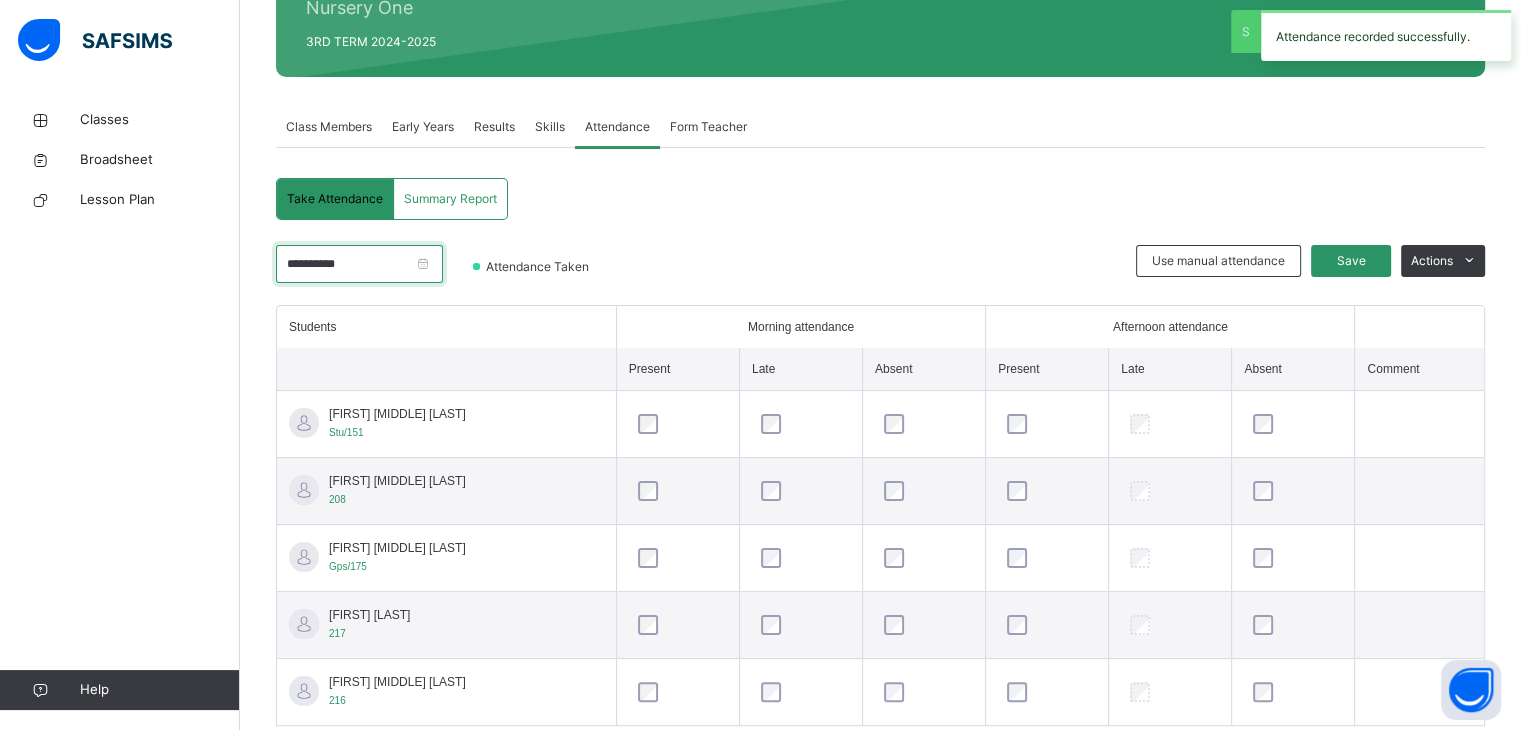 click on "**********" at bounding box center [359, 264] 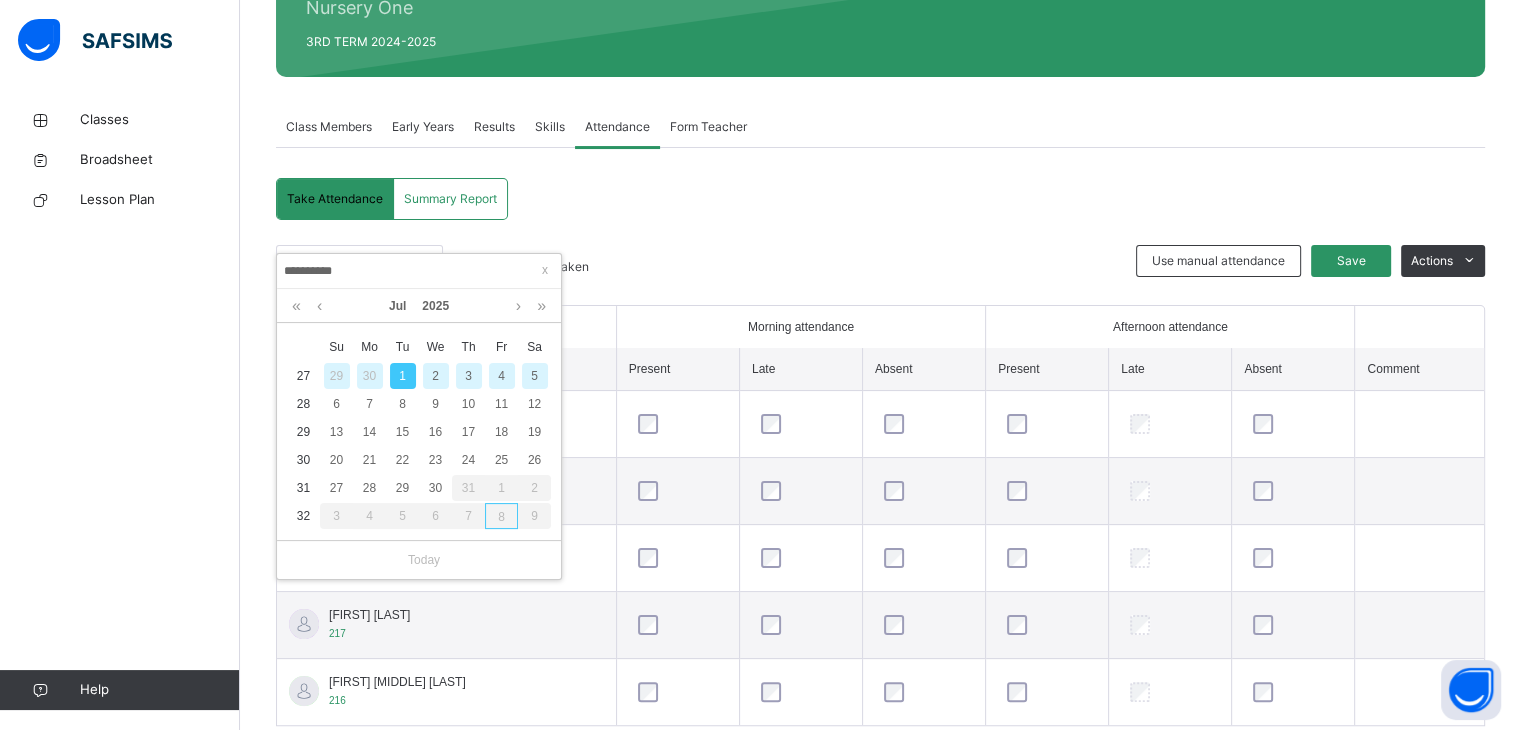 click on "2" at bounding box center [436, 376] 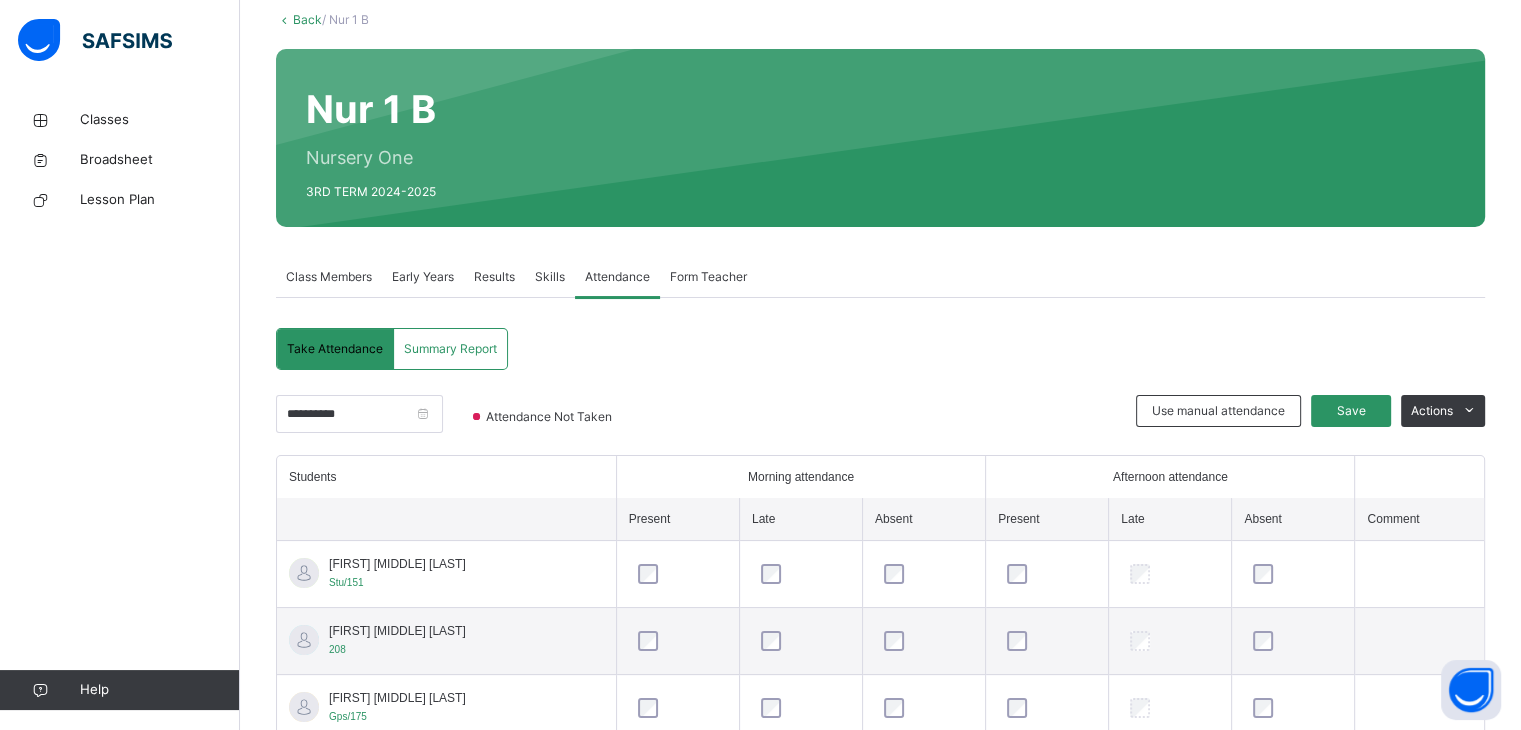 scroll, scrollTop: 269, scrollLeft: 0, axis: vertical 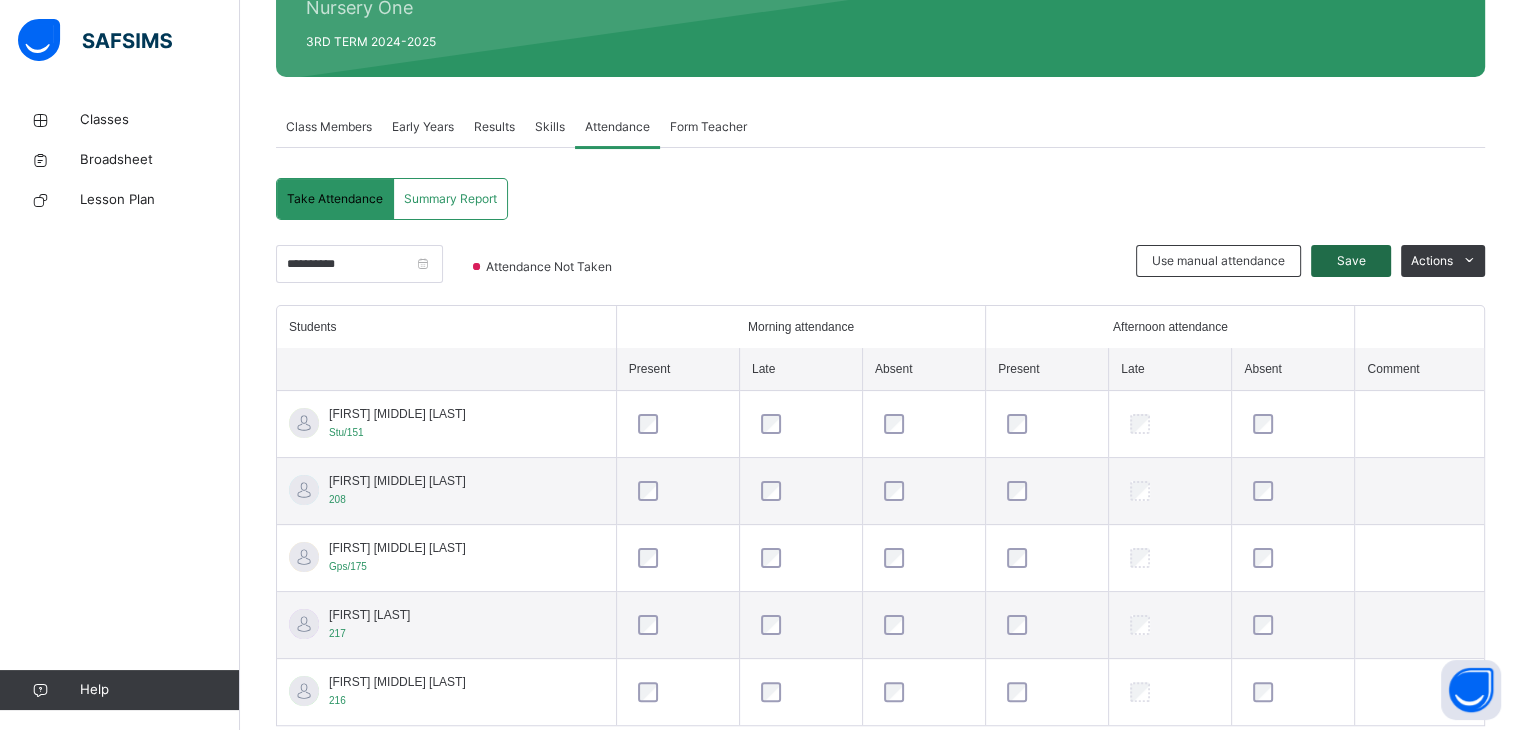 click on "Save" at bounding box center (1351, 261) 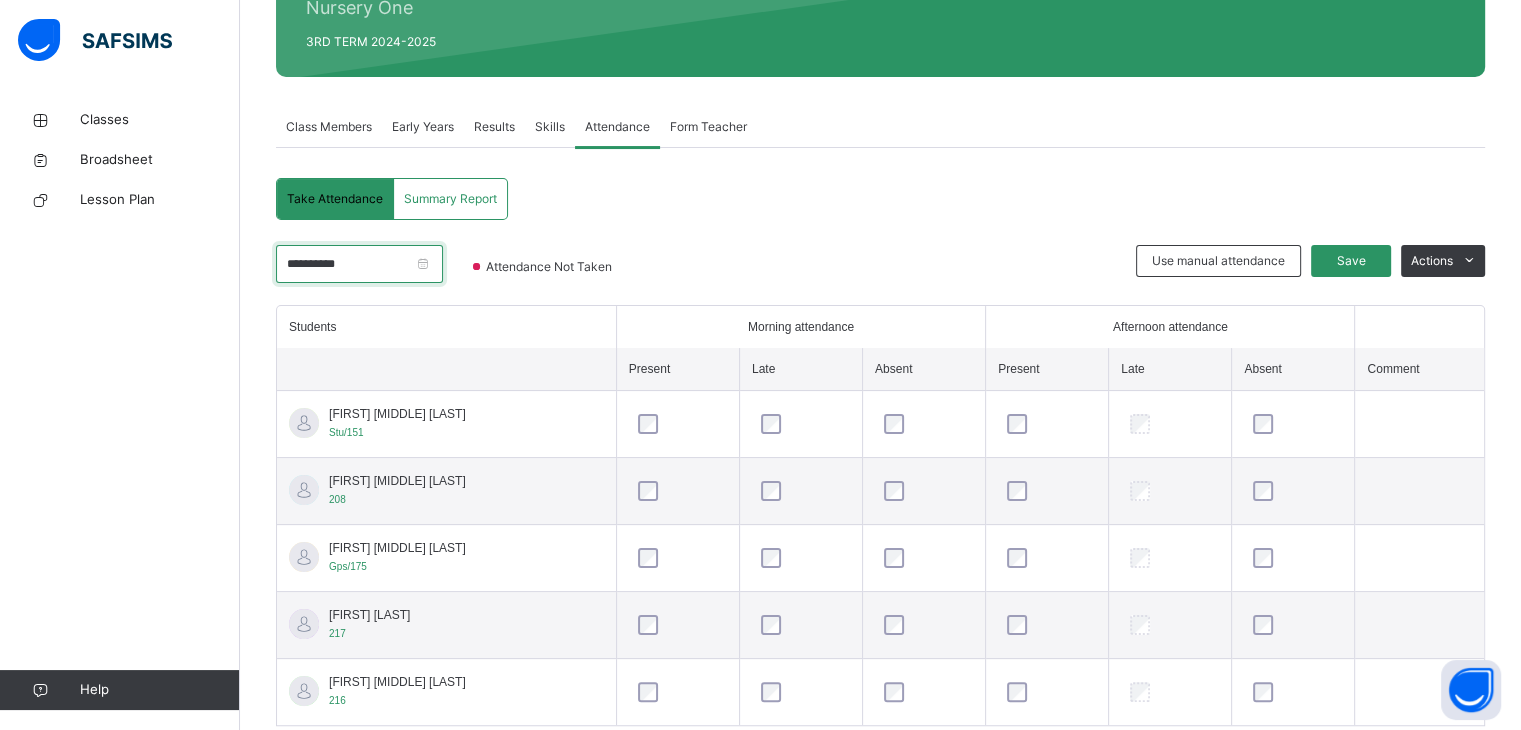 click on "**********" at bounding box center [359, 264] 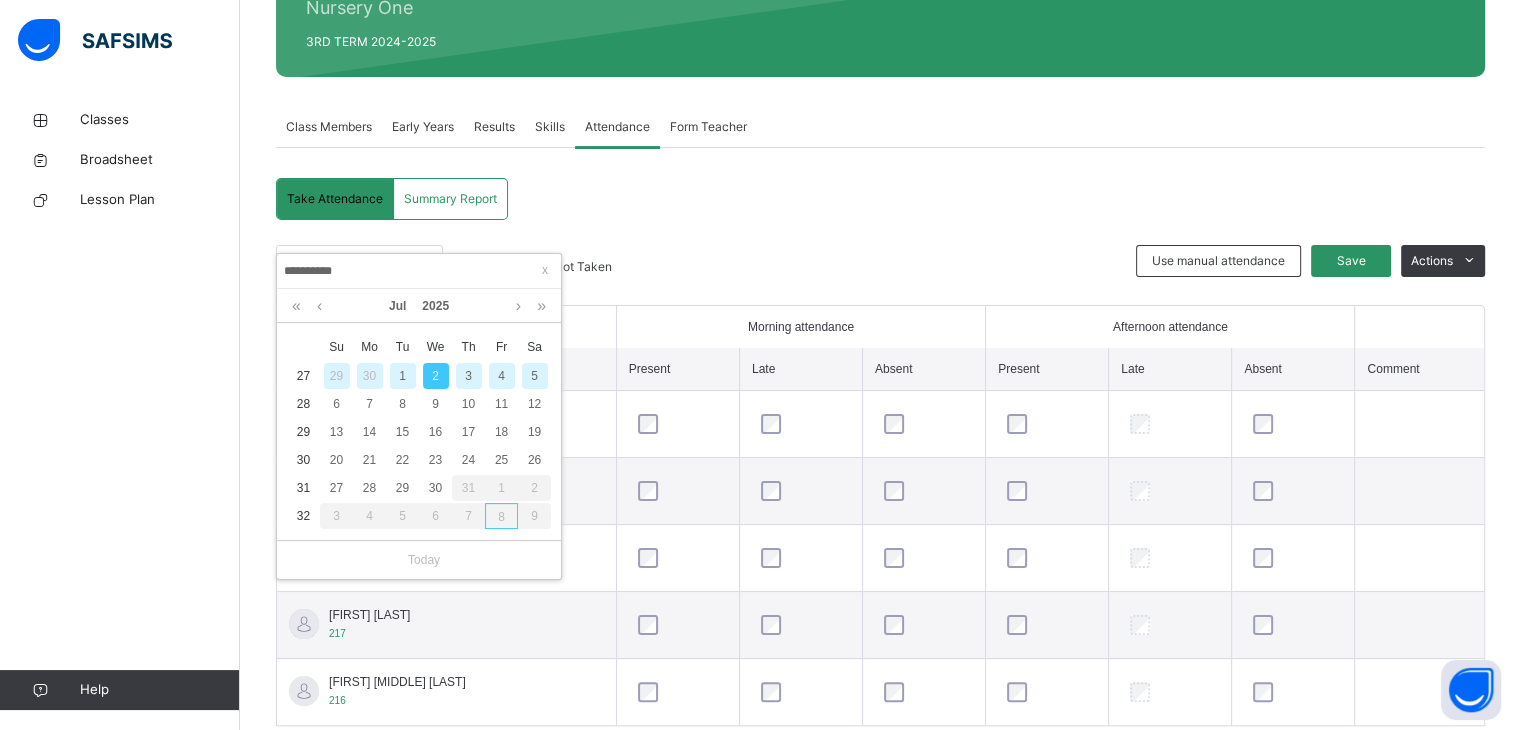 click on "3" at bounding box center [469, 376] 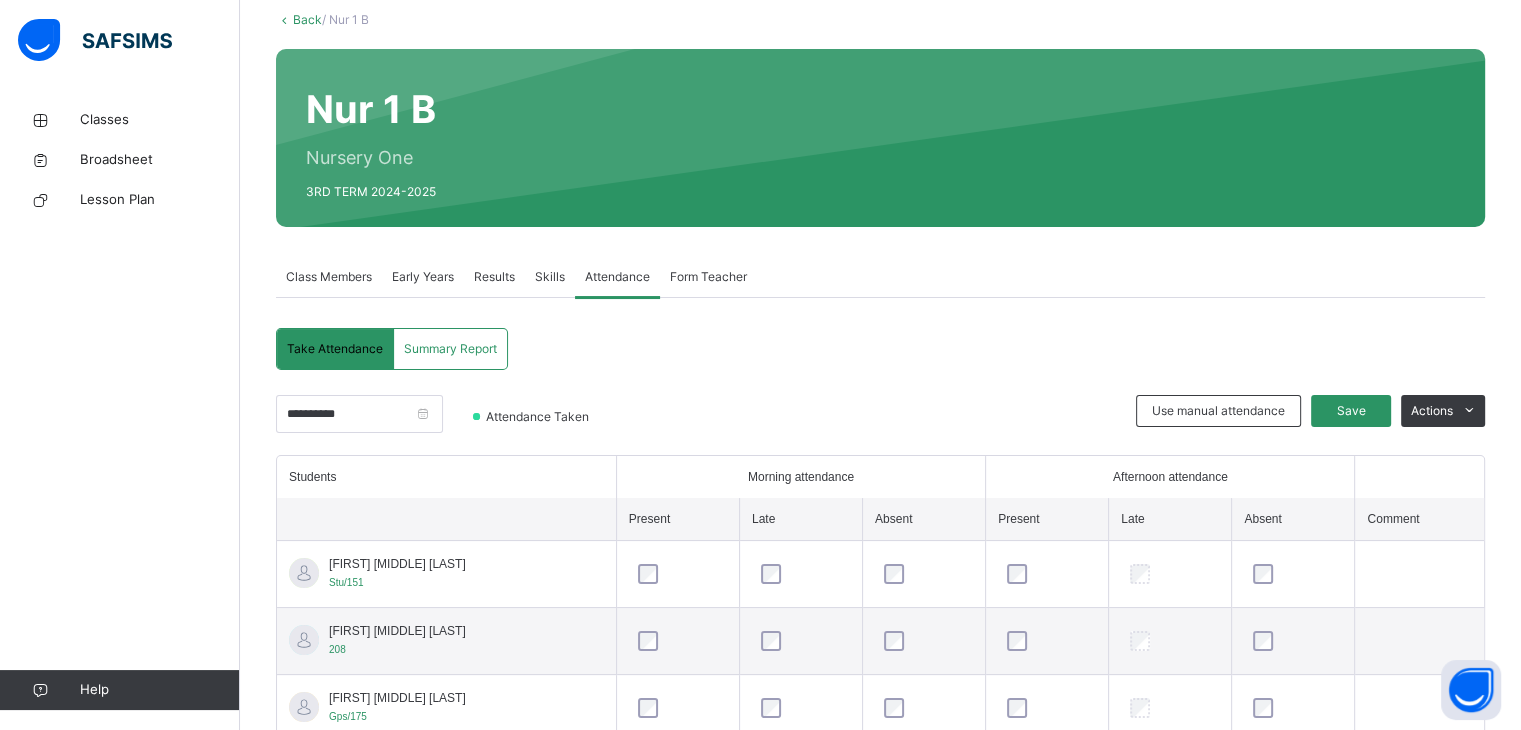 scroll, scrollTop: 269, scrollLeft: 0, axis: vertical 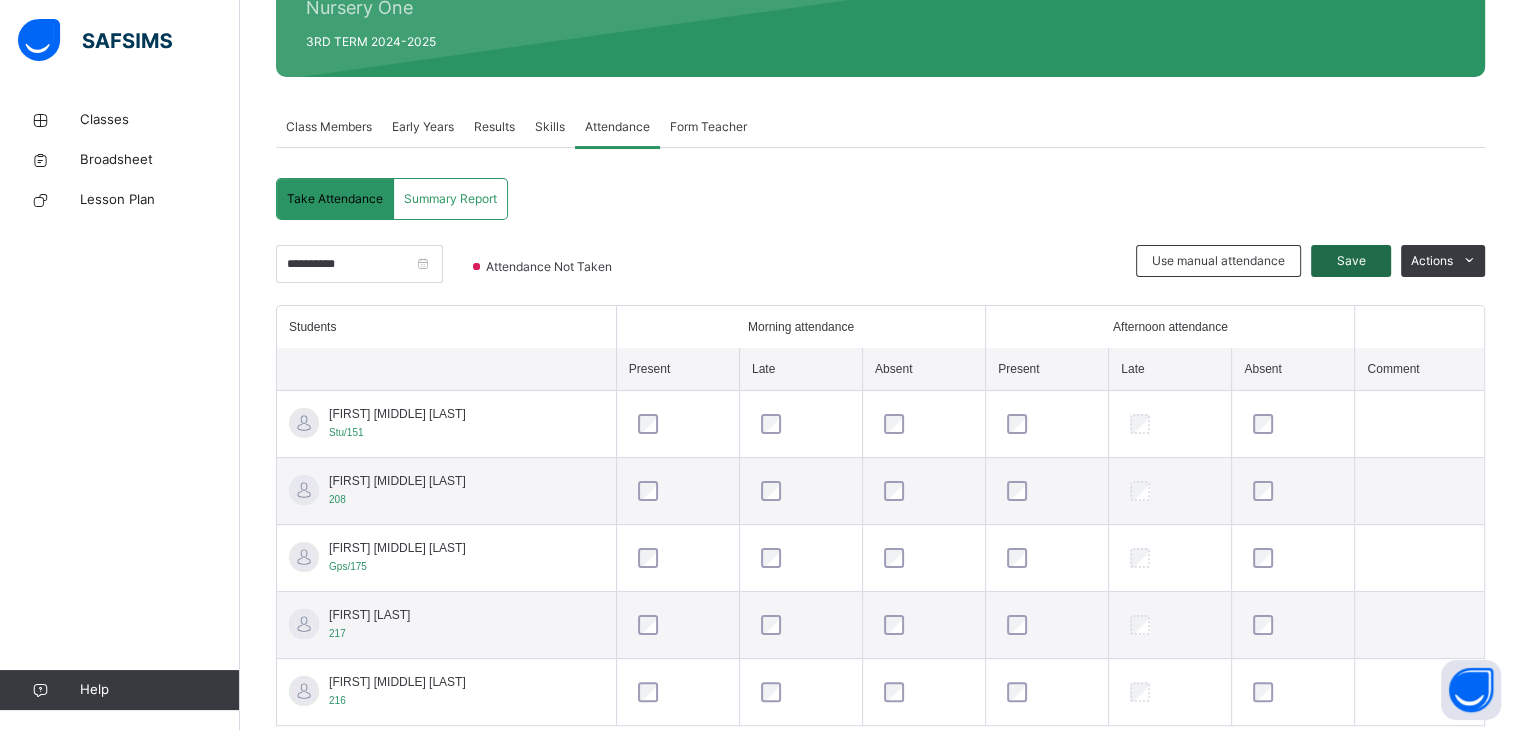 click on "Save" at bounding box center [1351, 261] 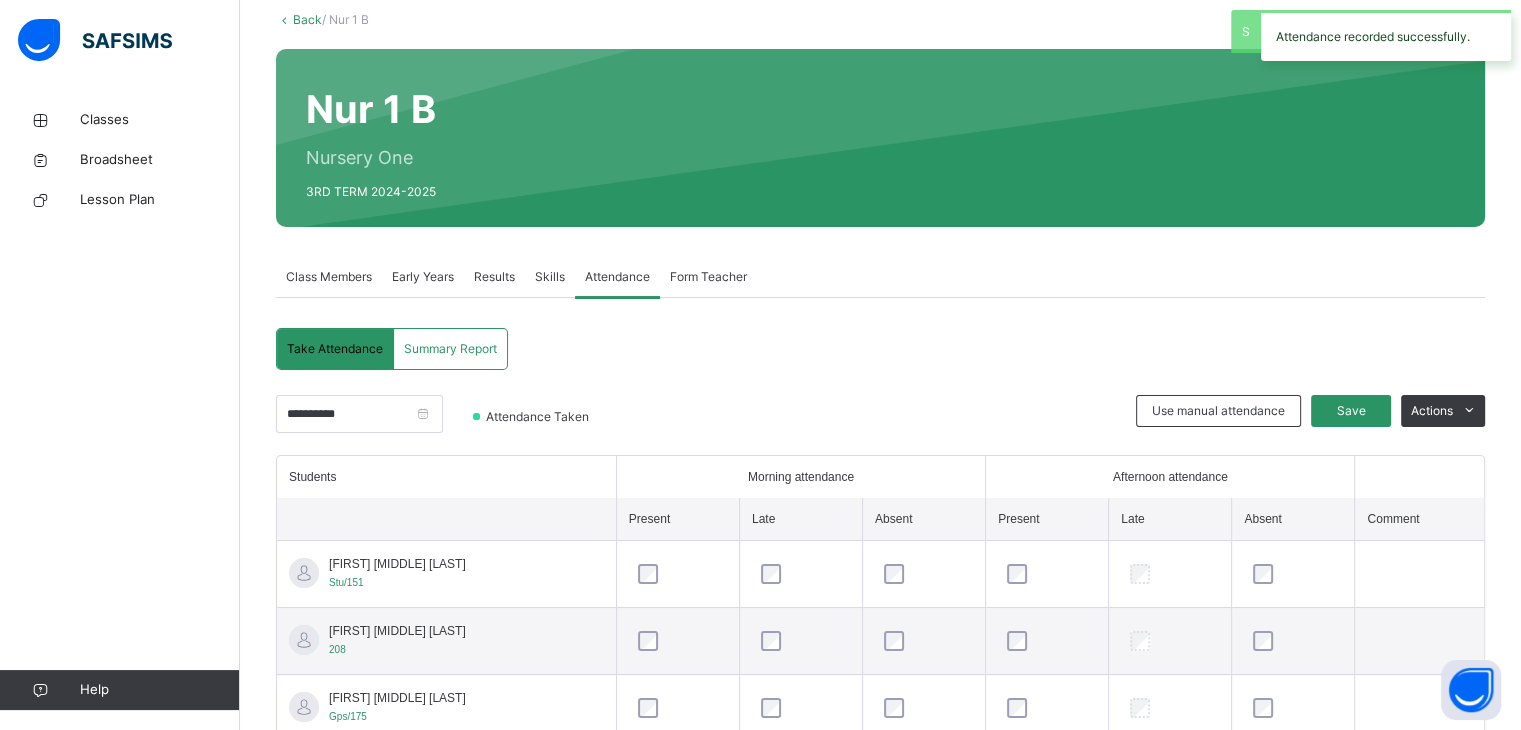 scroll, scrollTop: 269, scrollLeft: 0, axis: vertical 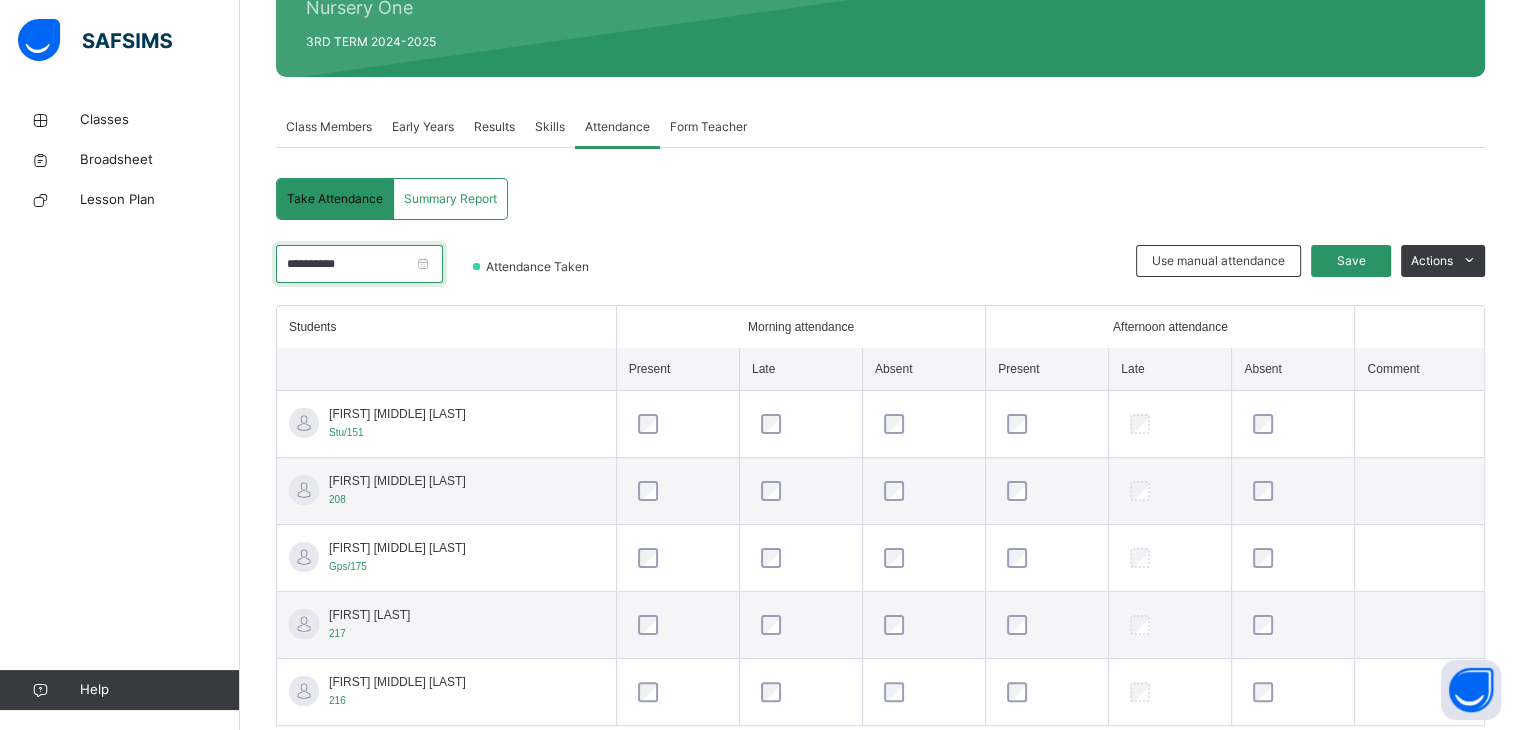 click on "**********" at bounding box center (359, 264) 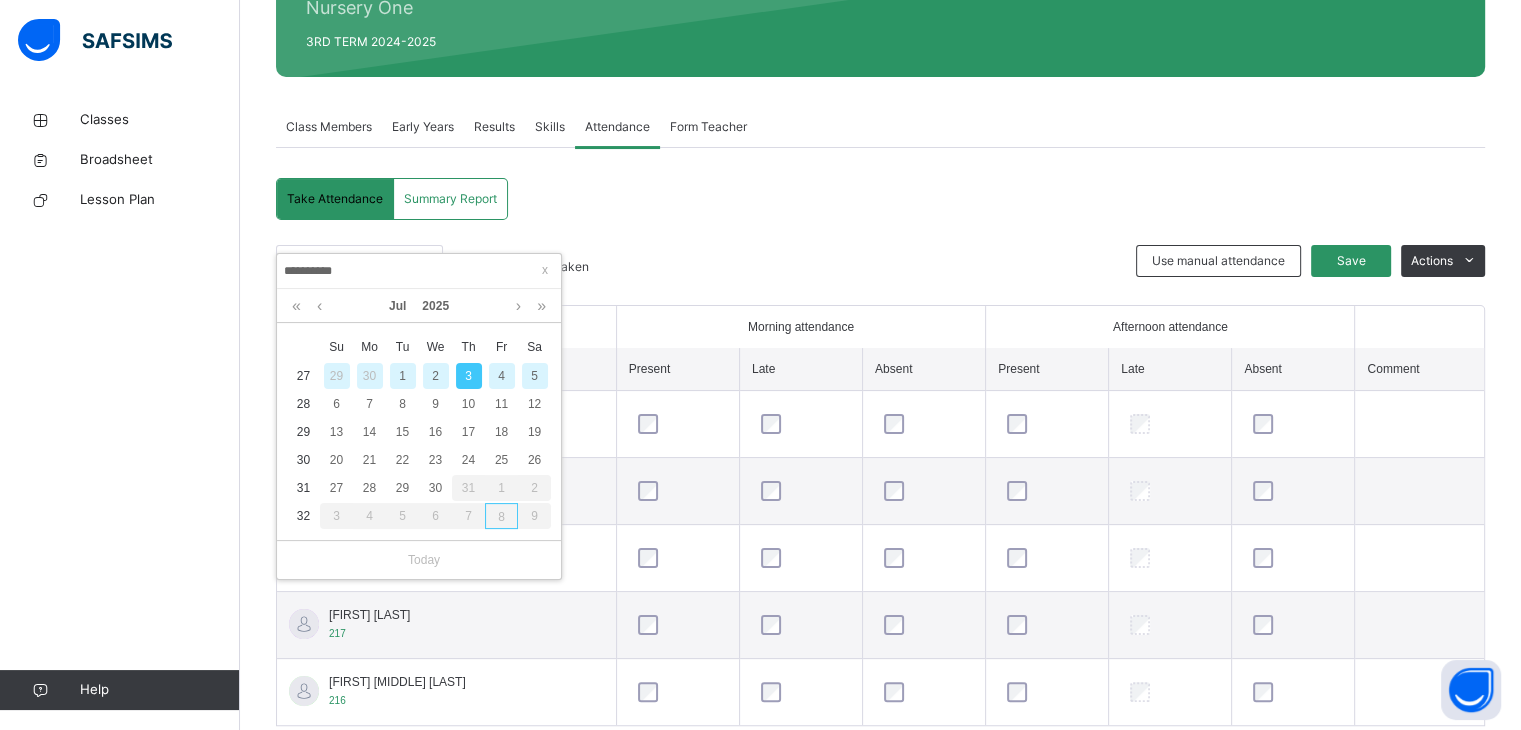 click on "4" at bounding box center [502, 376] 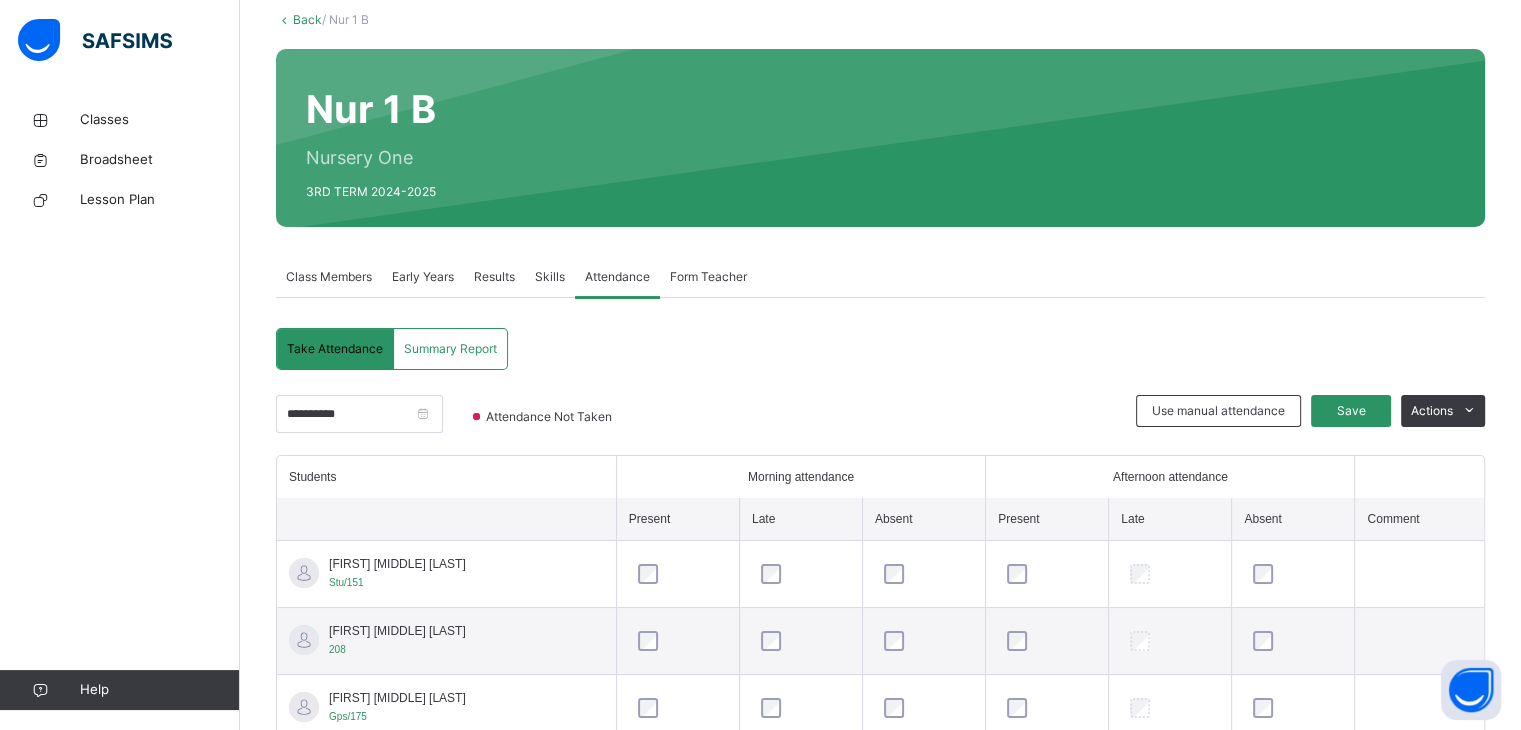 scroll, scrollTop: 269, scrollLeft: 0, axis: vertical 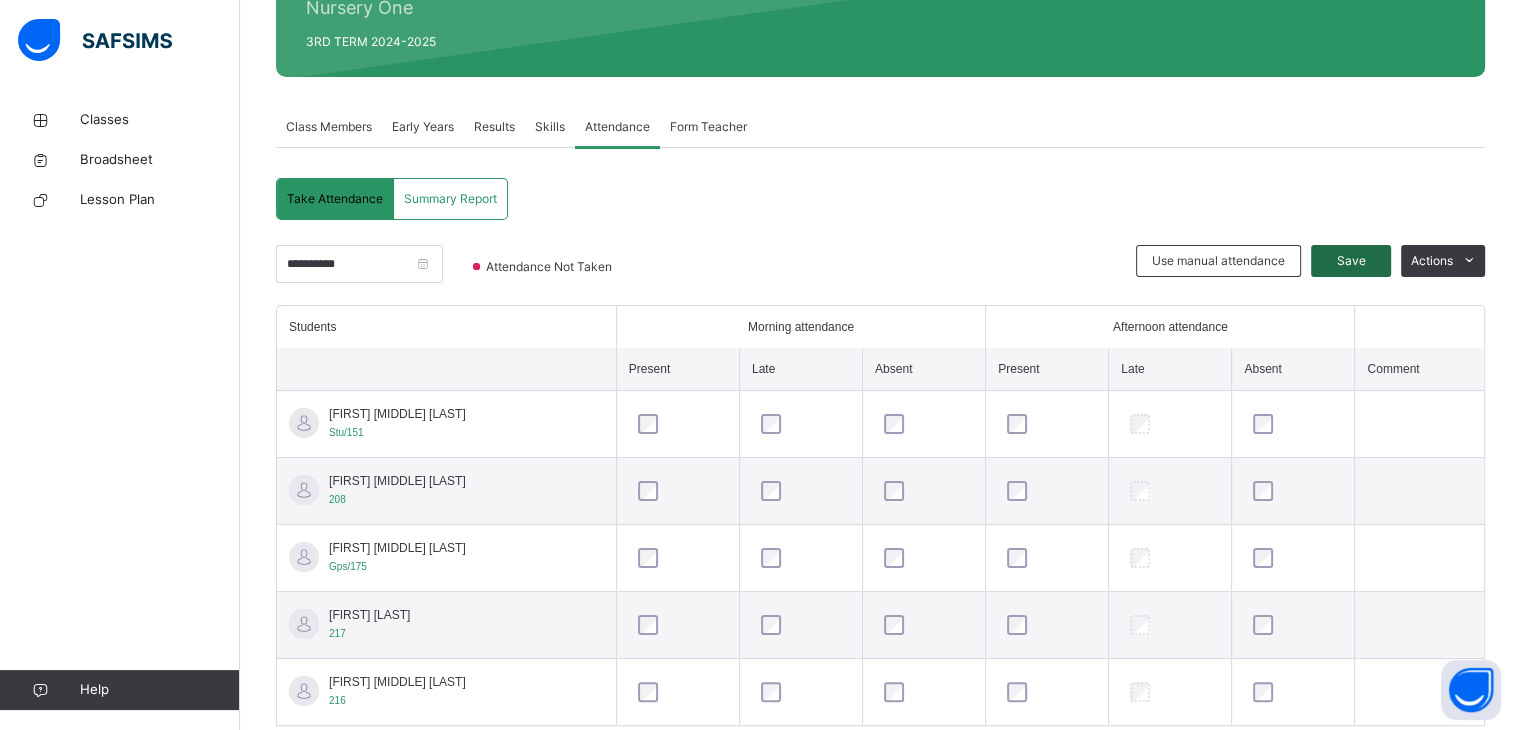 click on "Save" at bounding box center (1351, 261) 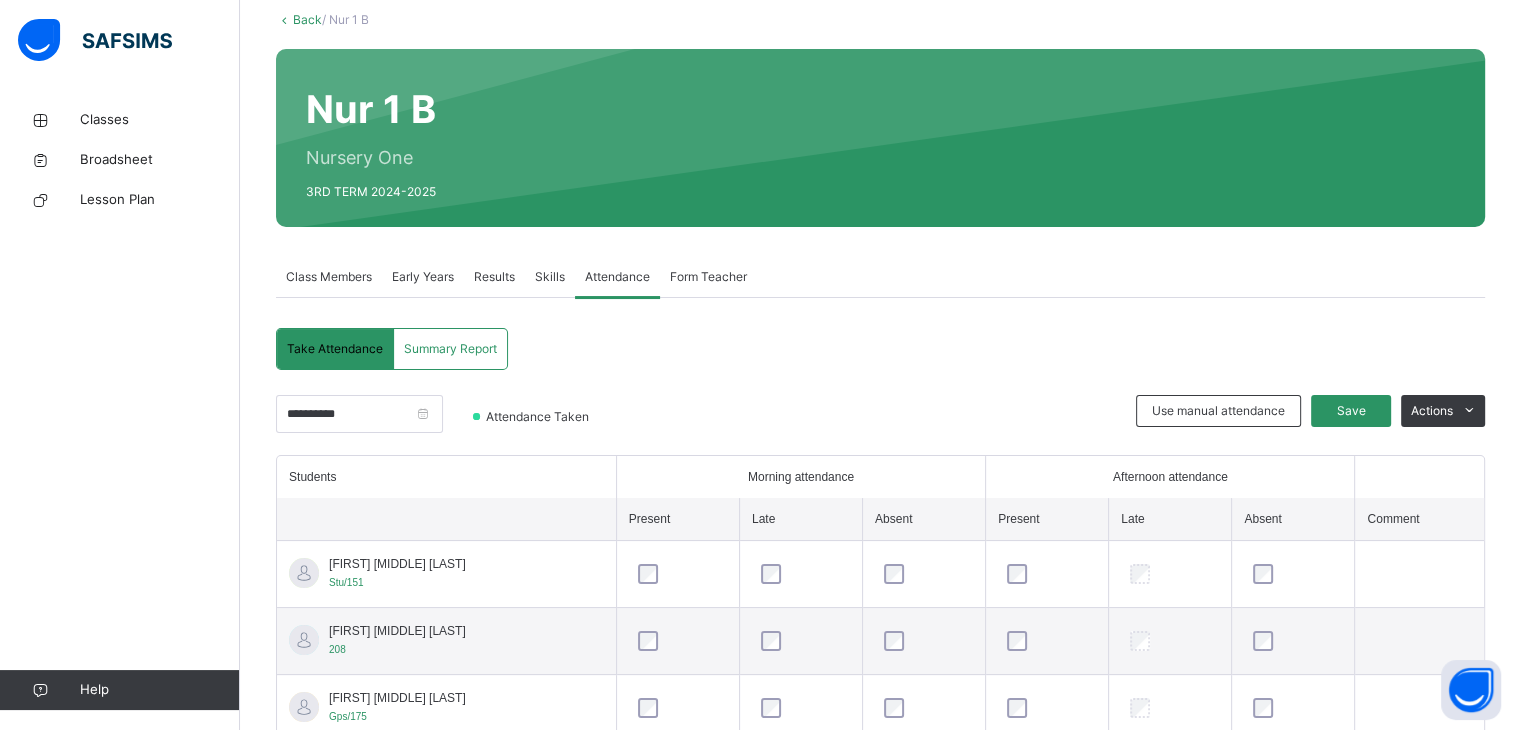 scroll, scrollTop: 269, scrollLeft: 0, axis: vertical 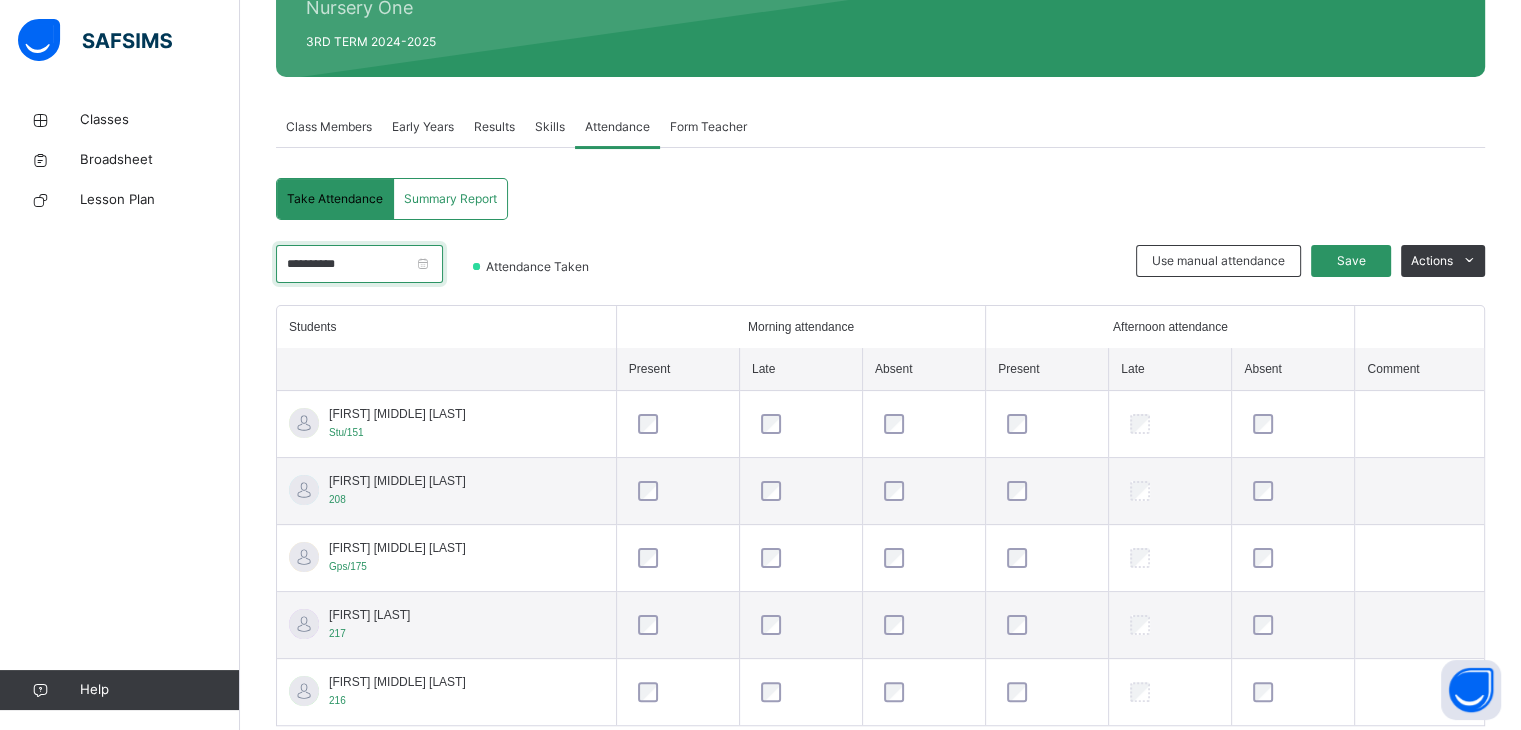 click on "**********" at bounding box center (359, 264) 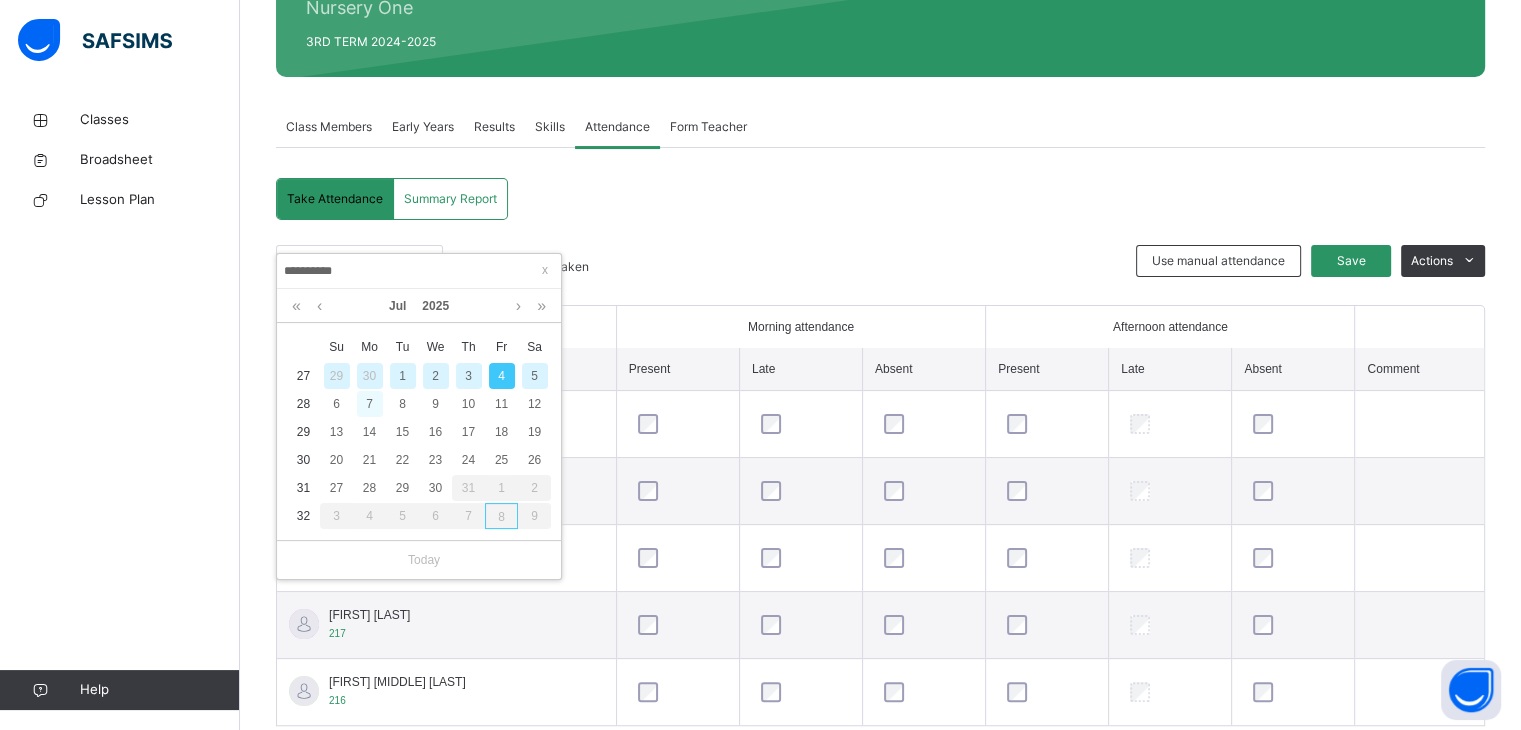 click on "7" at bounding box center [370, 404] 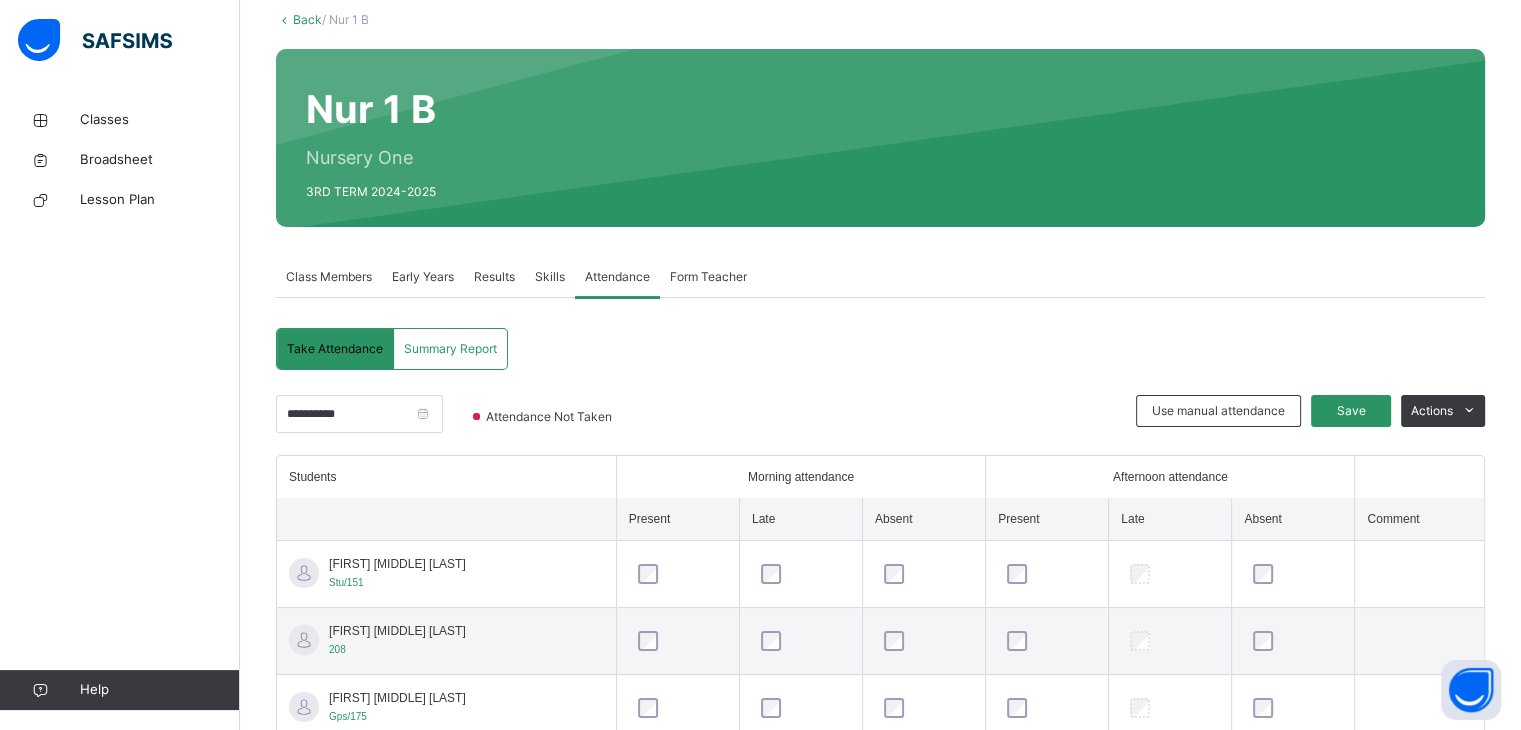 scroll, scrollTop: 269, scrollLeft: 0, axis: vertical 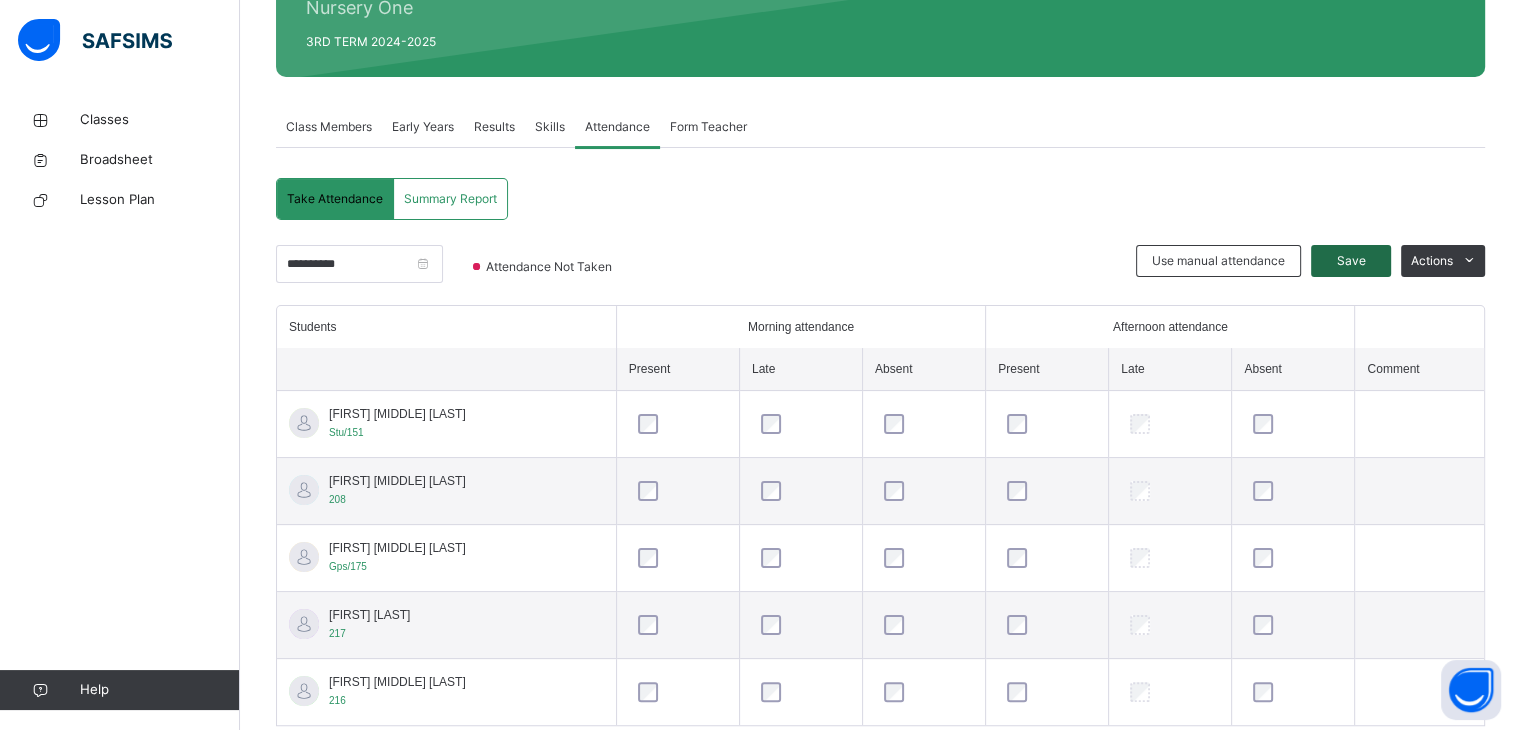 click on "Save" at bounding box center (1351, 261) 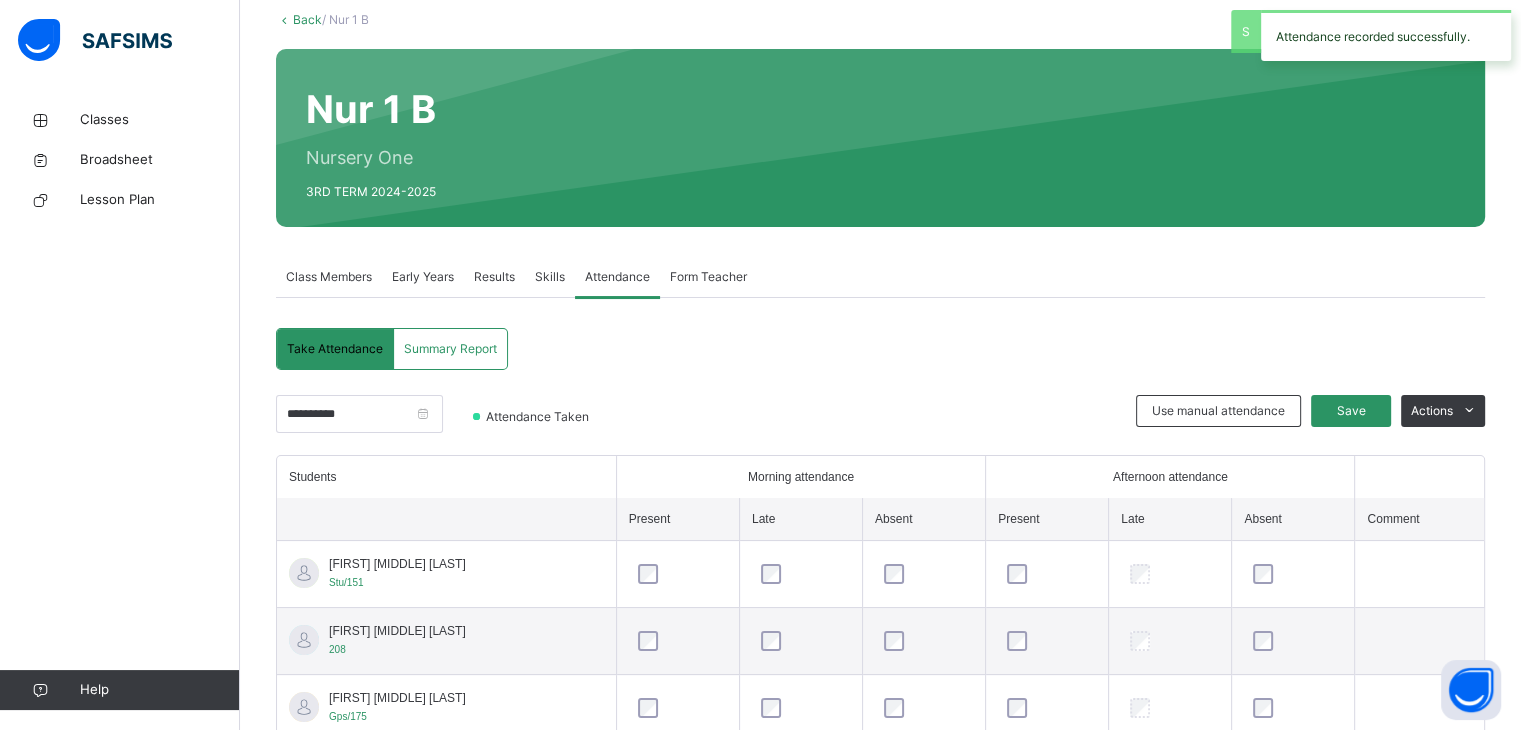 scroll, scrollTop: 269, scrollLeft: 0, axis: vertical 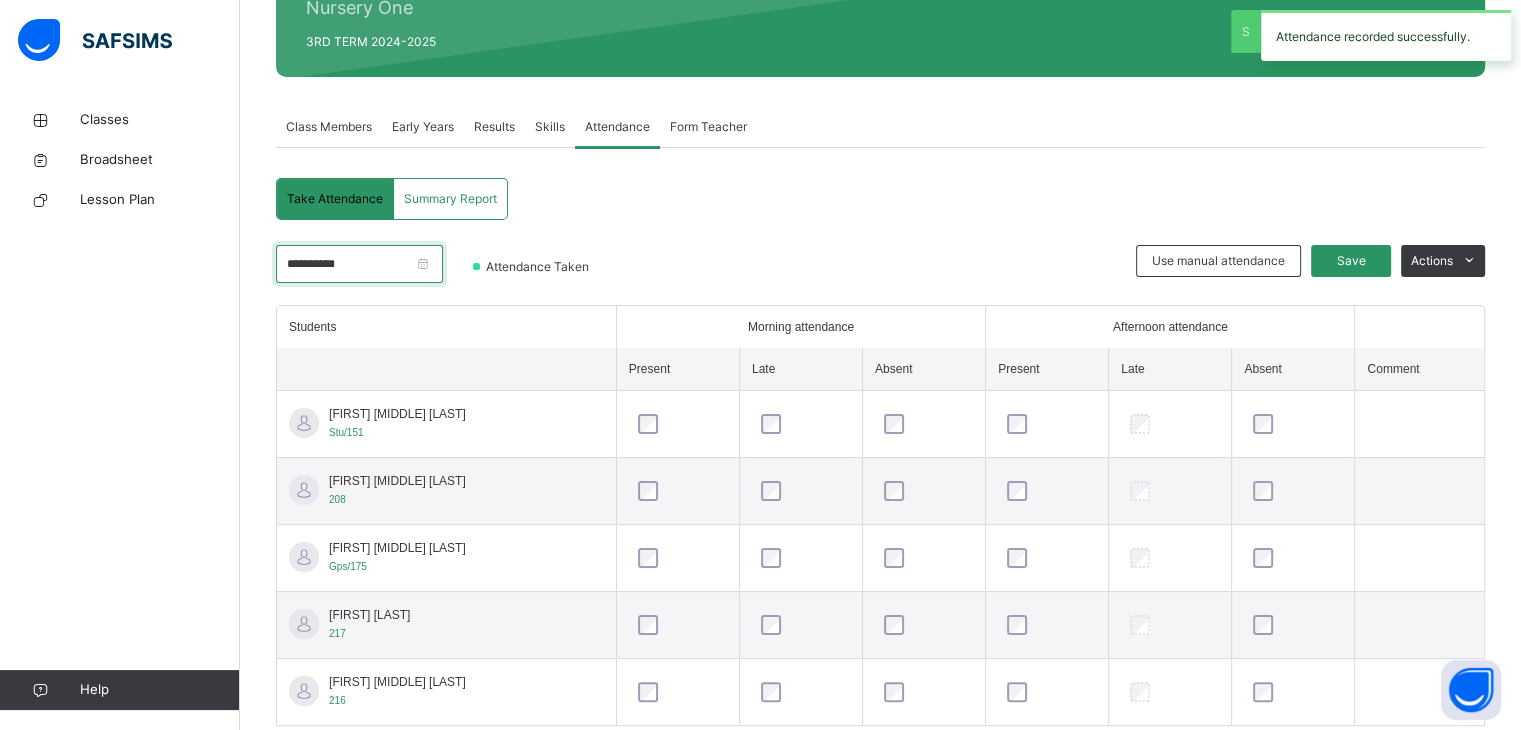 click on "**********" at bounding box center [359, 264] 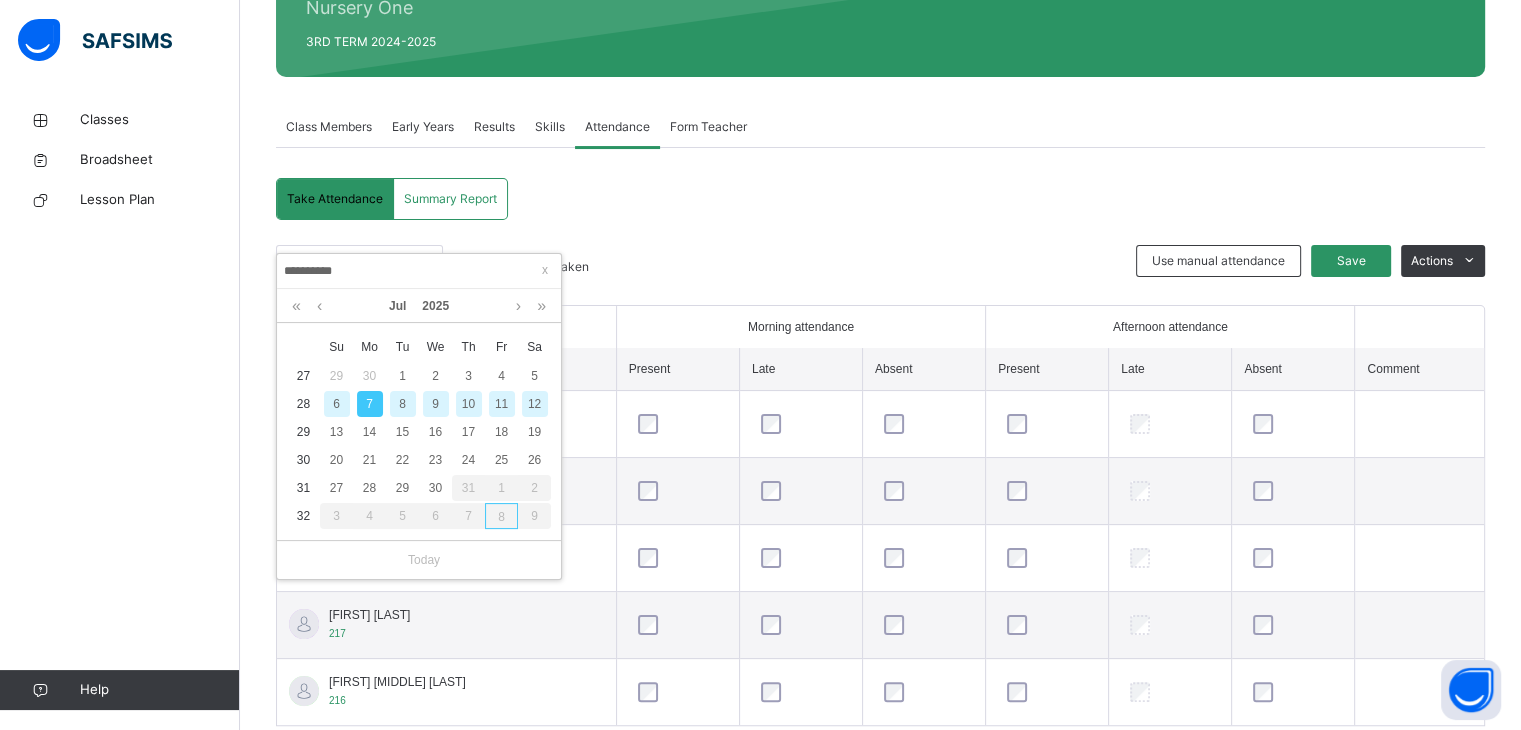 click on "8" at bounding box center [403, 404] 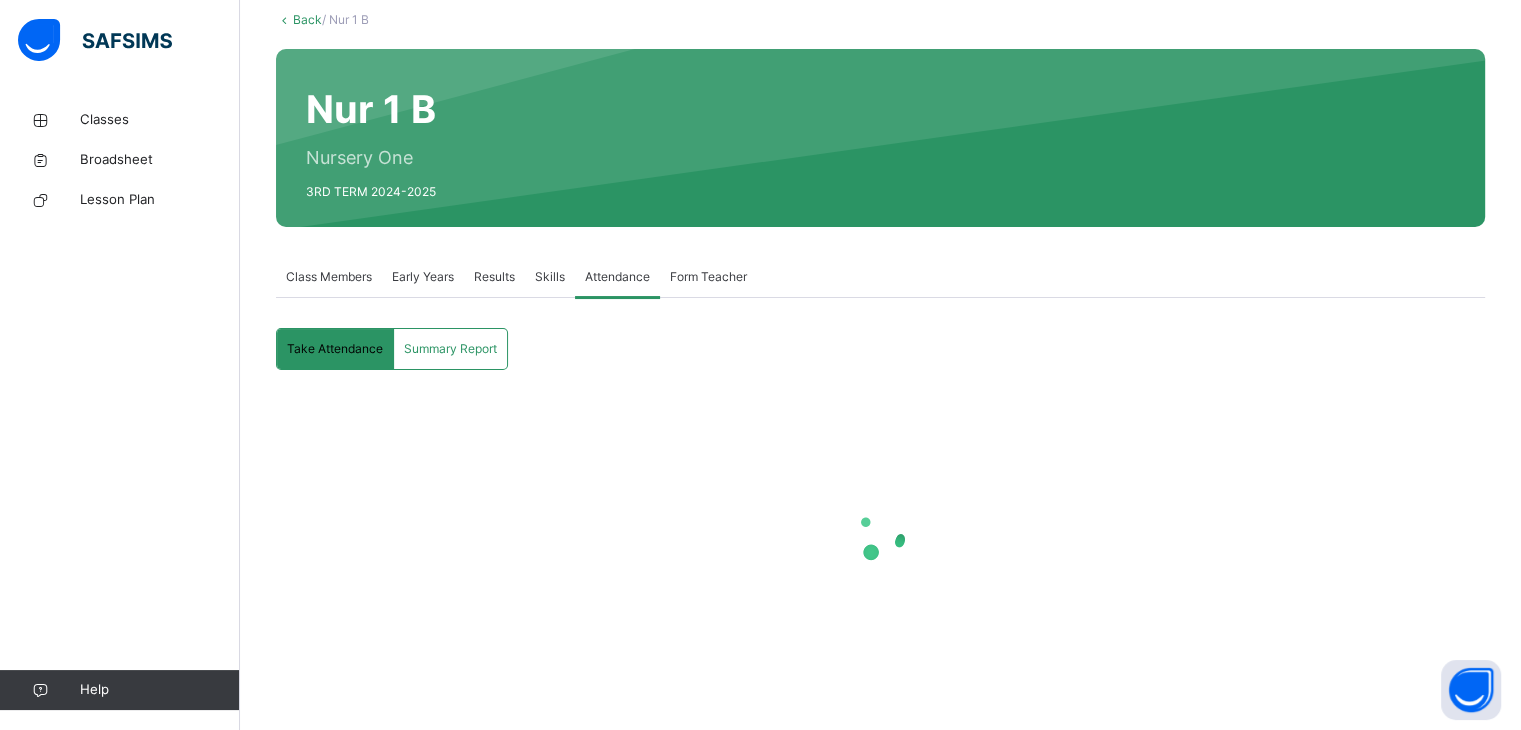 scroll, scrollTop: 269, scrollLeft: 0, axis: vertical 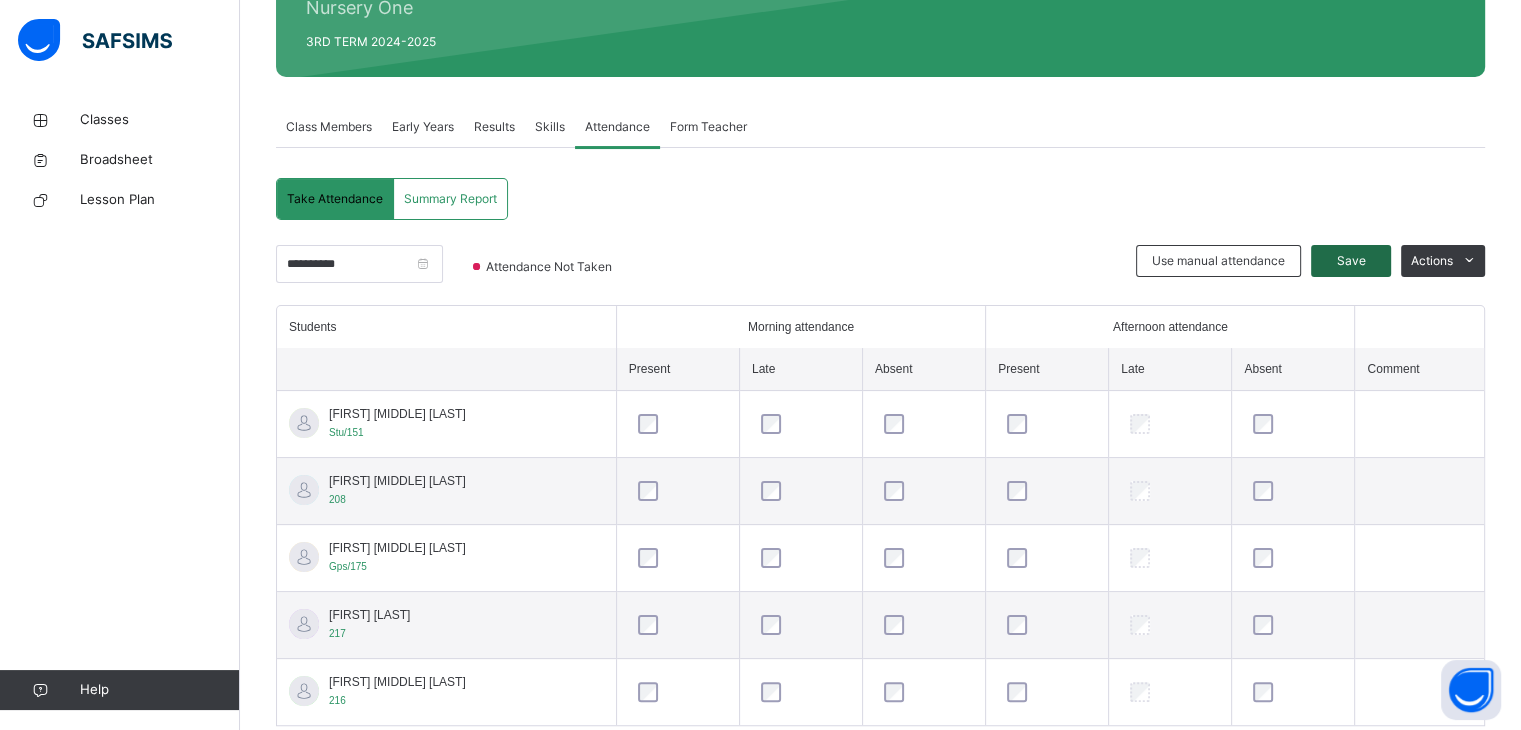 click on "Save" at bounding box center [1351, 261] 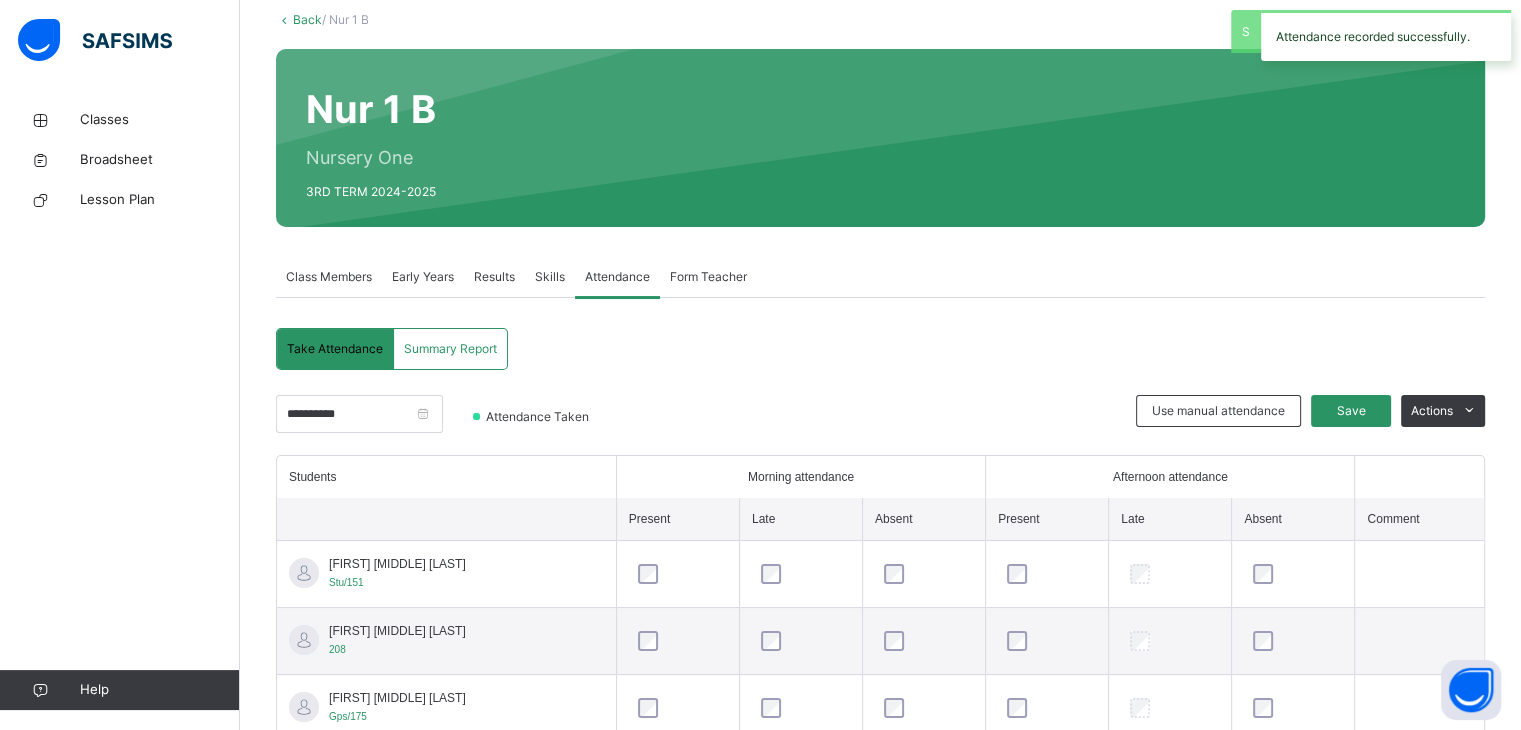 scroll, scrollTop: 269, scrollLeft: 0, axis: vertical 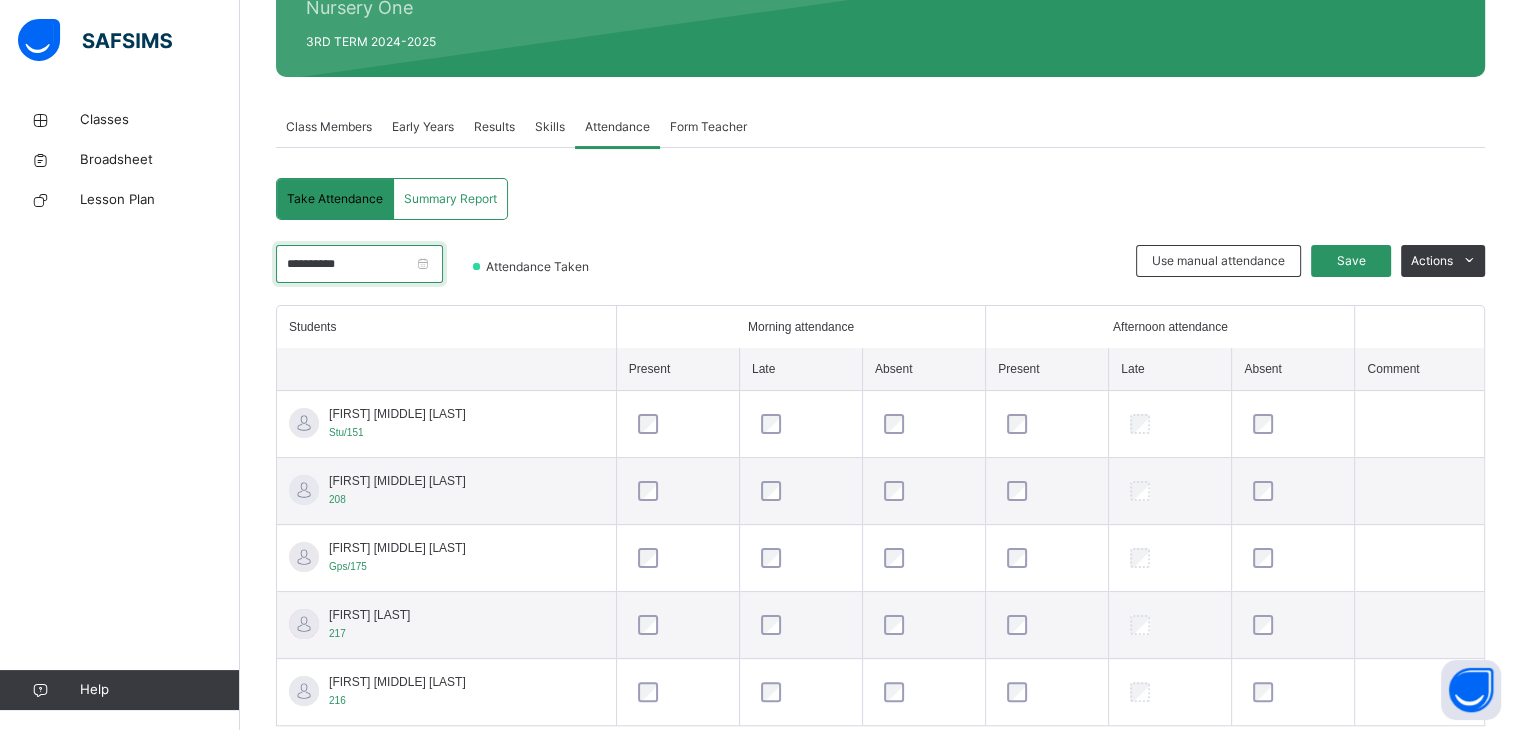 click on "**********" at bounding box center [359, 264] 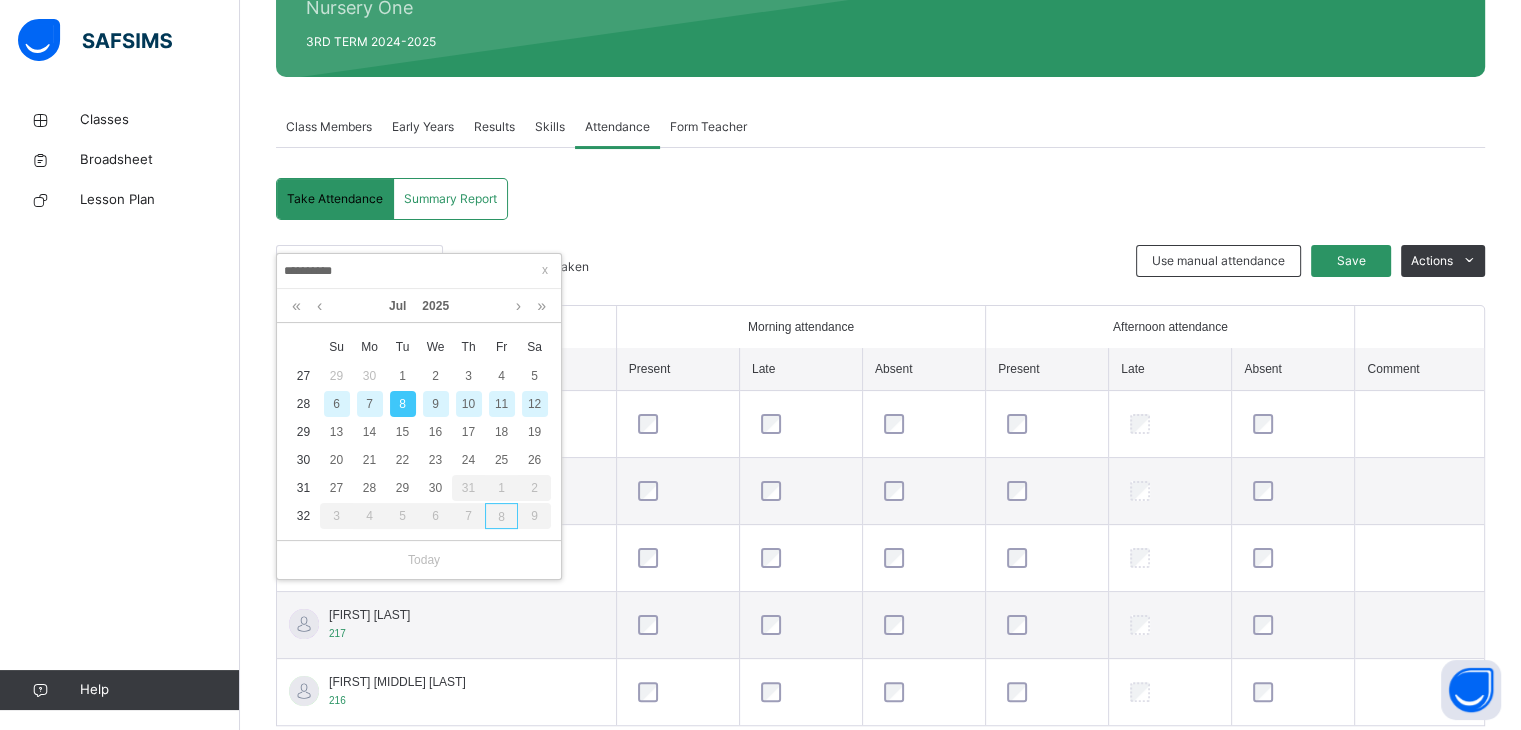 click on "9" at bounding box center (436, 404) 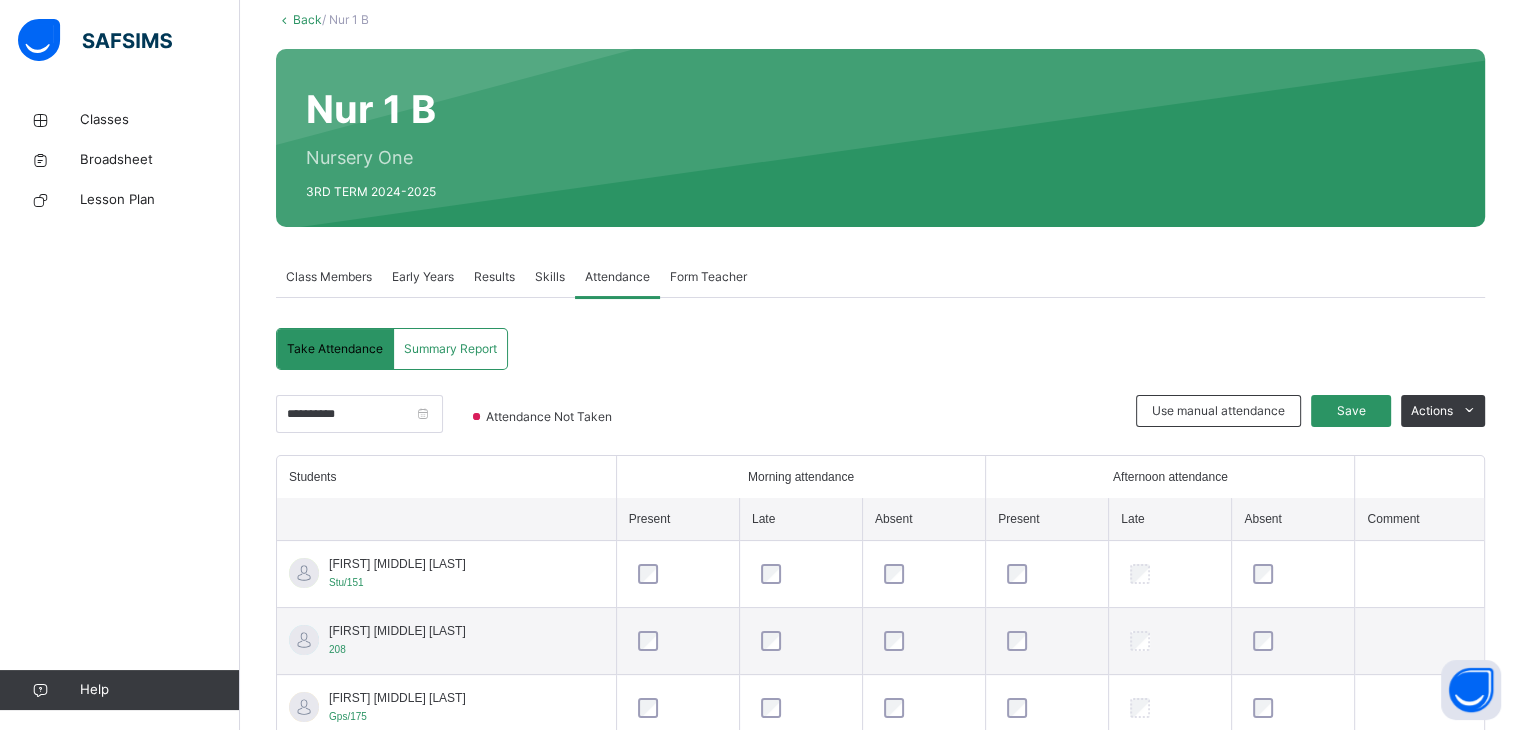 scroll, scrollTop: 269, scrollLeft: 0, axis: vertical 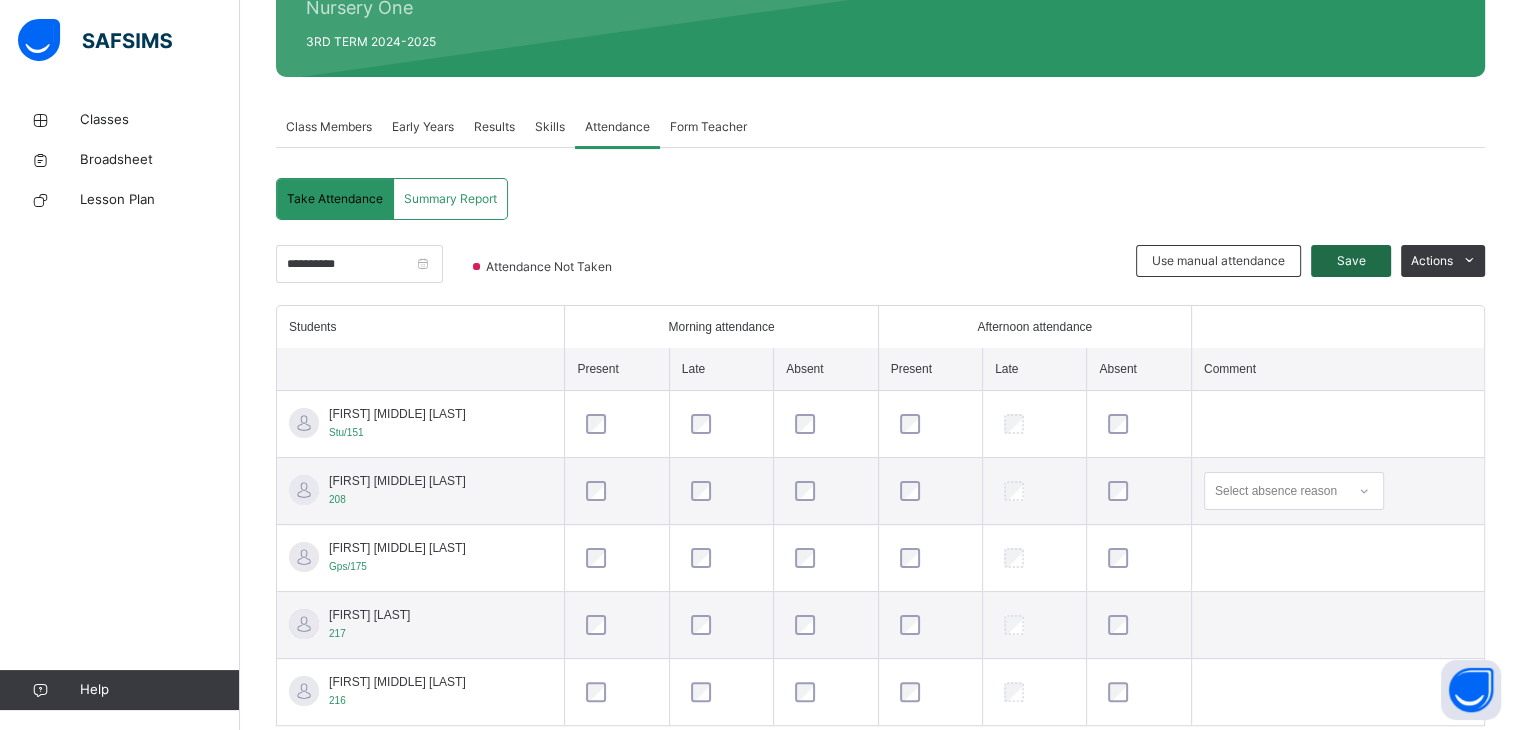 click on "Save" at bounding box center [1351, 261] 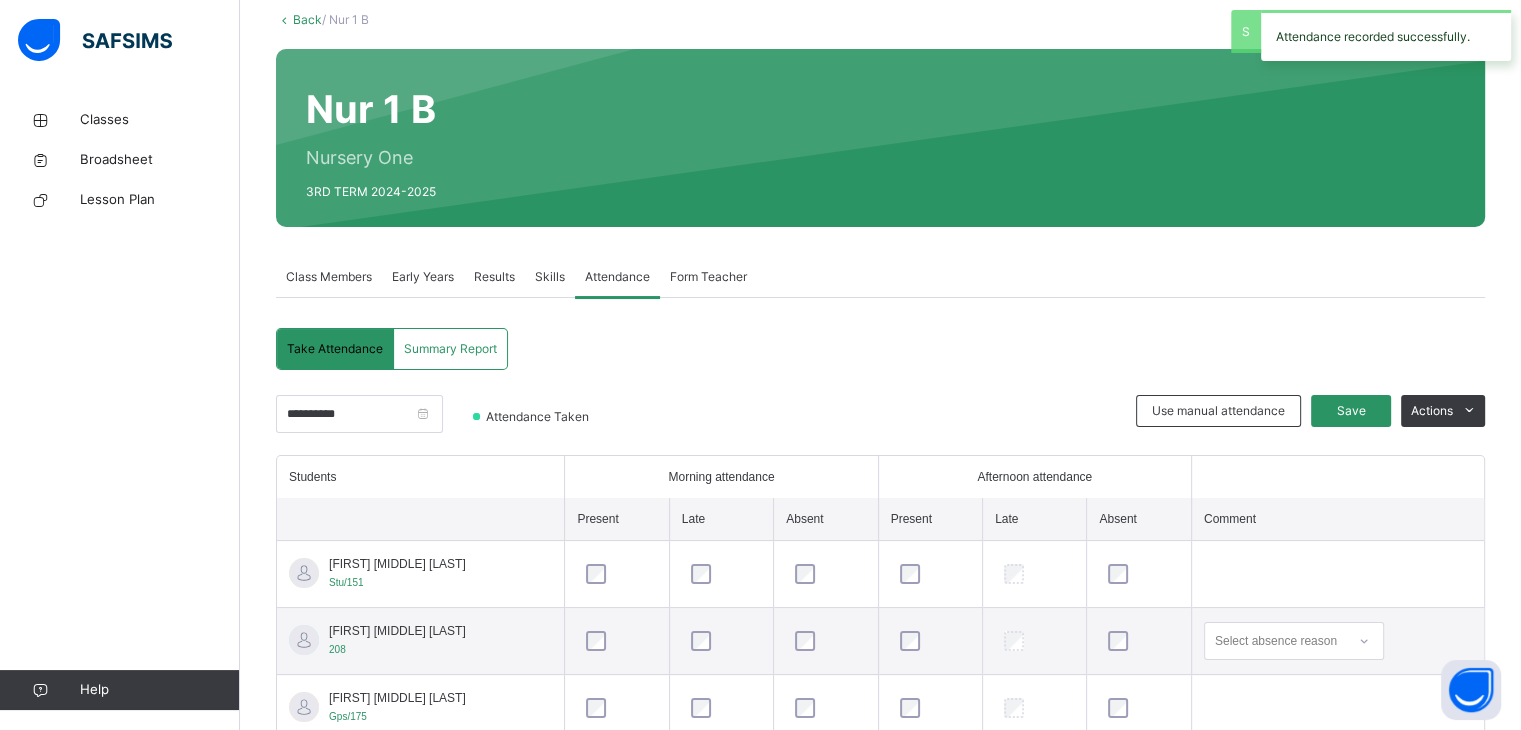 scroll, scrollTop: 269, scrollLeft: 0, axis: vertical 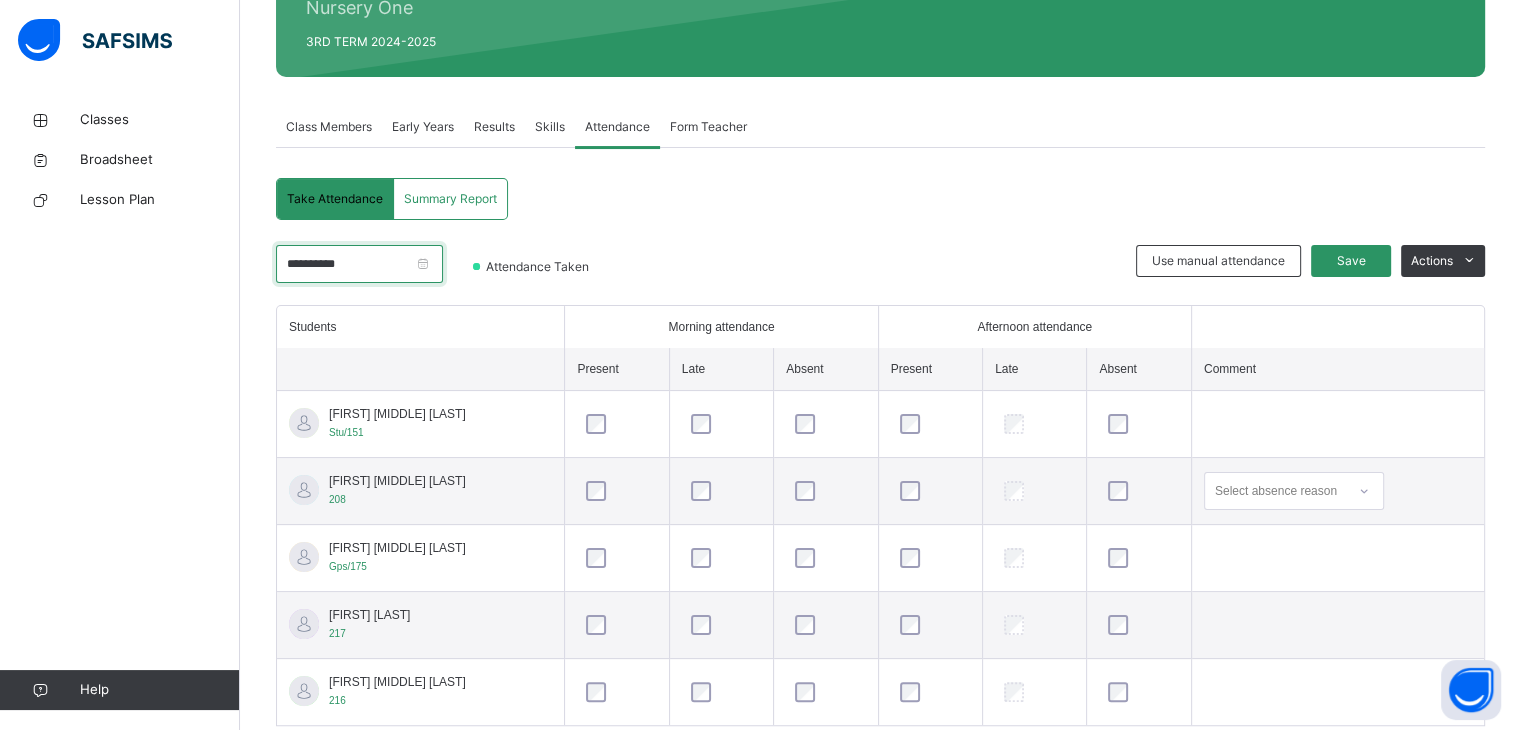 click on "**********" at bounding box center (359, 264) 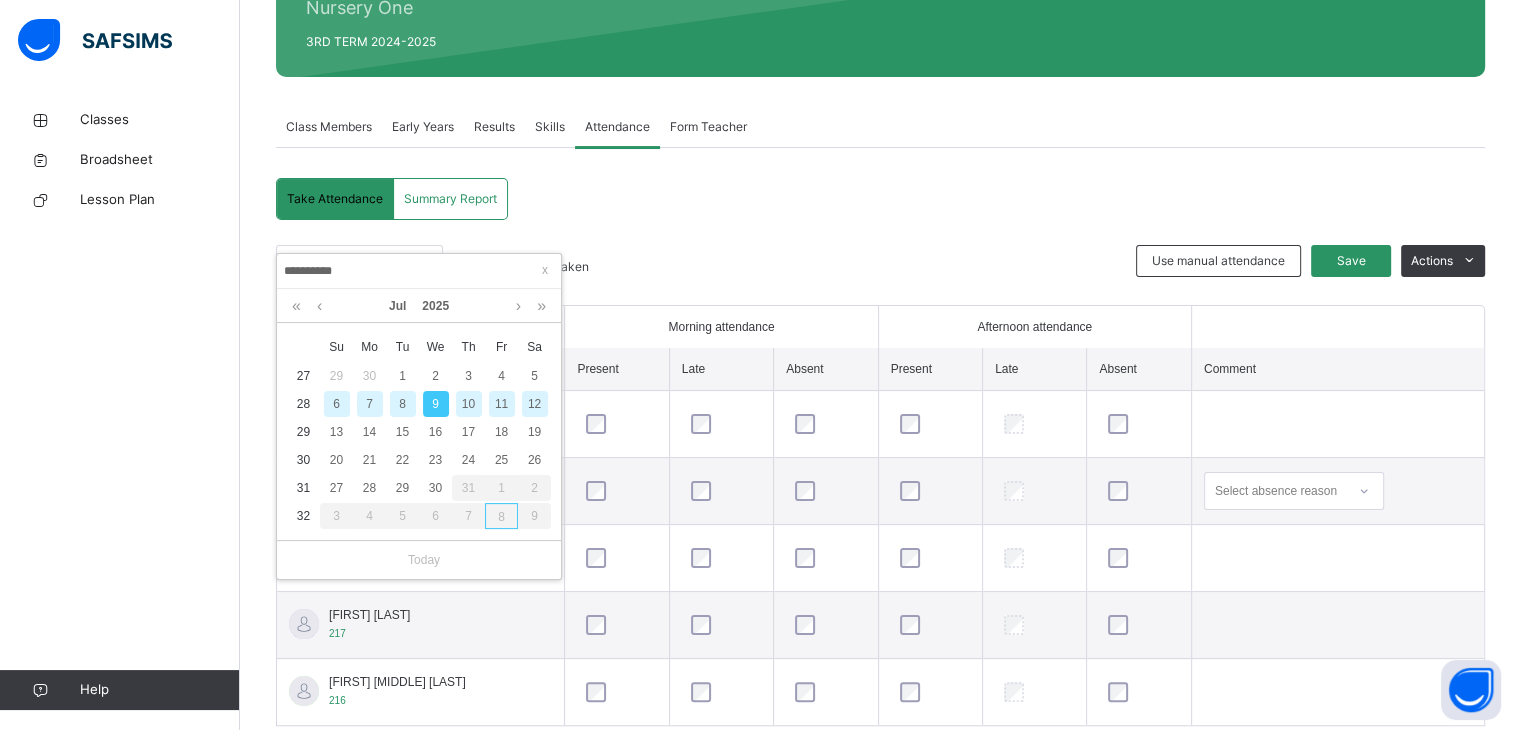 click on "10" at bounding box center (469, 404) 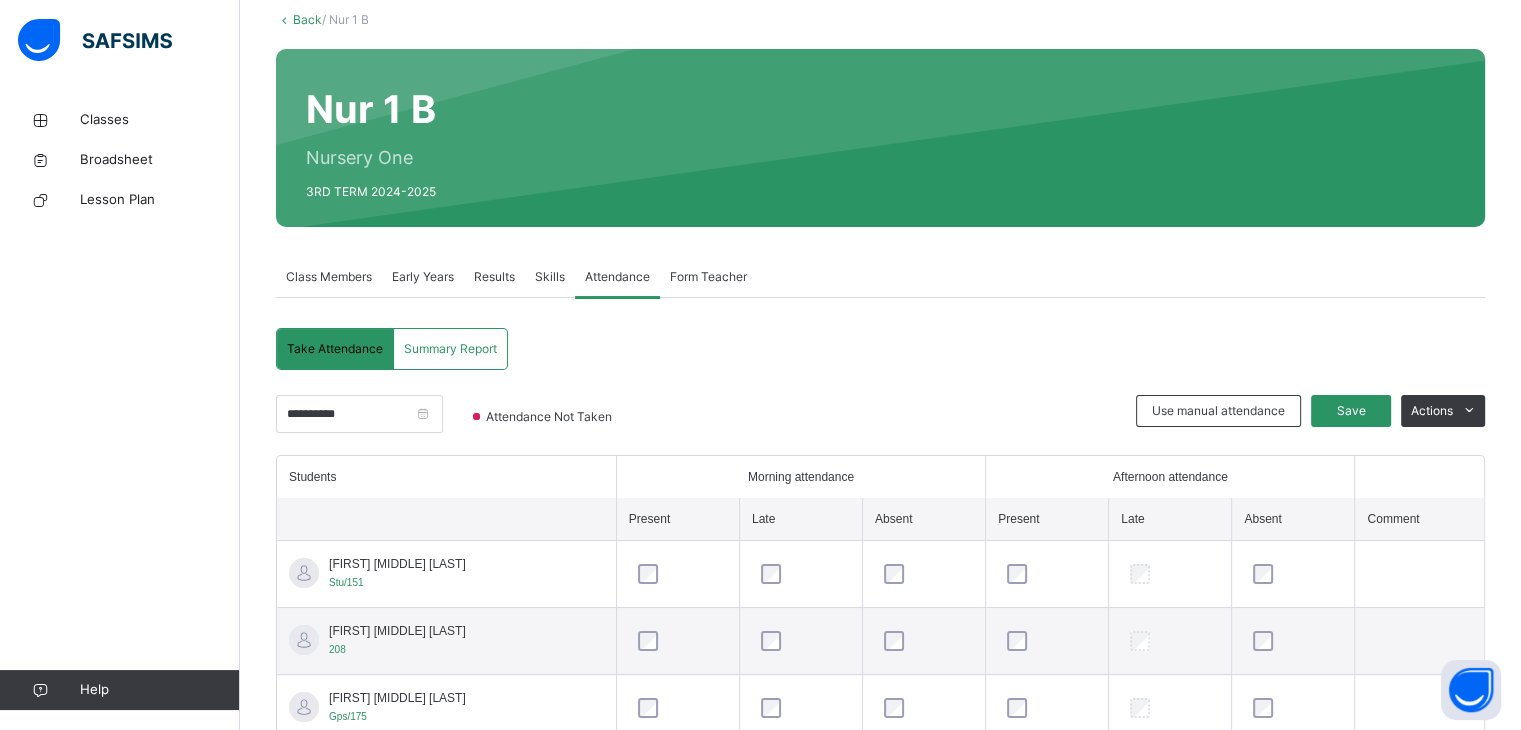 scroll, scrollTop: 269, scrollLeft: 0, axis: vertical 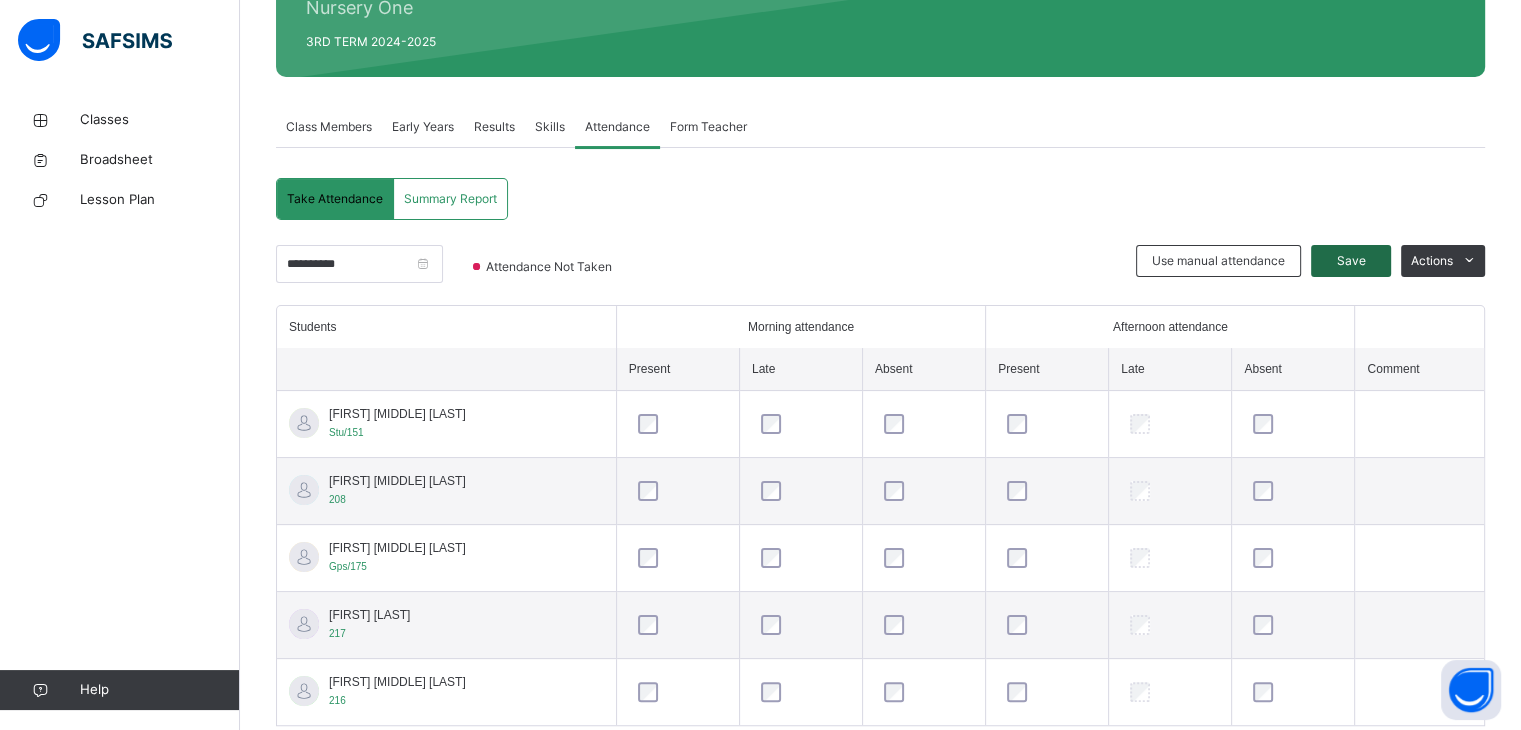 click on "Save" at bounding box center (1351, 261) 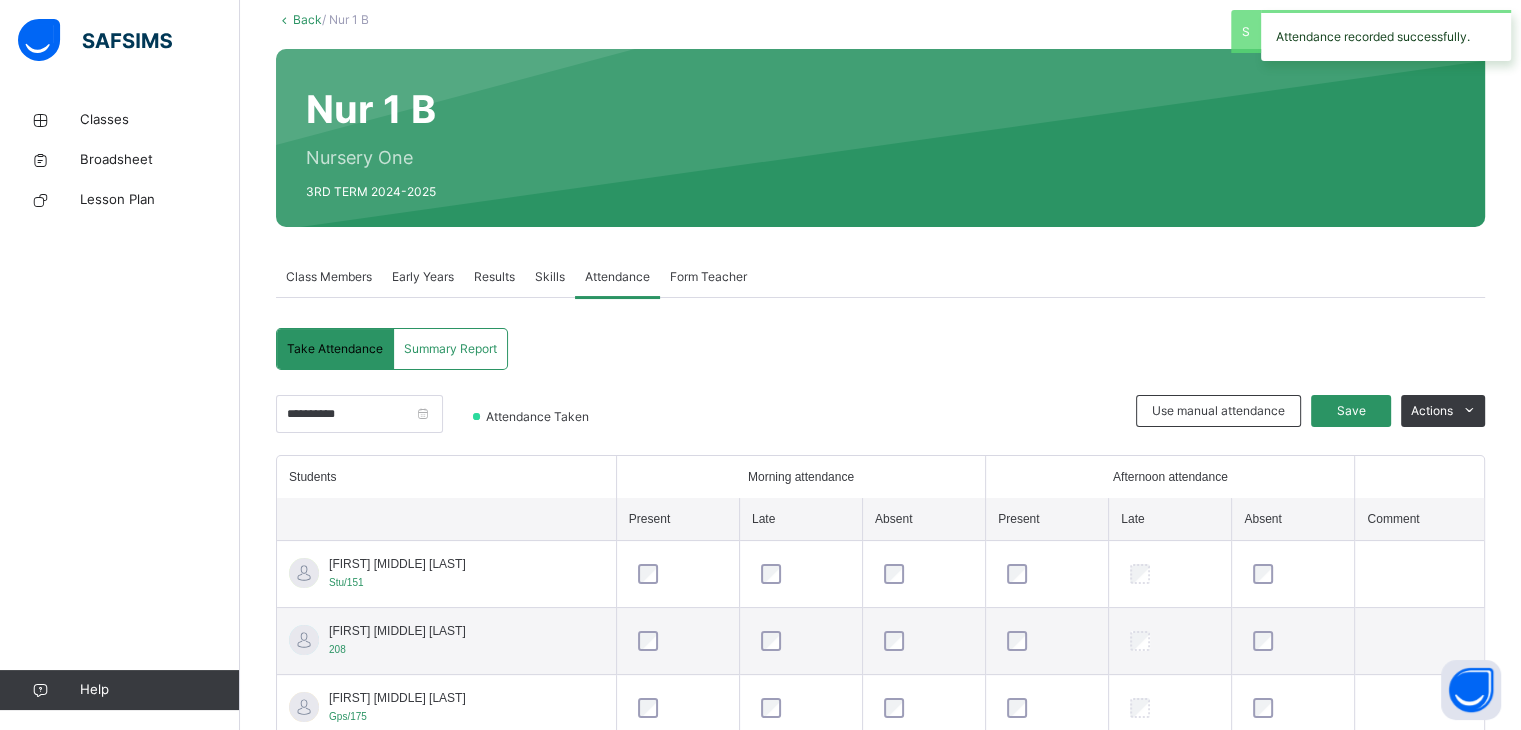 scroll, scrollTop: 269, scrollLeft: 0, axis: vertical 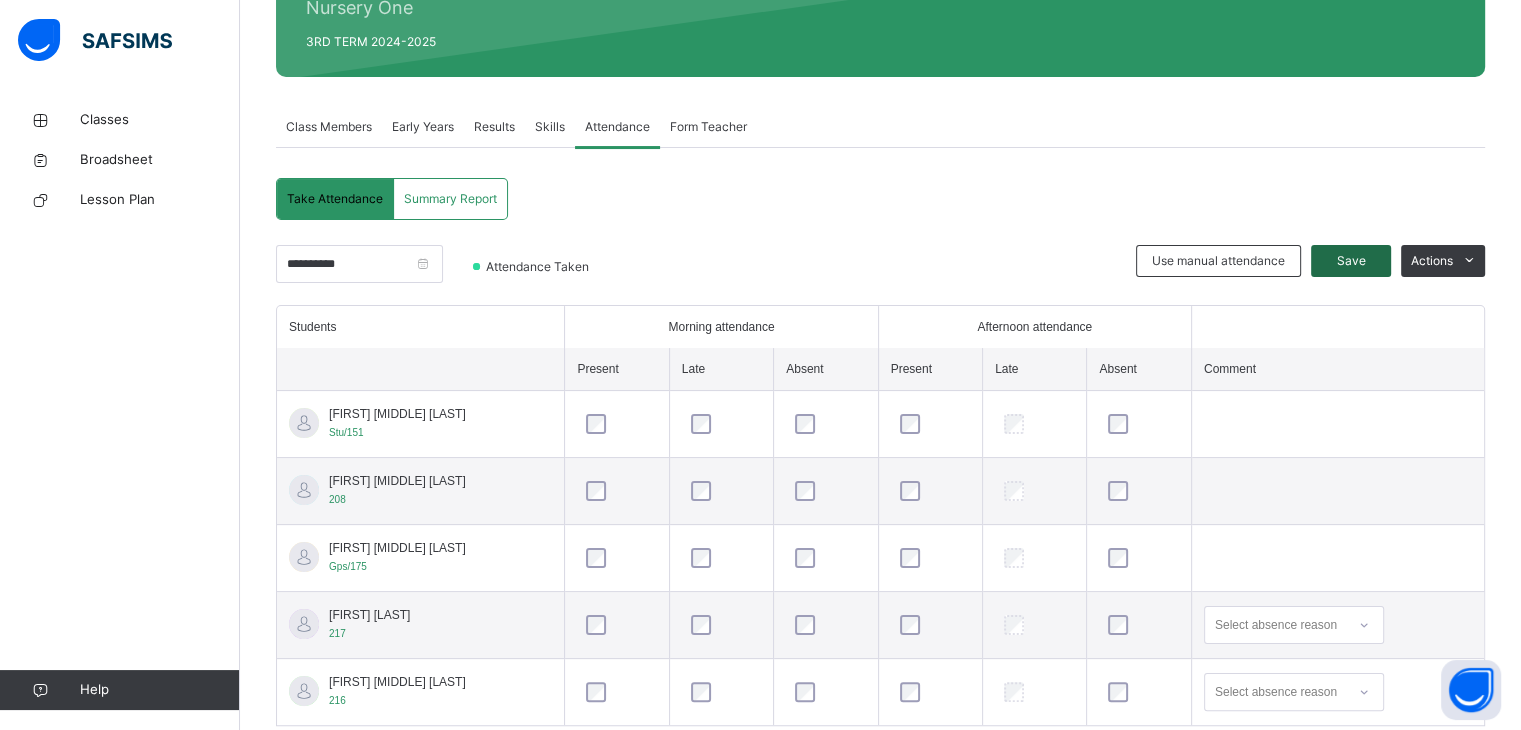 click on "Save" at bounding box center [1351, 261] 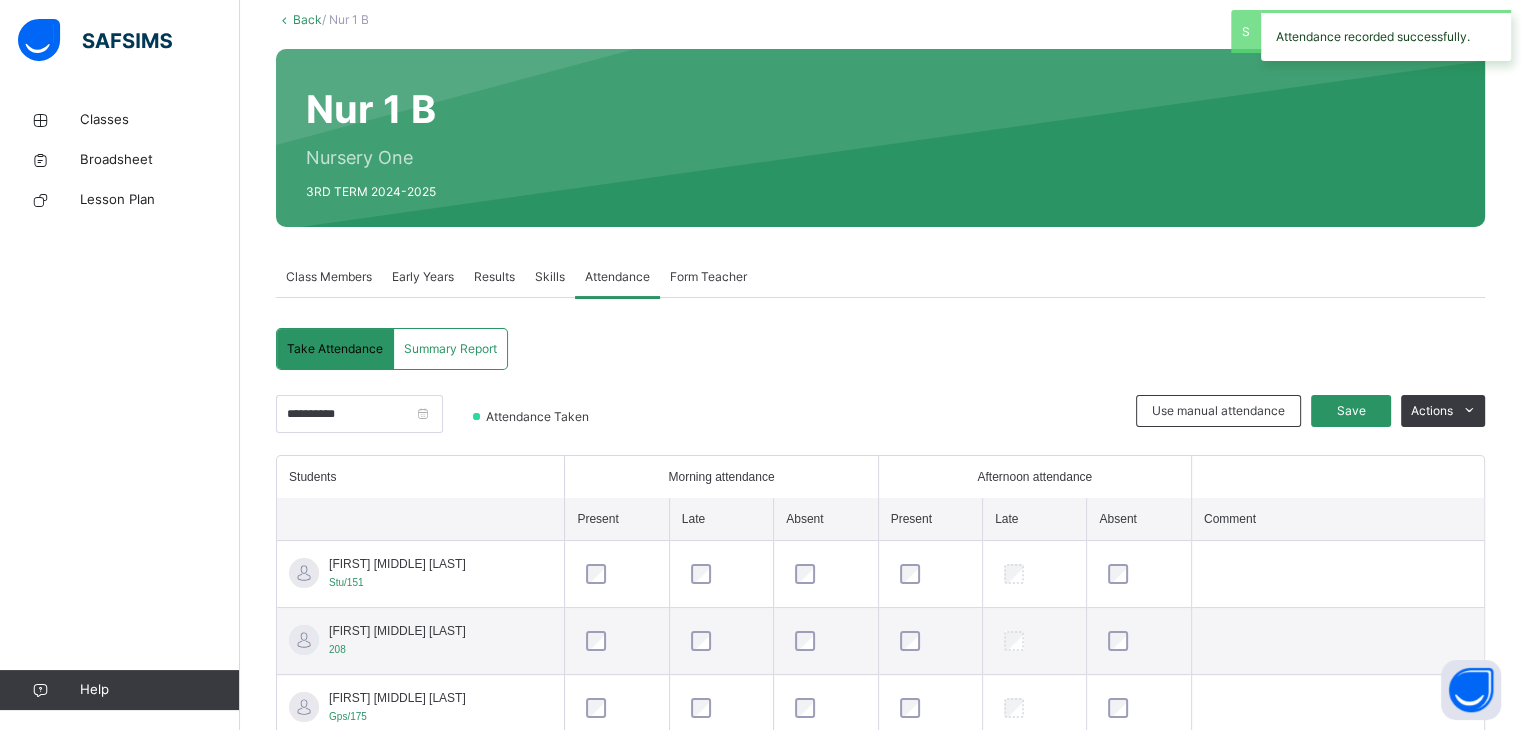 scroll, scrollTop: 269, scrollLeft: 0, axis: vertical 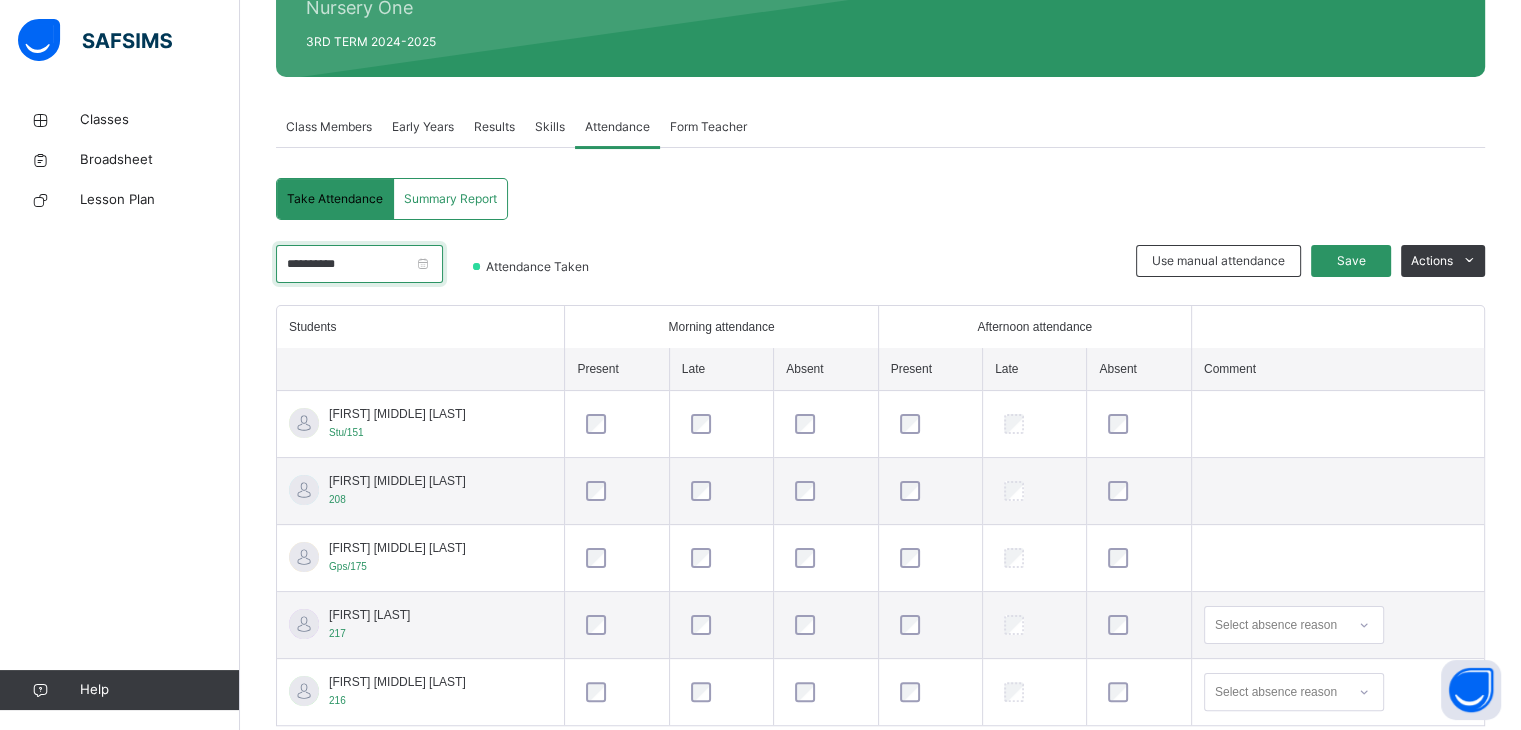 click on "**********" at bounding box center [359, 264] 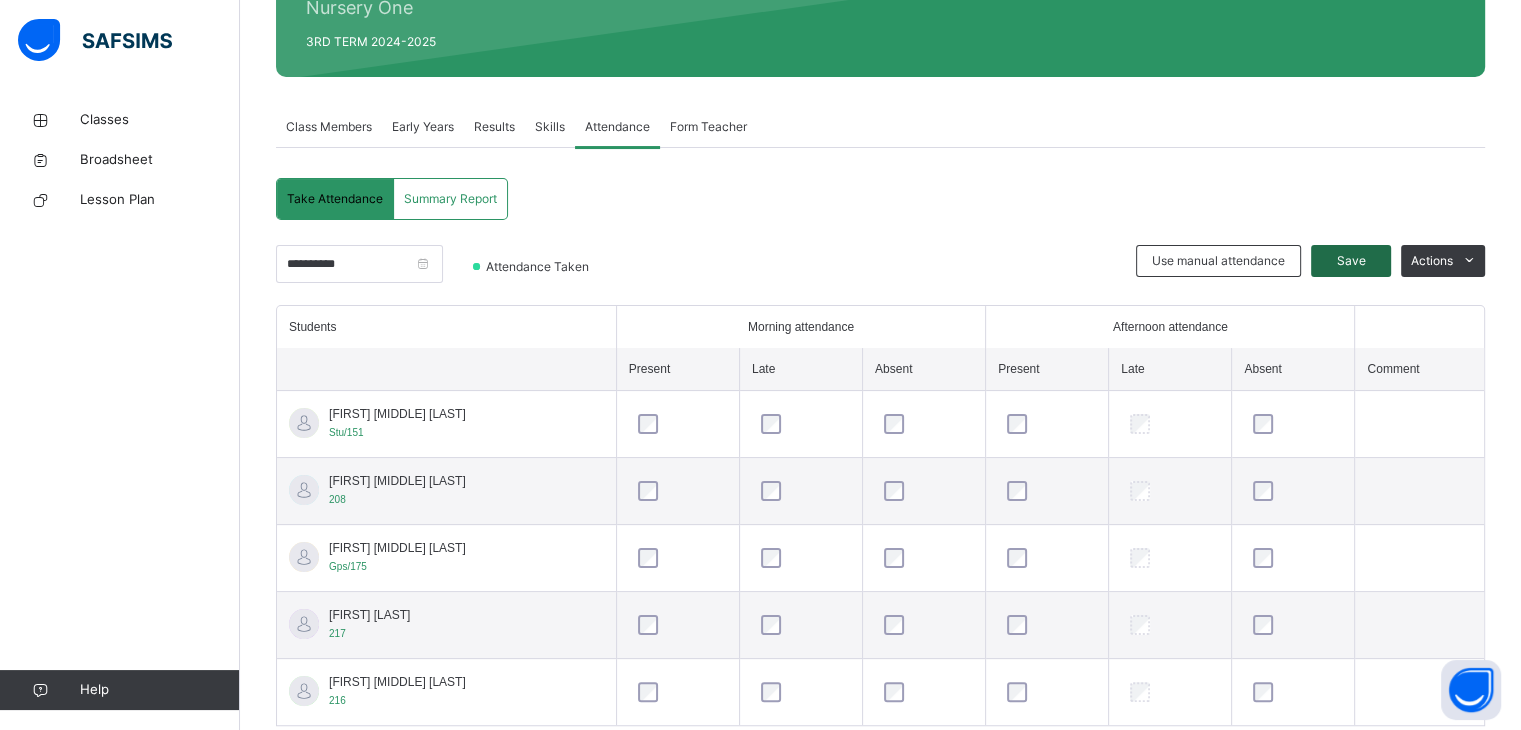 click on "Save" at bounding box center [1351, 261] 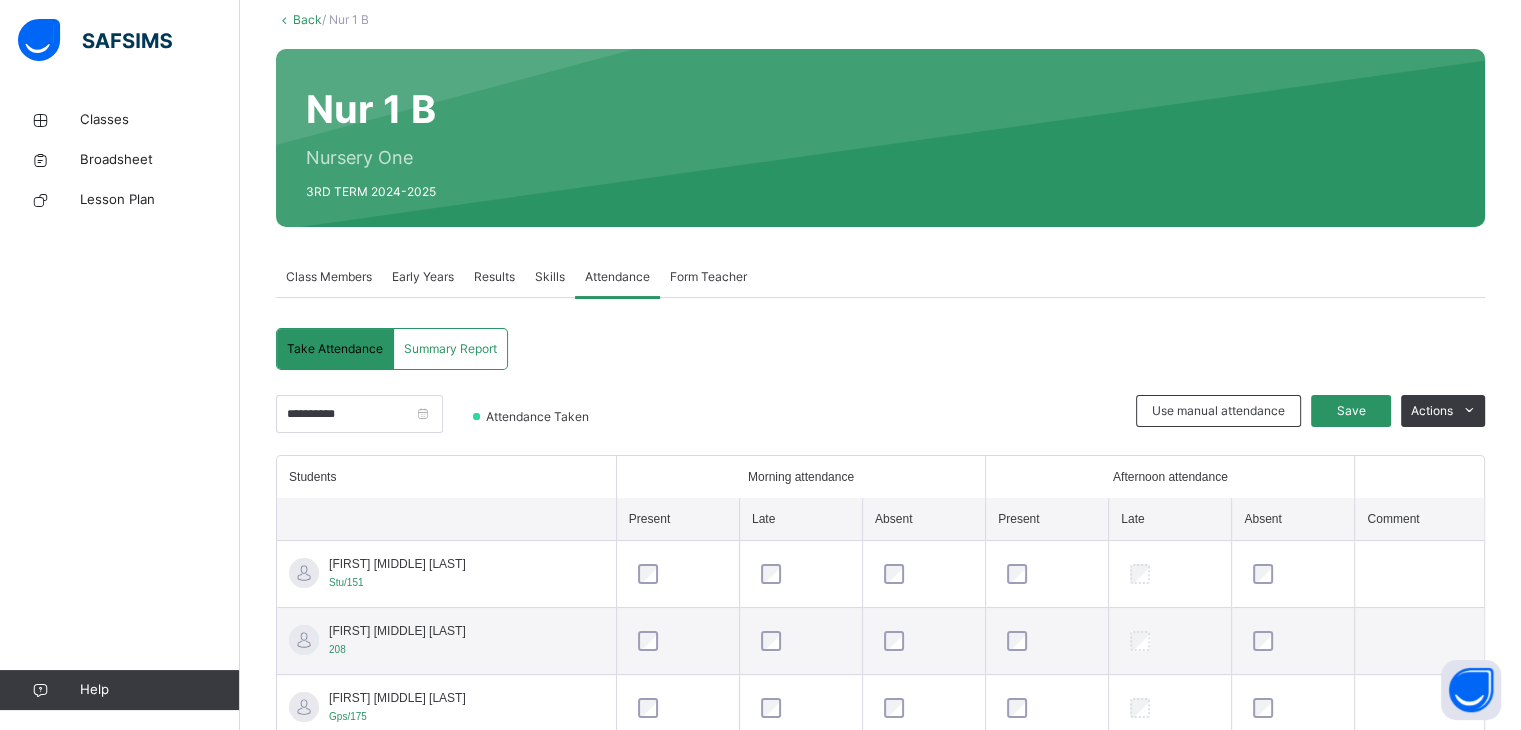 scroll, scrollTop: 269, scrollLeft: 0, axis: vertical 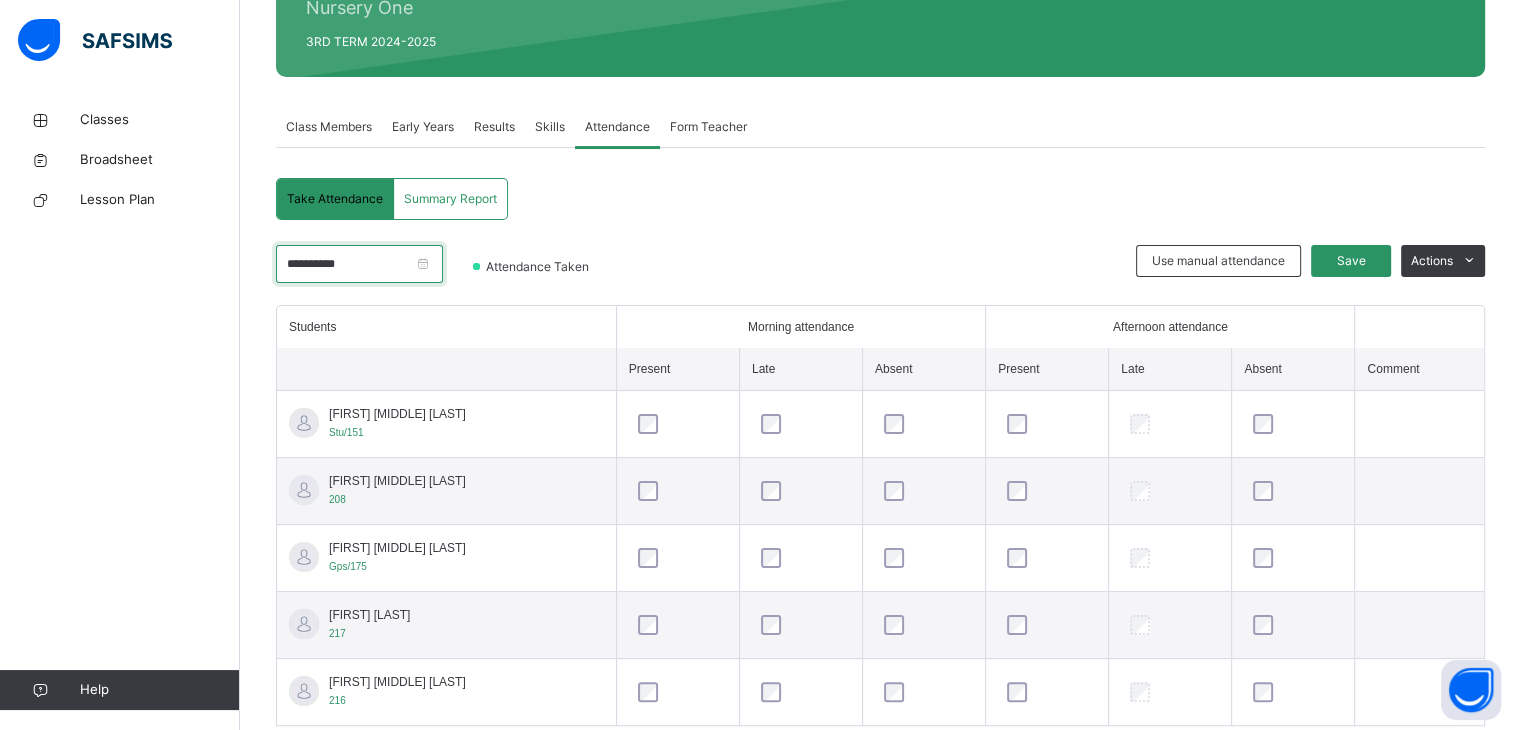 click on "**********" at bounding box center (359, 264) 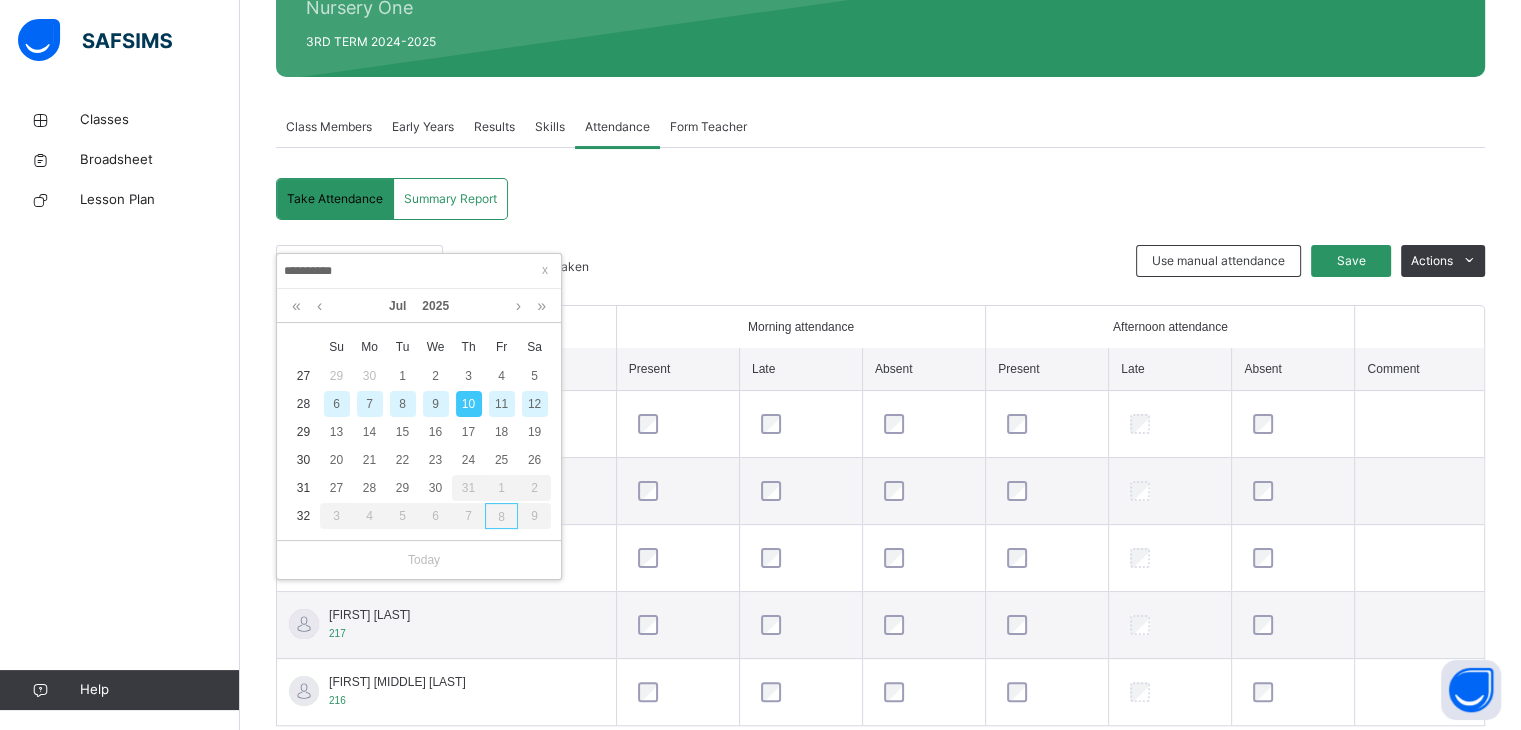 click on "11" at bounding box center [502, 404] 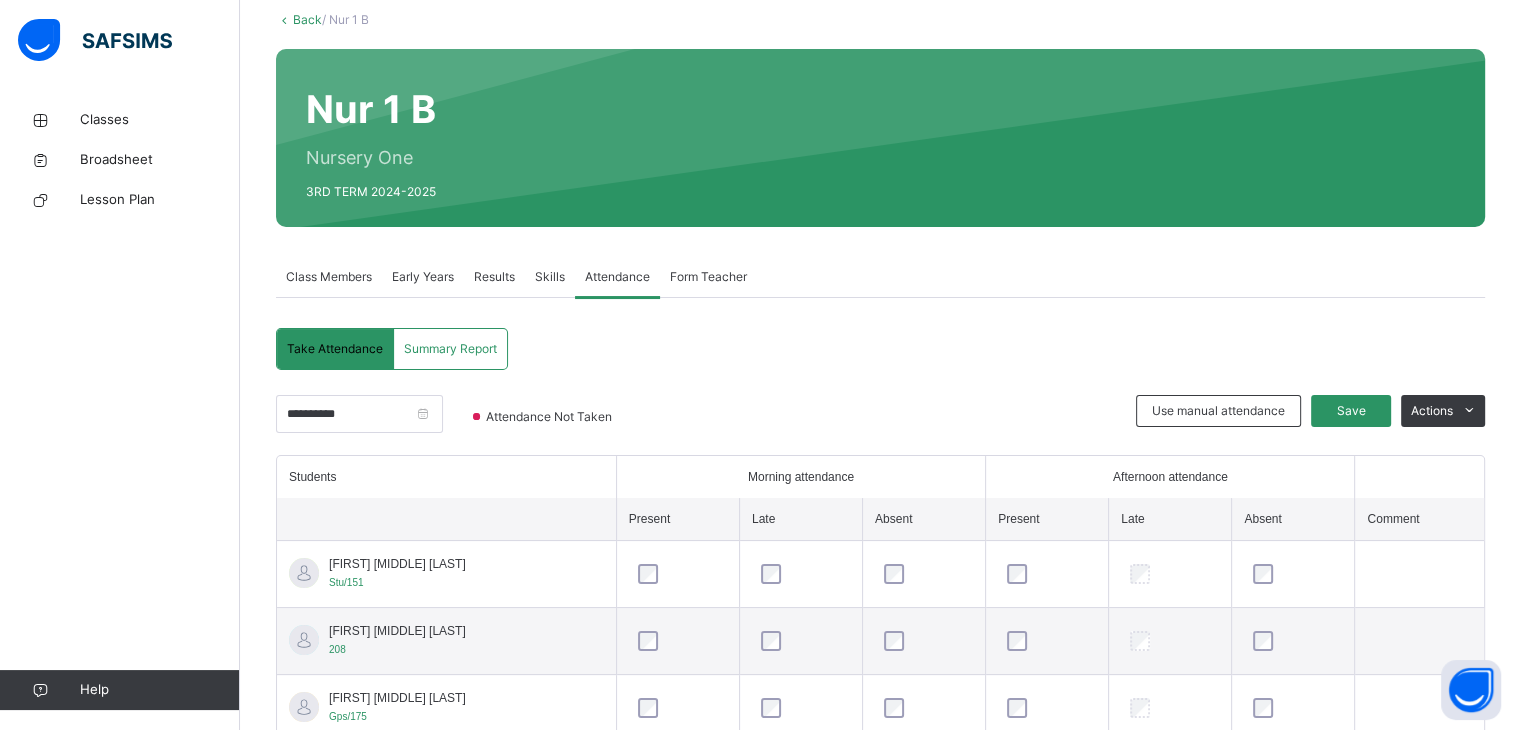 scroll, scrollTop: 269, scrollLeft: 0, axis: vertical 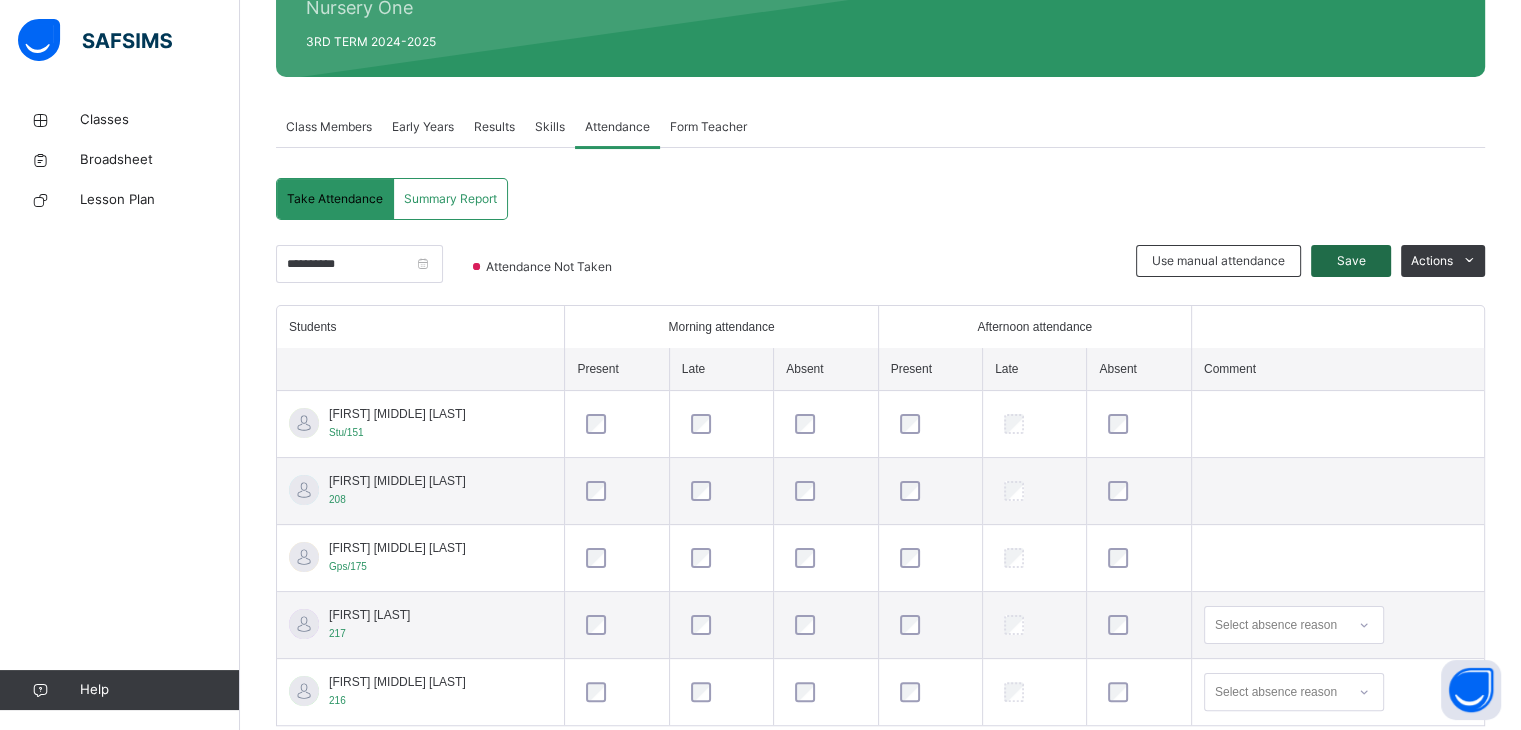 click on "Save" at bounding box center (1351, 261) 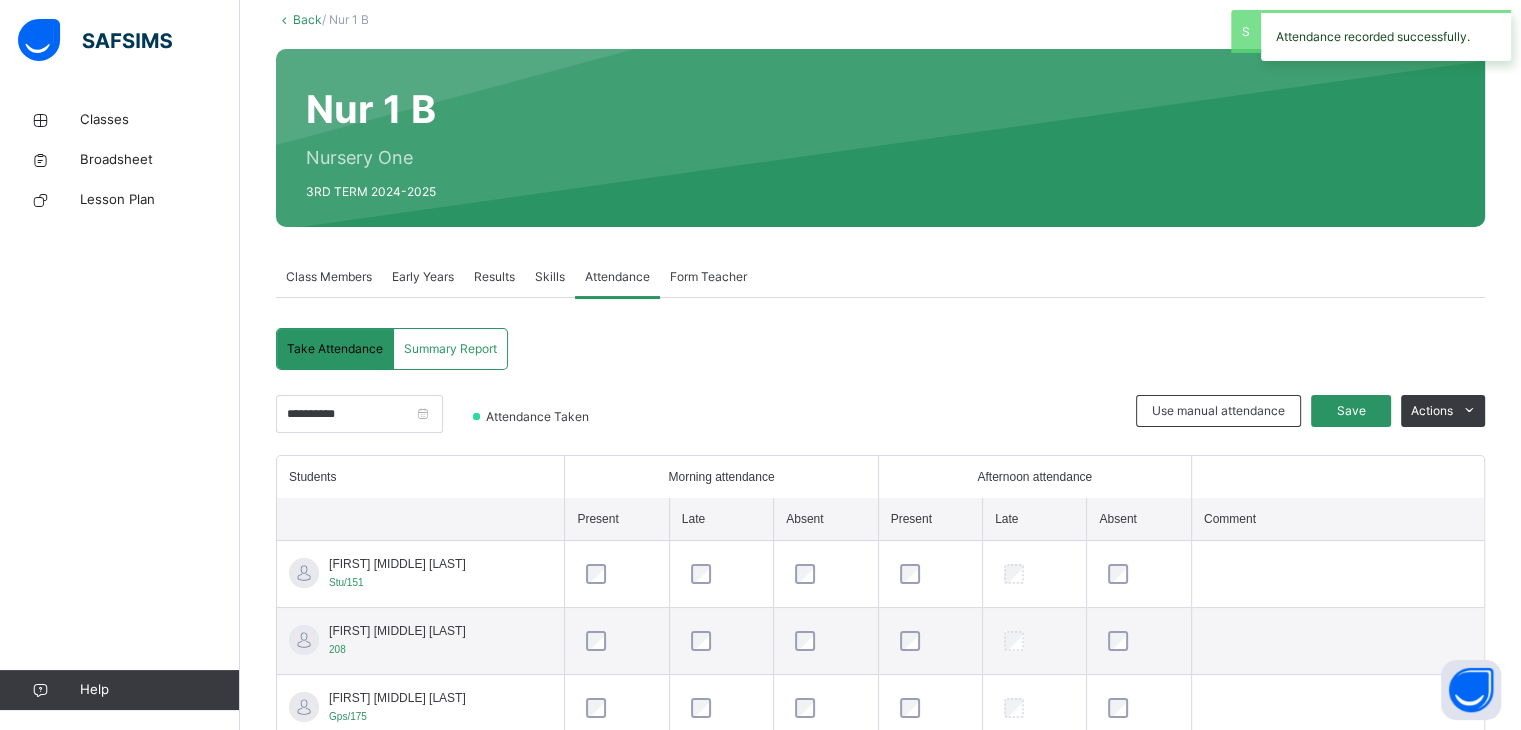scroll, scrollTop: 269, scrollLeft: 0, axis: vertical 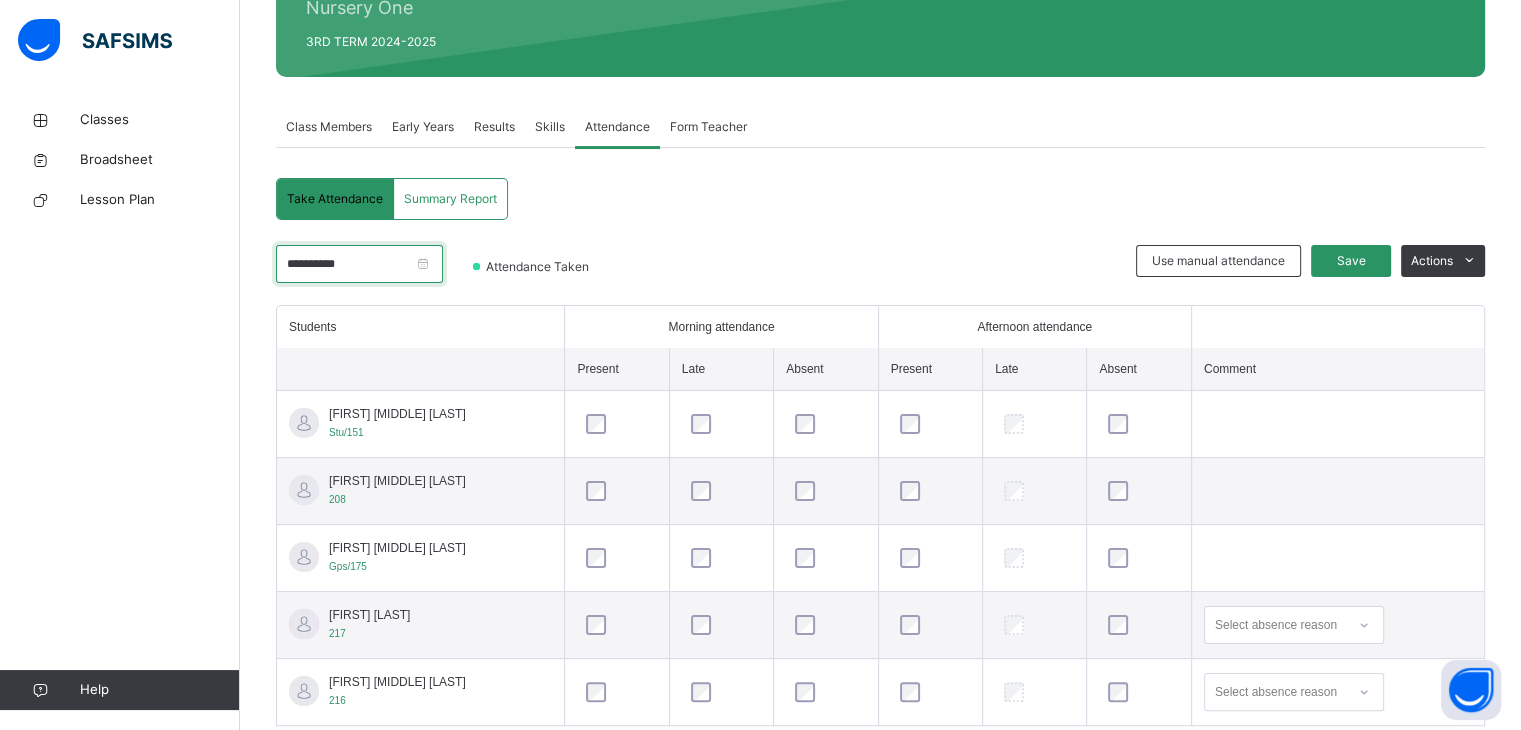 click on "**********" at bounding box center [359, 264] 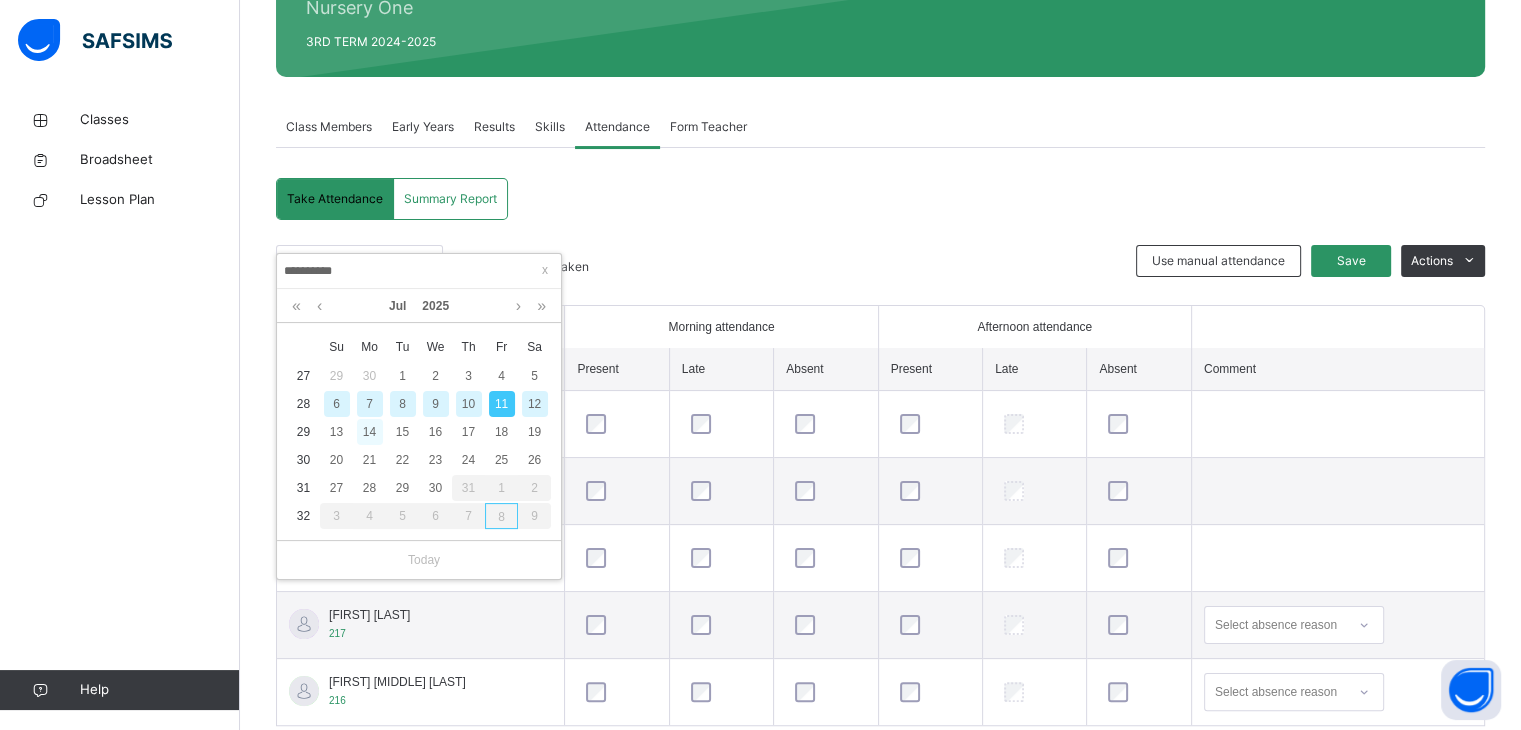 click on "14" at bounding box center [370, 432] 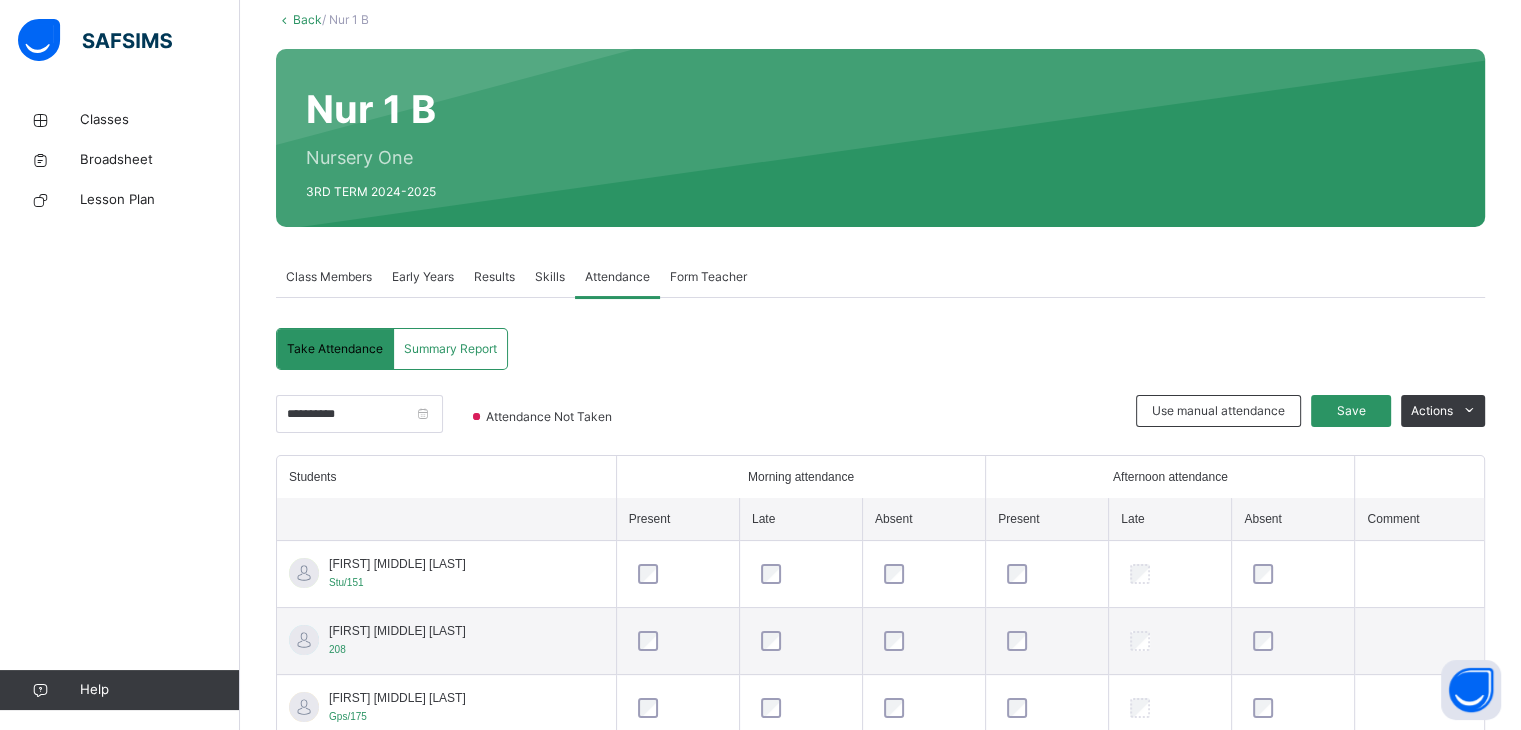 scroll, scrollTop: 269, scrollLeft: 0, axis: vertical 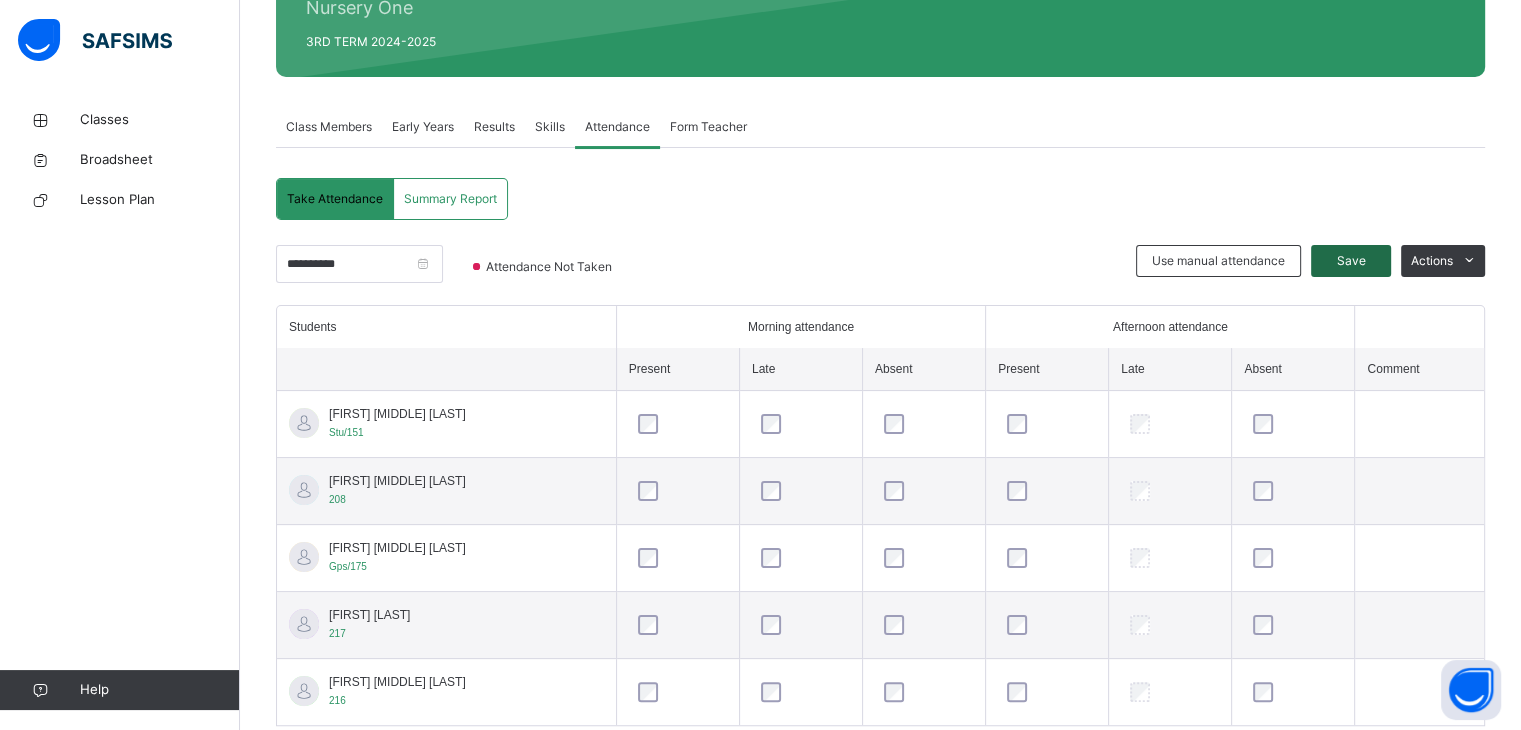 click on "Save" at bounding box center (1351, 261) 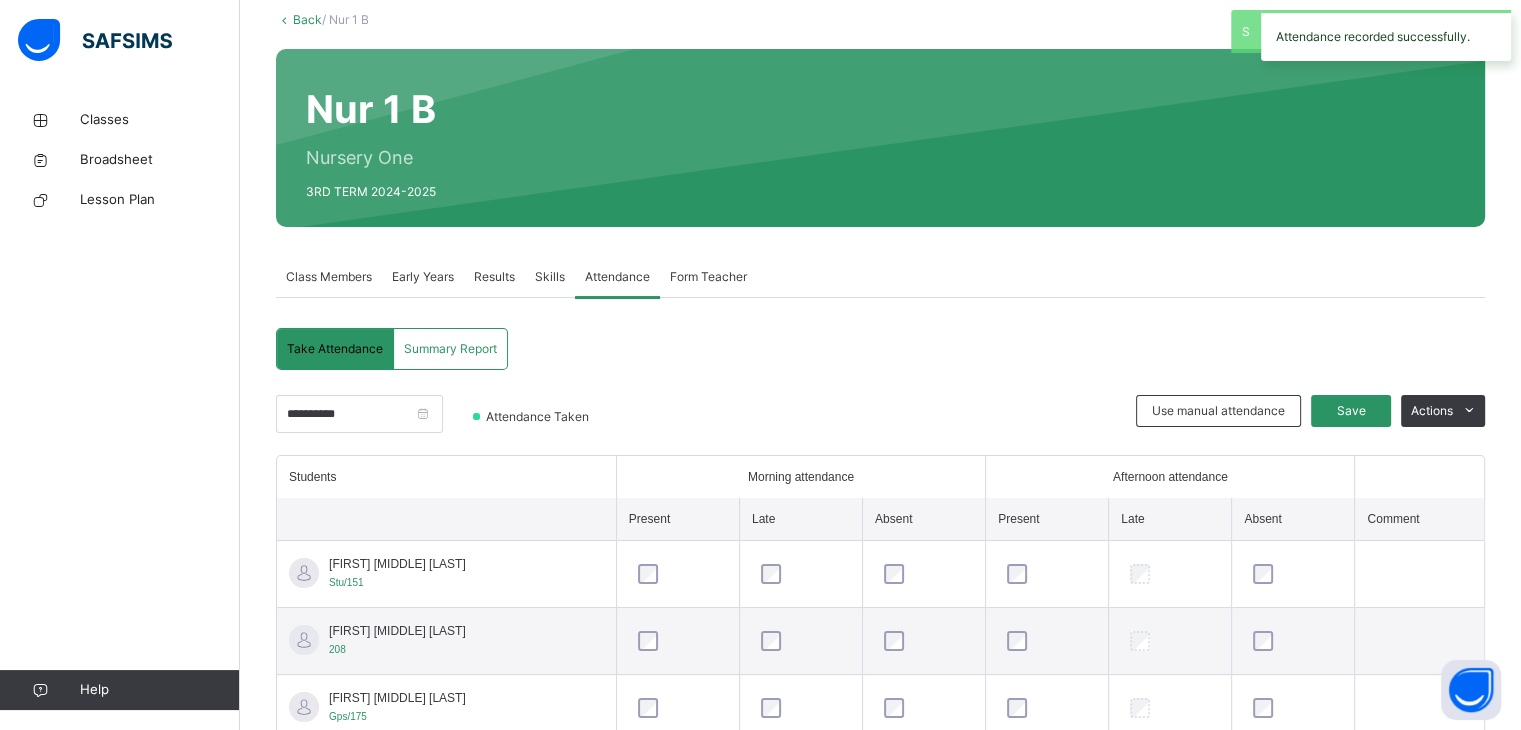 scroll, scrollTop: 269, scrollLeft: 0, axis: vertical 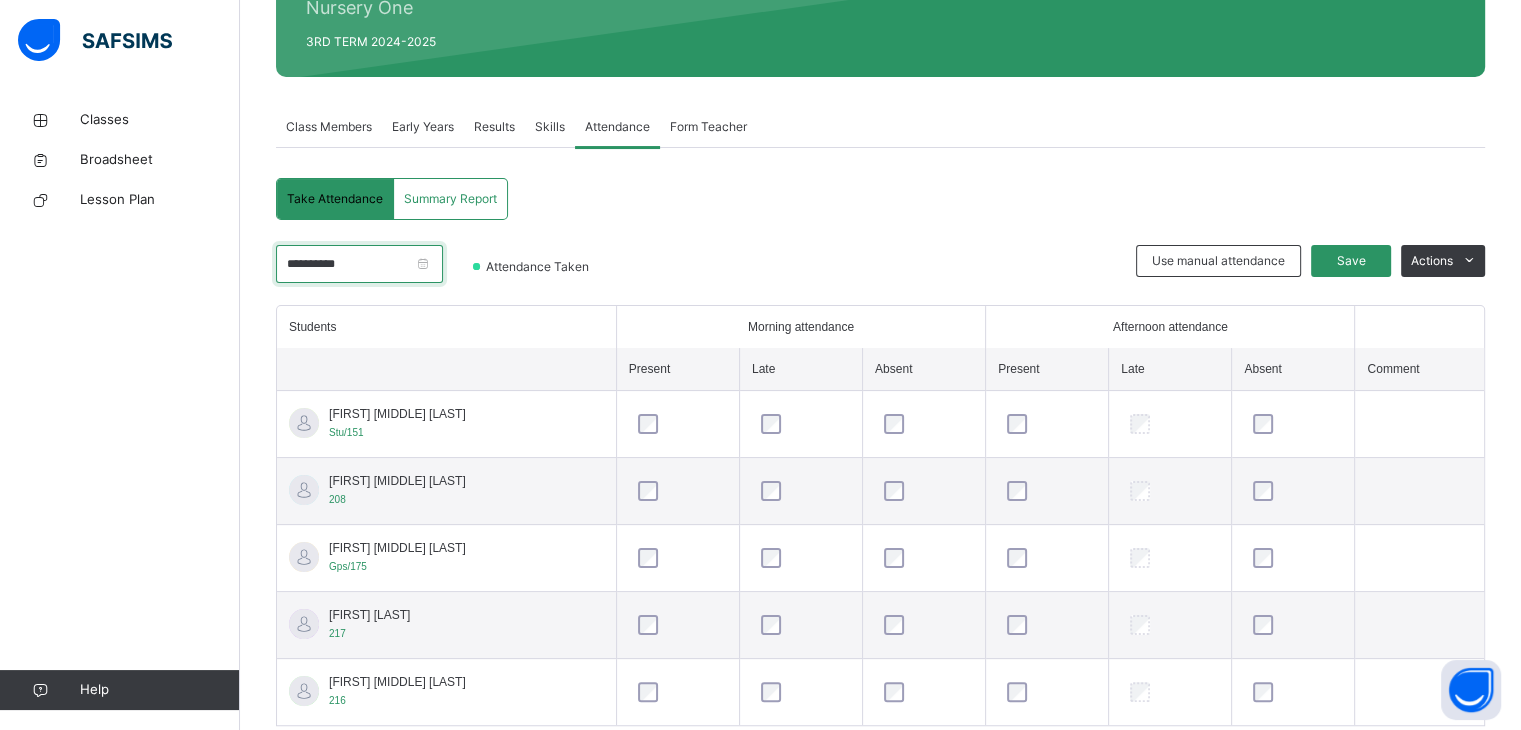 click on "**********" at bounding box center [359, 264] 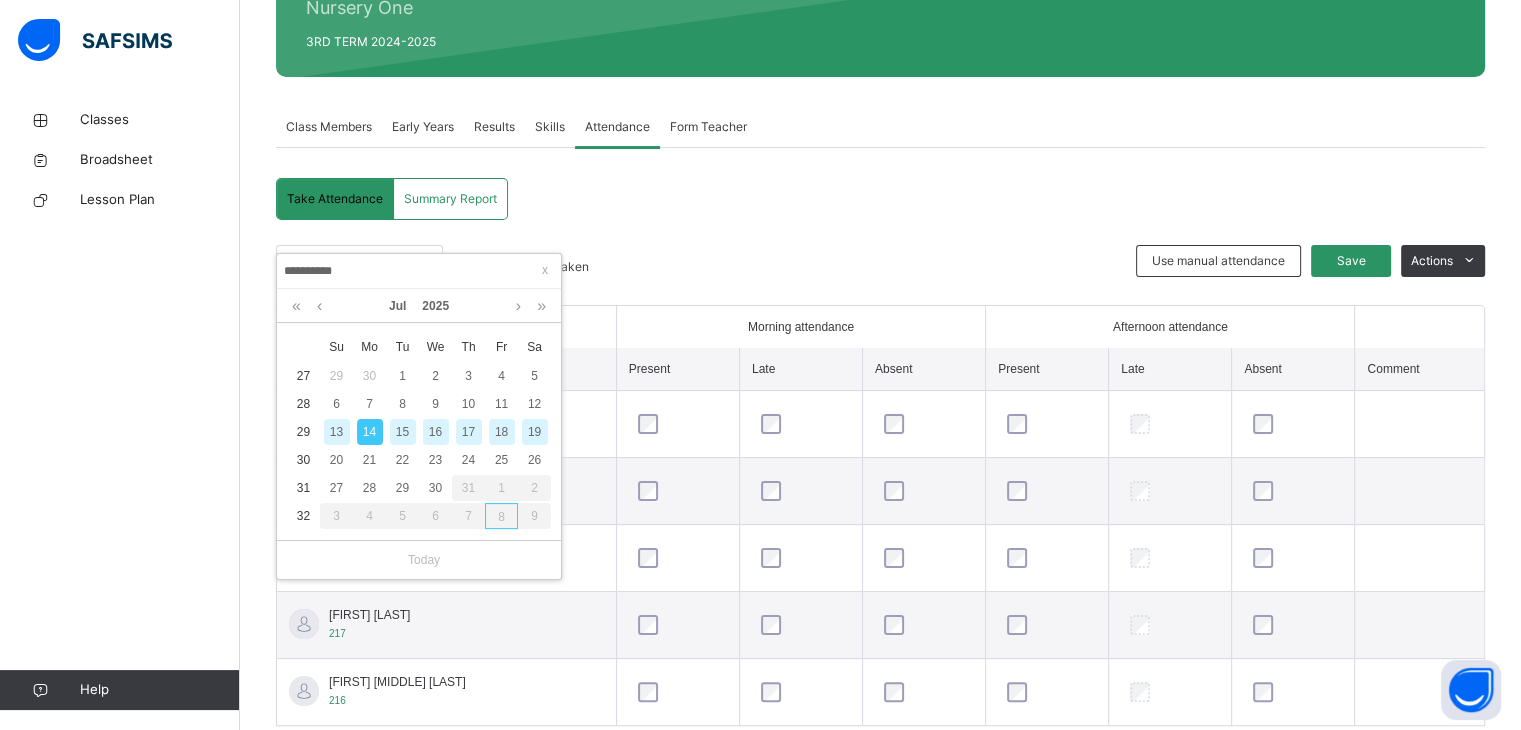 click on "16" at bounding box center (436, 432) 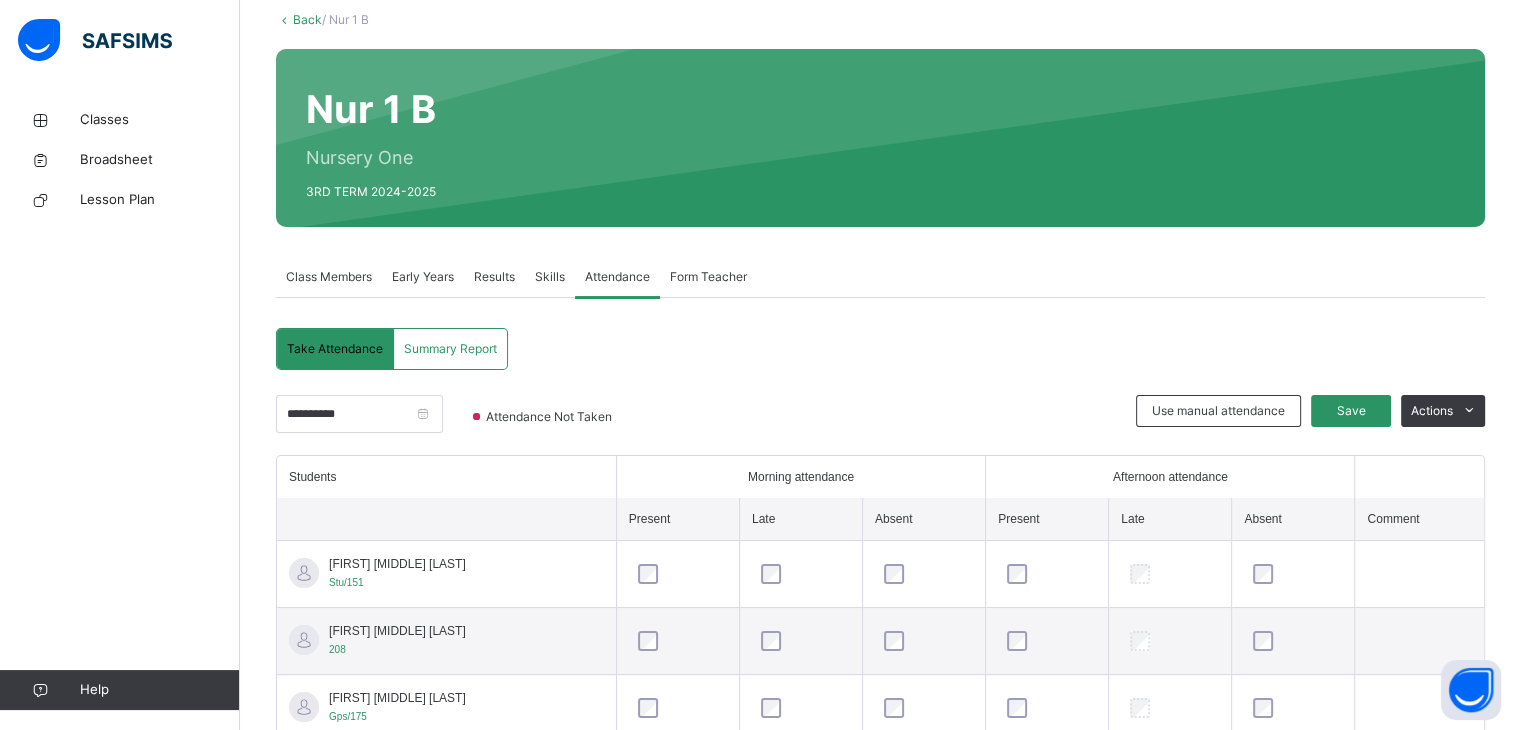 scroll, scrollTop: 269, scrollLeft: 0, axis: vertical 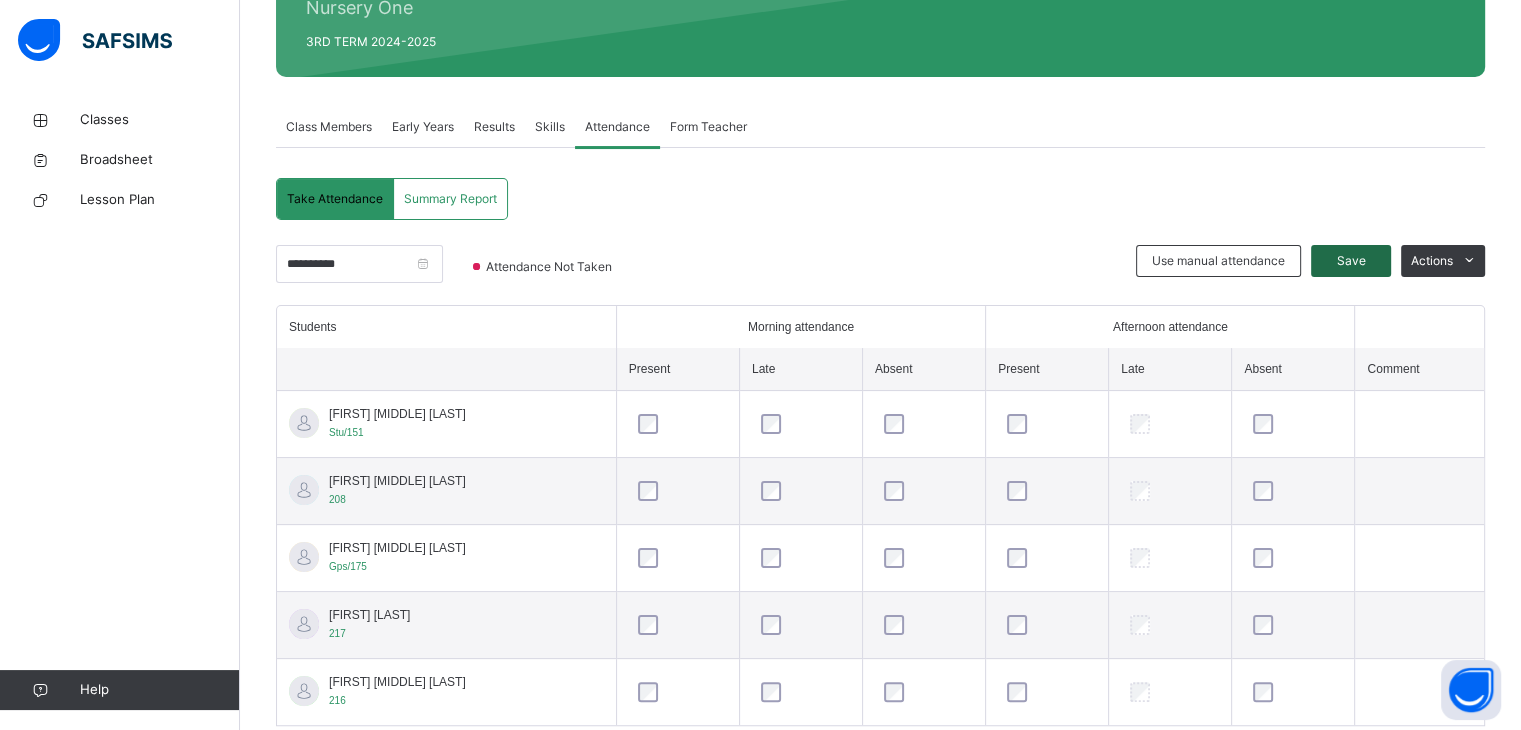 click on "Save" at bounding box center [1351, 261] 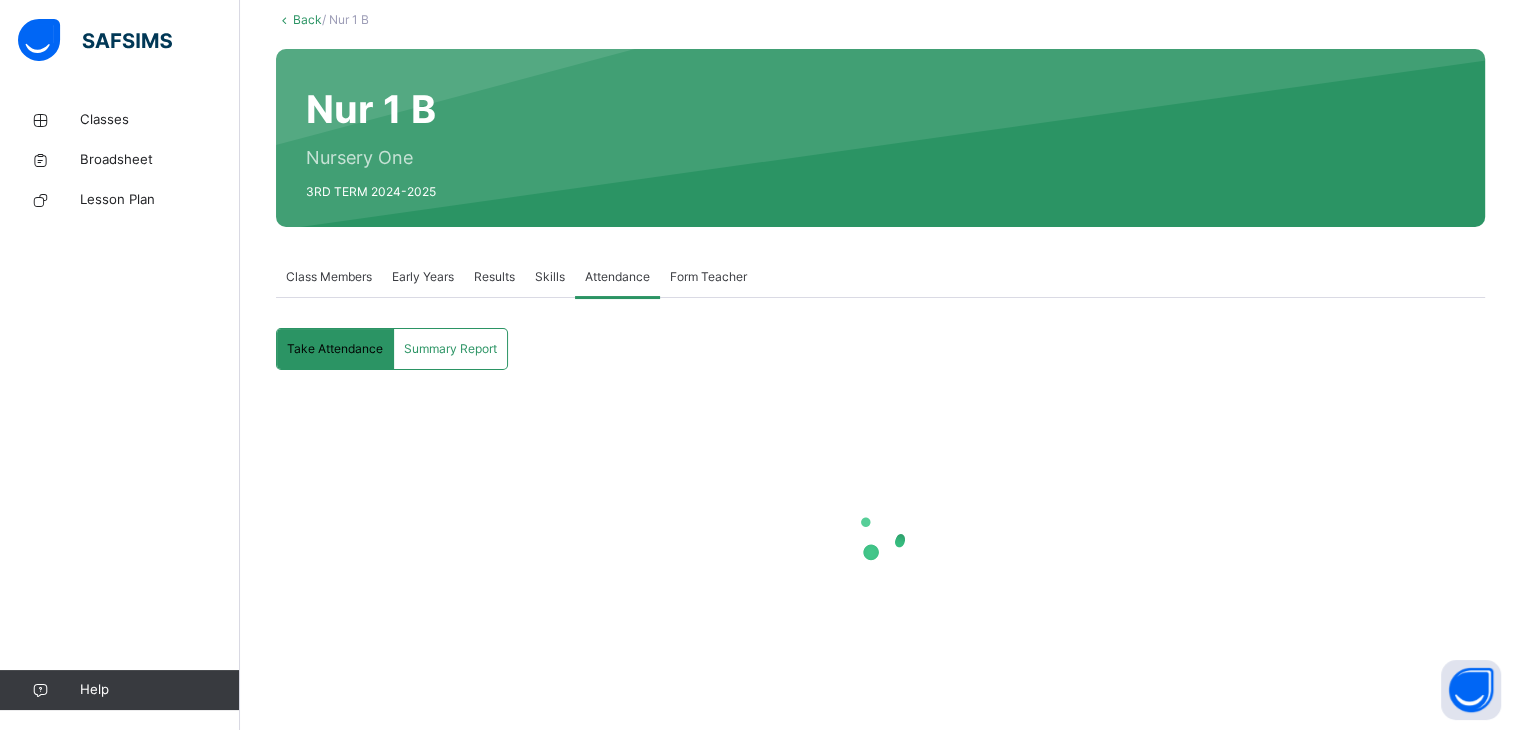 scroll, scrollTop: 269, scrollLeft: 0, axis: vertical 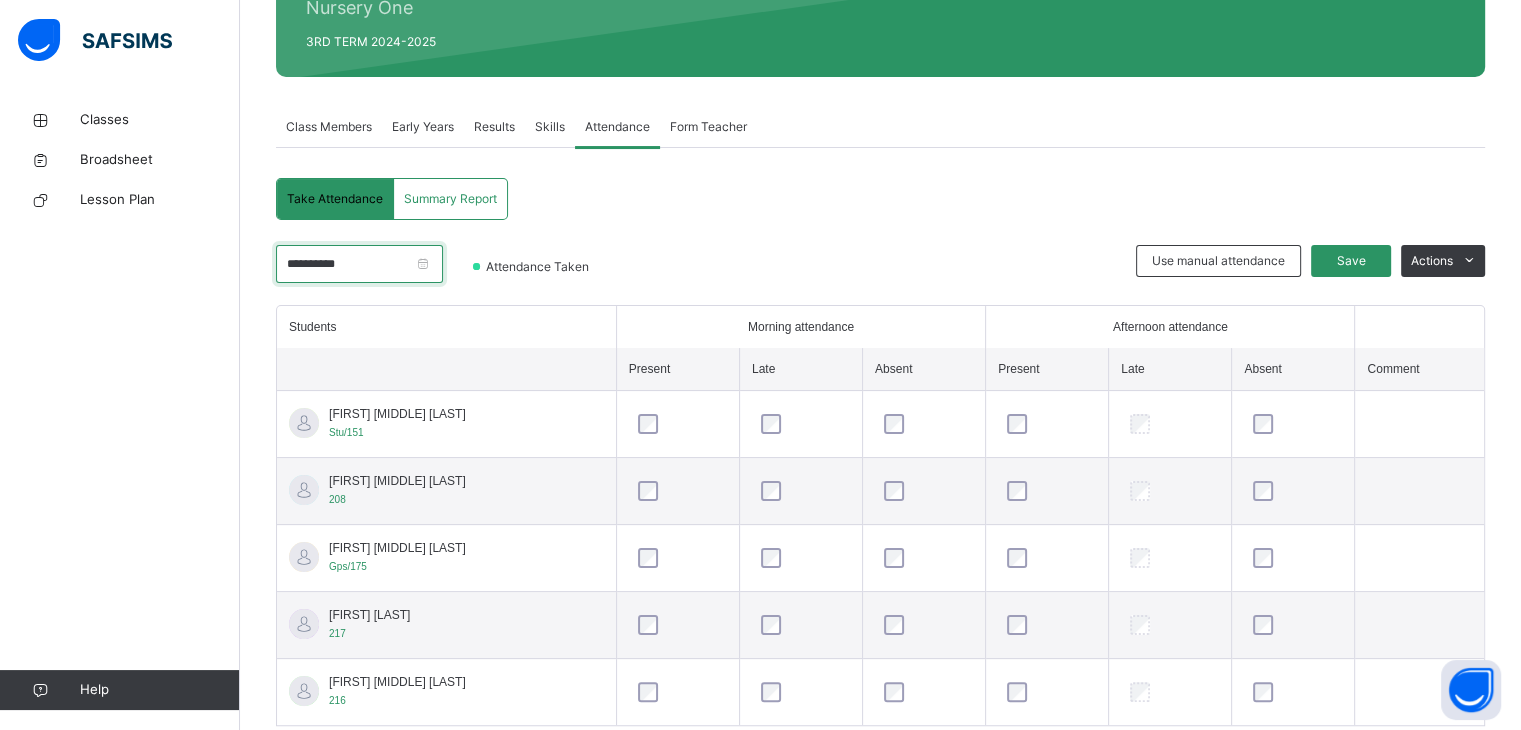 click on "**********" at bounding box center (359, 264) 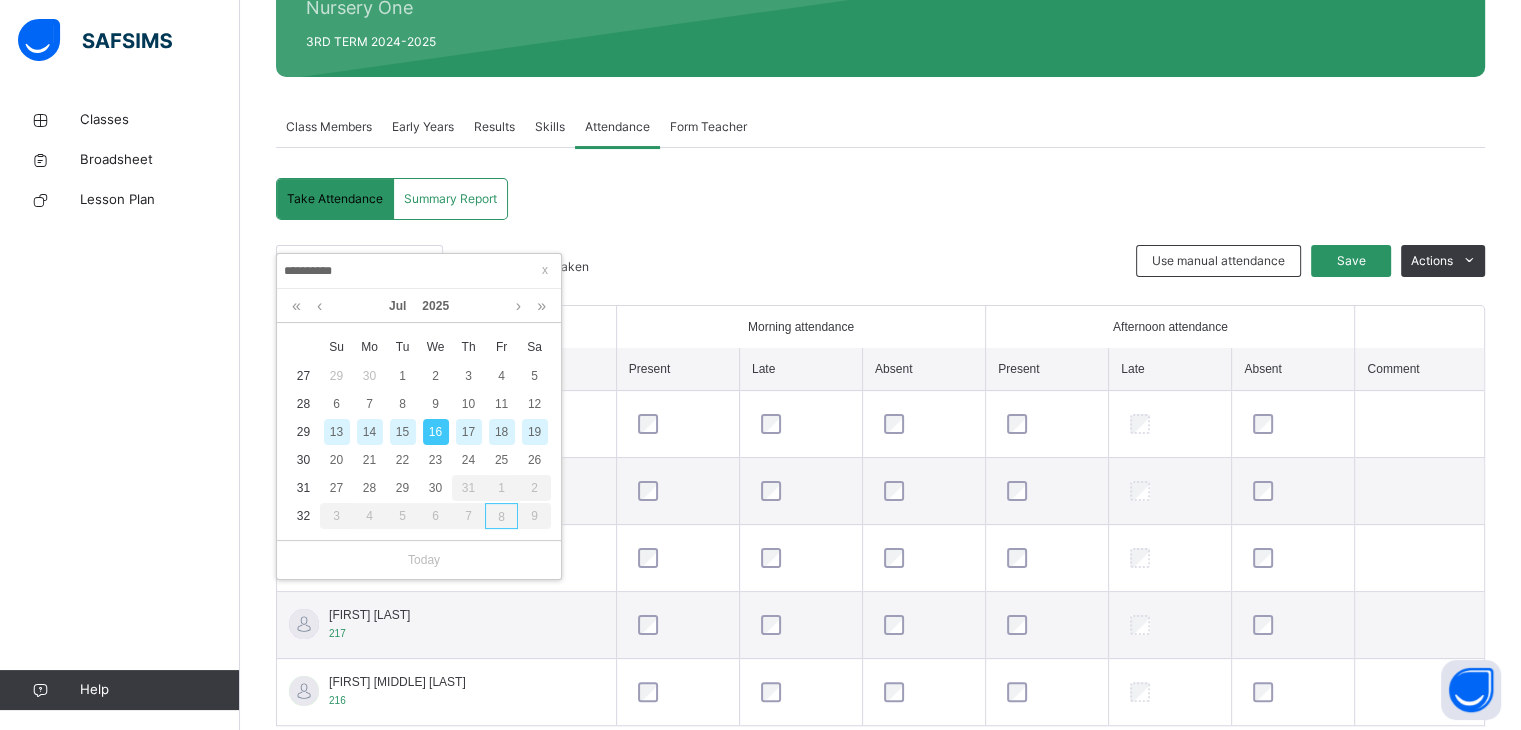 click on "17" at bounding box center (469, 432) 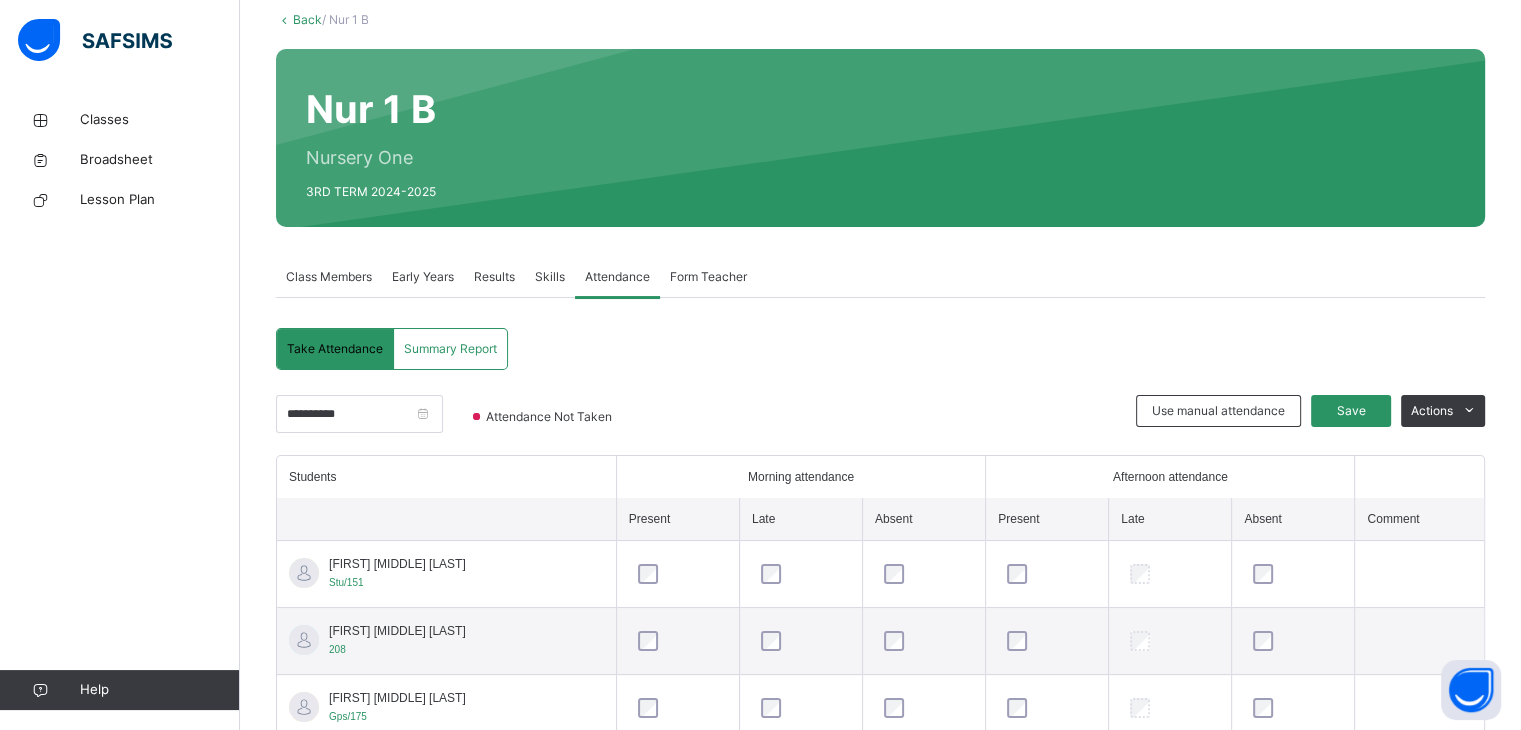 scroll, scrollTop: 269, scrollLeft: 0, axis: vertical 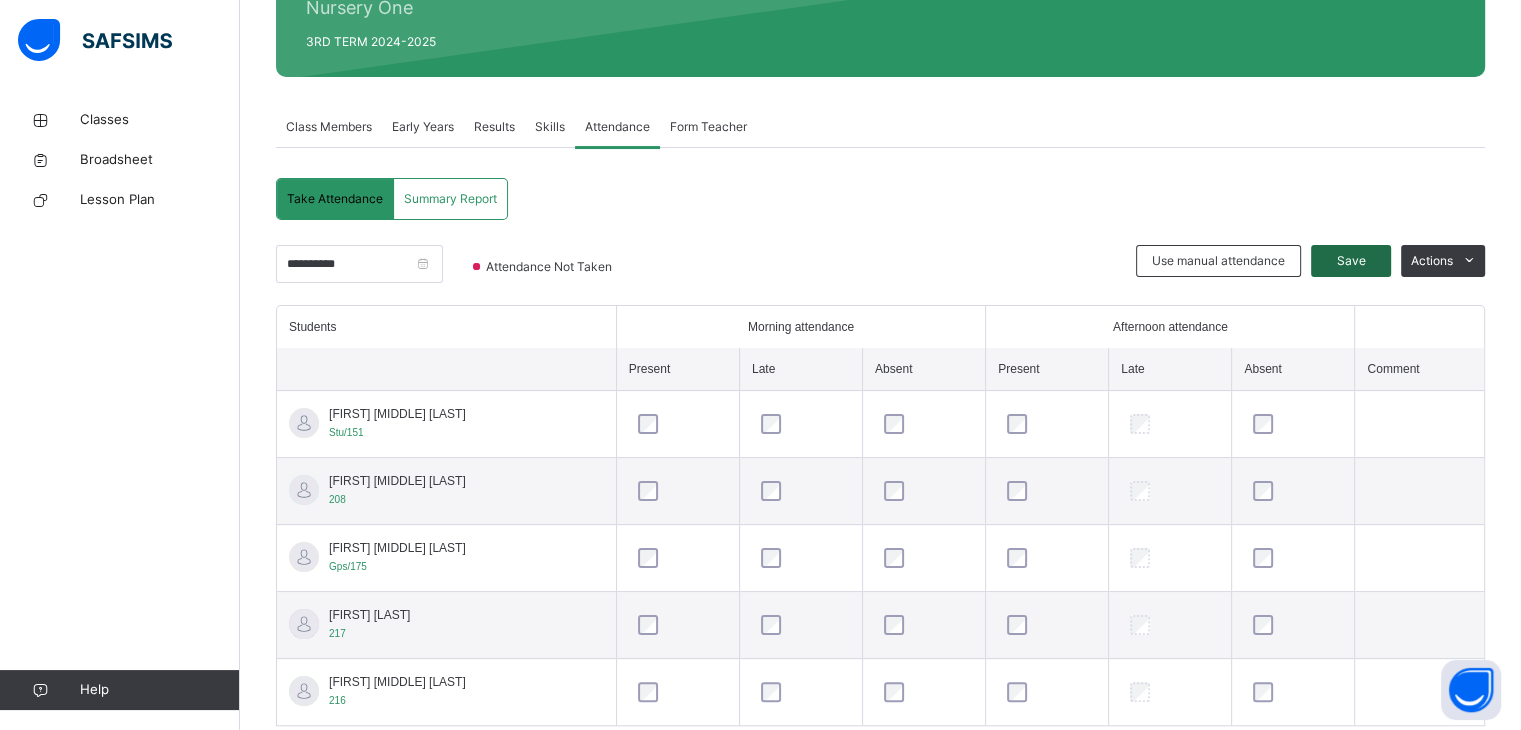 click on "Save" at bounding box center (1351, 261) 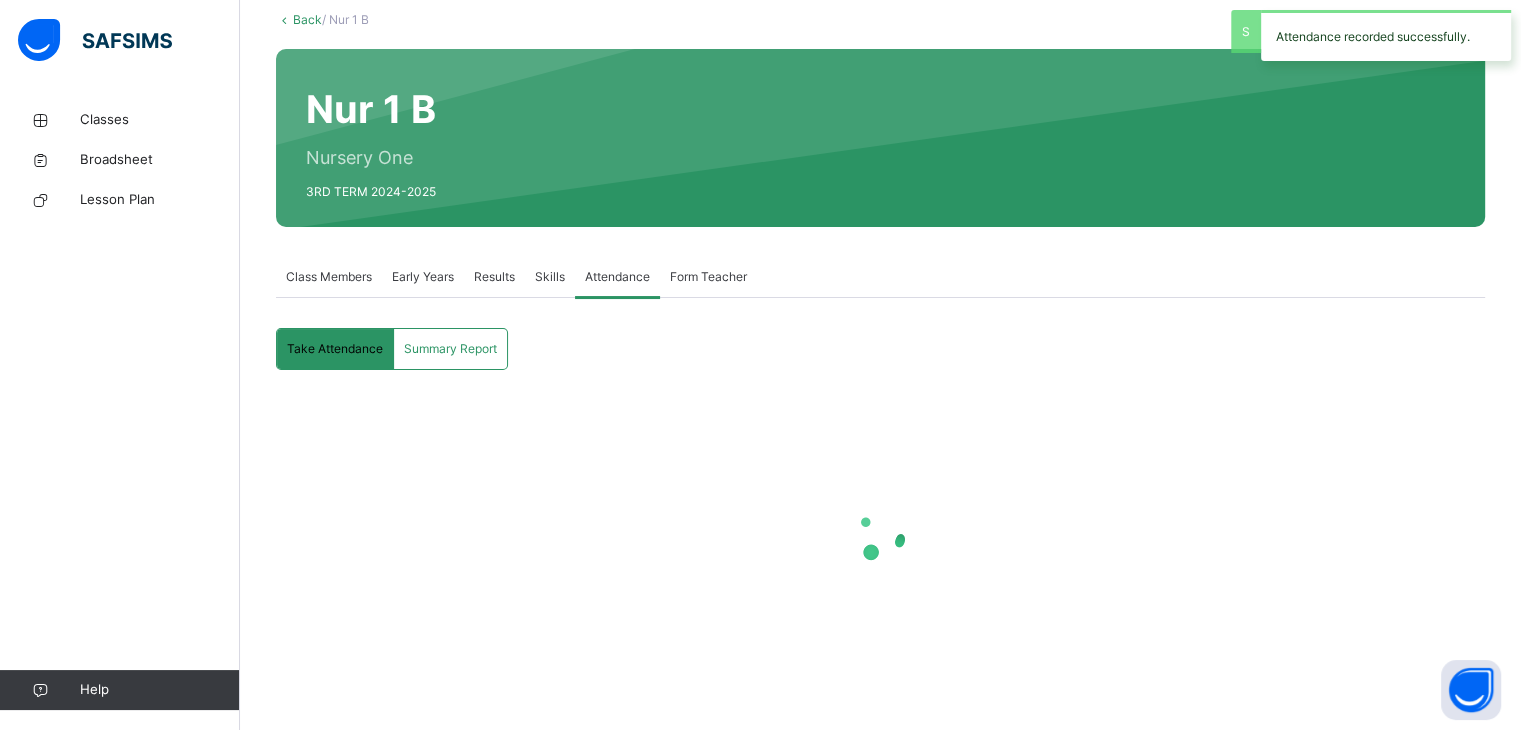 scroll, scrollTop: 269, scrollLeft: 0, axis: vertical 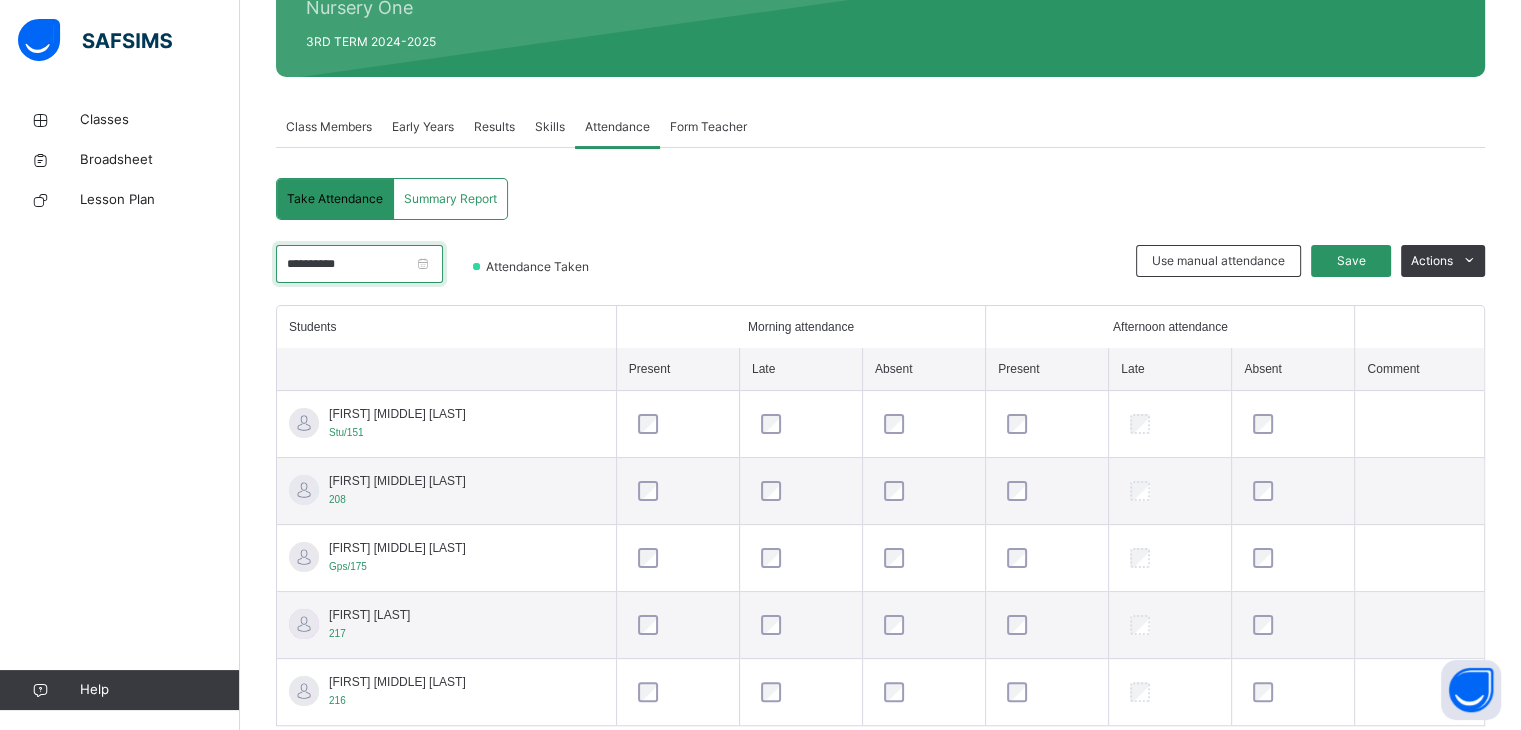 click on "**********" at bounding box center [359, 264] 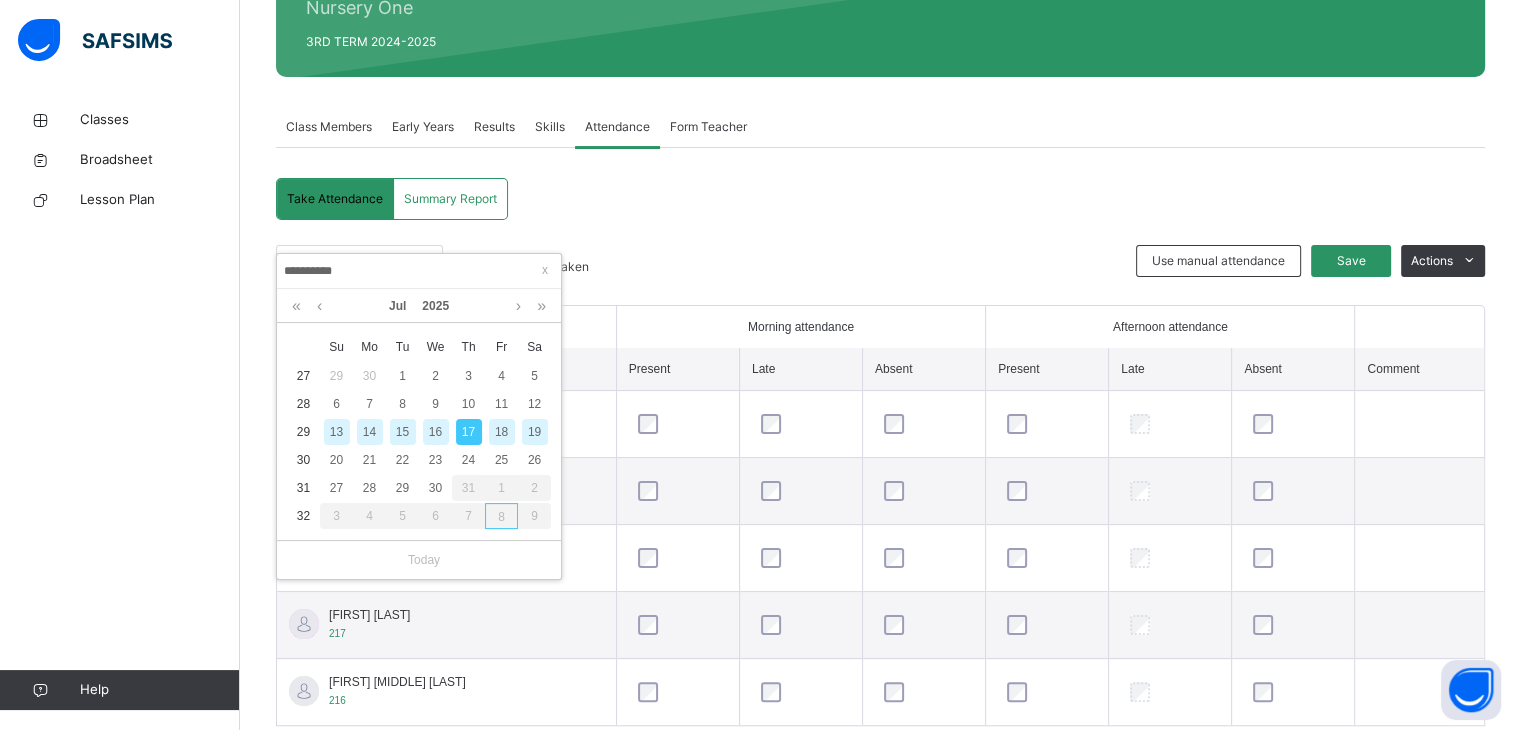 click on "18" at bounding box center (502, 432) 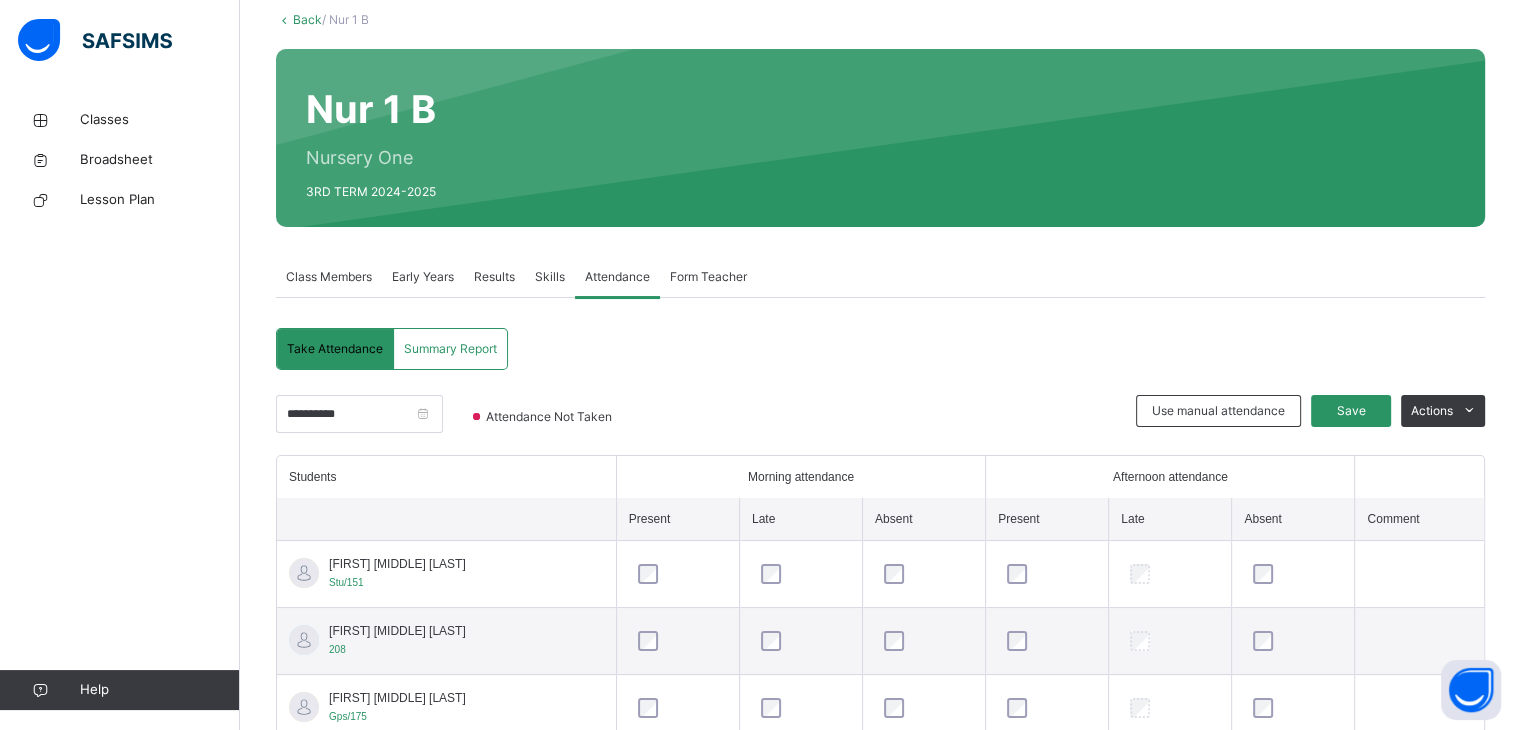 scroll, scrollTop: 269, scrollLeft: 0, axis: vertical 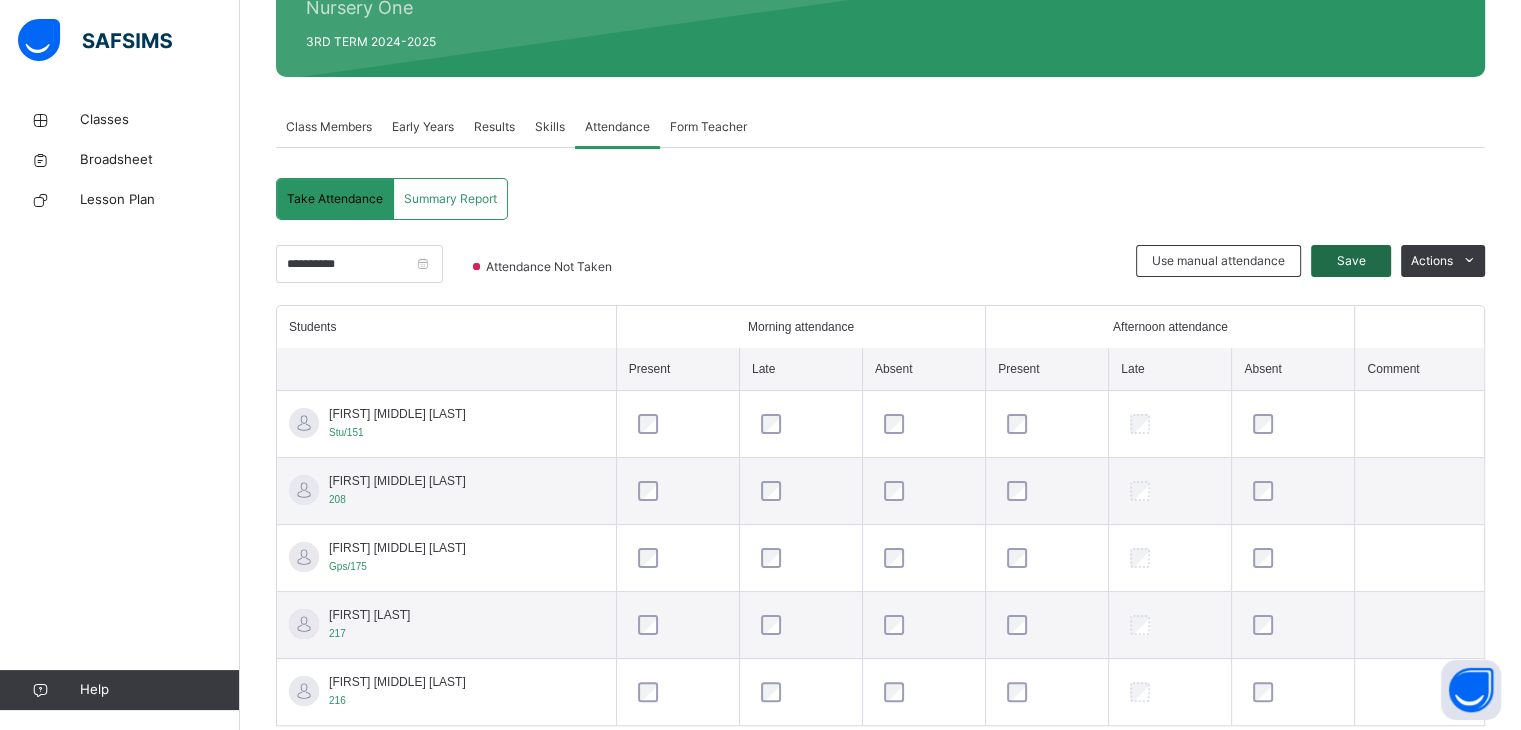 click on "Save" at bounding box center [1351, 261] 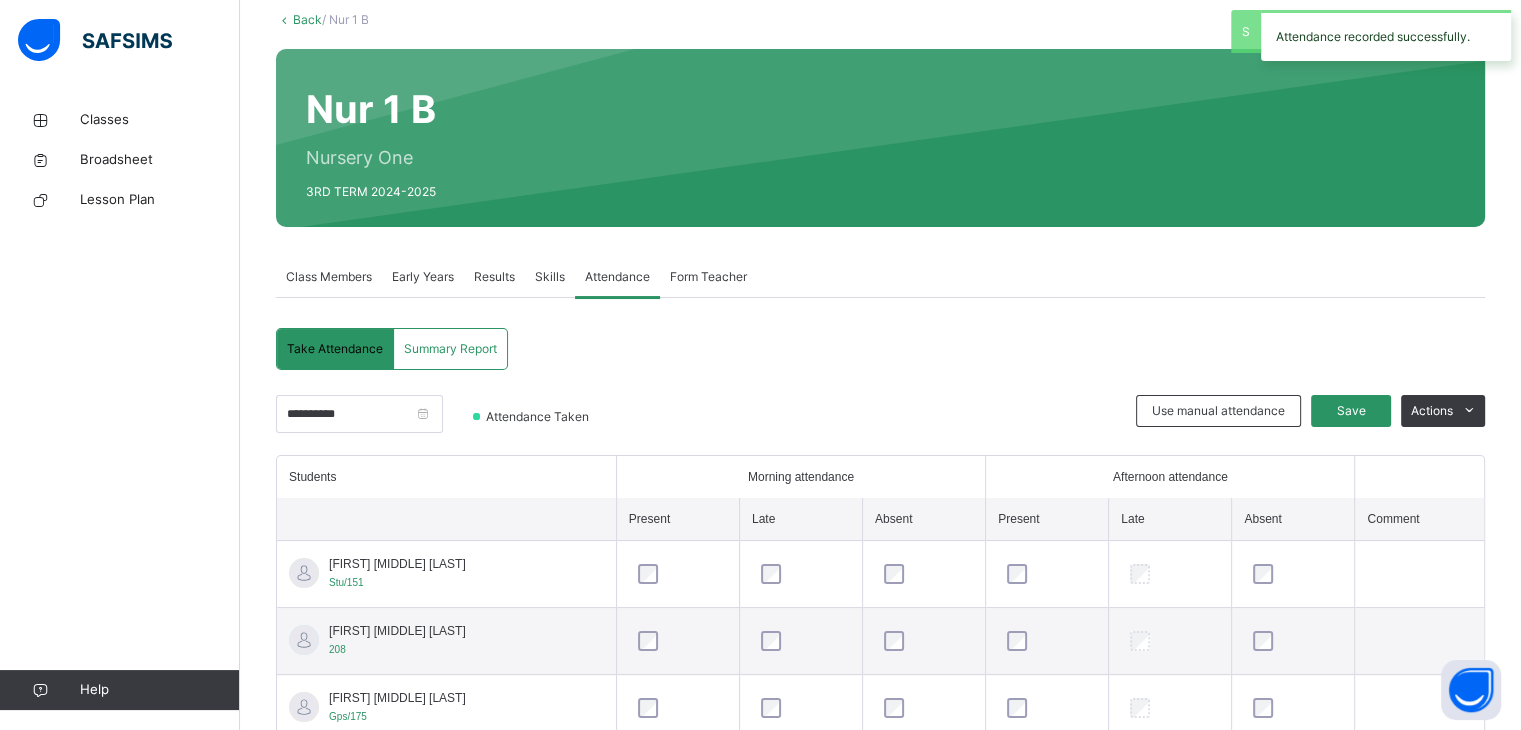 scroll, scrollTop: 269, scrollLeft: 0, axis: vertical 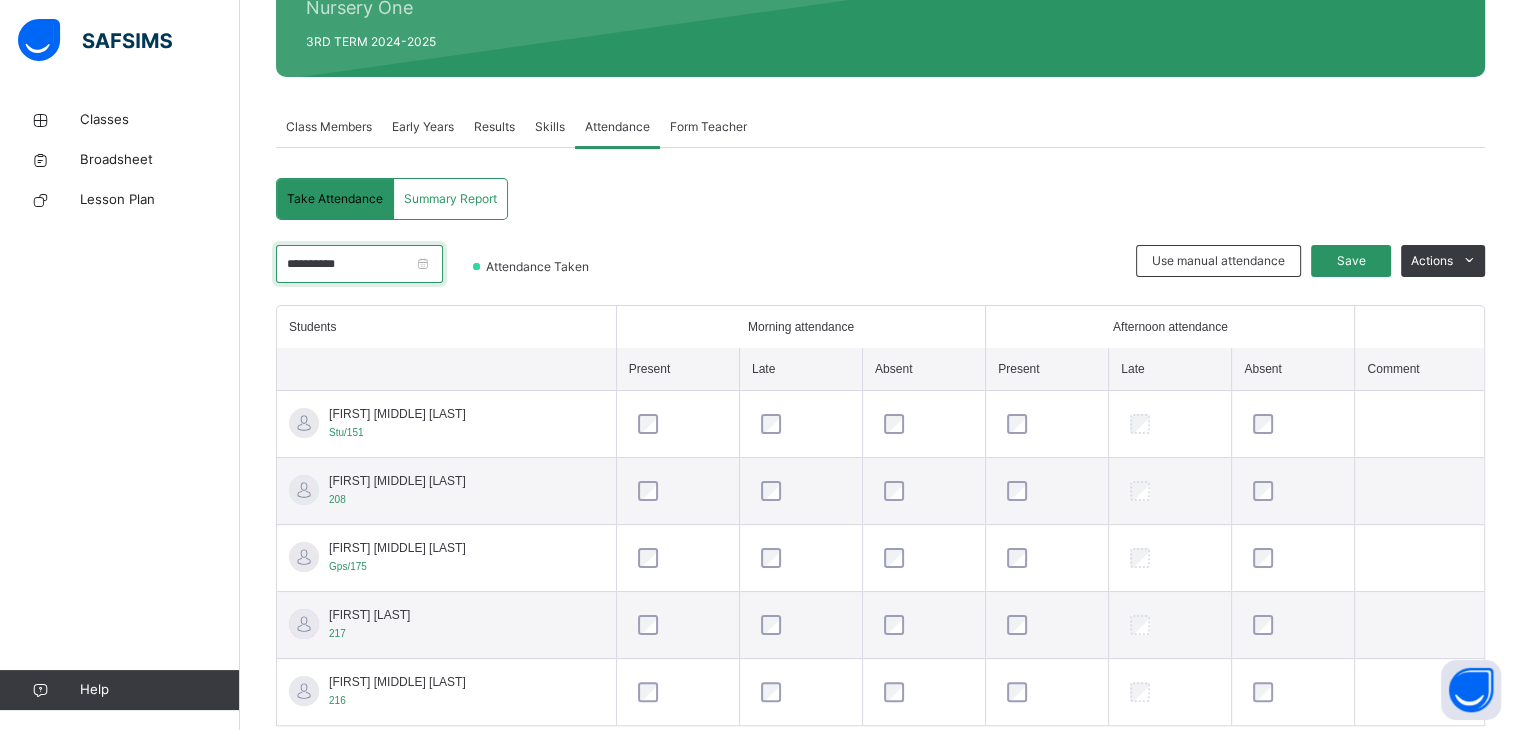click on "**********" at bounding box center (359, 264) 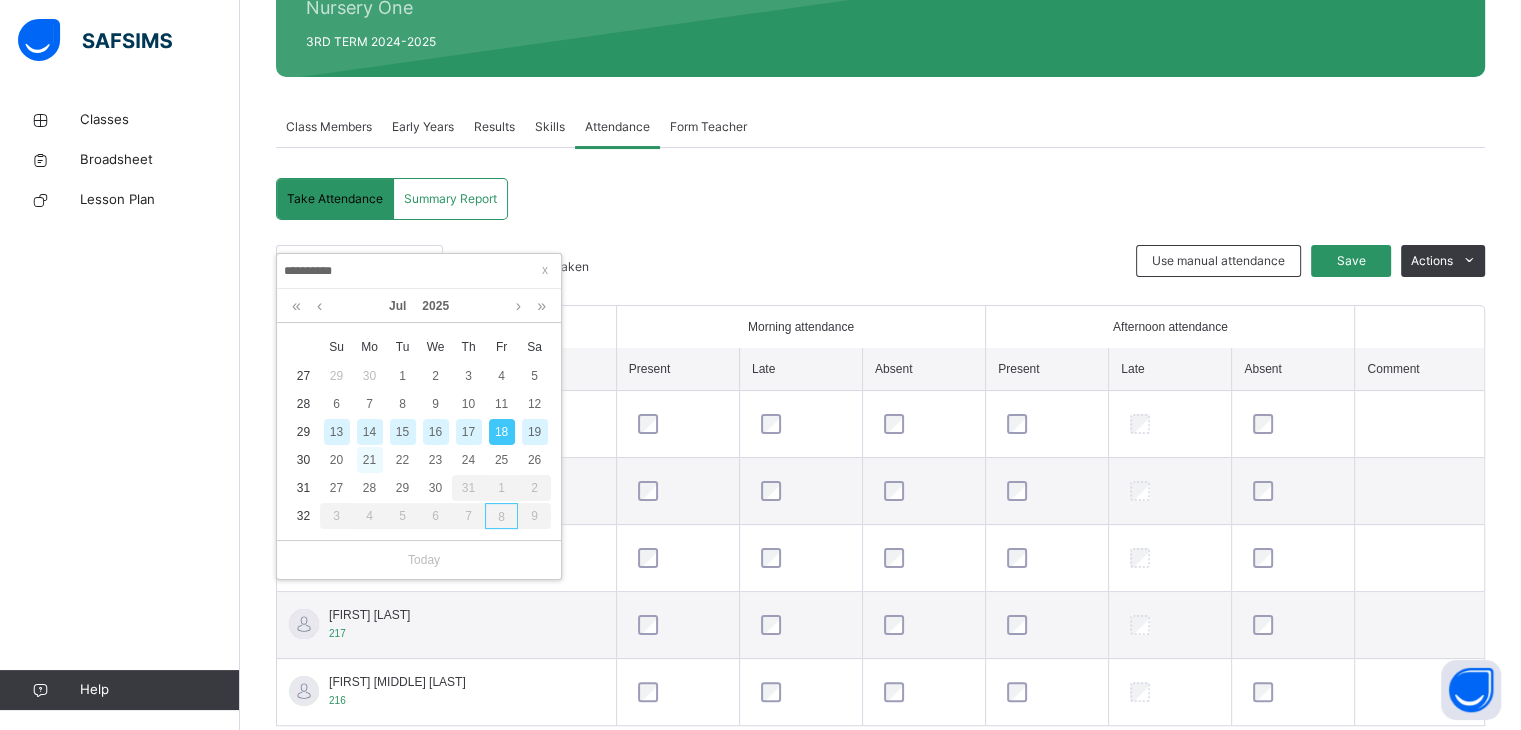 click on "21" at bounding box center (370, 460) 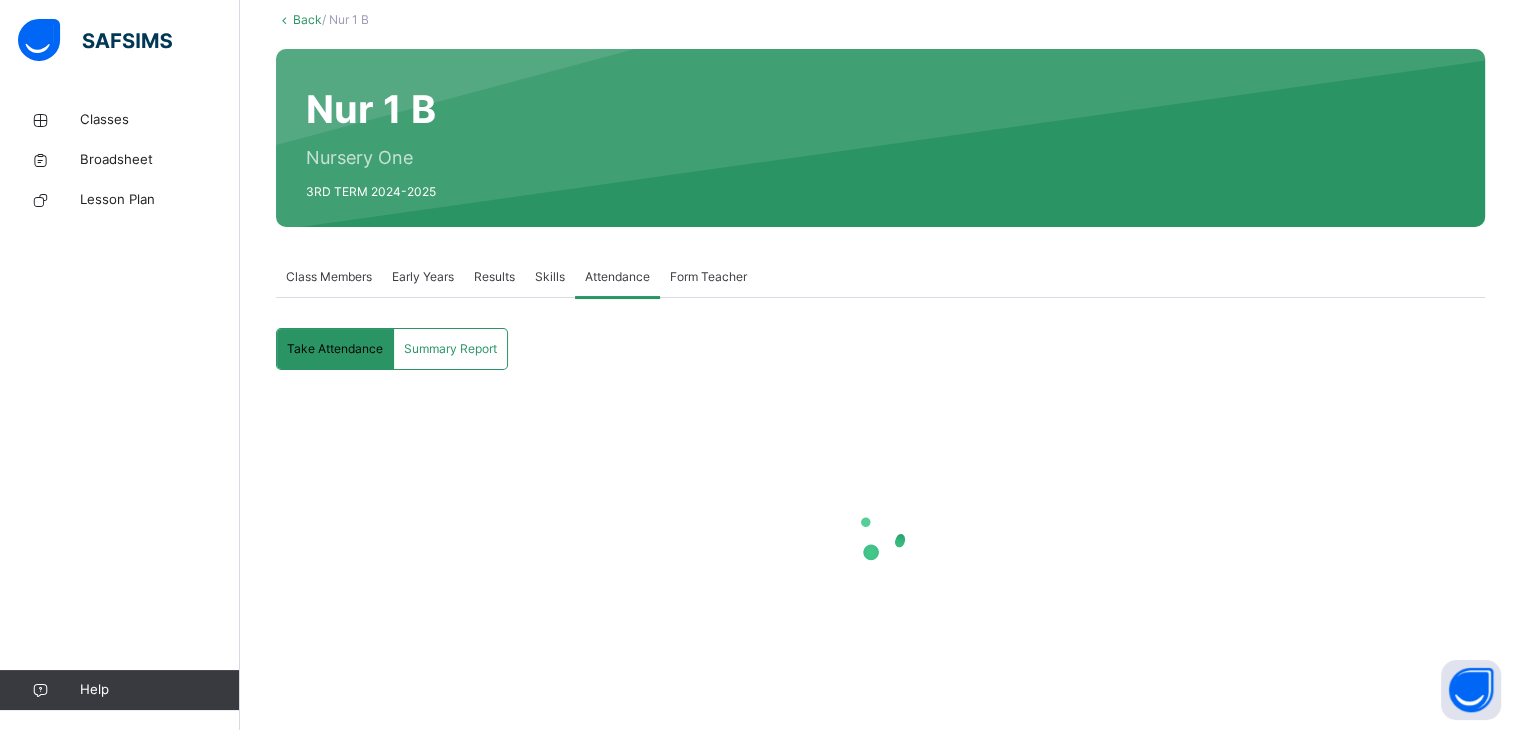 scroll, scrollTop: 269, scrollLeft: 0, axis: vertical 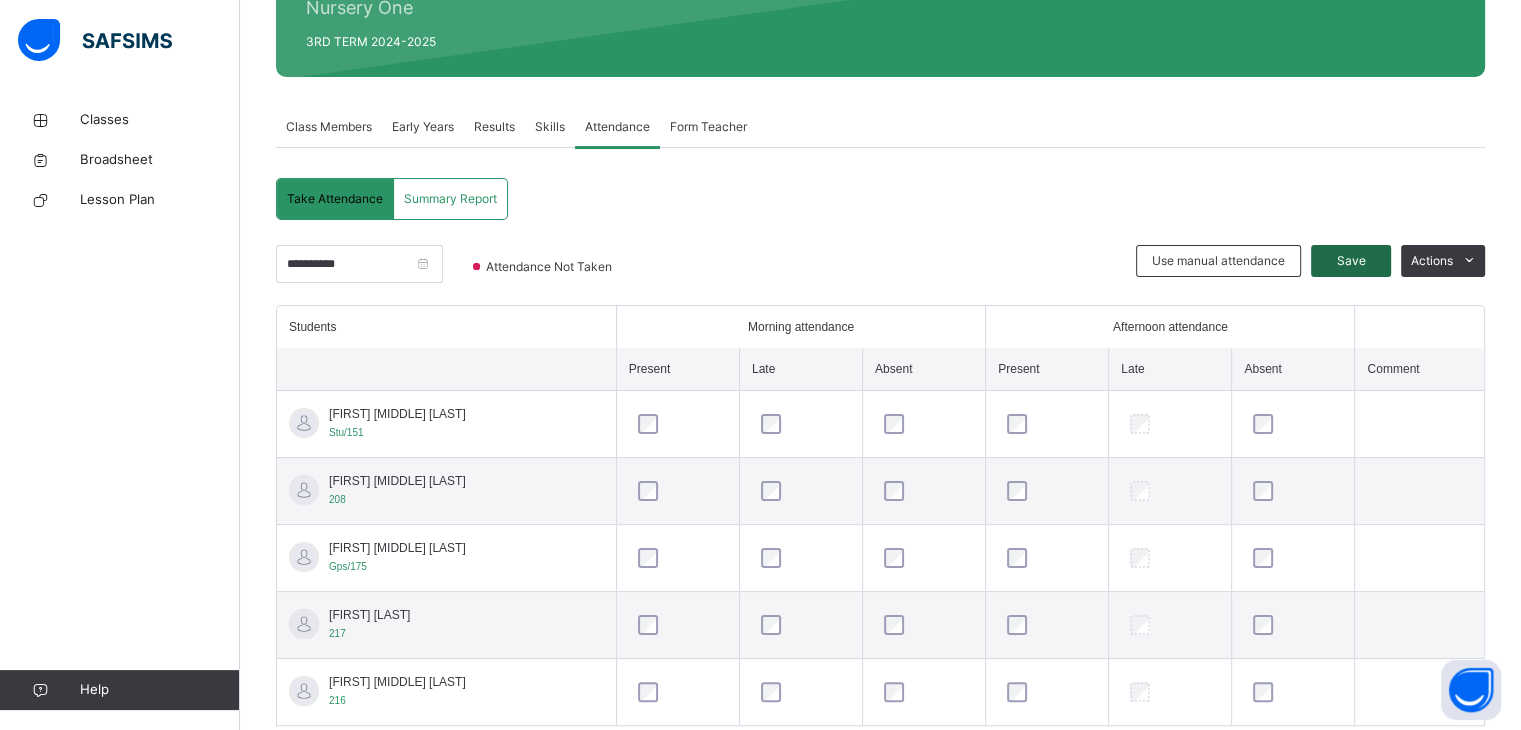 click on "Save" at bounding box center (1351, 261) 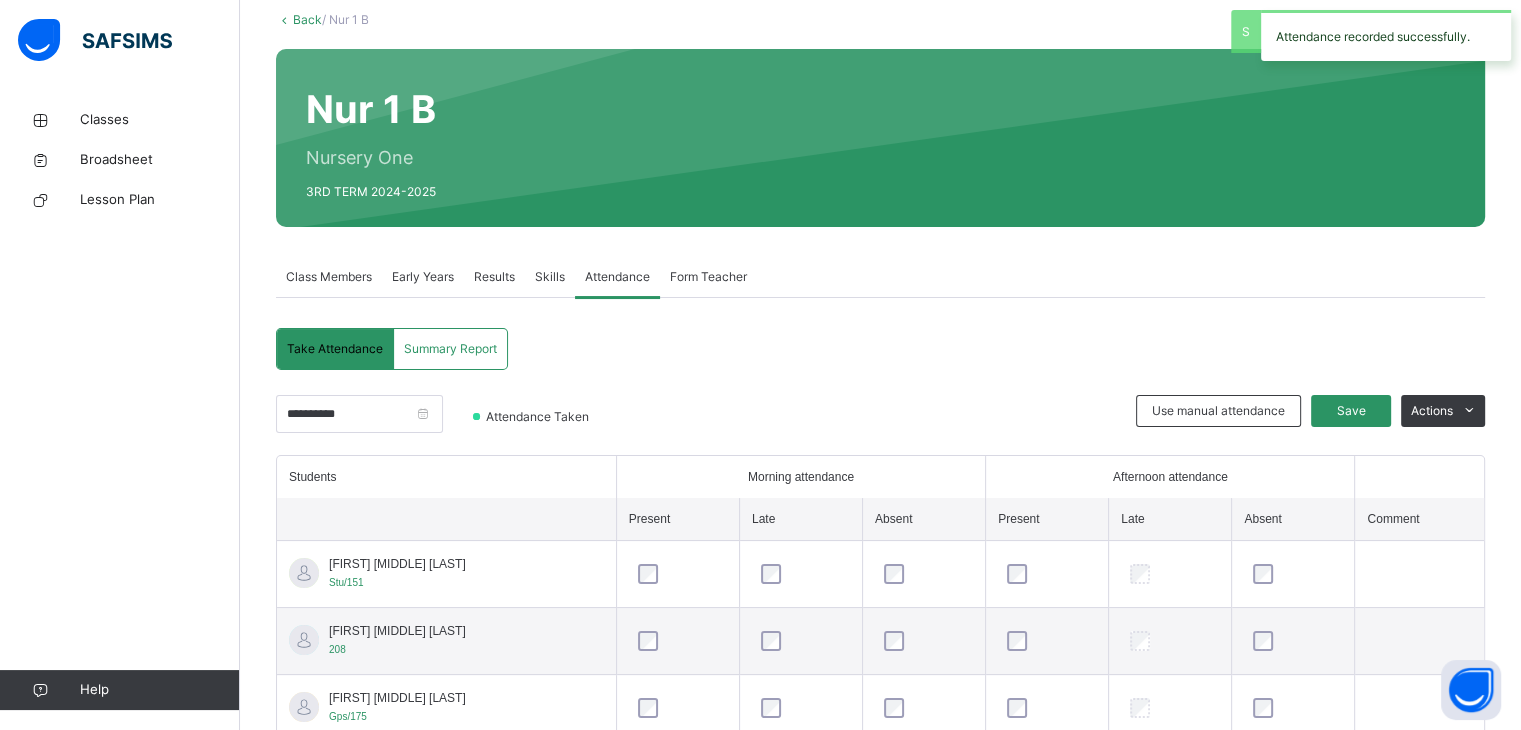 scroll, scrollTop: 269, scrollLeft: 0, axis: vertical 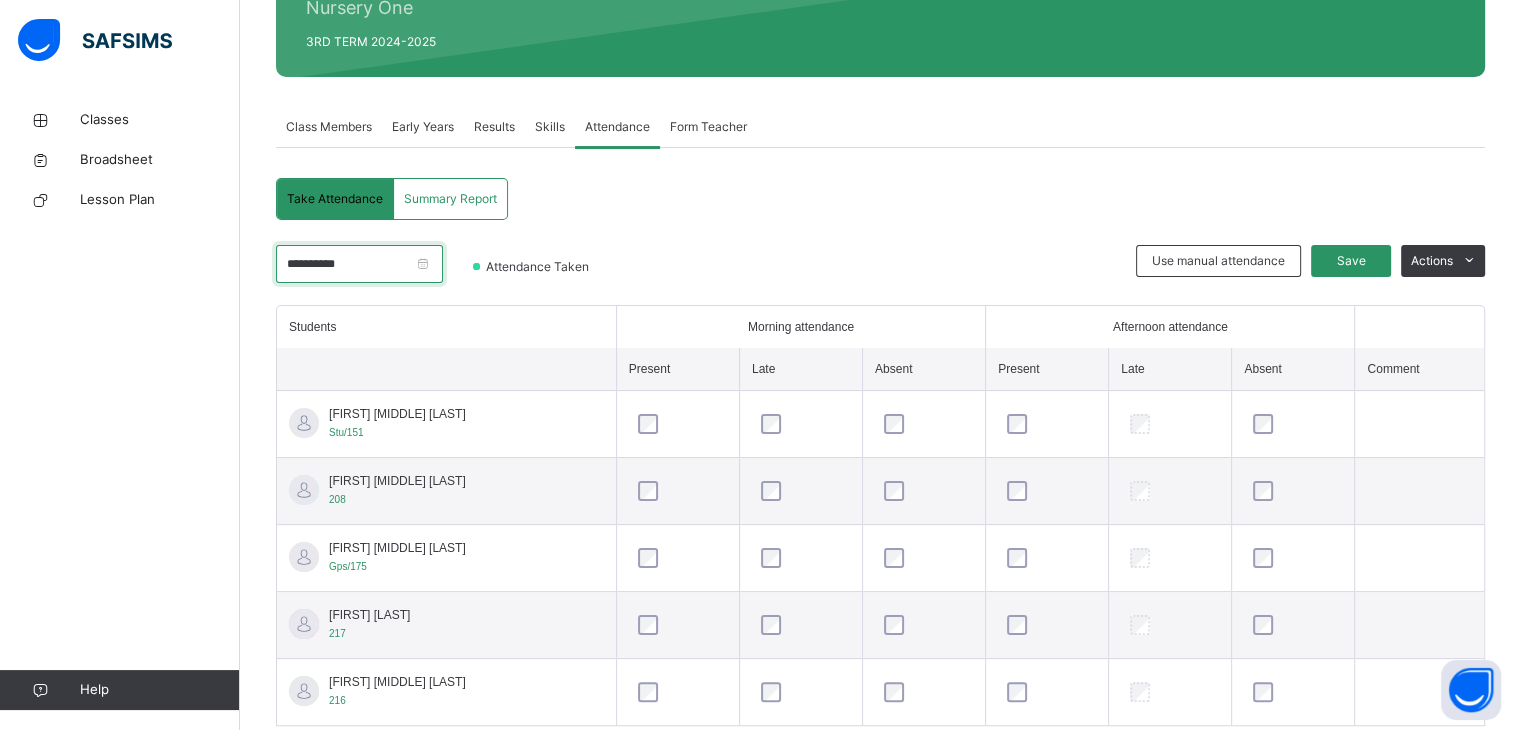 click on "**********" at bounding box center (359, 264) 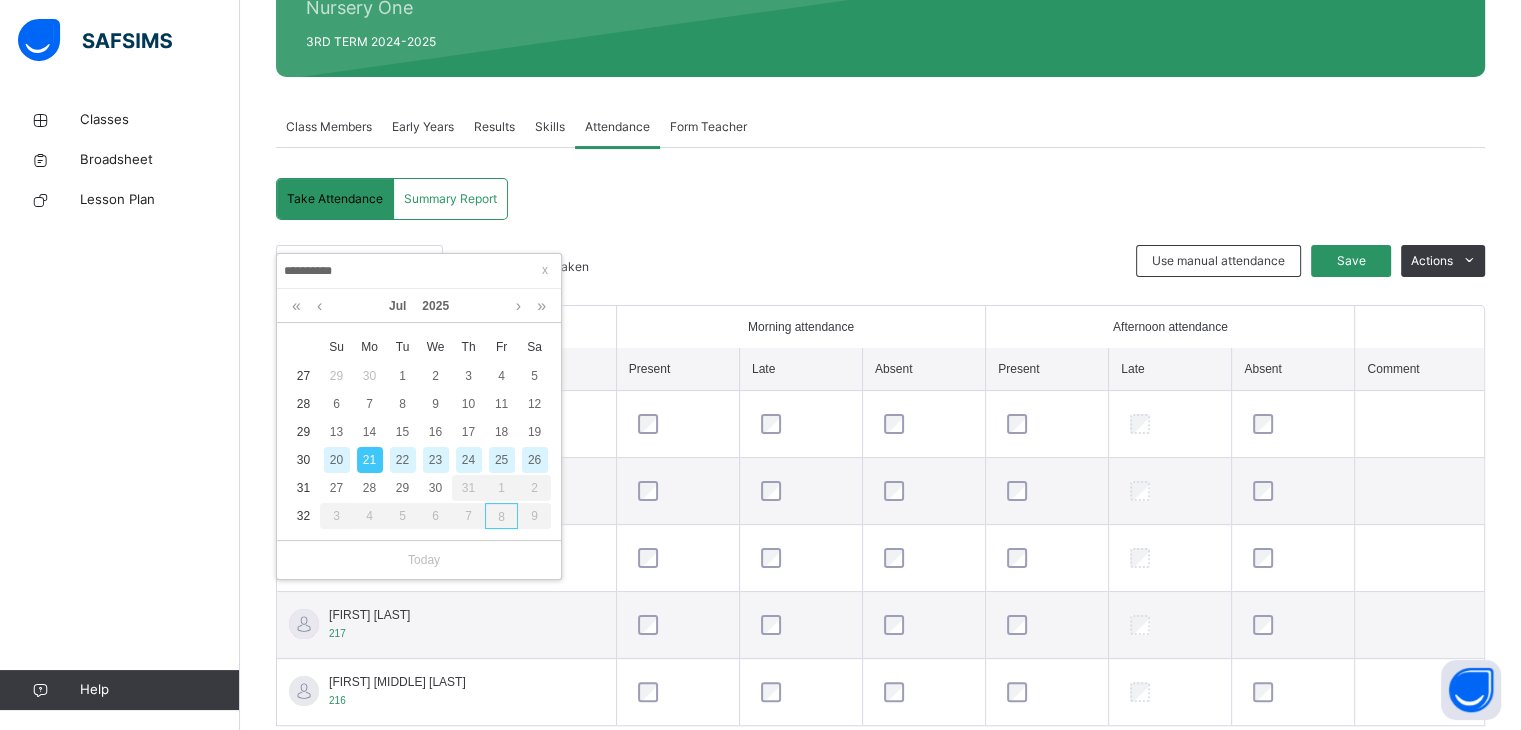 click on "22" at bounding box center (403, 460) 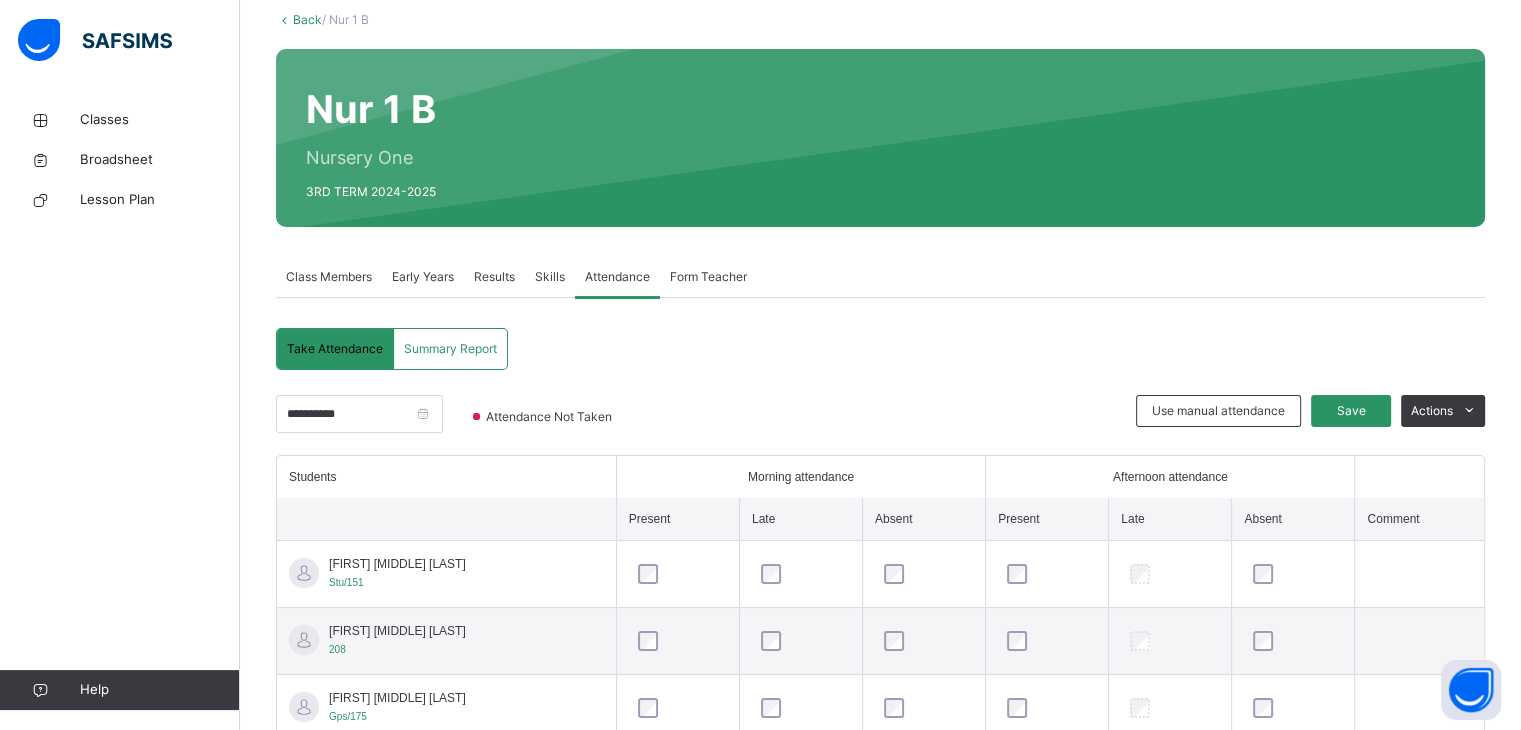 scroll, scrollTop: 269, scrollLeft: 0, axis: vertical 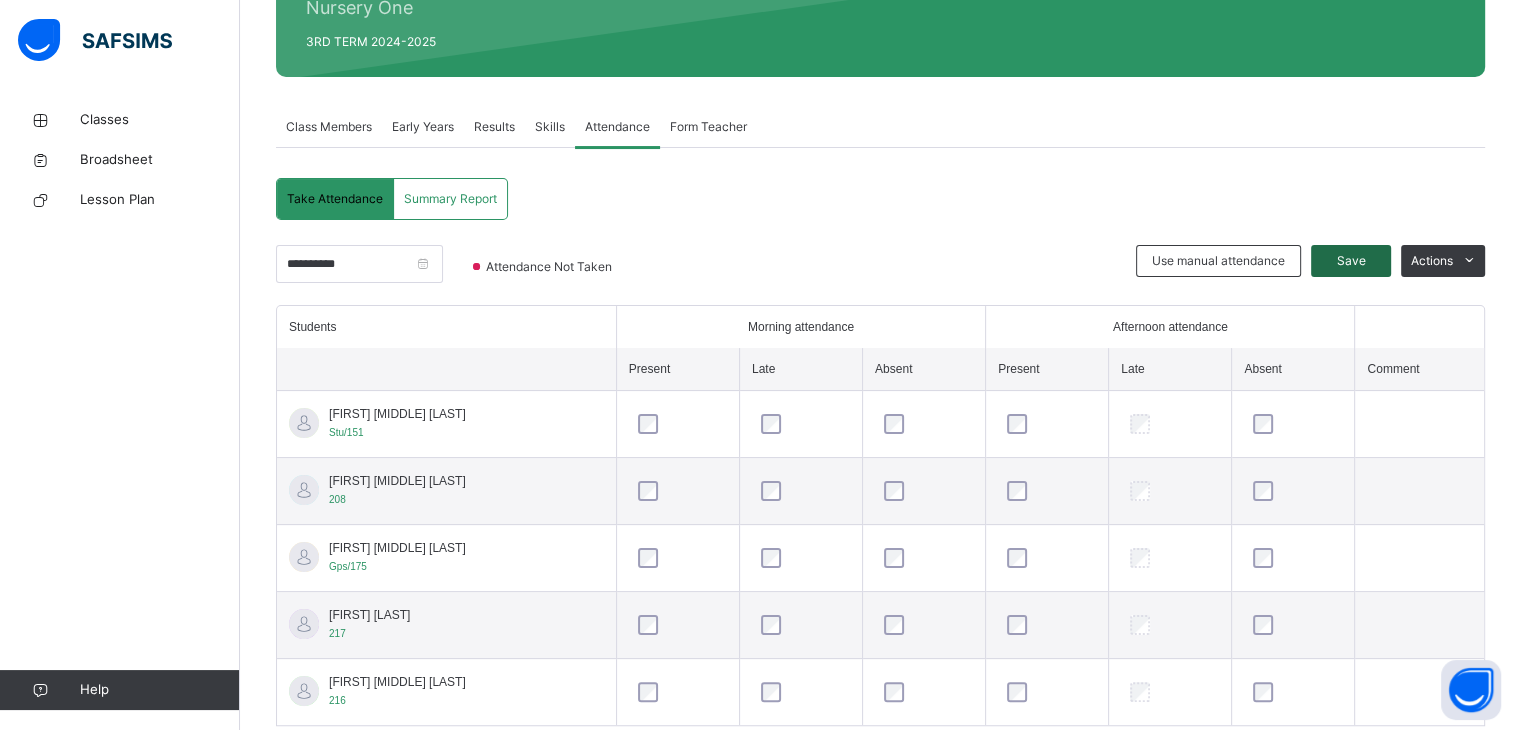 click on "Save" at bounding box center (1351, 261) 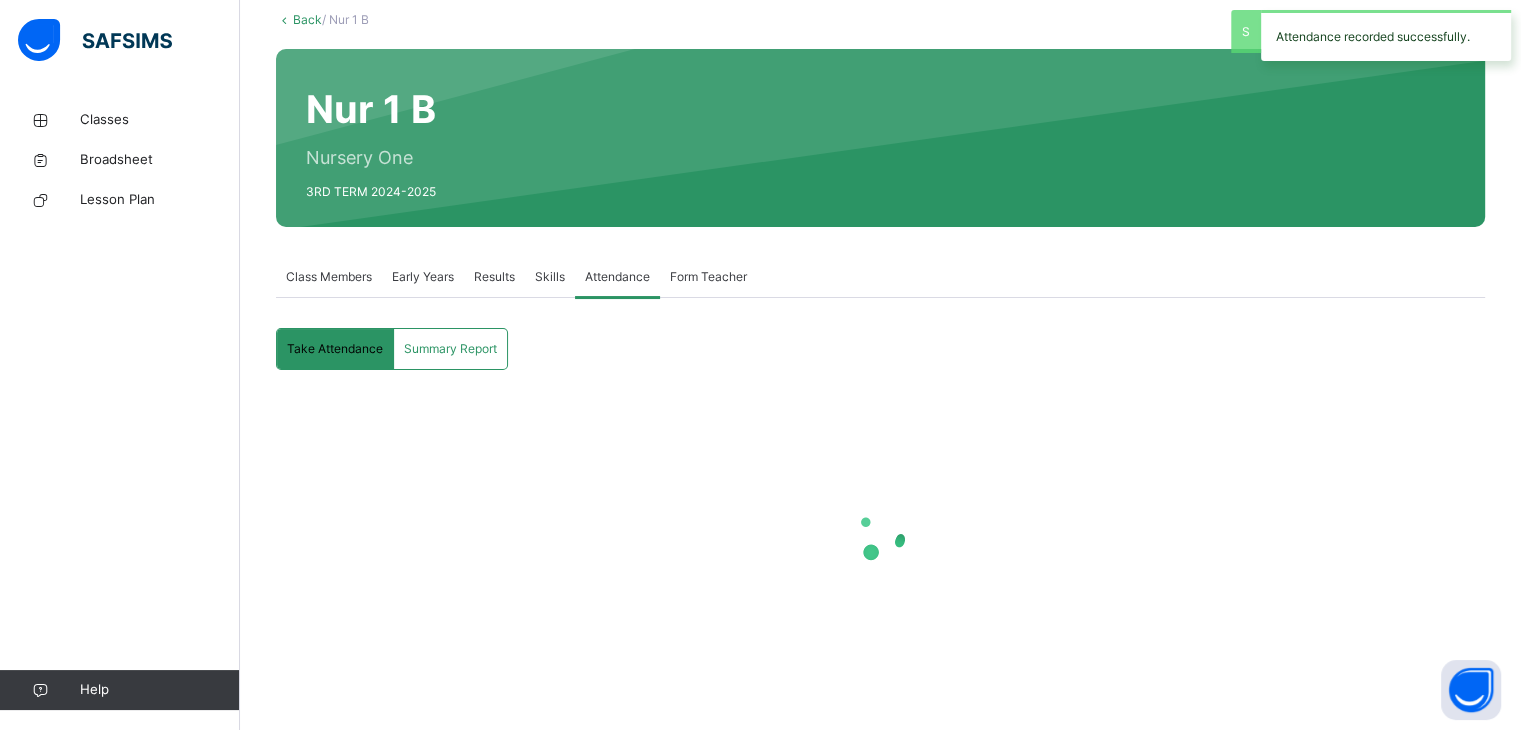 scroll, scrollTop: 269, scrollLeft: 0, axis: vertical 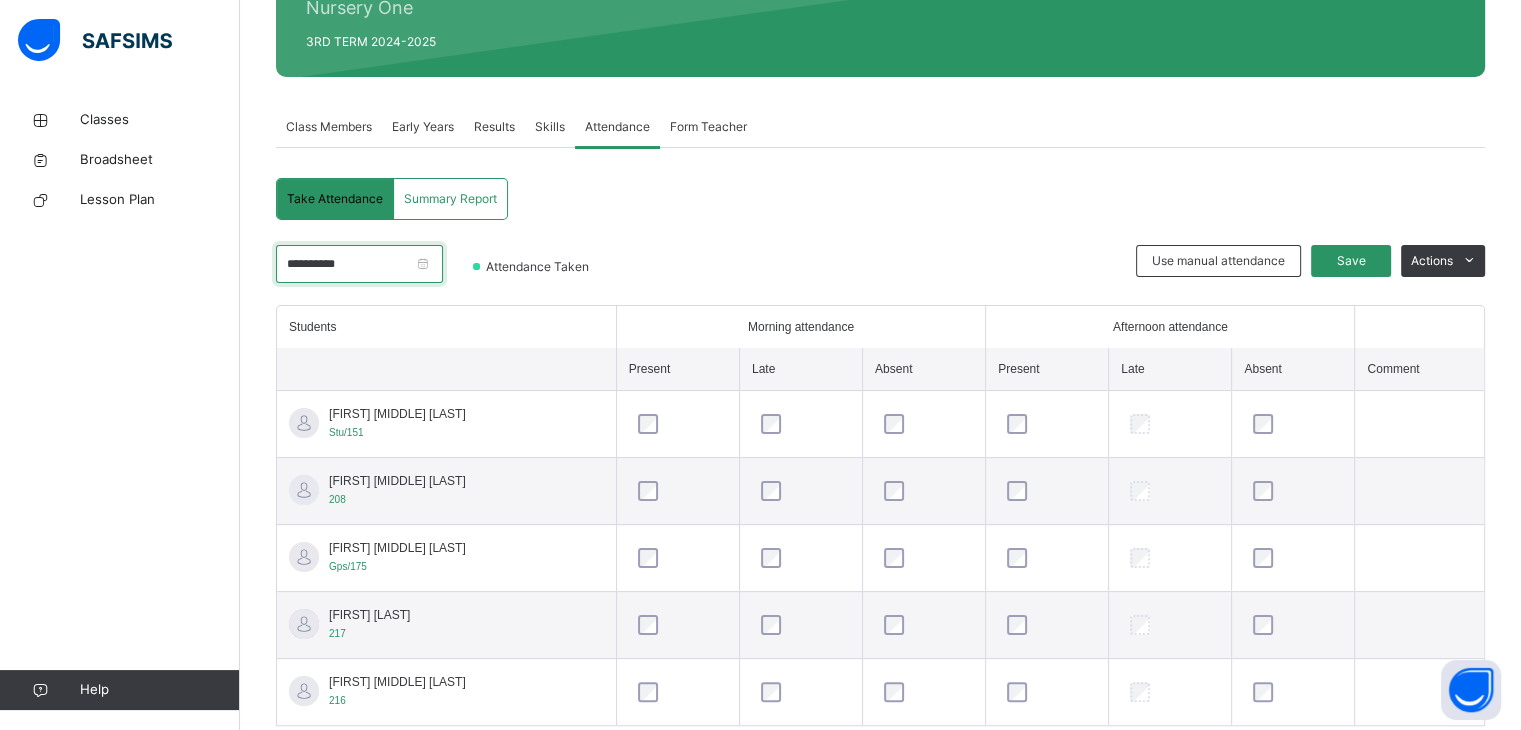 click on "**********" at bounding box center (359, 264) 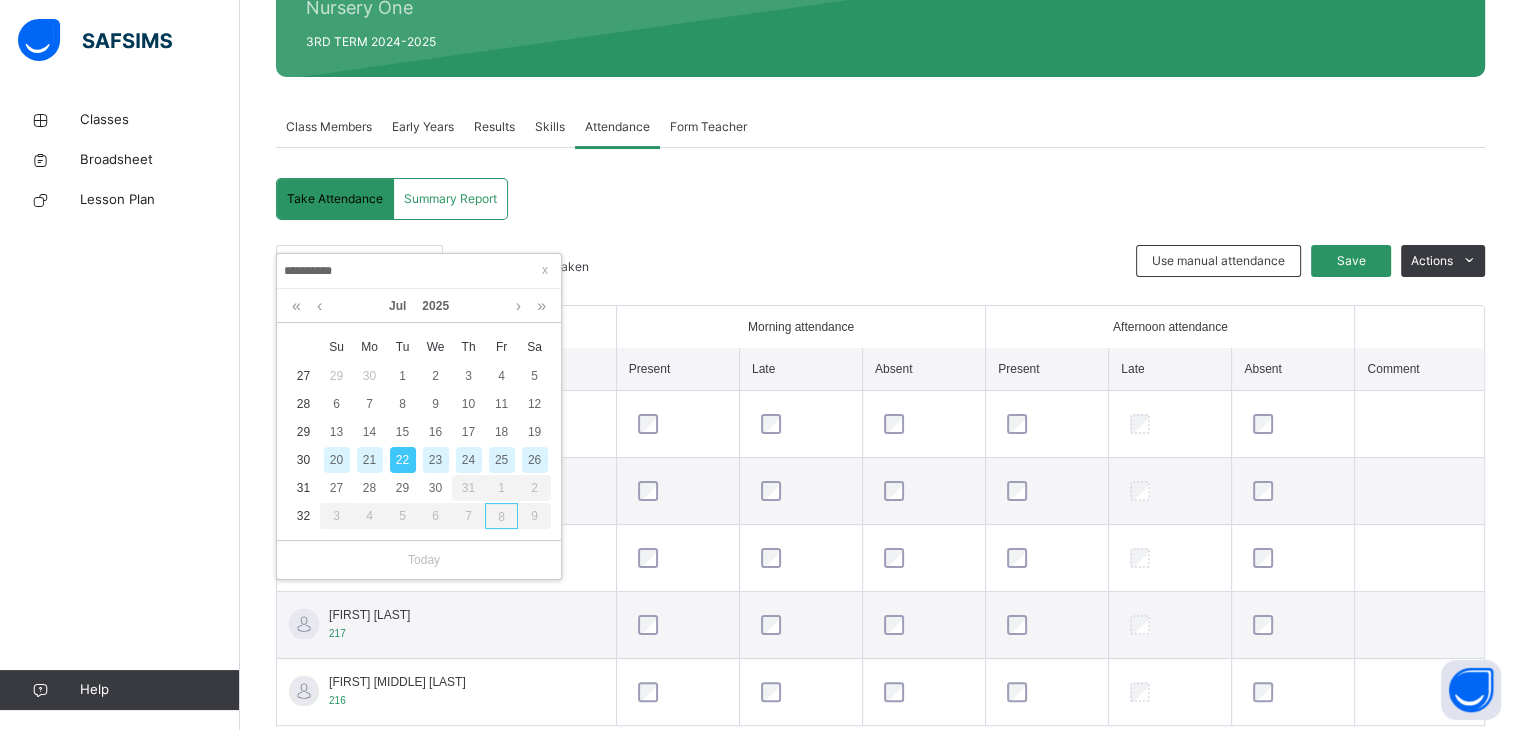 click on "23" at bounding box center [436, 460] 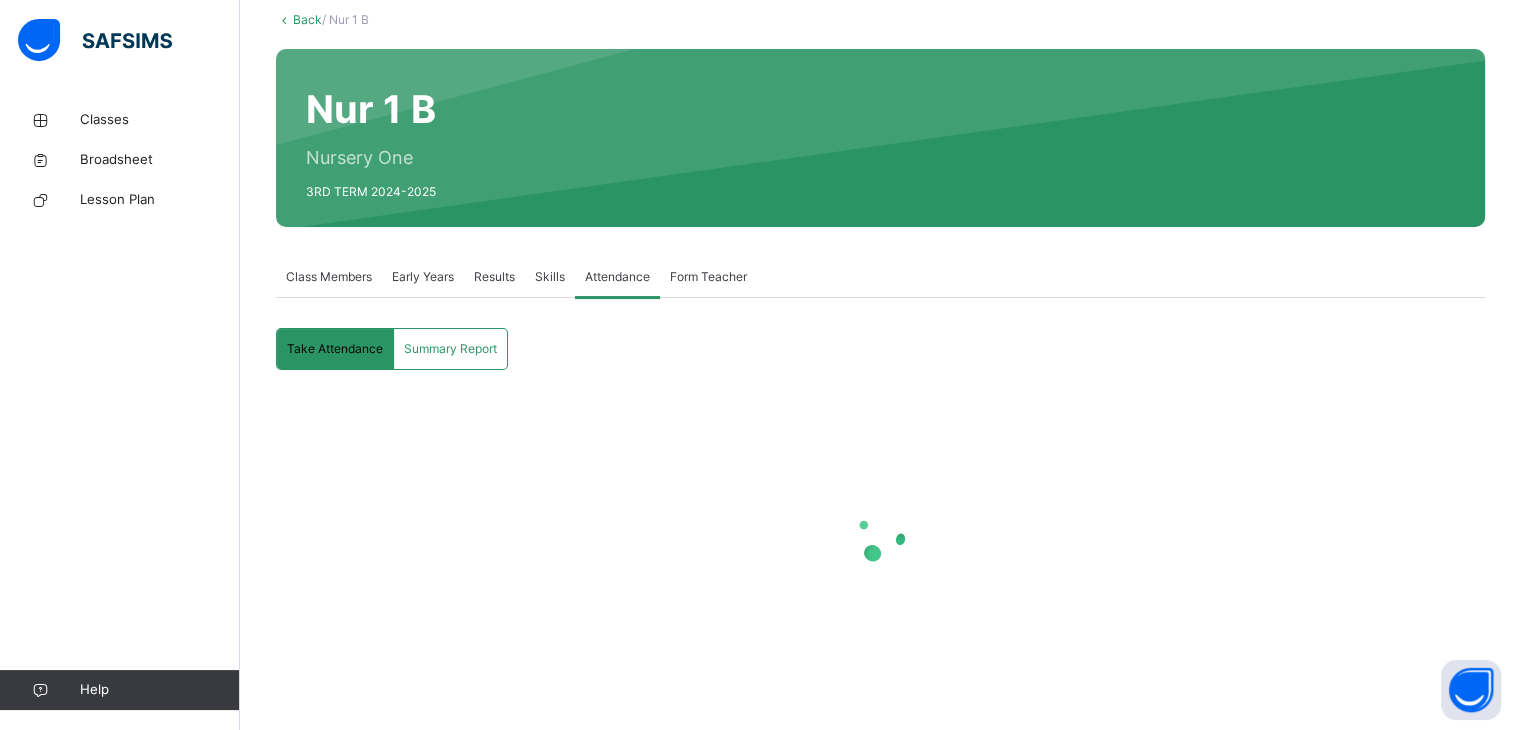 scroll, scrollTop: 269, scrollLeft: 0, axis: vertical 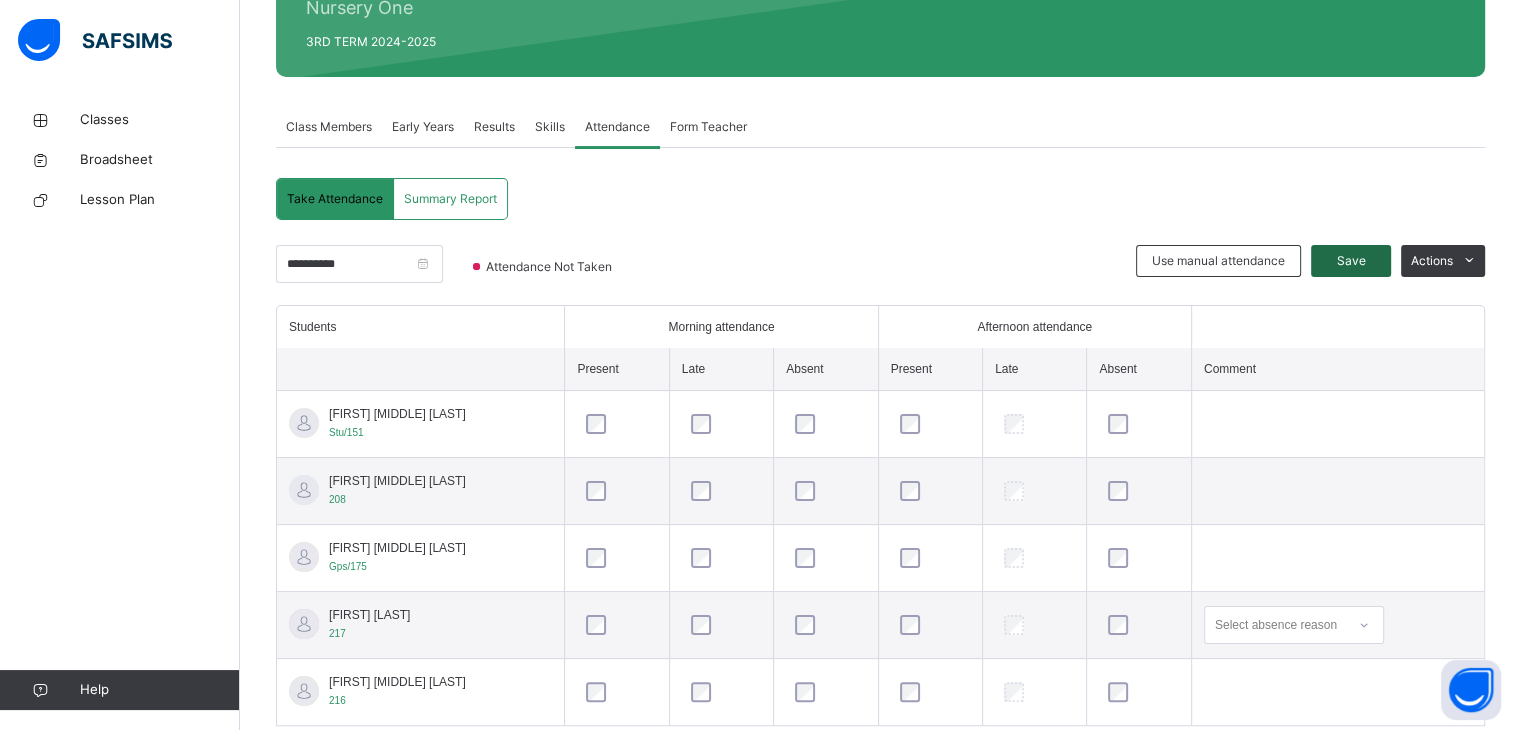 click on "Save" at bounding box center [1351, 261] 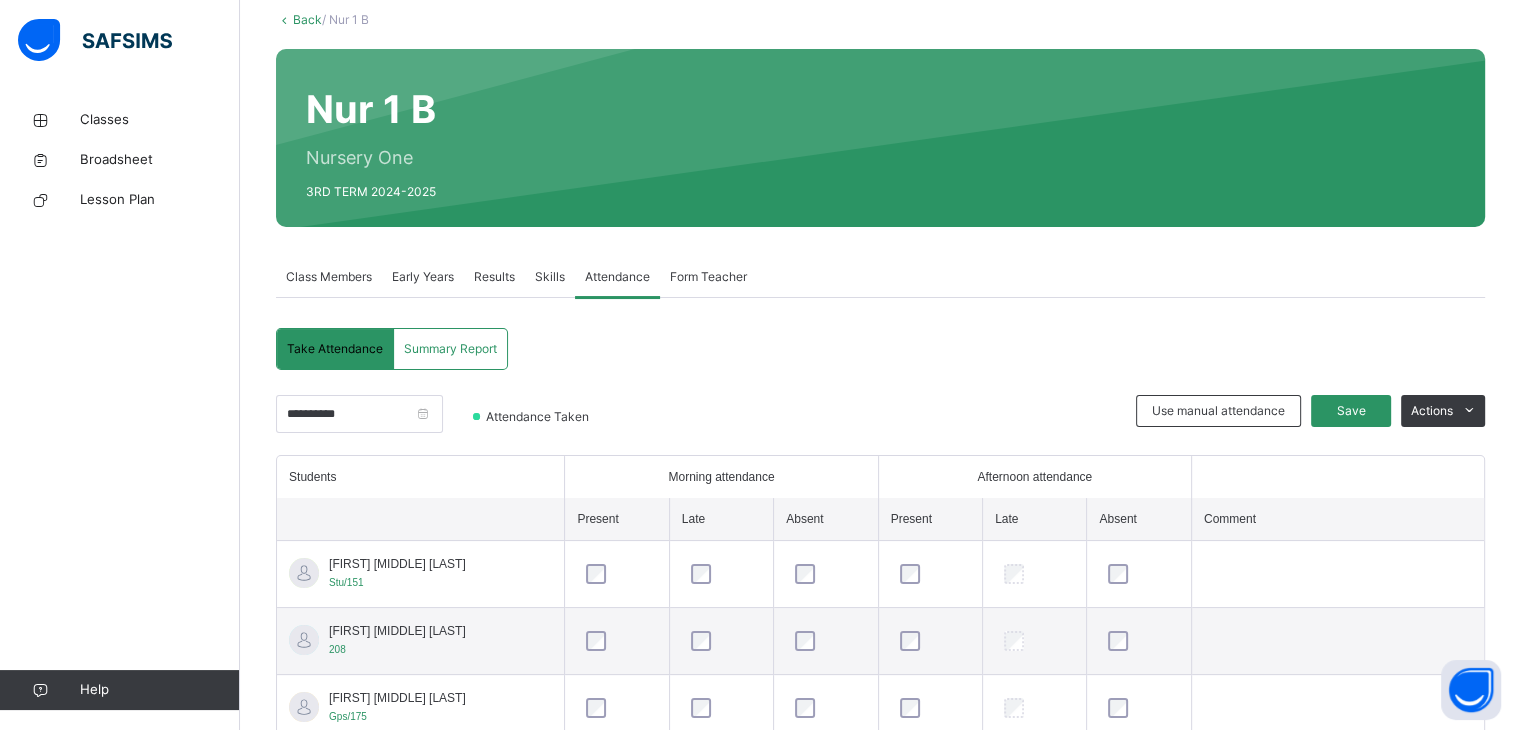 scroll, scrollTop: 269, scrollLeft: 0, axis: vertical 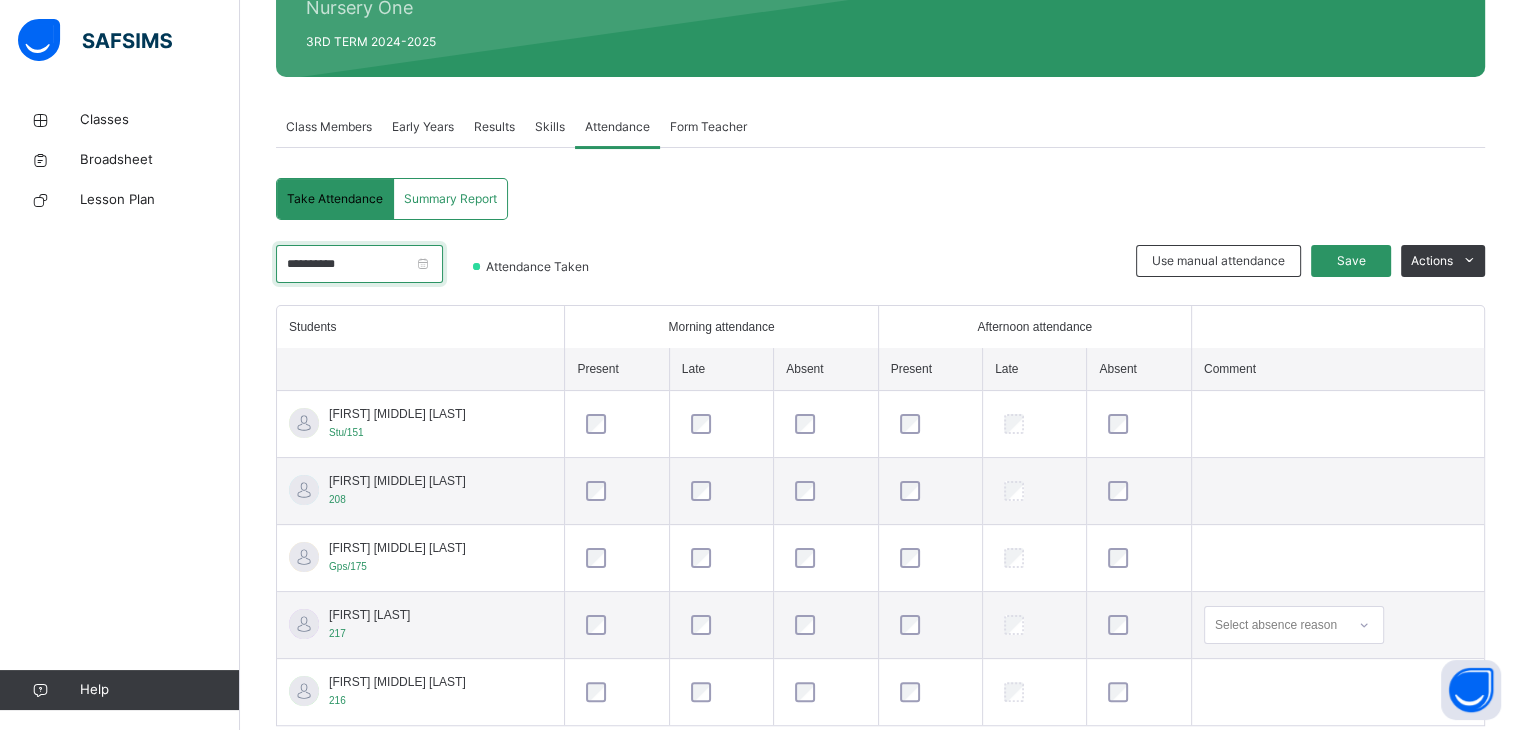 click on "**********" at bounding box center (359, 264) 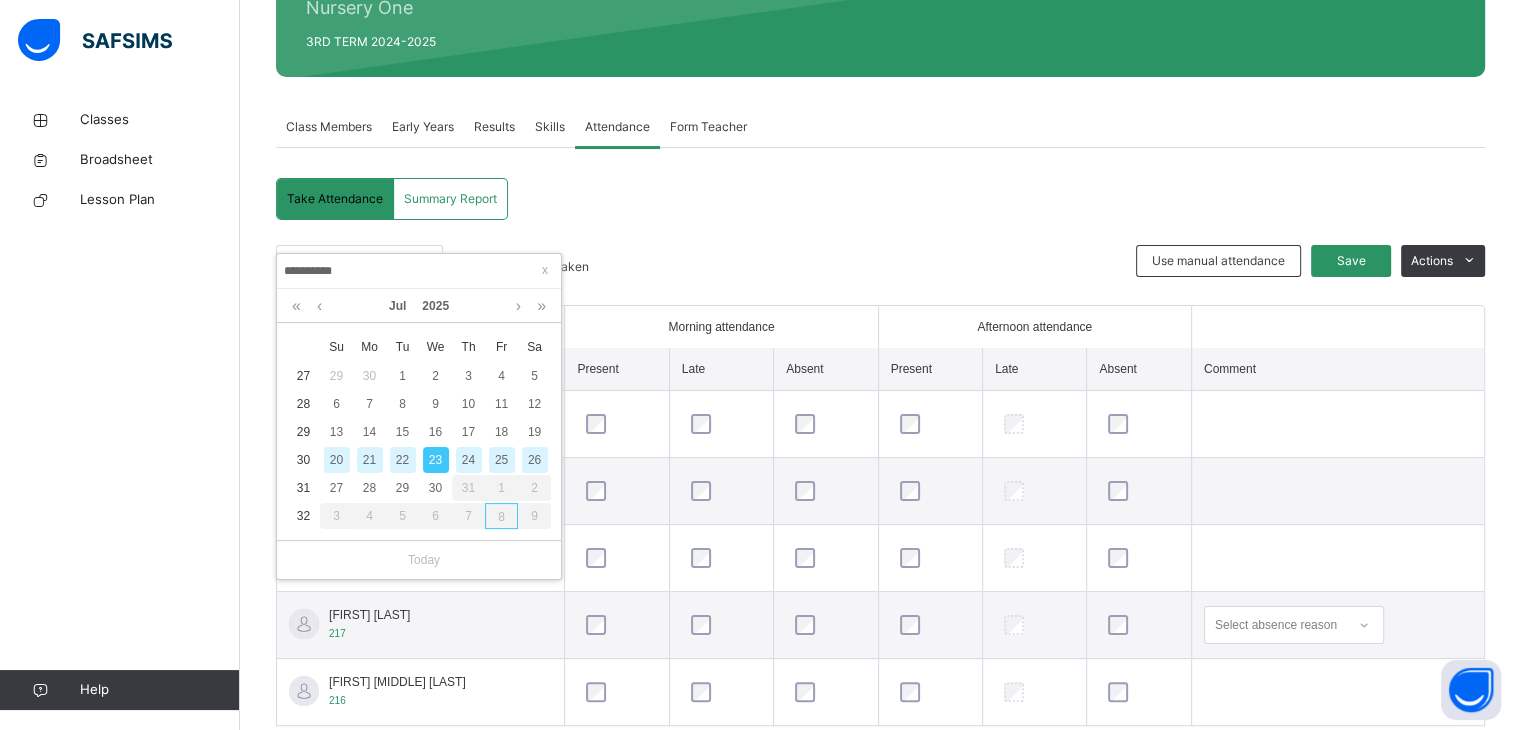 click on "24" at bounding box center (469, 460) 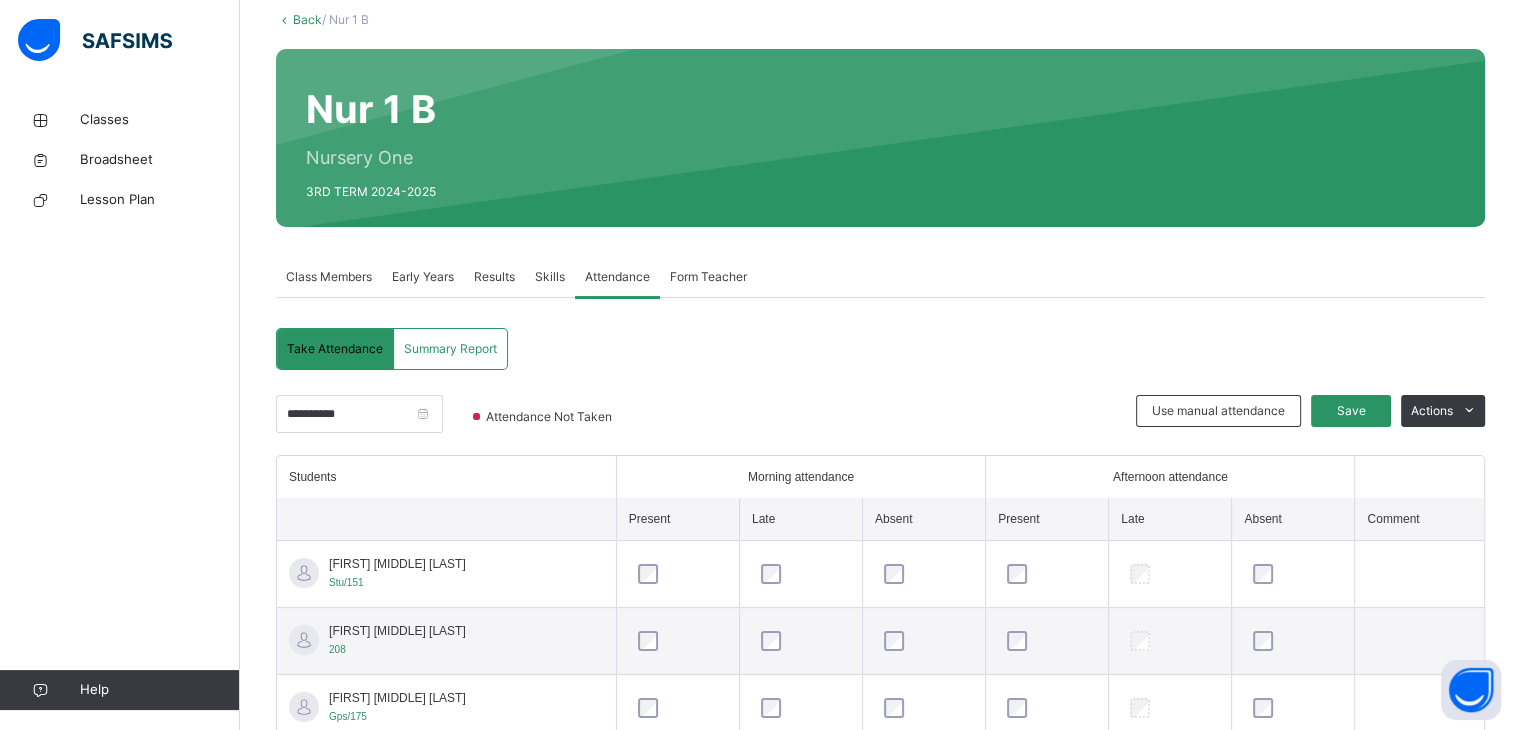scroll, scrollTop: 269, scrollLeft: 0, axis: vertical 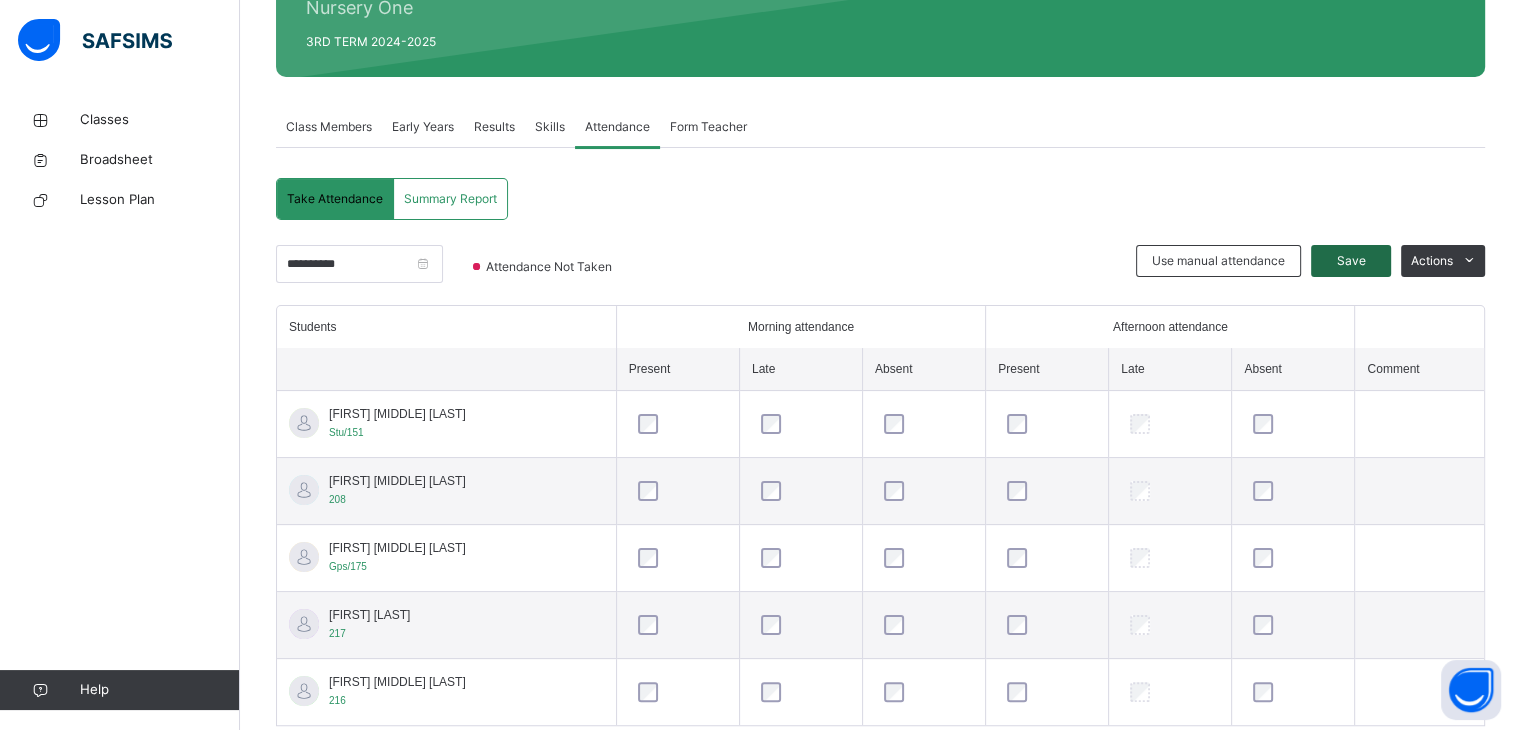 click on "Save" at bounding box center [1351, 261] 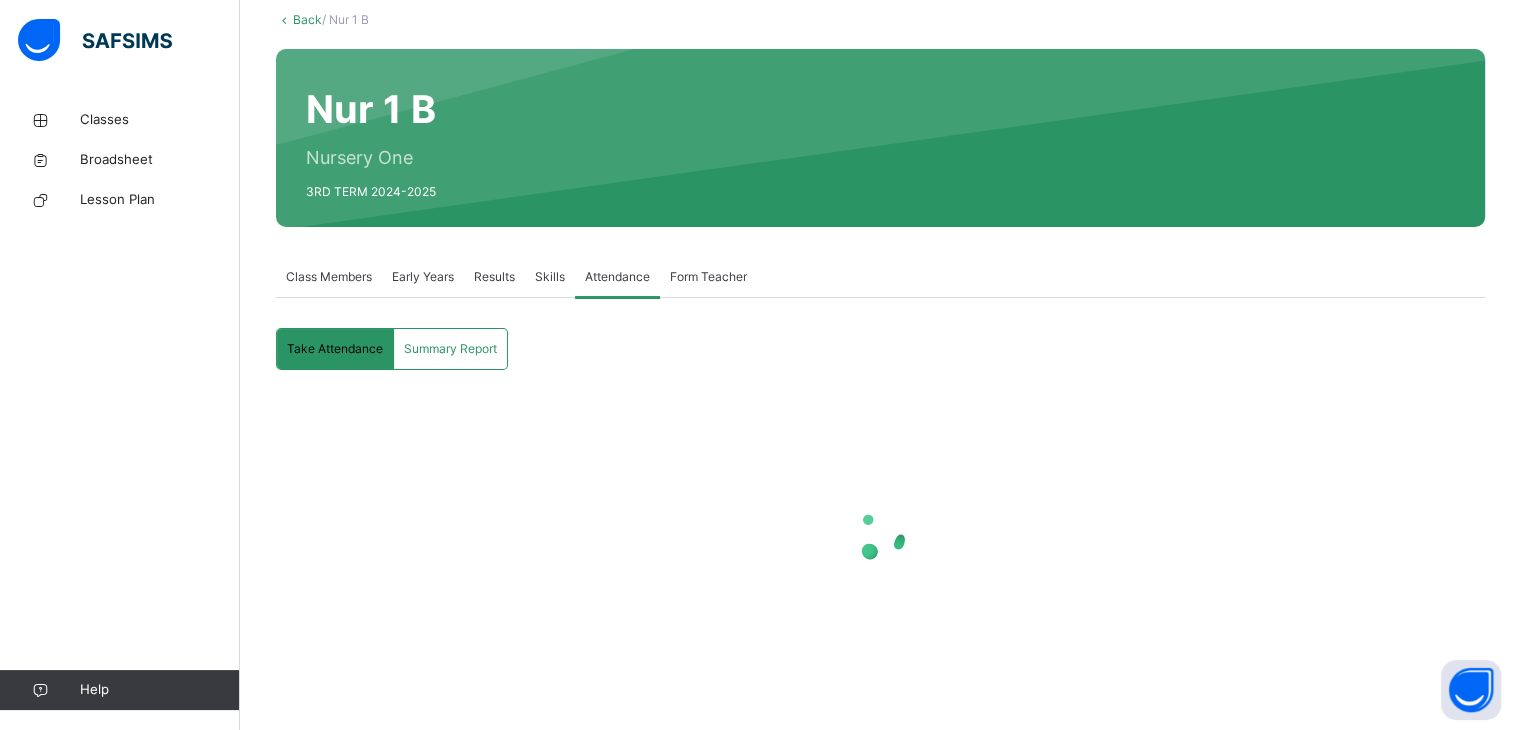 scroll, scrollTop: 269, scrollLeft: 0, axis: vertical 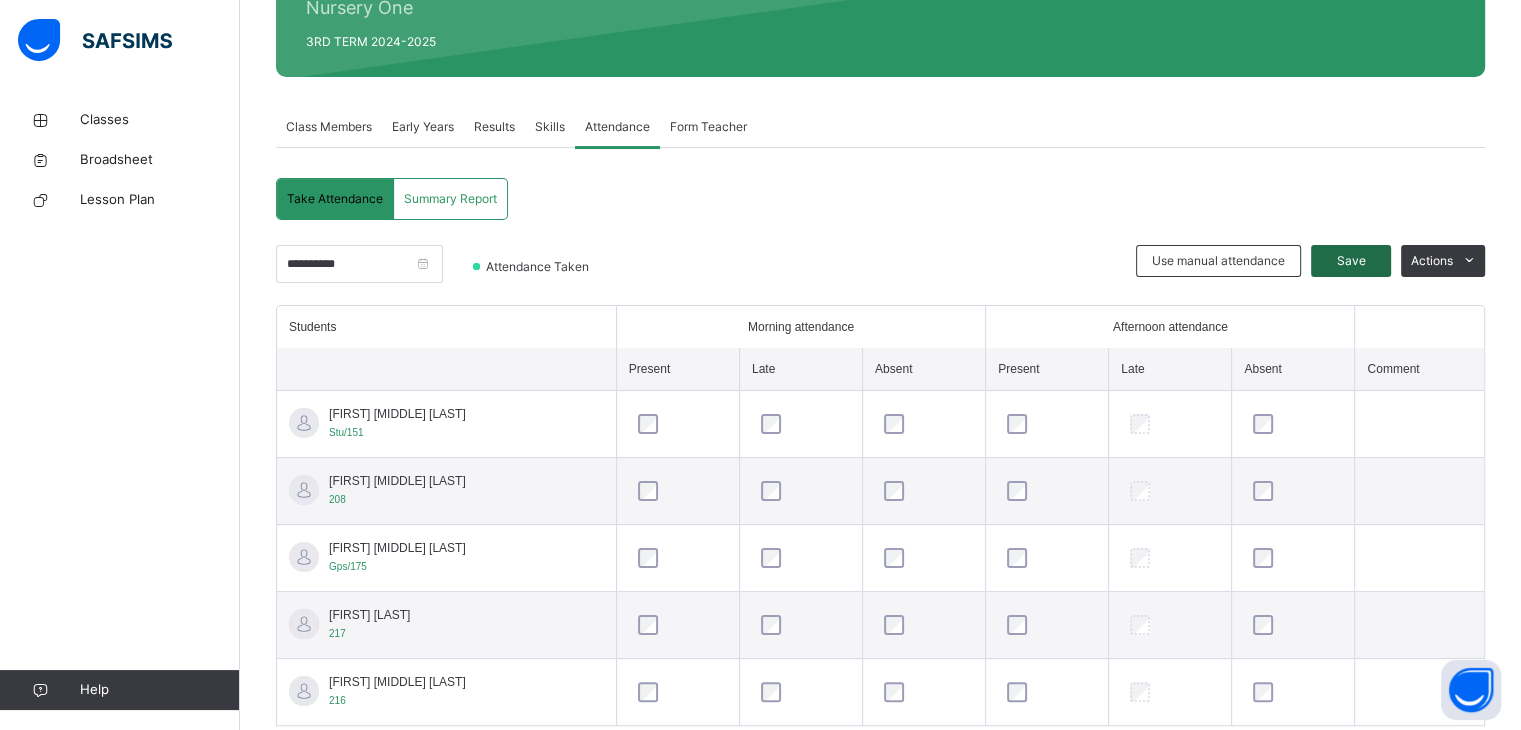 click on "Save" at bounding box center [1351, 261] 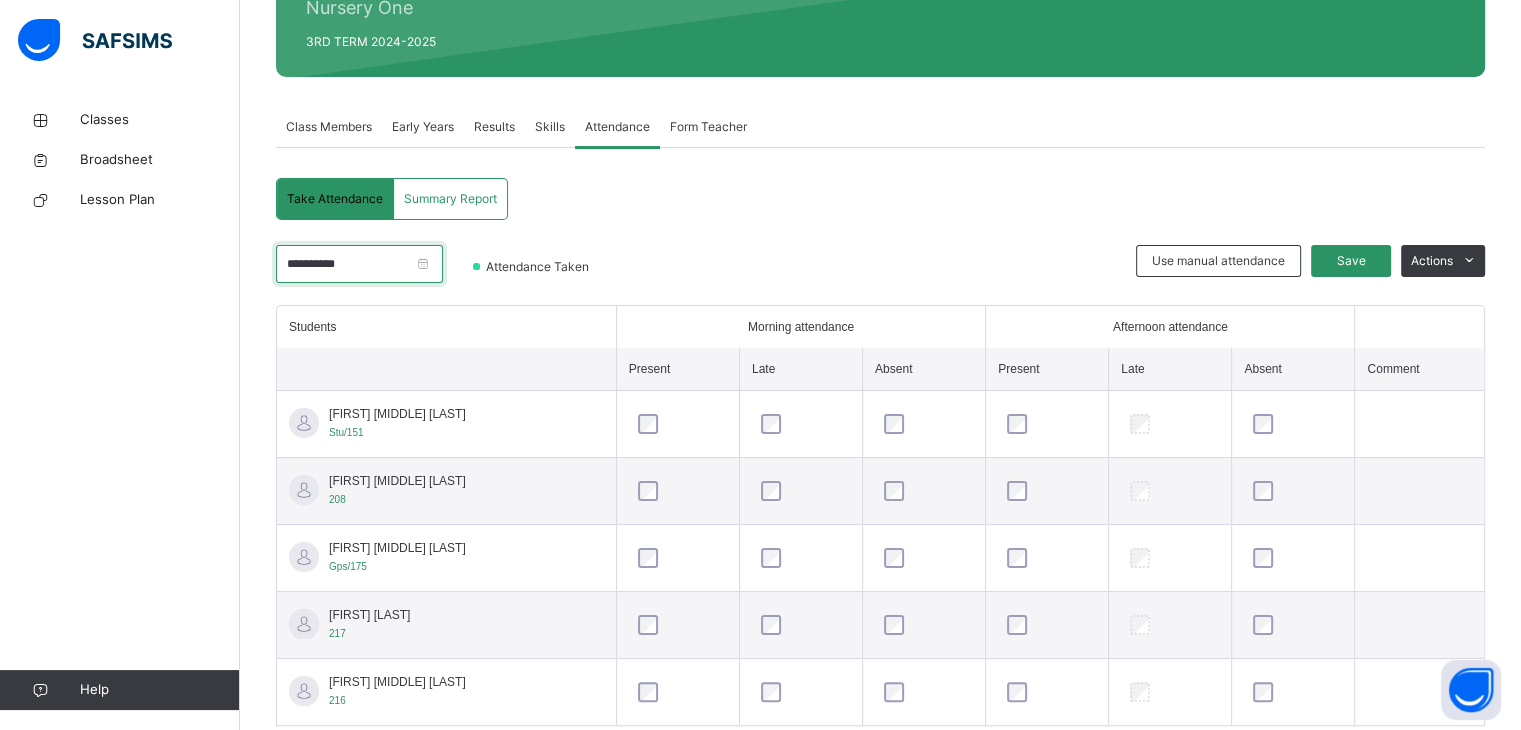 click on "**********" at bounding box center [359, 264] 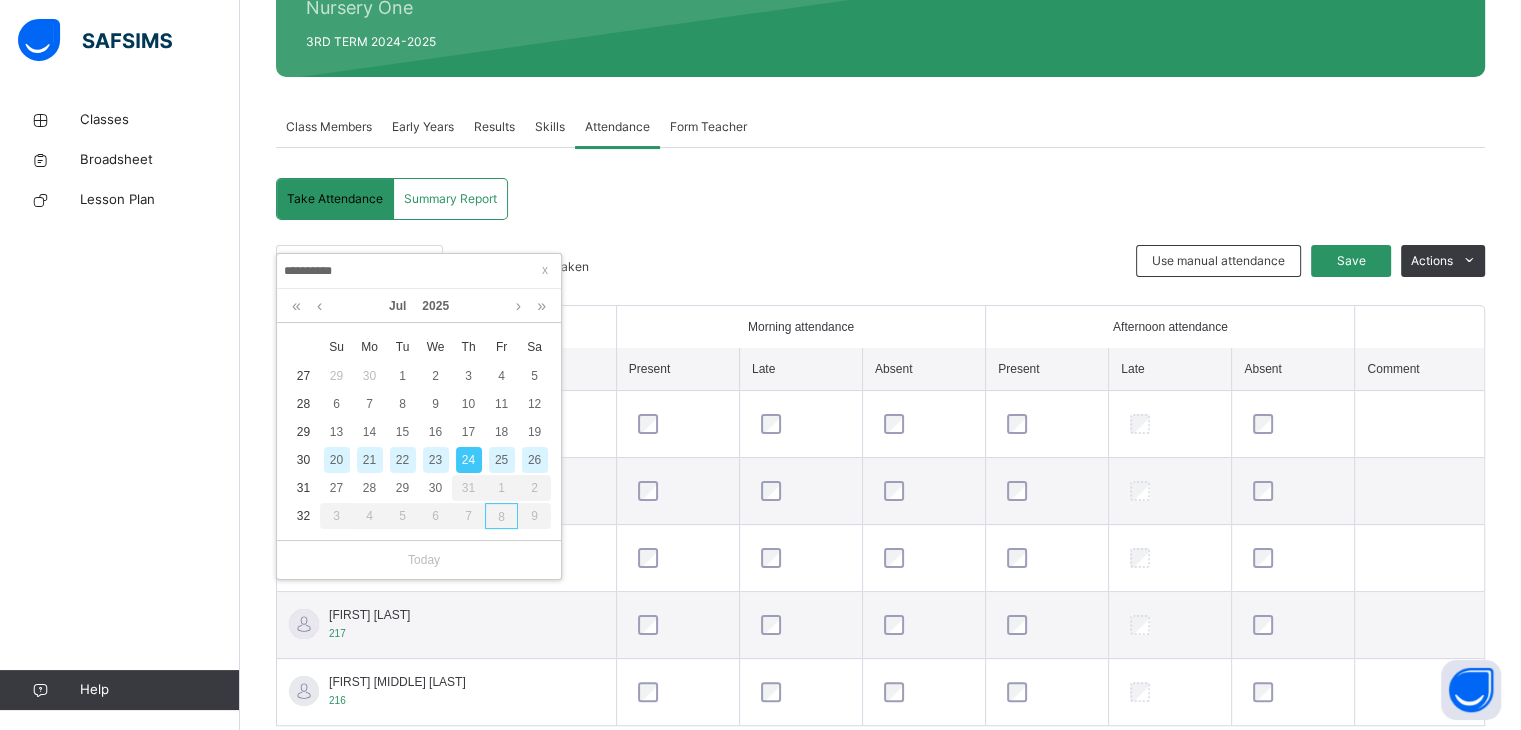click on "25" at bounding box center [502, 460] 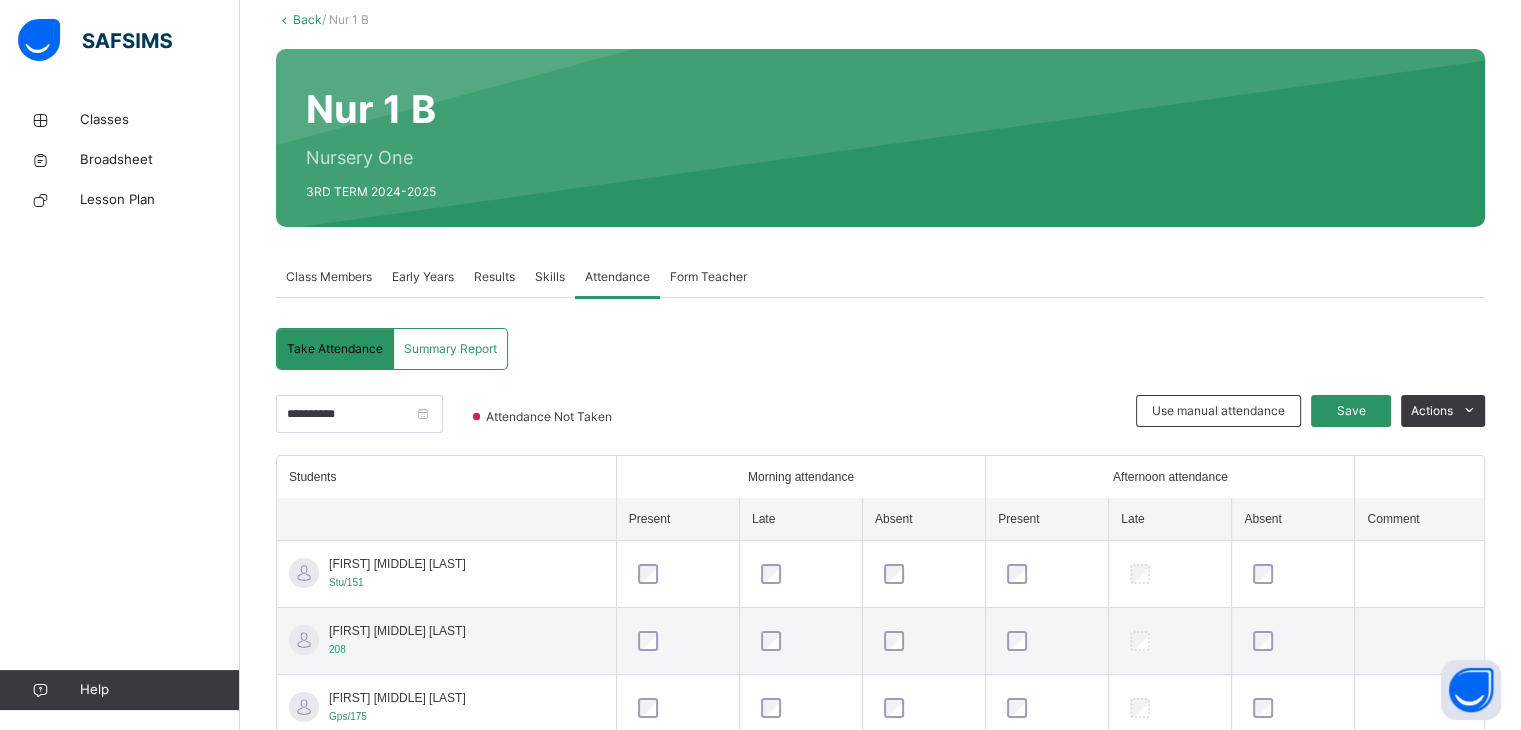 scroll, scrollTop: 269, scrollLeft: 0, axis: vertical 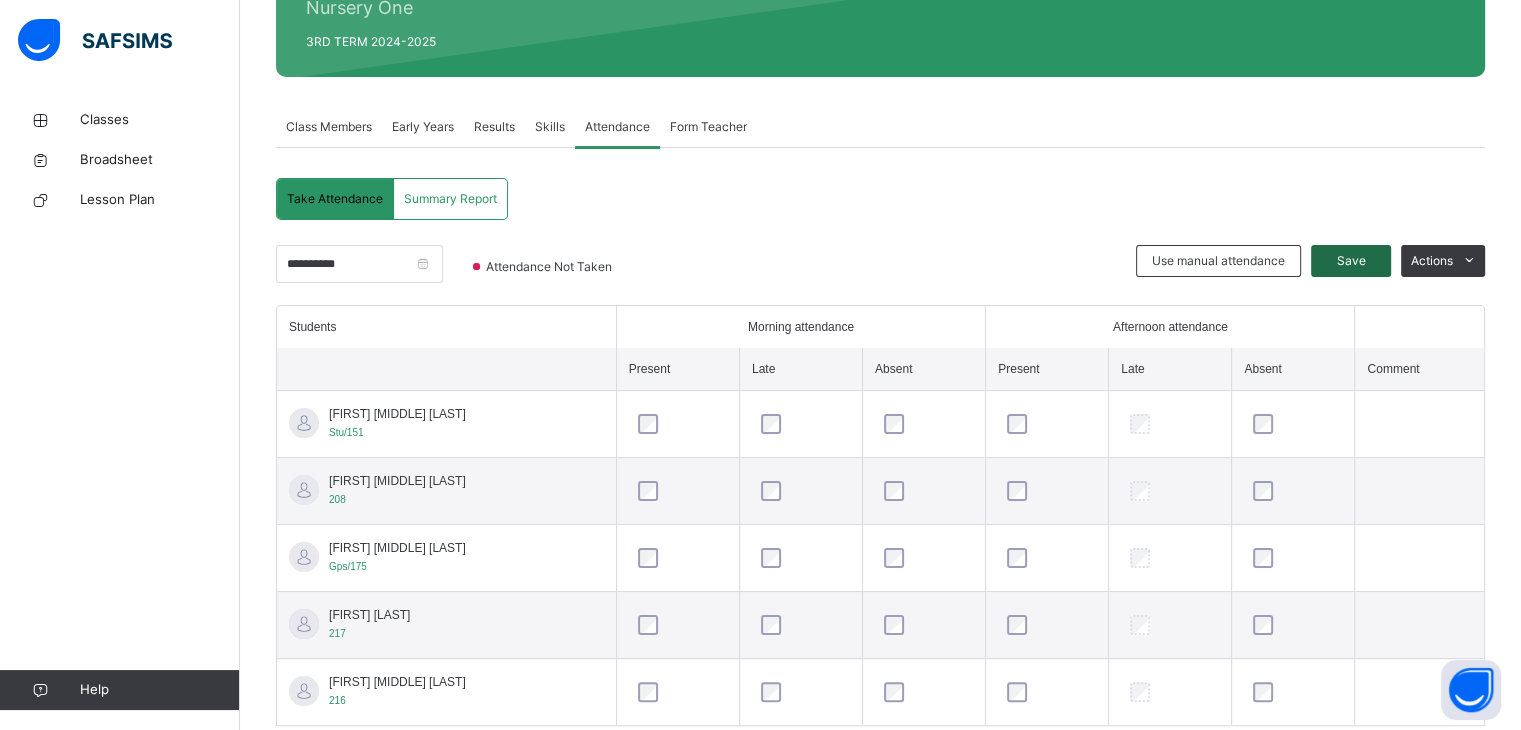 click on "Save" at bounding box center [1351, 261] 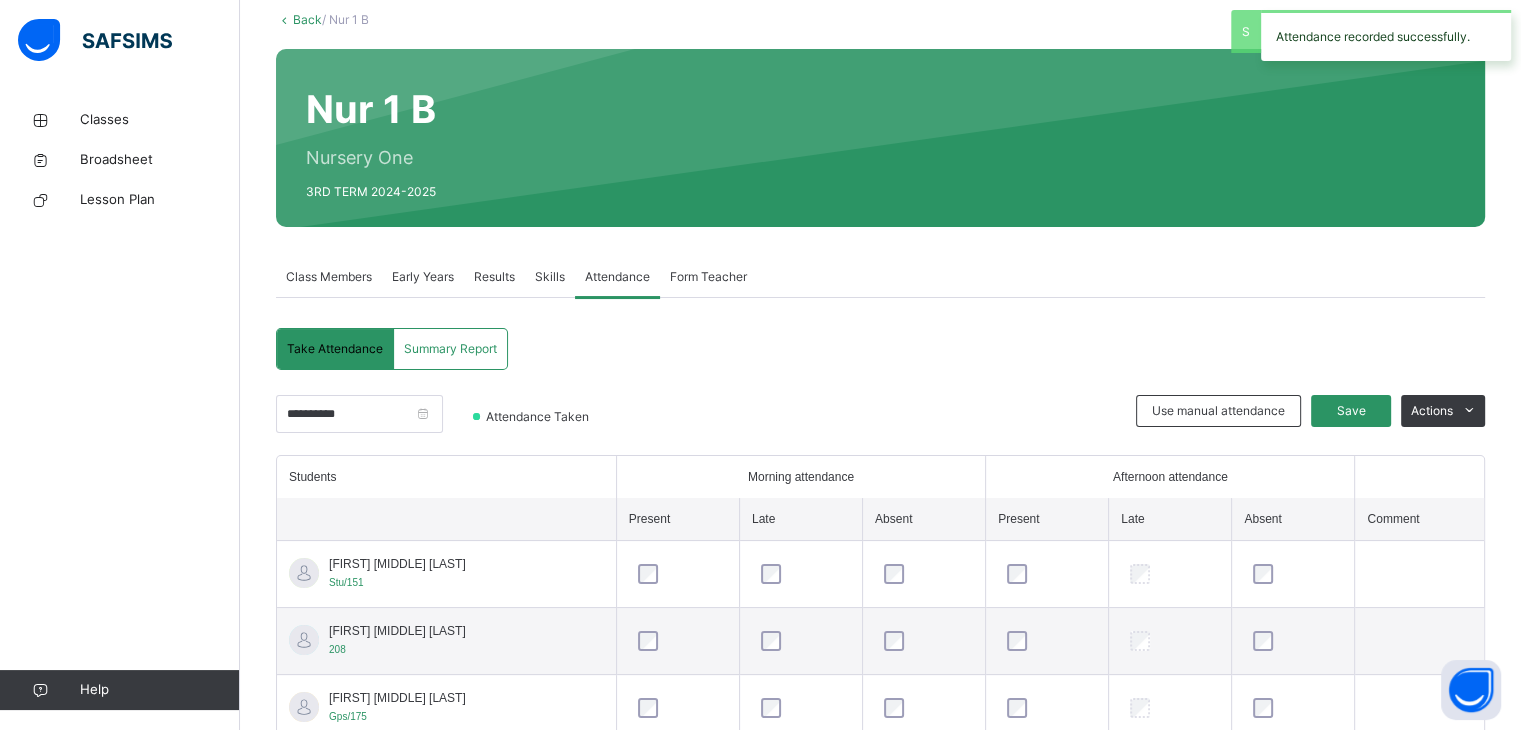 scroll, scrollTop: 269, scrollLeft: 0, axis: vertical 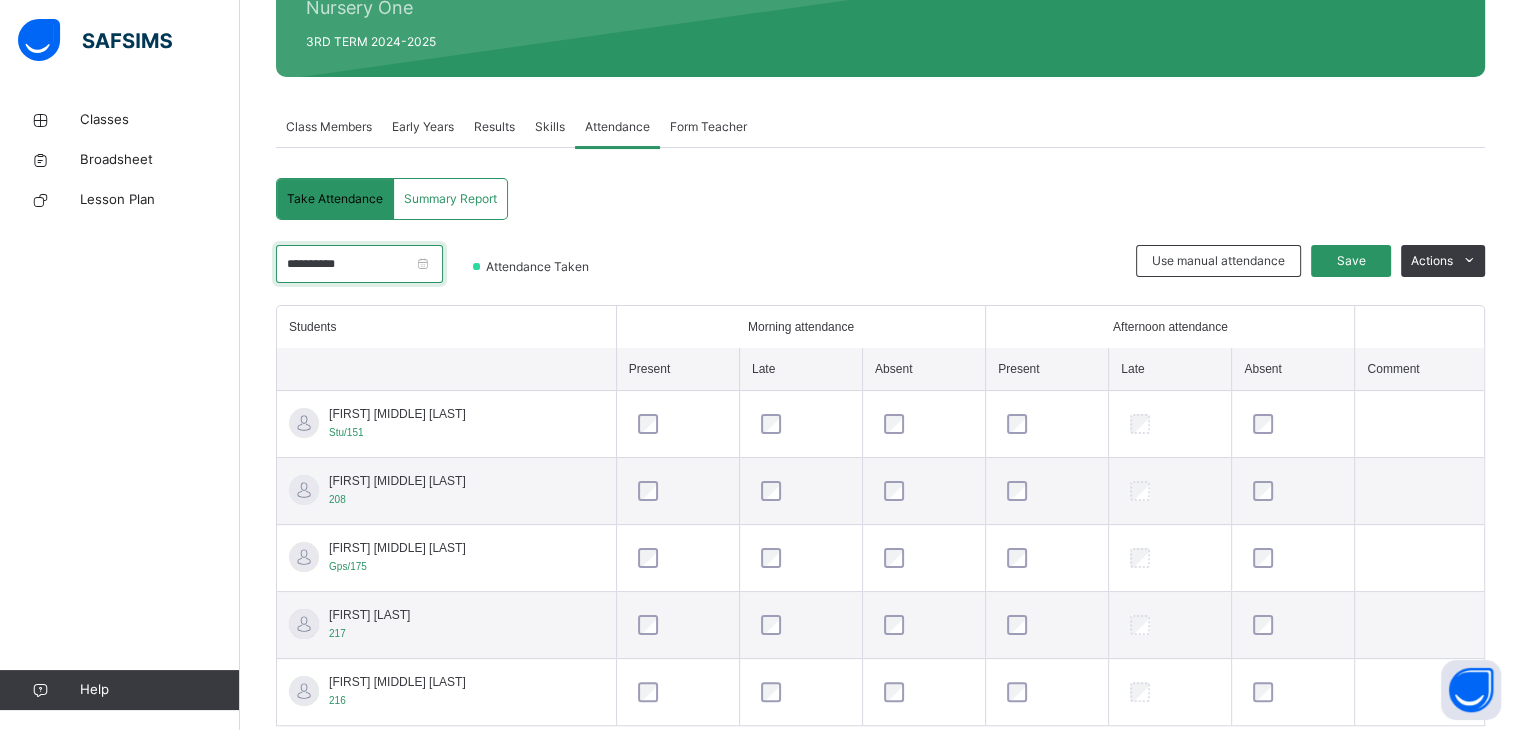 click on "**********" at bounding box center [359, 264] 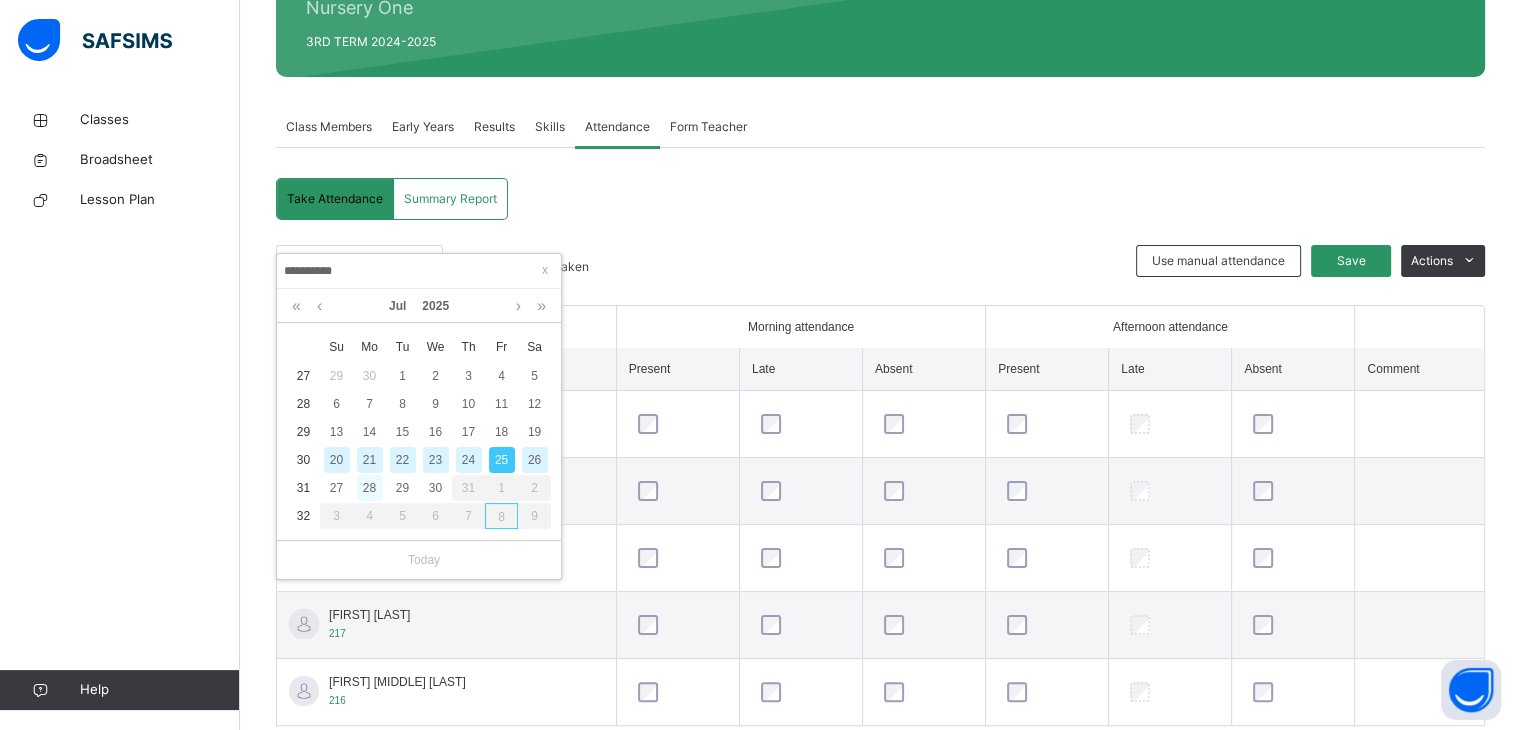 click on "28" at bounding box center (370, 488) 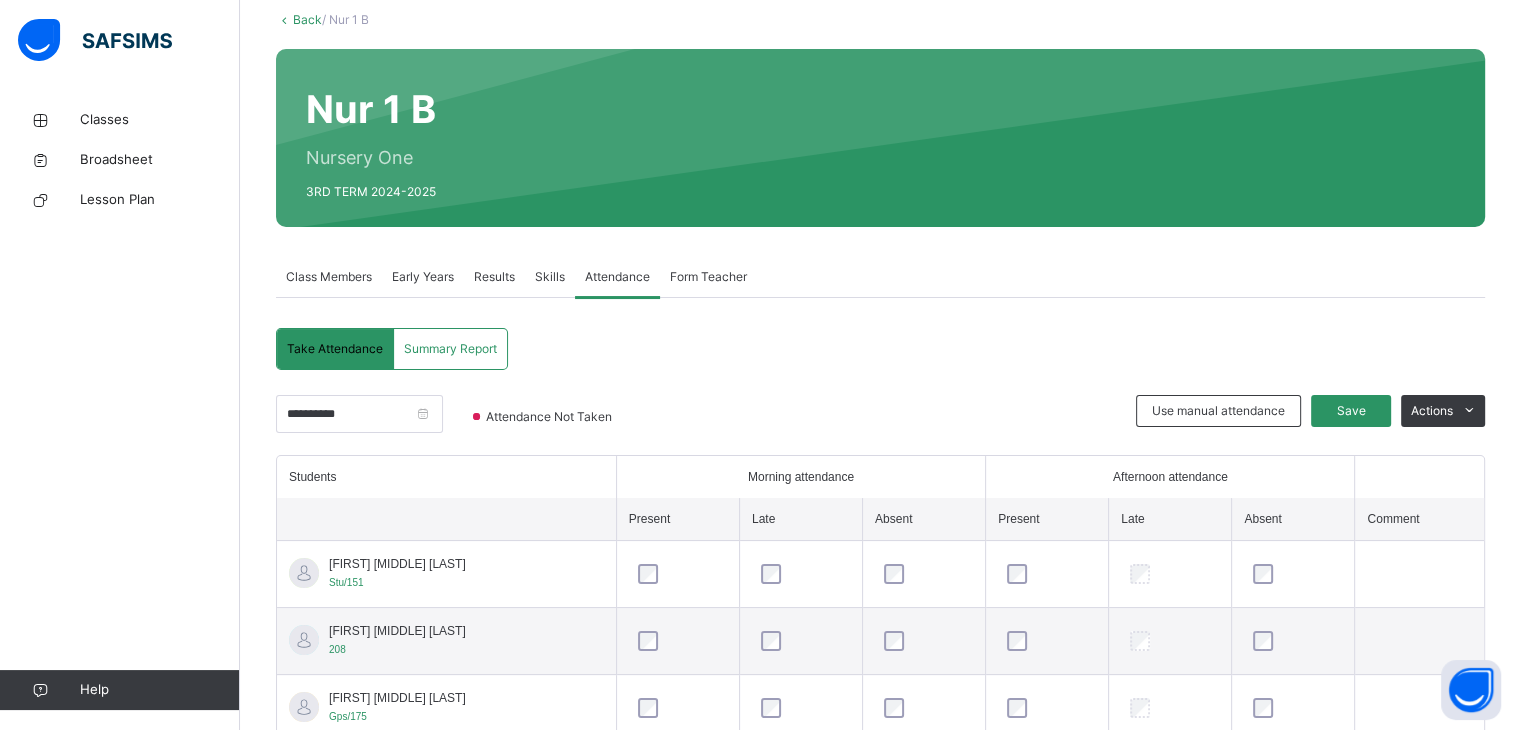 scroll, scrollTop: 269, scrollLeft: 0, axis: vertical 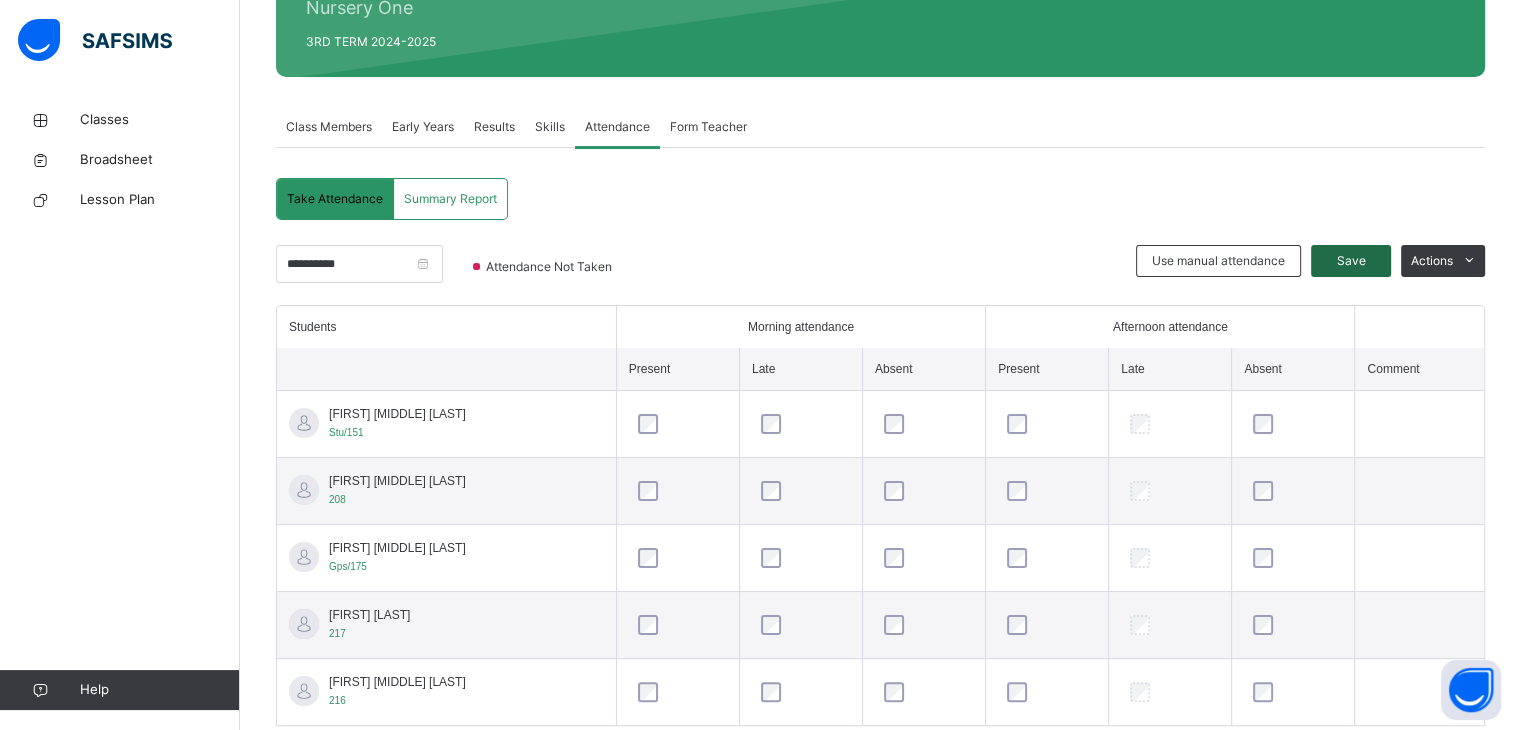 click on "Save" at bounding box center (1351, 261) 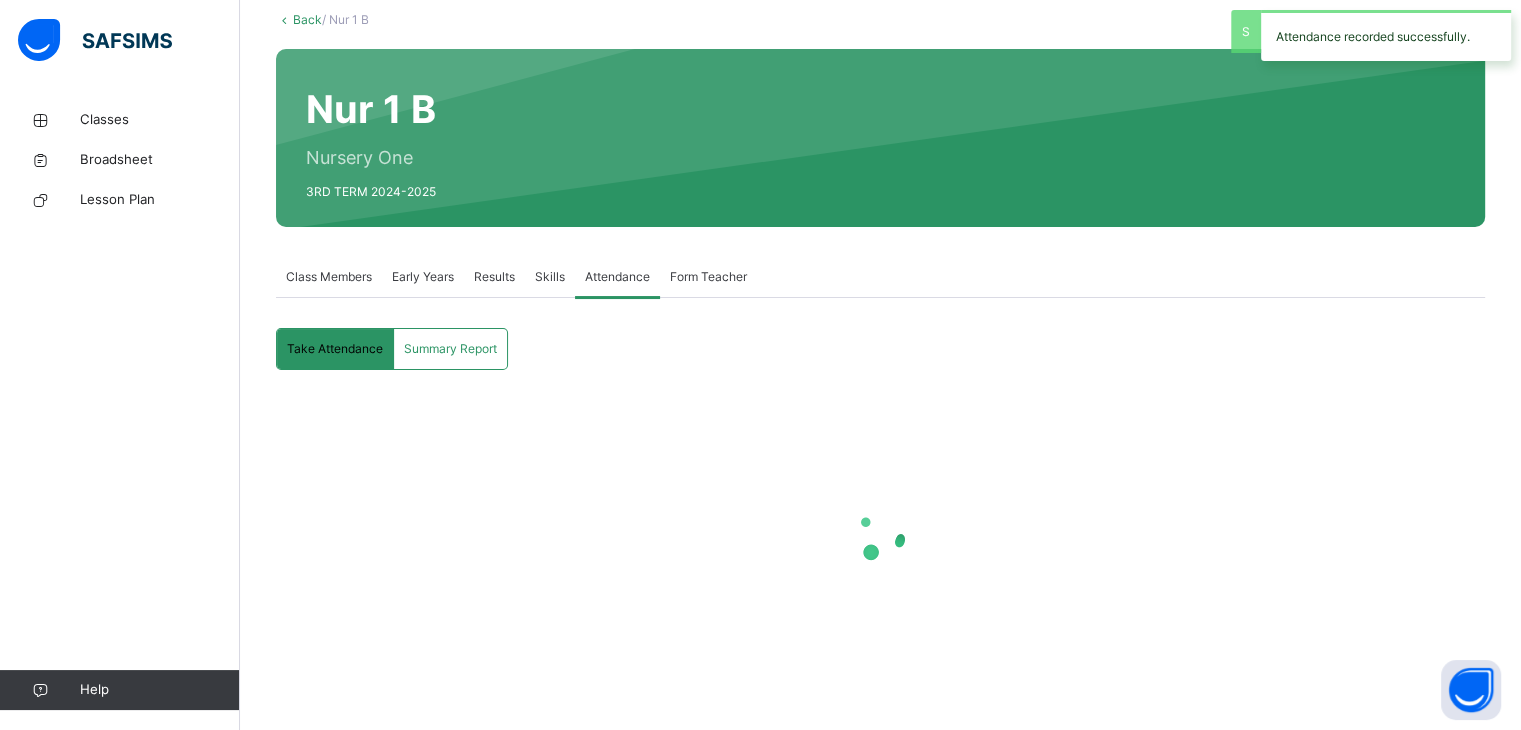 scroll, scrollTop: 269, scrollLeft: 0, axis: vertical 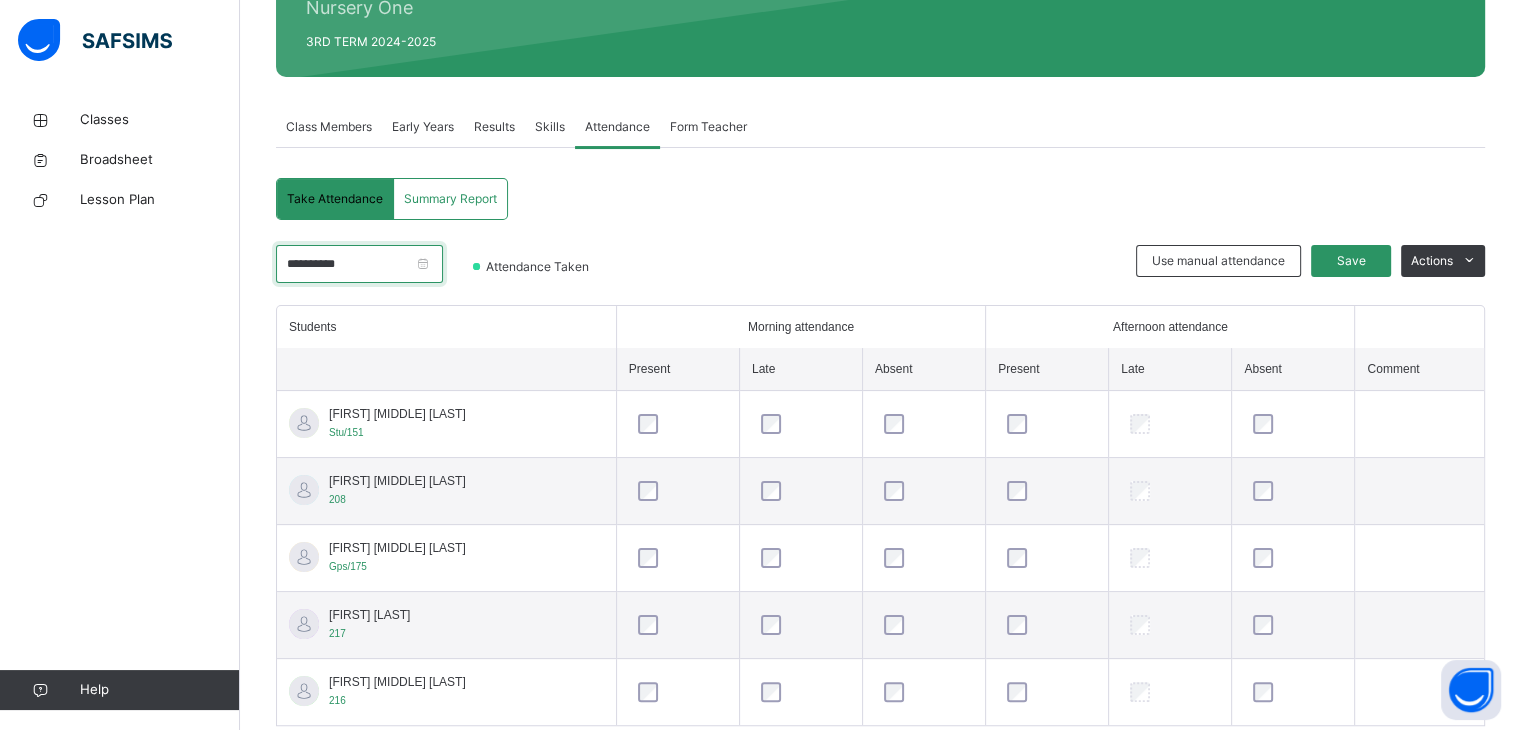 click on "**********" at bounding box center (359, 264) 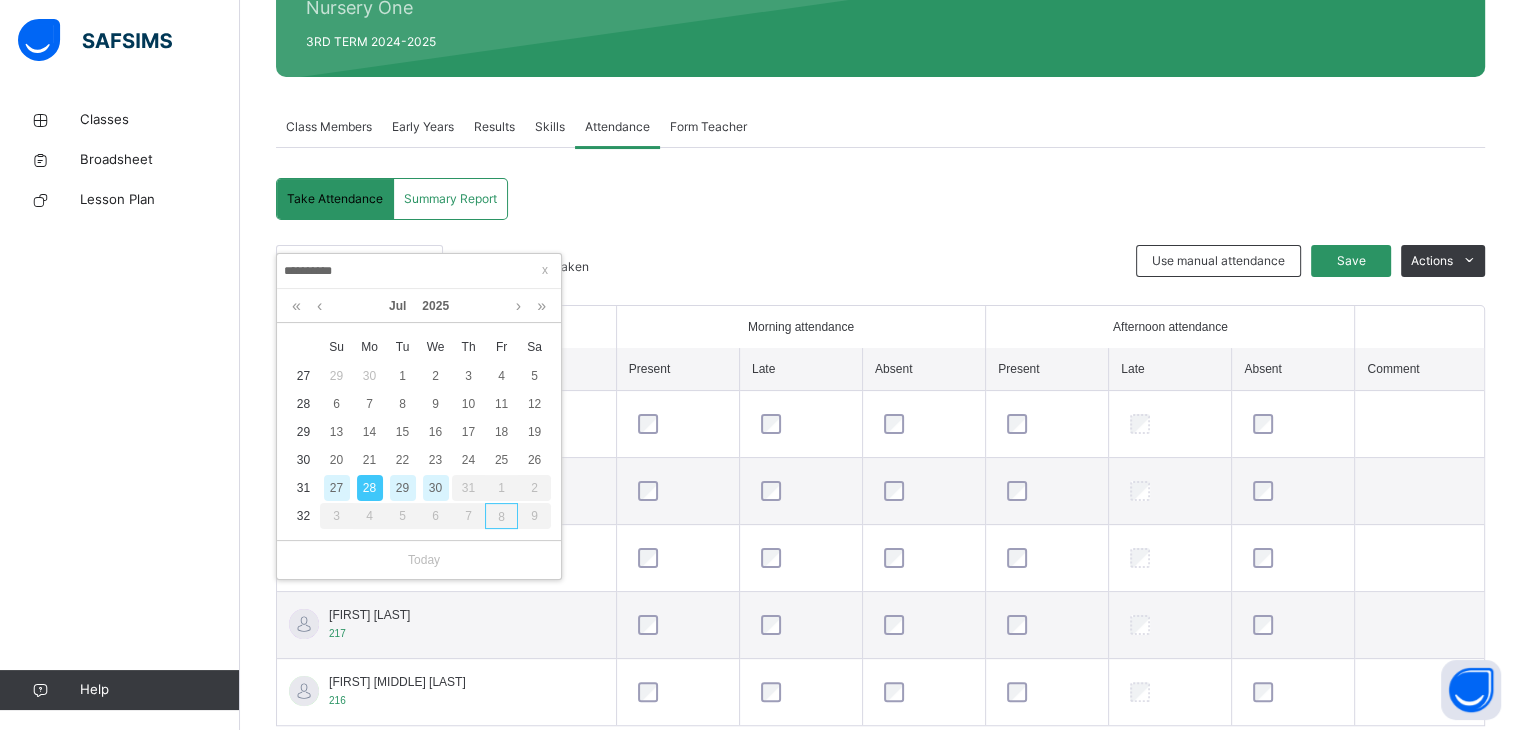click on "29" at bounding box center [403, 488] 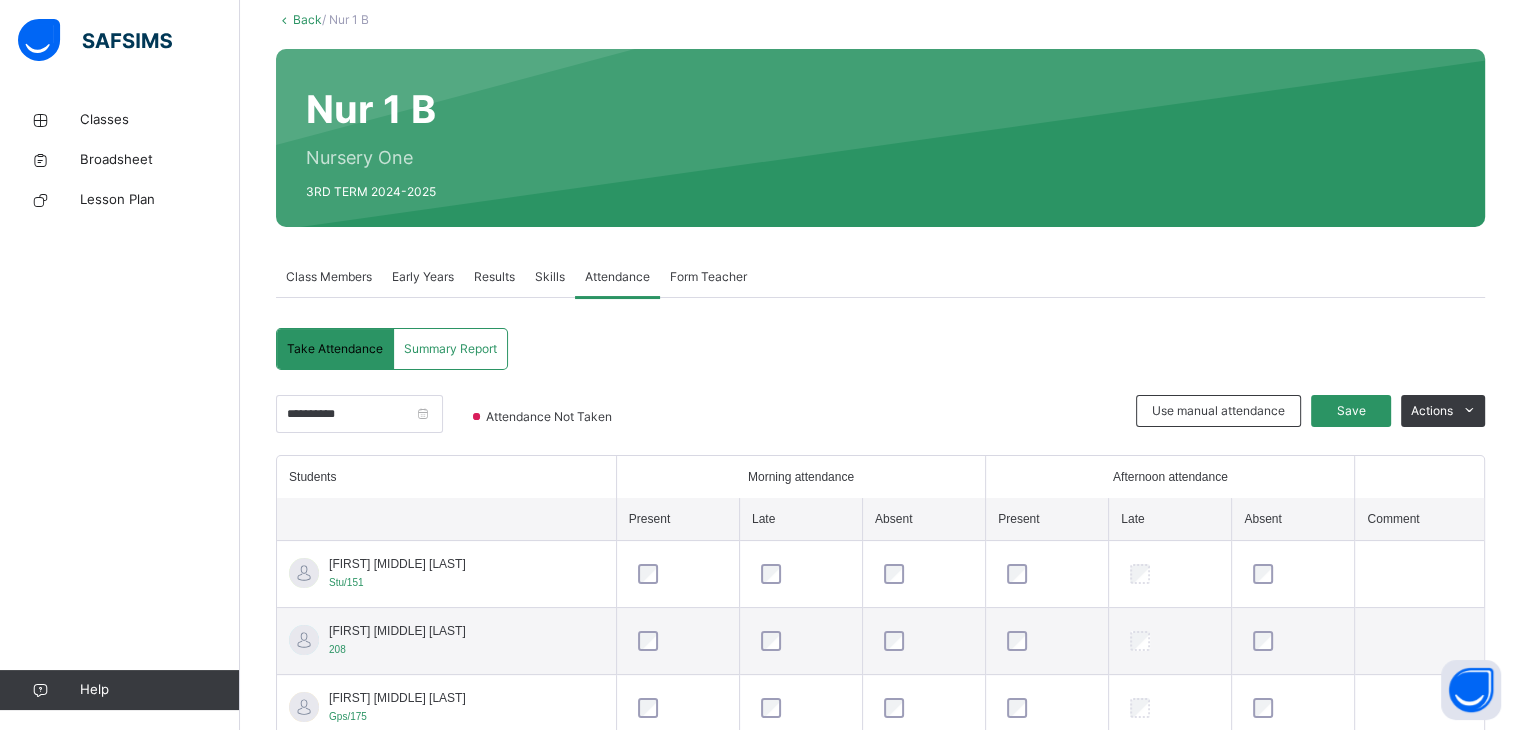 scroll, scrollTop: 269, scrollLeft: 0, axis: vertical 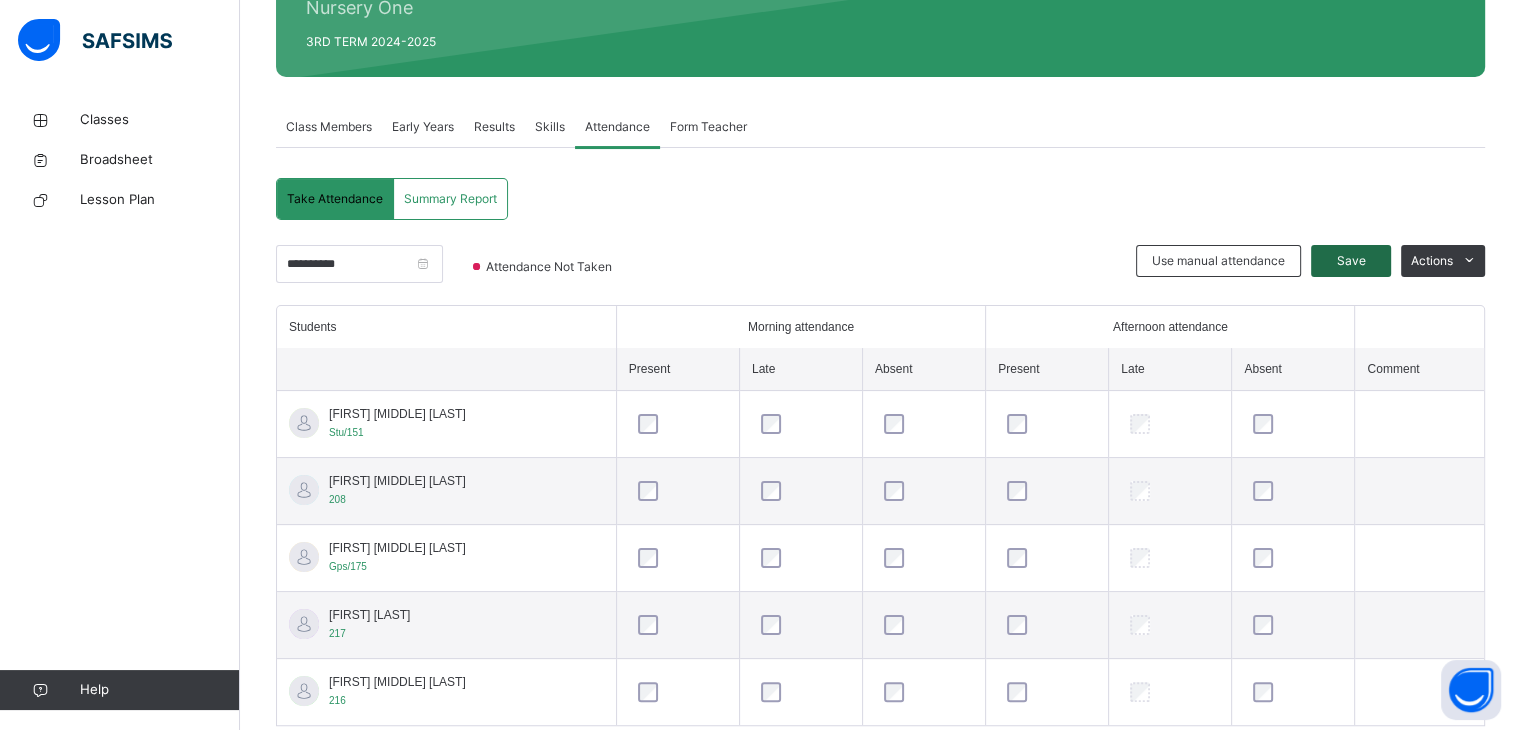 click on "Save" at bounding box center [1351, 261] 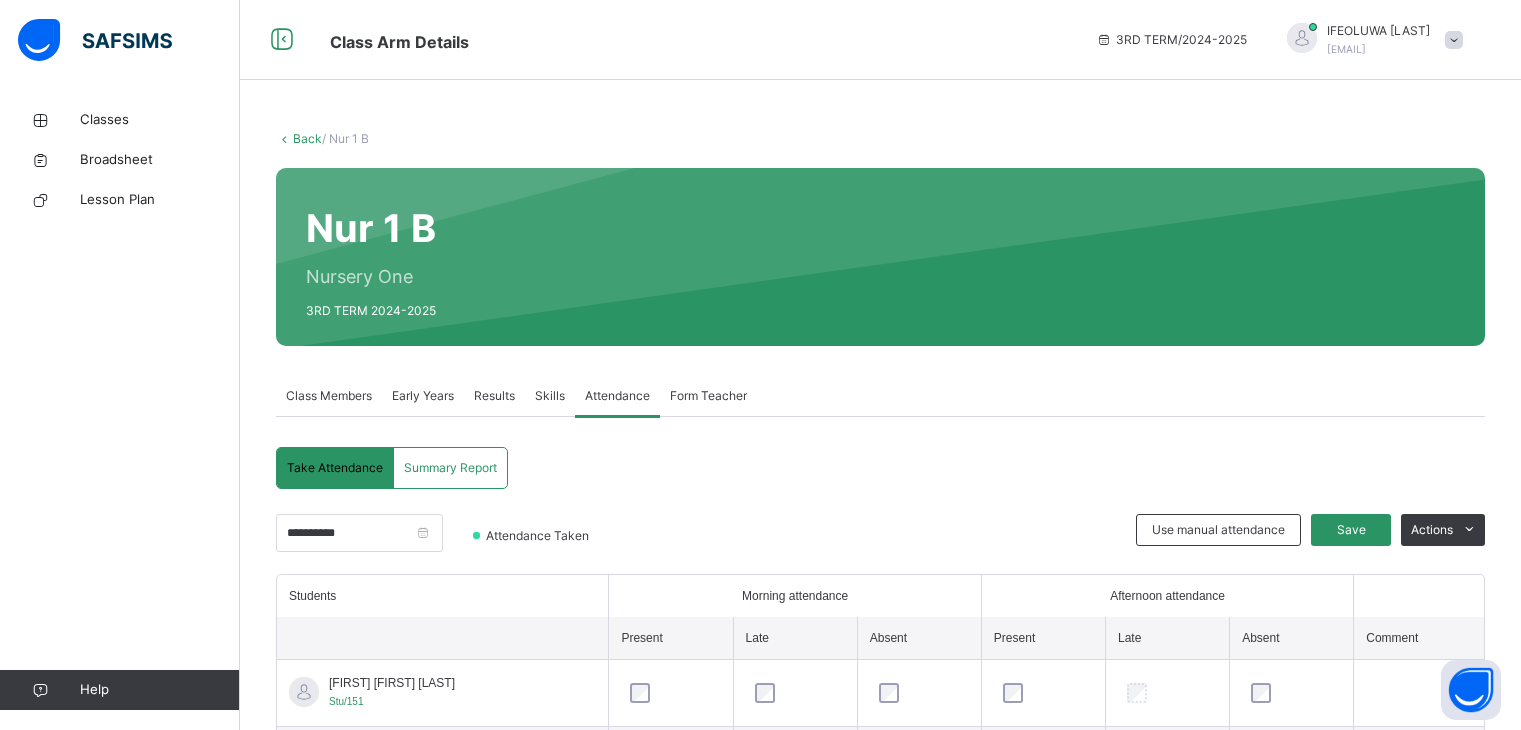scroll, scrollTop: 269, scrollLeft: 0, axis: vertical 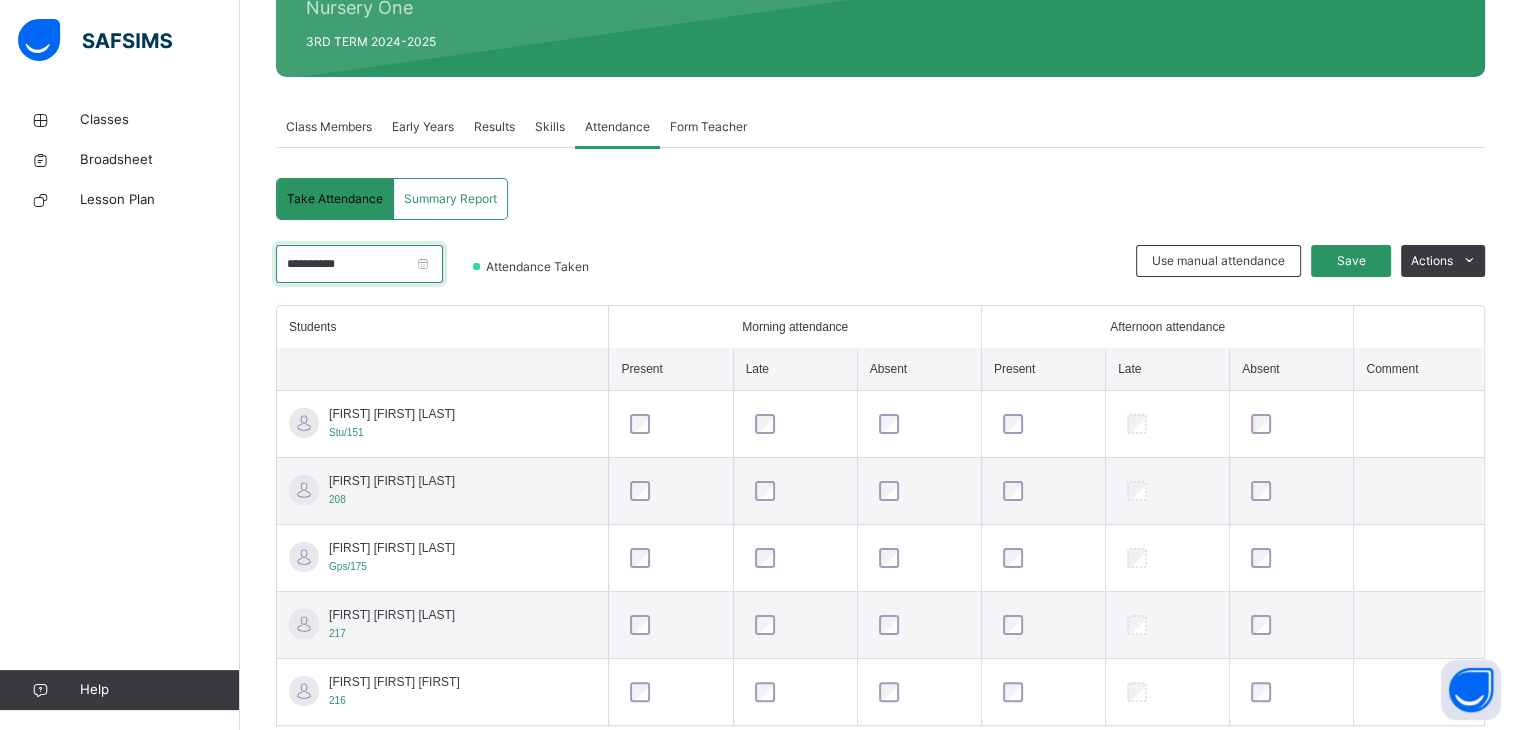 click on "**********" at bounding box center (359, 264) 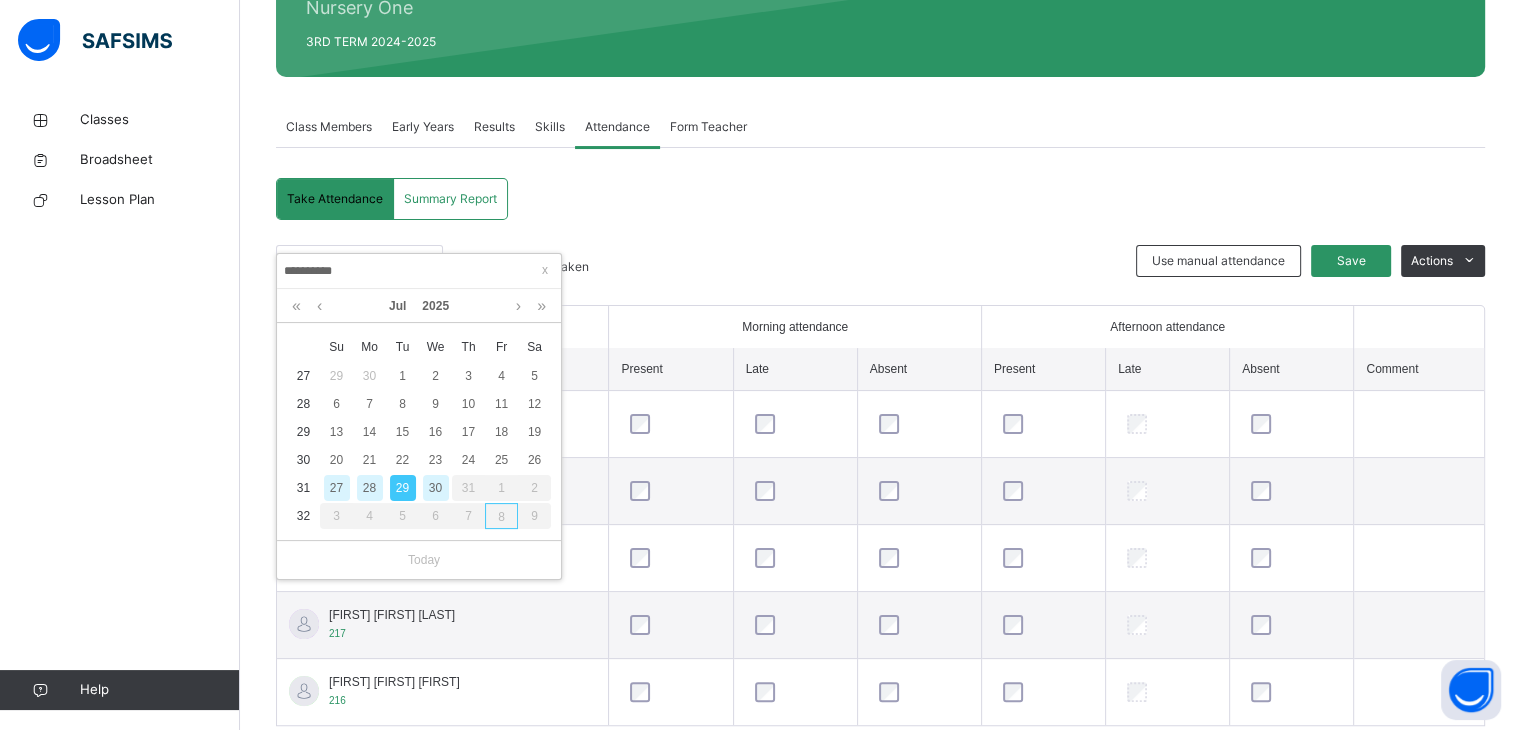 click on "30" at bounding box center [436, 488] 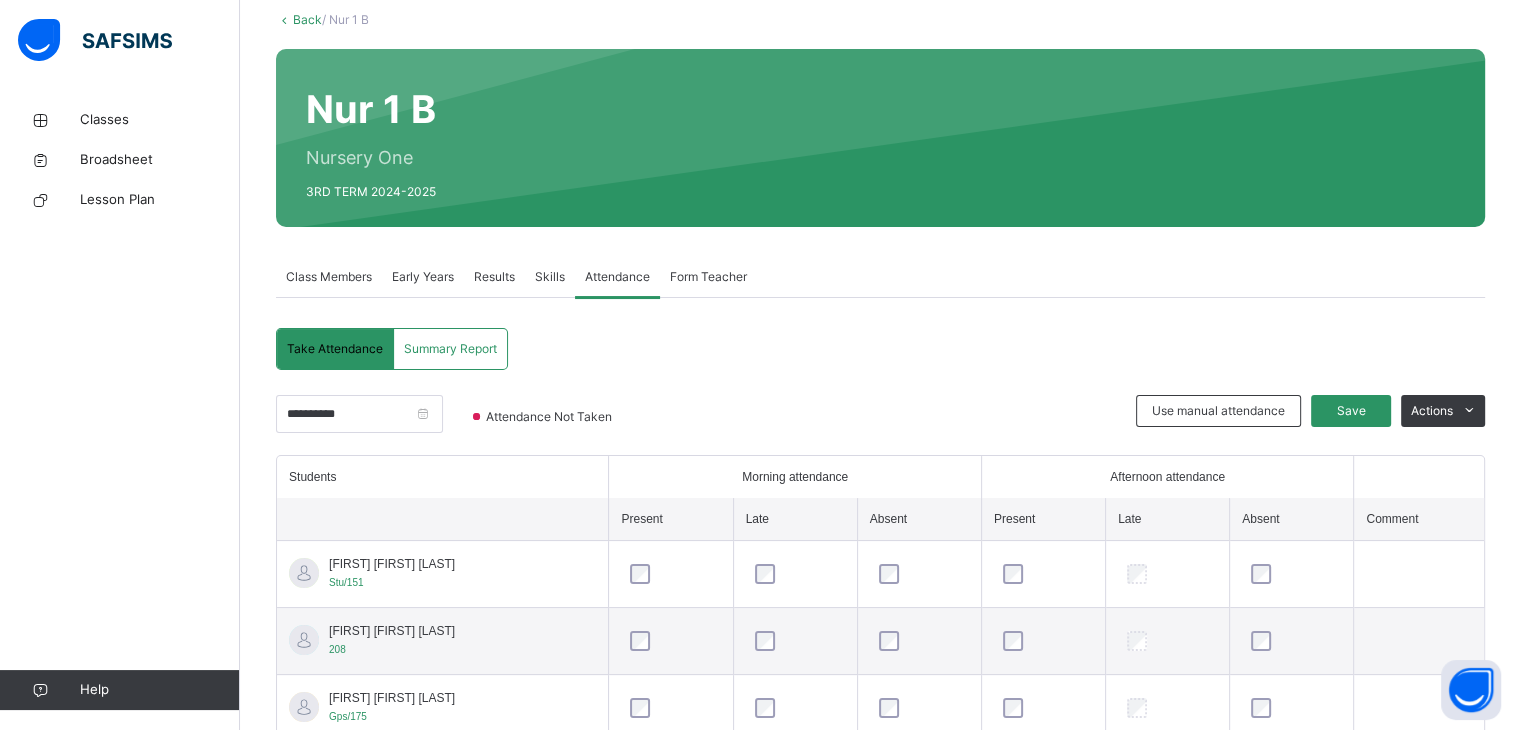 scroll, scrollTop: 269, scrollLeft: 0, axis: vertical 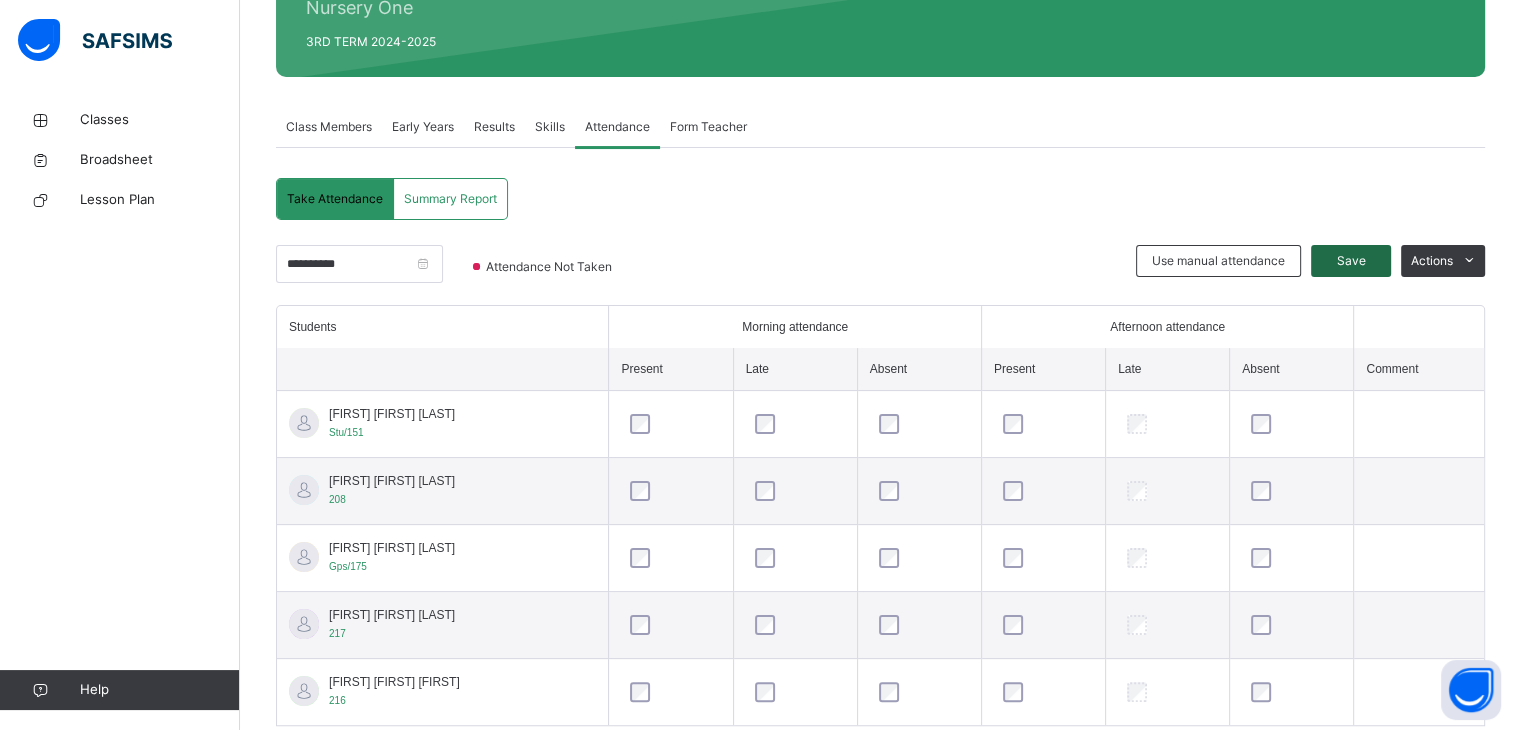 click on "Save" at bounding box center [1351, 261] 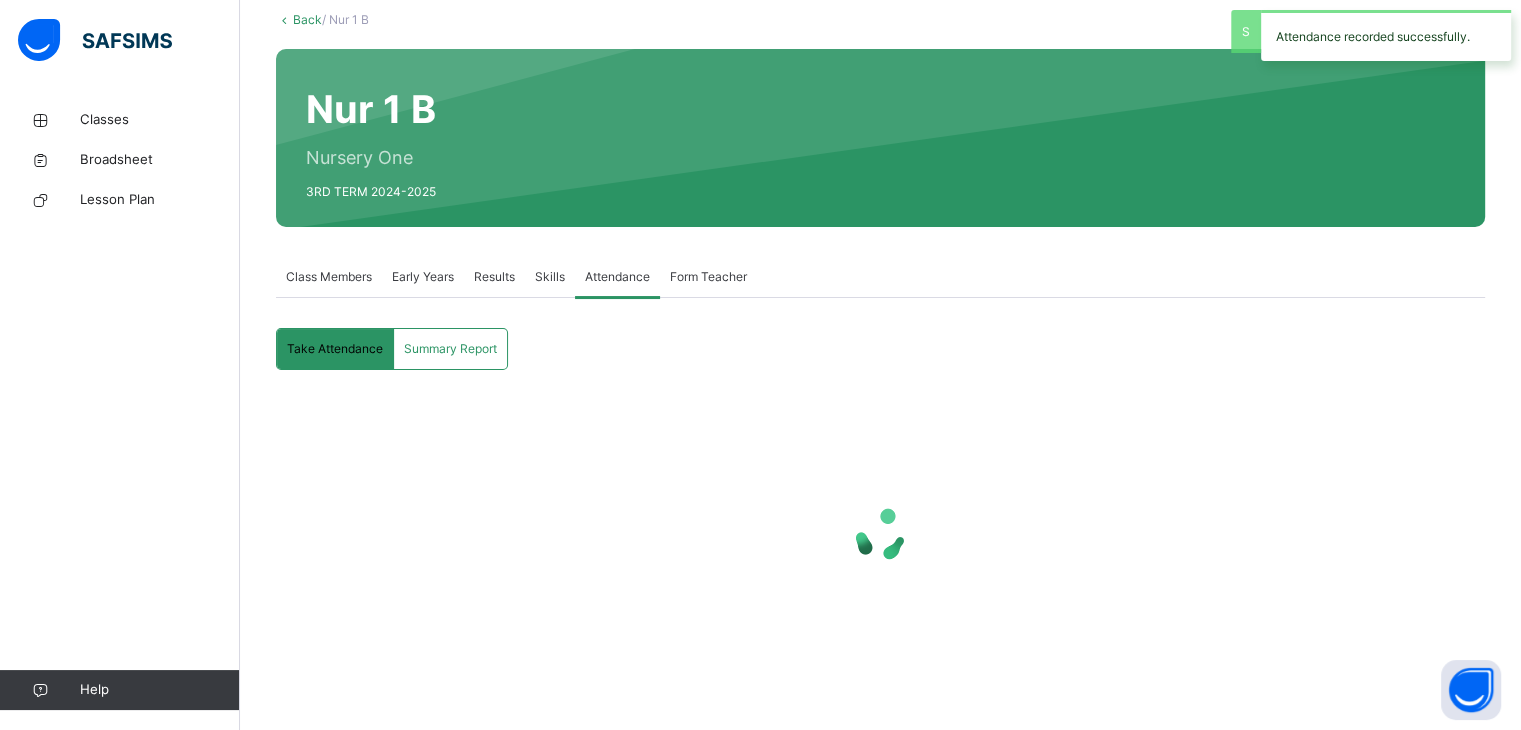 scroll, scrollTop: 269, scrollLeft: 0, axis: vertical 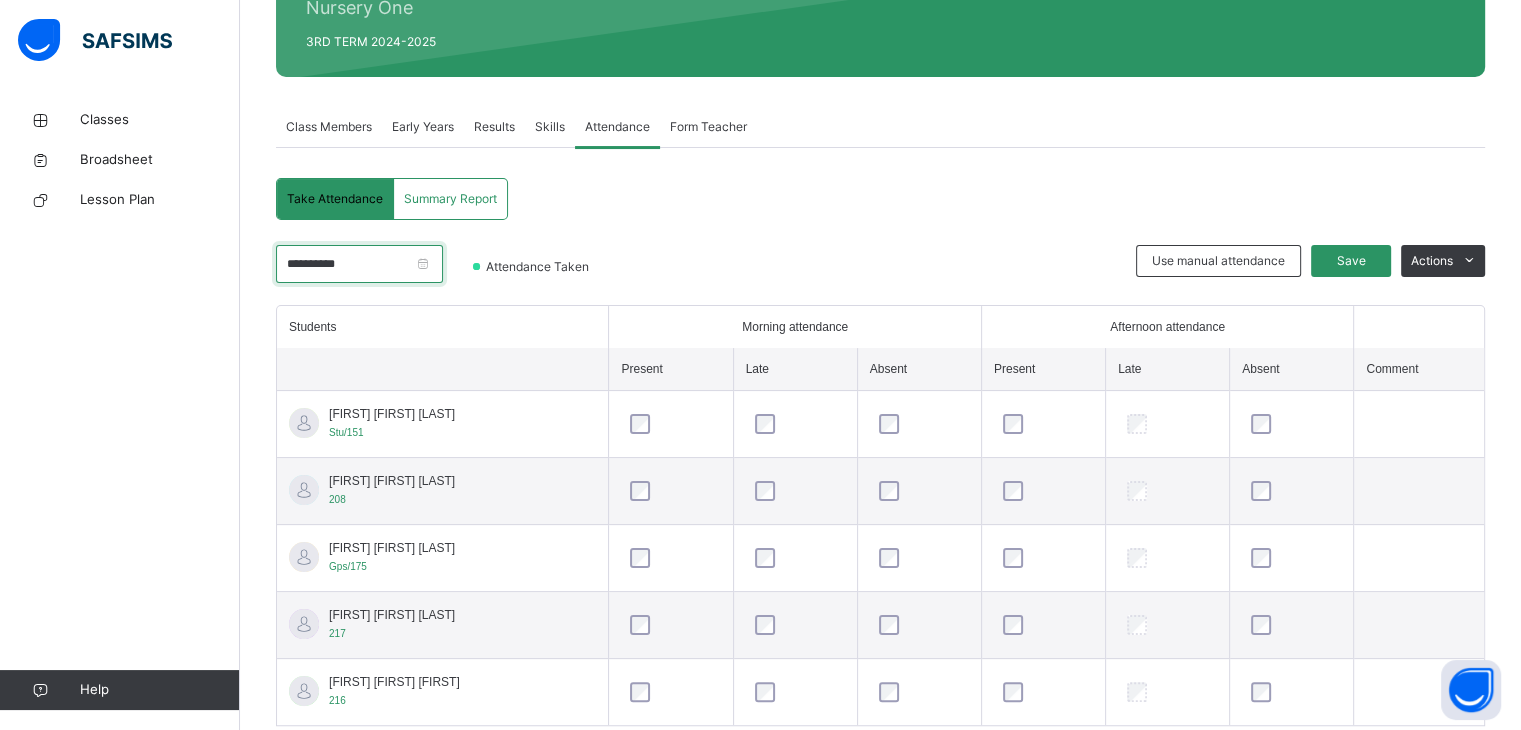 click on "**********" at bounding box center (359, 264) 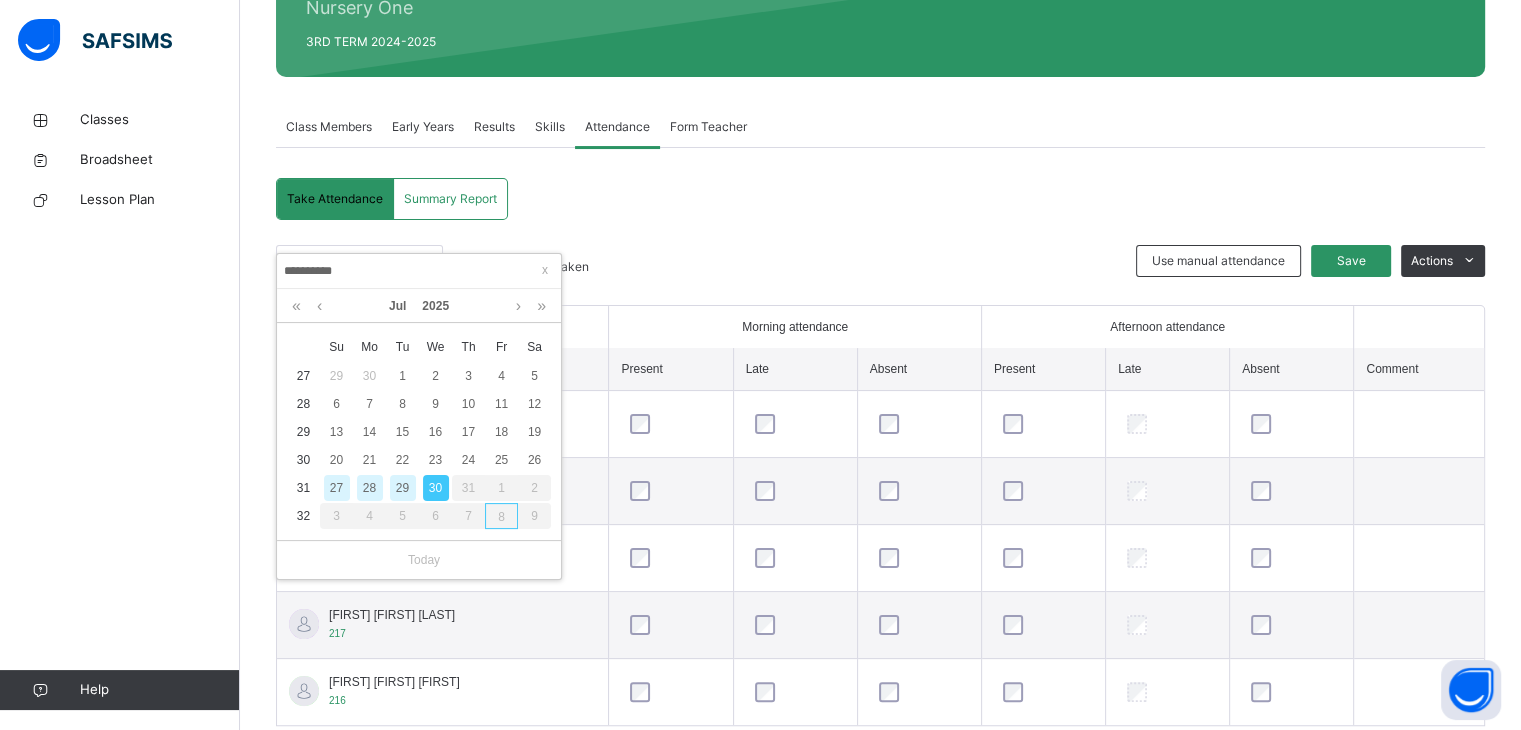 click on "31" at bounding box center (468, 488) 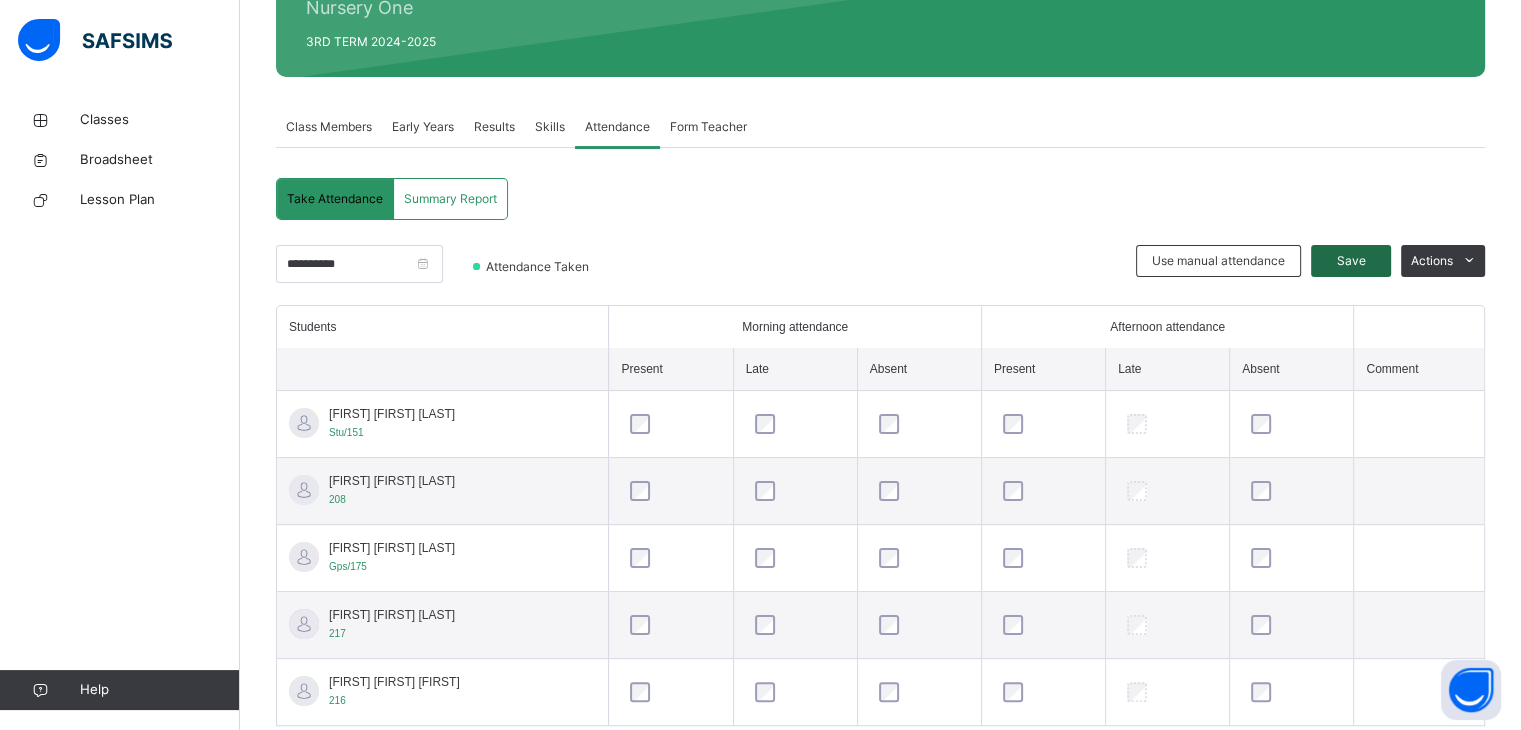 click on "Save" at bounding box center [1351, 261] 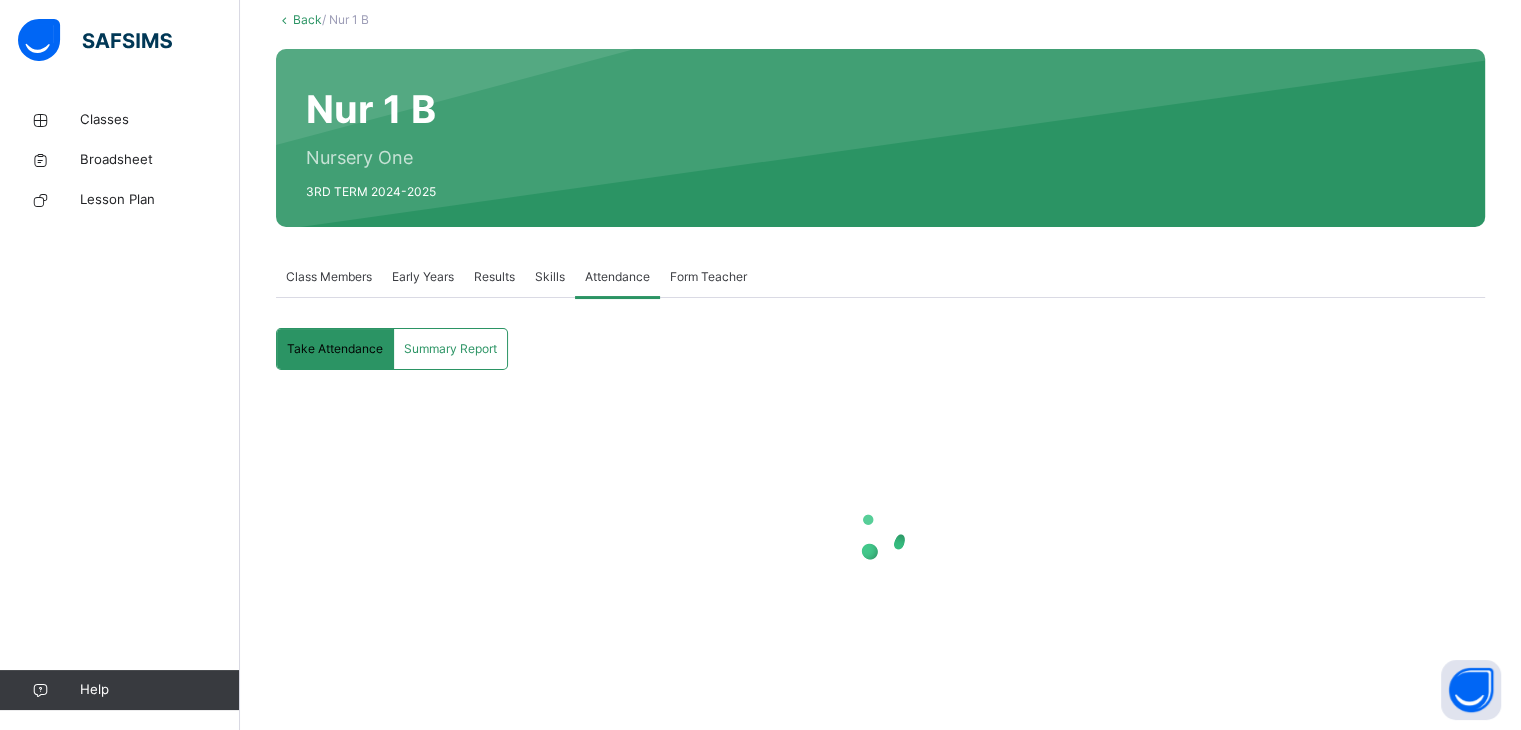 scroll, scrollTop: 269, scrollLeft: 0, axis: vertical 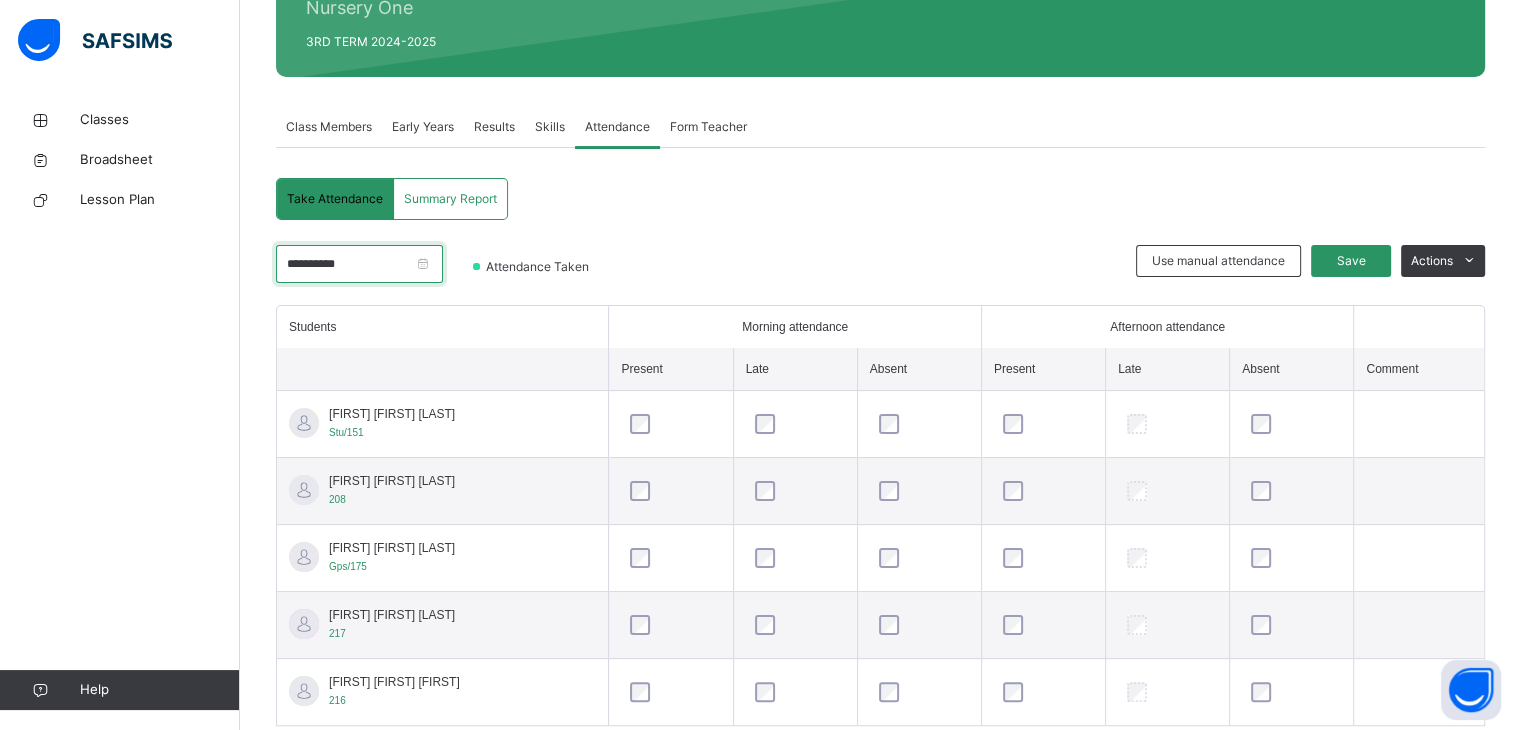 click on "**********" at bounding box center (359, 264) 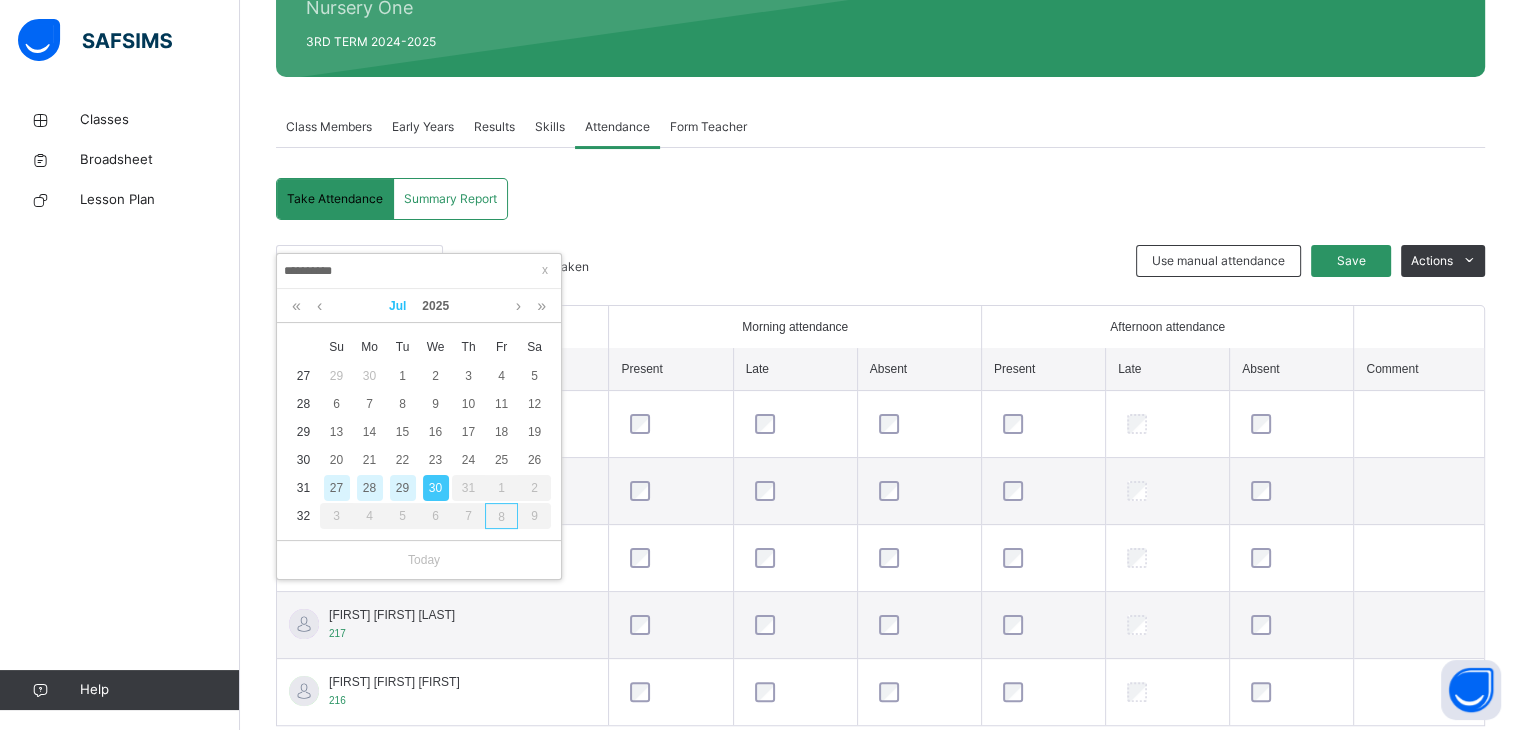 click on "Jul" at bounding box center [397, 306] 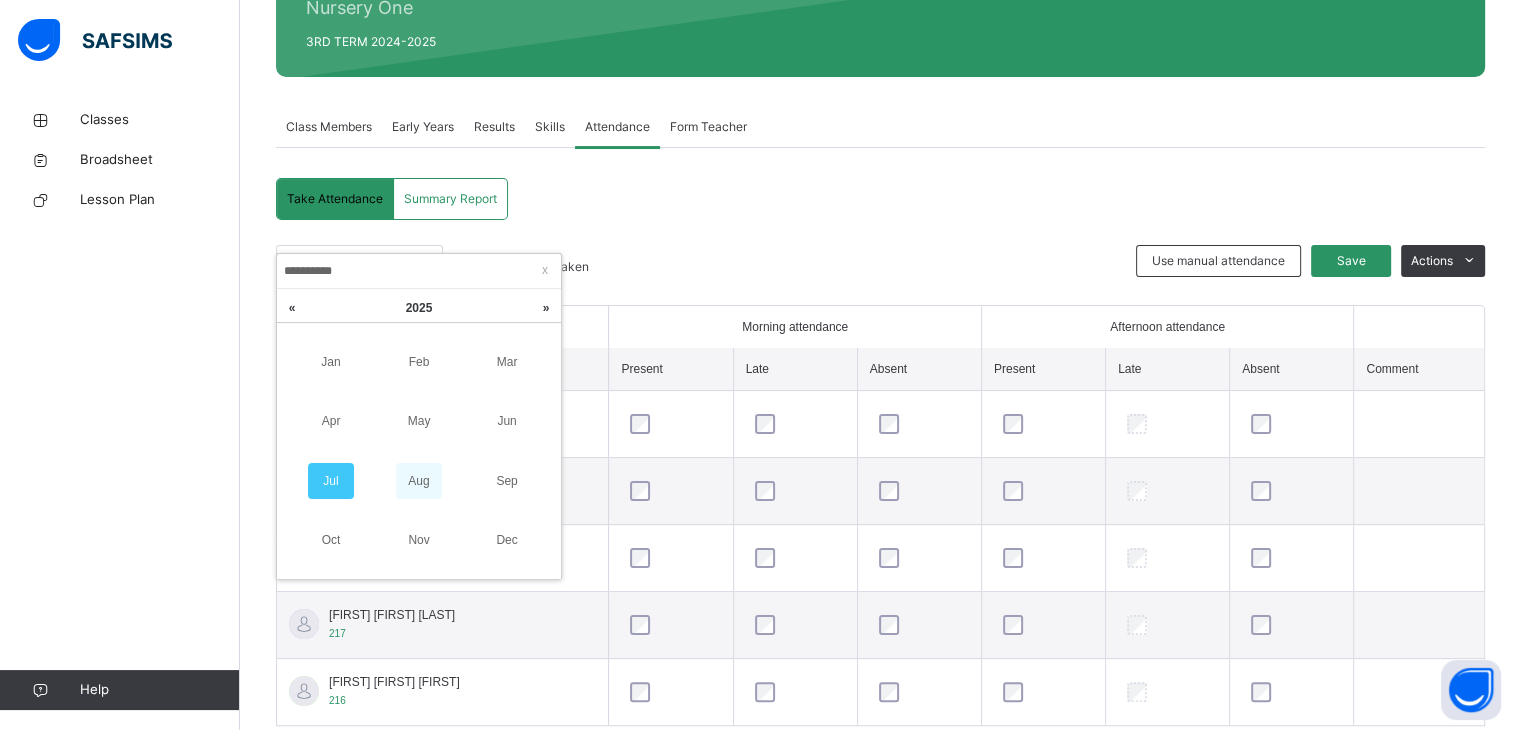 click on "Aug" at bounding box center (419, 481) 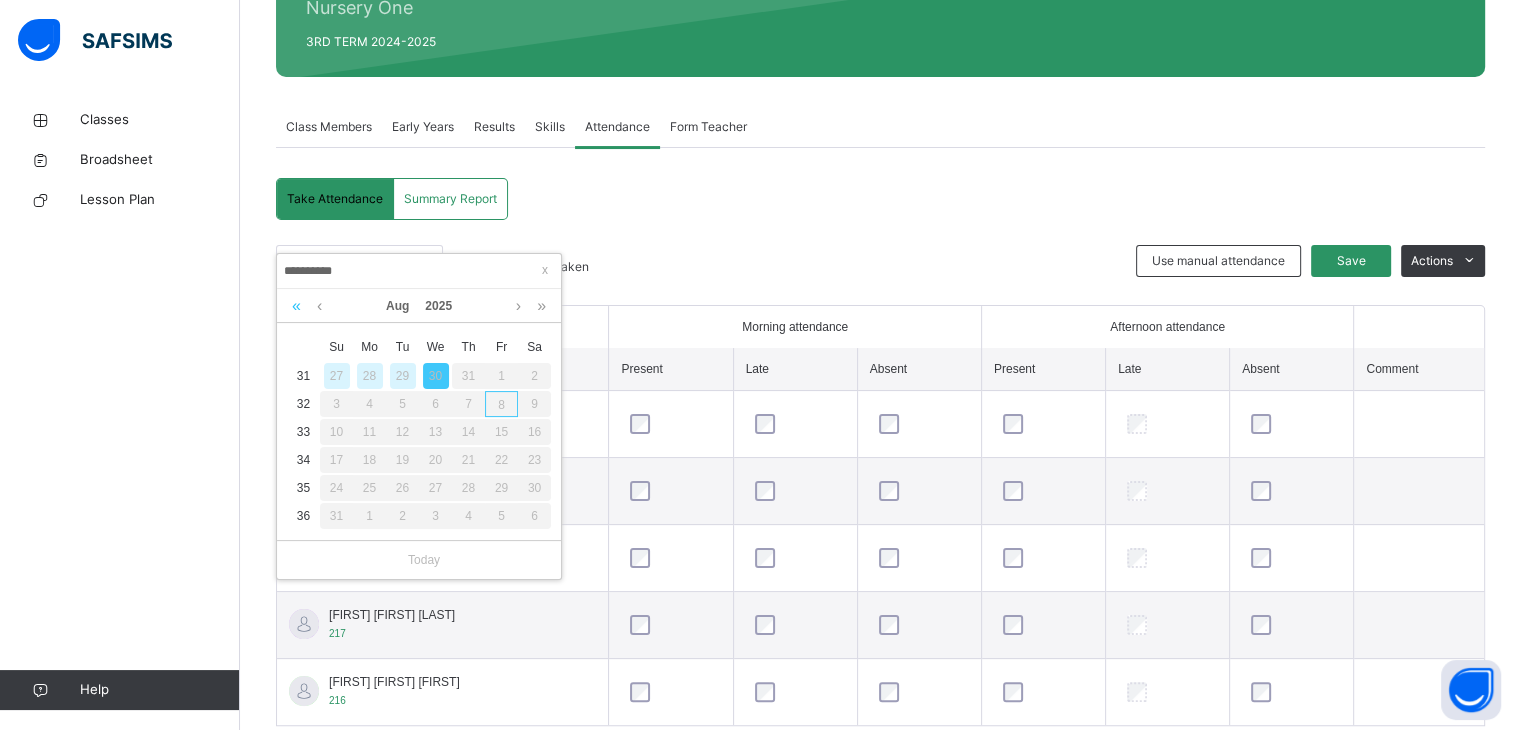 click at bounding box center [296, 306] 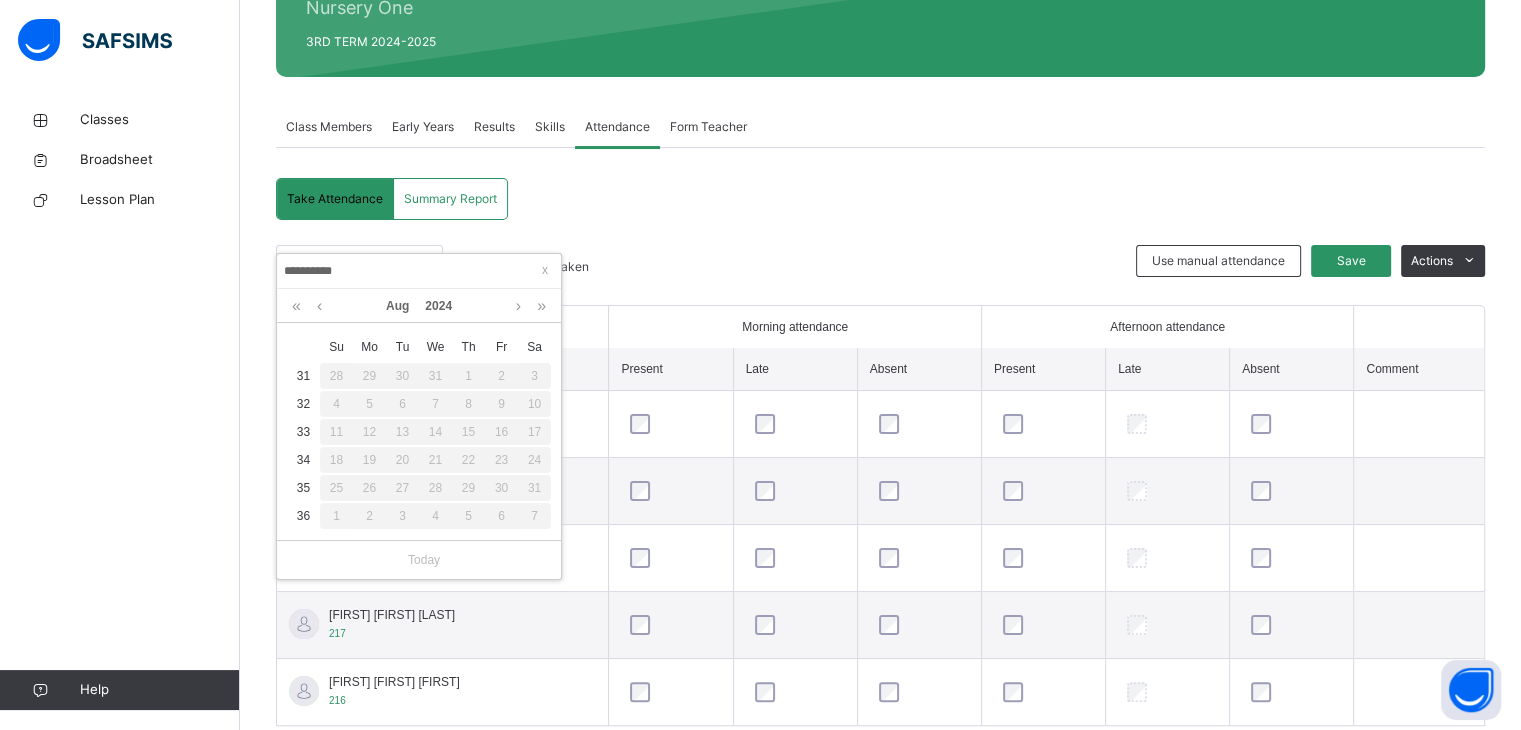 click on "31" at bounding box center [435, 376] 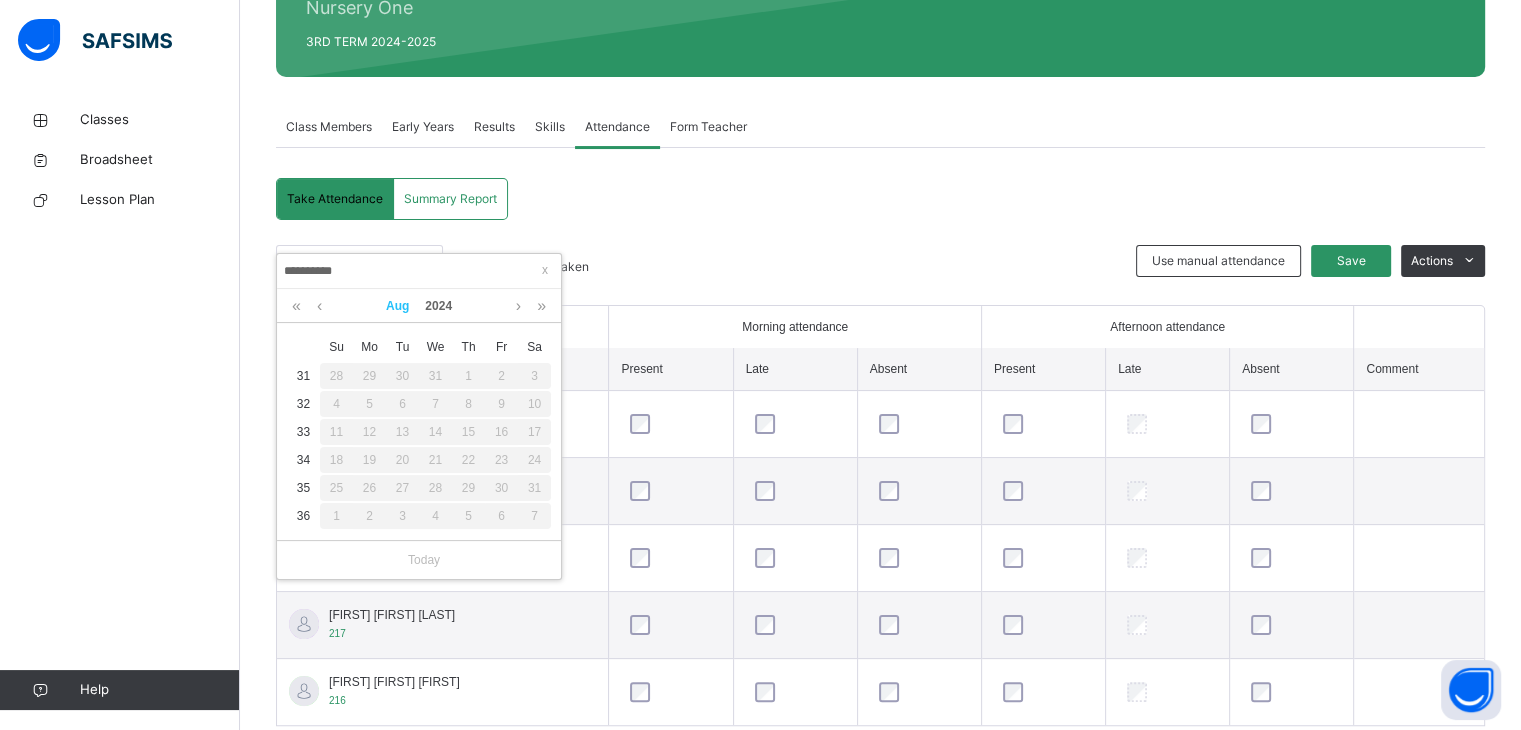 click on "Aug" at bounding box center [397, 306] 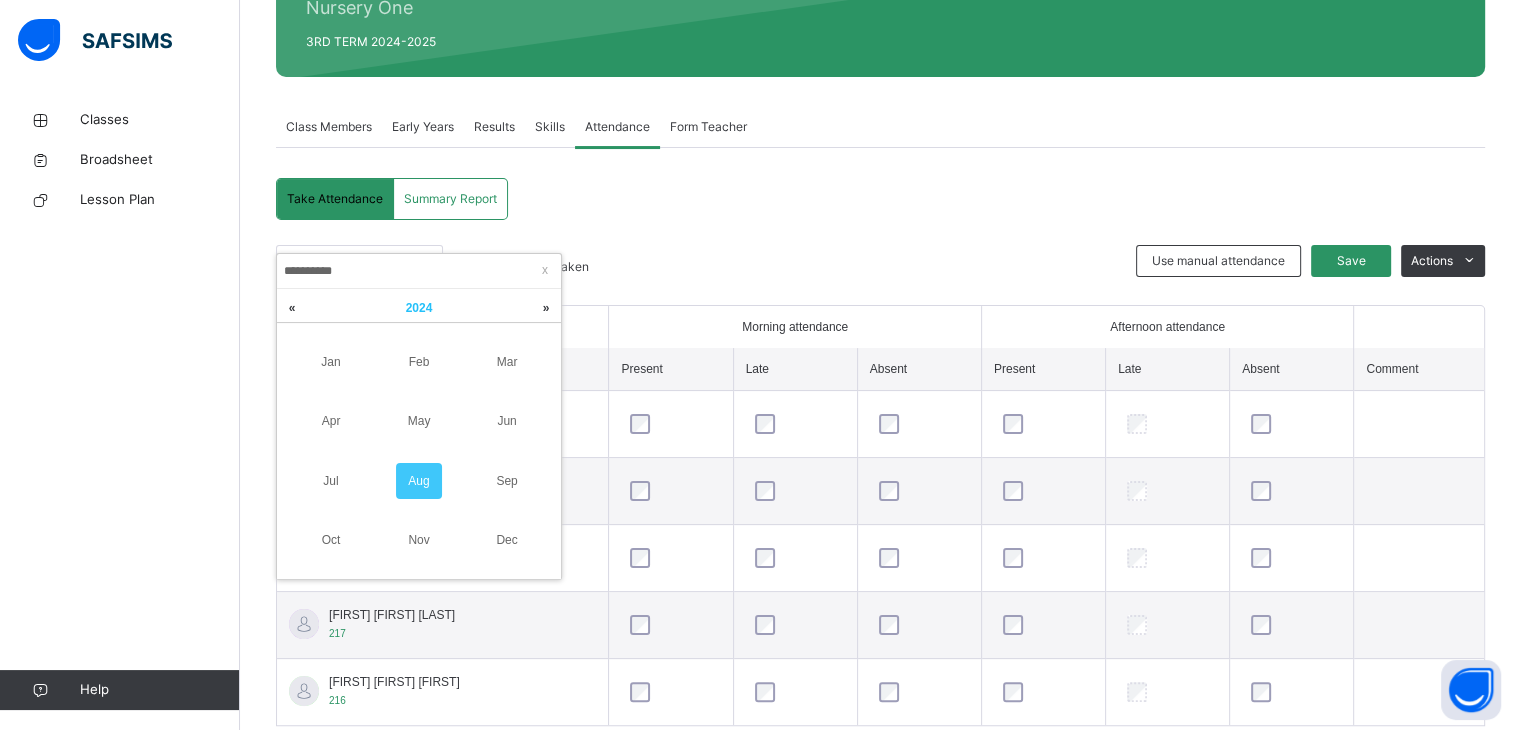 click on "2024" at bounding box center (419, 308) 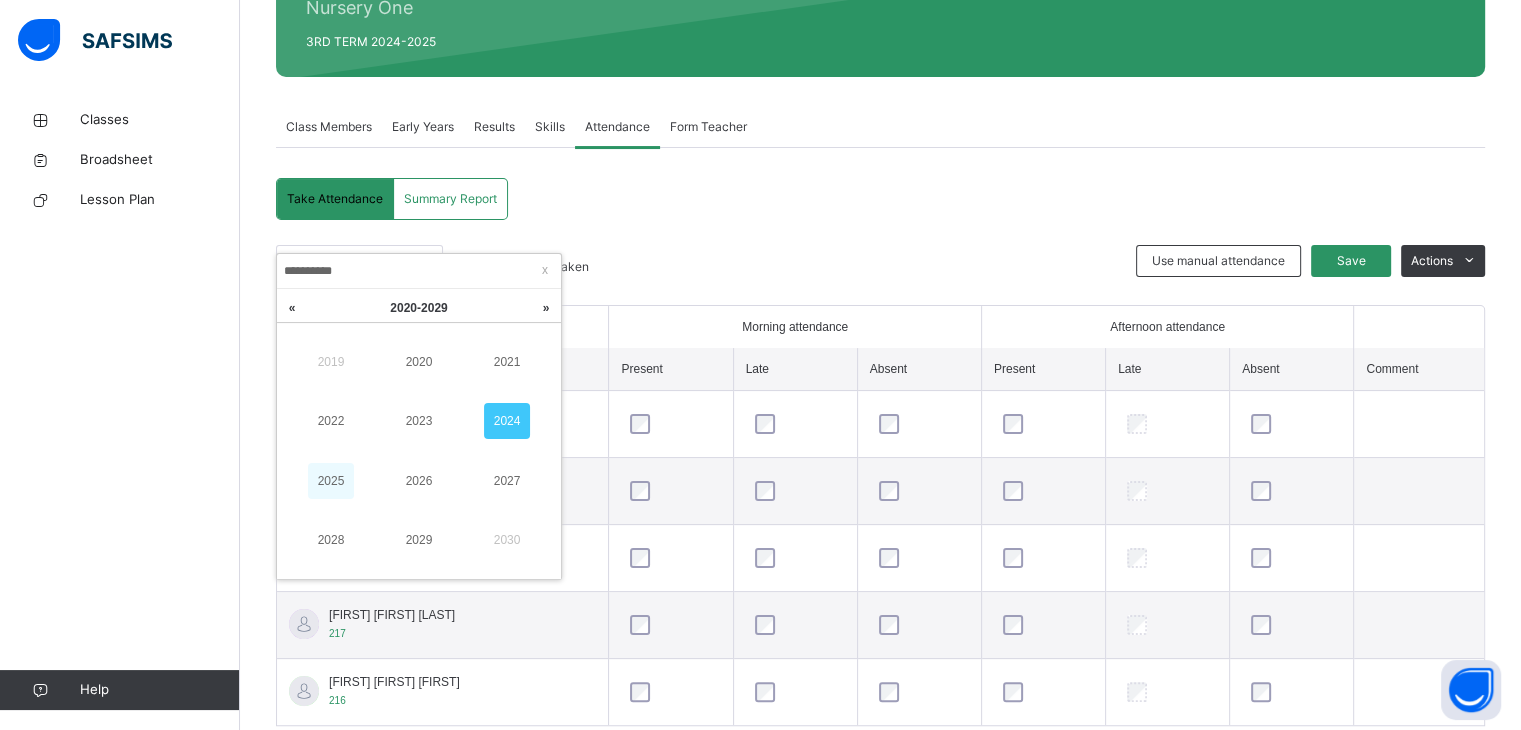 click on "2025" at bounding box center [331, 481] 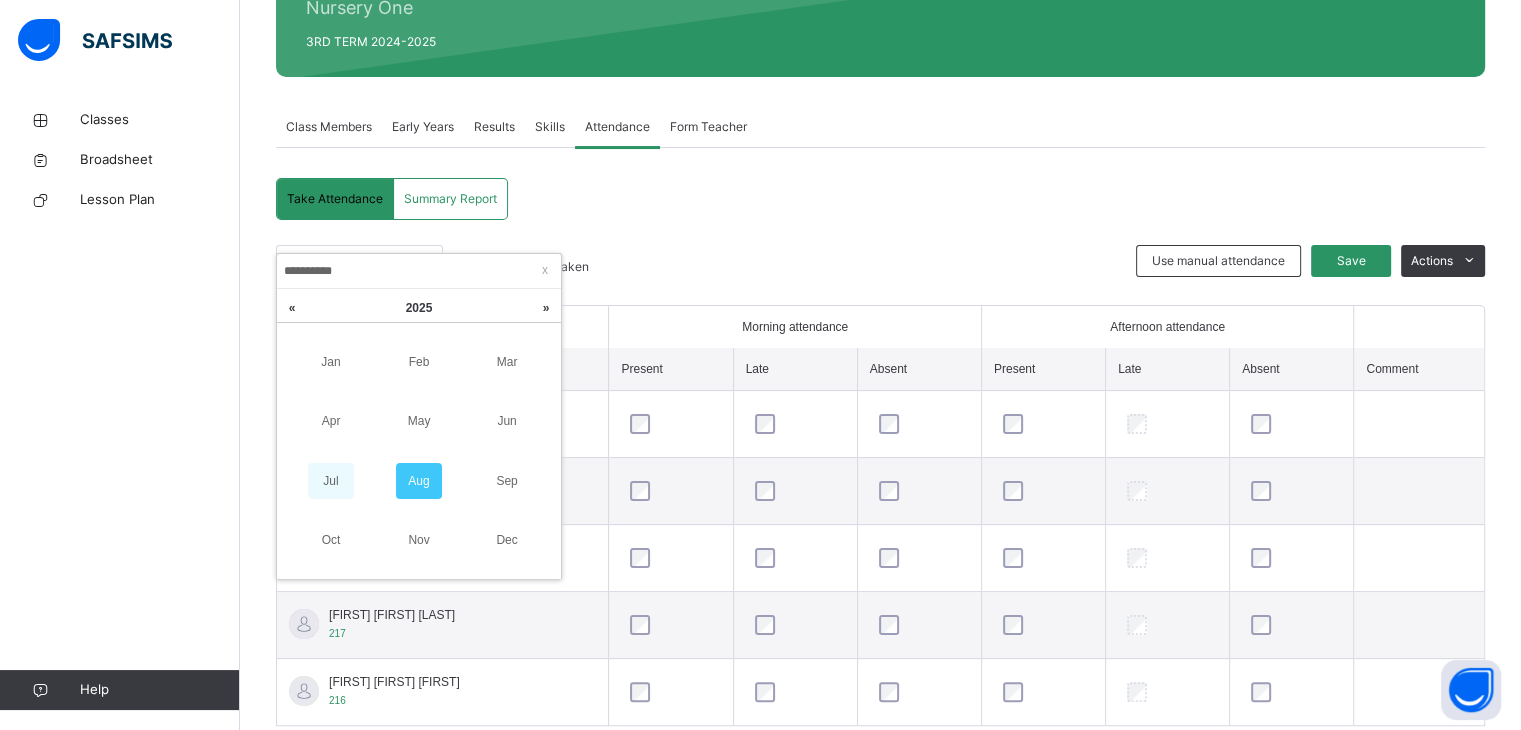 click on "Jul" at bounding box center [331, 481] 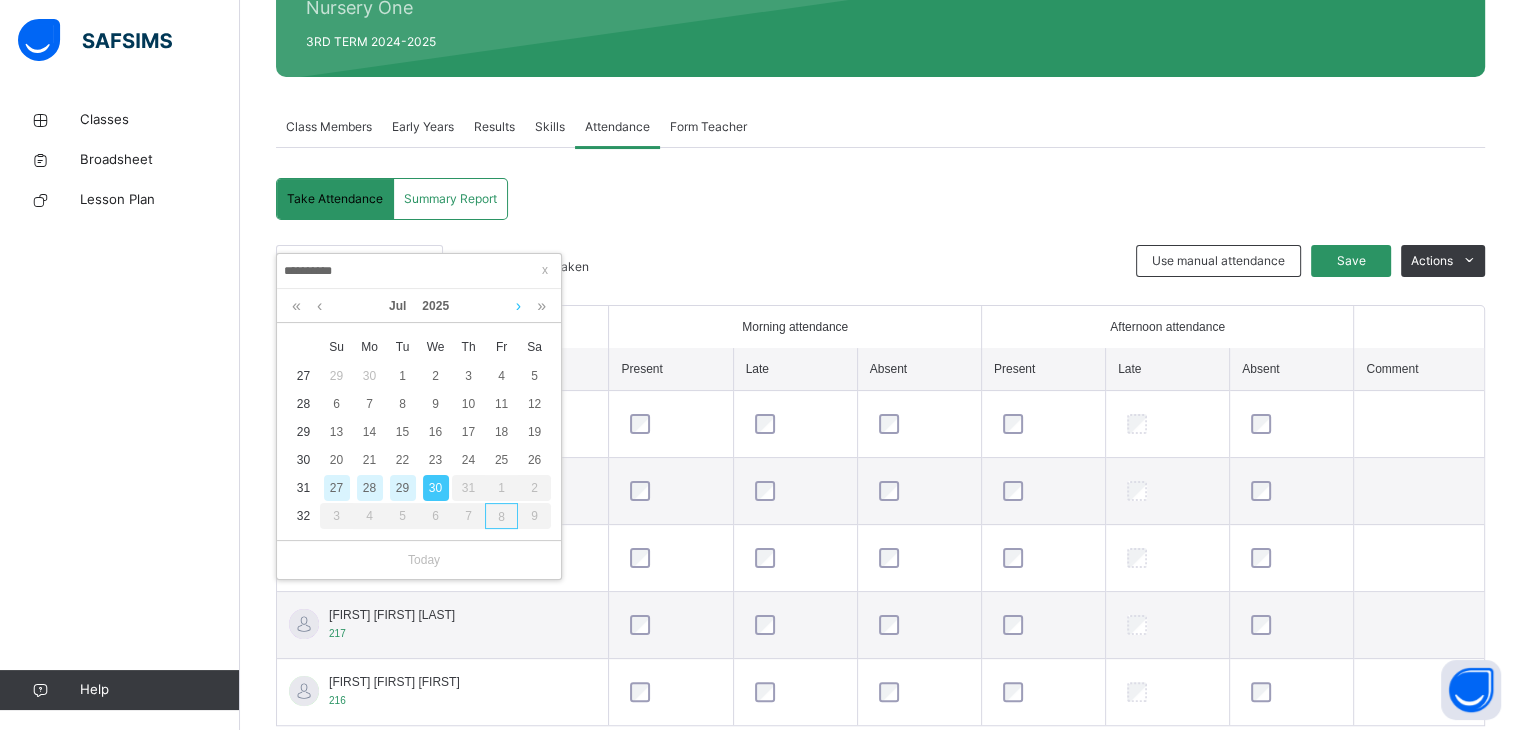 click at bounding box center (518, 306) 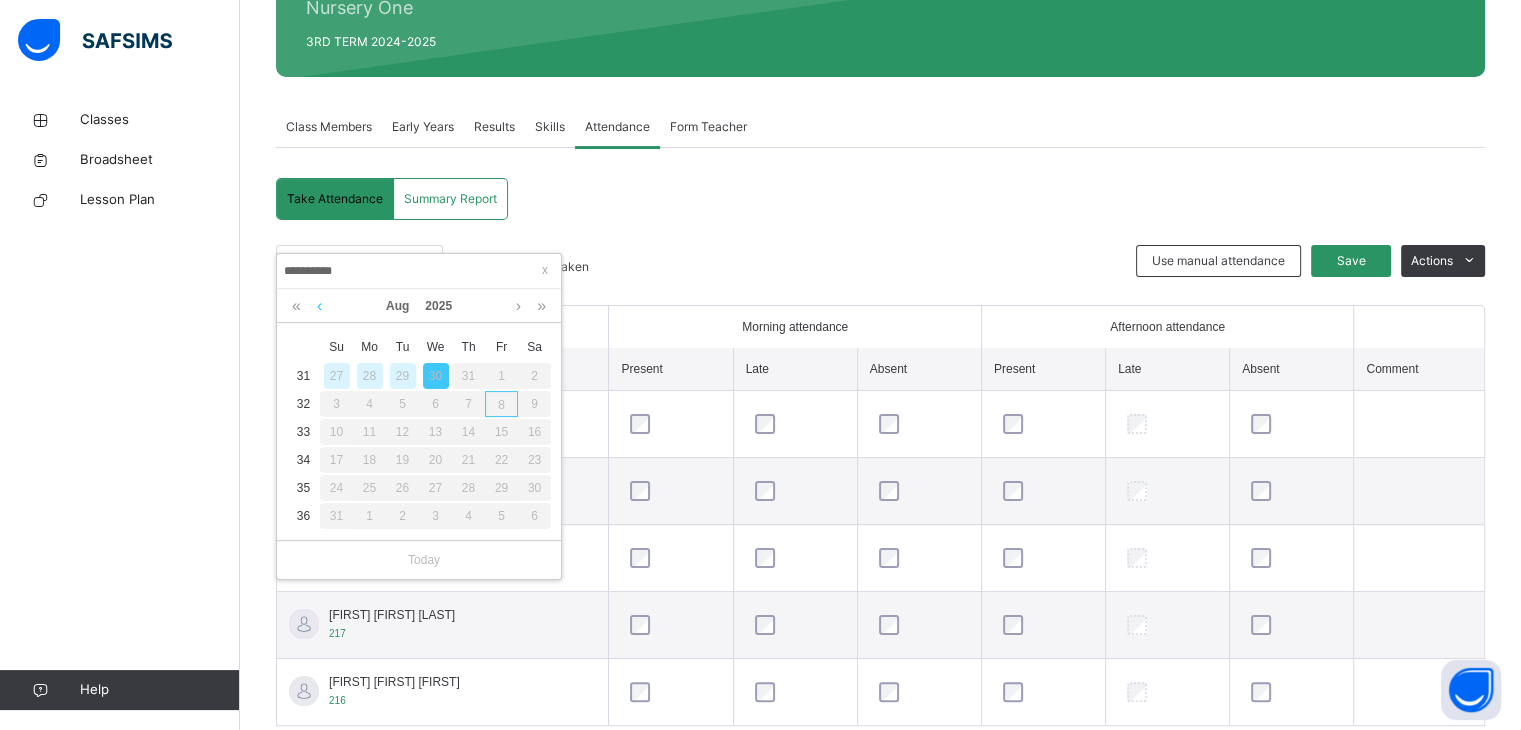 click at bounding box center [319, 306] 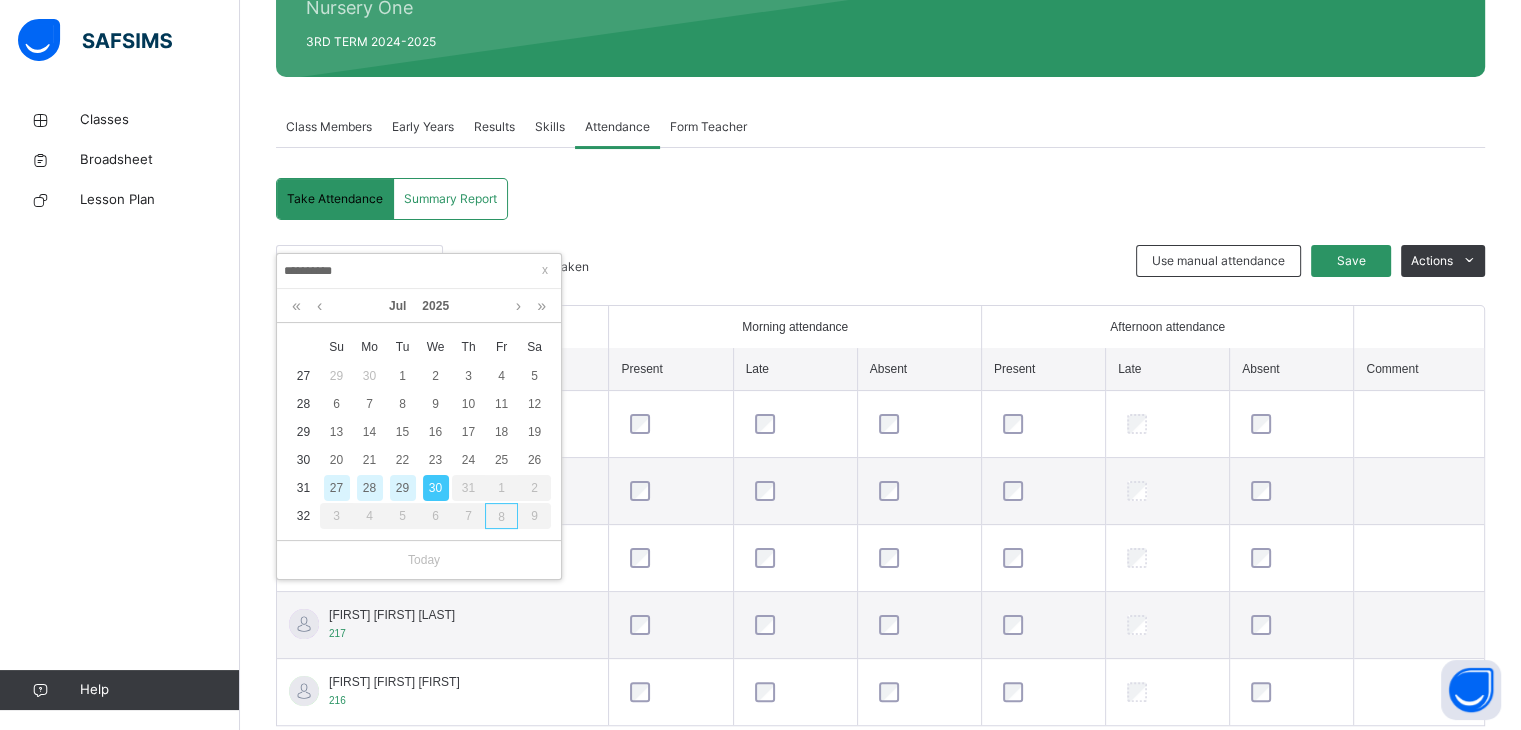 click on "**********" at bounding box center [880, 454] 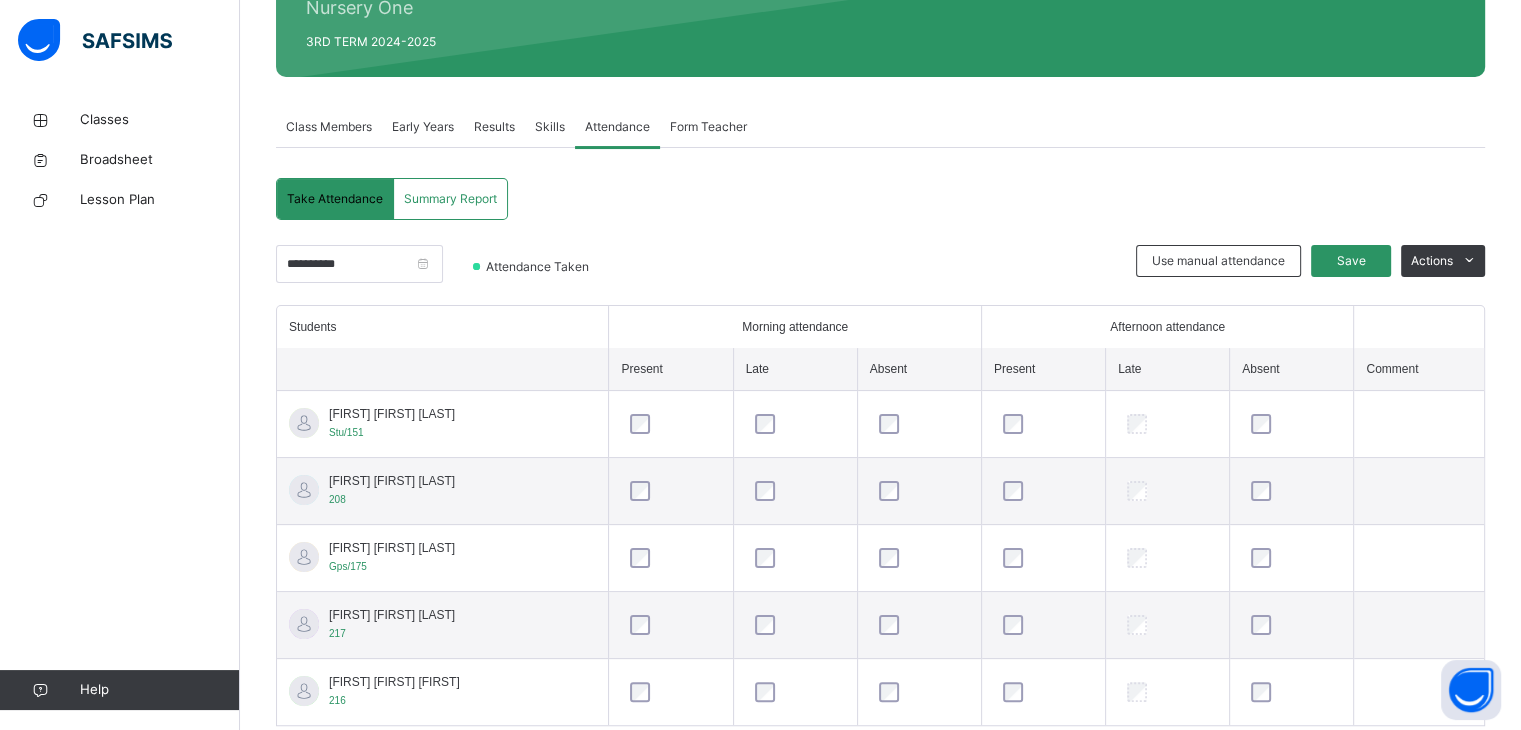 click on "**********" at bounding box center [880, 454] 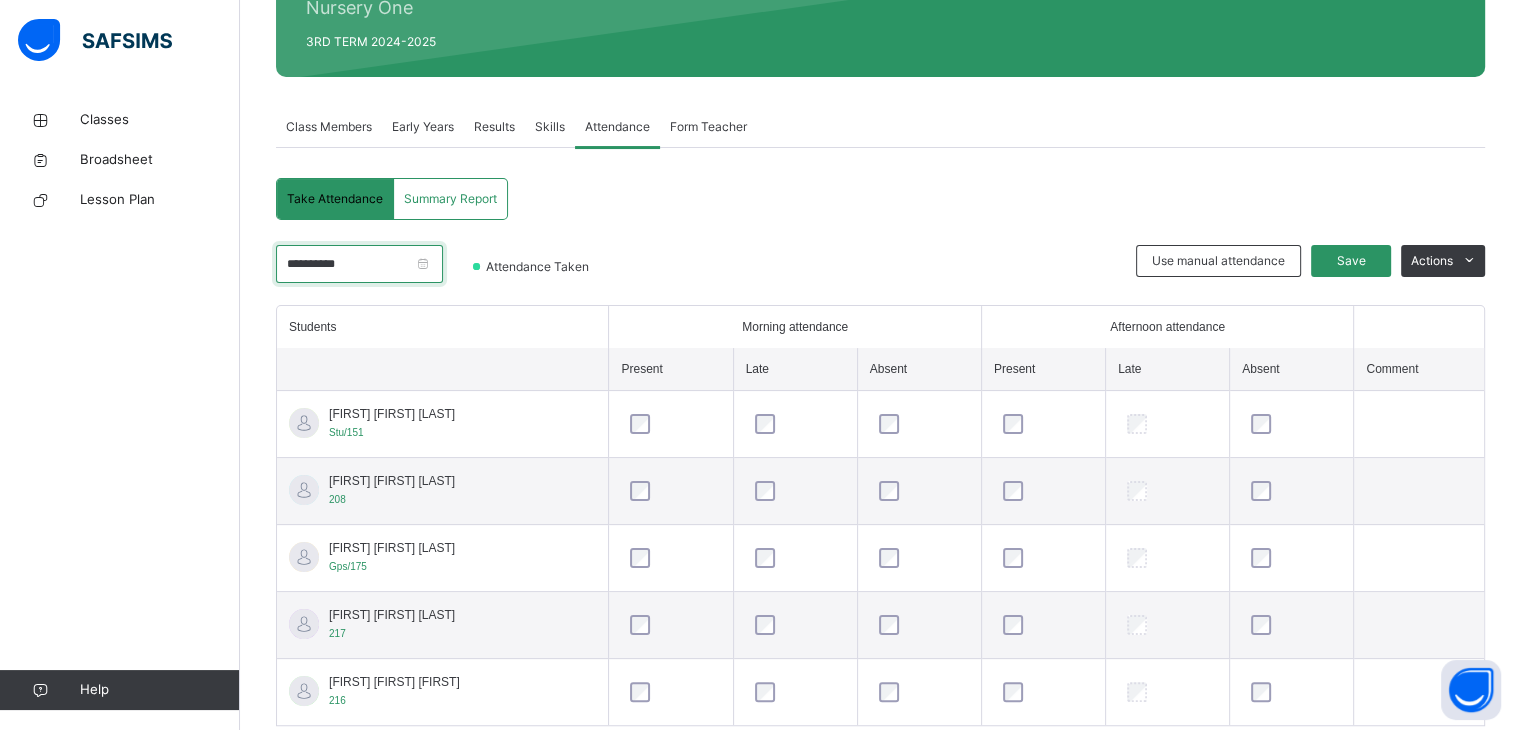 click on "**********" at bounding box center [359, 264] 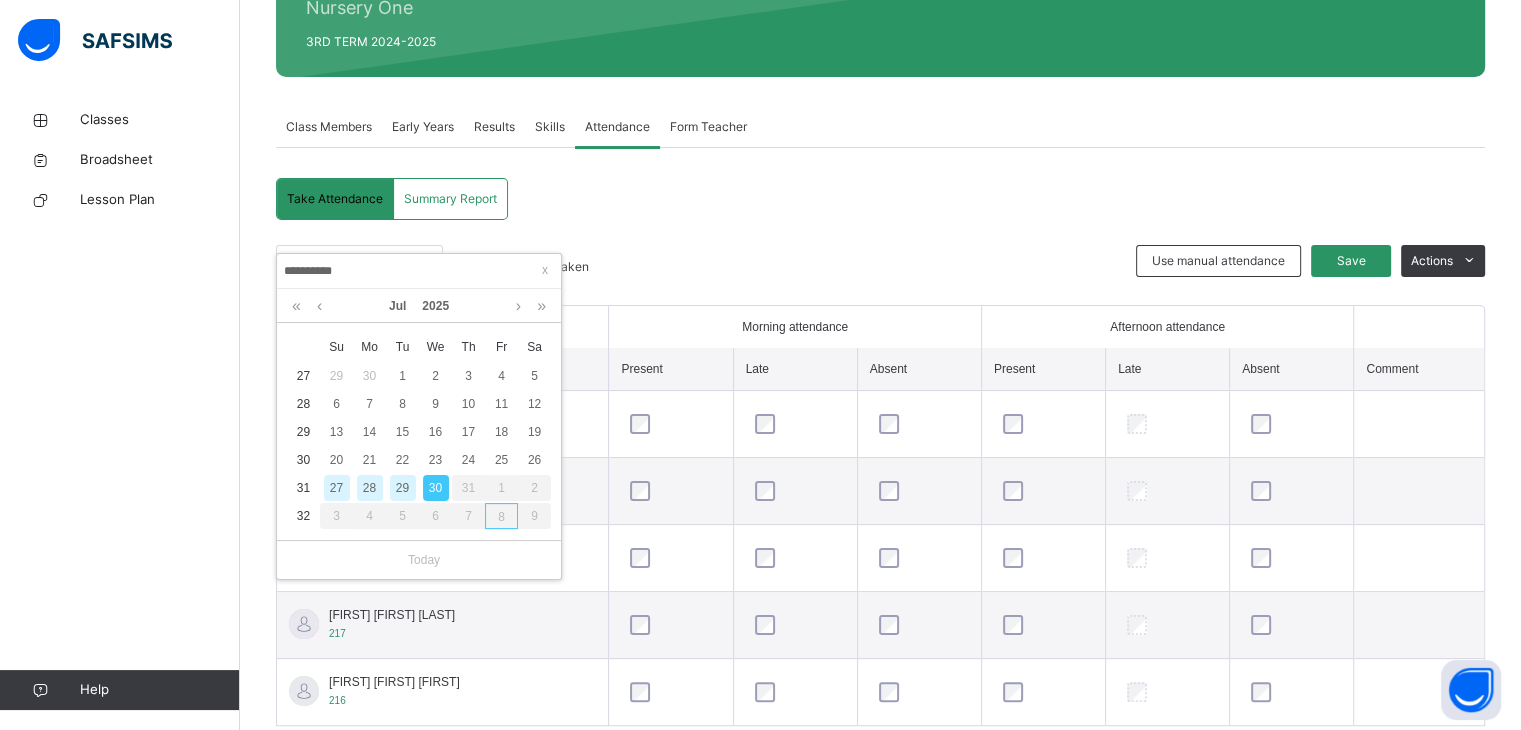 click at bounding box center (877, 275) 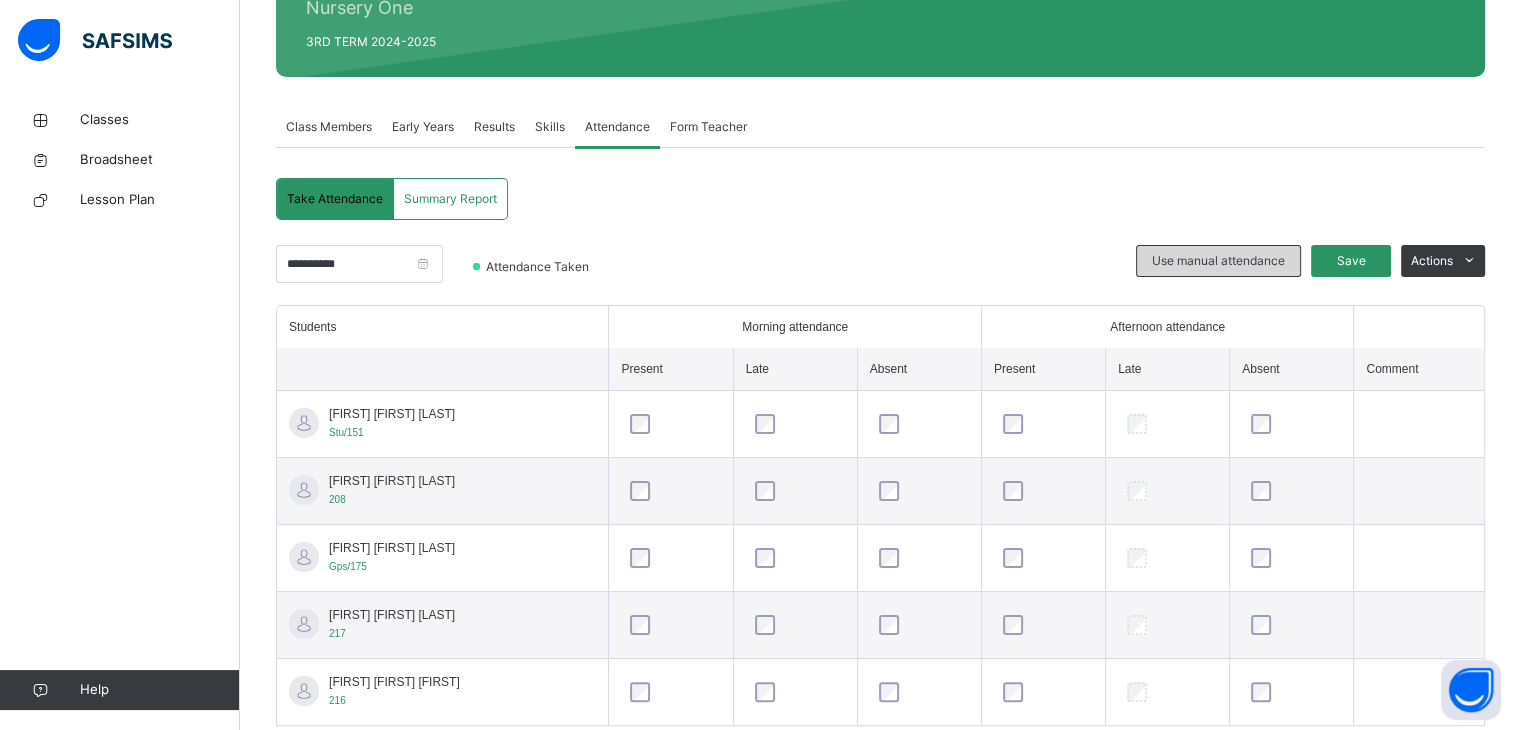 click on "Use manual attendance" at bounding box center [1218, 261] 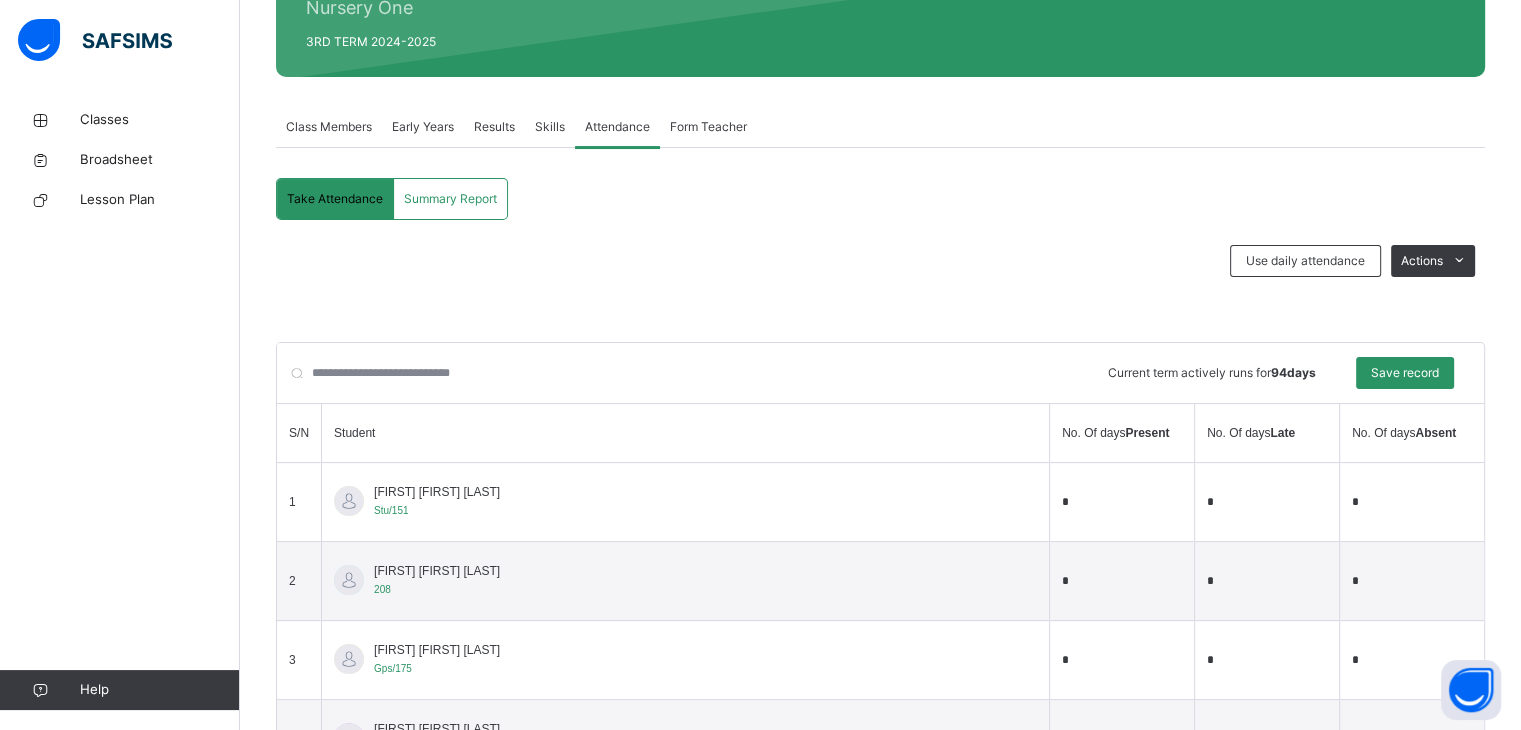 click on "*" at bounding box center (1122, 502) 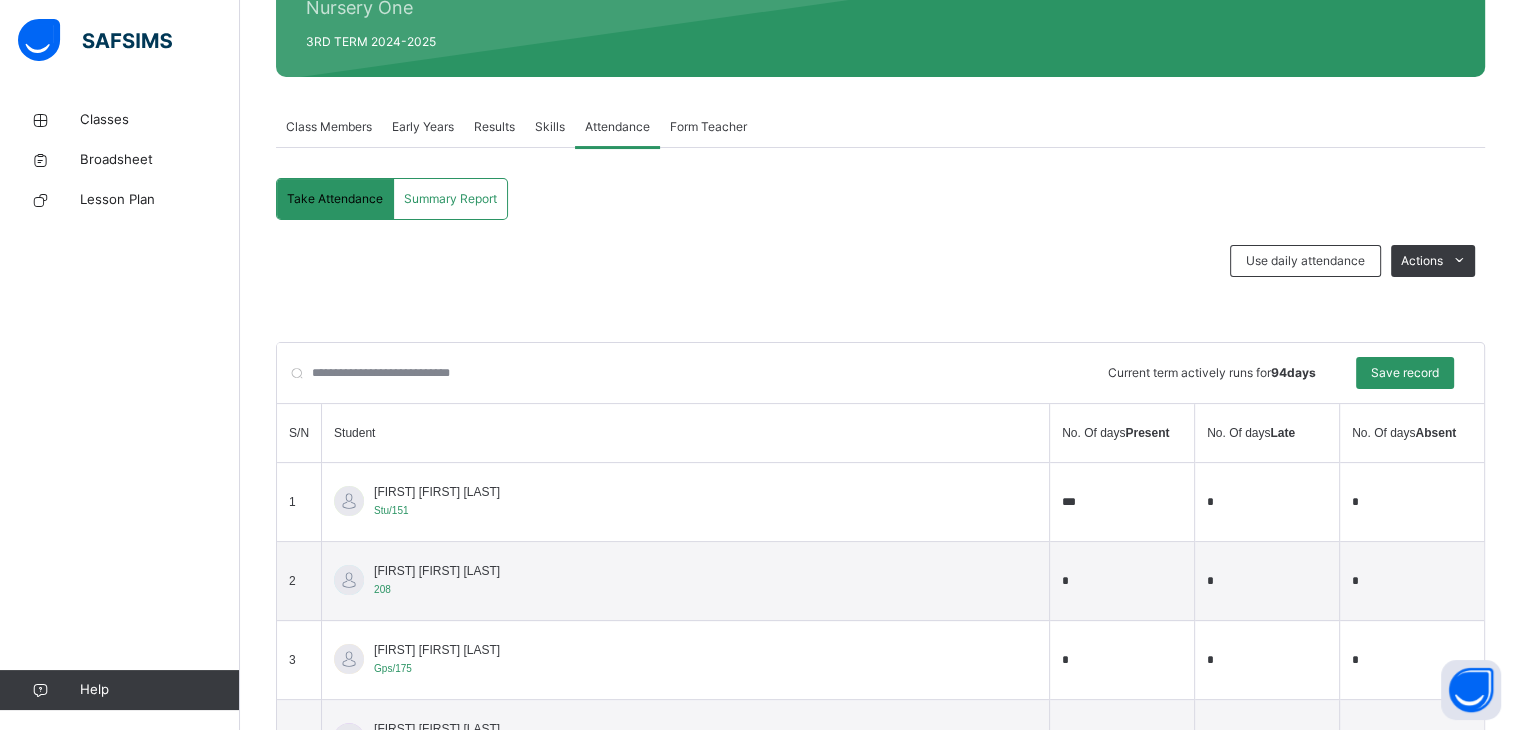 type on "***" 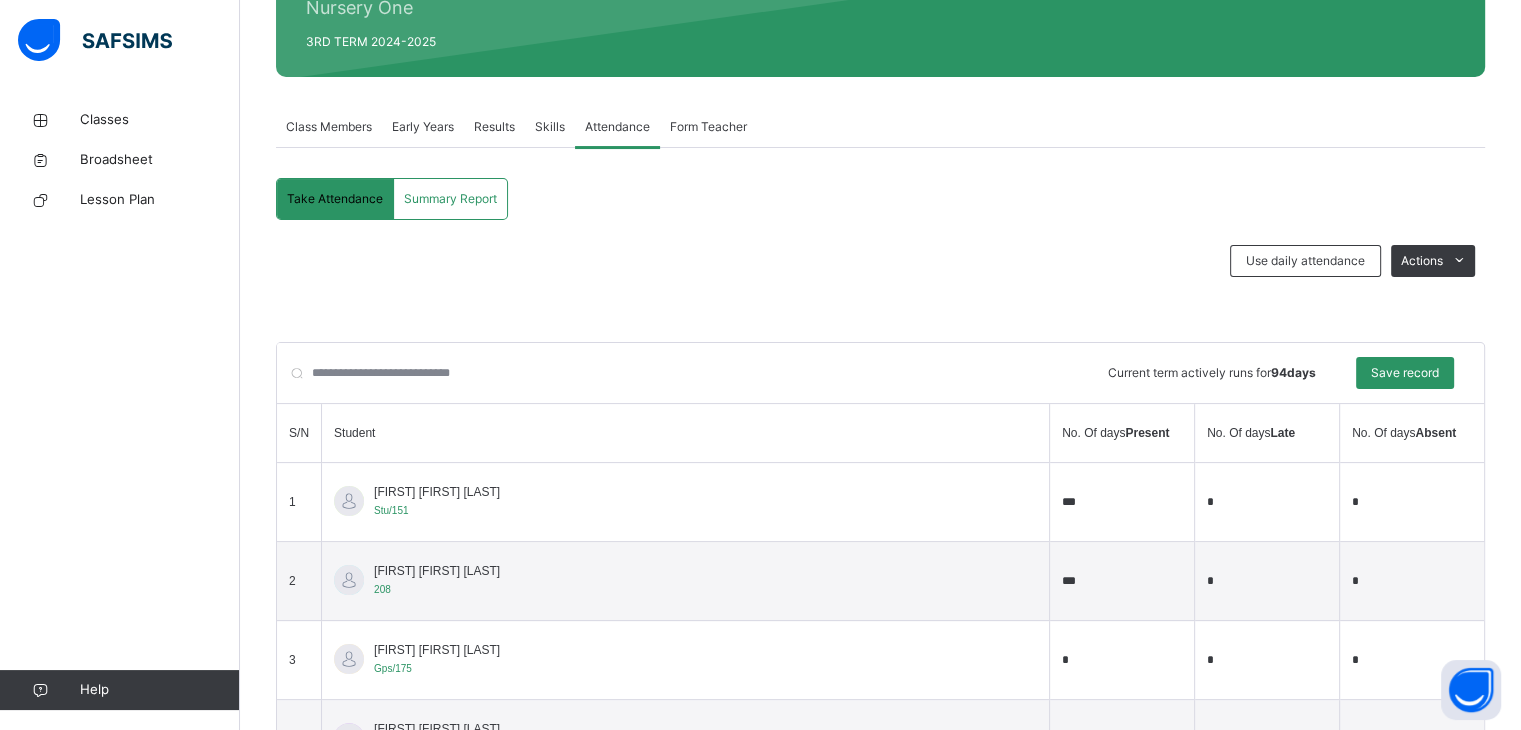type on "***" 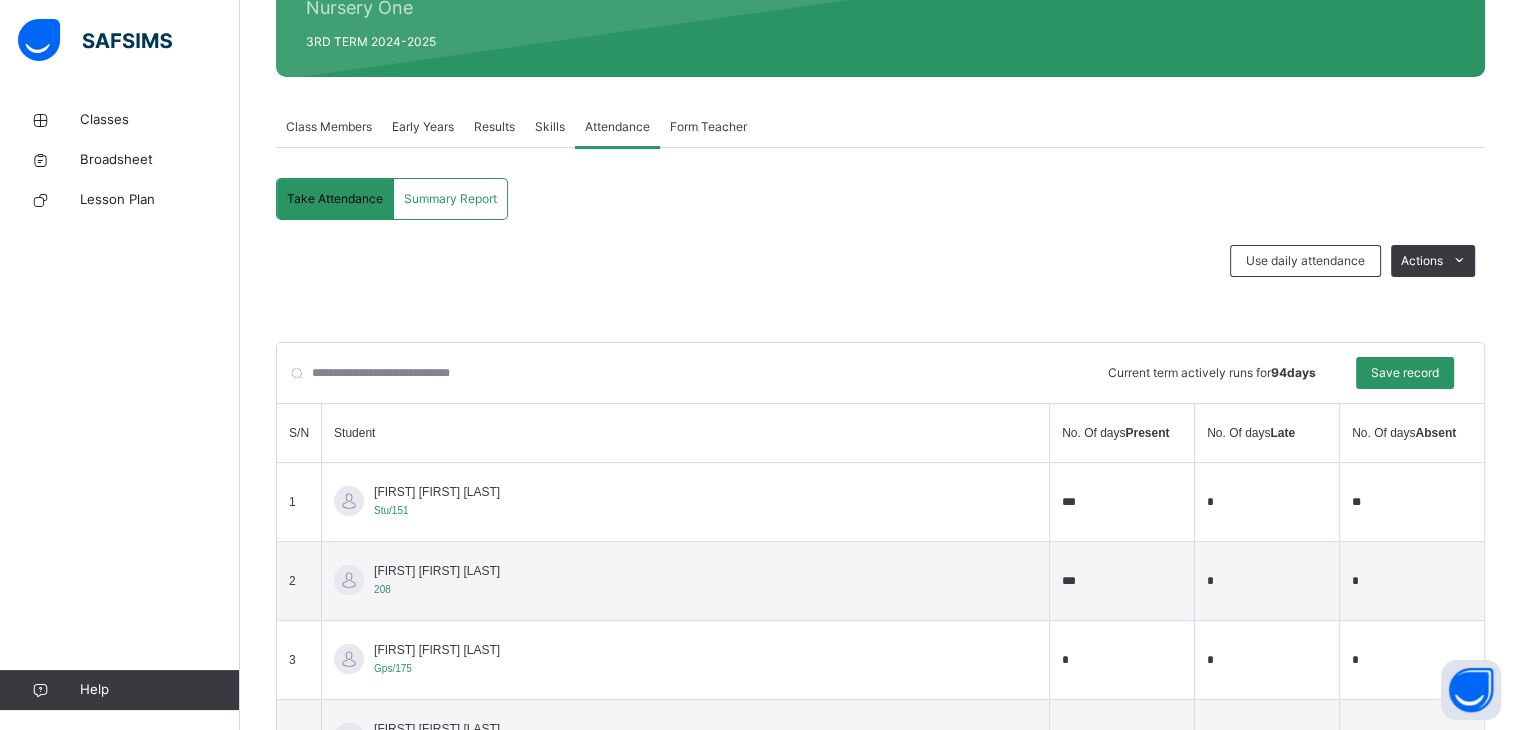 type on "**" 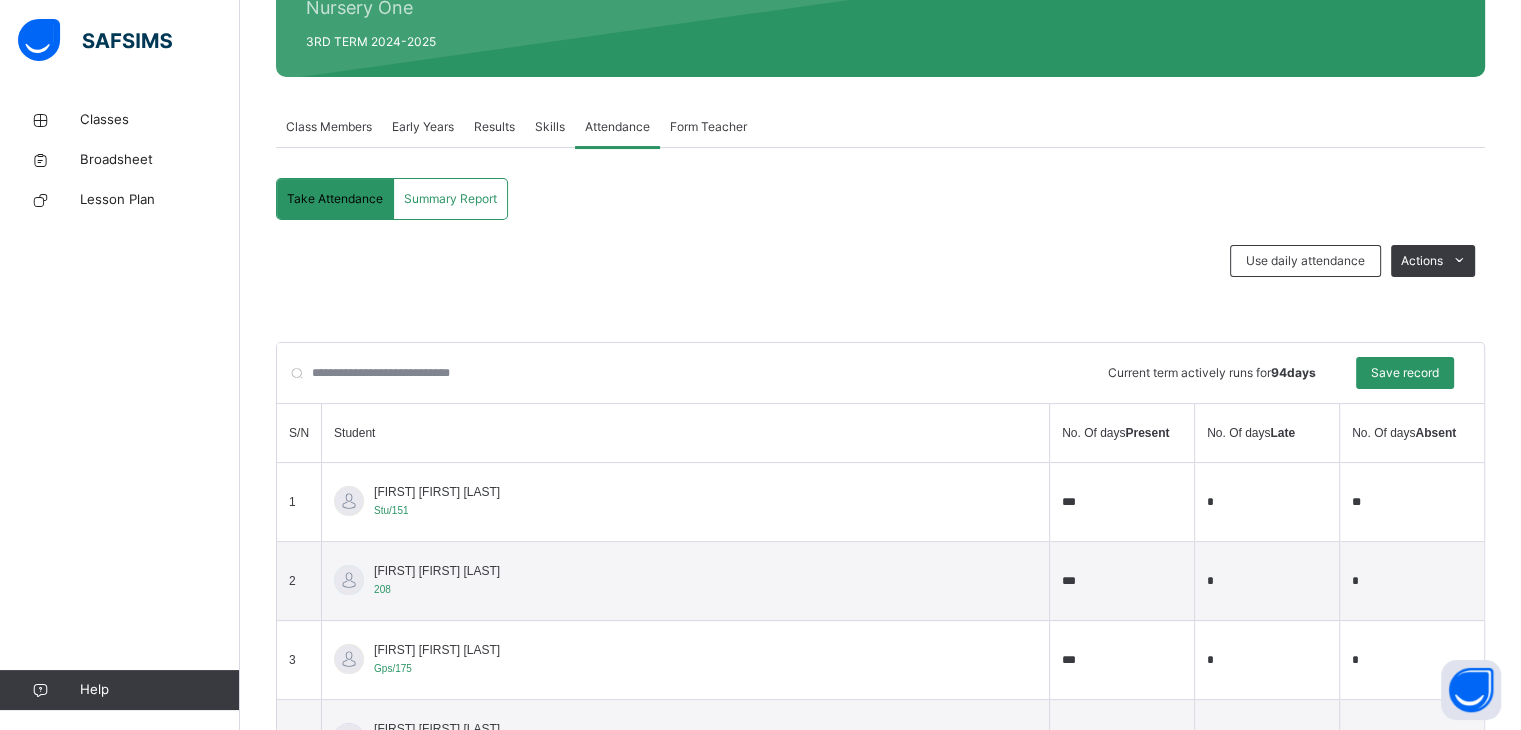 type on "***" 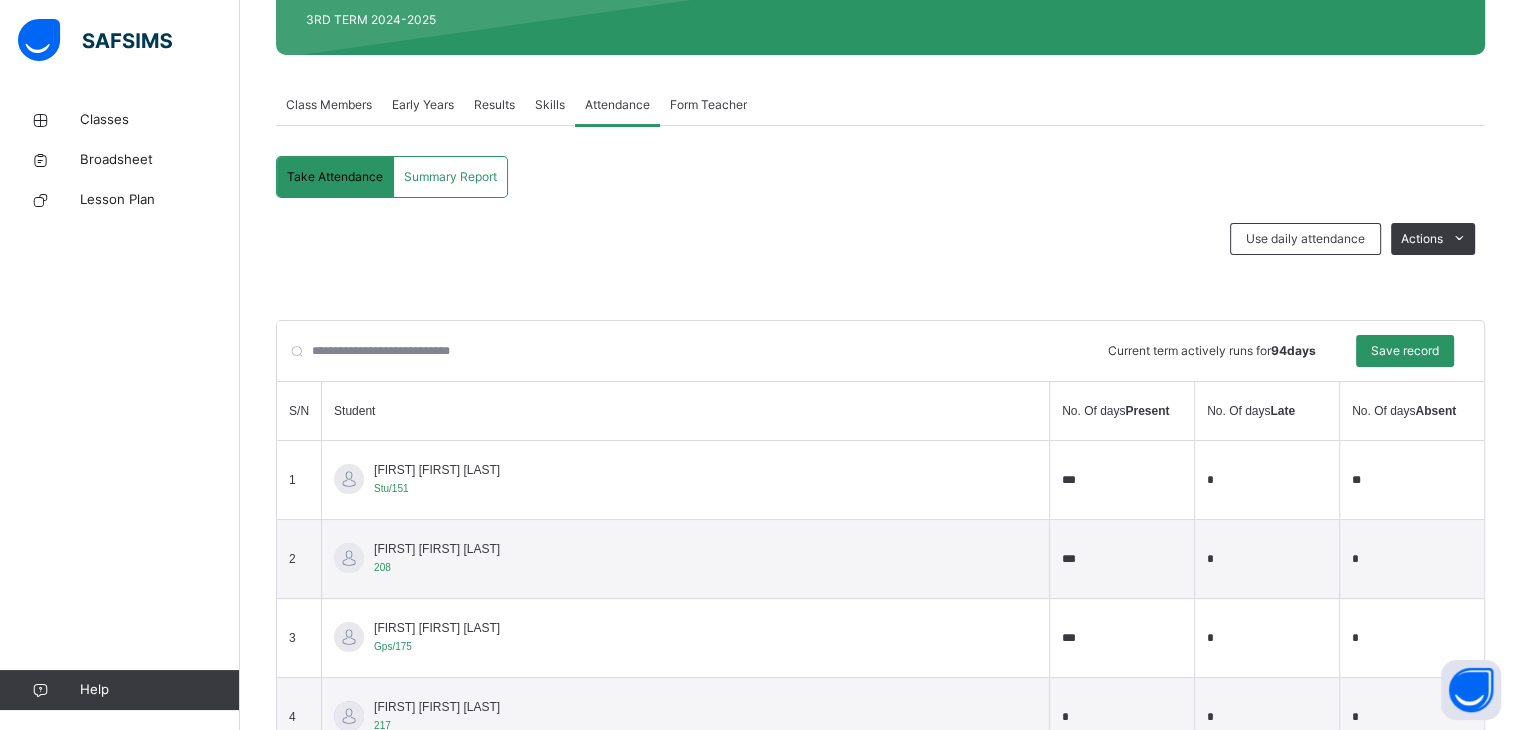 click on "*" at bounding box center (1412, 717) 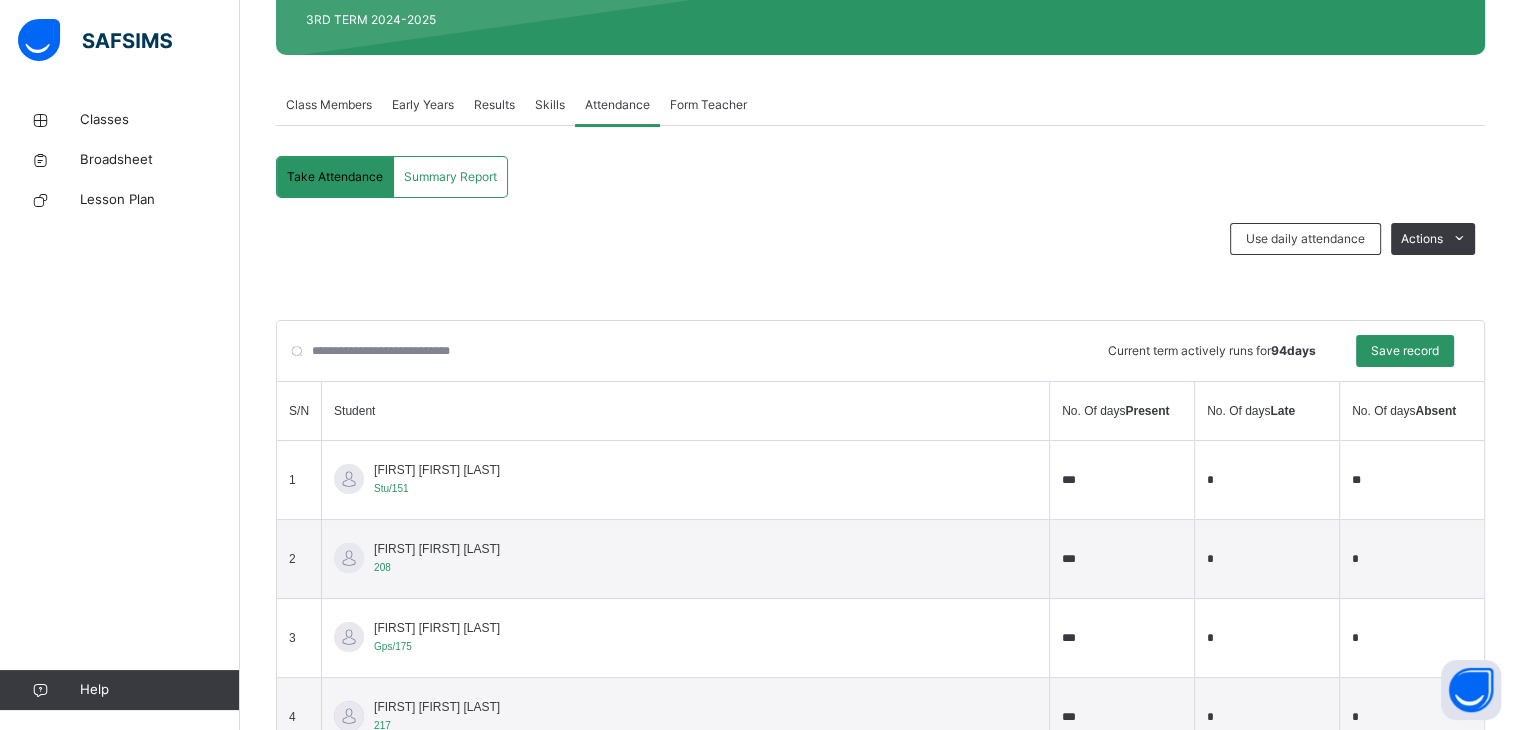 type on "***" 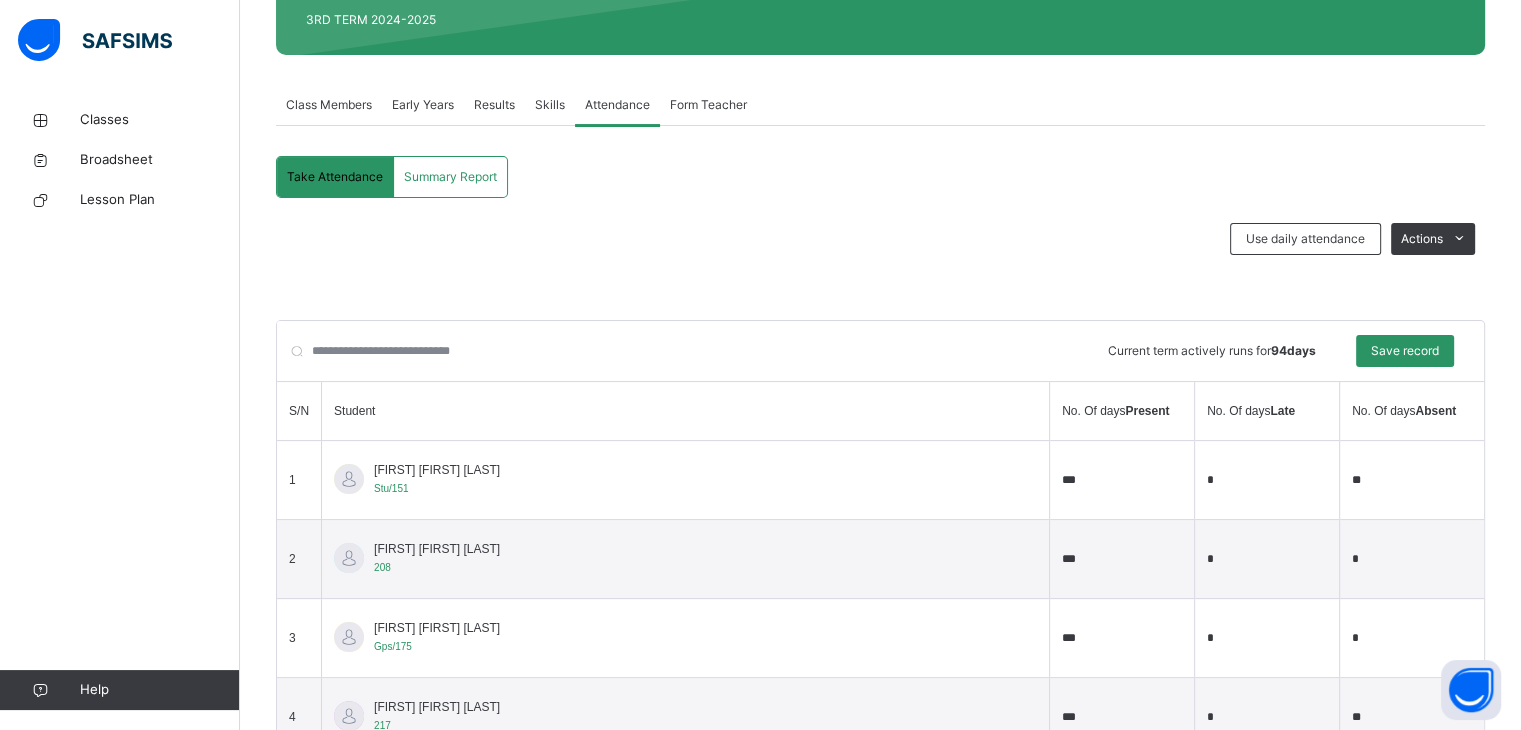 type on "**" 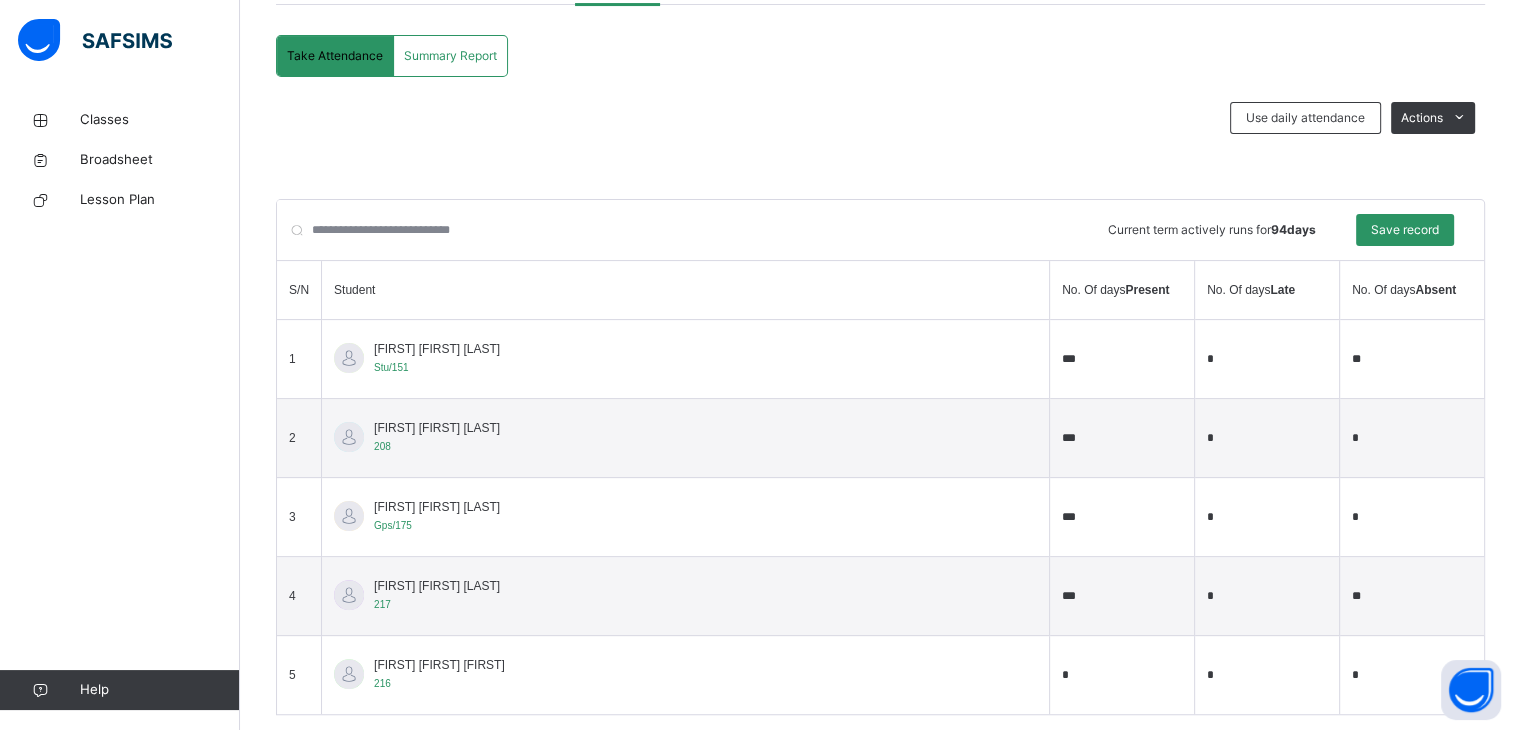 scroll, scrollTop: 451, scrollLeft: 0, axis: vertical 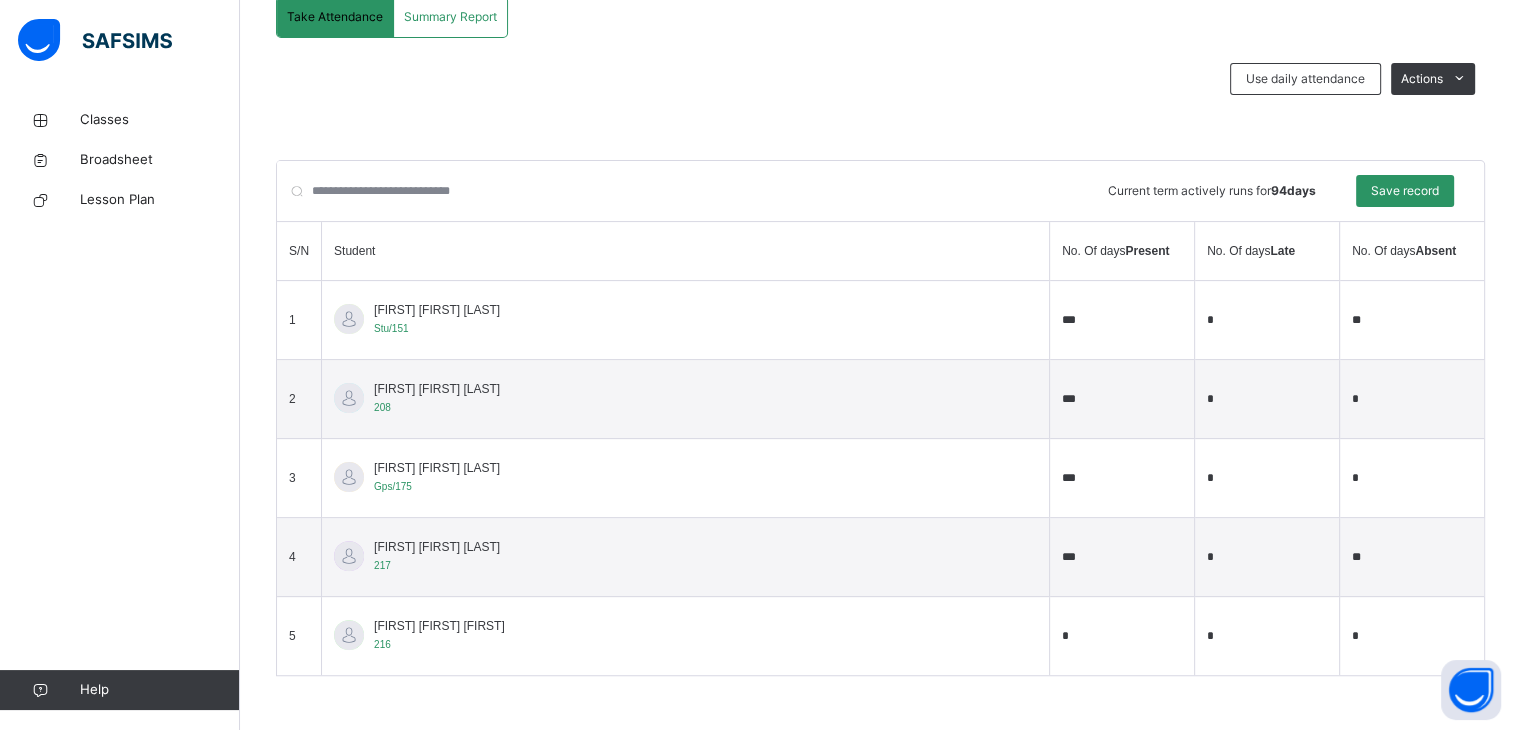 click on "*" at bounding box center [1122, 636] 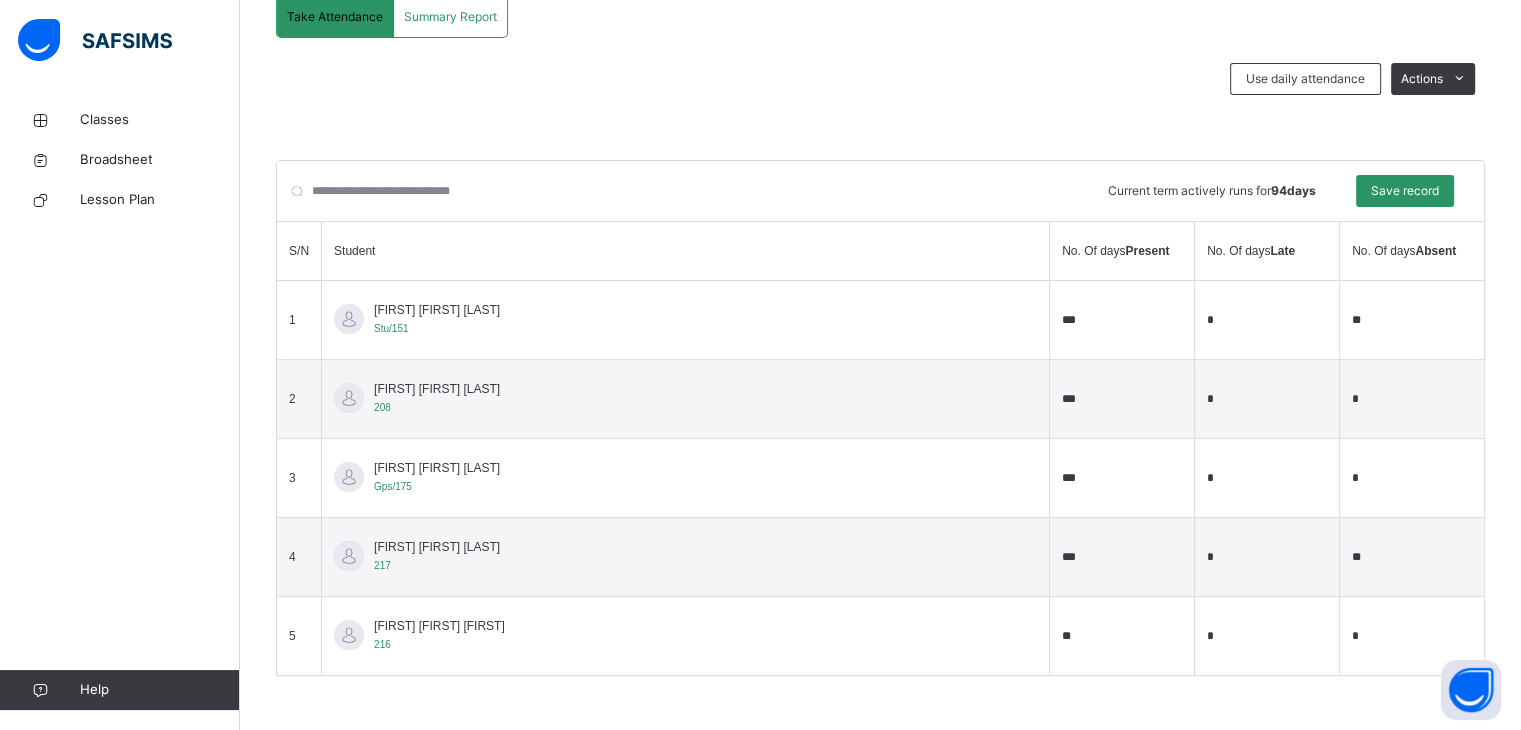 type on "**" 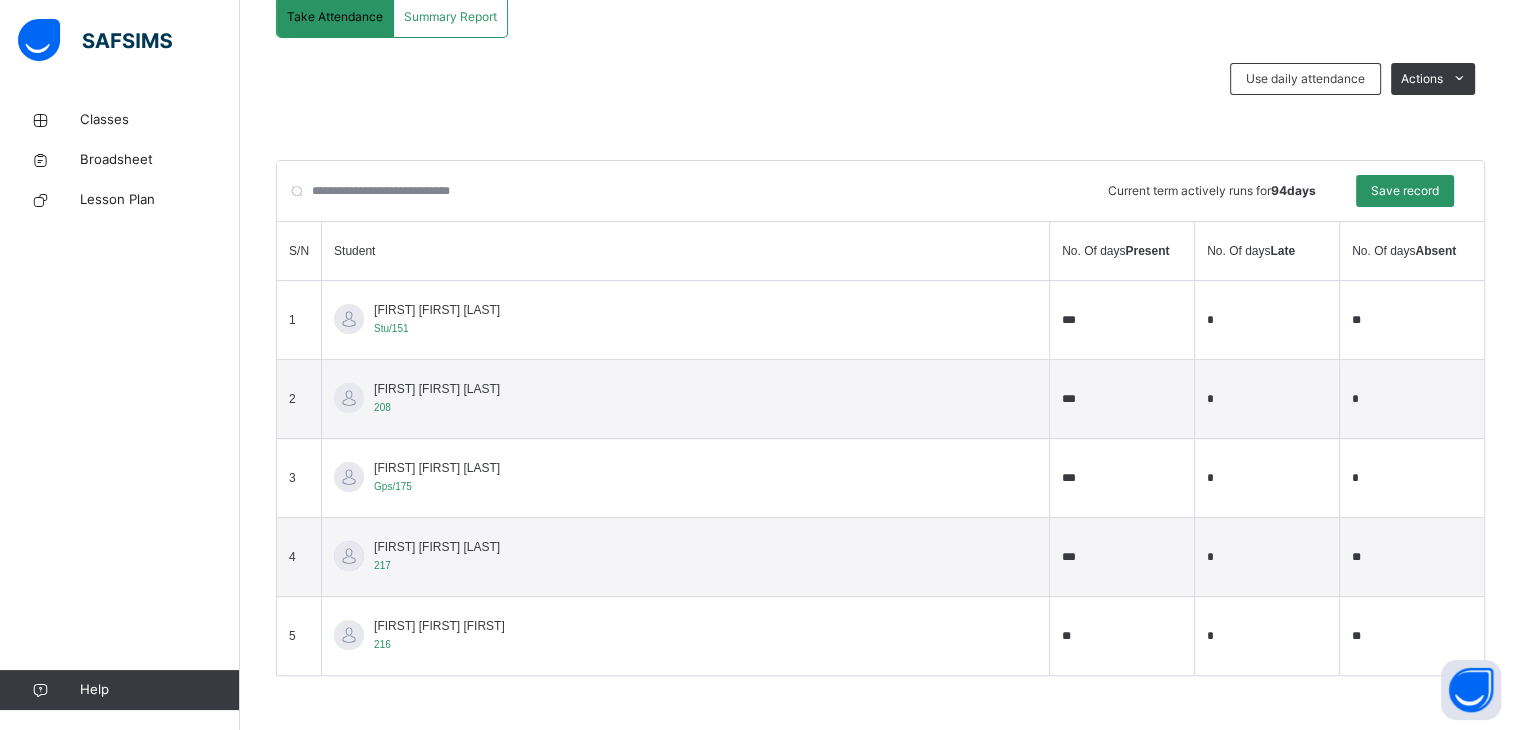 type on "**" 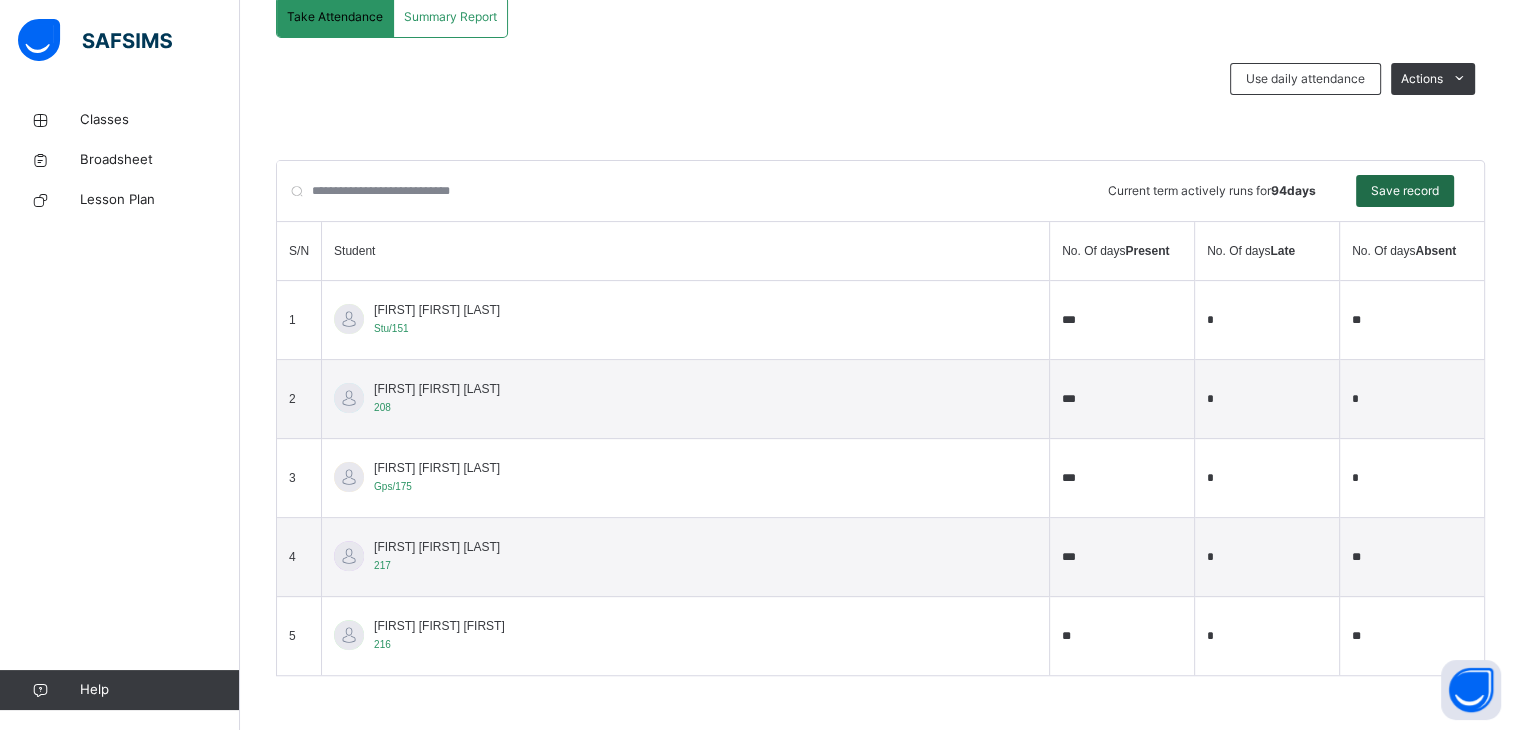 type on "**" 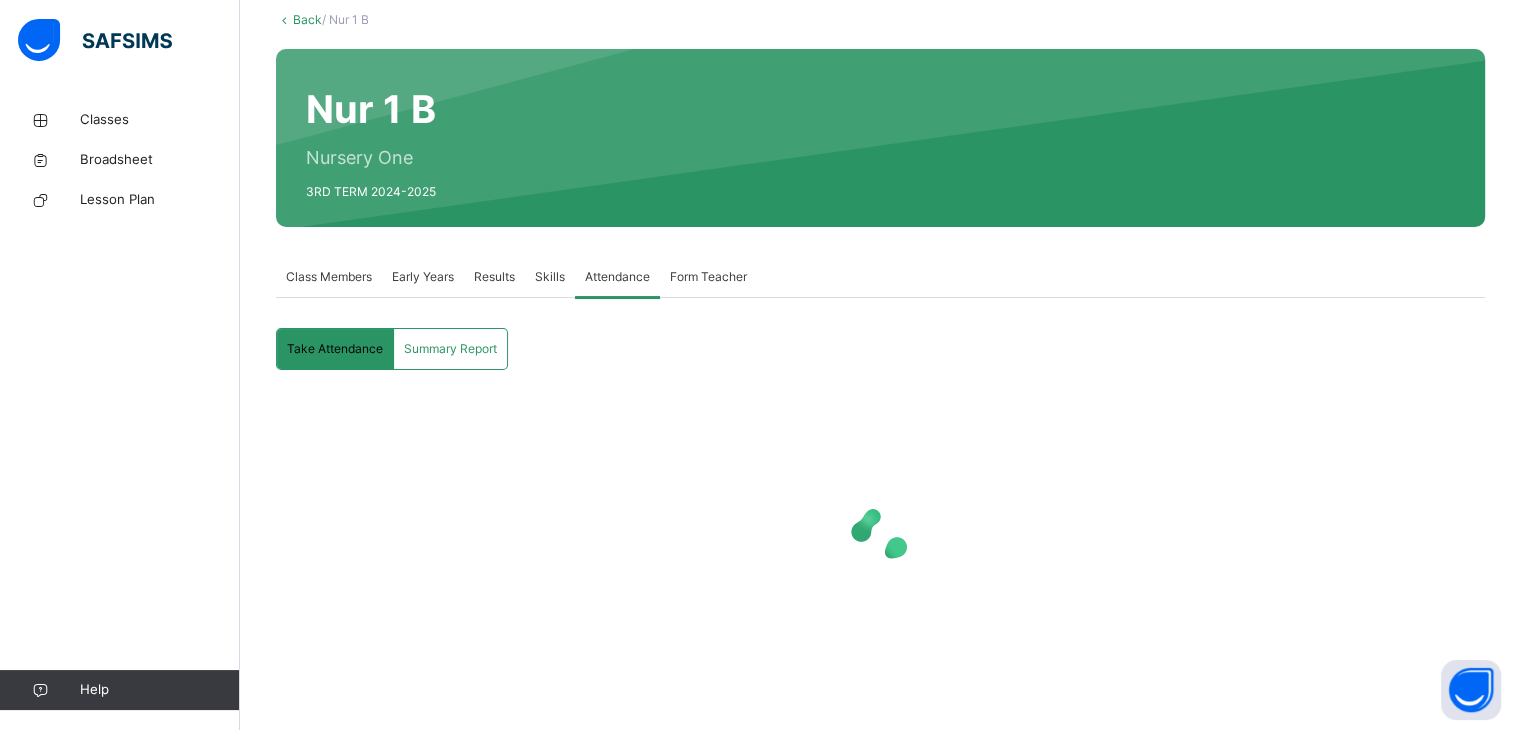 scroll, scrollTop: 451, scrollLeft: 0, axis: vertical 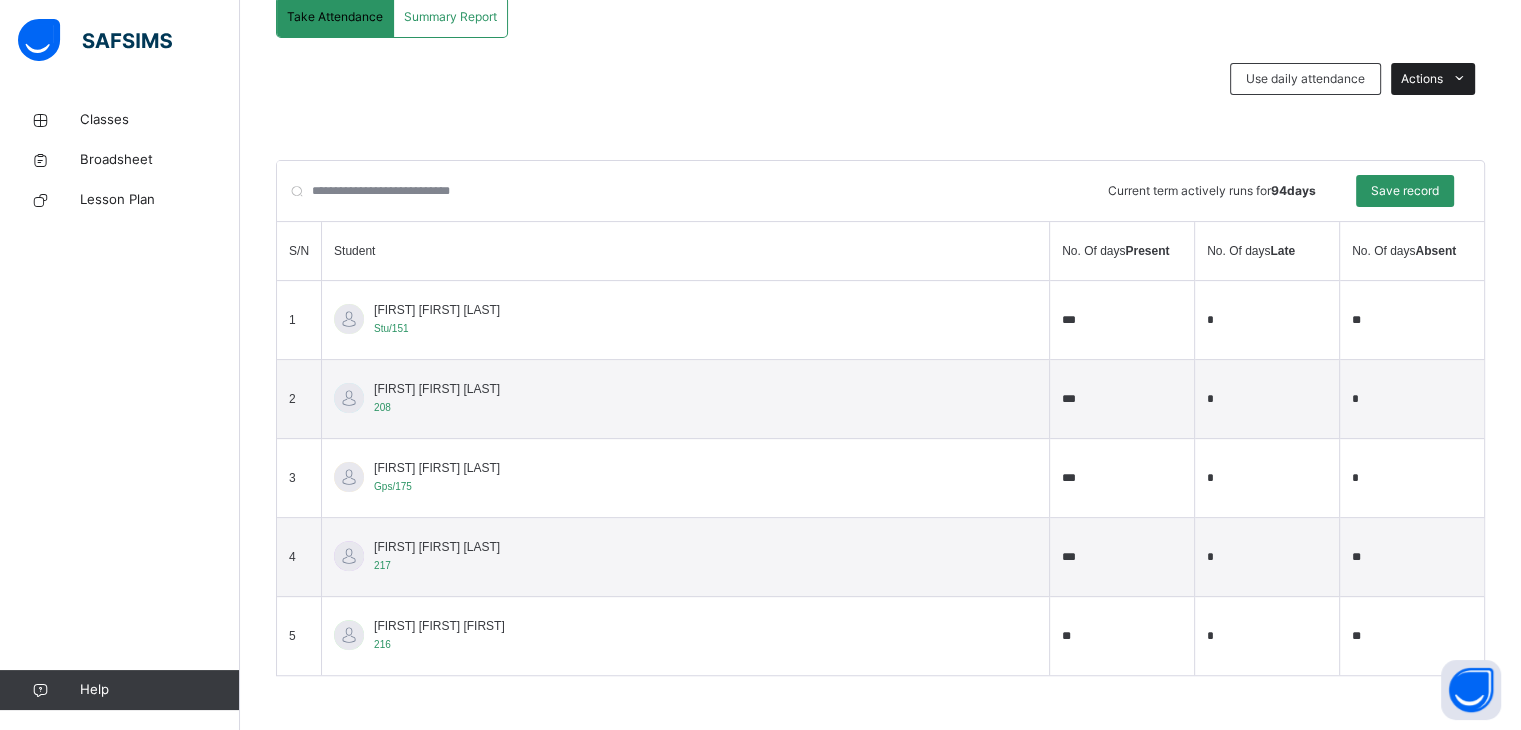 click at bounding box center [1459, 79] 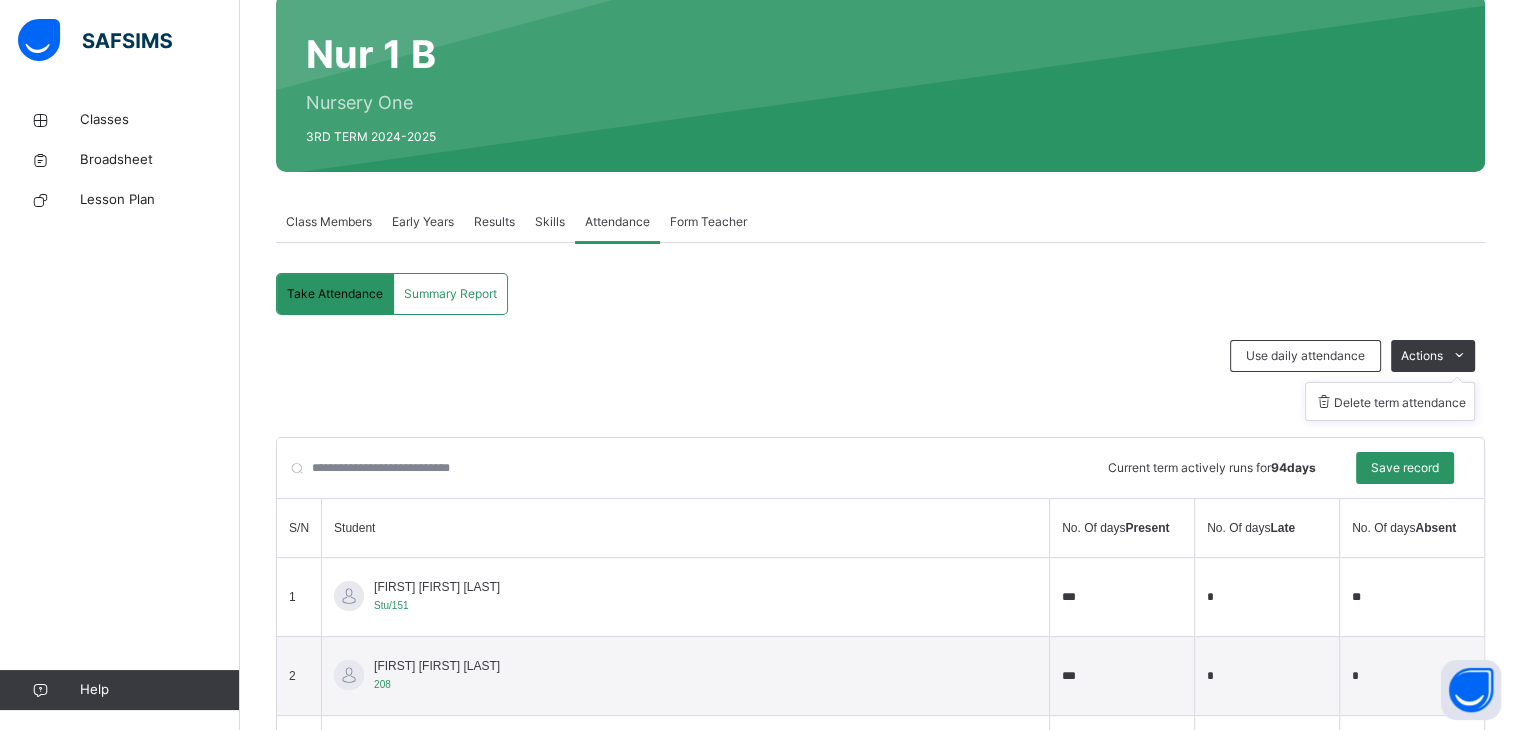 scroll, scrollTop: 0, scrollLeft: 0, axis: both 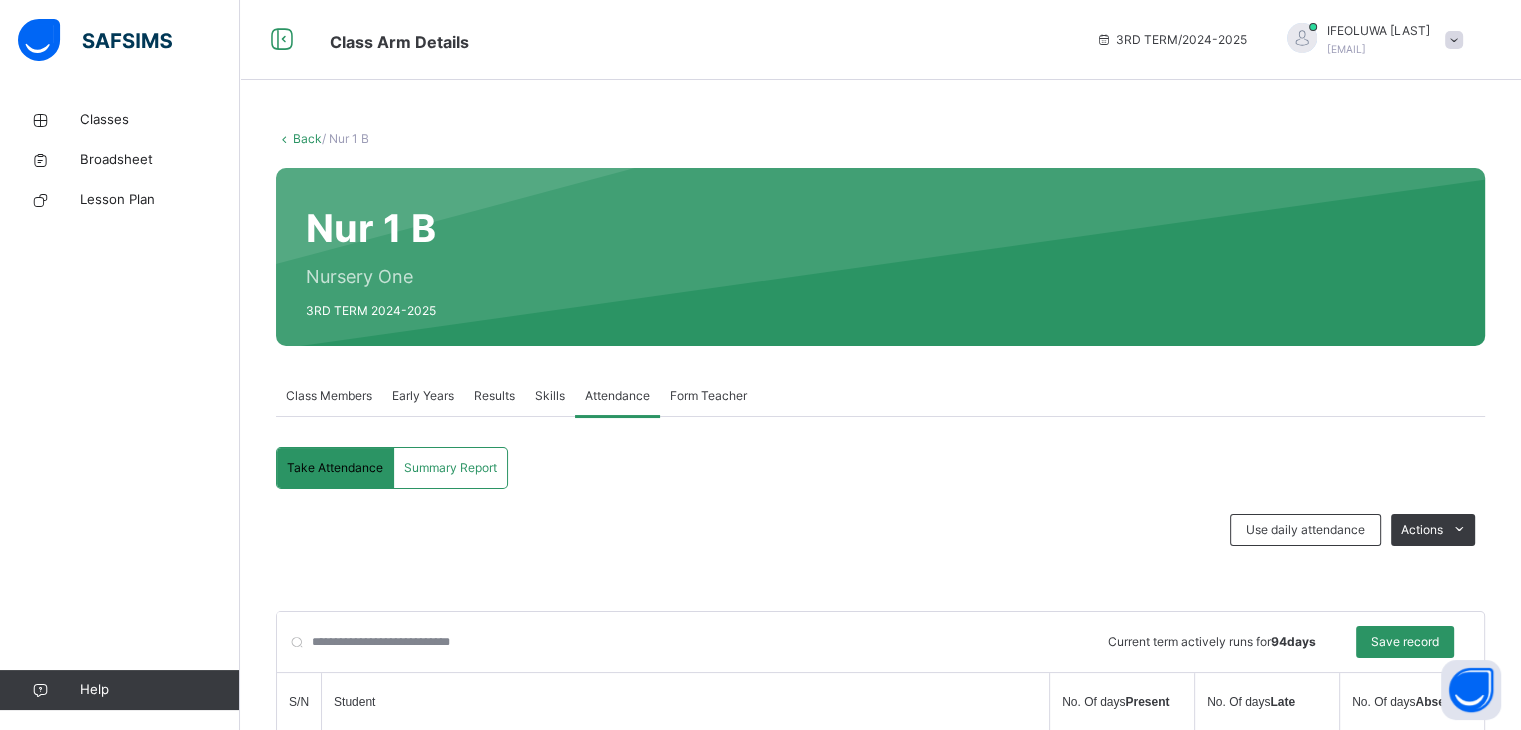 click on "Skills" at bounding box center (550, 396) 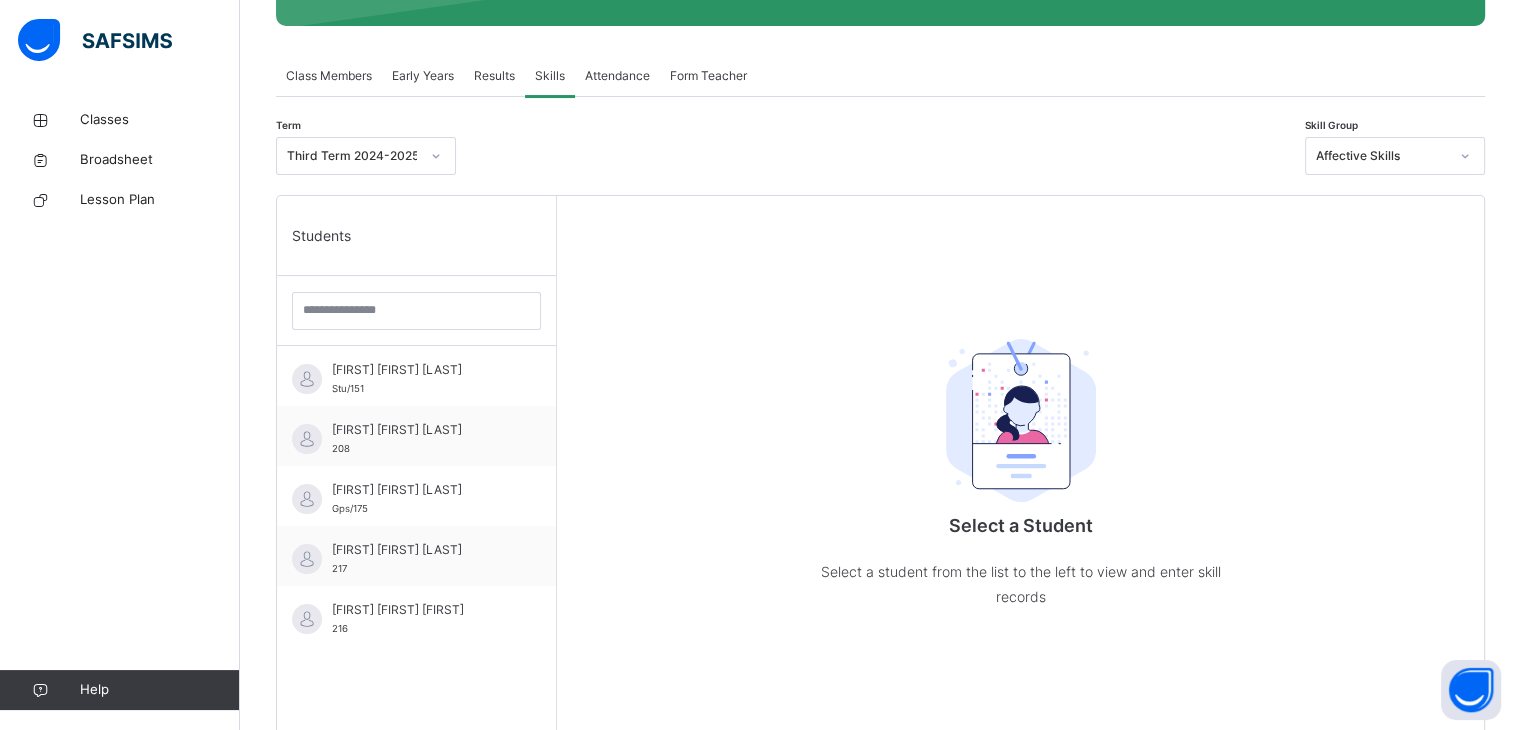 scroll, scrollTop: 360, scrollLeft: 0, axis: vertical 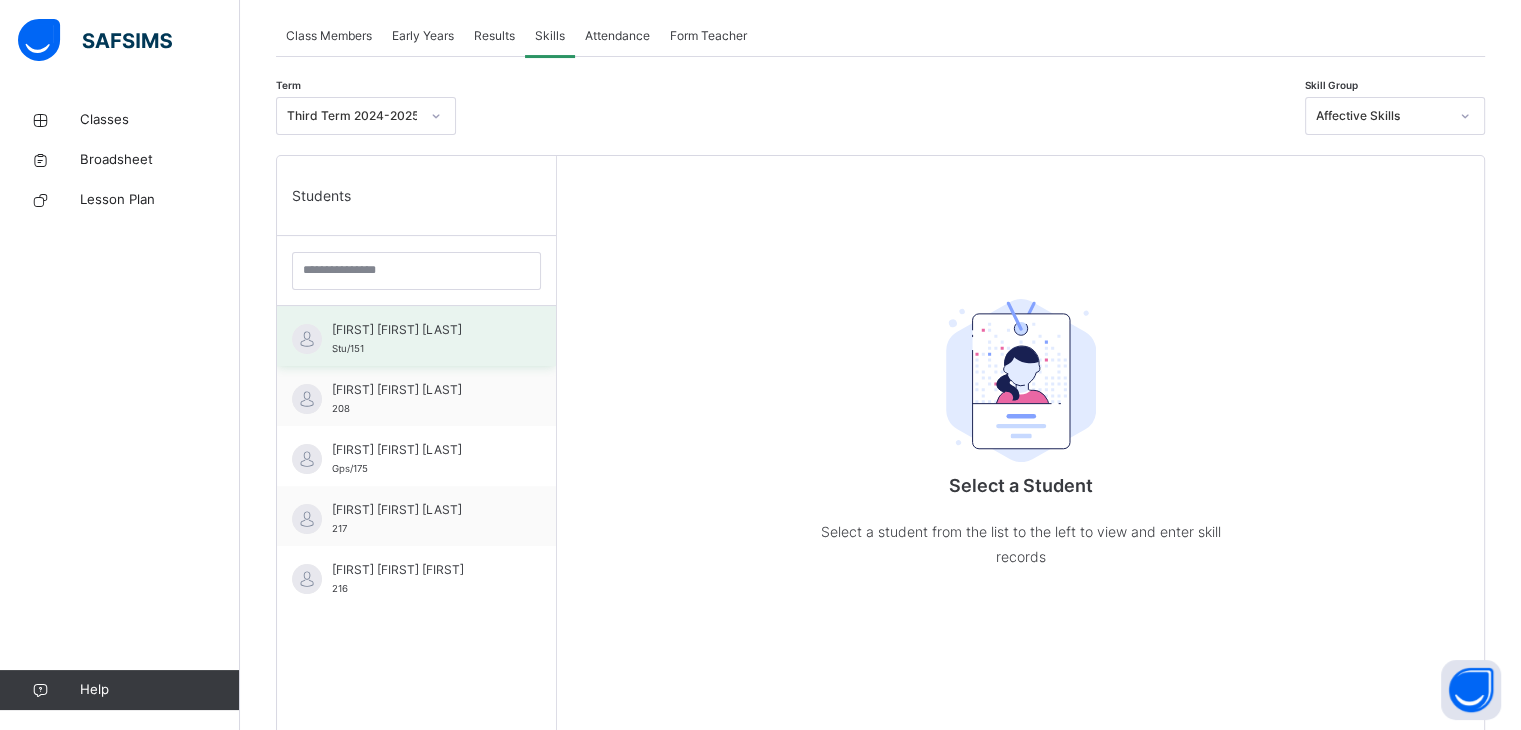 click on "[LAST] [FIRST] Stu/151" at bounding box center [421, 339] 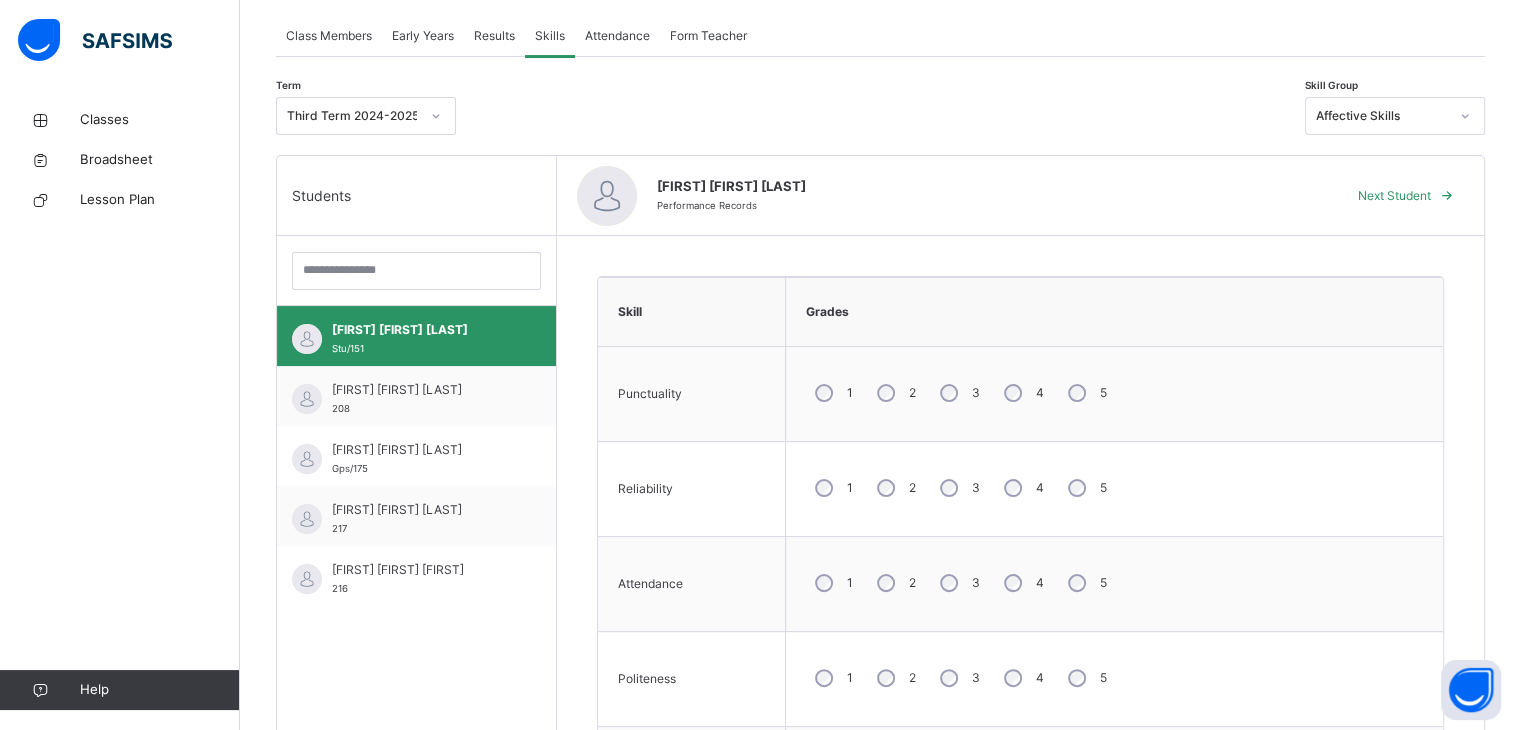 scroll, scrollTop: 0, scrollLeft: 0, axis: both 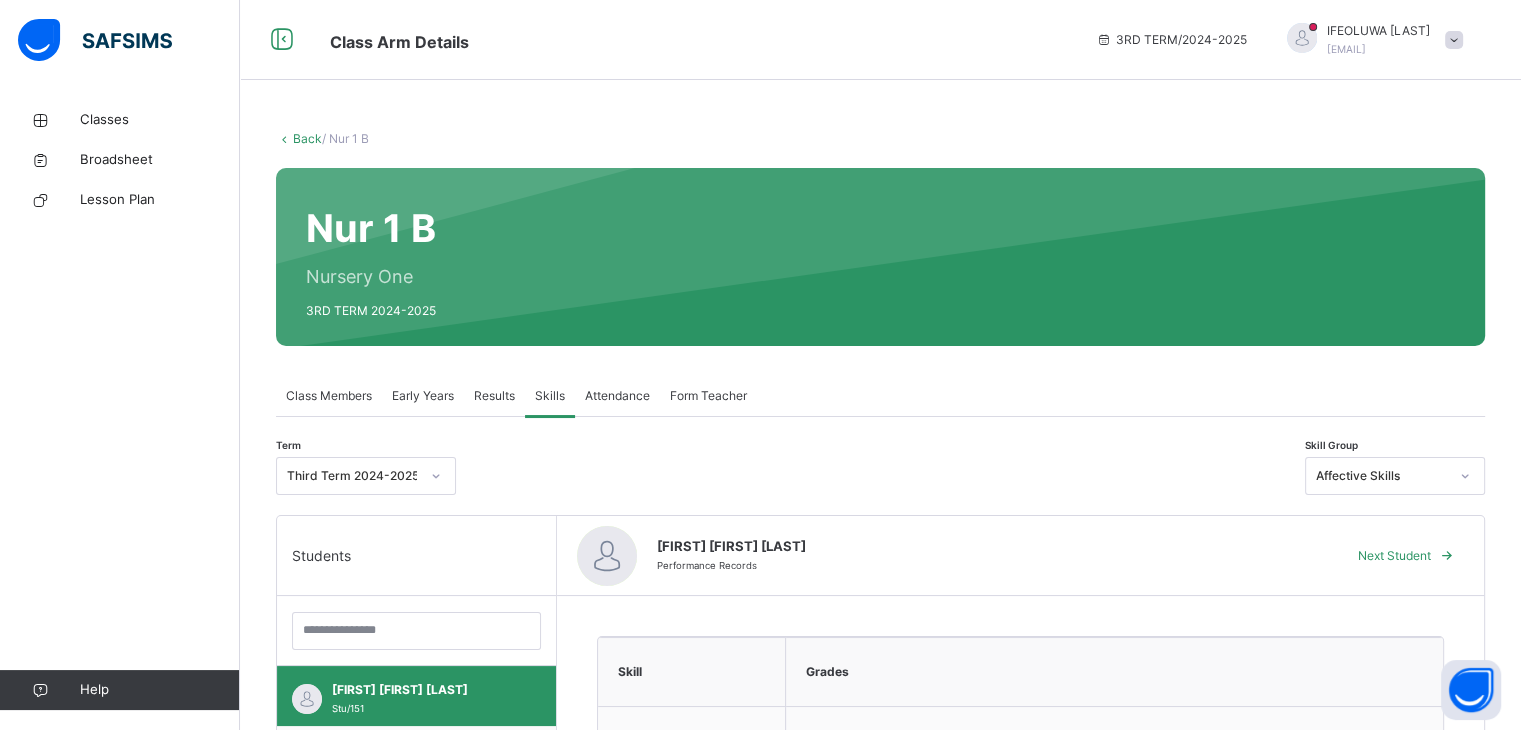 click on "Results" at bounding box center [494, 396] 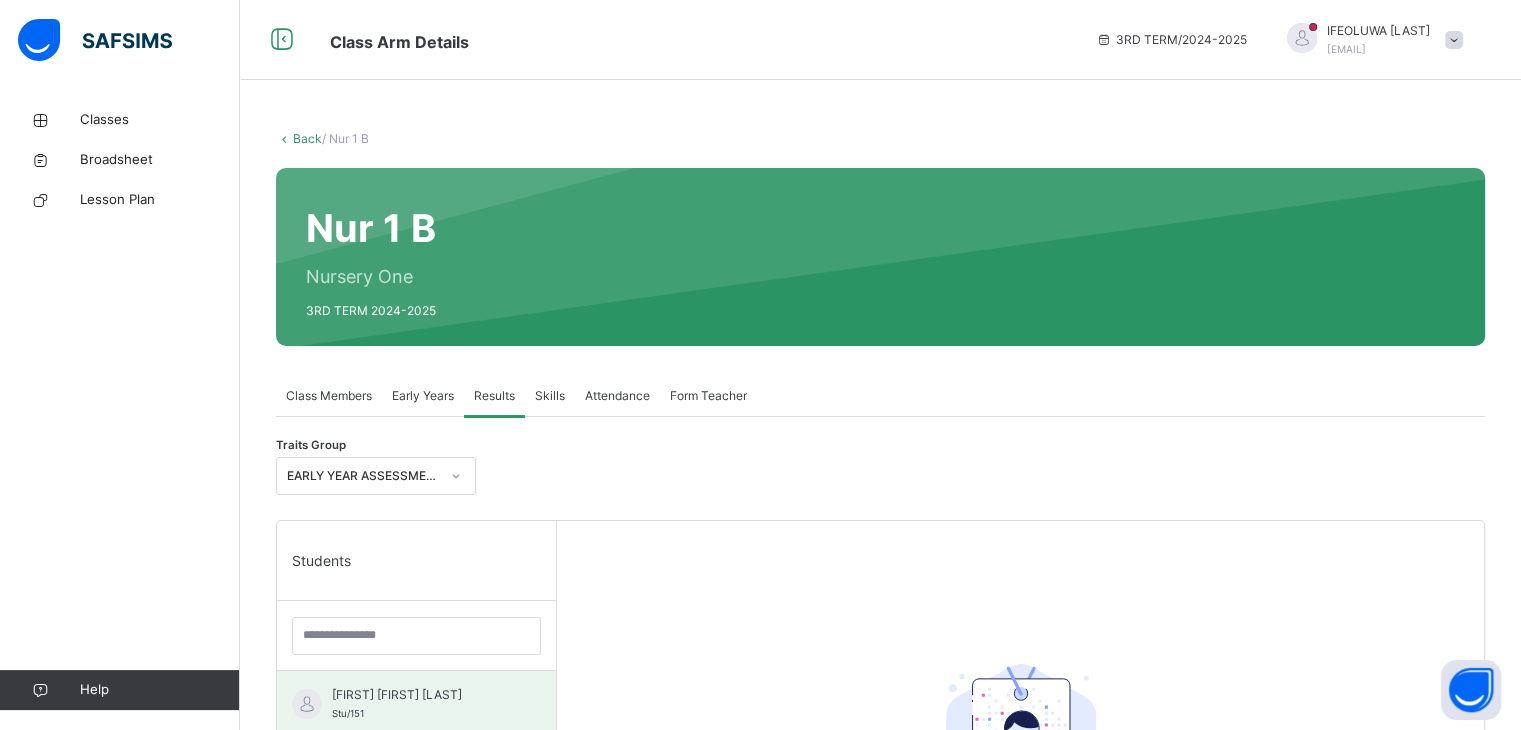 click on "[LAST] [FIRST] Stu/151" at bounding box center [416, 701] 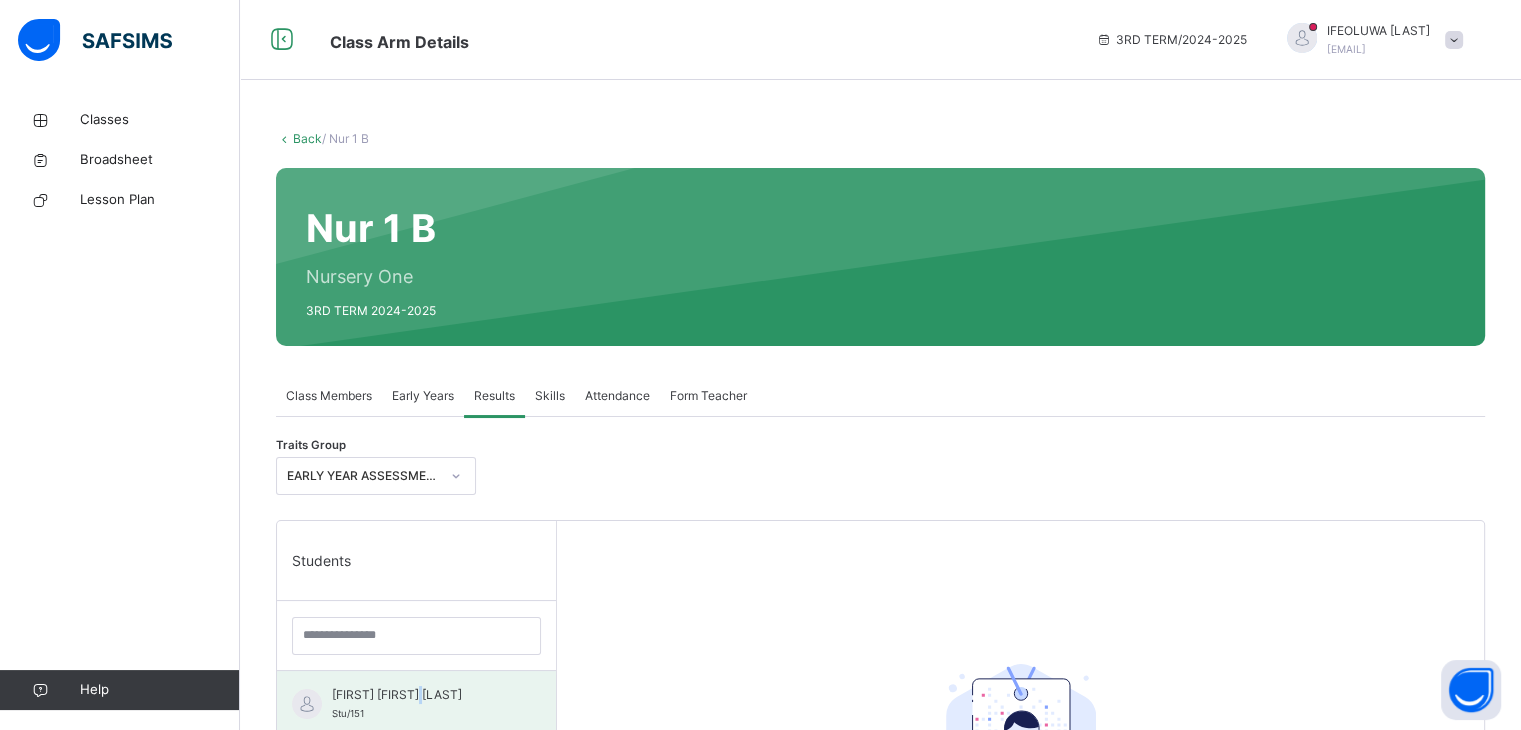 click on "[LAST] [FIRST] Stu/151" at bounding box center (416, 701) 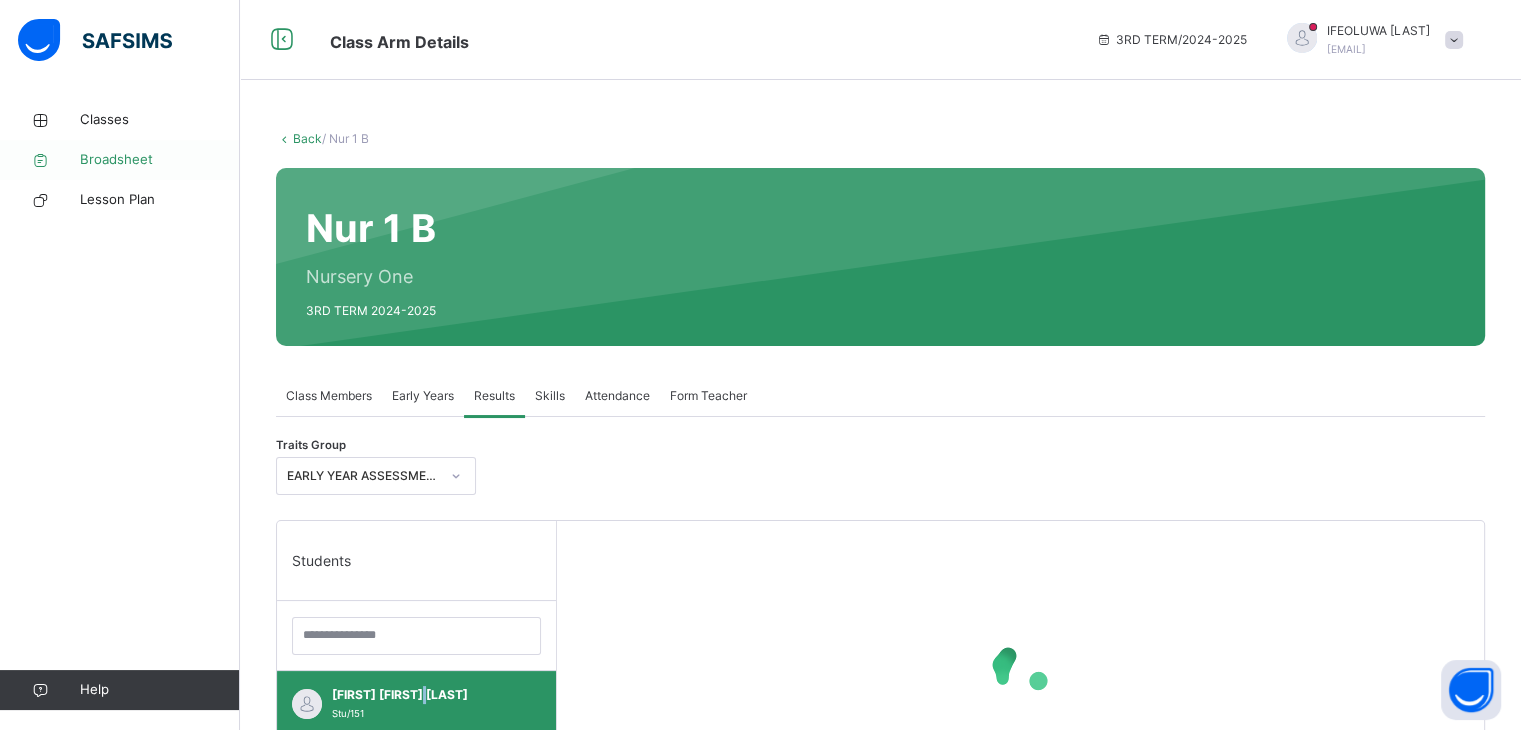 click on "Broadsheet" at bounding box center (160, 160) 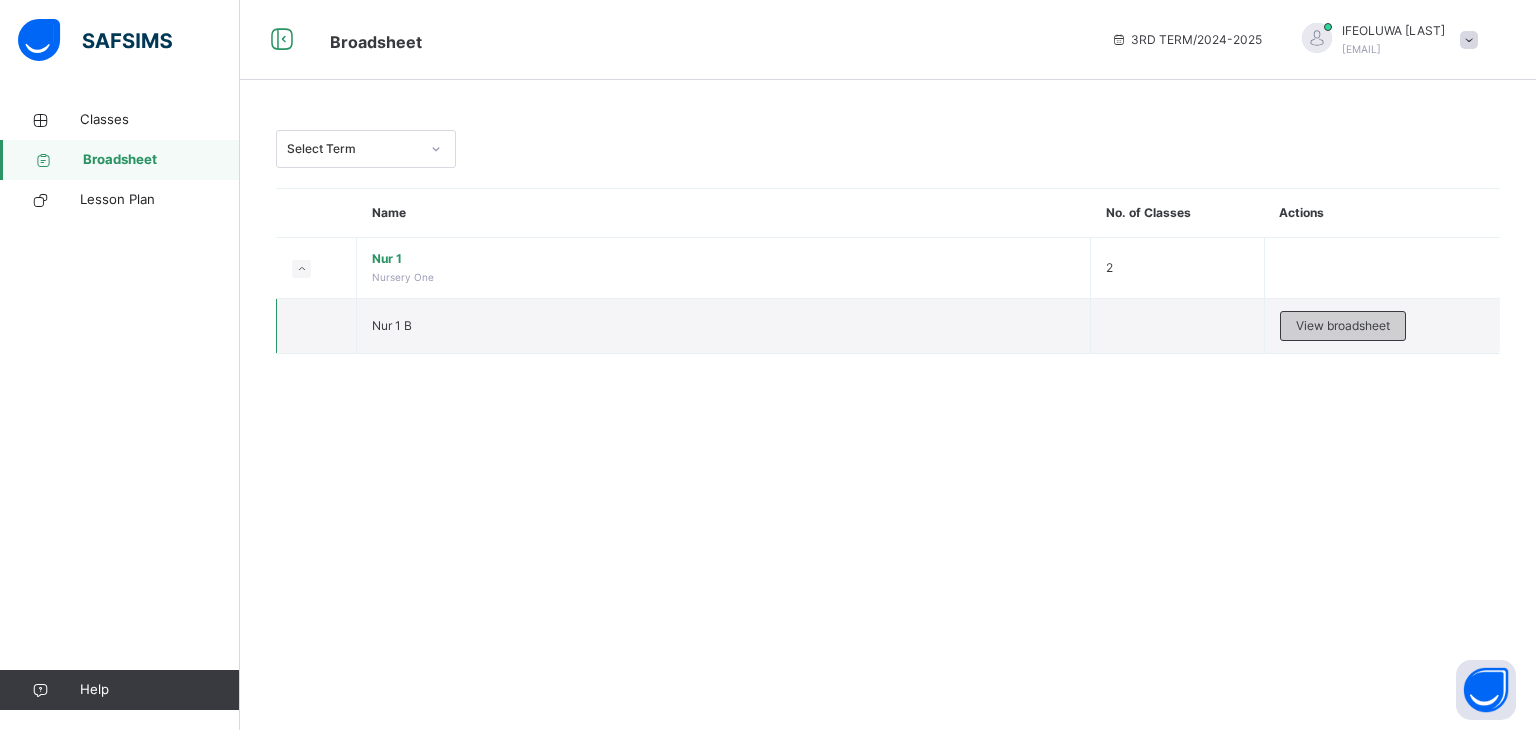 click on "View broadsheet" at bounding box center [1343, 326] 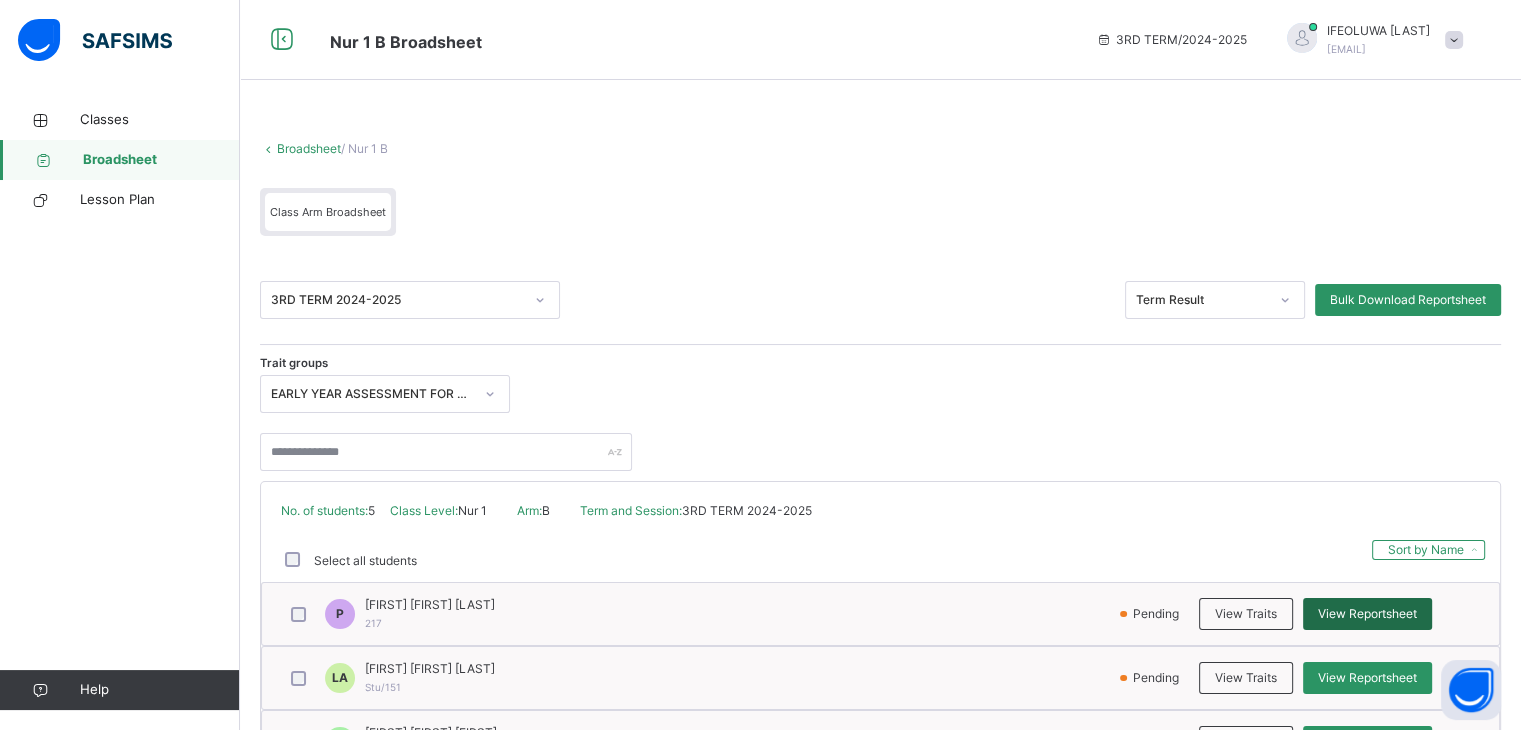 click on "View Reportsheet" at bounding box center (1367, 614) 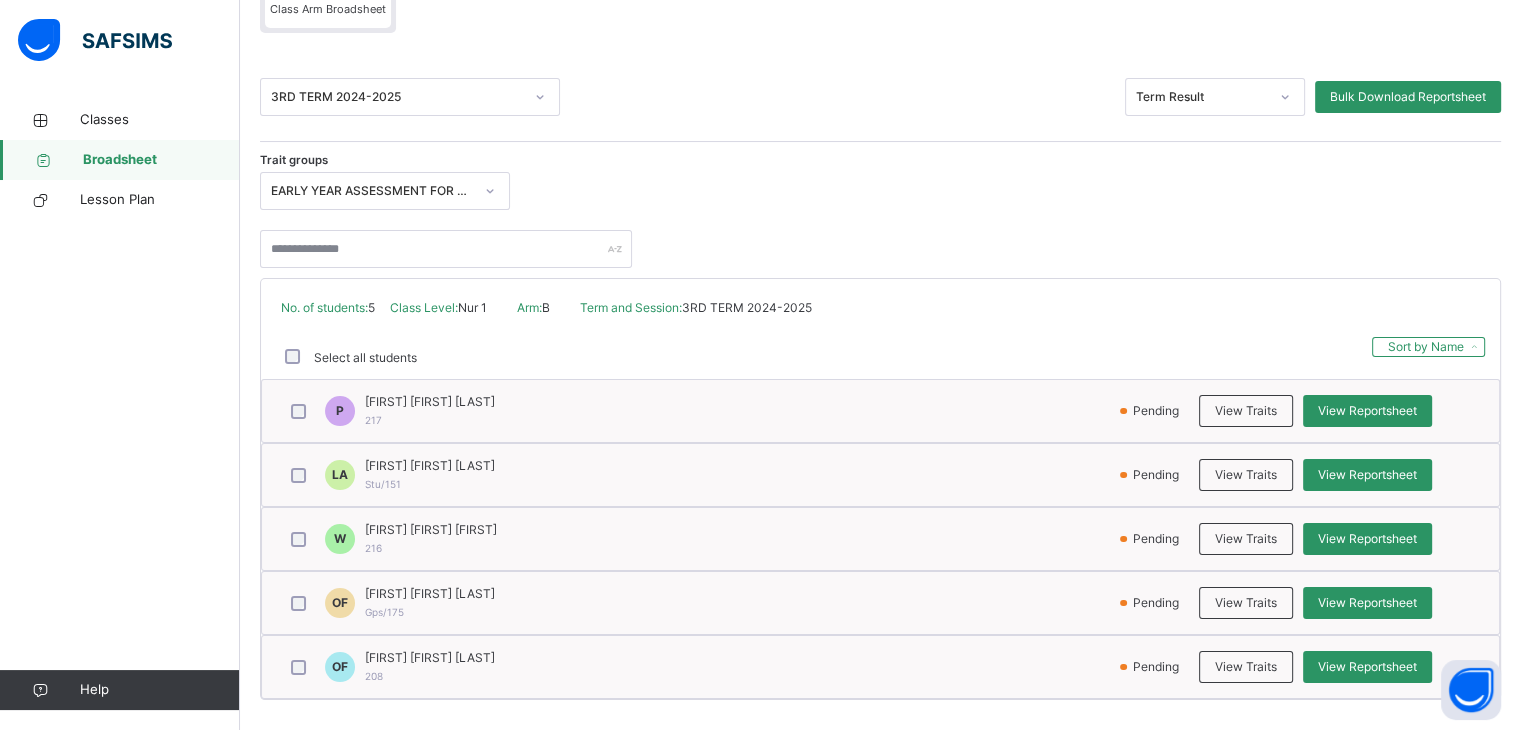 scroll, scrollTop: 13, scrollLeft: 0, axis: vertical 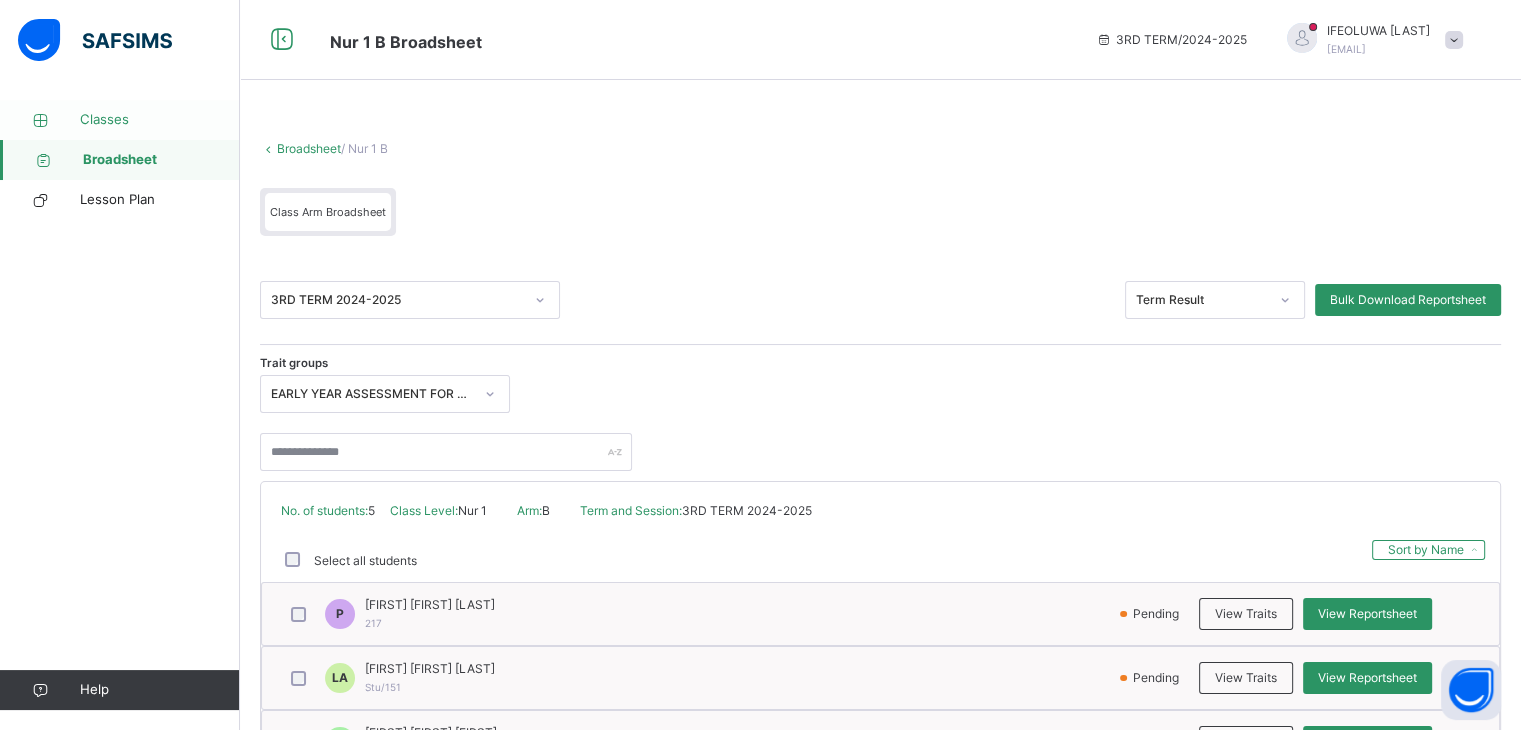 click on "Classes" at bounding box center (160, 120) 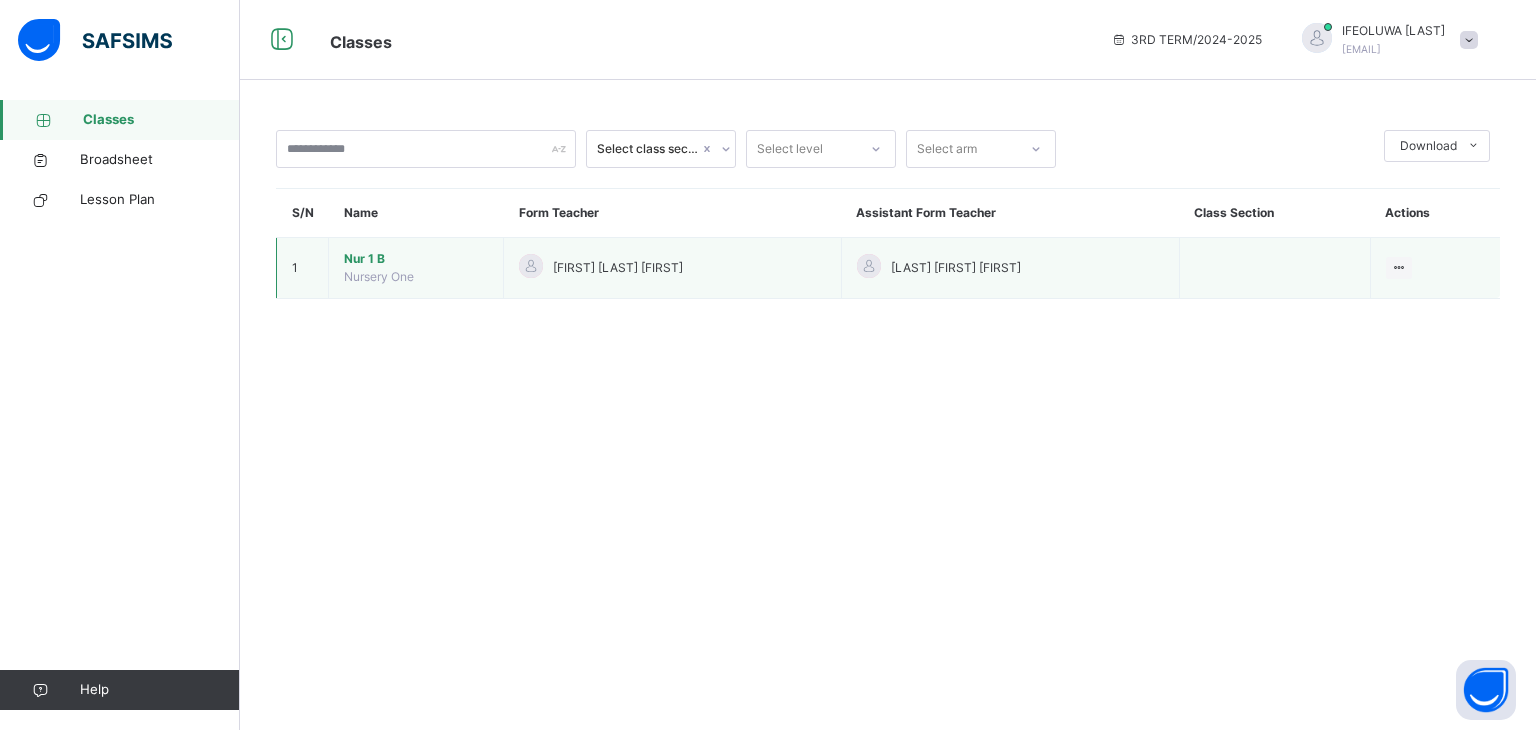 click on "Nur 1   B" at bounding box center (416, 259) 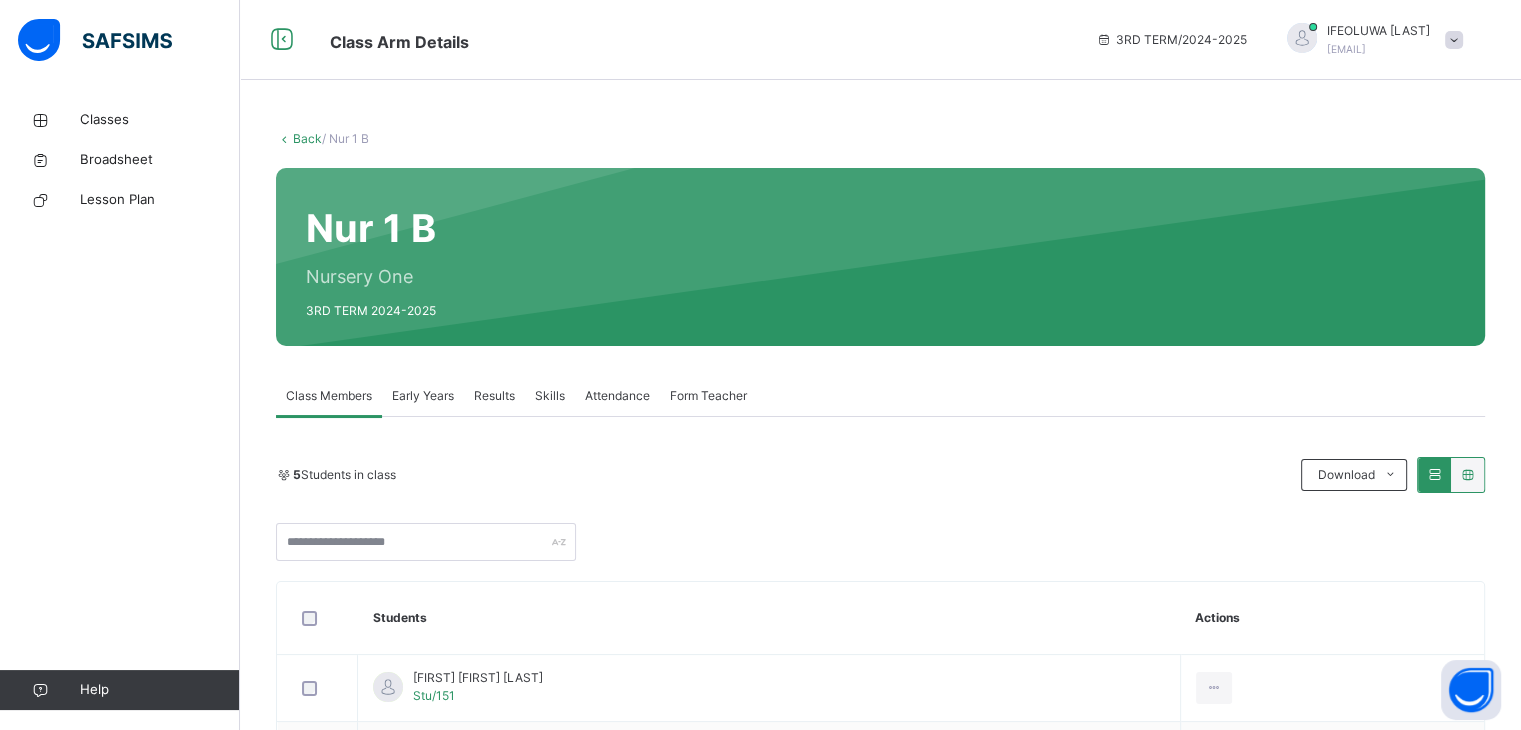 click on "Skills" at bounding box center [550, 396] 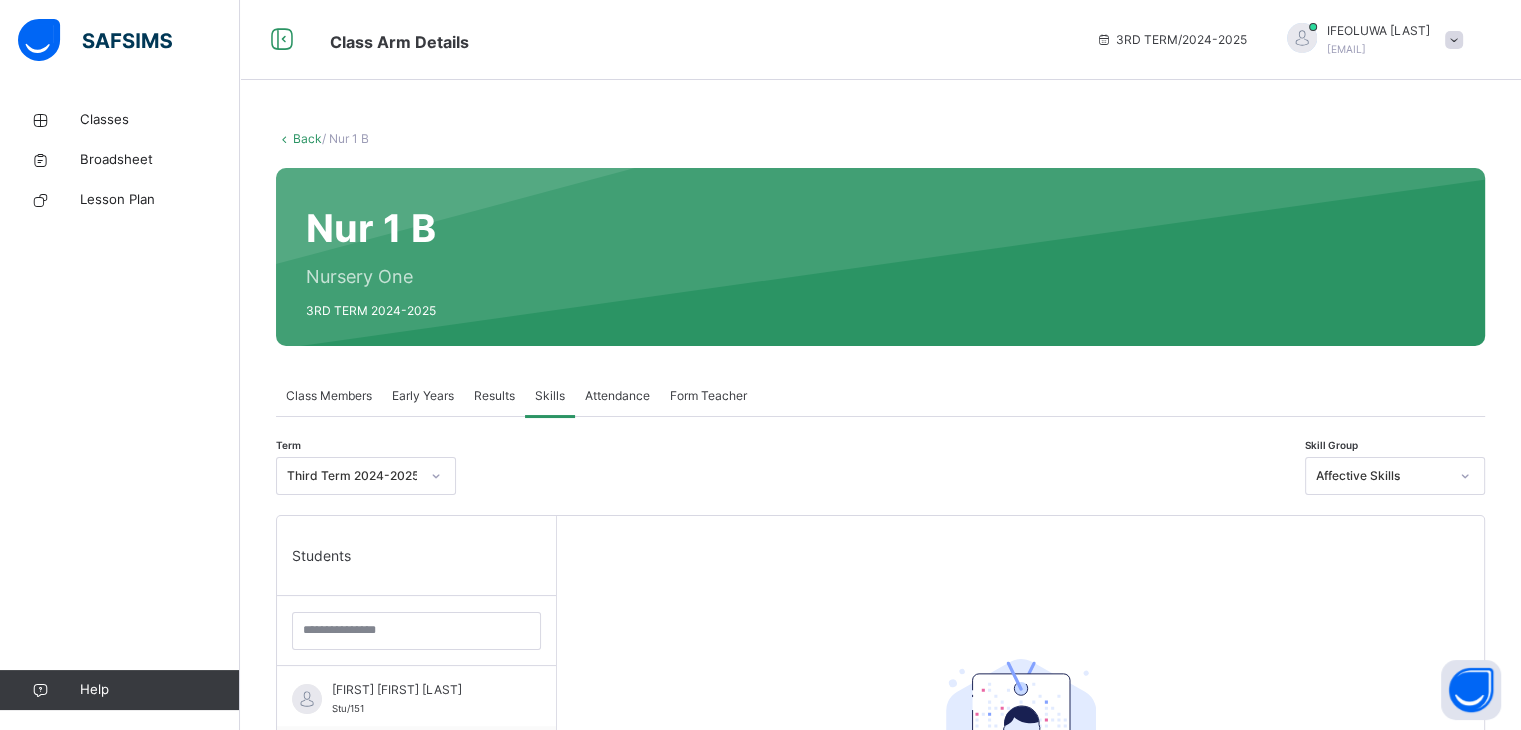 click at bounding box center (880, 476) 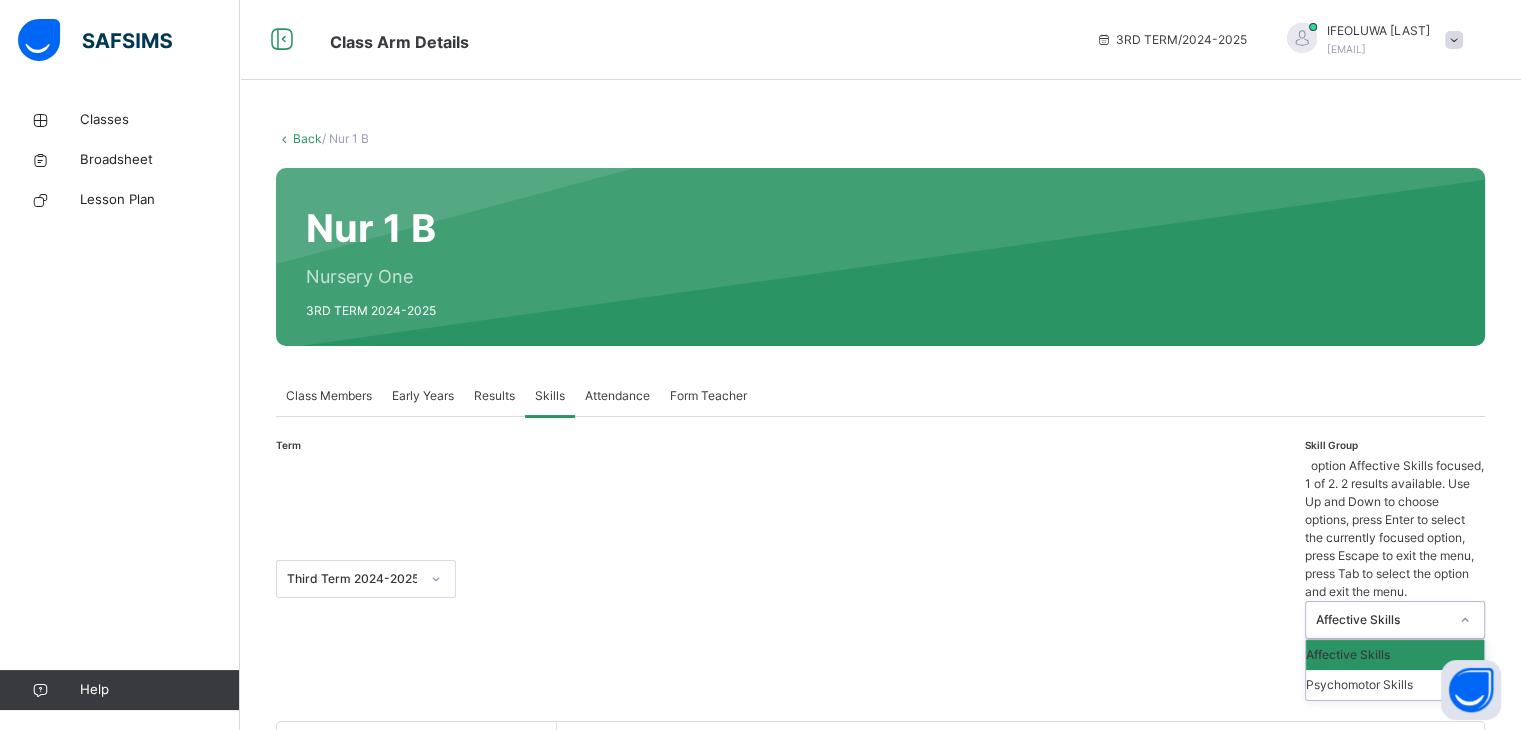 click on "Affective Skills" at bounding box center (1382, 620) 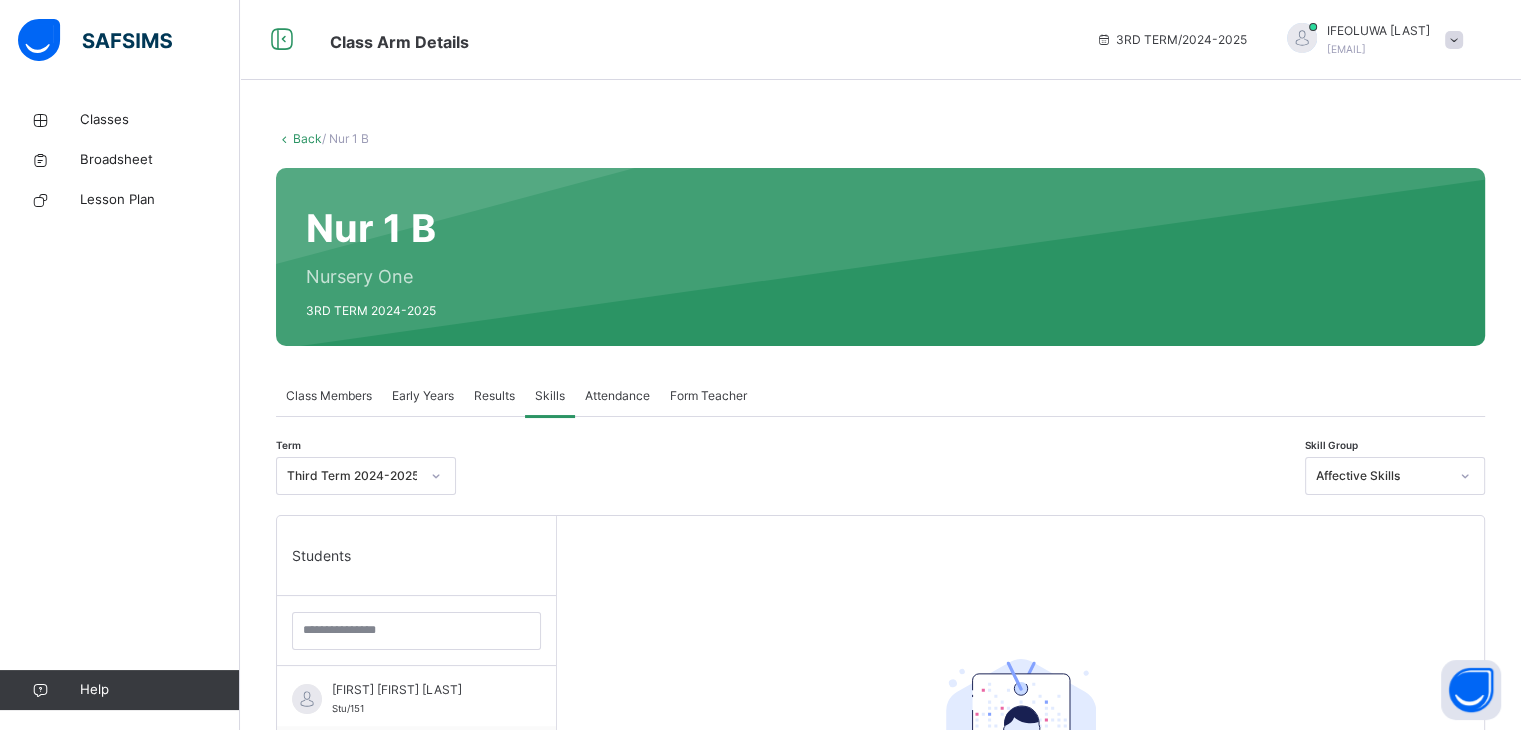click on "Term Third Term 2024-2025 Skill Group Affective Skills Students LAUREL ERIOLUWA ALE-ILESANMI Stu/151 OLUWABUNMI RAYMOND FASAN 208 OLUWATOONI NERIAH FOLUSHO-ONIFADE Gps/175 PRAIZ IREOLUWA OGUNMONA  217 WISDOM OBALOLUWA MATHEW  216 Select a Student Select a student from the list to the left to view and enter skill records" at bounding box center (880, 832) 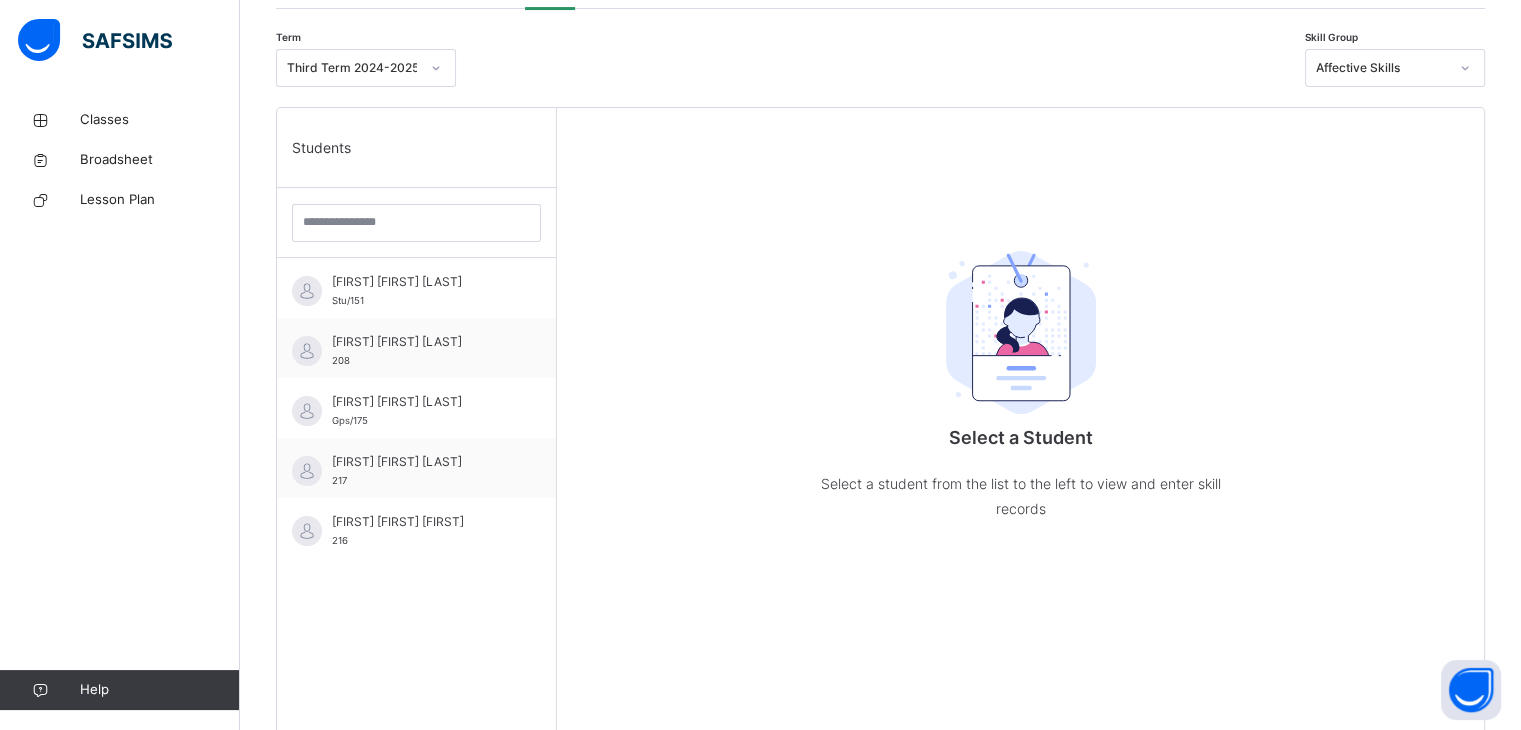 scroll, scrollTop: 440, scrollLeft: 0, axis: vertical 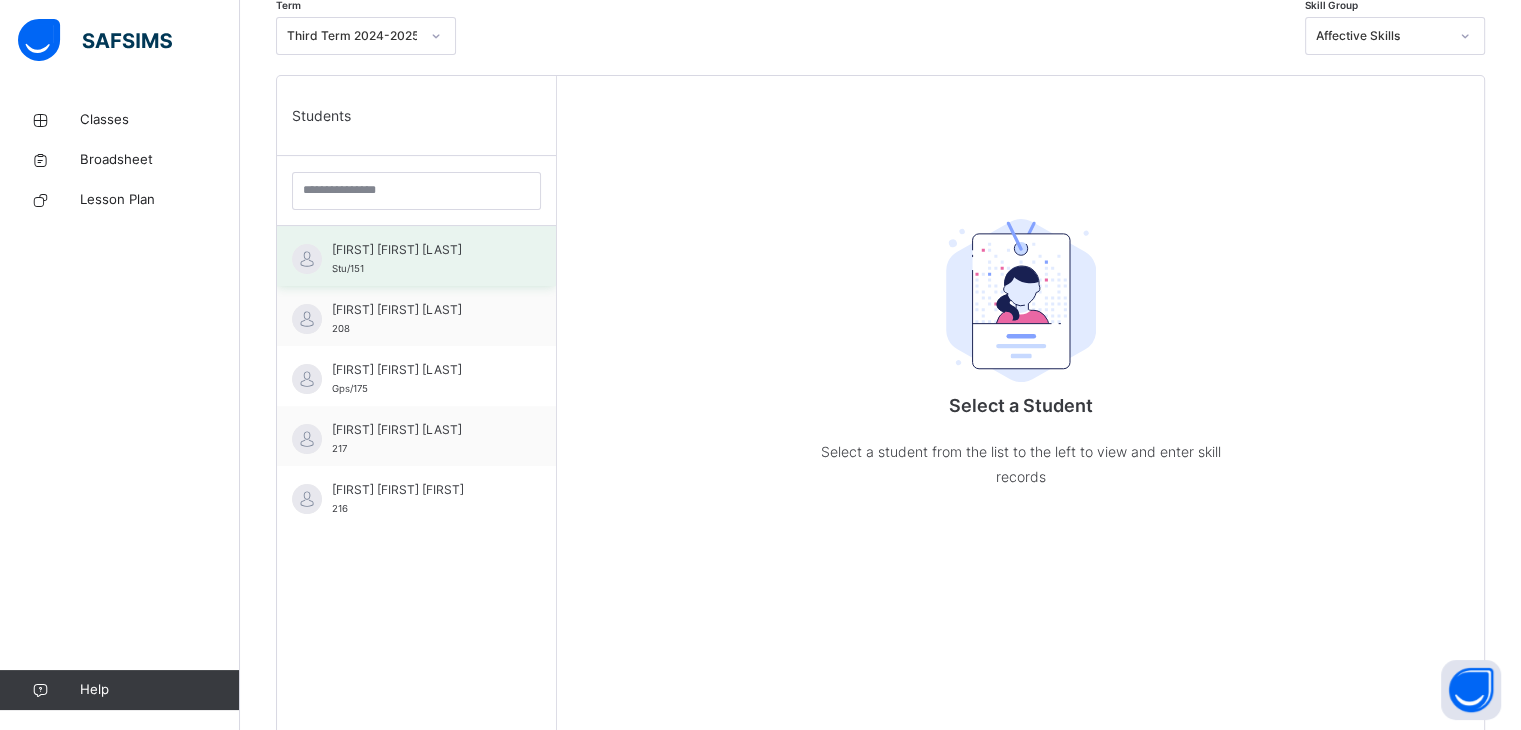 click on "[FIRST] [MIDDLE] [LAST]" at bounding box center [421, 250] 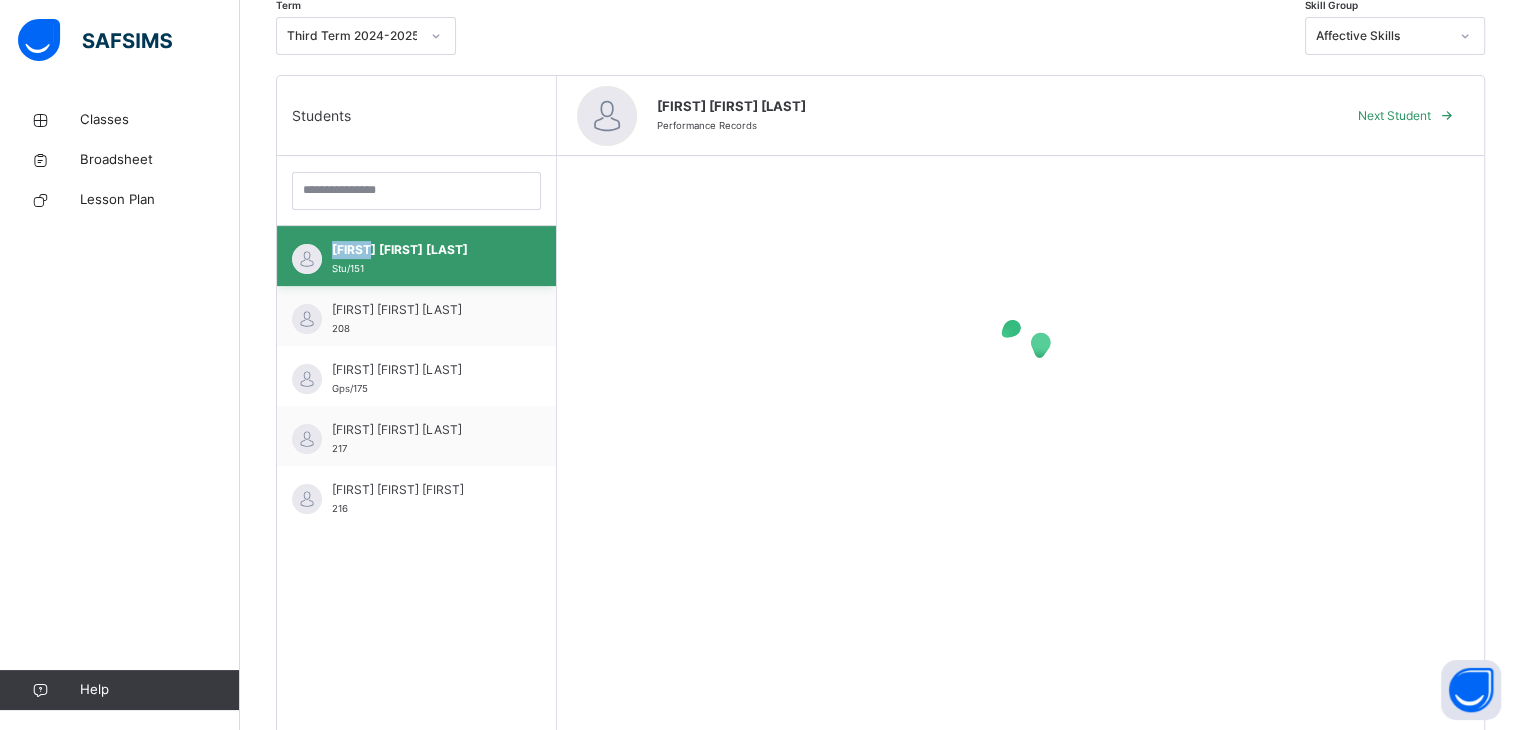 click on "[FIRST] [MIDDLE] [LAST]" at bounding box center [421, 250] 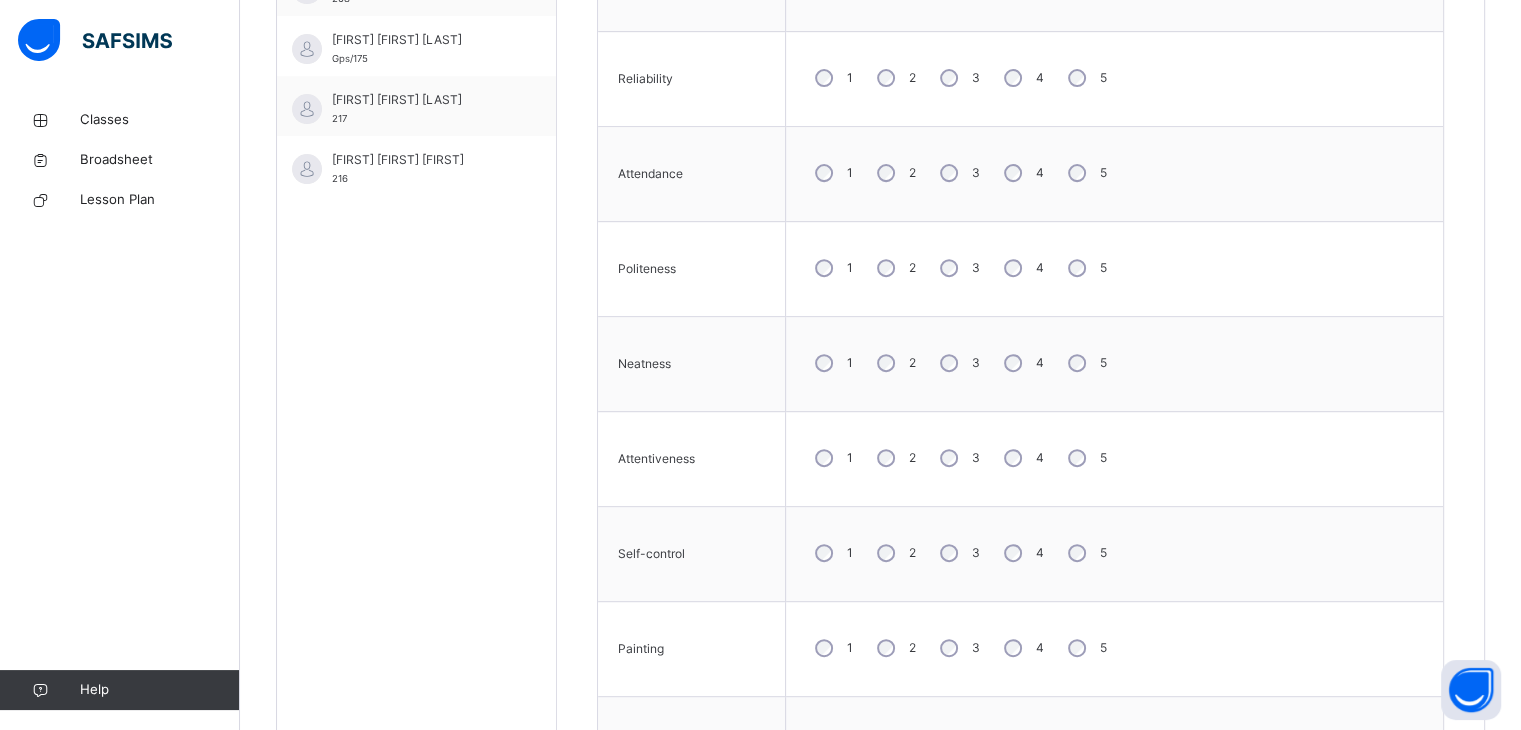 scroll, scrollTop: 800, scrollLeft: 0, axis: vertical 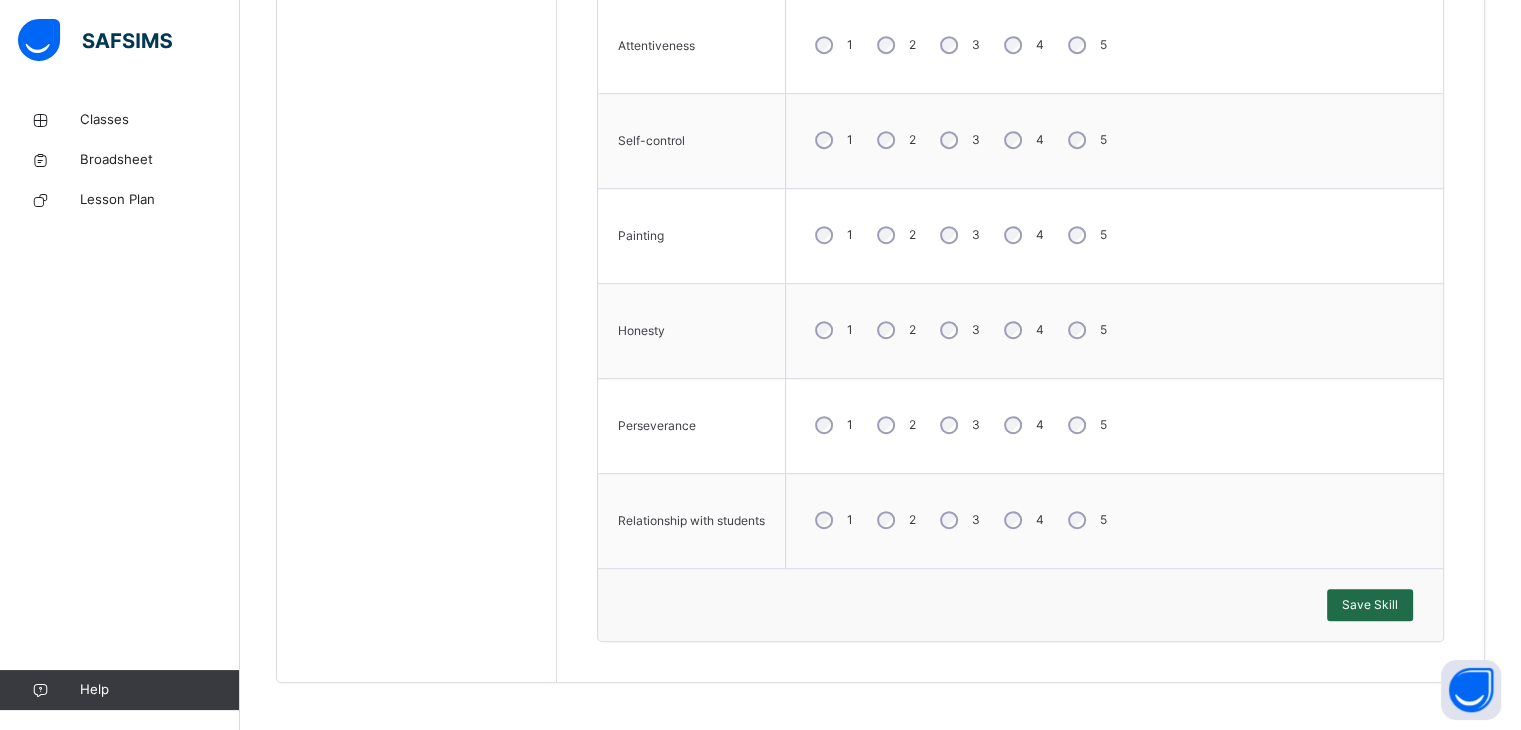 click on "Save Skill" at bounding box center (1370, 605) 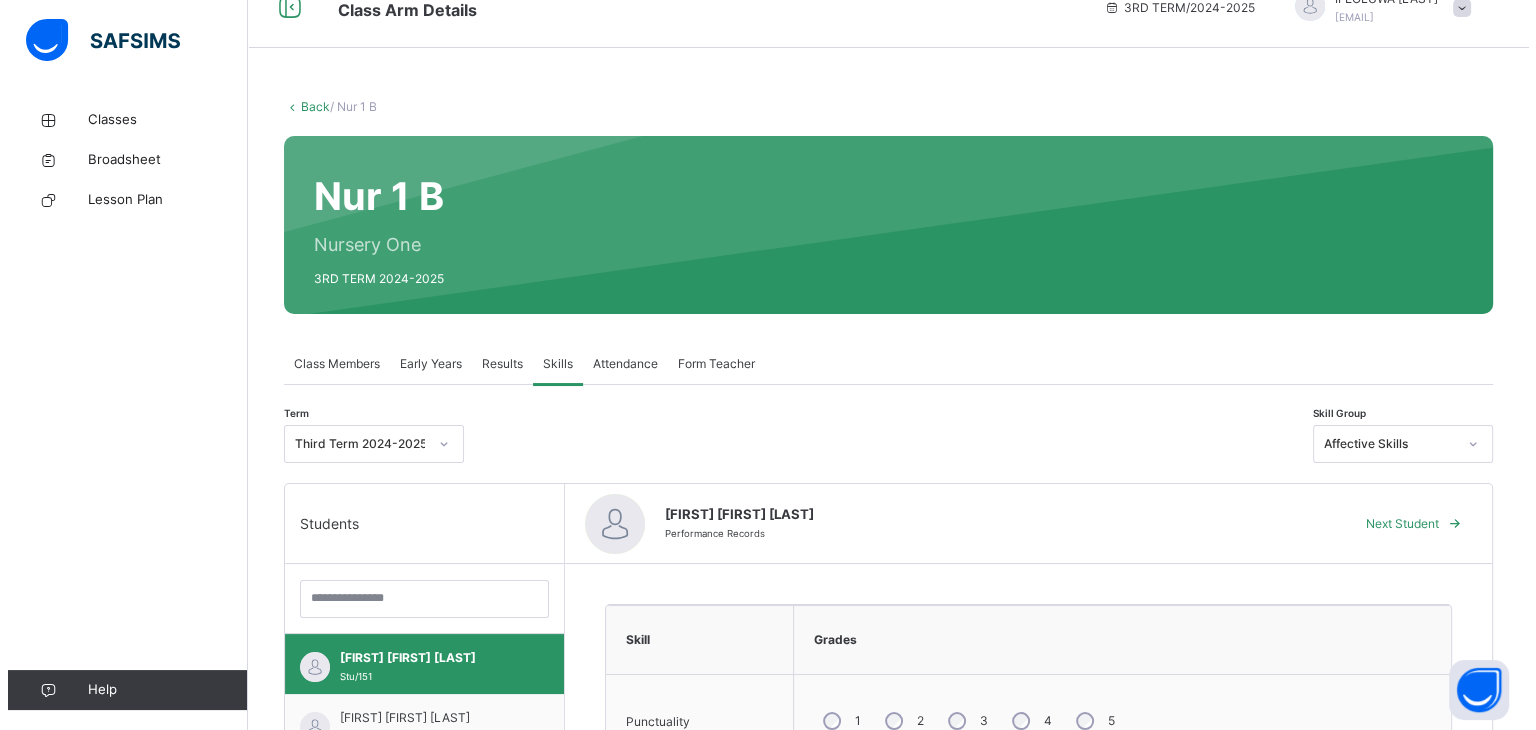 scroll, scrollTop: 0, scrollLeft: 0, axis: both 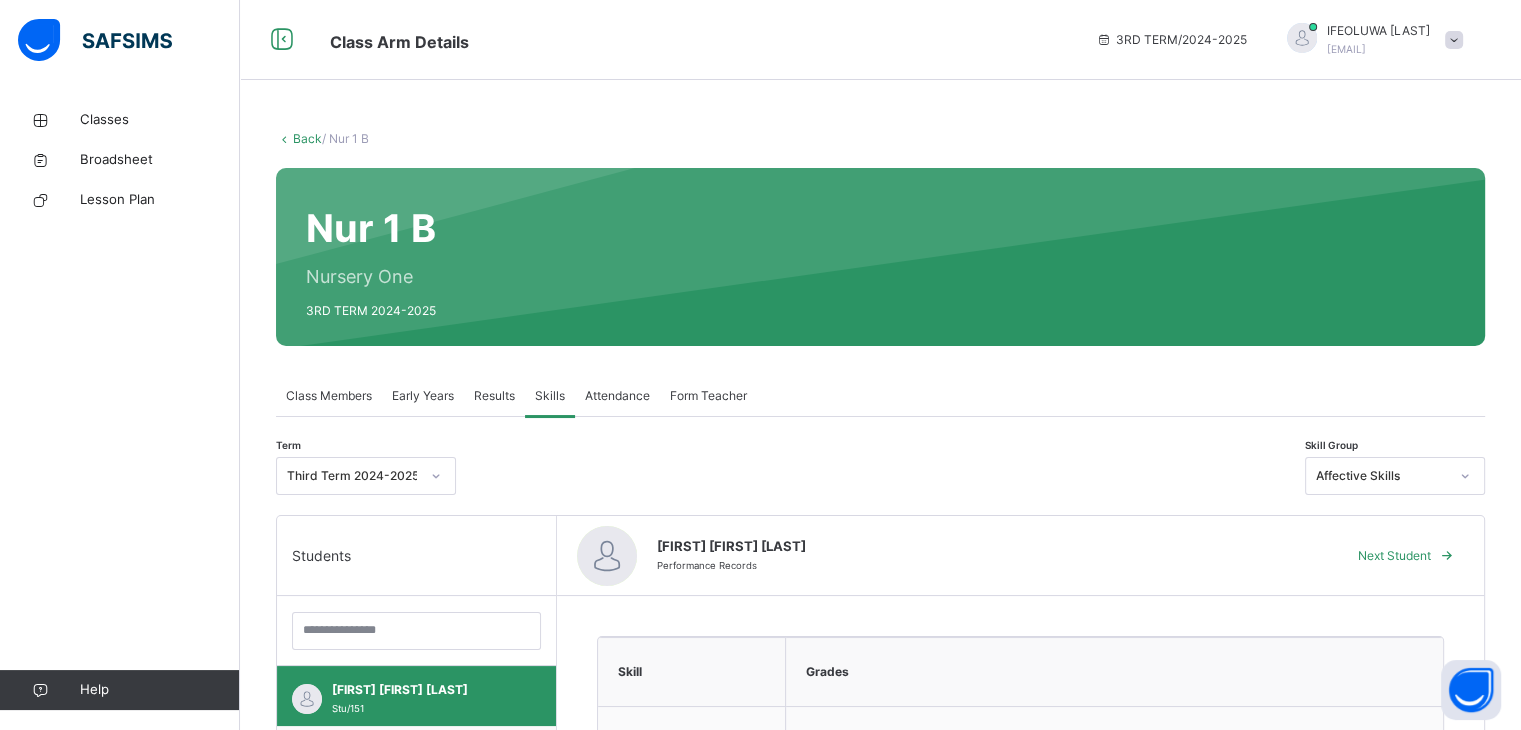 click at bounding box center [1454, 40] 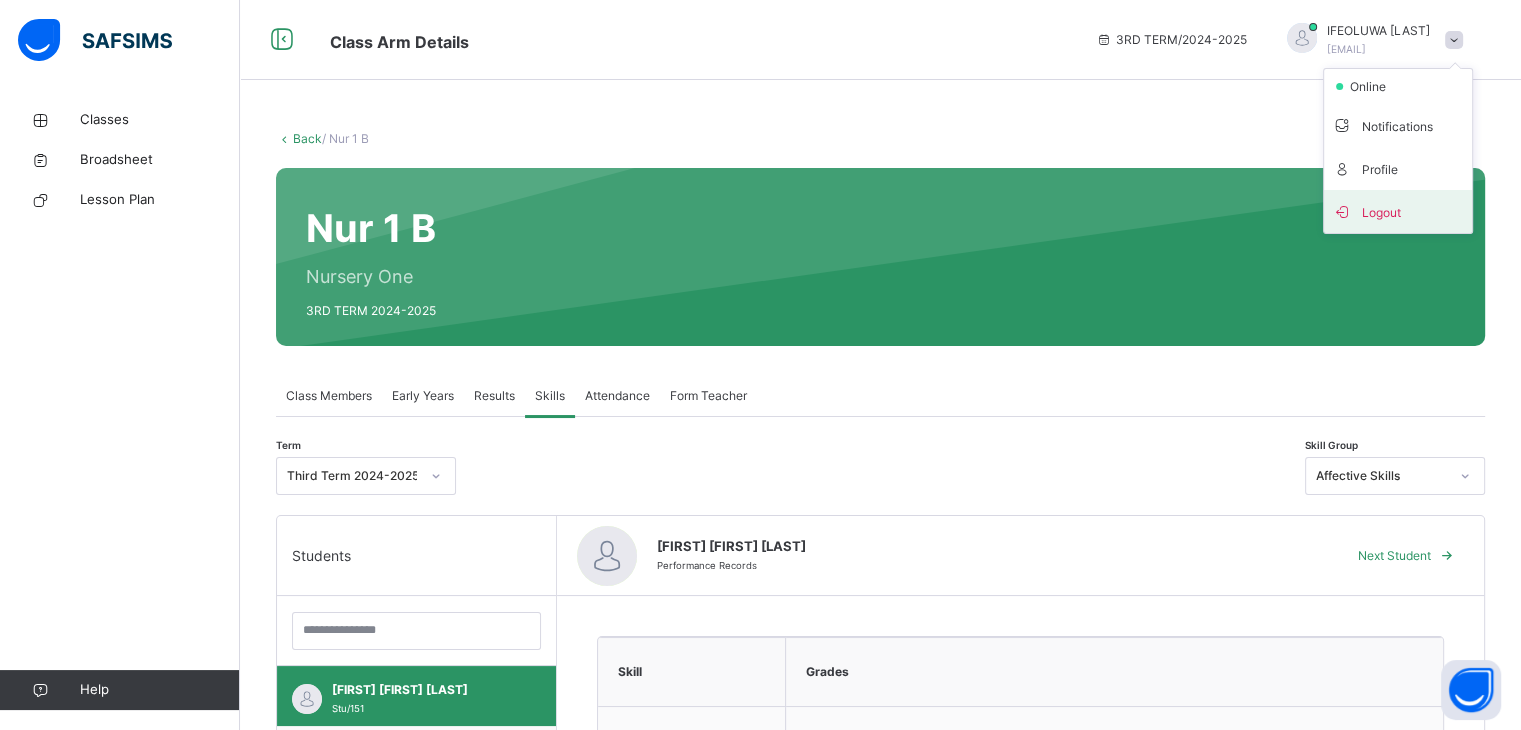 click on "Logout" at bounding box center (1398, 211) 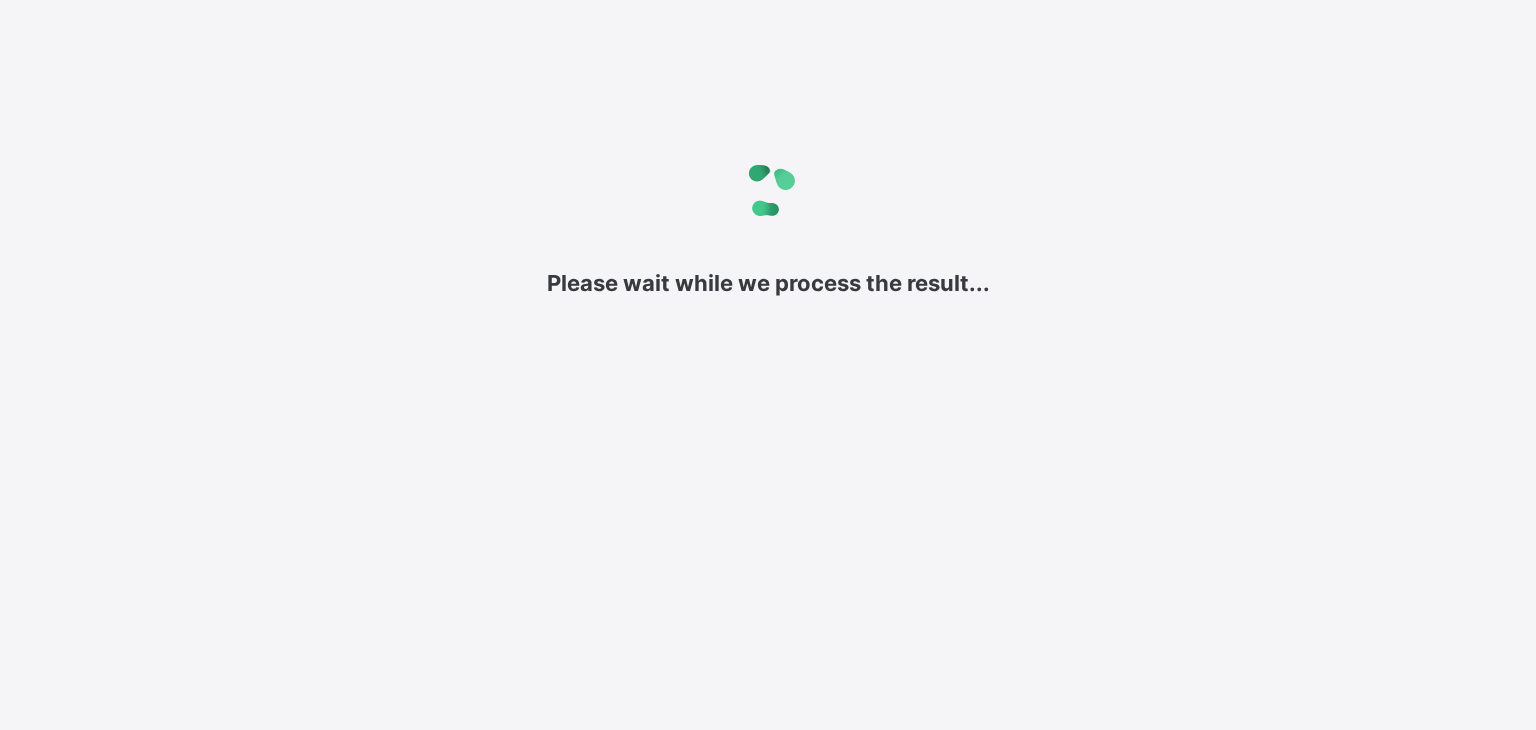 scroll, scrollTop: 0, scrollLeft: 0, axis: both 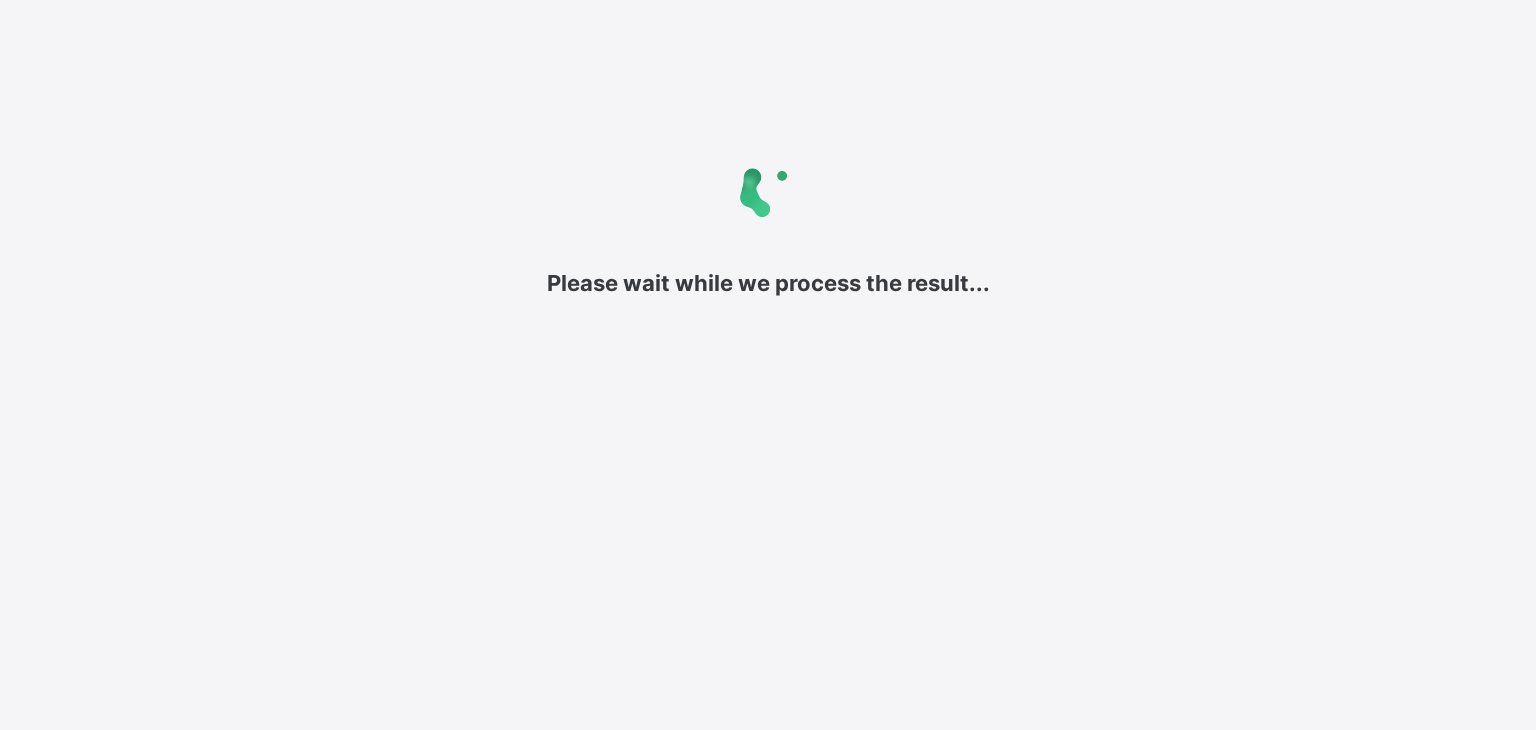 click on "Please wait while we process the result..." at bounding box center (768, 223) 